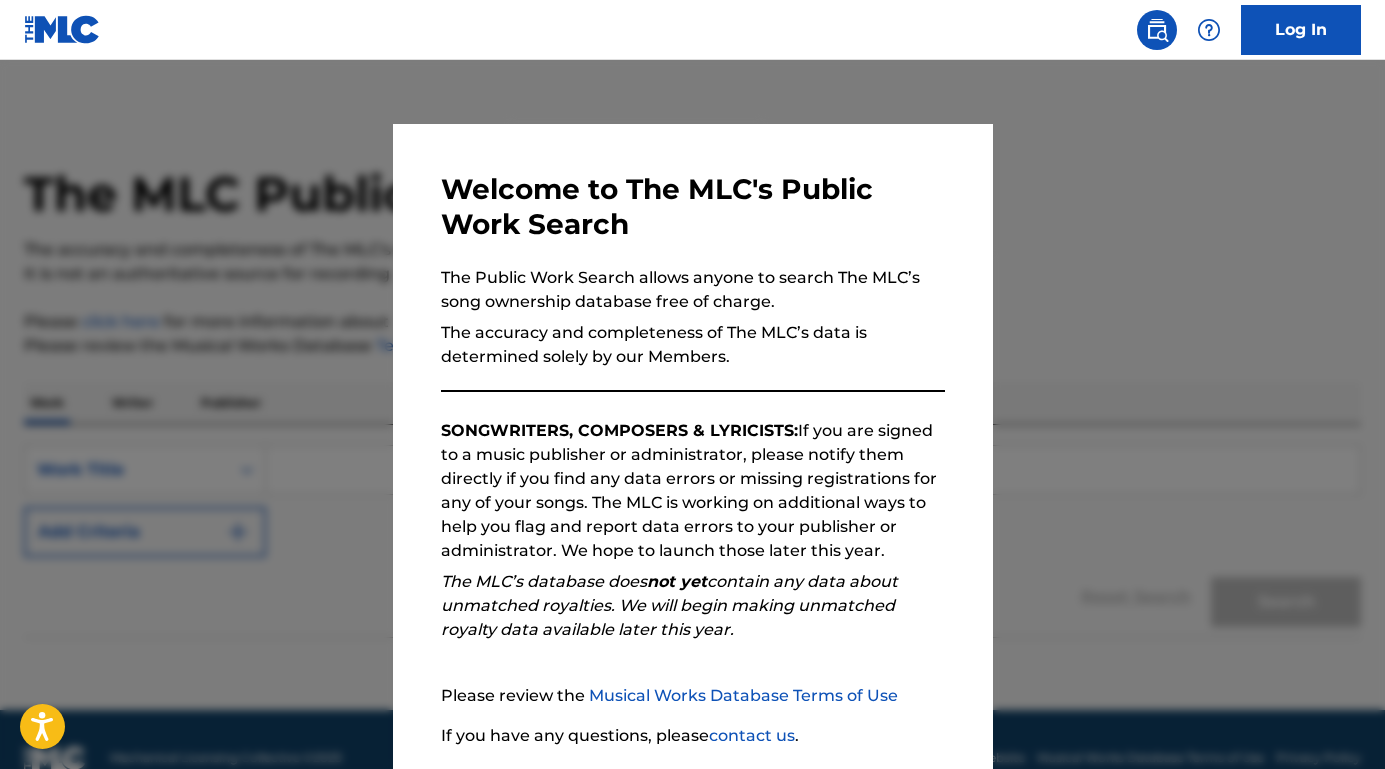 scroll, scrollTop: 0, scrollLeft: 0, axis: both 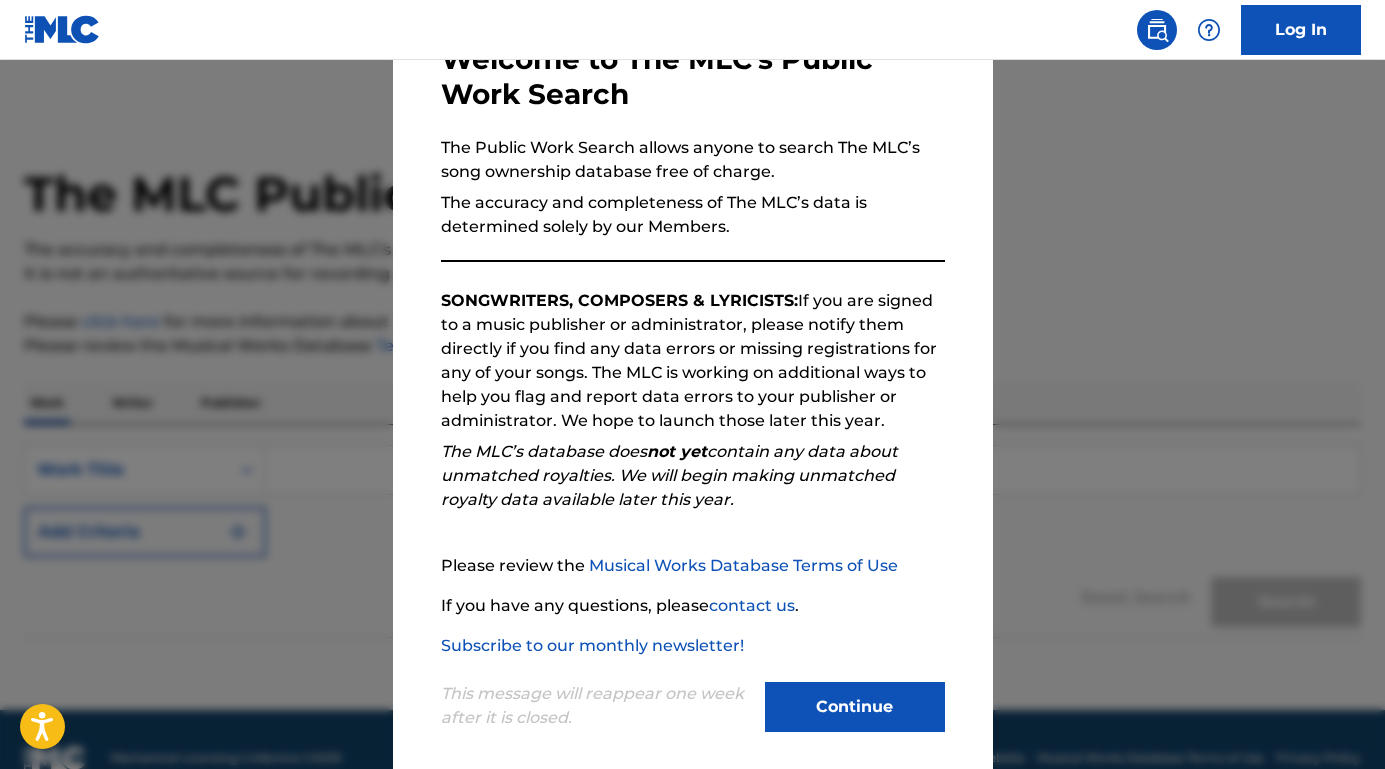 click on "Continue" at bounding box center (855, 707) 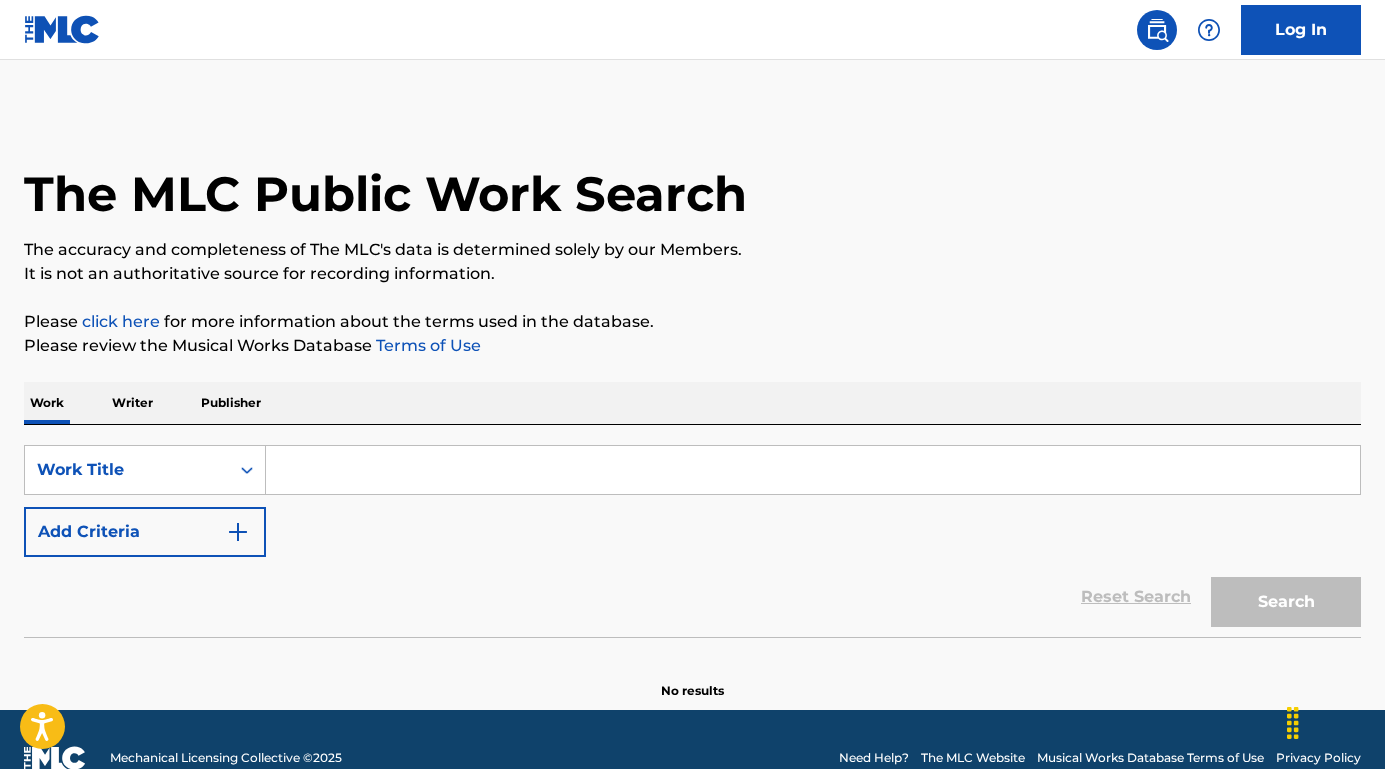 click at bounding box center (813, 470) 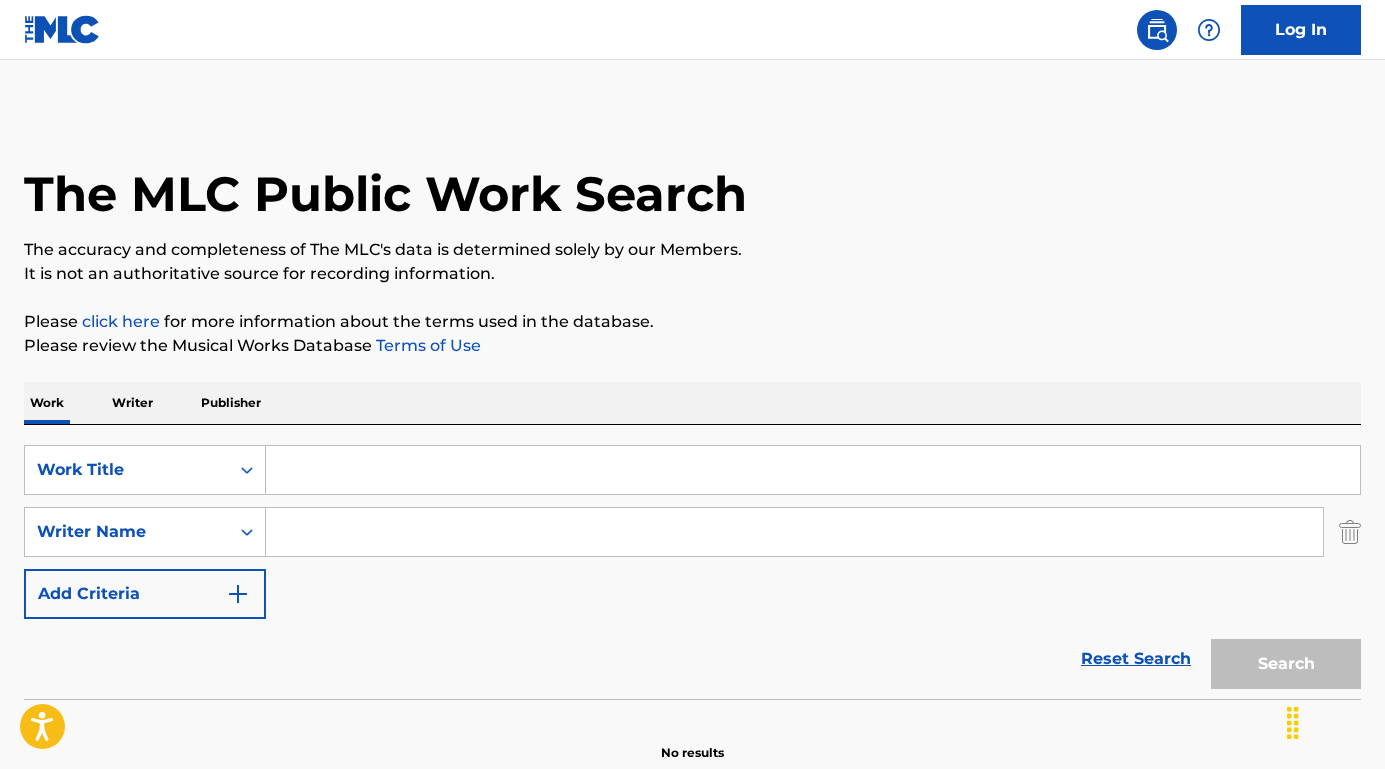 click at bounding box center [813, 470] 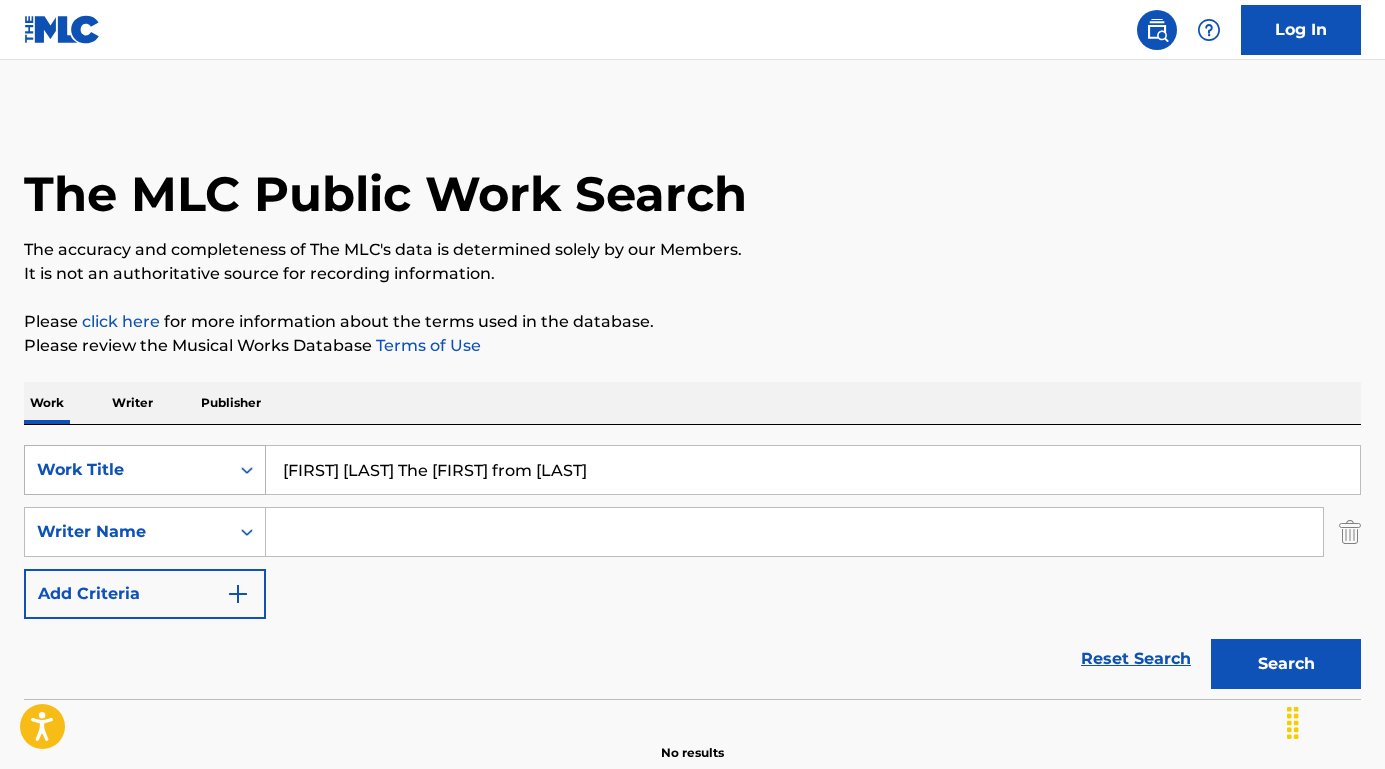drag, startPoint x: 422, startPoint y: 471, endPoint x: 218, endPoint y: 466, distance: 204.06126 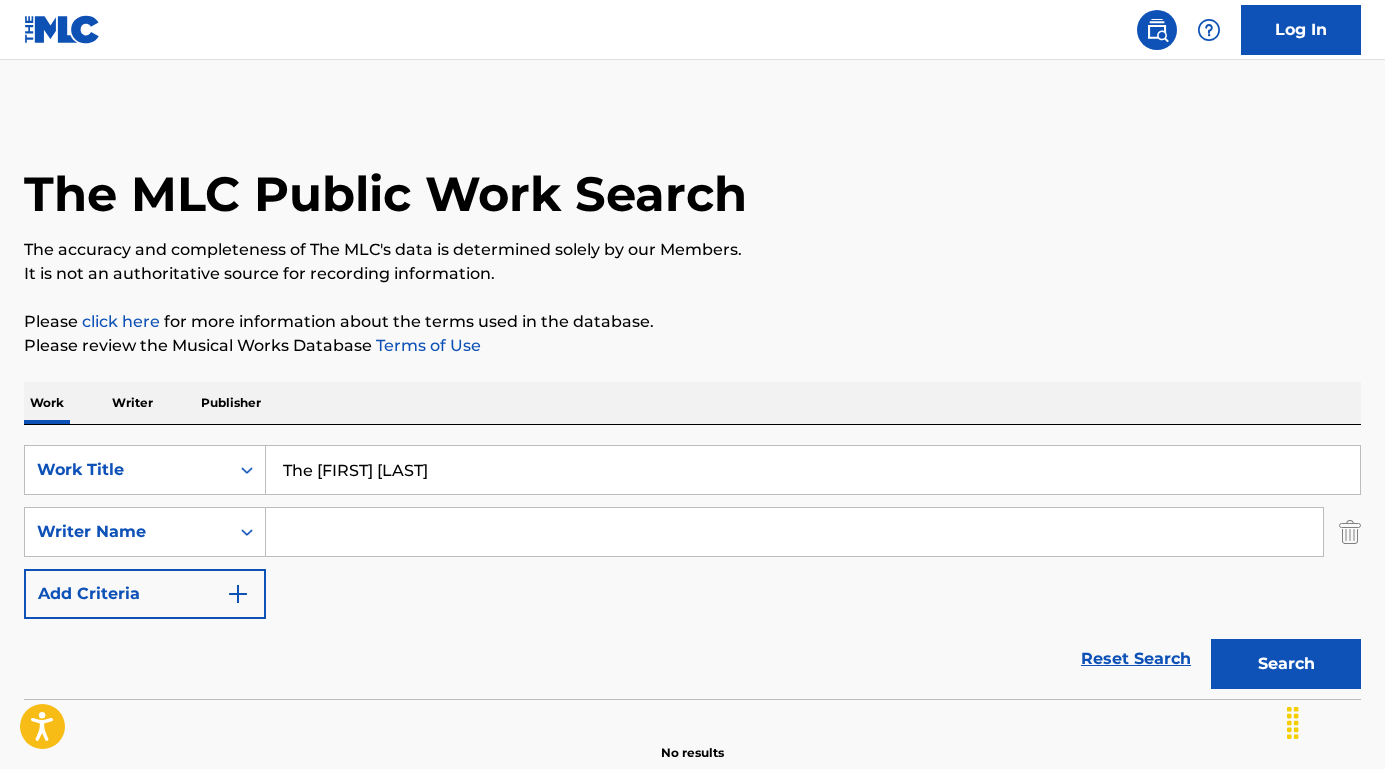 type on "The [FIRST] [LAST]" 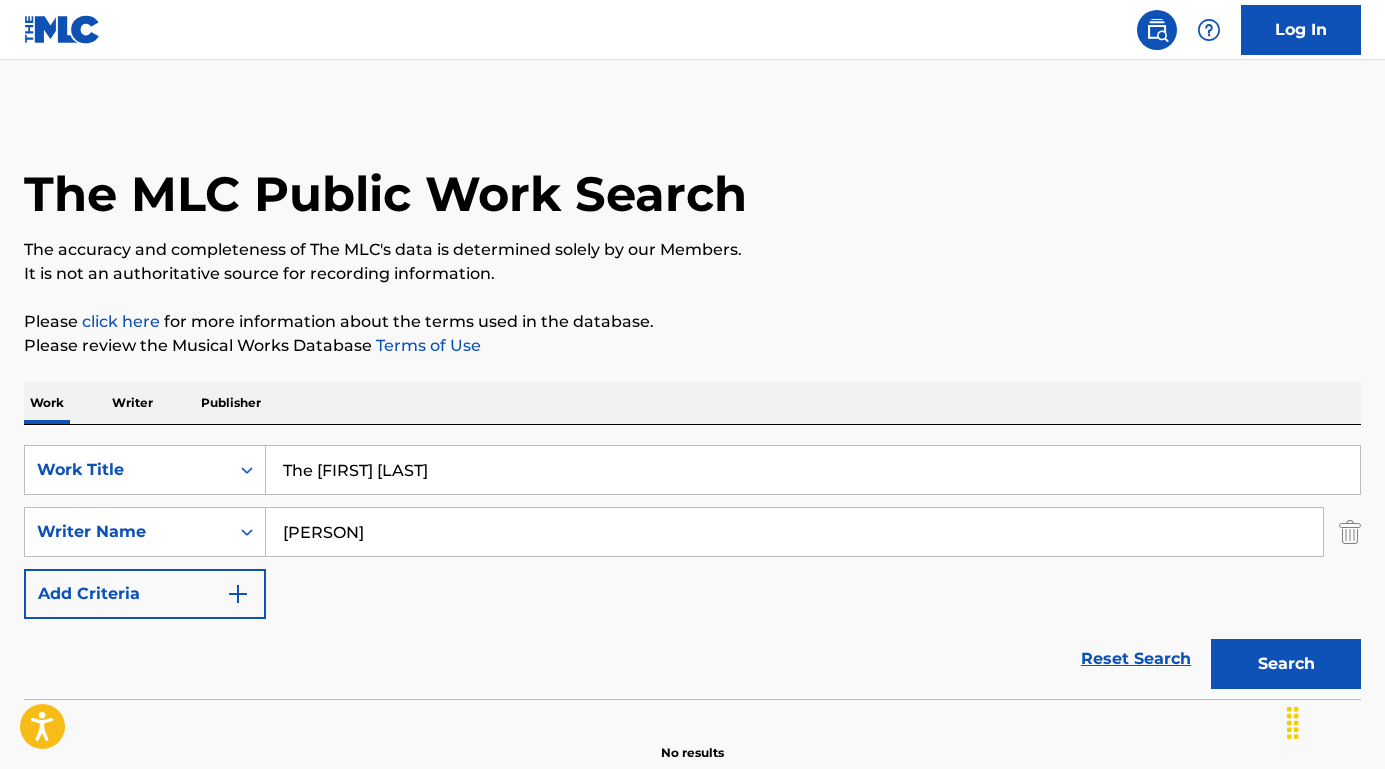type on "[PERSON]" 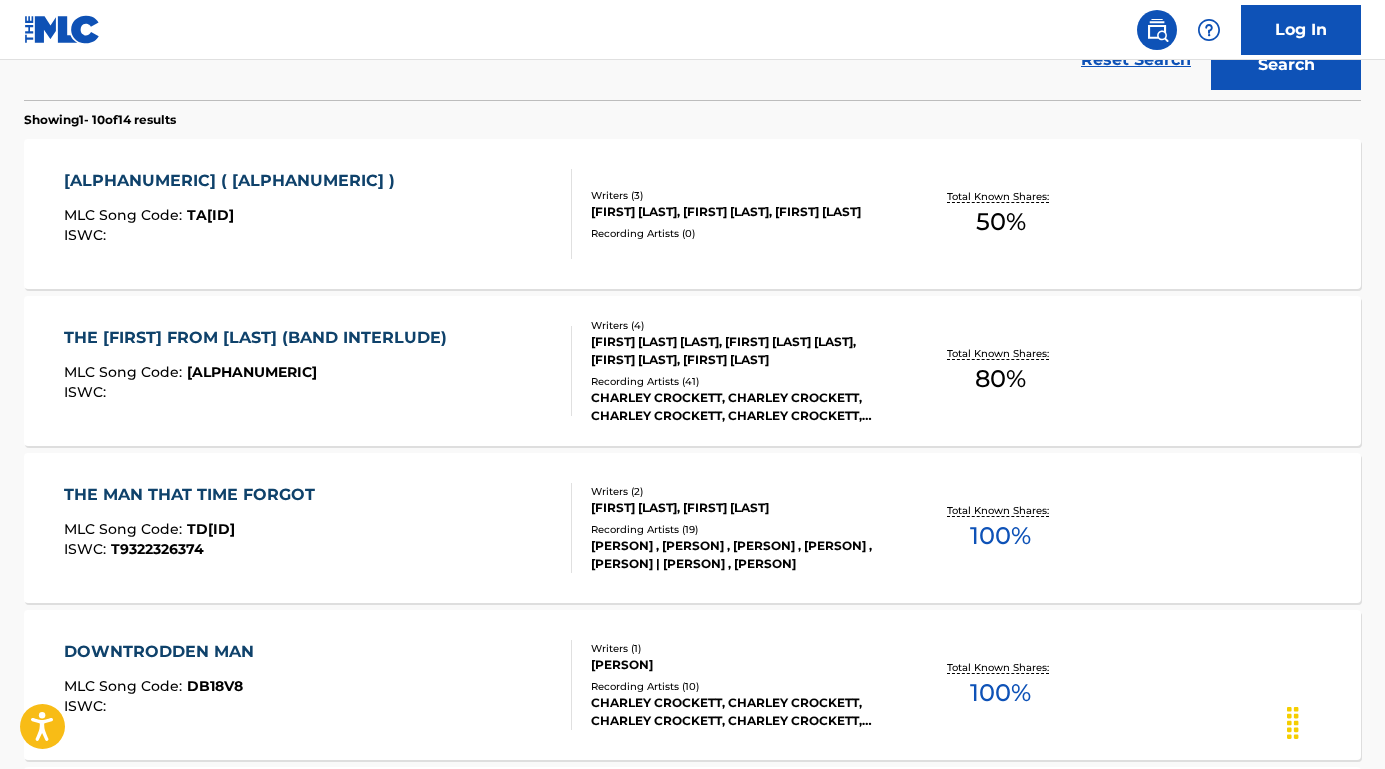 scroll, scrollTop: 649, scrollLeft: 0, axis: vertical 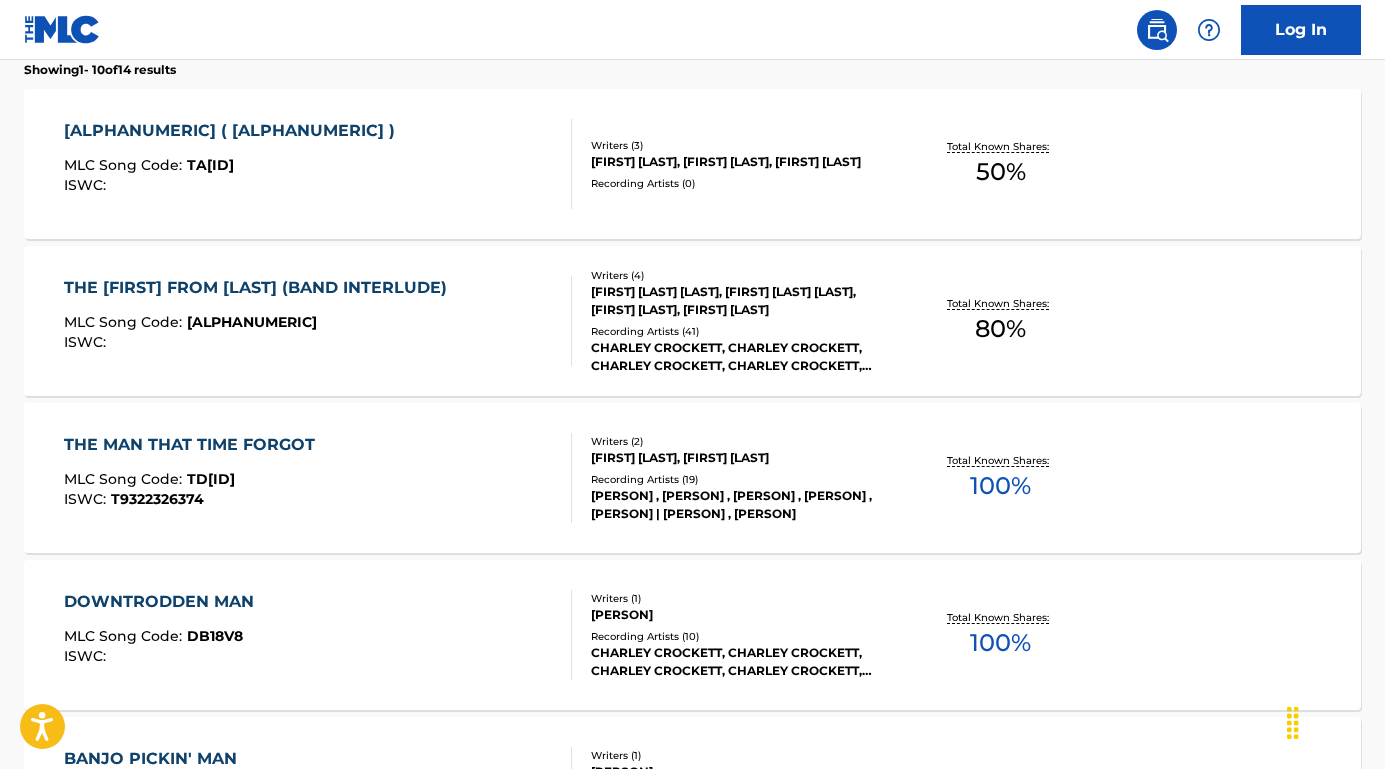 click on "THE [FIRST] FROM [LAST] (BAND INTERLUDE)" at bounding box center [260, 288] 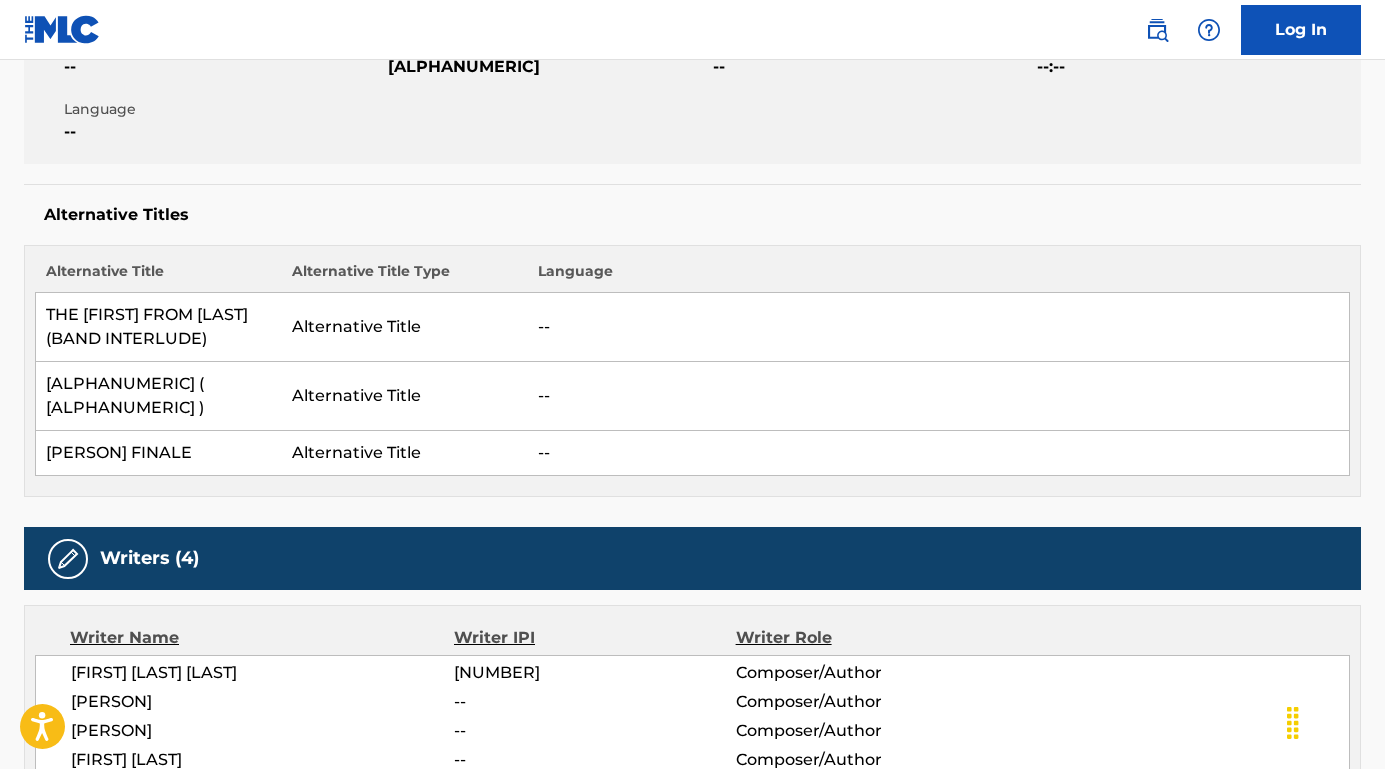 scroll, scrollTop: 516, scrollLeft: 0, axis: vertical 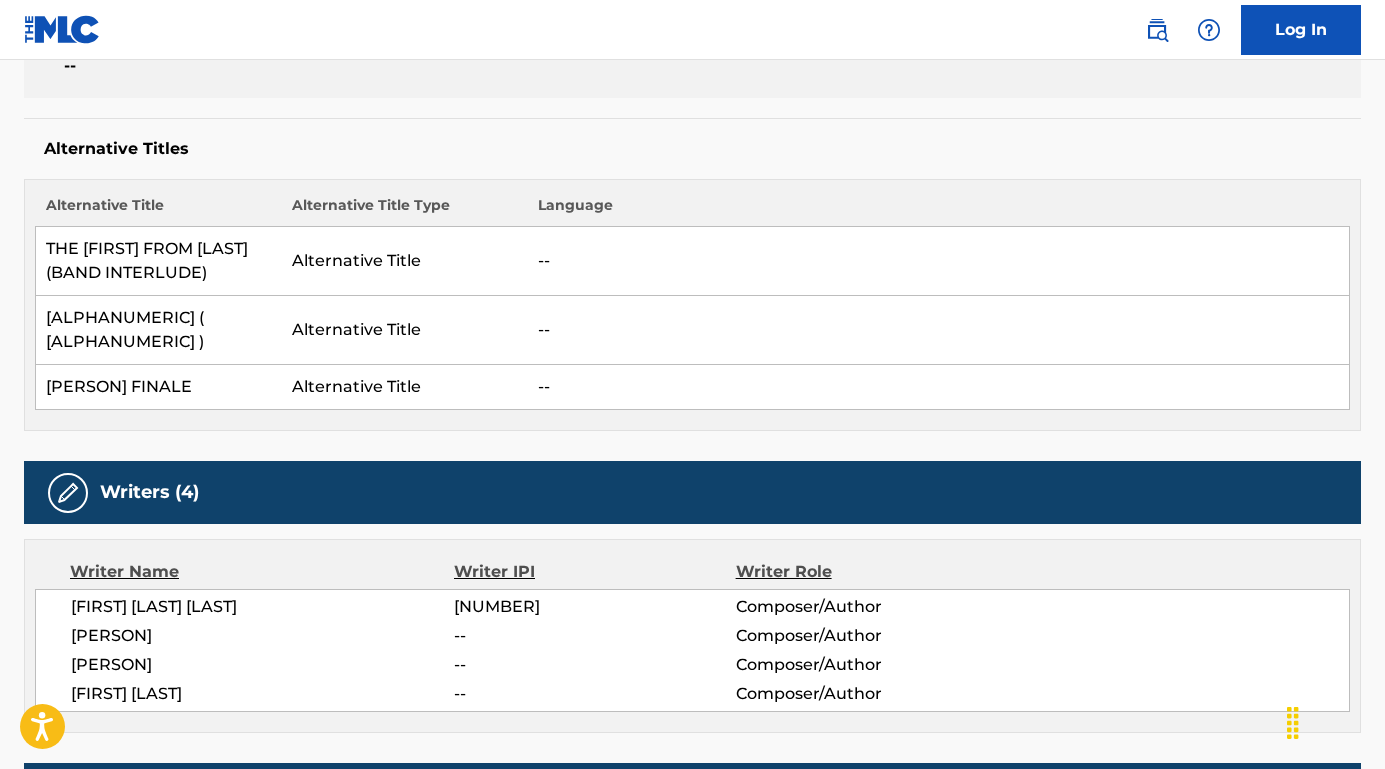drag, startPoint x: 339, startPoint y: 633, endPoint x: 77, endPoint y: 617, distance: 262.4881 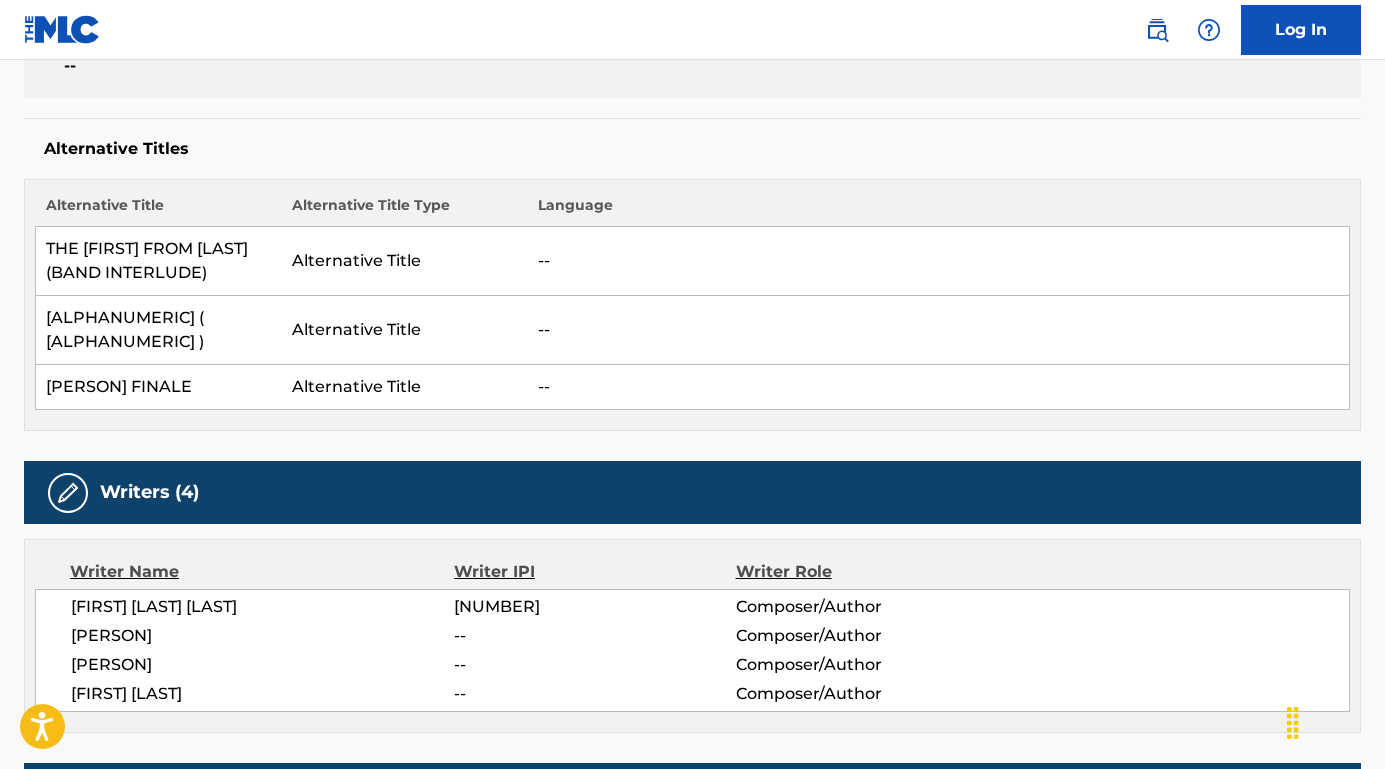 drag, startPoint x: 284, startPoint y: 670, endPoint x: 58, endPoint y: 654, distance: 226.56566 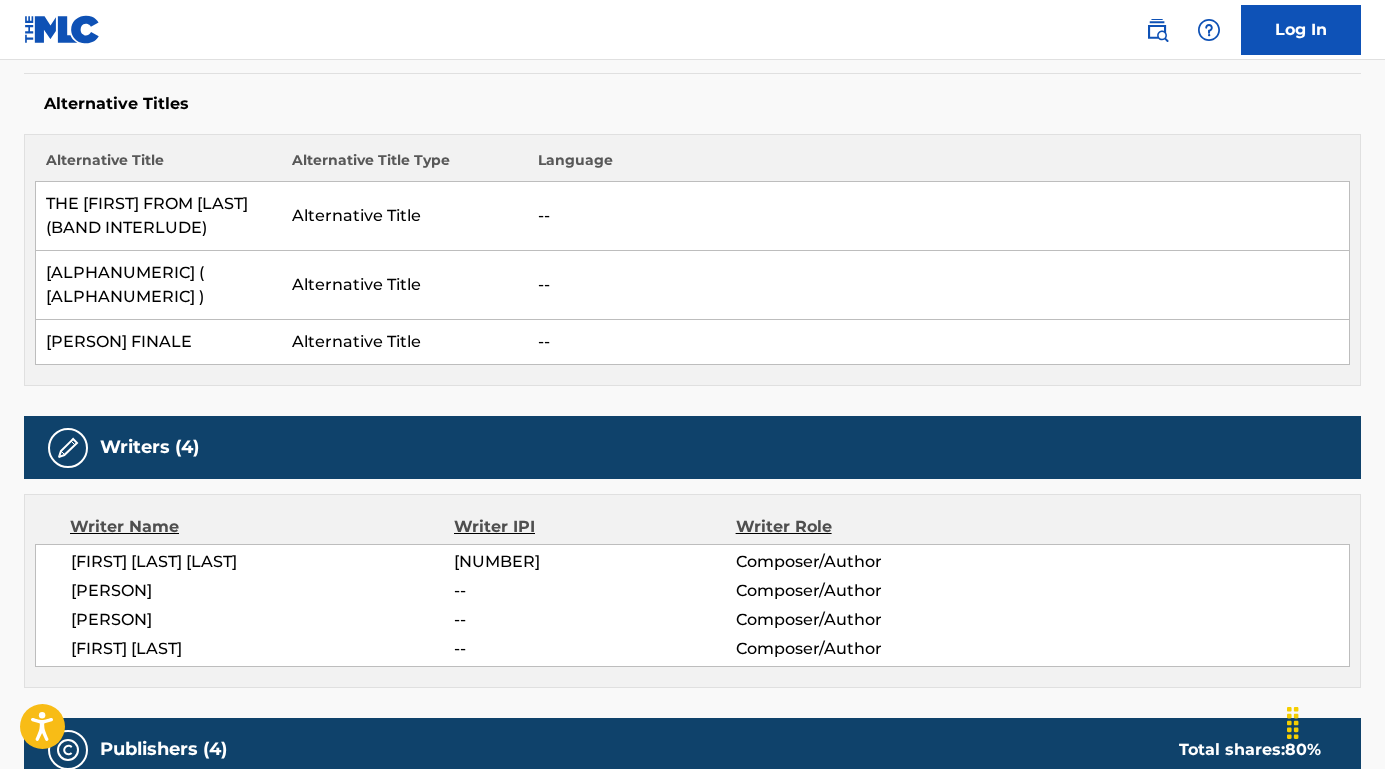 scroll, scrollTop: 617, scrollLeft: 0, axis: vertical 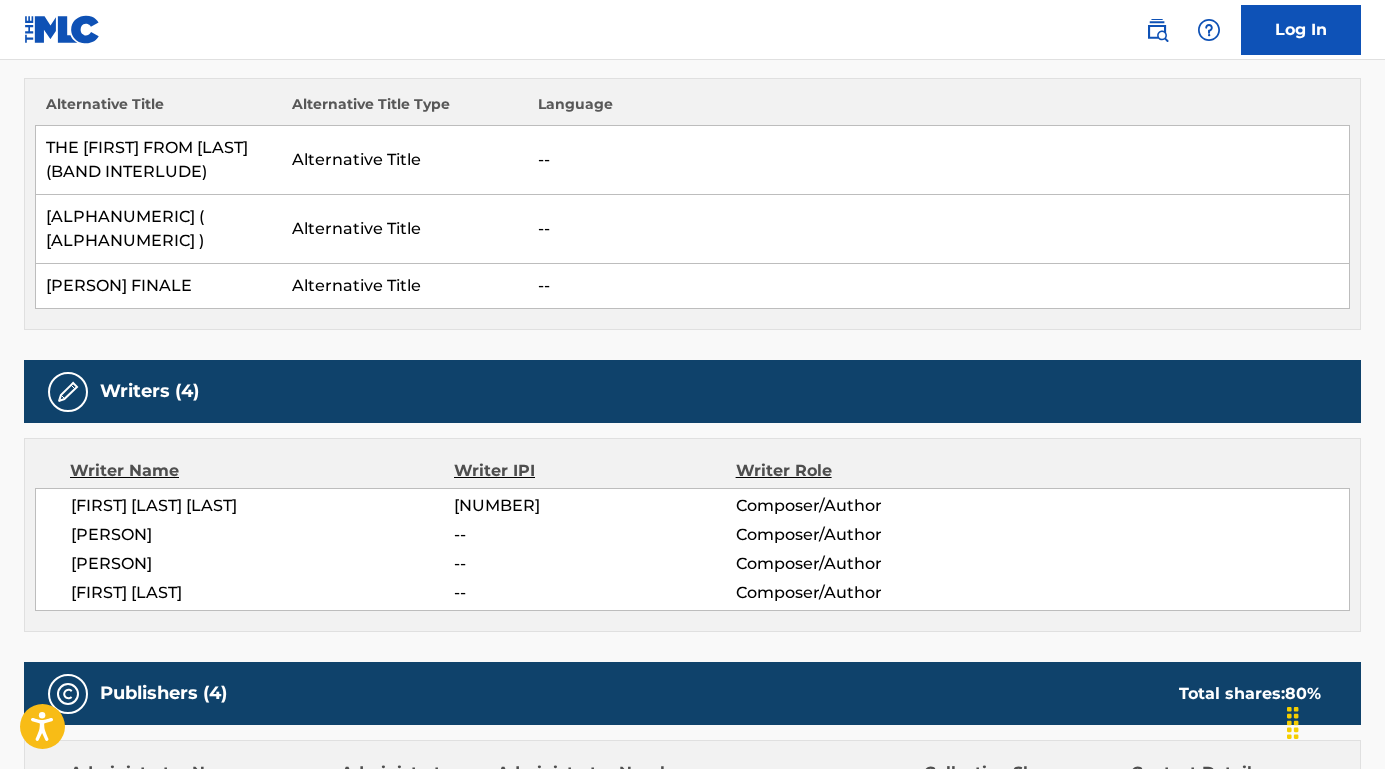 drag, startPoint x: 249, startPoint y: 589, endPoint x: 37, endPoint y: 583, distance: 212.08488 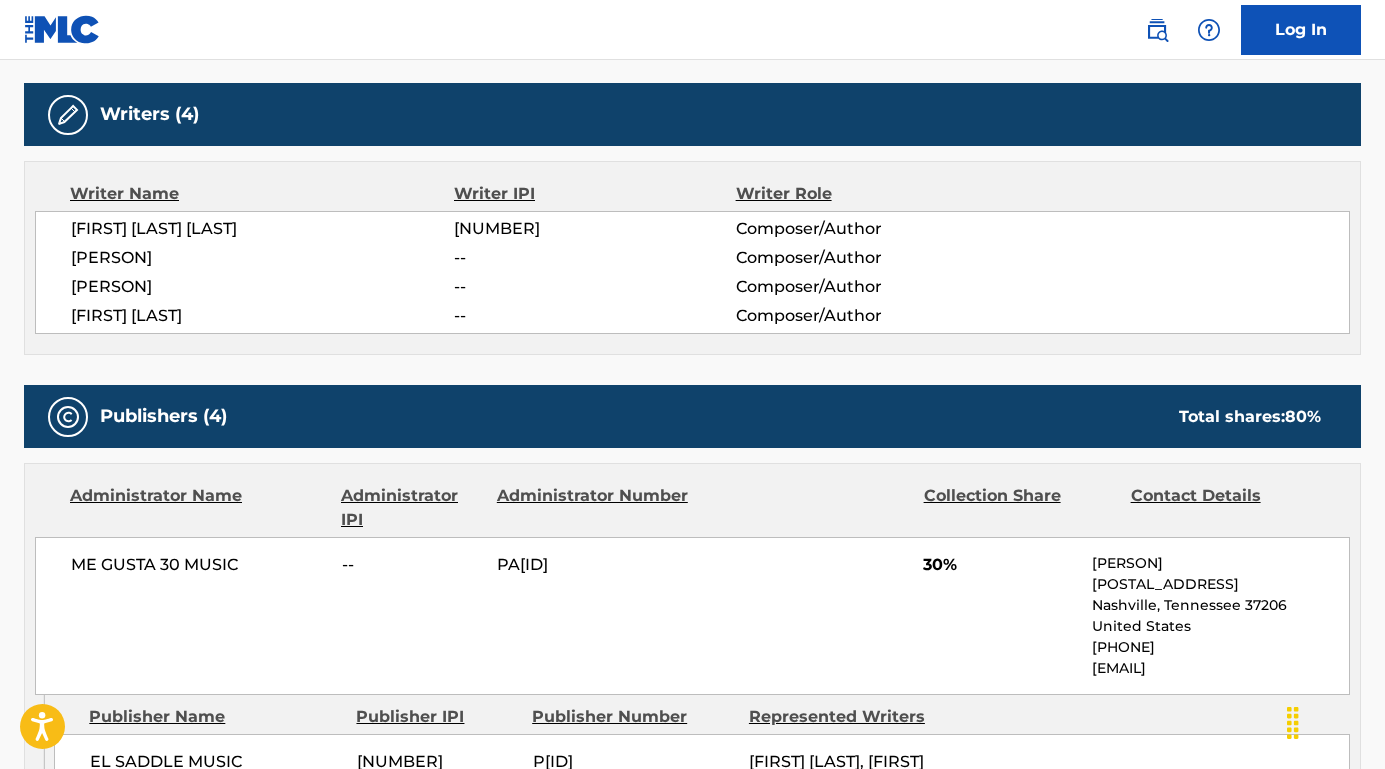scroll, scrollTop: 985, scrollLeft: 0, axis: vertical 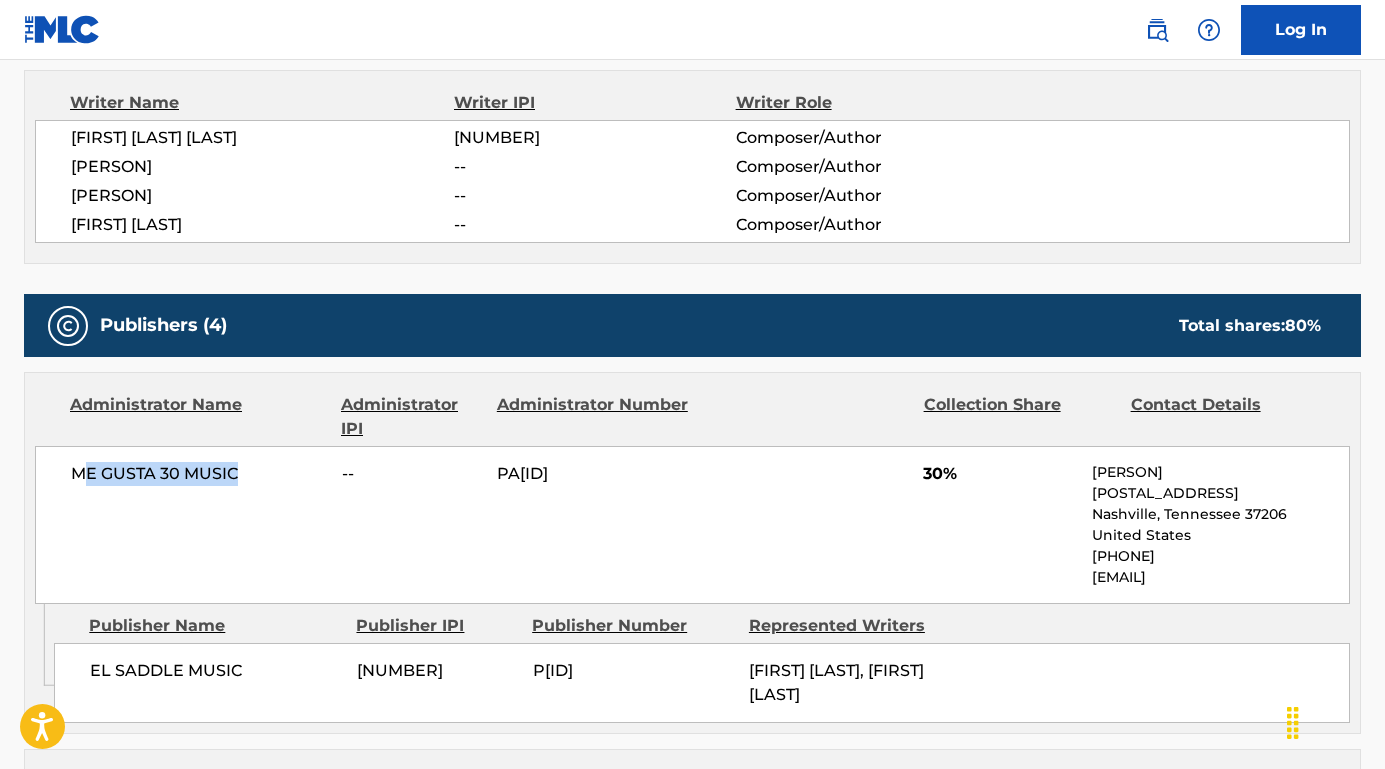 drag, startPoint x: 241, startPoint y: 497, endPoint x: 81, endPoint y: 495, distance: 160.0125 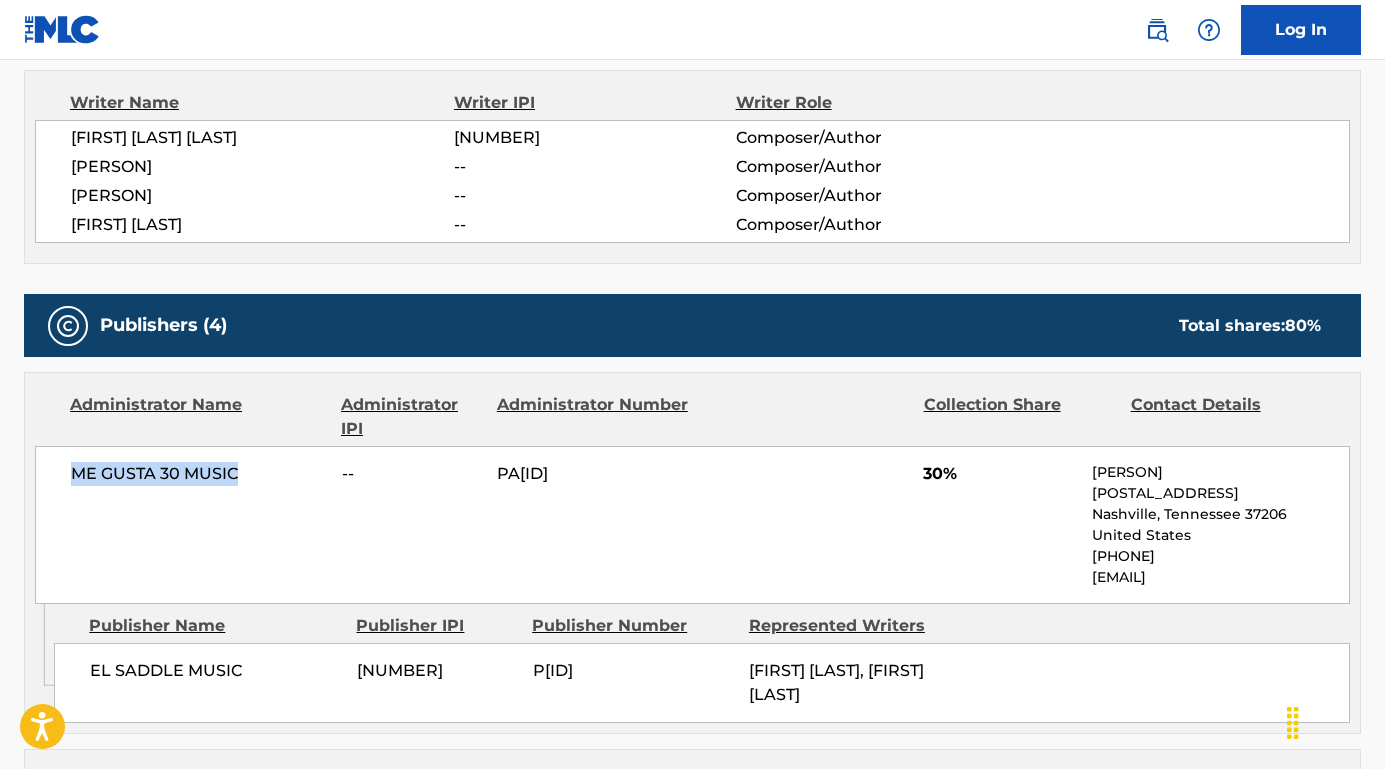 drag, startPoint x: 261, startPoint y: 493, endPoint x: 0, endPoint y: 490, distance: 261.01724 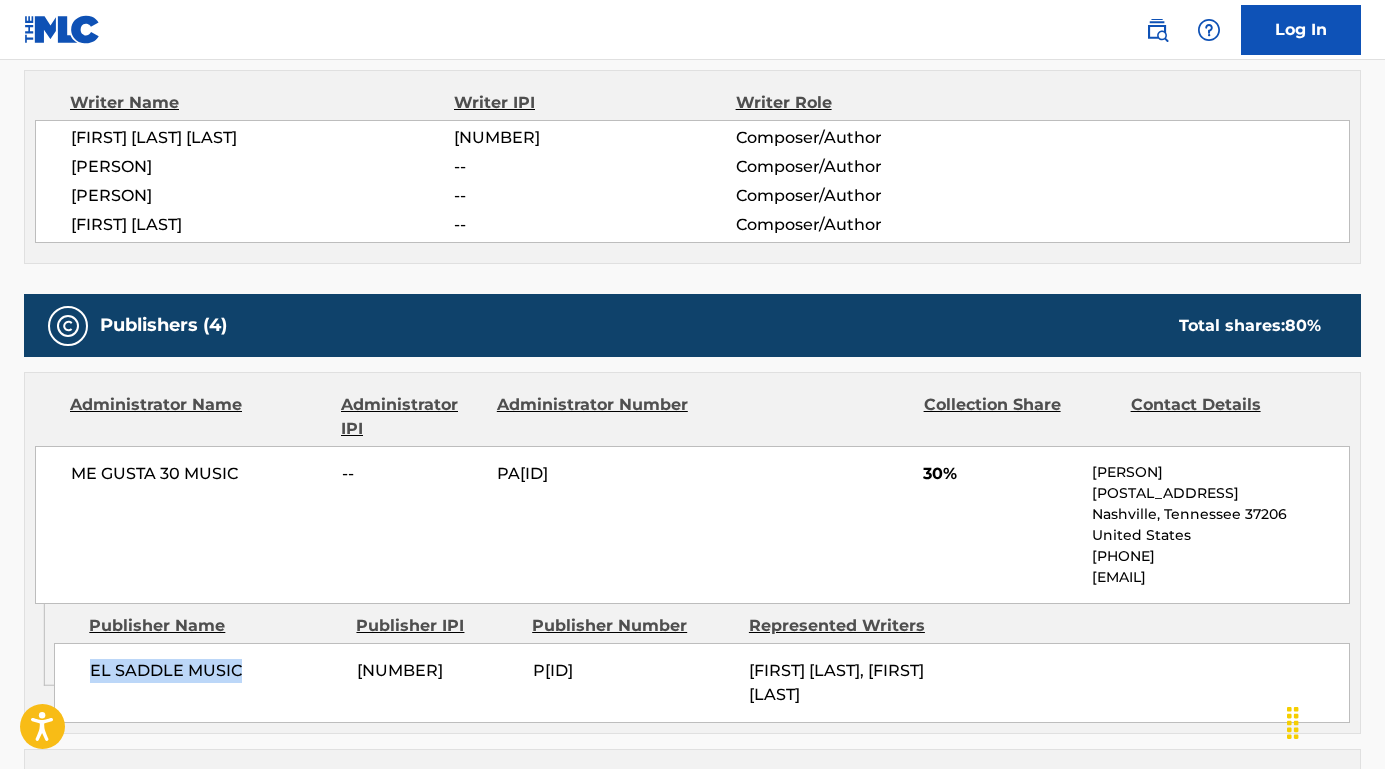 drag, startPoint x: 255, startPoint y: 695, endPoint x: 54, endPoint y: 695, distance: 201 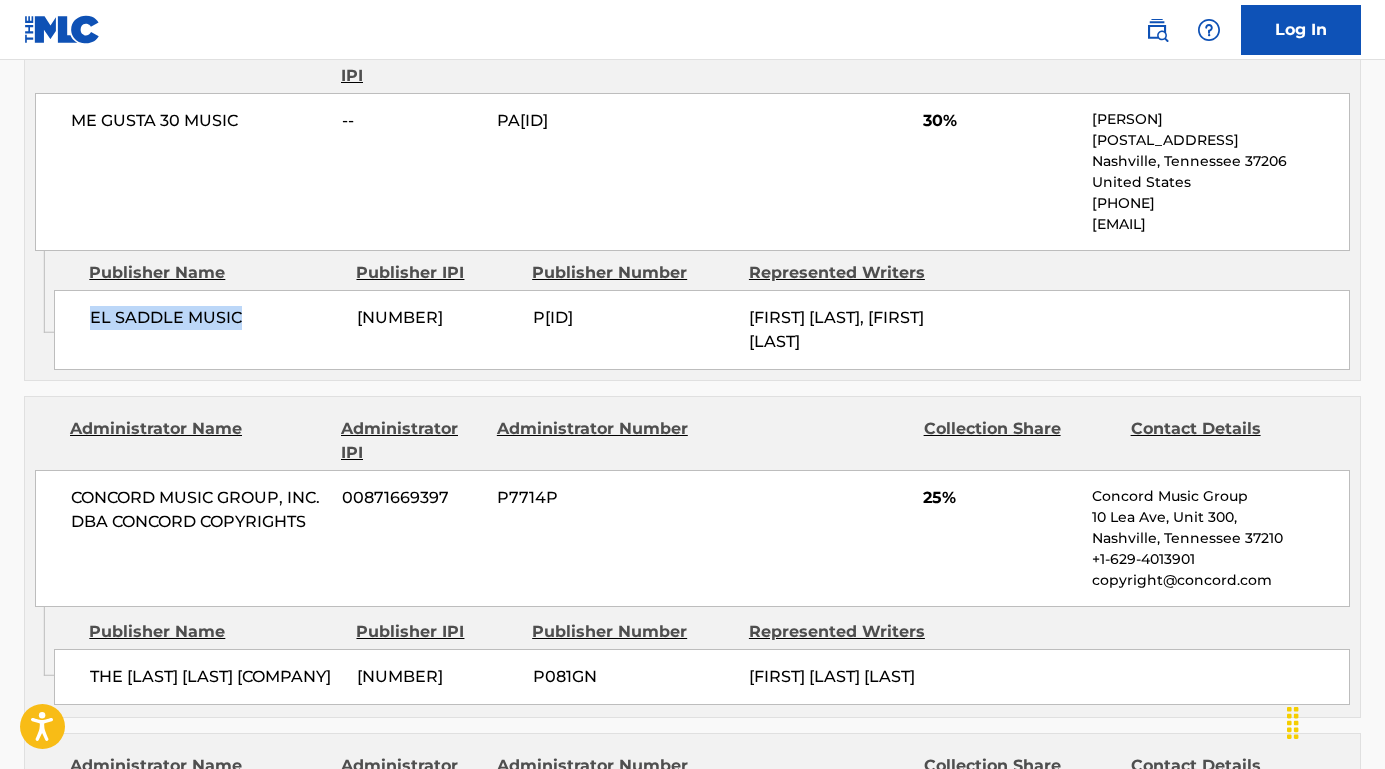scroll, scrollTop: 1446, scrollLeft: 0, axis: vertical 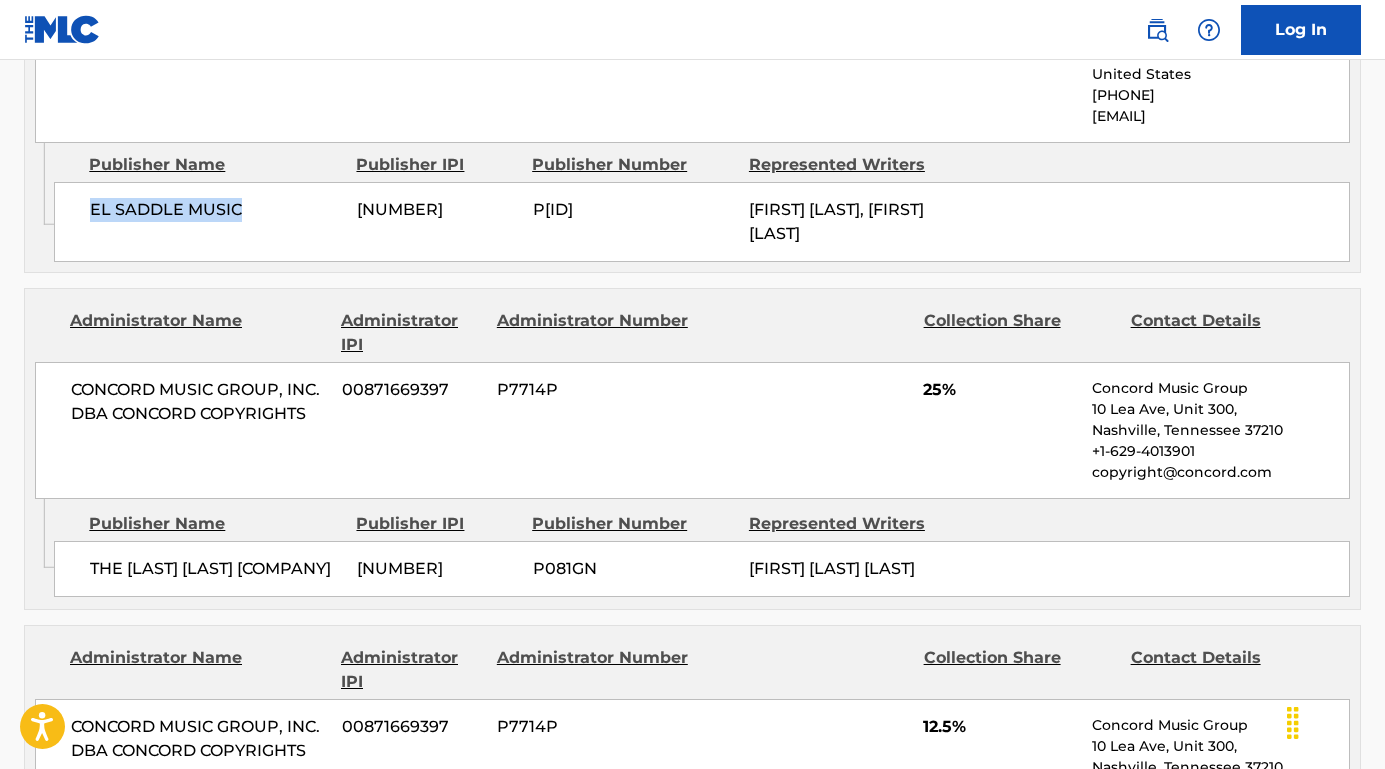 drag, startPoint x: 211, startPoint y: 608, endPoint x: 78, endPoint y: 593, distance: 133.84319 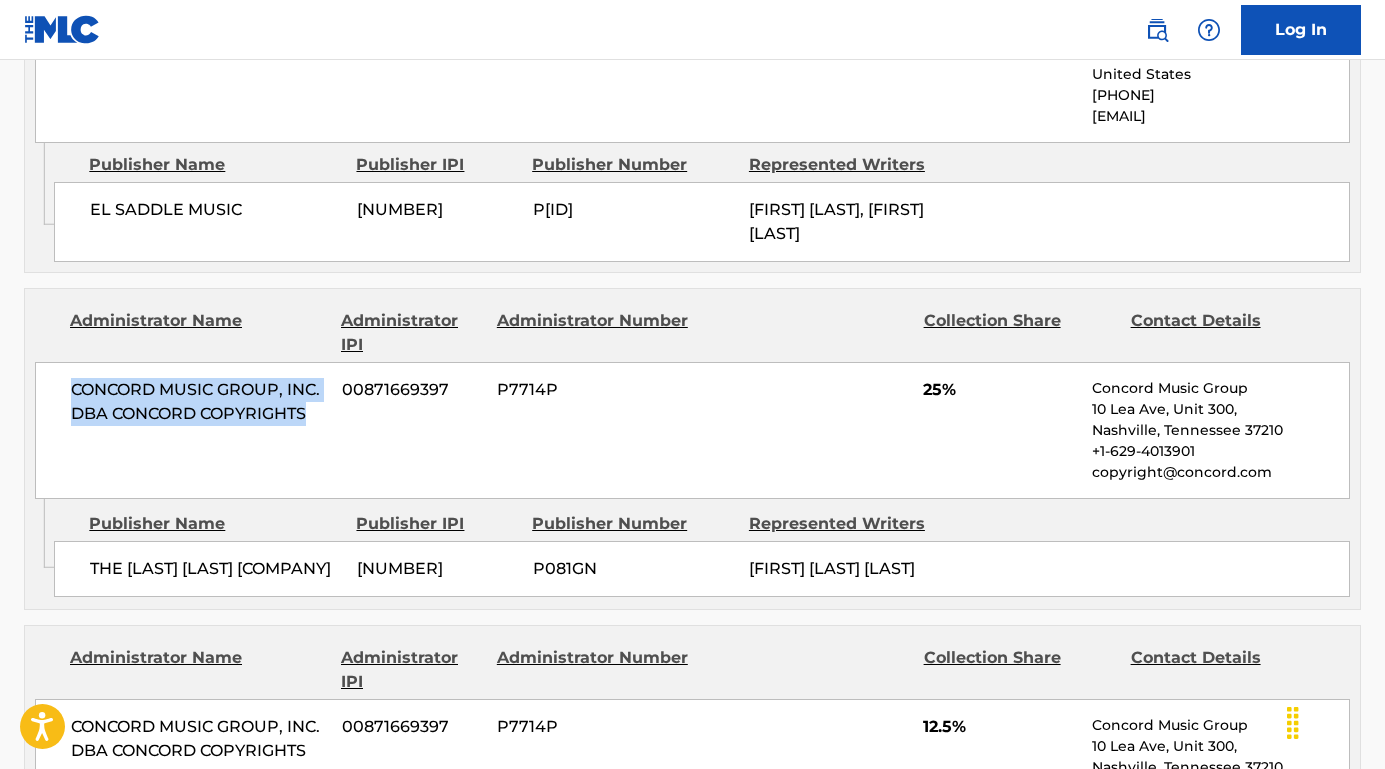 drag, startPoint x: 327, startPoint y: 438, endPoint x: 77, endPoint y: 390, distance: 254.5663 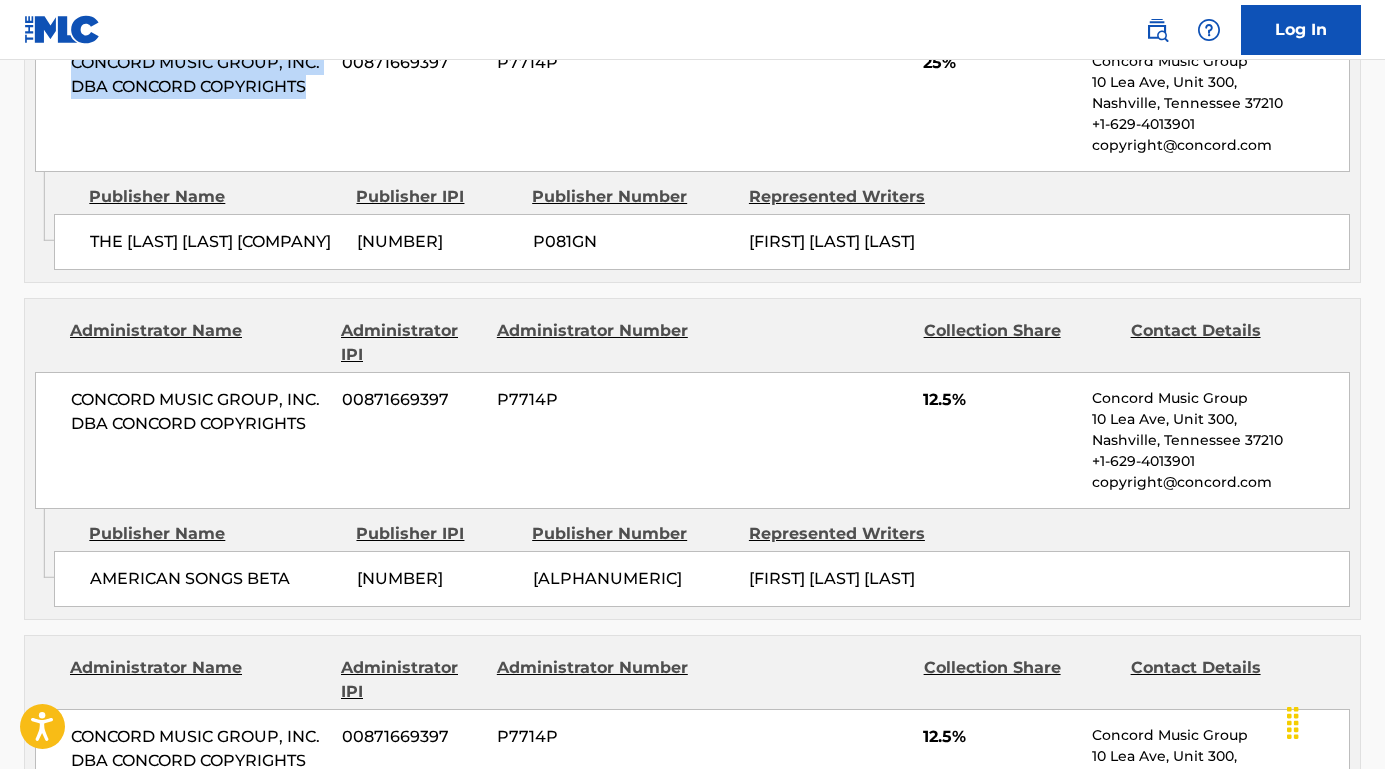 scroll, scrollTop: 1841, scrollLeft: 0, axis: vertical 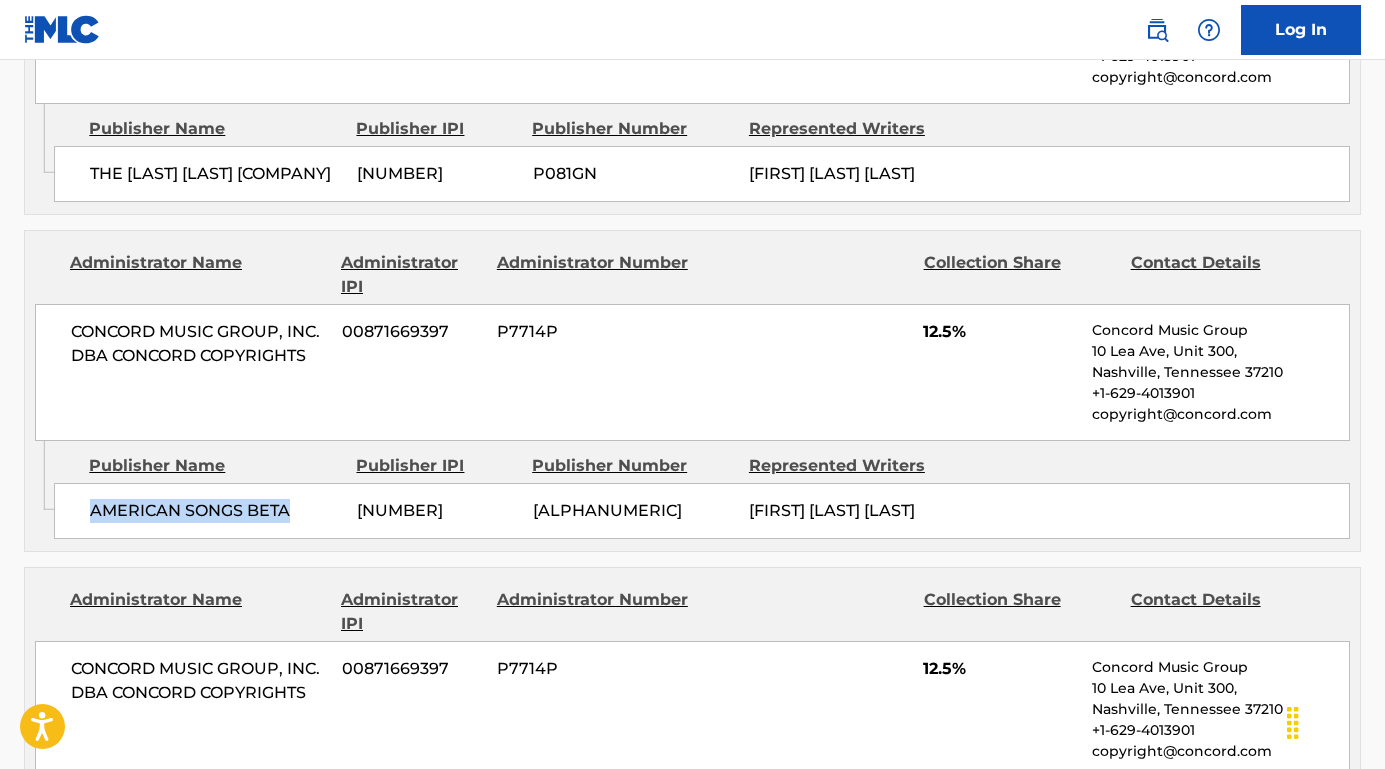 drag, startPoint x: 291, startPoint y: 551, endPoint x: 69, endPoint y: 544, distance: 222.11034 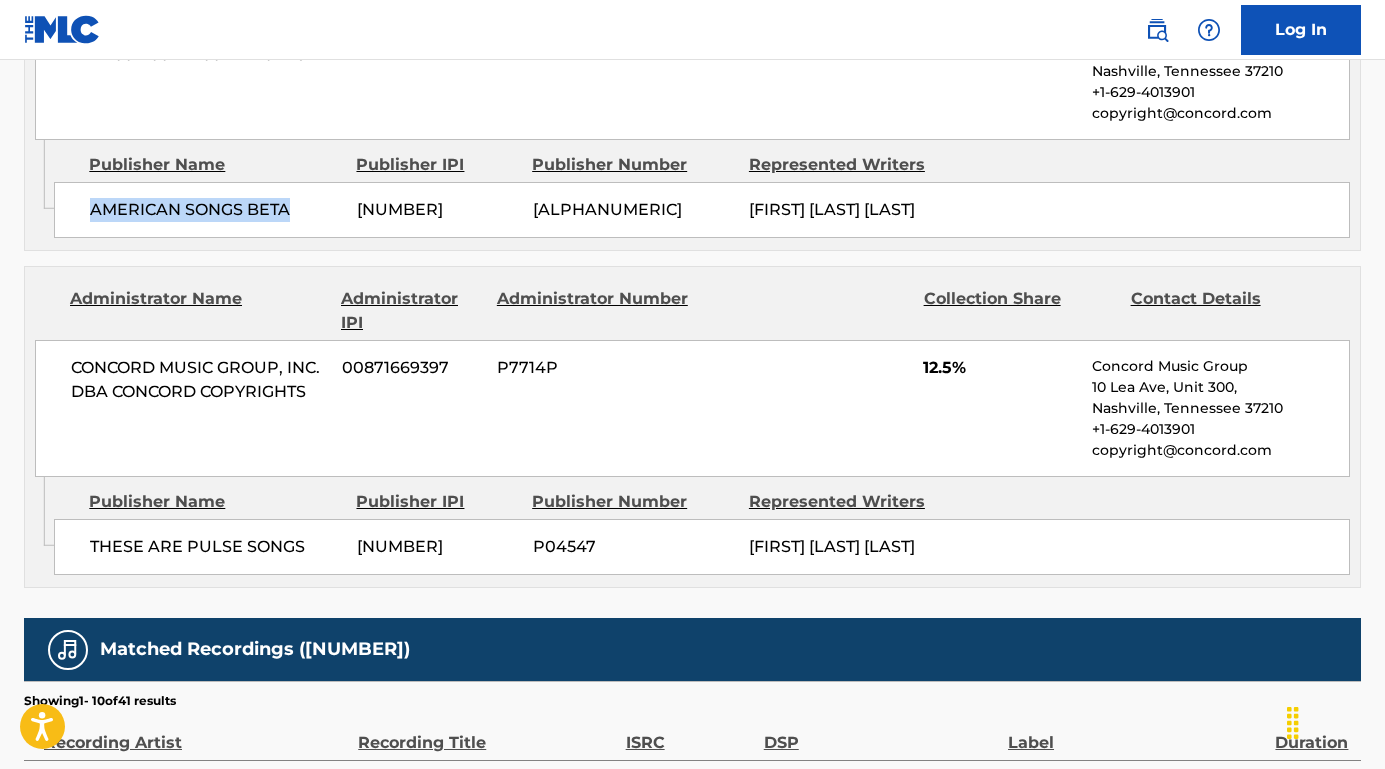 scroll, scrollTop: 2158, scrollLeft: 0, axis: vertical 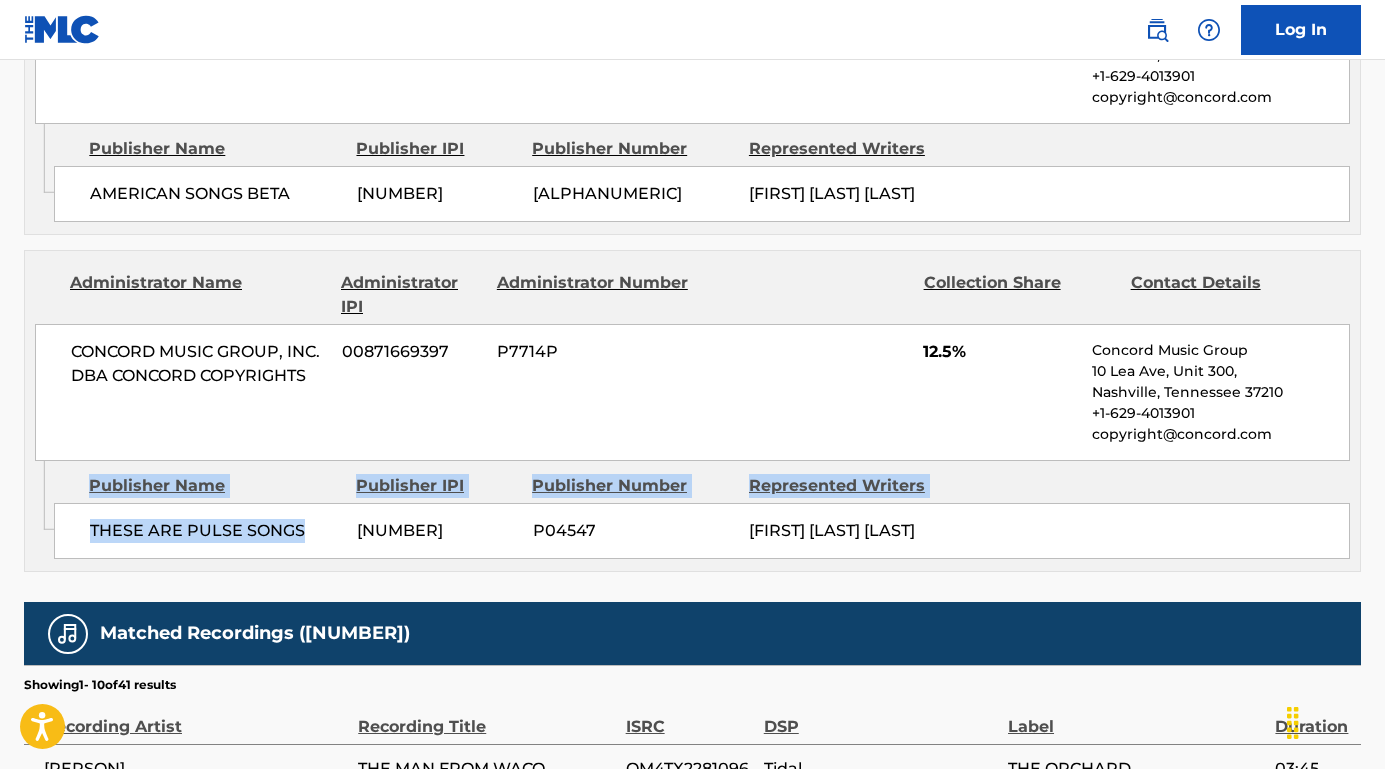 drag, startPoint x: 315, startPoint y: 576, endPoint x: 44, endPoint y: 573, distance: 271.0166 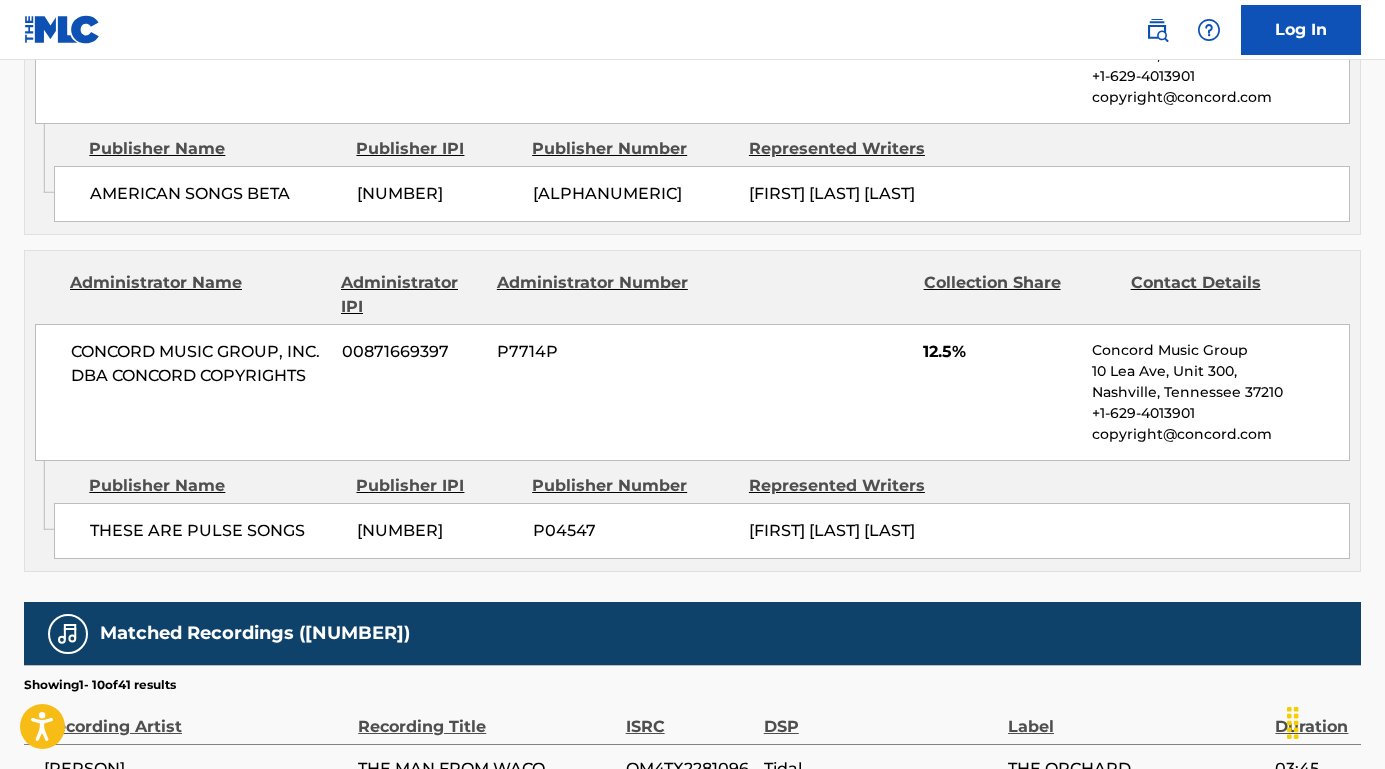 click on "THESE ARE PULSE SONGS 00739600727 P04547 MATTHEW CHARLES CROCKETT" at bounding box center (702, 531) 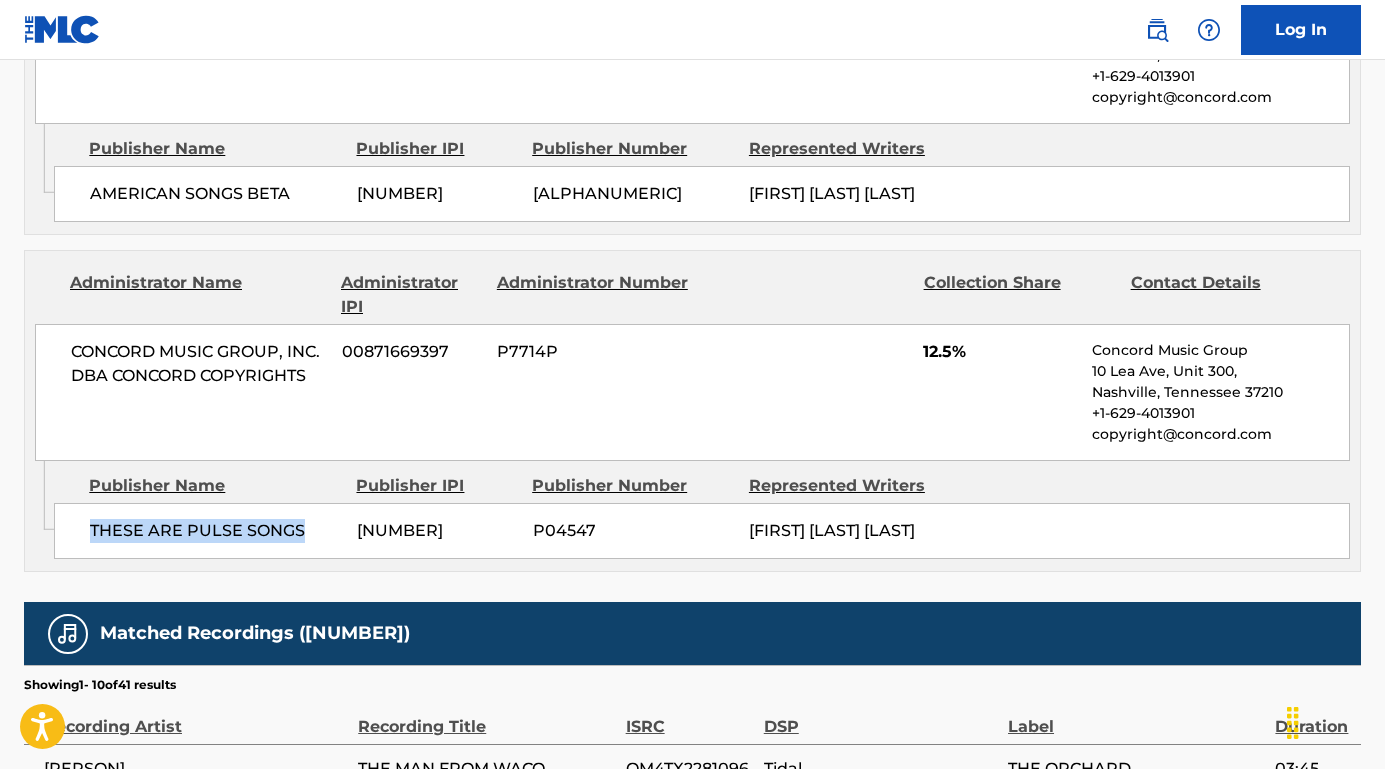 drag, startPoint x: 295, startPoint y: 586, endPoint x: 89, endPoint y: 580, distance: 206.08736 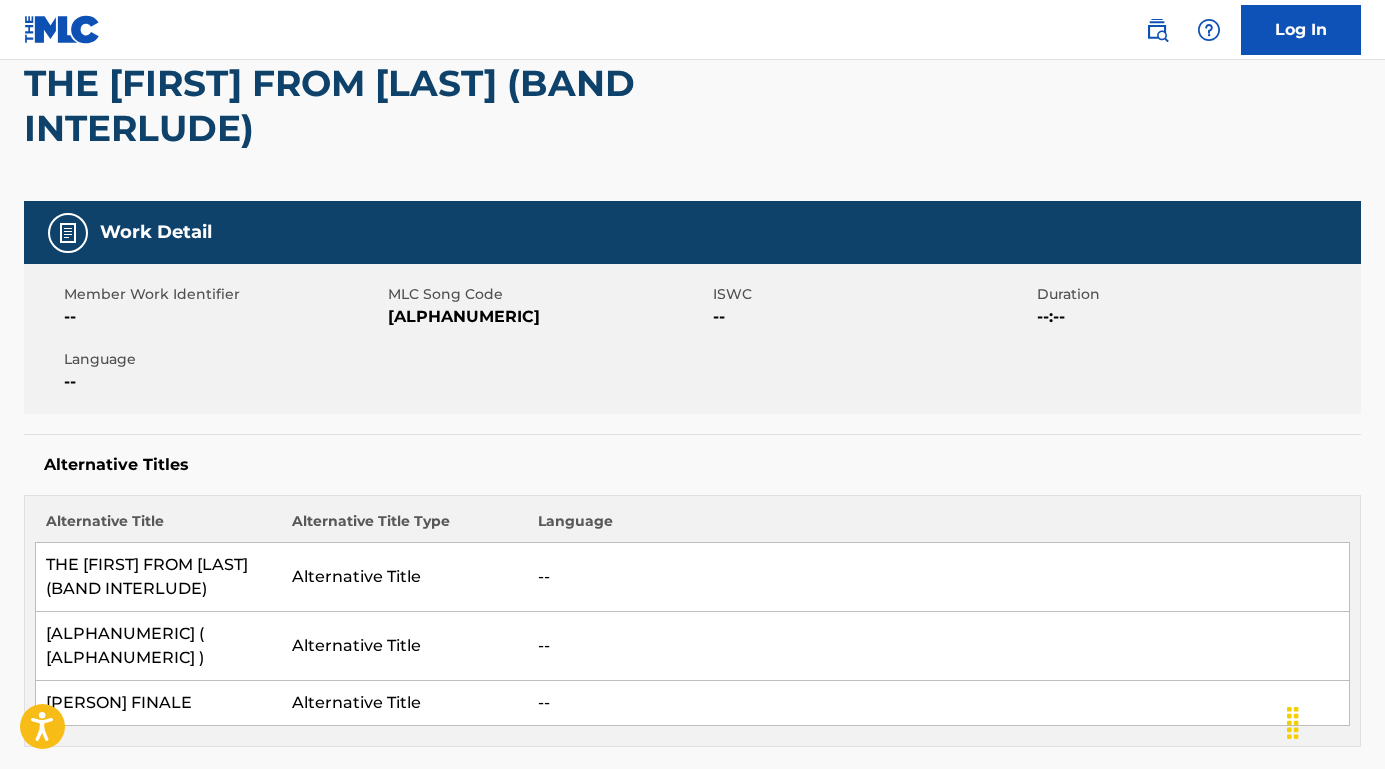 scroll, scrollTop: 89, scrollLeft: 0, axis: vertical 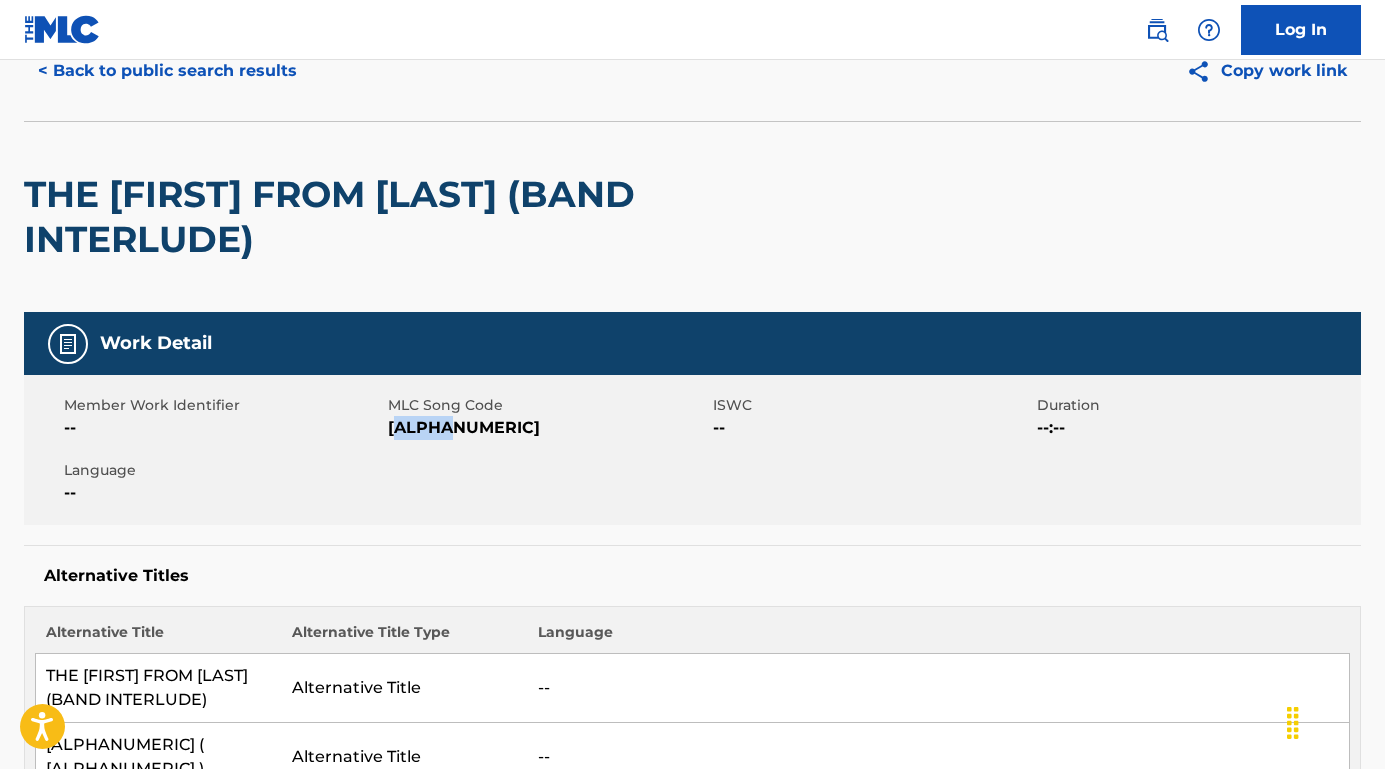 drag, startPoint x: 487, startPoint y: 449, endPoint x: 400, endPoint y: 436, distance: 87.965904 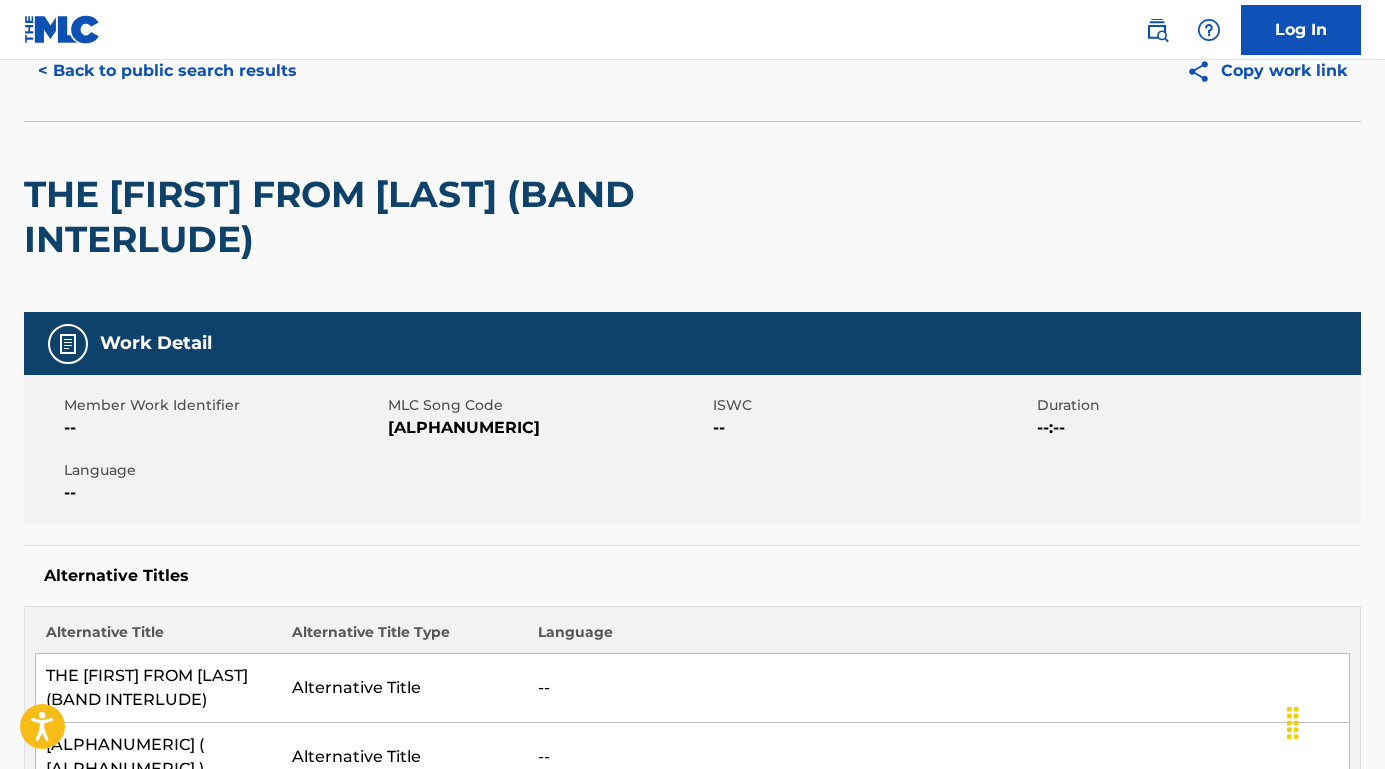 click on "TA99Z9" at bounding box center (547, 428) 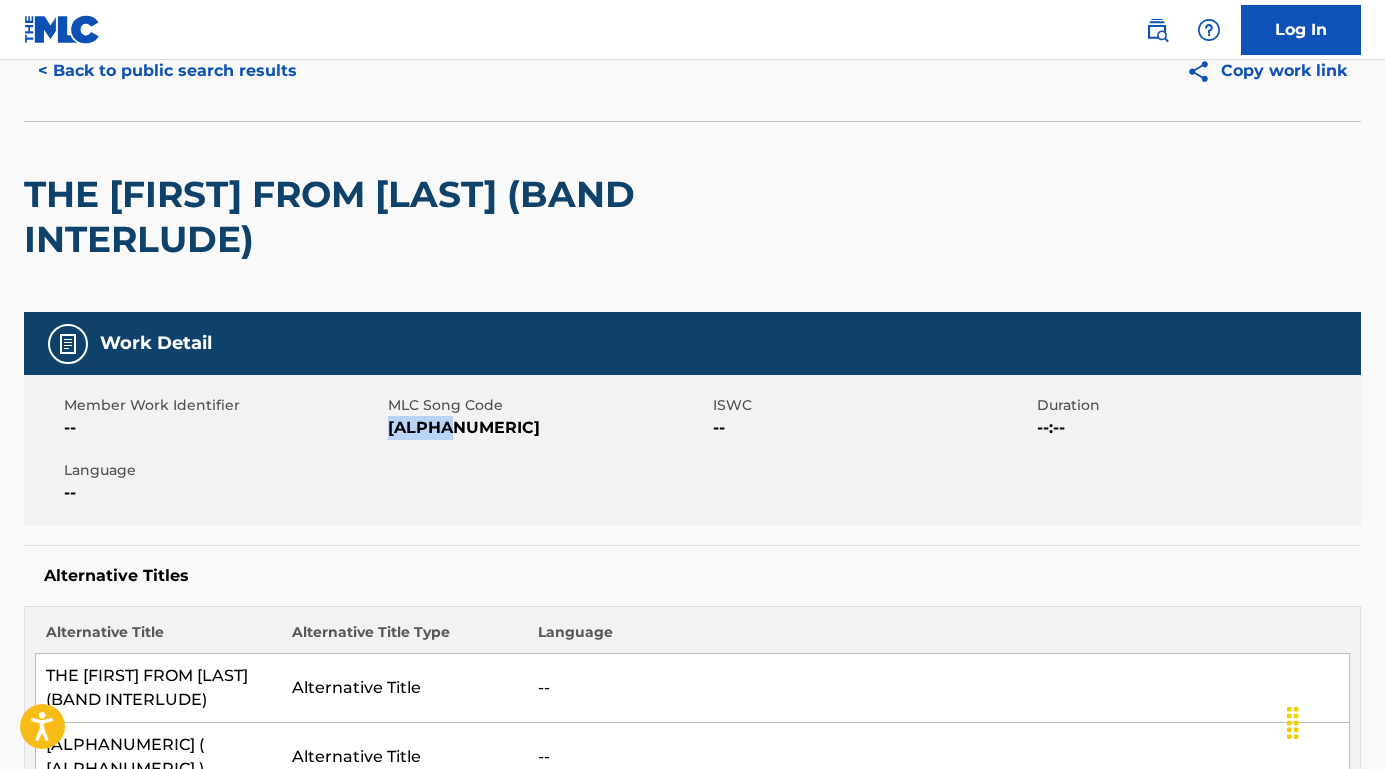 drag, startPoint x: 463, startPoint y: 424, endPoint x: 391, endPoint y: 424, distance: 72 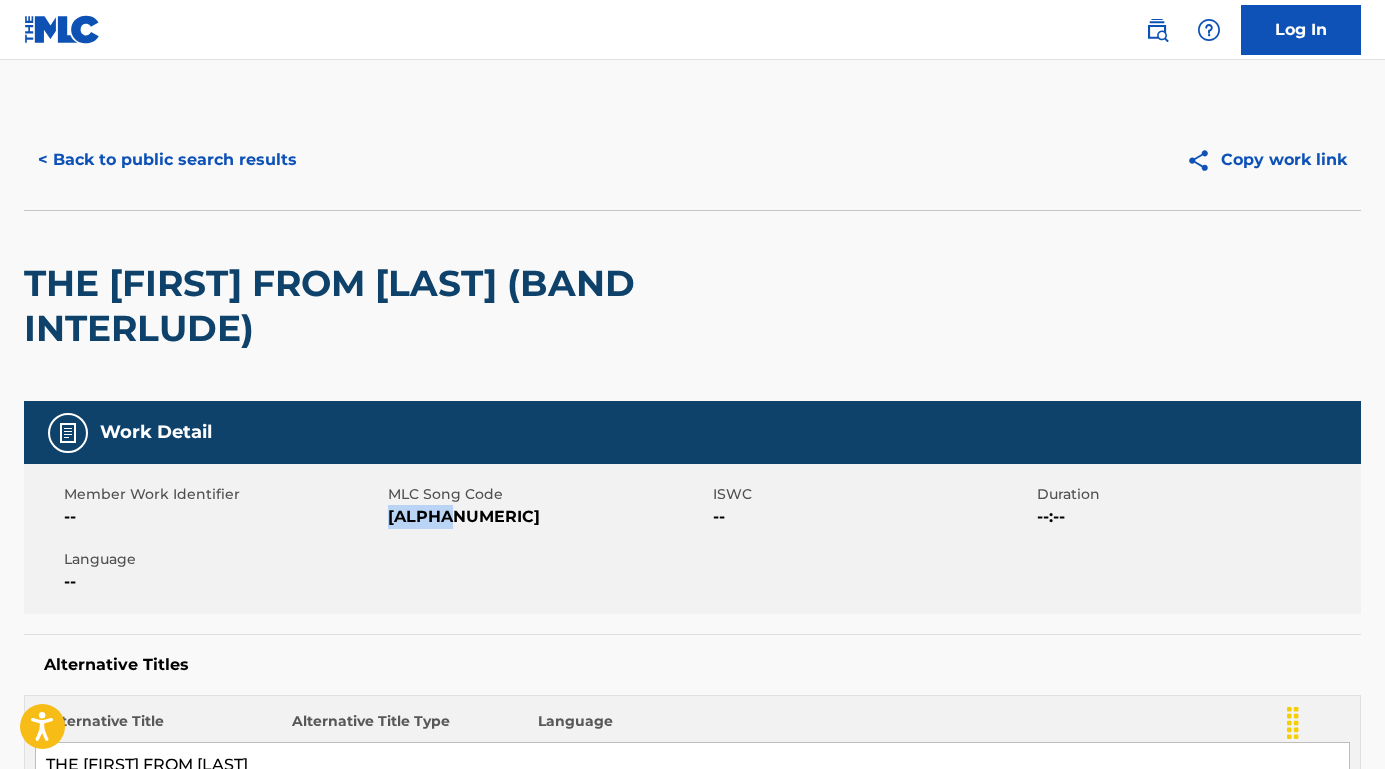 scroll, scrollTop: -1, scrollLeft: 0, axis: vertical 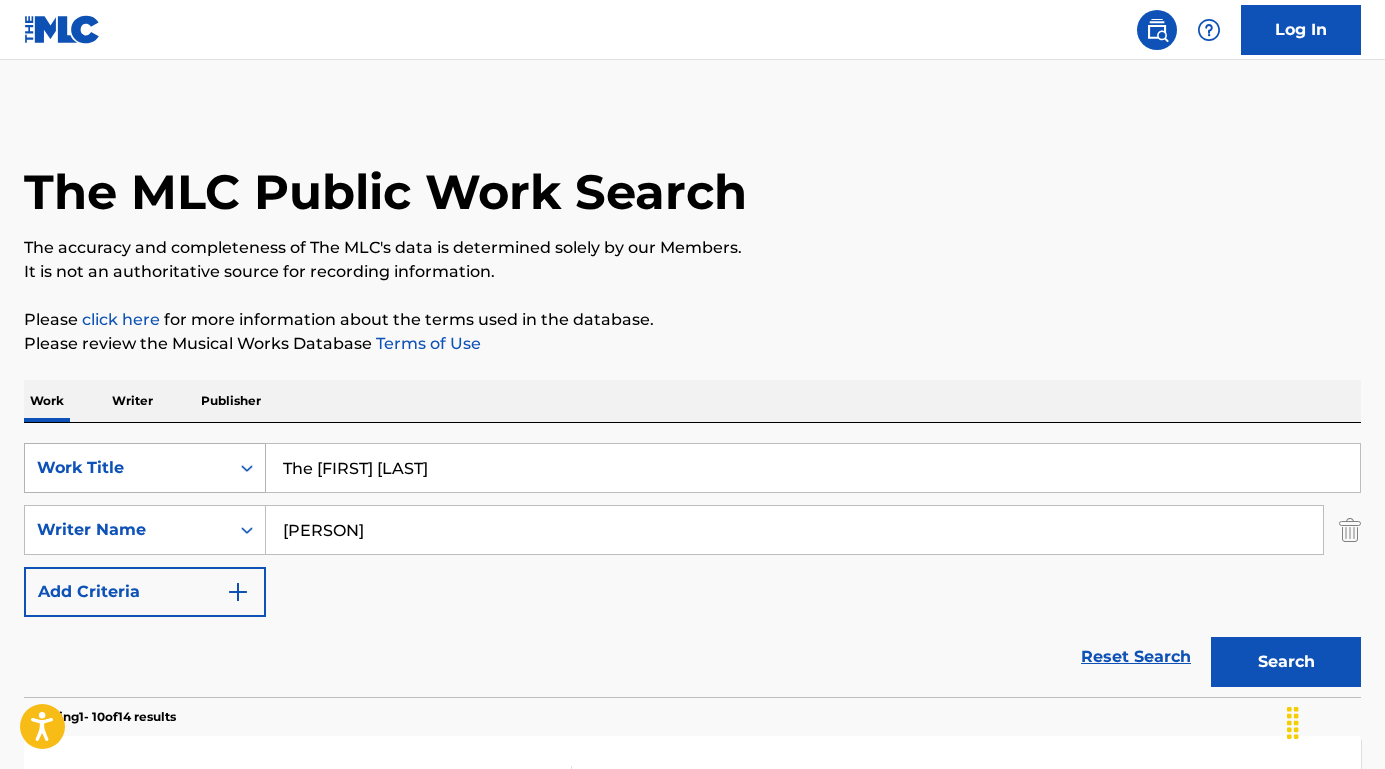 drag, startPoint x: 465, startPoint y: 468, endPoint x: 180, endPoint y: 455, distance: 285.29633 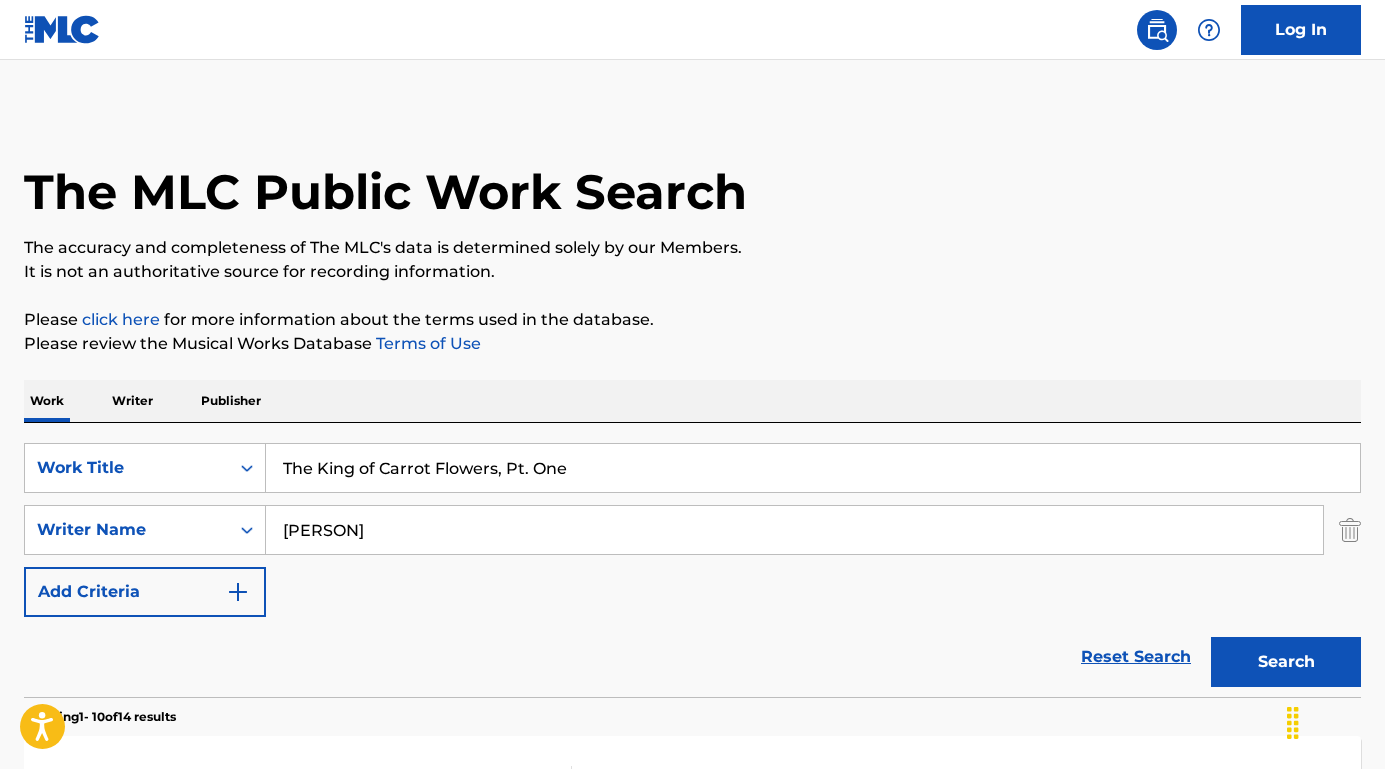 type on "The King of Carrot Flowers, Pt. One" 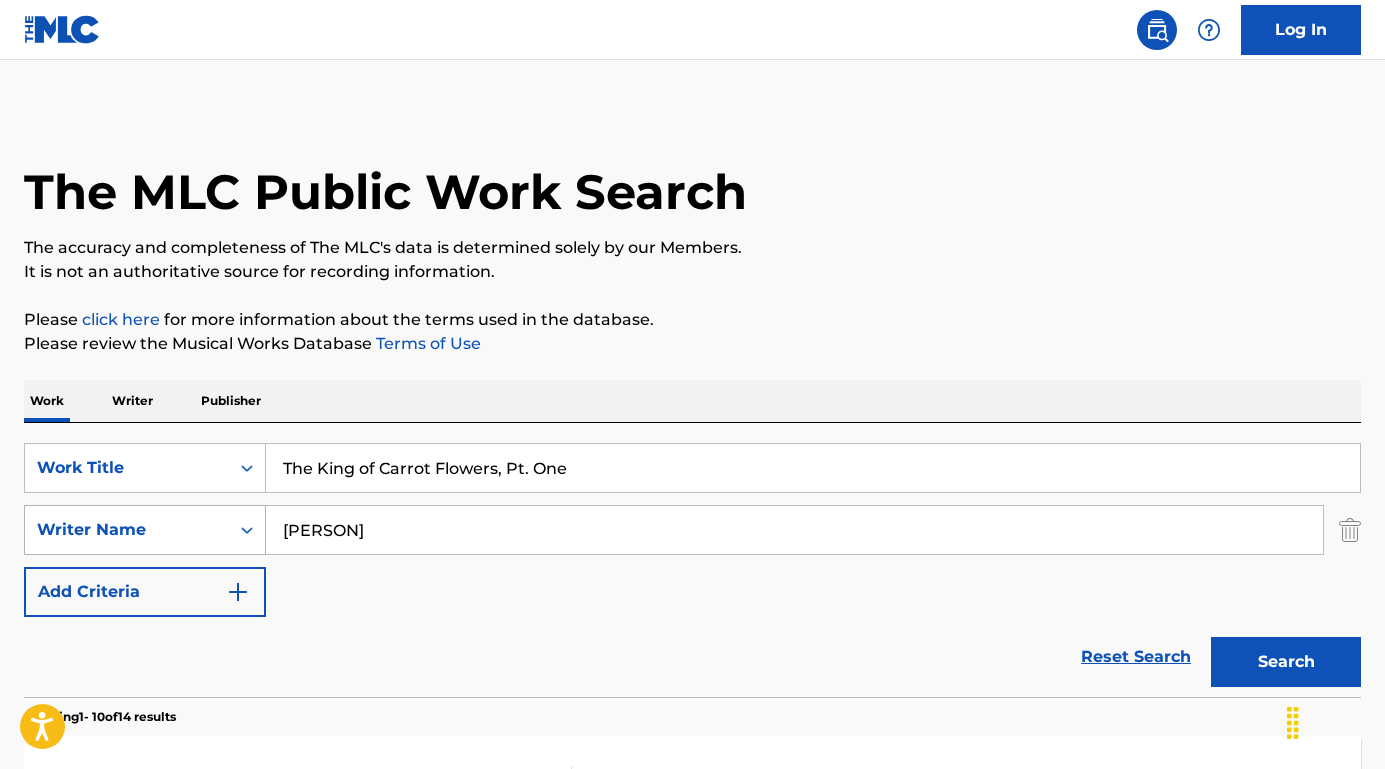 drag, startPoint x: 430, startPoint y: 529, endPoint x: 200, endPoint y: 513, distance: 230.55585 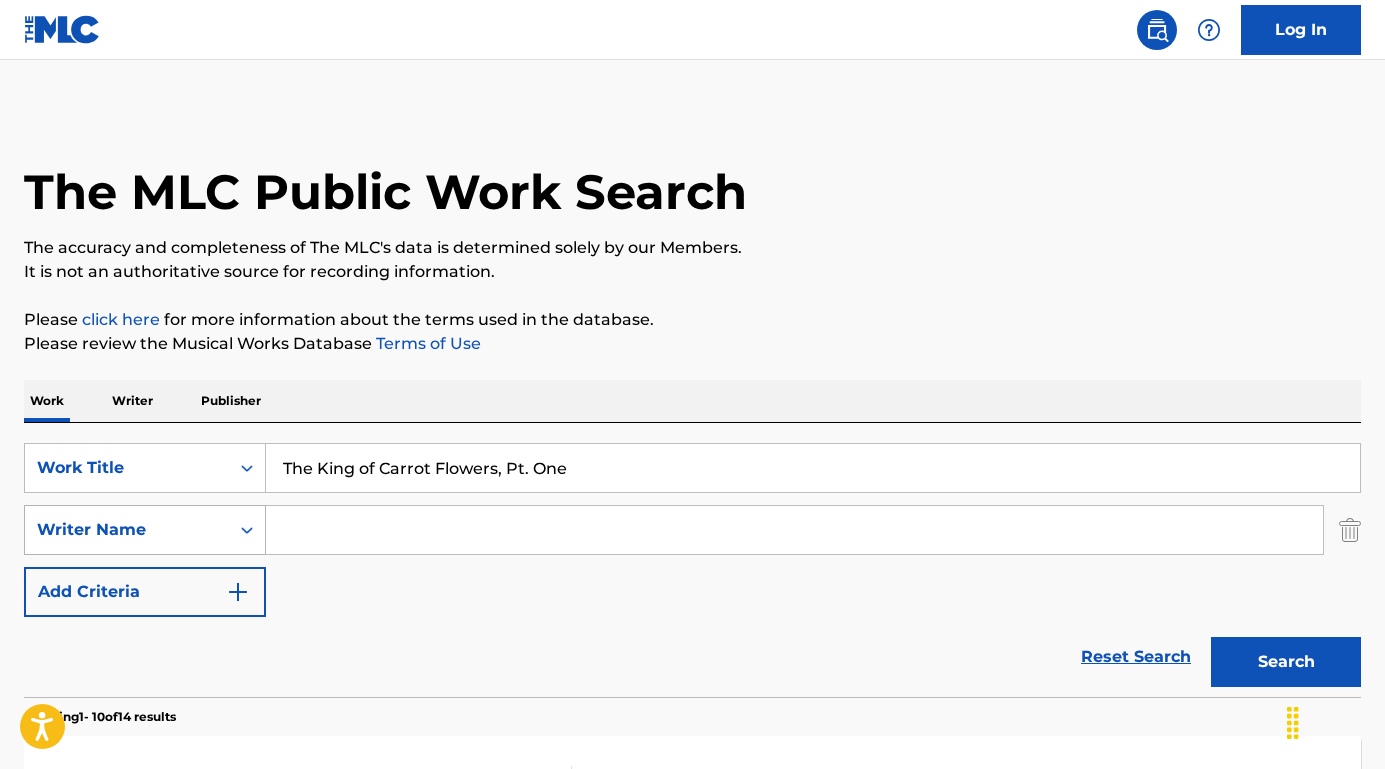 type 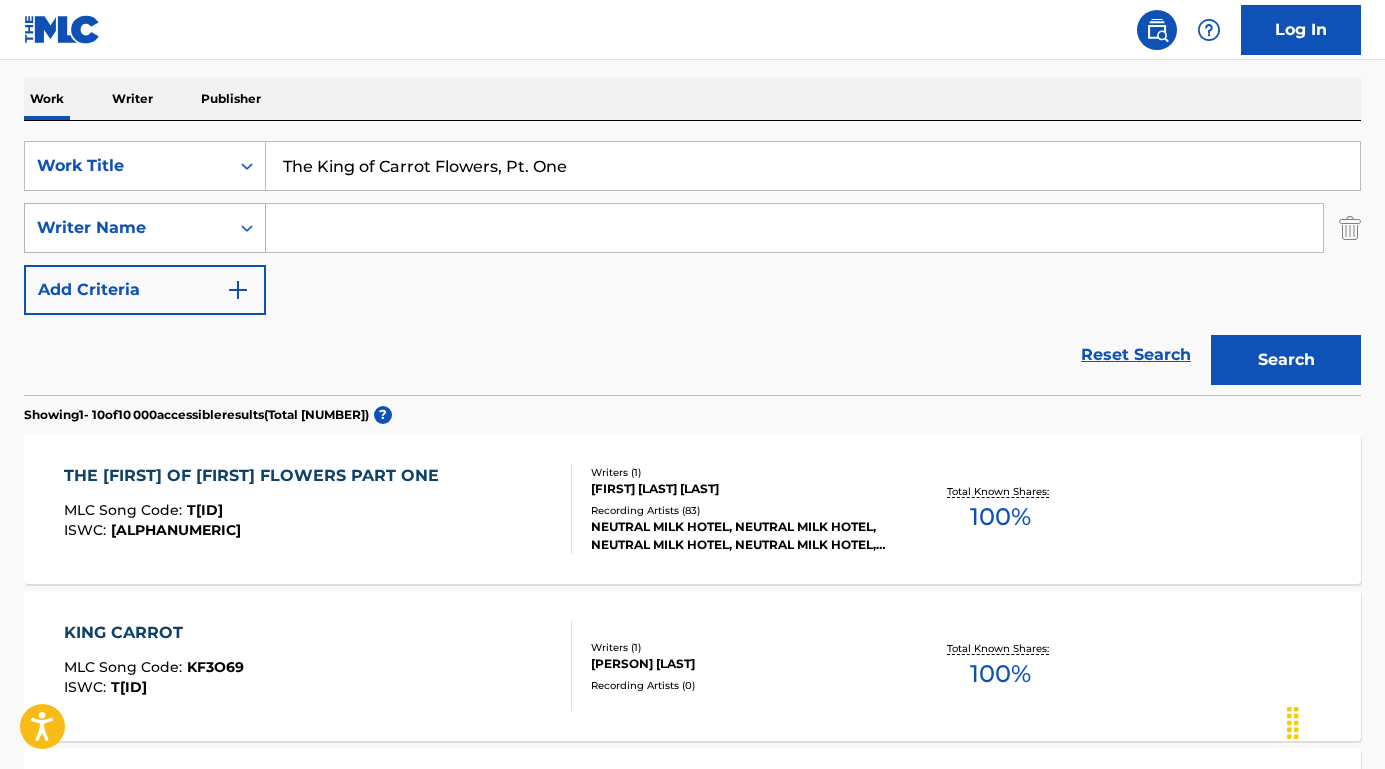 scroll, scrollTop: 306, scrollLeft: 0, axis: vertical 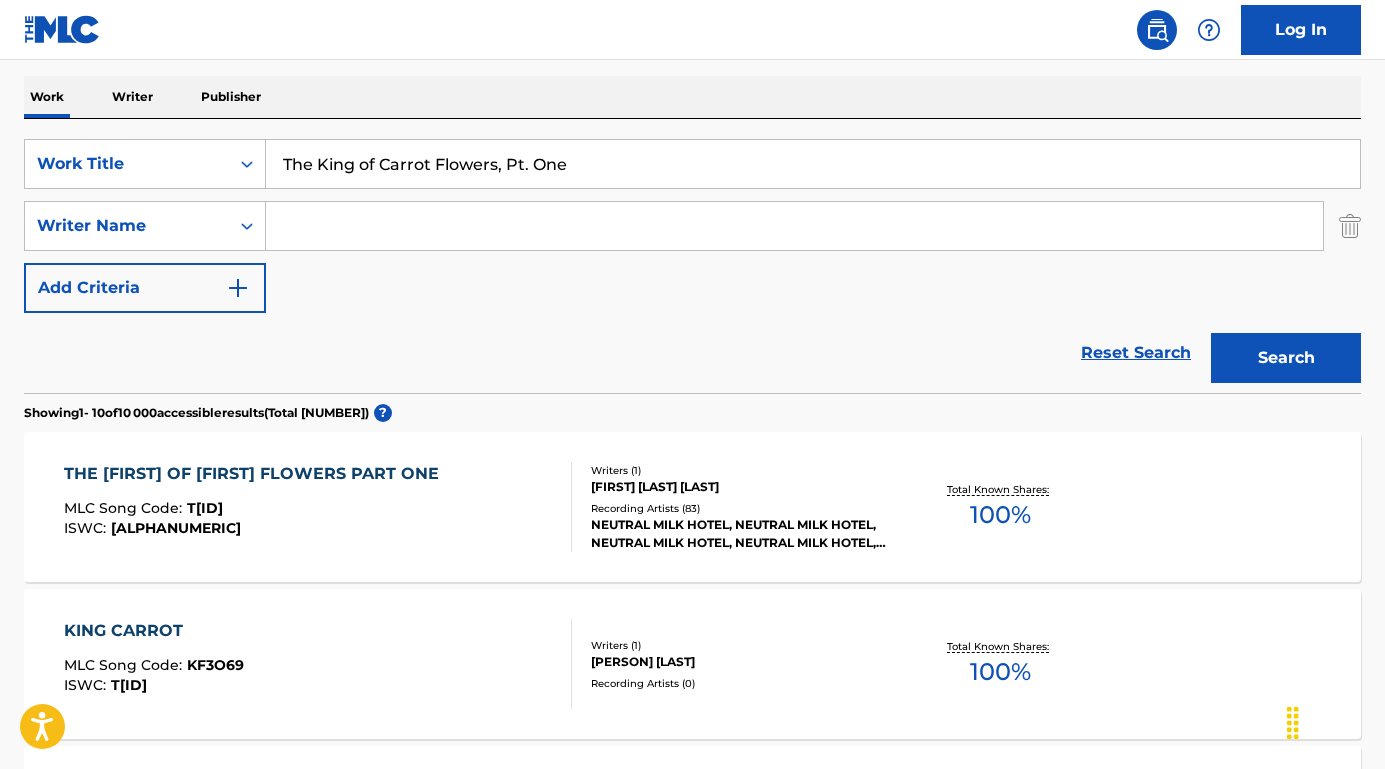 click on "THE KING OF CARROT FLOWERS PART ONE" at bounding box center [256, 474] 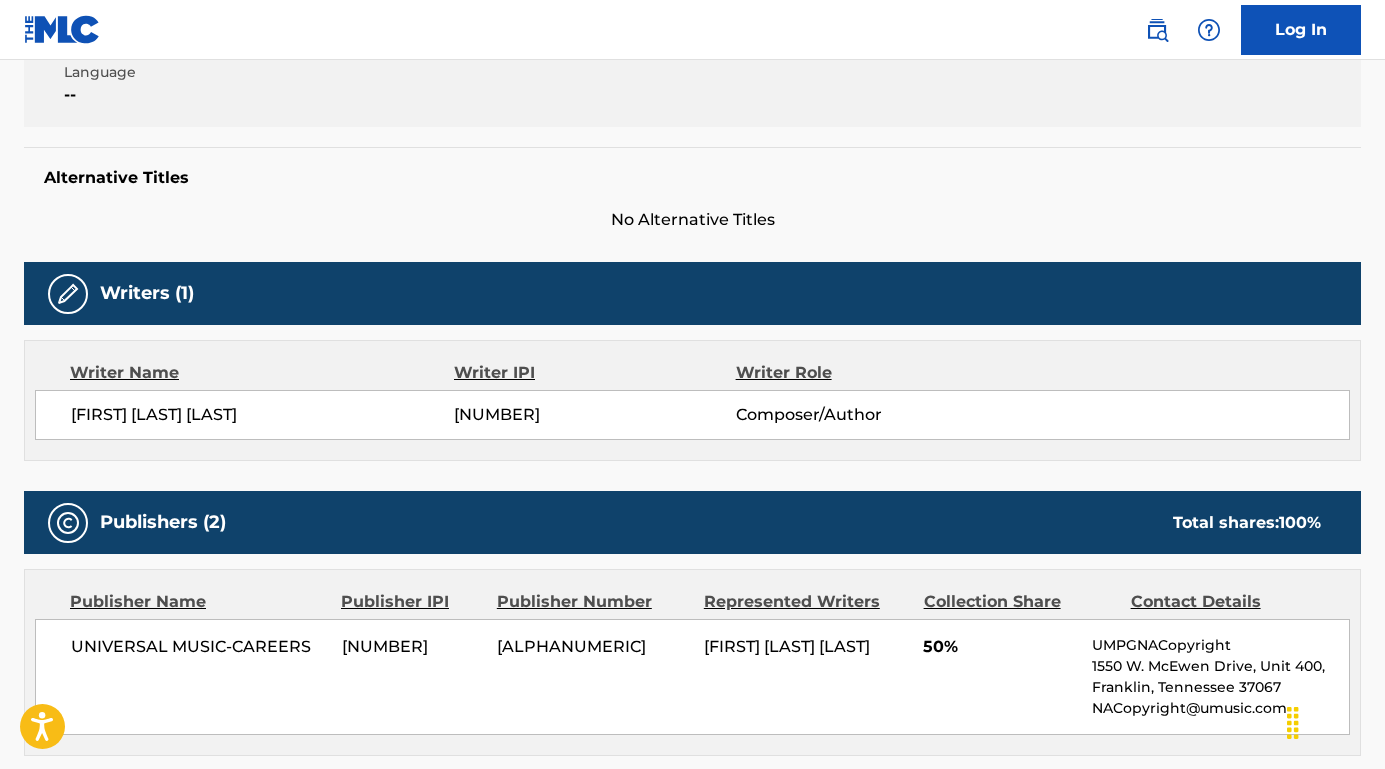 scroll, scrollTop: 499, scrollLeft: 0, axis: vertical 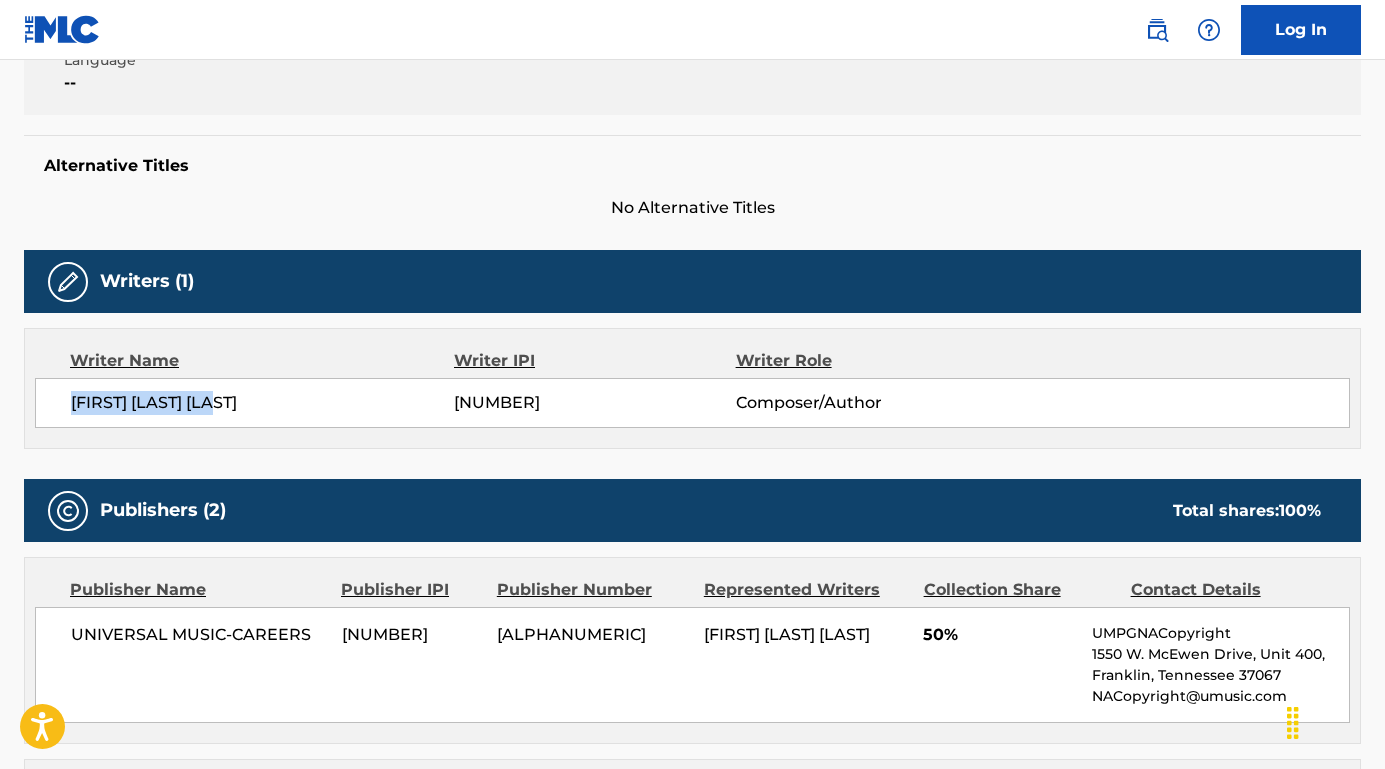 drag, startPoint x: 264, startPoint y: 410, endPoint x: 35, endPoint y: 399, distance: 229.26404 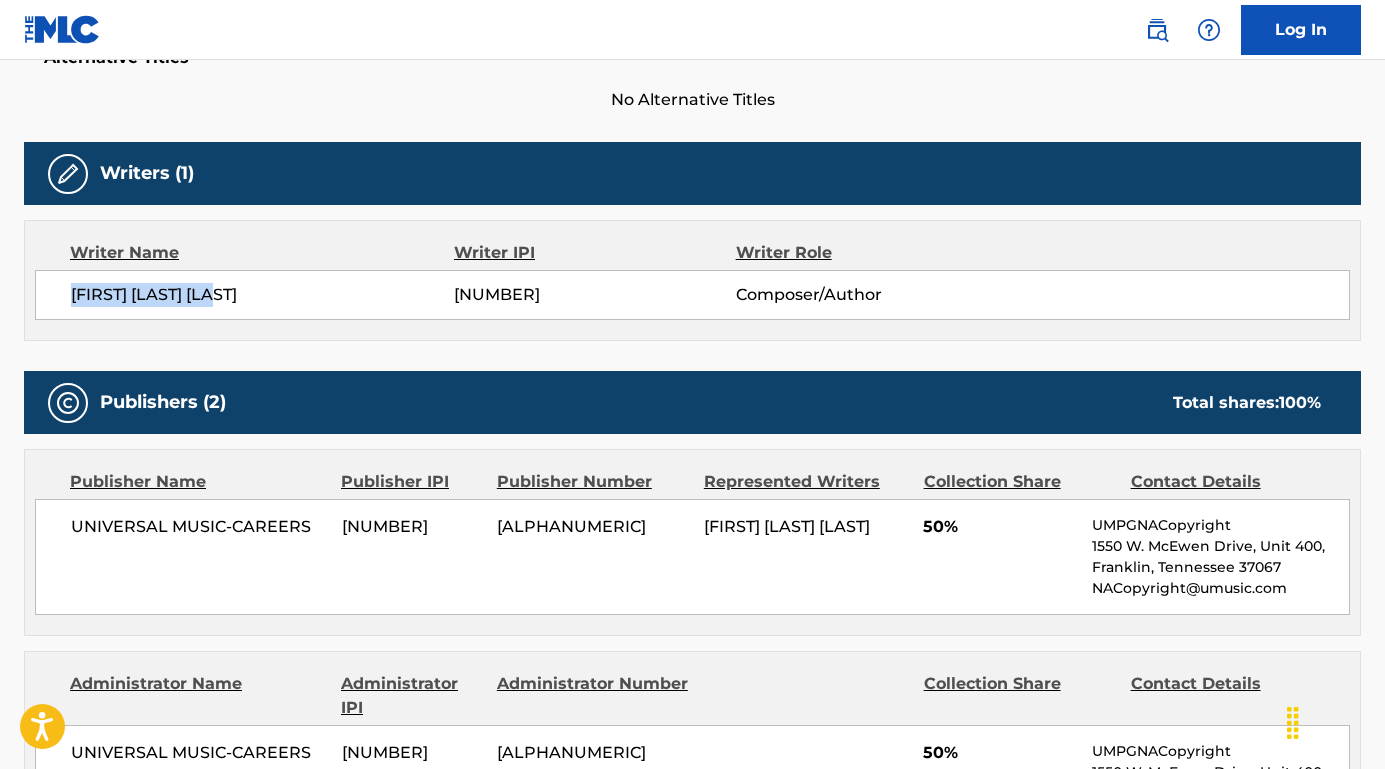 scroll, scrollTop: 643, scrollLeft: 0, axis: vertical 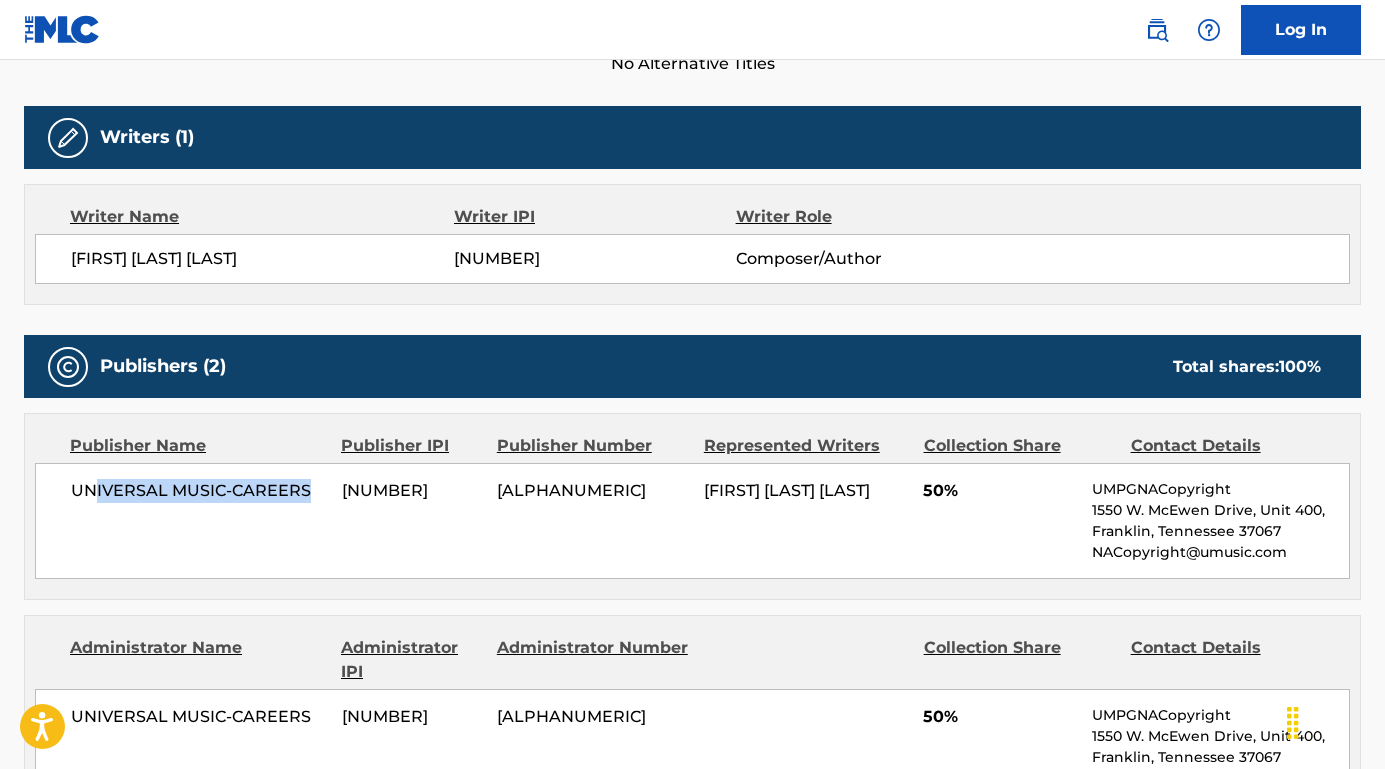 drag, startPoint x: 309, startPoint y: 484, endPoint x: 93, endPoint y: 483, distance: 216.00232 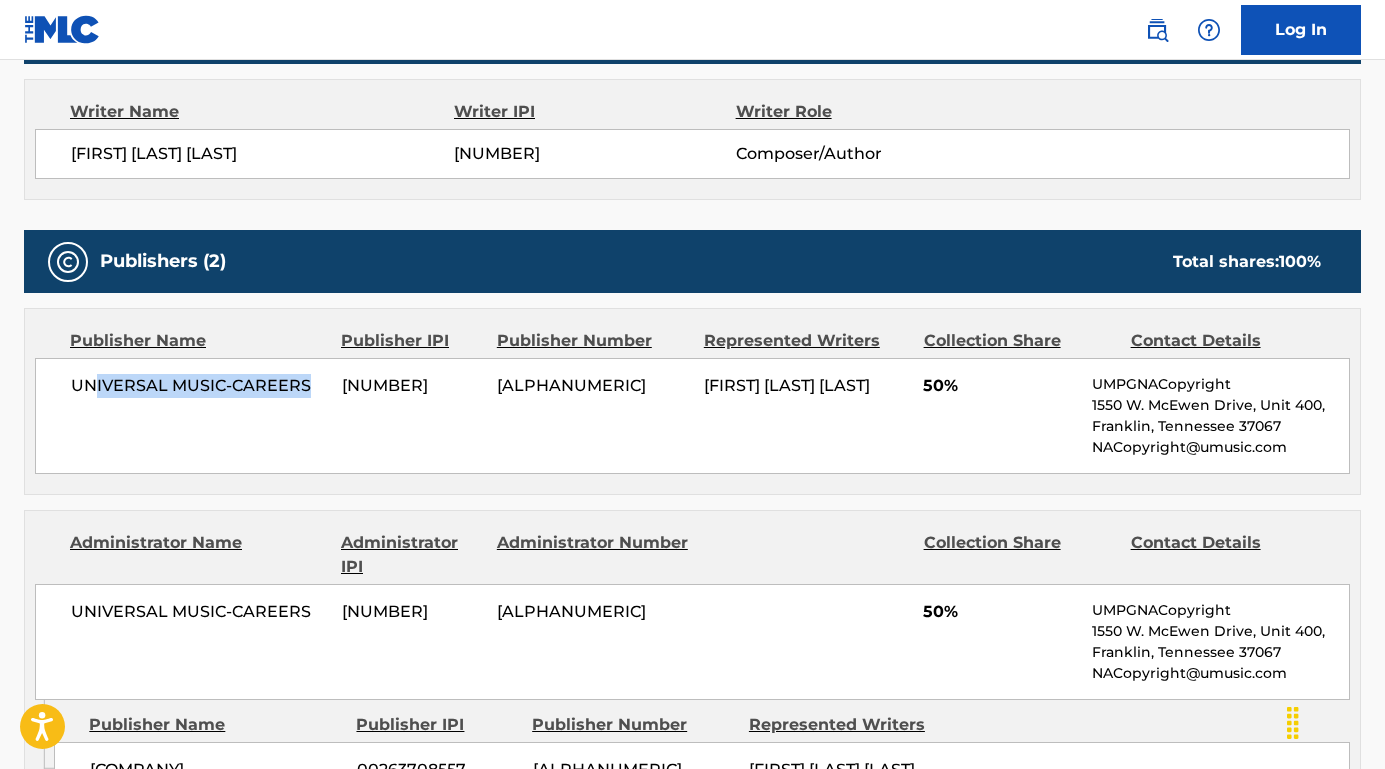 scroll, scrollTop: 754, scrollLeft: 0, axis: vertical 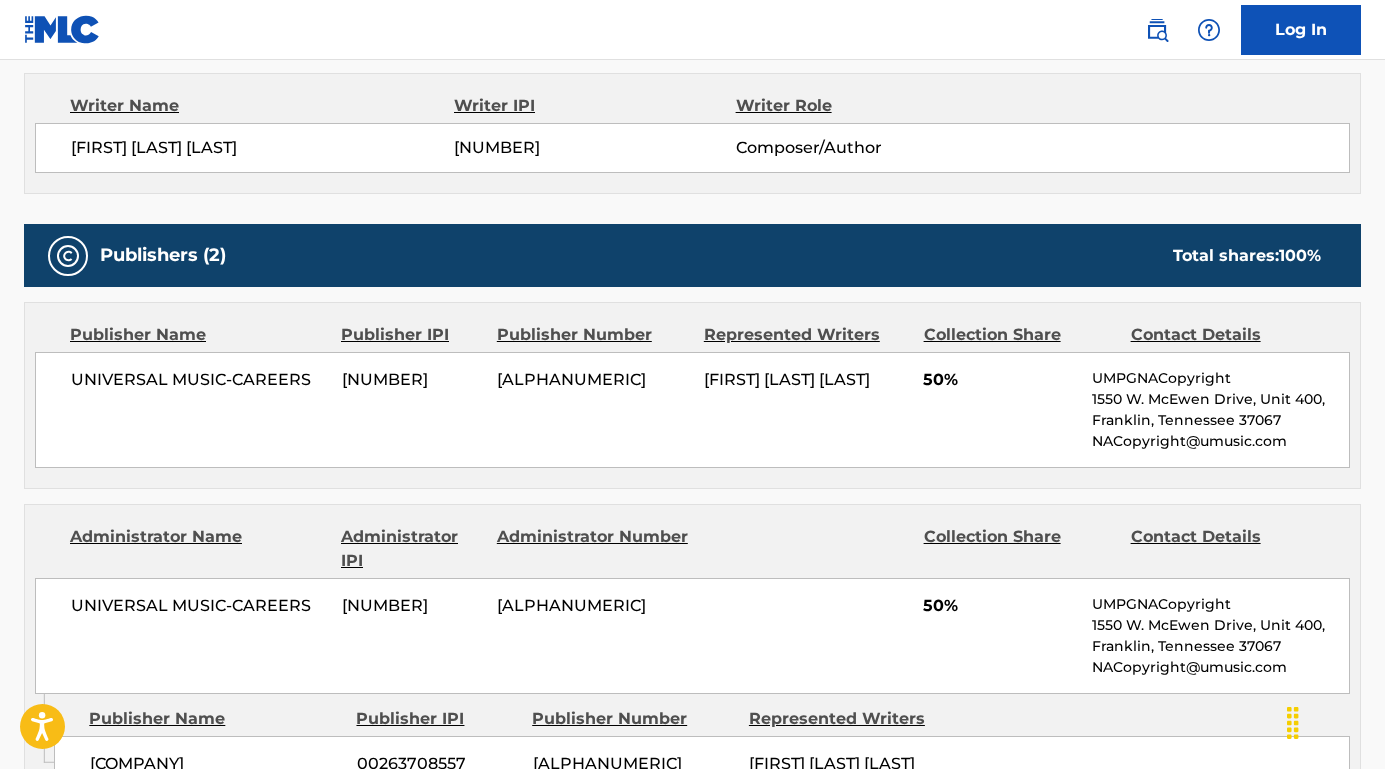 click on "UNIVERSAL MUSIC-CAREERS 00539732230 P4140G JEFFREY NYE MANGUM 50% UMPGNACopyright 1550 W. McEwen Drive, Unit 400,  Franklin, Tennessee 37067 NACopyright@umusic.com" at bounding box center (692, 410) 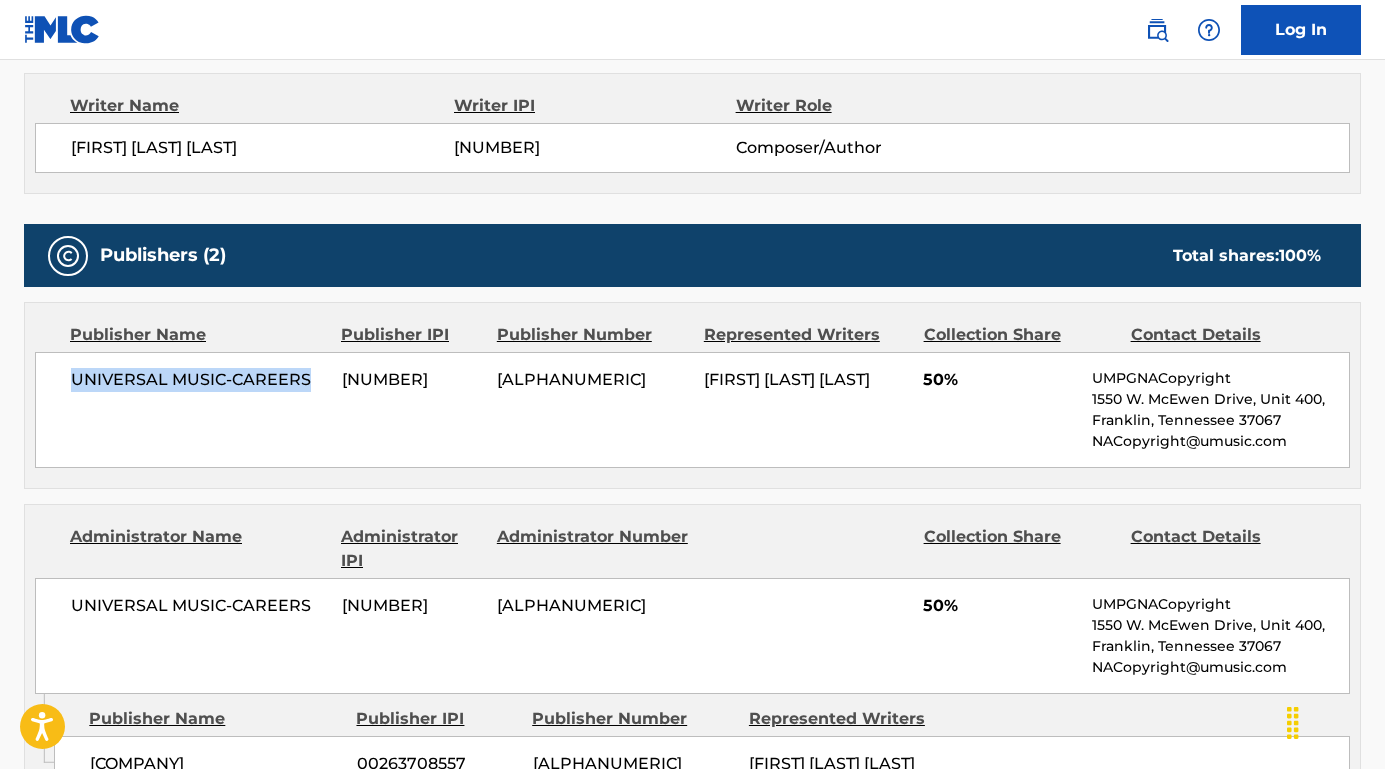 drag, startPoint x: 318, startPoint y: 383, endPoint x: 0, endPoint y: 385, distance: 318.0063 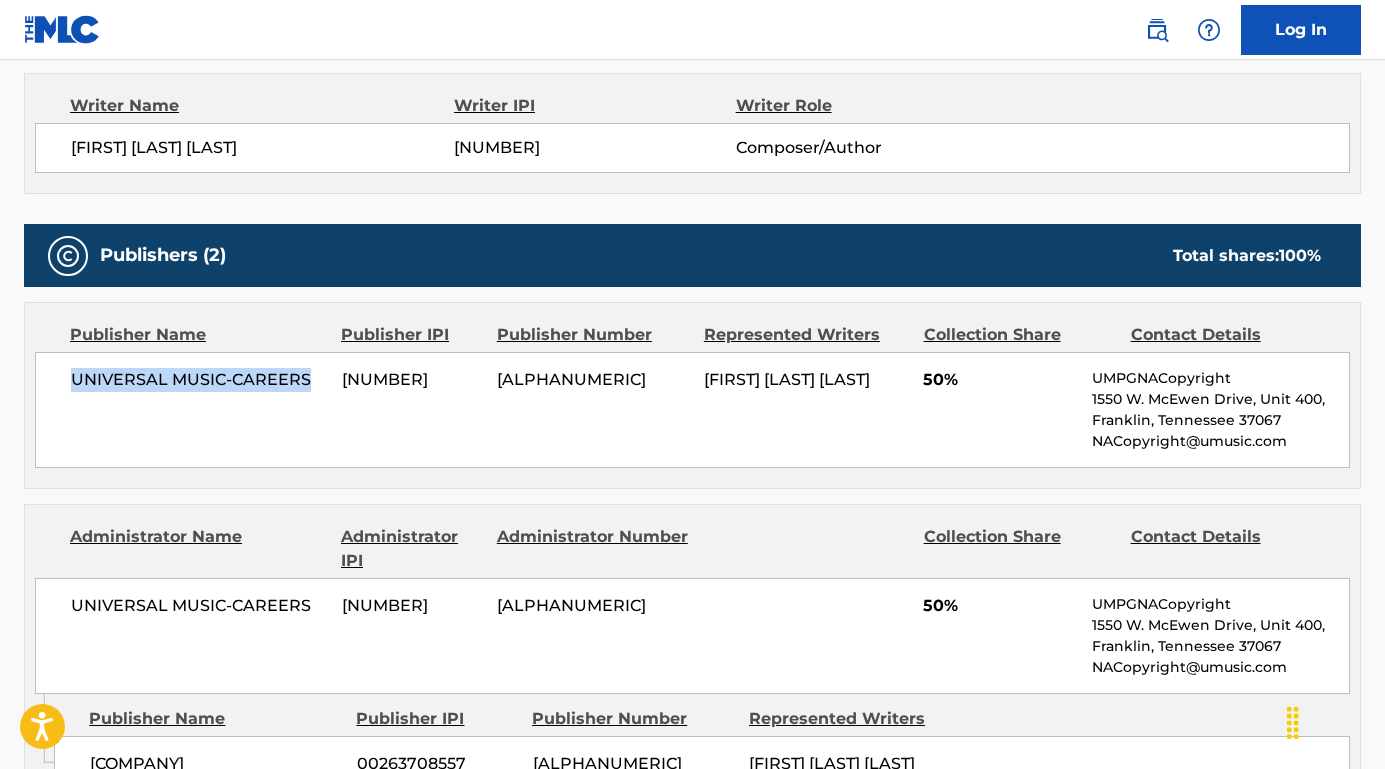 scroll, scrollTop: 955, scrollLeft: 0, axis: vertical 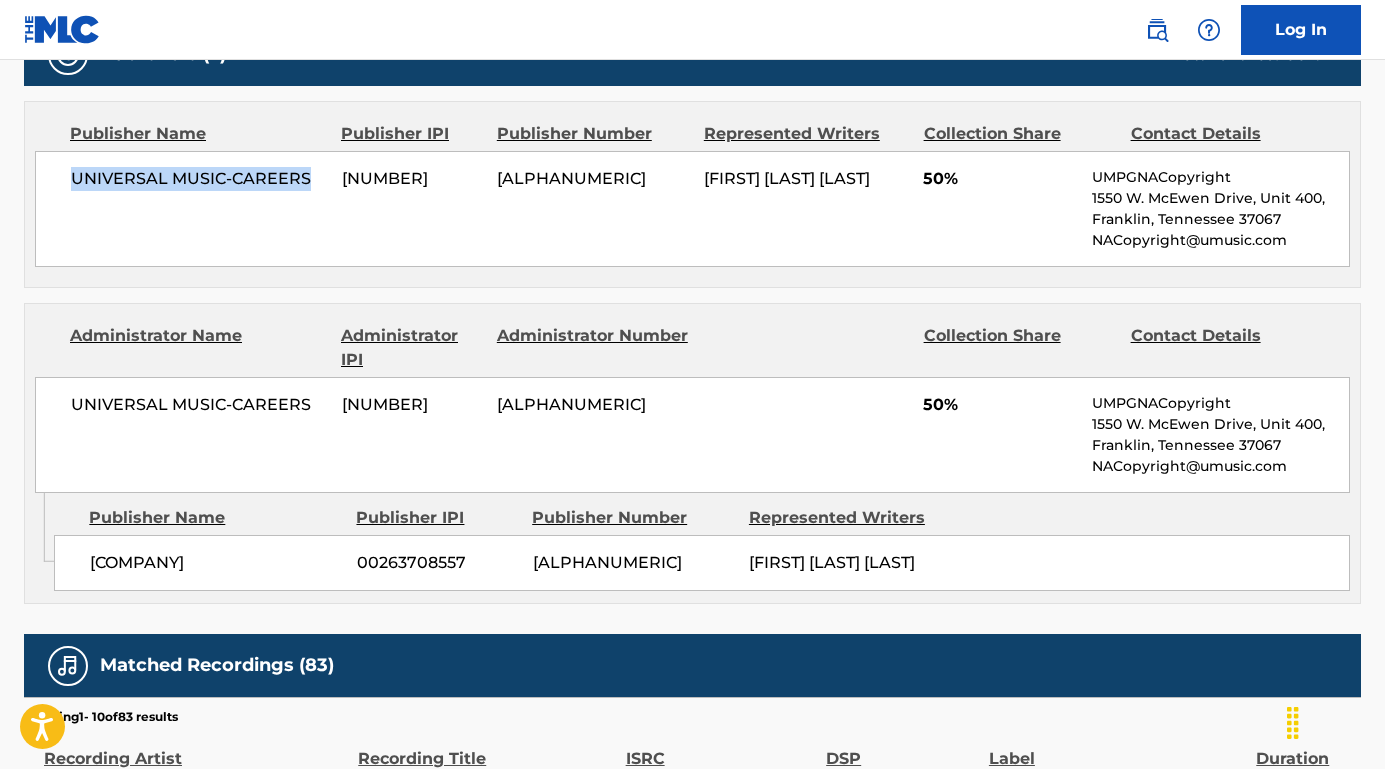 drag, startPoint x: 314, startPoint y: 565, endPoint x: 59, endPoint y: 560, distance: 255.04901 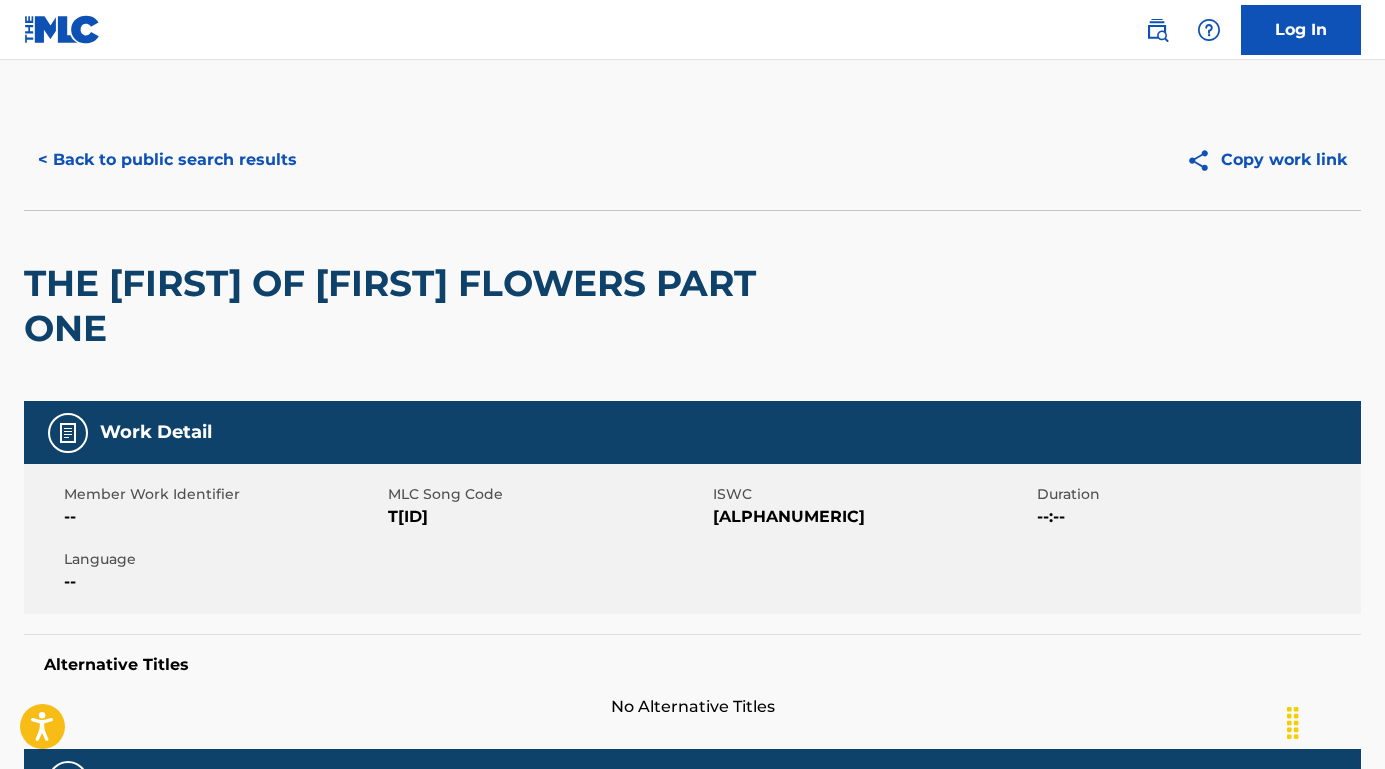 scroll, scrollTop: 0, scrollLeft: 0, axis: both 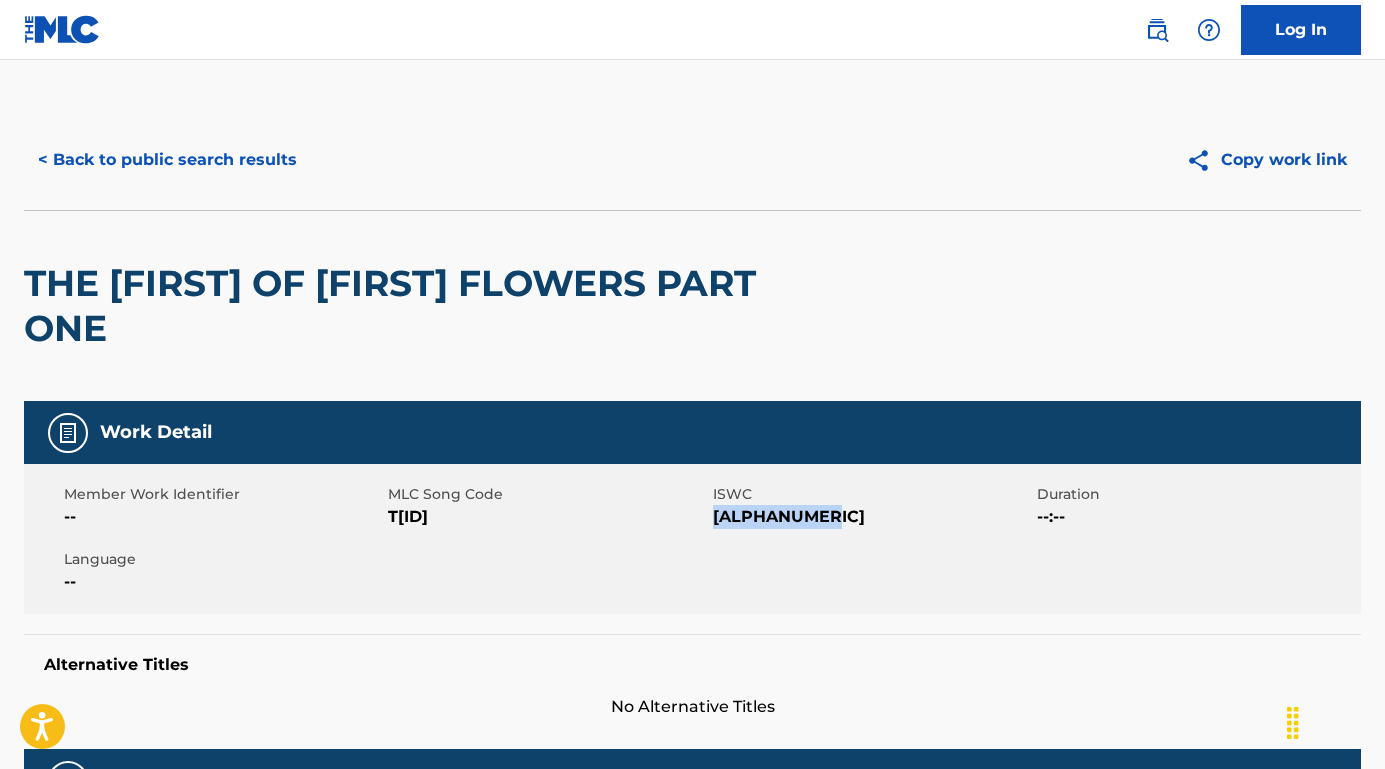 drag, startPoint x: 816, startPoint y: 521, endPoint x: 714, endPoint y: 518, distance: 102.044106 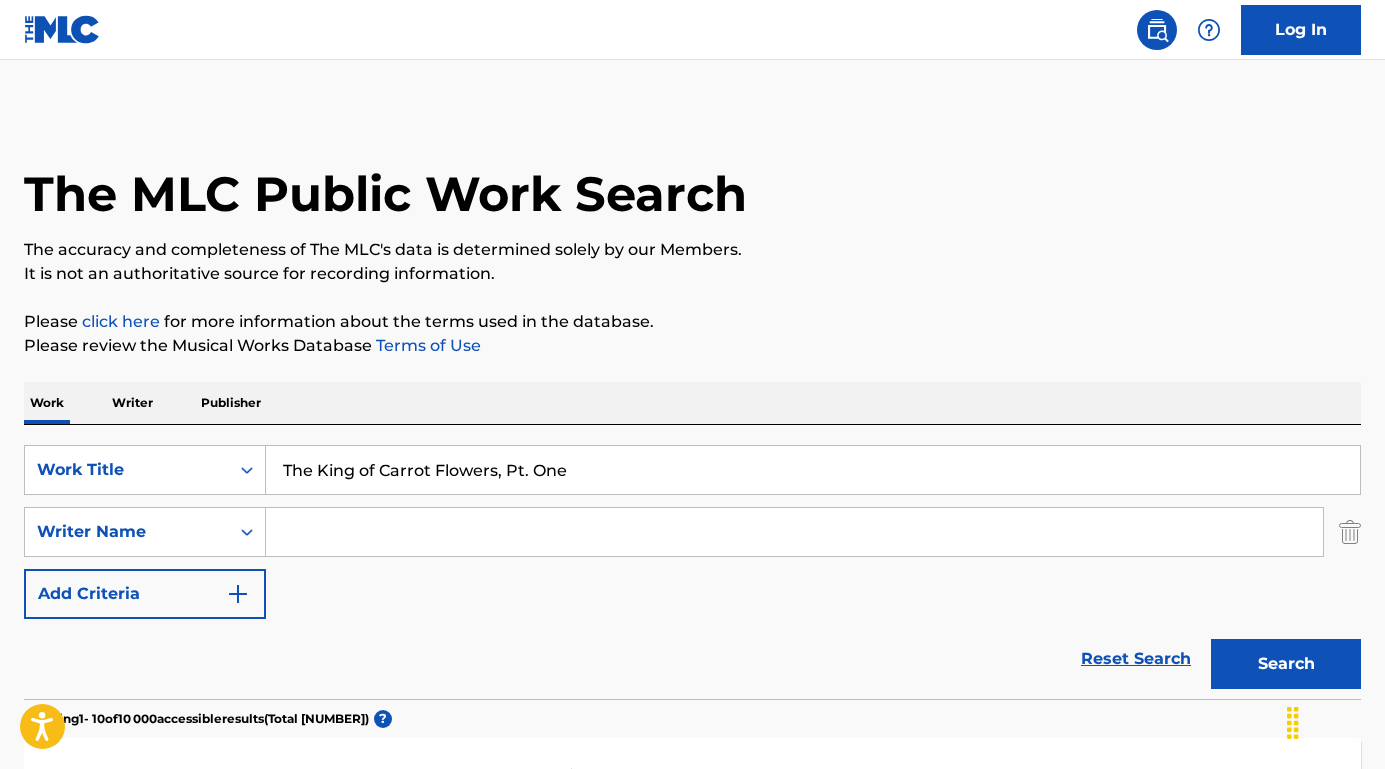 scroll, scrollTop: 306, scrollLeft: 0, axis: vertical 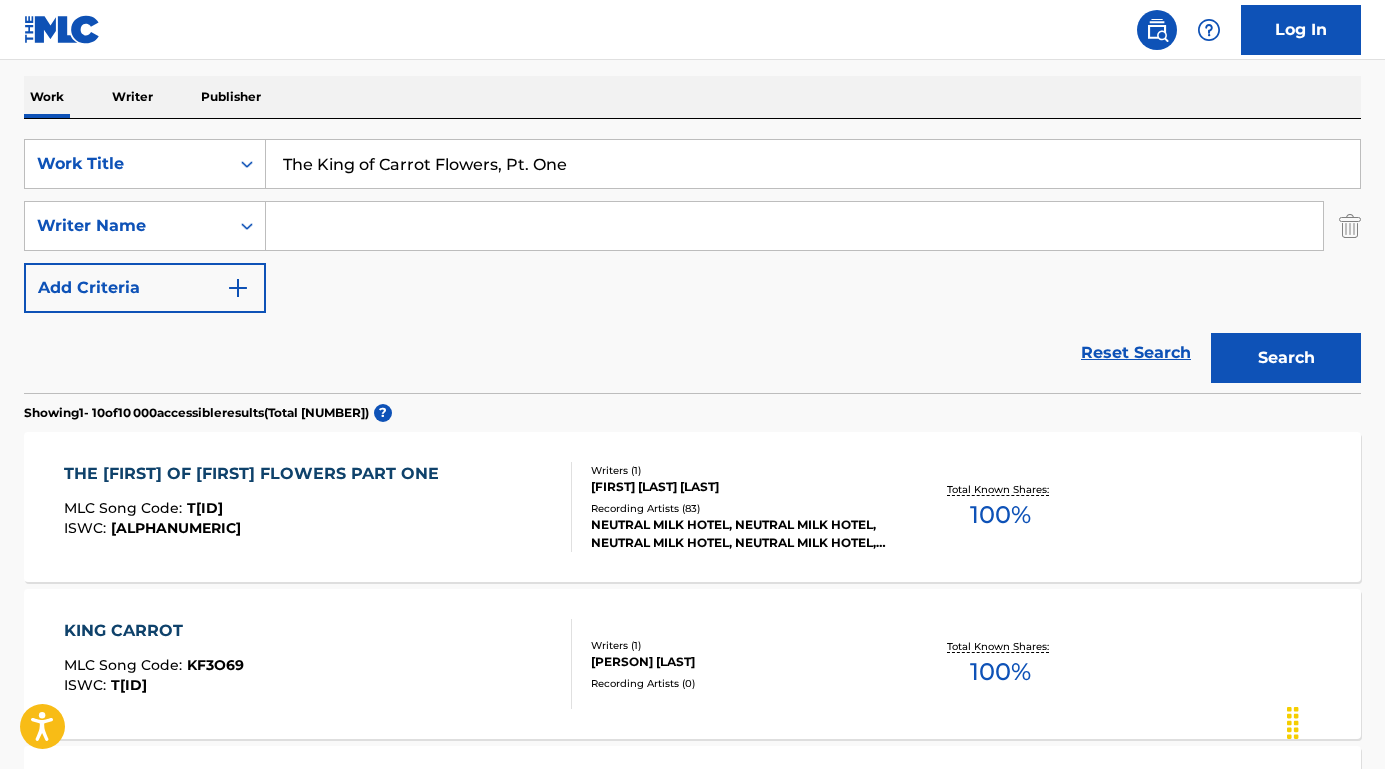 click at bounding box center [794, 226] 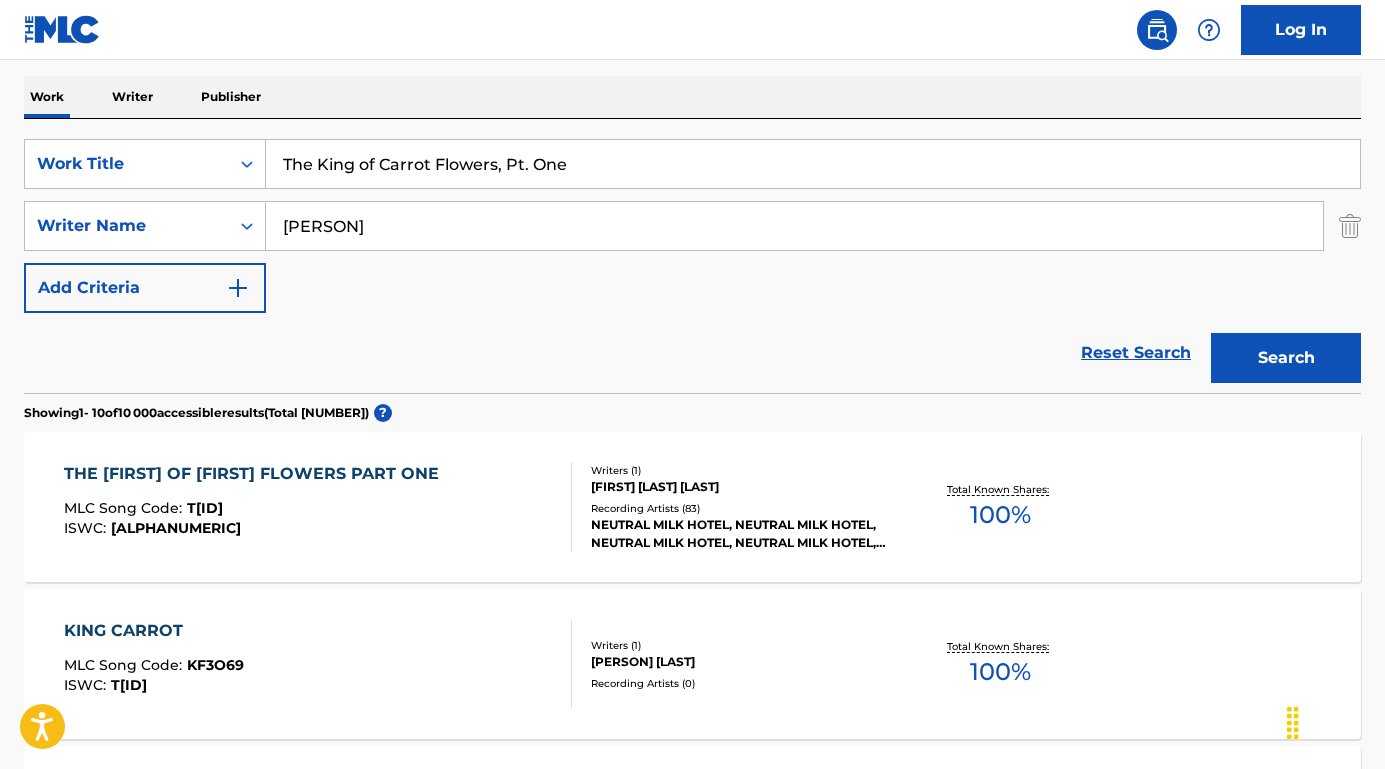 type on "Tone Stith" 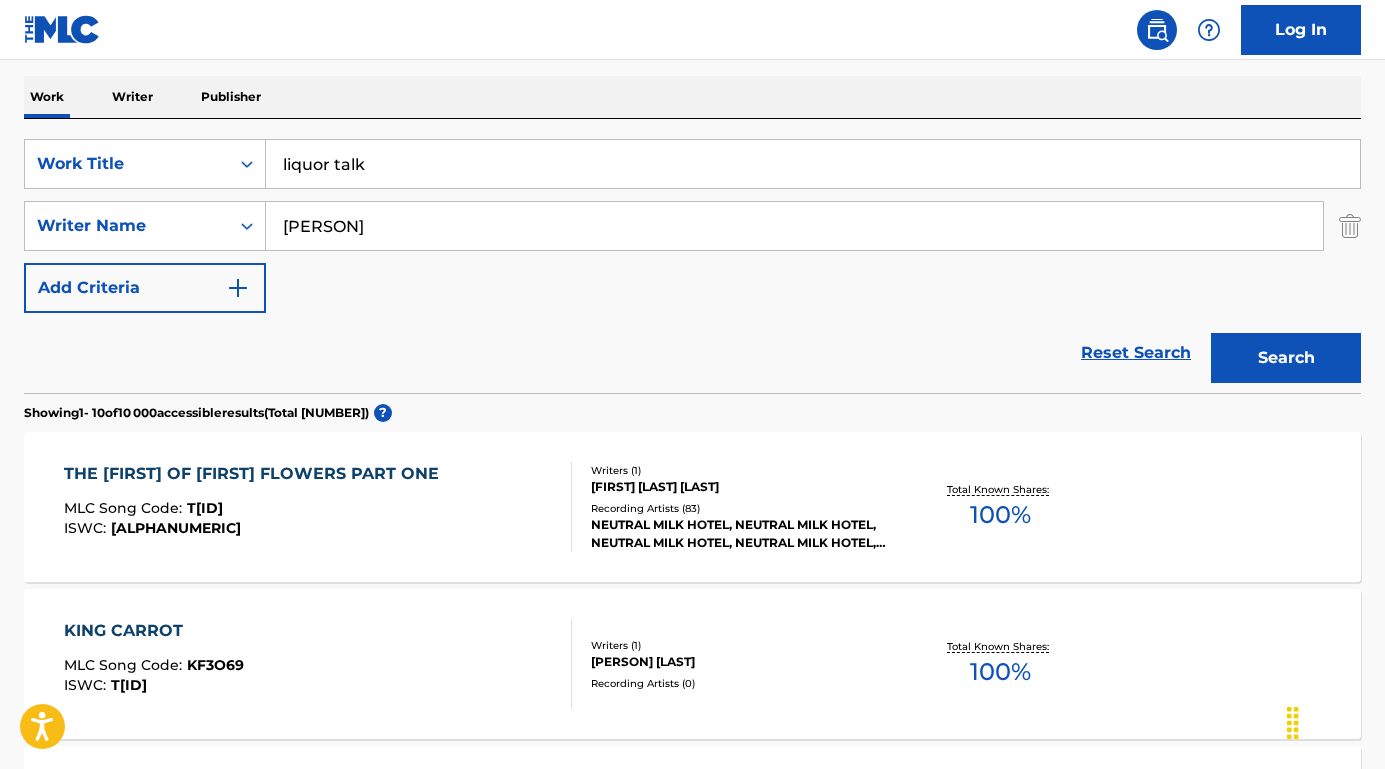 drag, startPoint x: 327, startPoint y: 165, endPoint x: 462, endPoint y: 169, distance: 135.05925 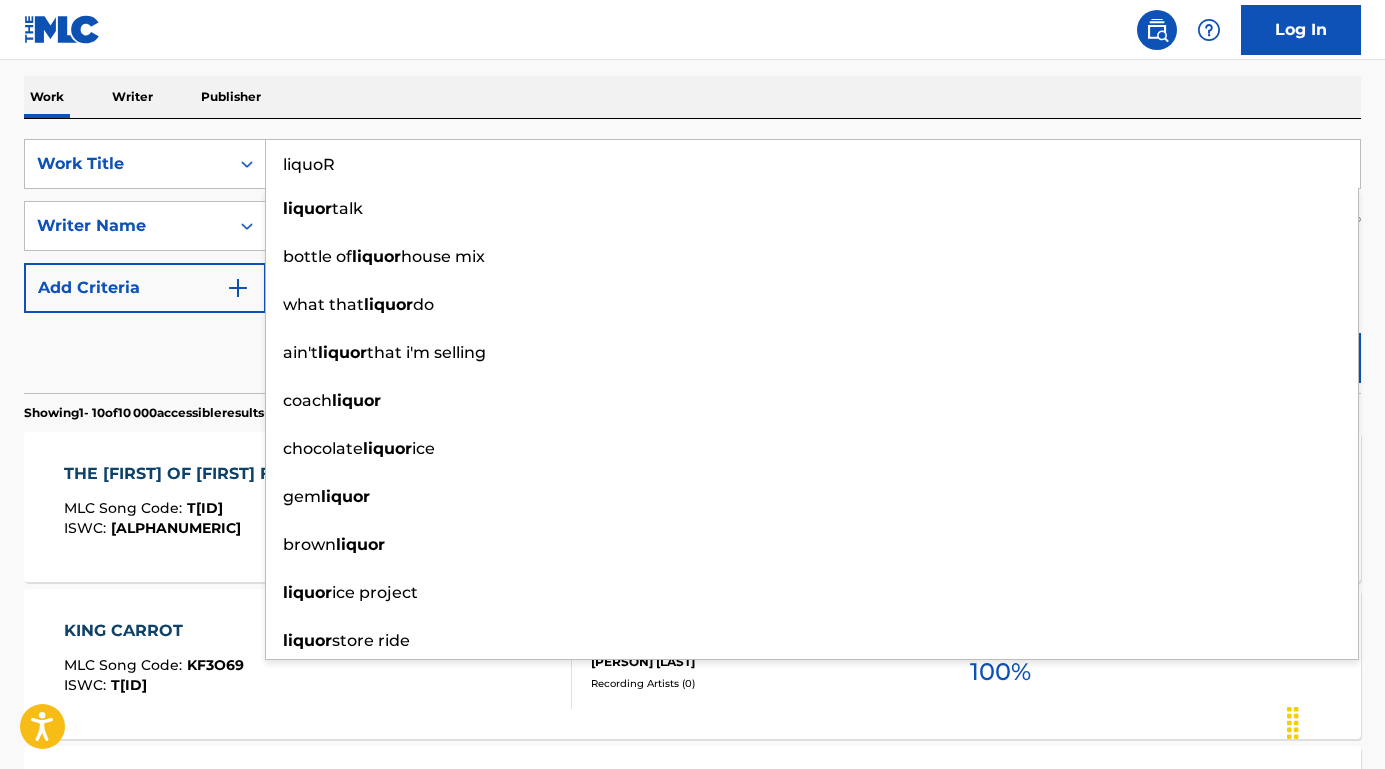 type on "liquoR" 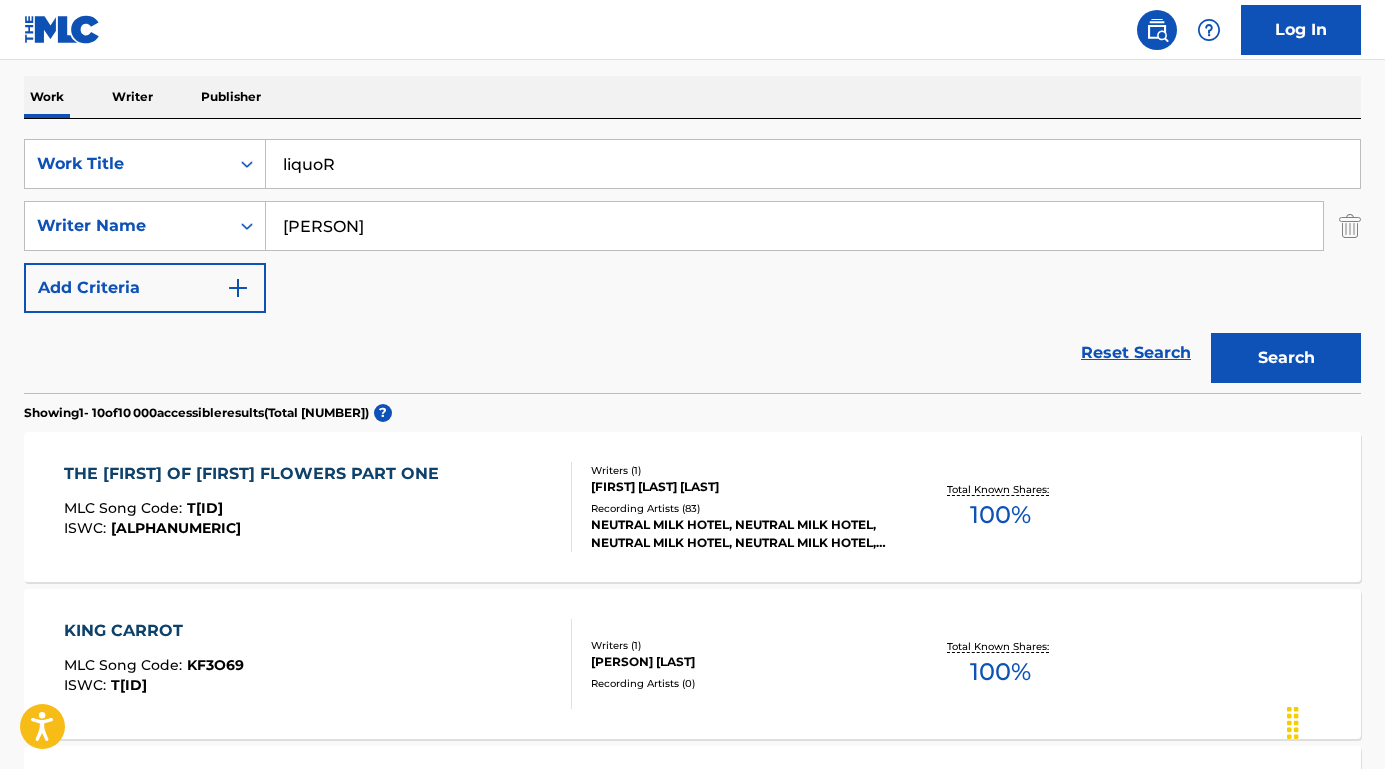 click on "Search" at bounding box center (1286, 358) 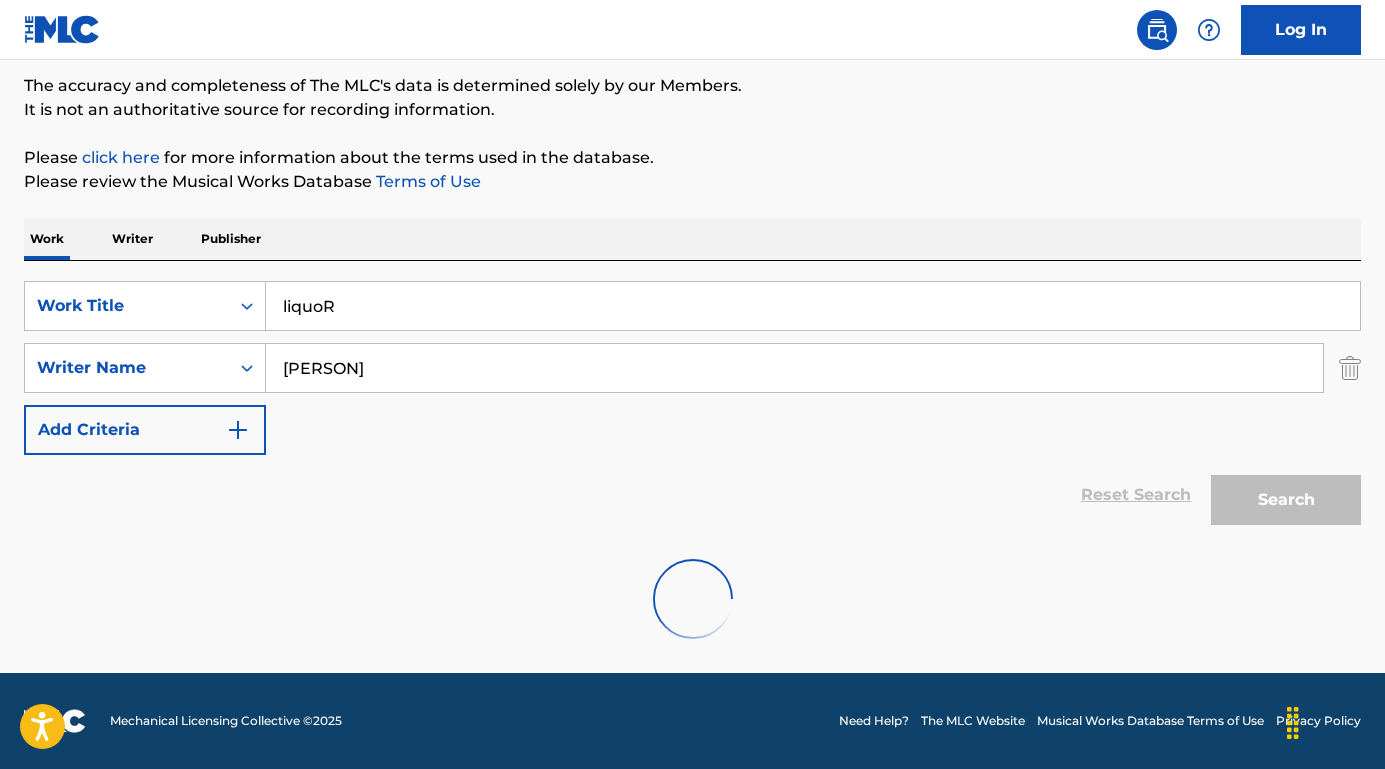 scroll, scrollTop: 99, scrollLeft: 0, axis: vertical 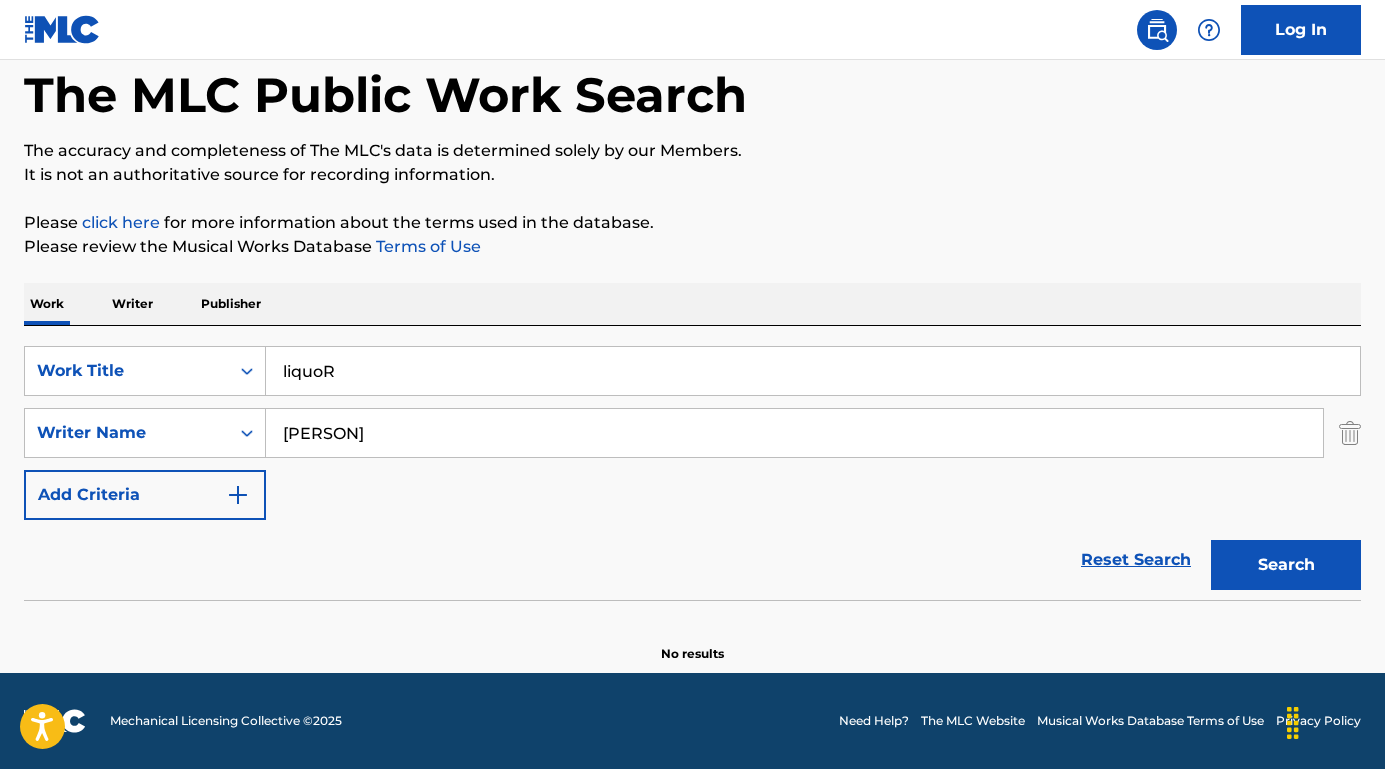 drag, startPoint x: 394, startPoint y: 433, endPoint x: 297, endPoint y: 431, distance: 97.020615 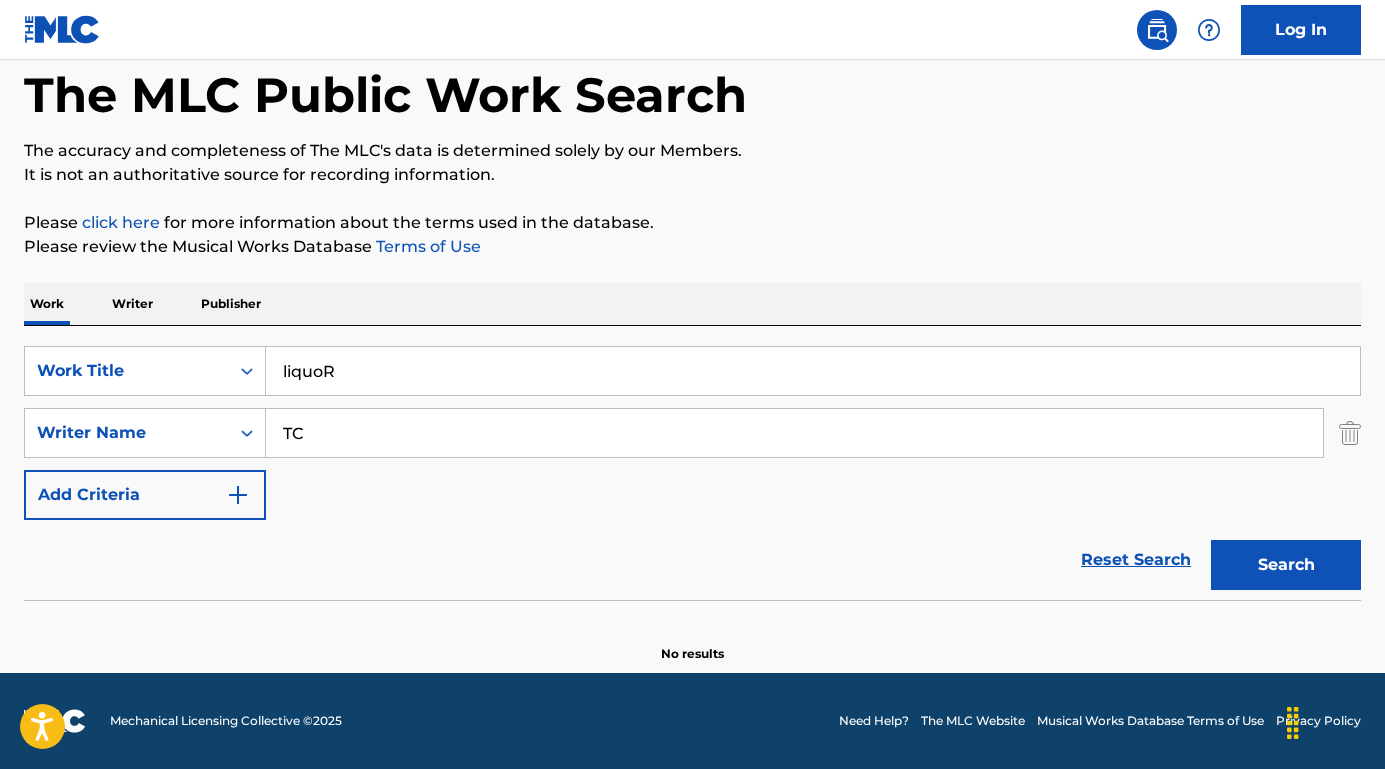 type on "T" 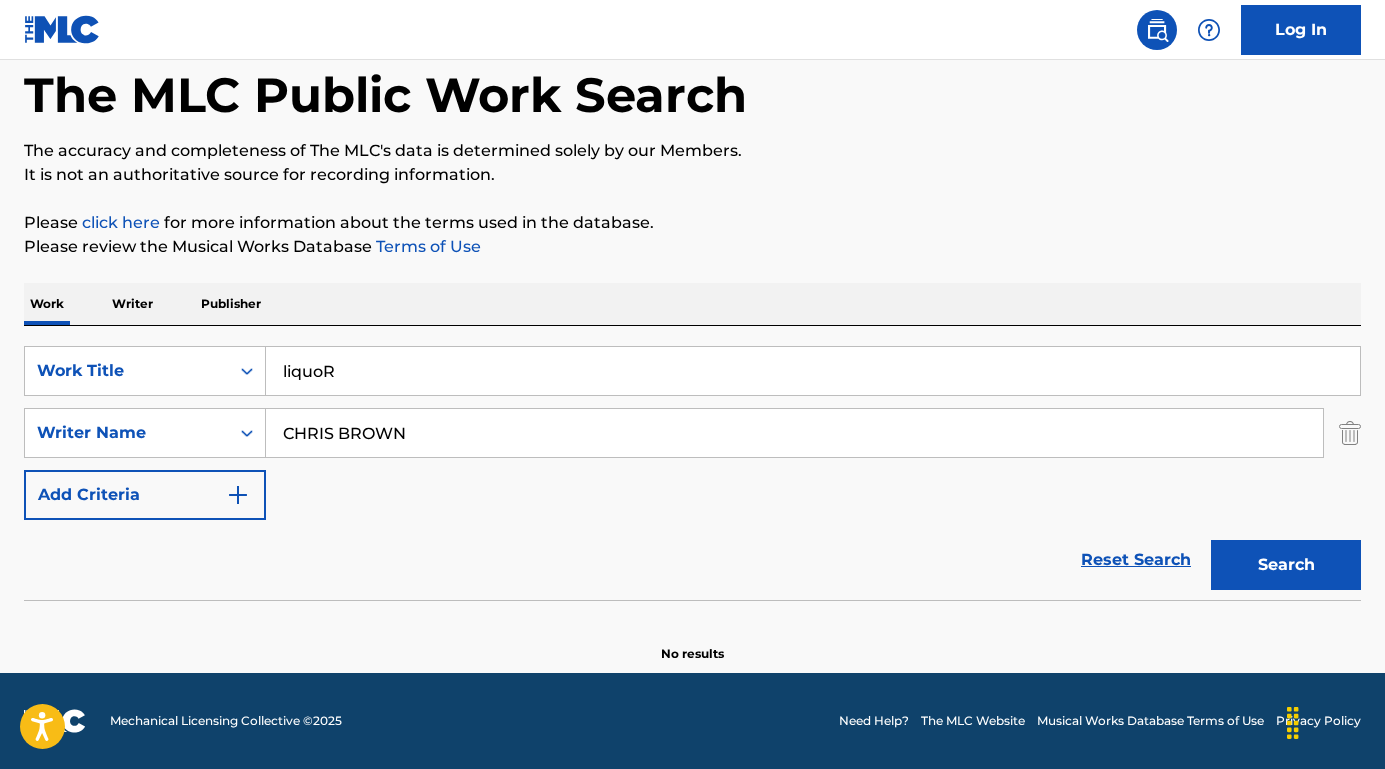 click on "Search" at bounding box center (1286, 565) 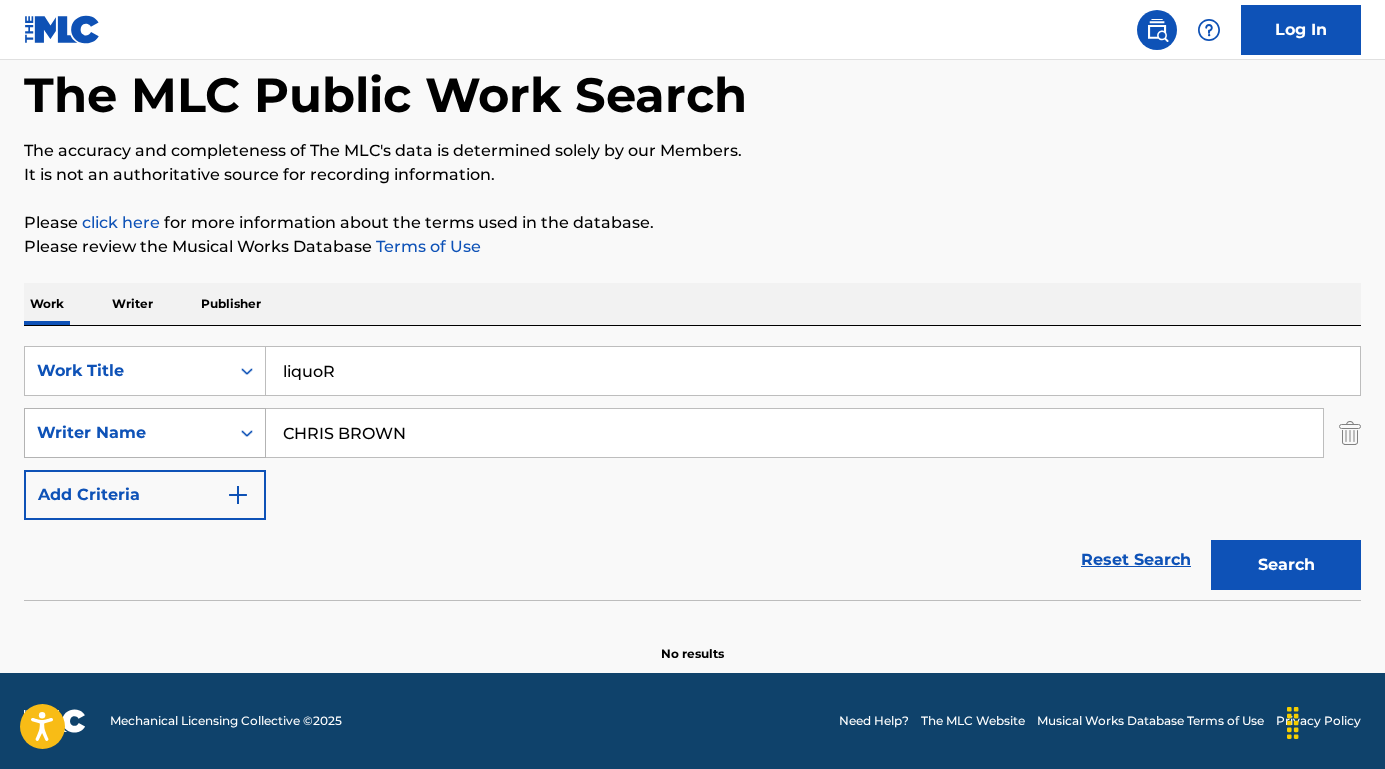 drag, startPoint x: 343, startPoint y: 432, endPoint x: 220, endPoint y: 429, distance: 123.03658 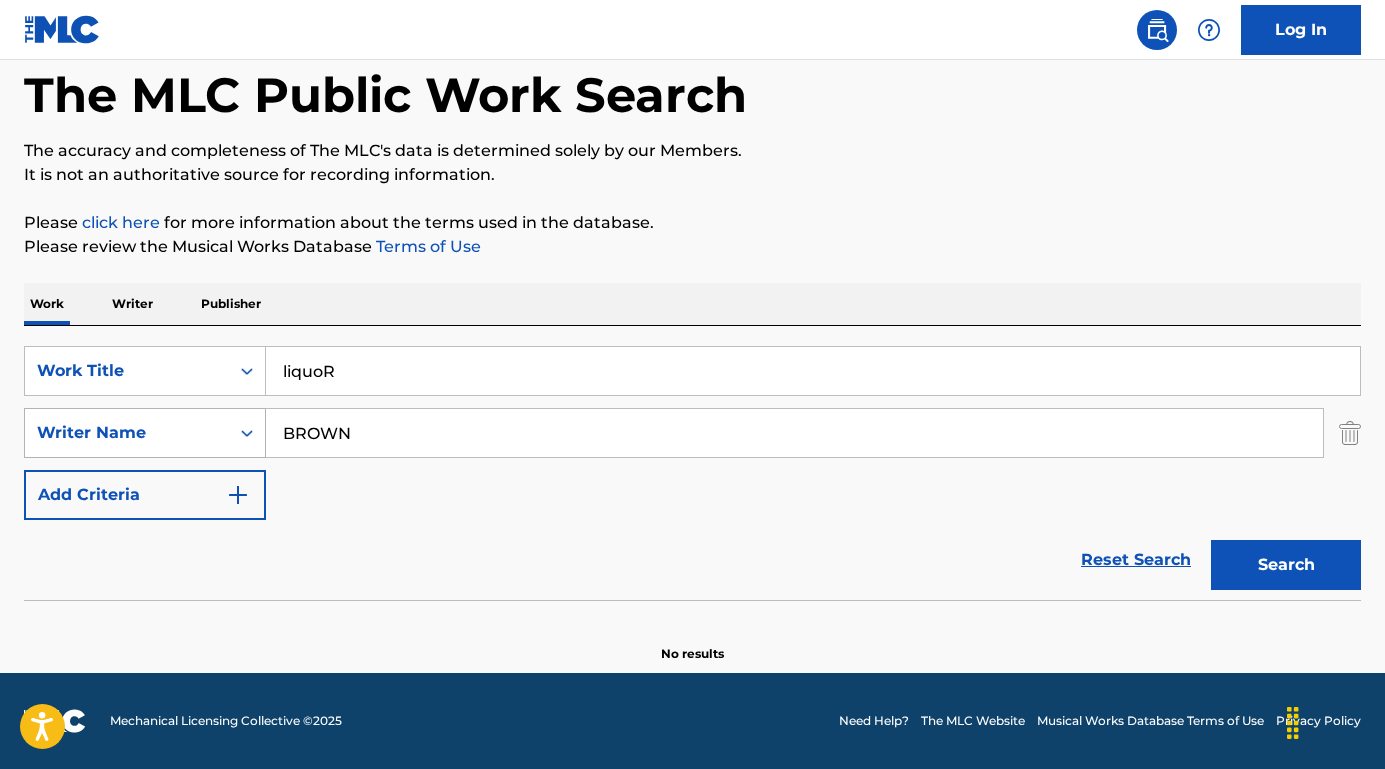 type on "BROWN" 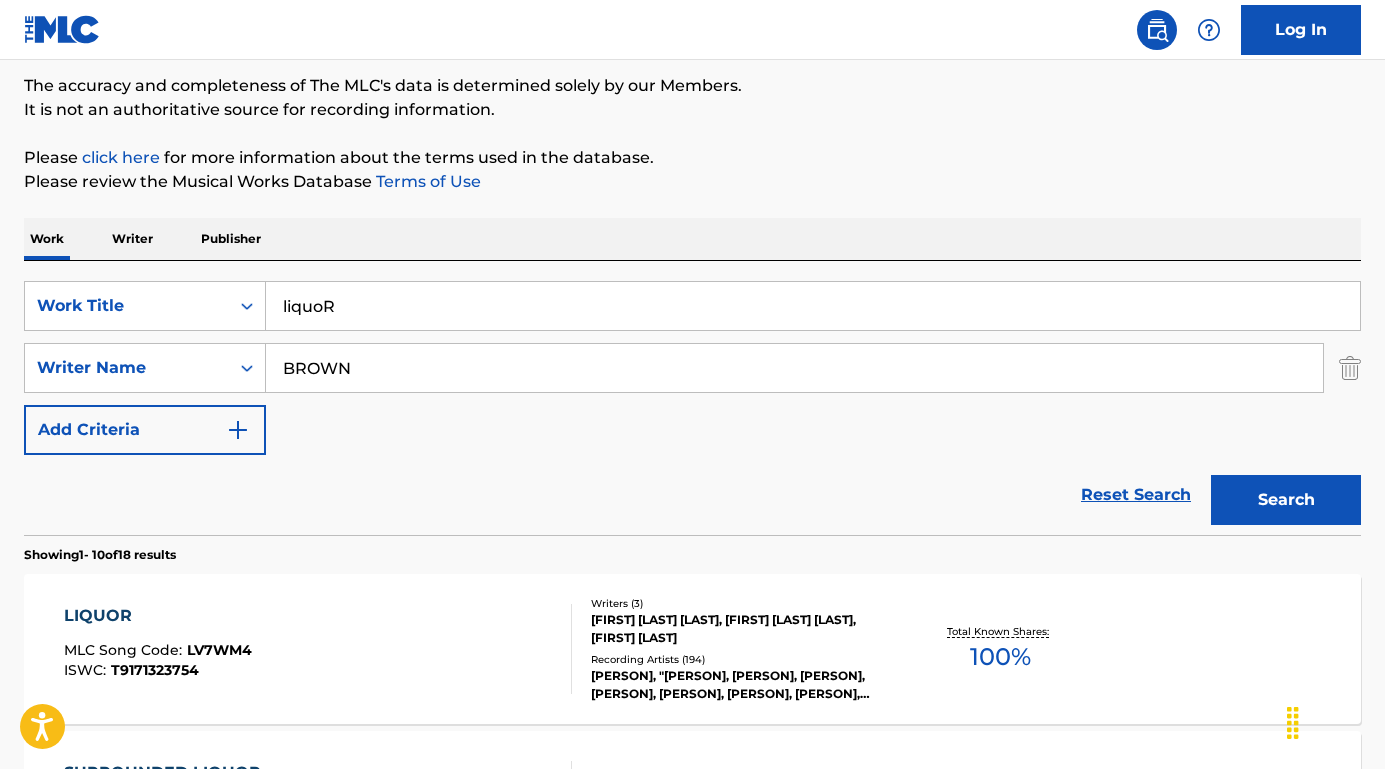 scroll, scrollTop: 239, scrollLeft: 0, axis: vertical 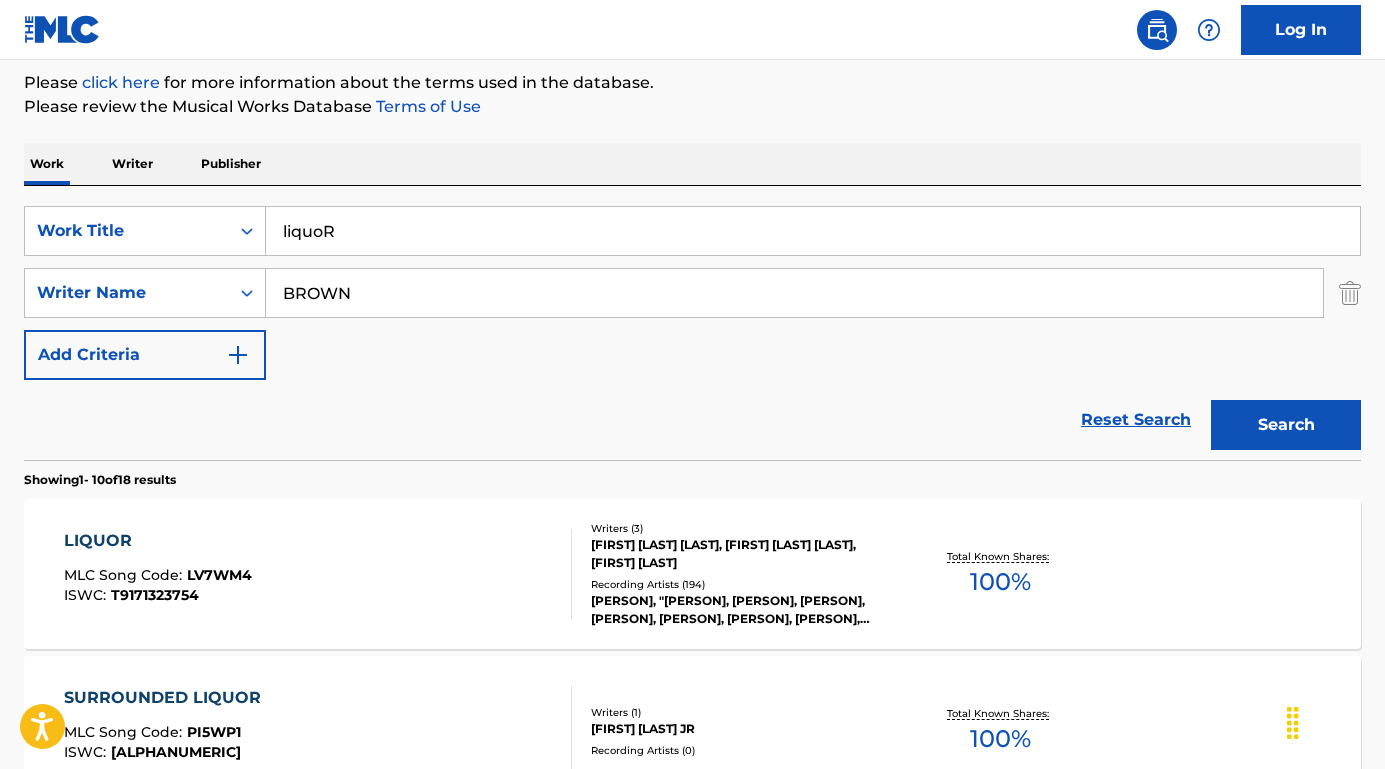 click on "LIQUOR" at bounding box center [158, 541] 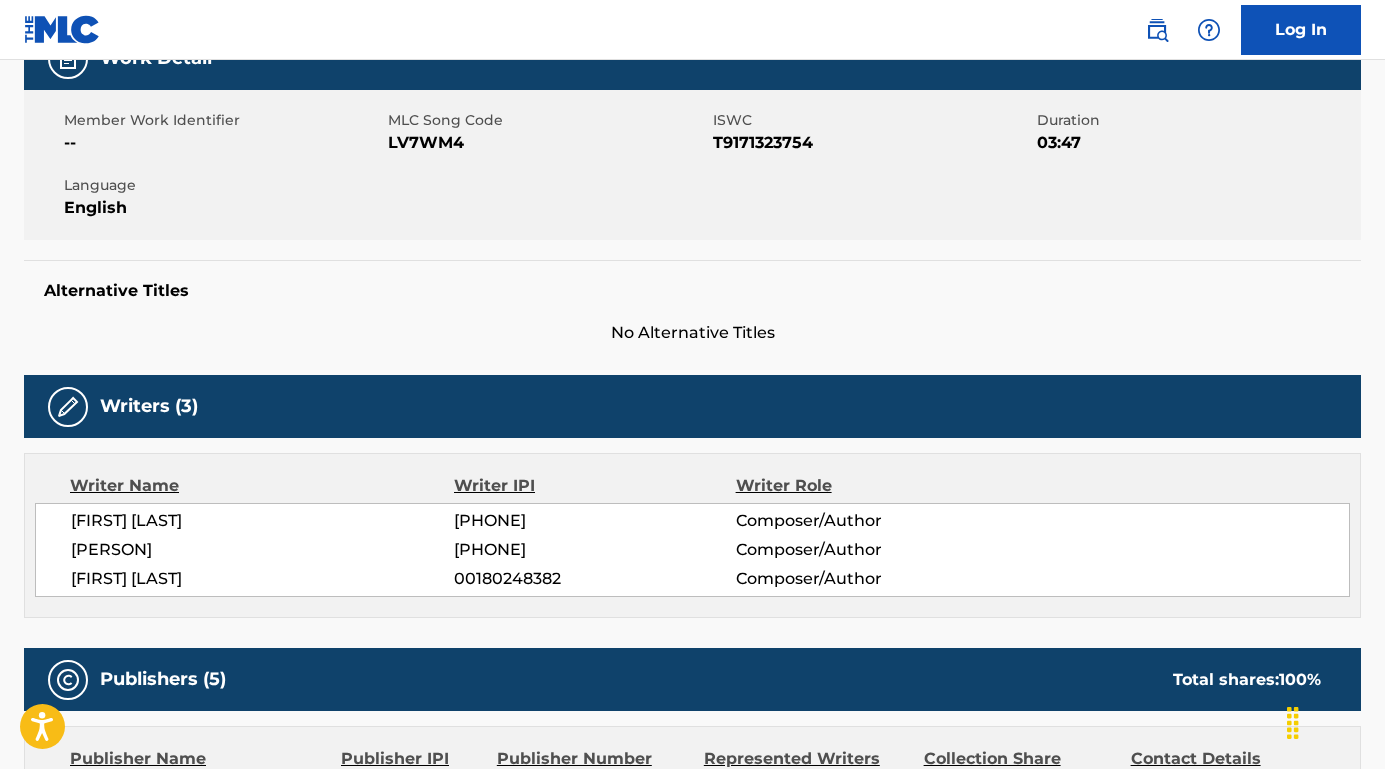 scroll, scrollTop: 414, scrollLeft: 0, axis: vertical 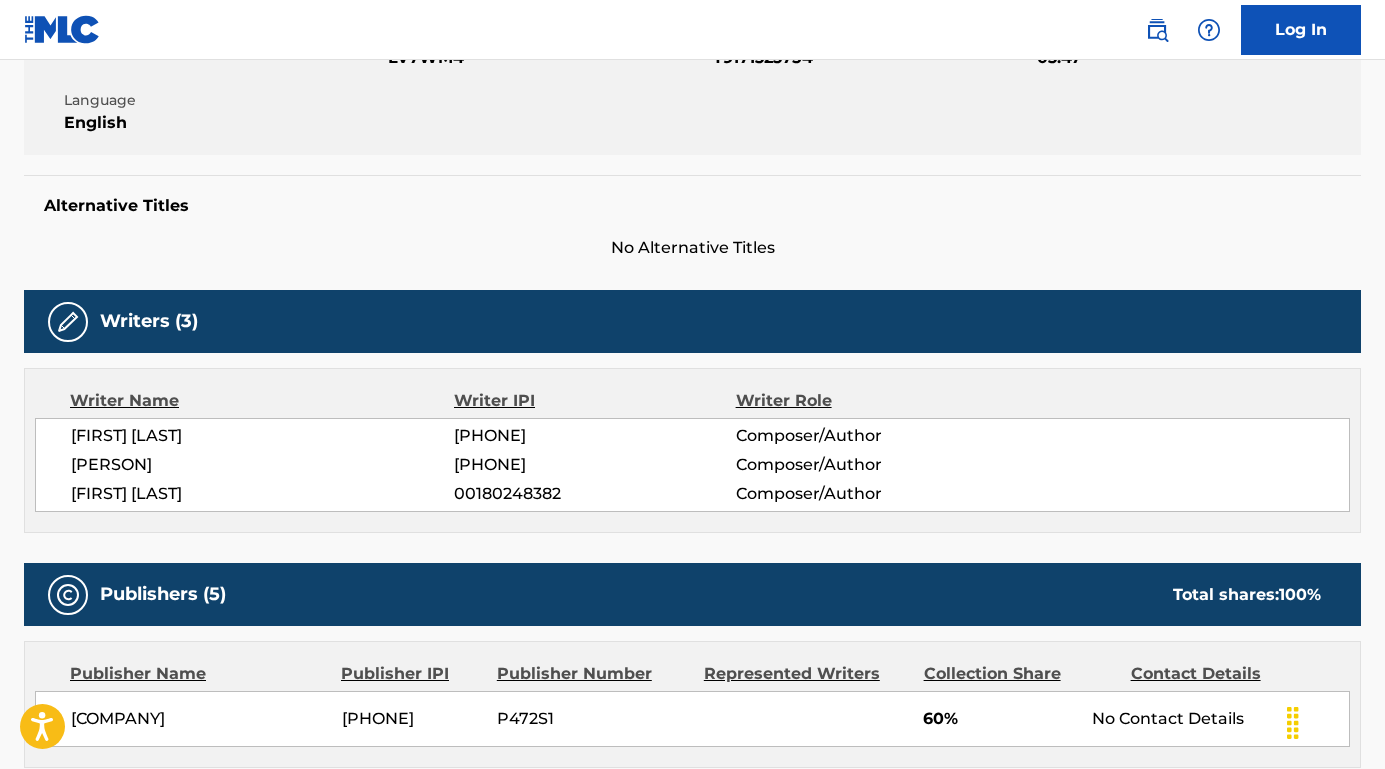 drag, startPoint x: 359, startPoint y: 438, endPoint x: 42, endPoint y: 435, distance: 317.0142 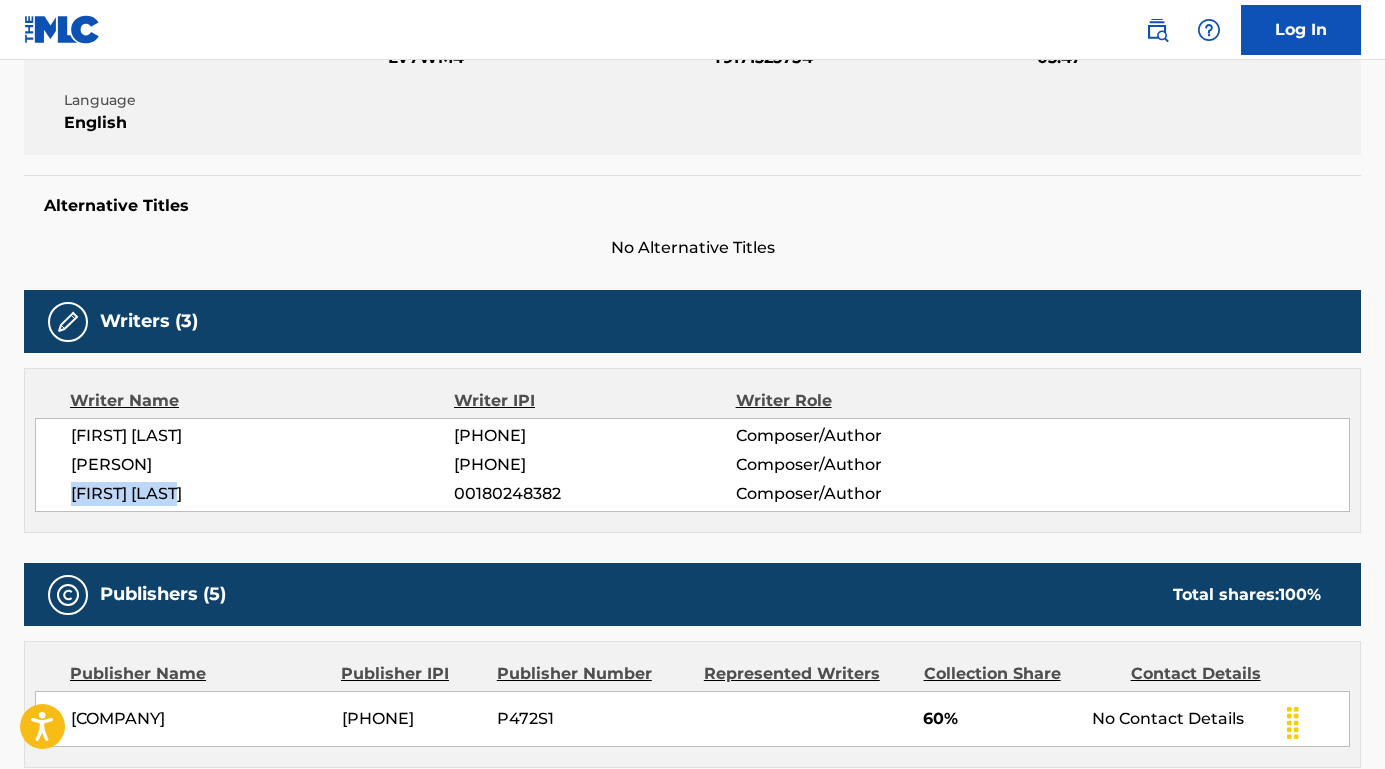 drag, startPoint x: 229, startPoint y: 496, endPoint x: 77, endPoint y: 495, distance: 152.0033 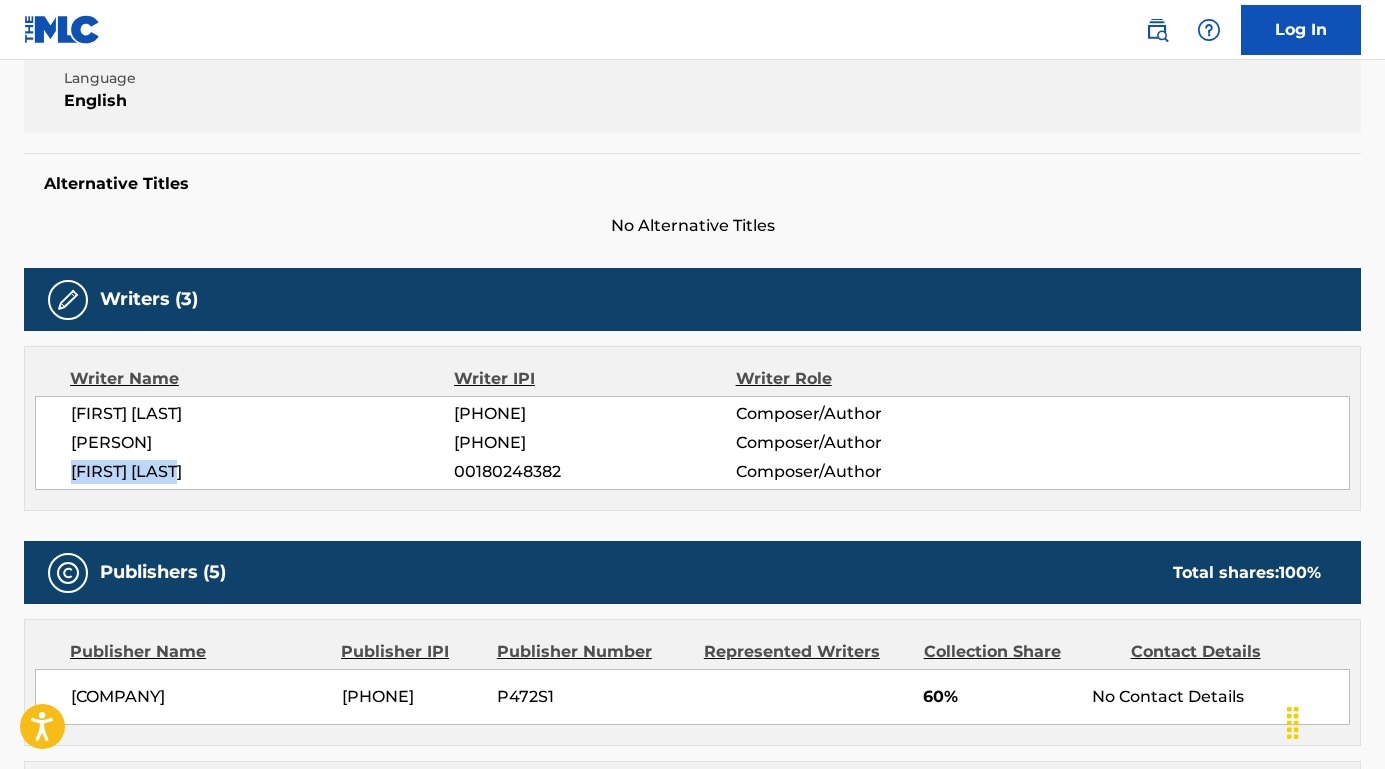 scroll, scrollTop: 370, scrollLeft: 0, axis: vertical 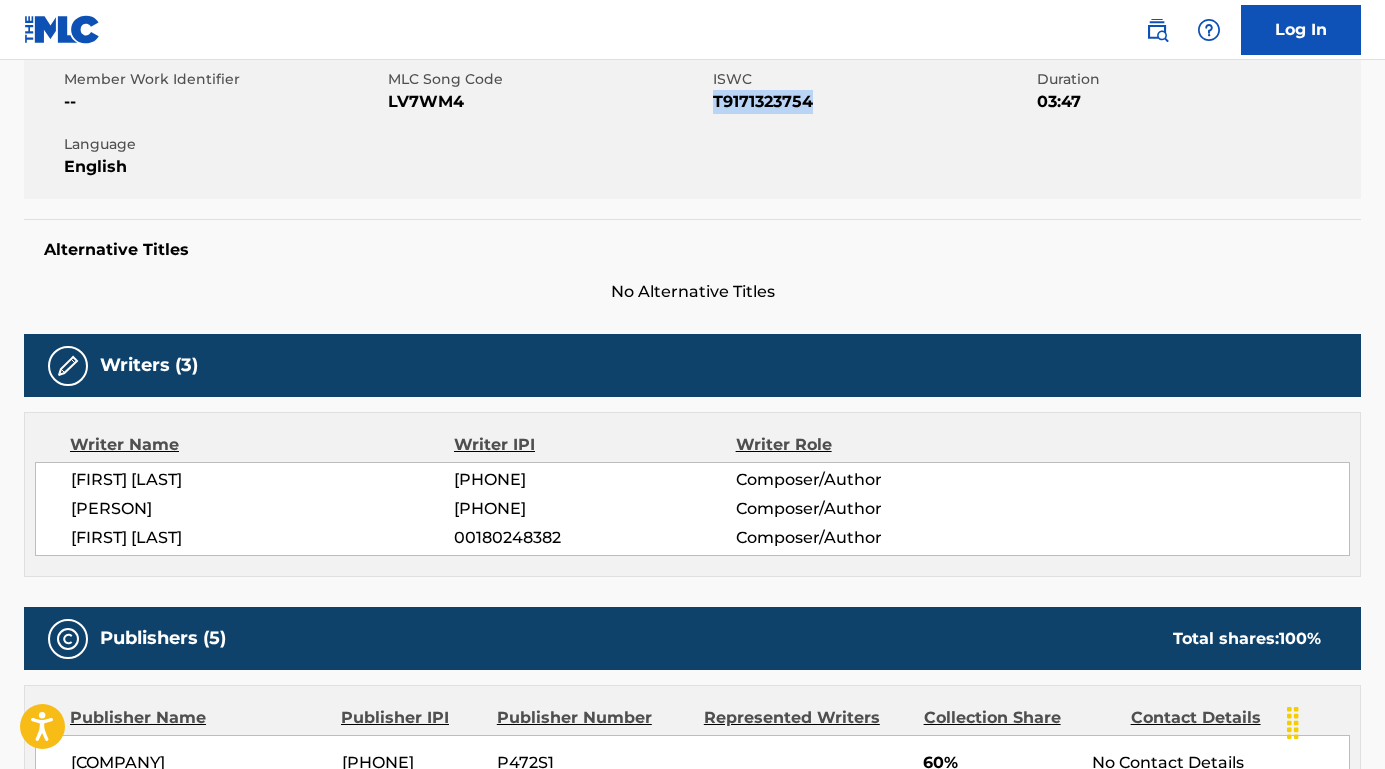 drag, startPoint x: 859, startPoint y: 108, endPoint x: 715, endPoint y: 99, distance: 144.28098 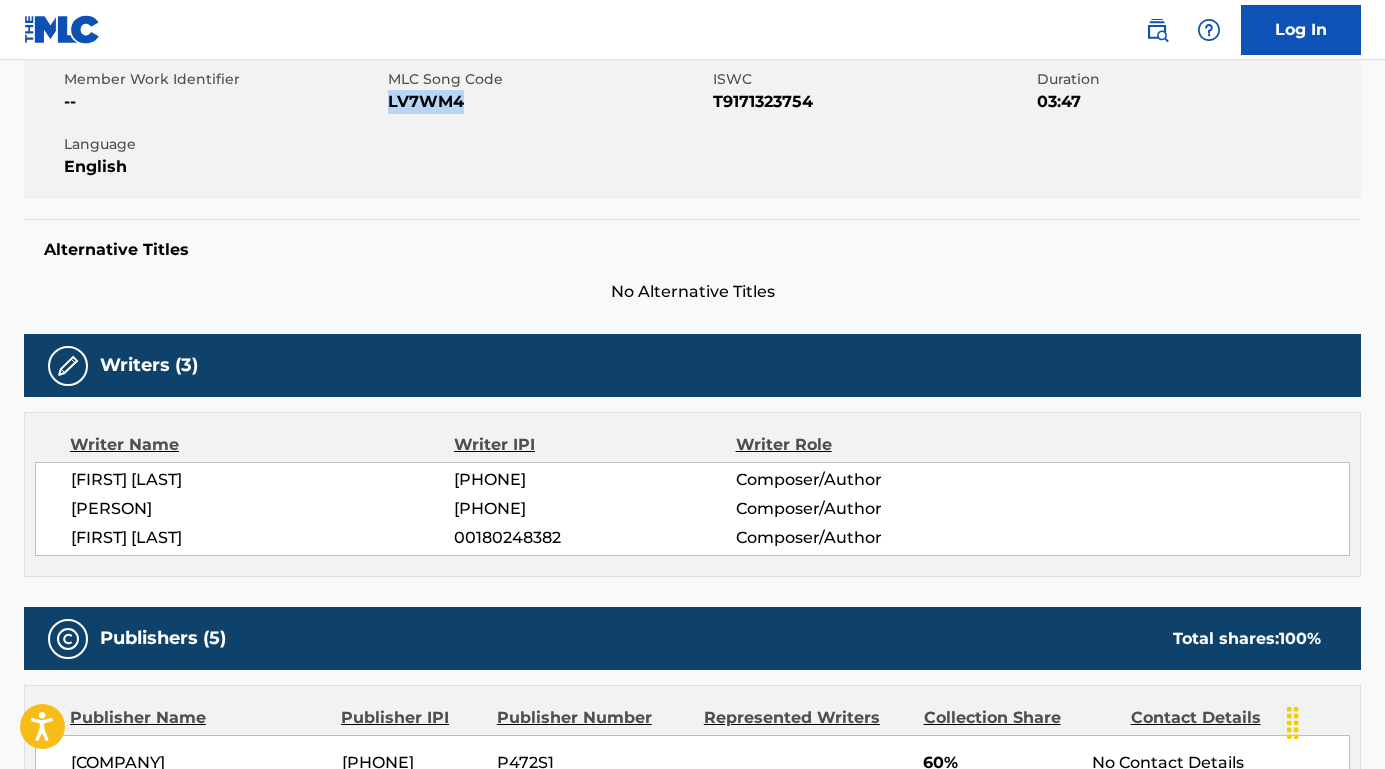 drag, startPoint x: 484, startPoint y: 103, endPoint x: 392, endPoint y: 100, distance: 92.0489 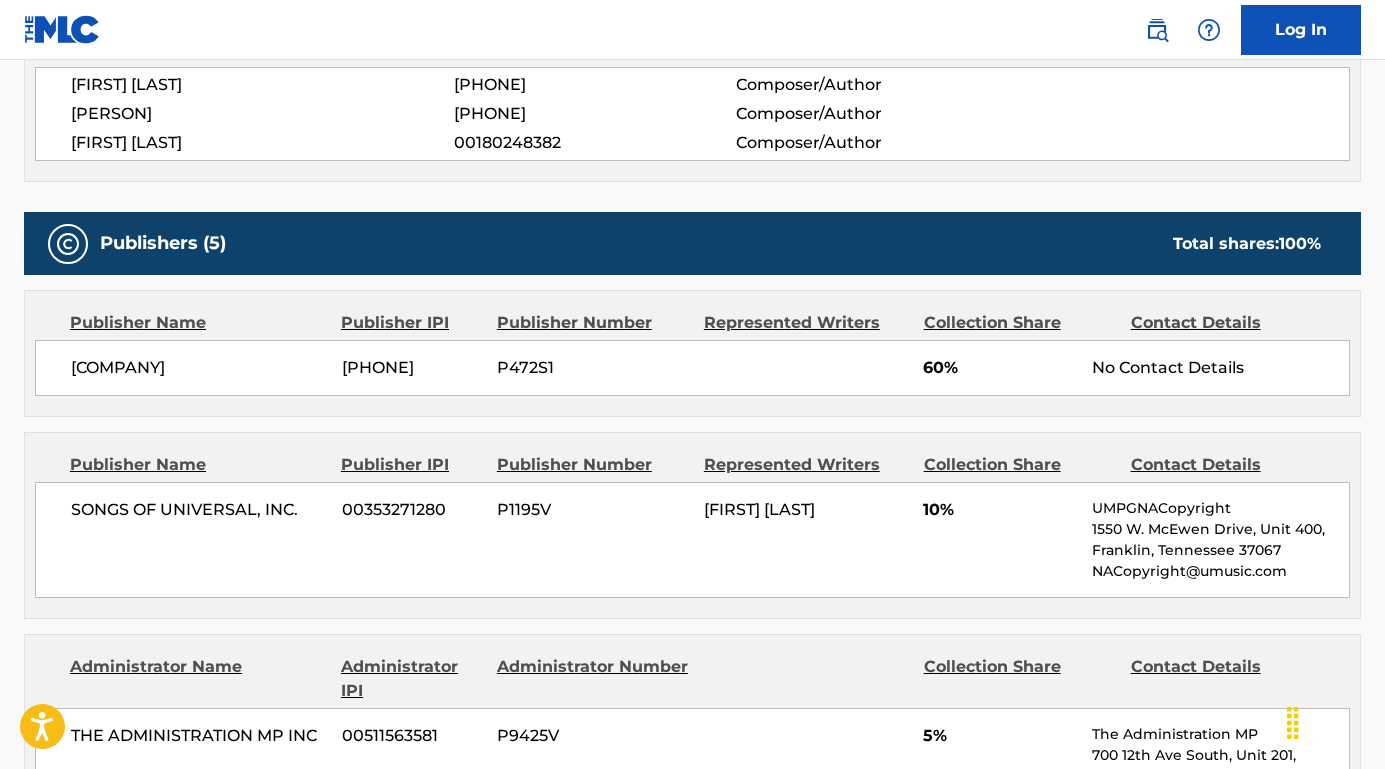 scroll, scrollTop: 859, scrollLeft: 0, axis: vertical 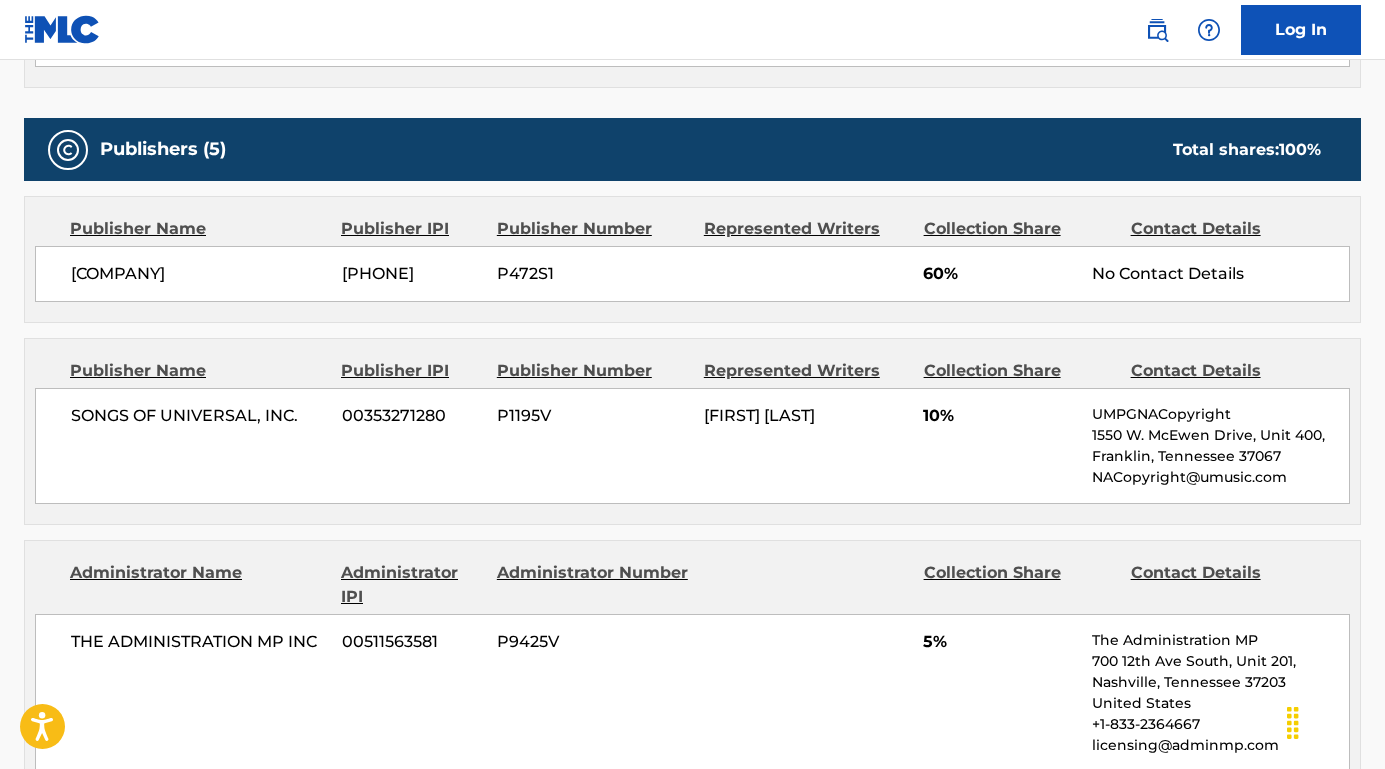 drag, startPoint x: 324, startPoint y: 275, endPoint x: 22, endPoint y: 277, distance: 302.00662 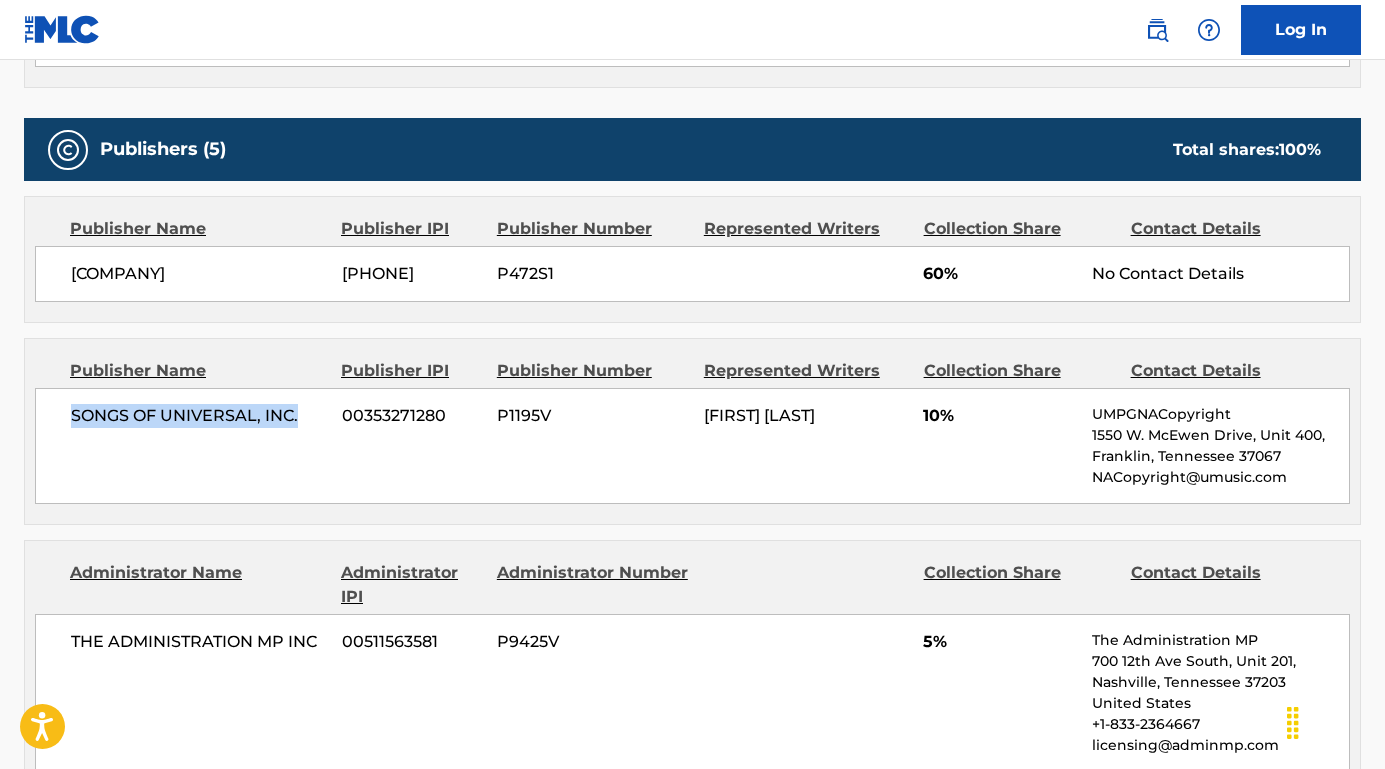drag, startPoint x: 307, startPoint y: 416, endPoint x: 52, endPoint y: 419, distance: 255.01764 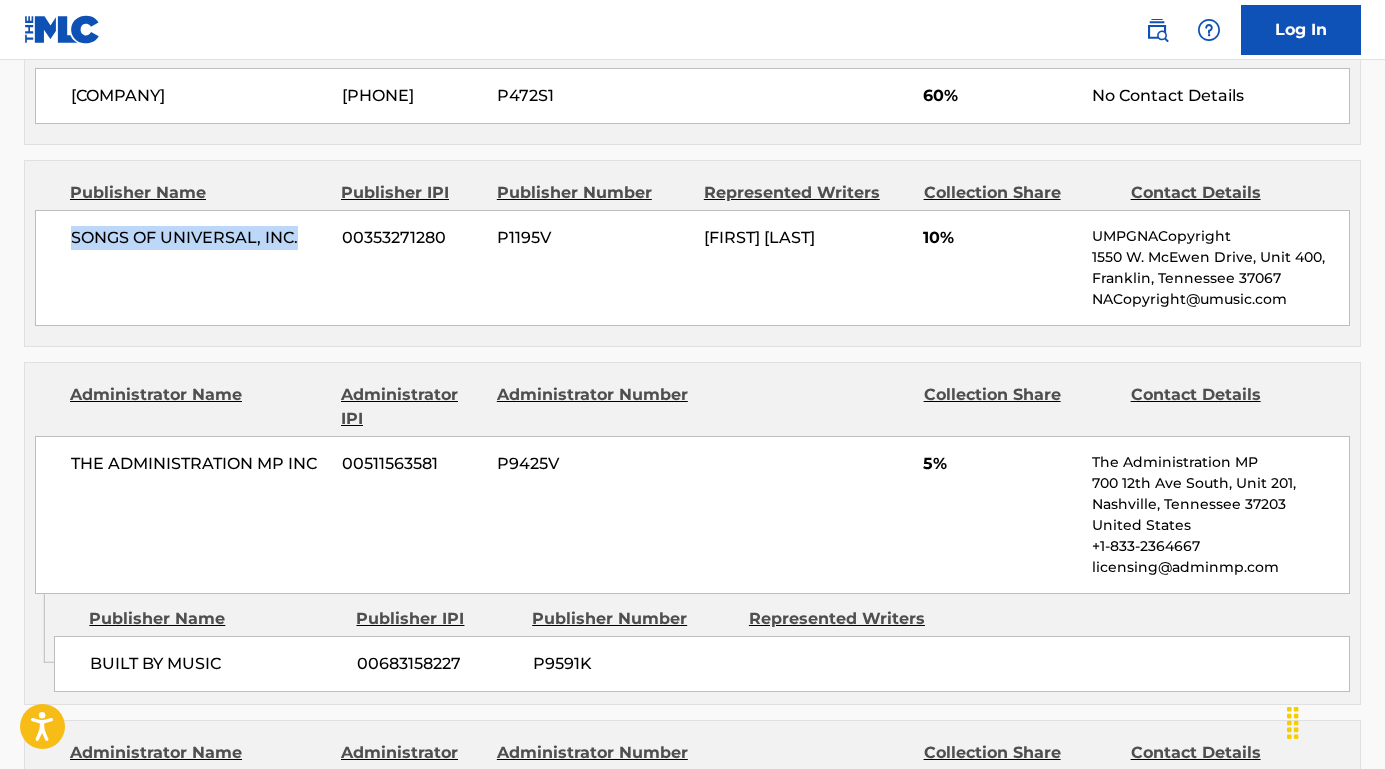 scroll, scrollTop: 1182, scrollLeft: 0, axis: vertical 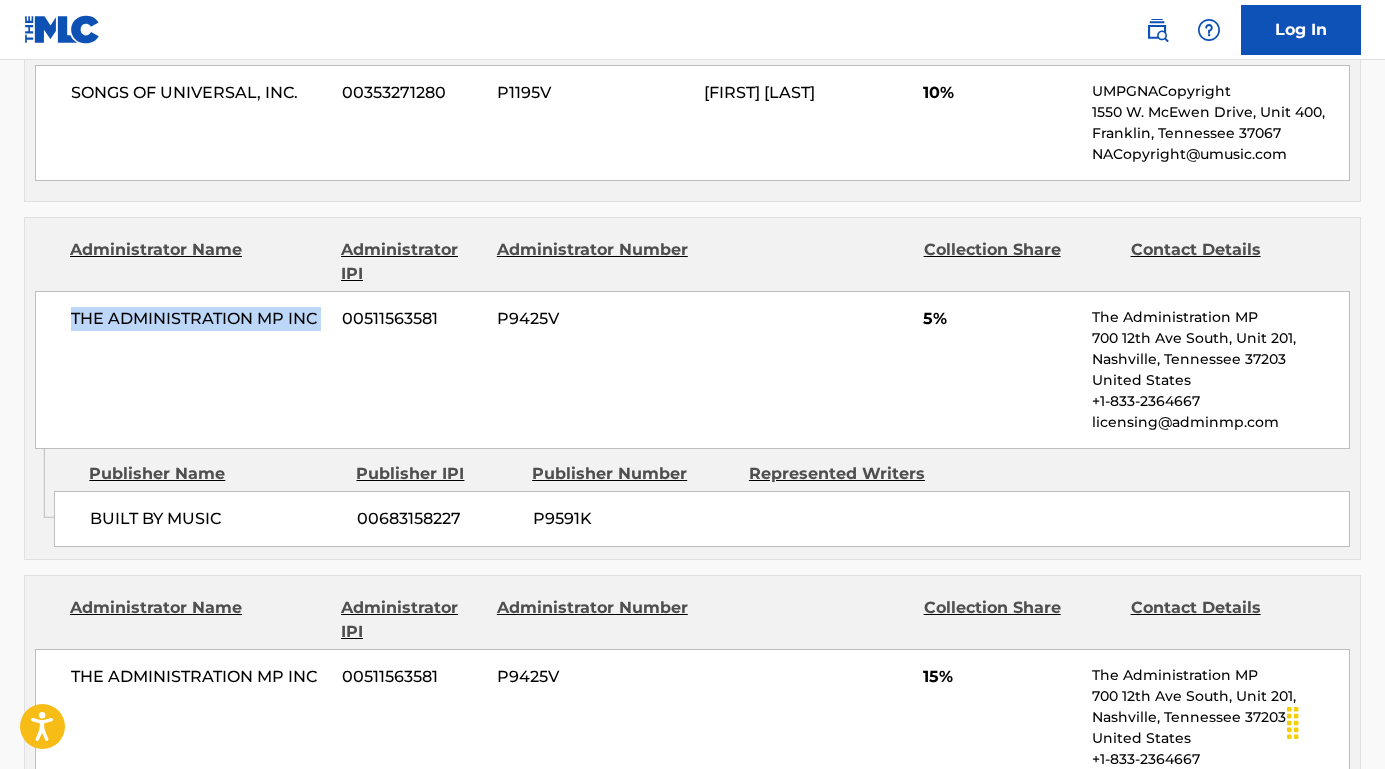 drag, startPoint x: 336, startPoint y: 314, endPoint x: 51, endPoint y: 318, distance: 285.02808 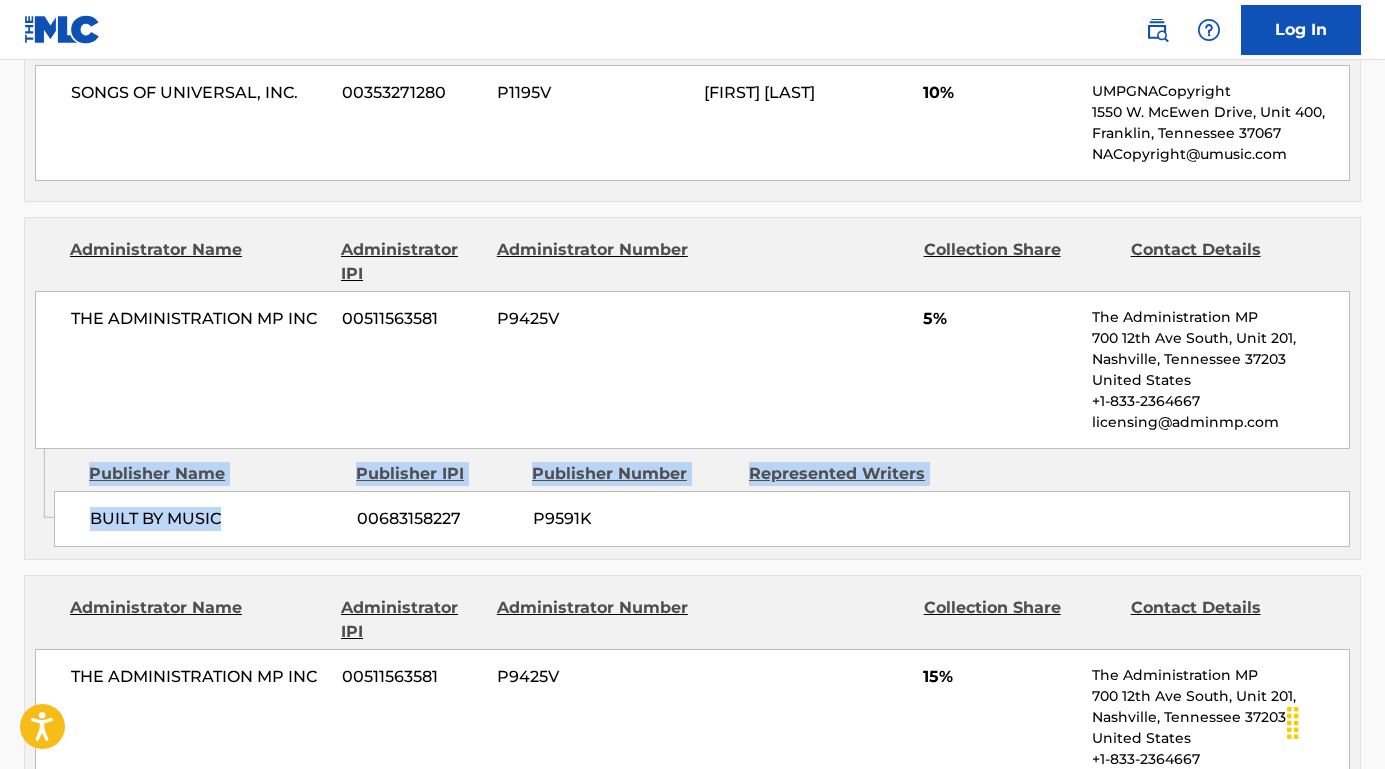 drag, startPoint x: 251, startPoint y: 507, endPoint x: 27, endPoint y: 505, distance: 224.00893 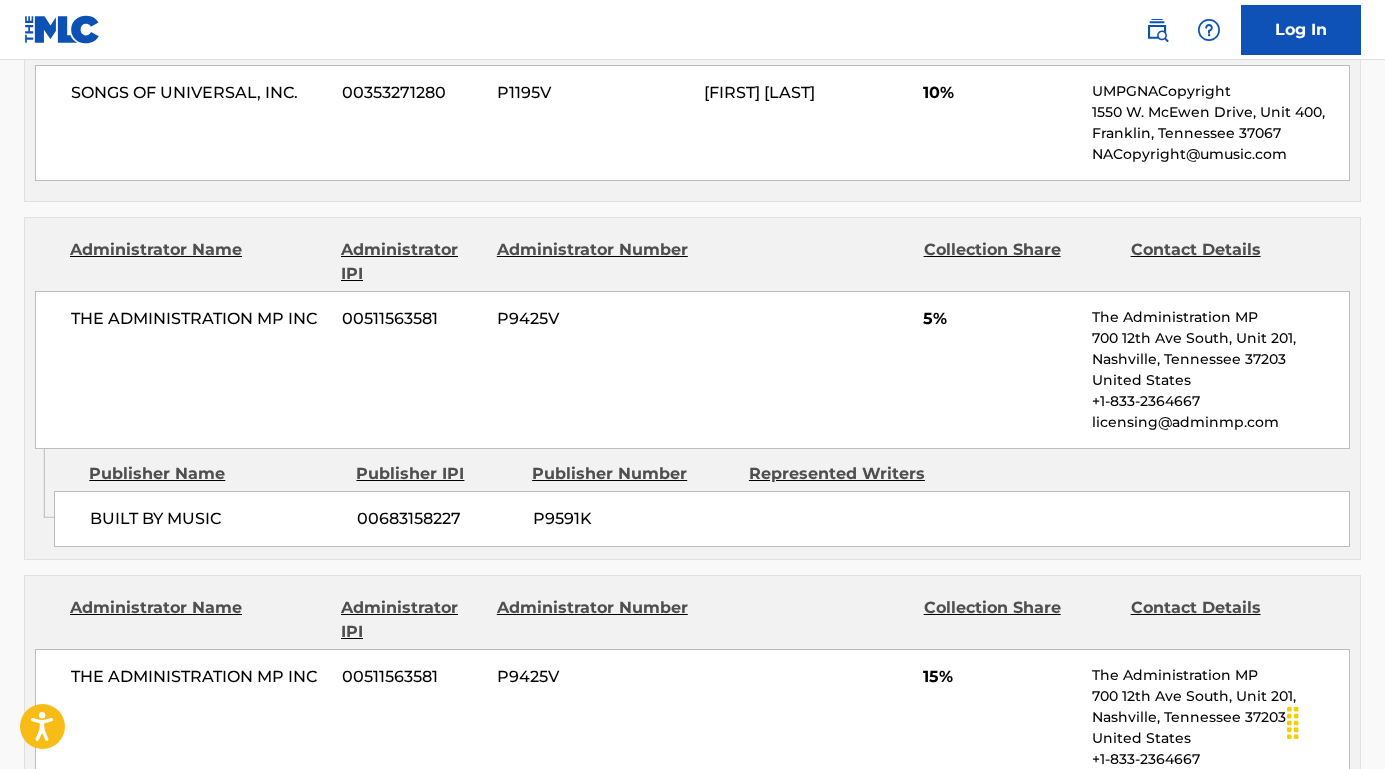 click on "BUILT BY MUSIC" at bounding box center (216, 519) 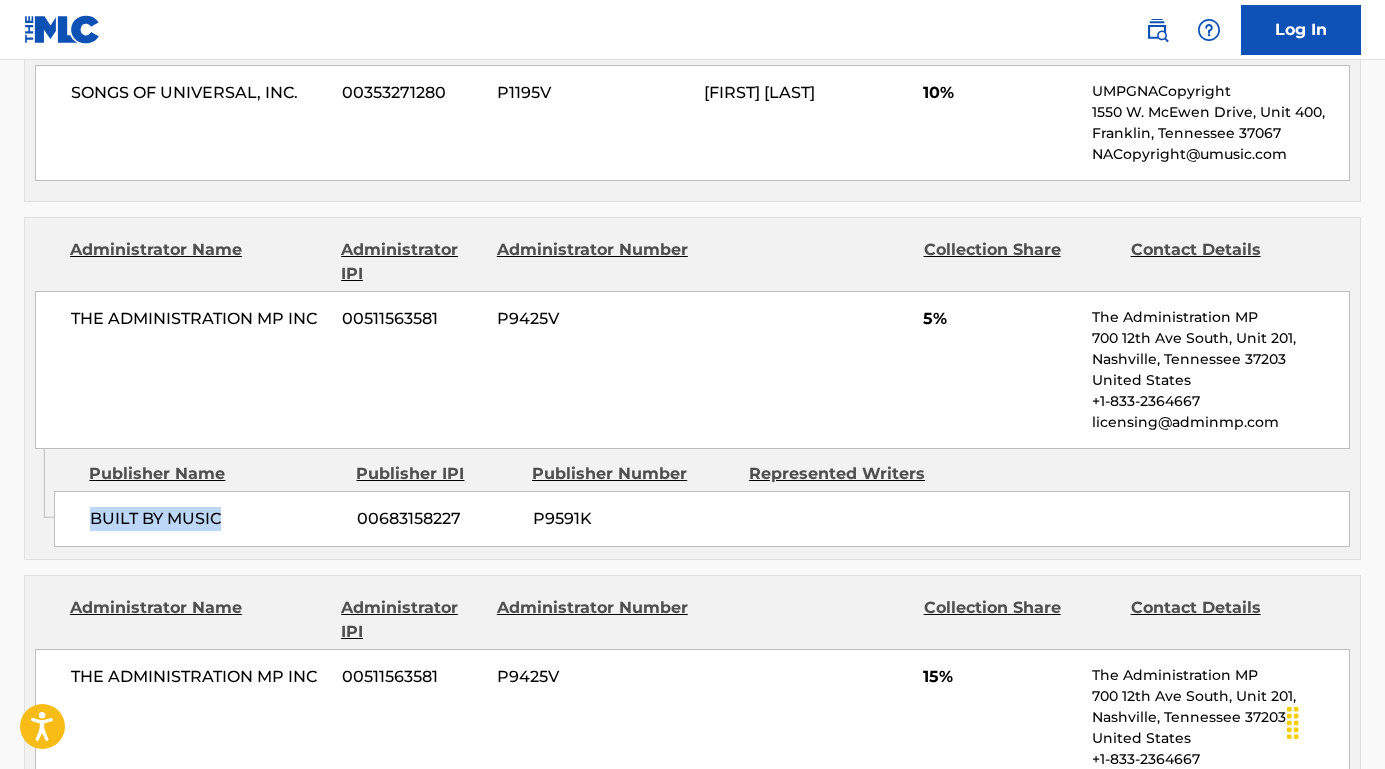 drag, startPoint x: 247, startPoint y: 520, endPoint x: 81, endPoint y: 518, distance: 166.01205 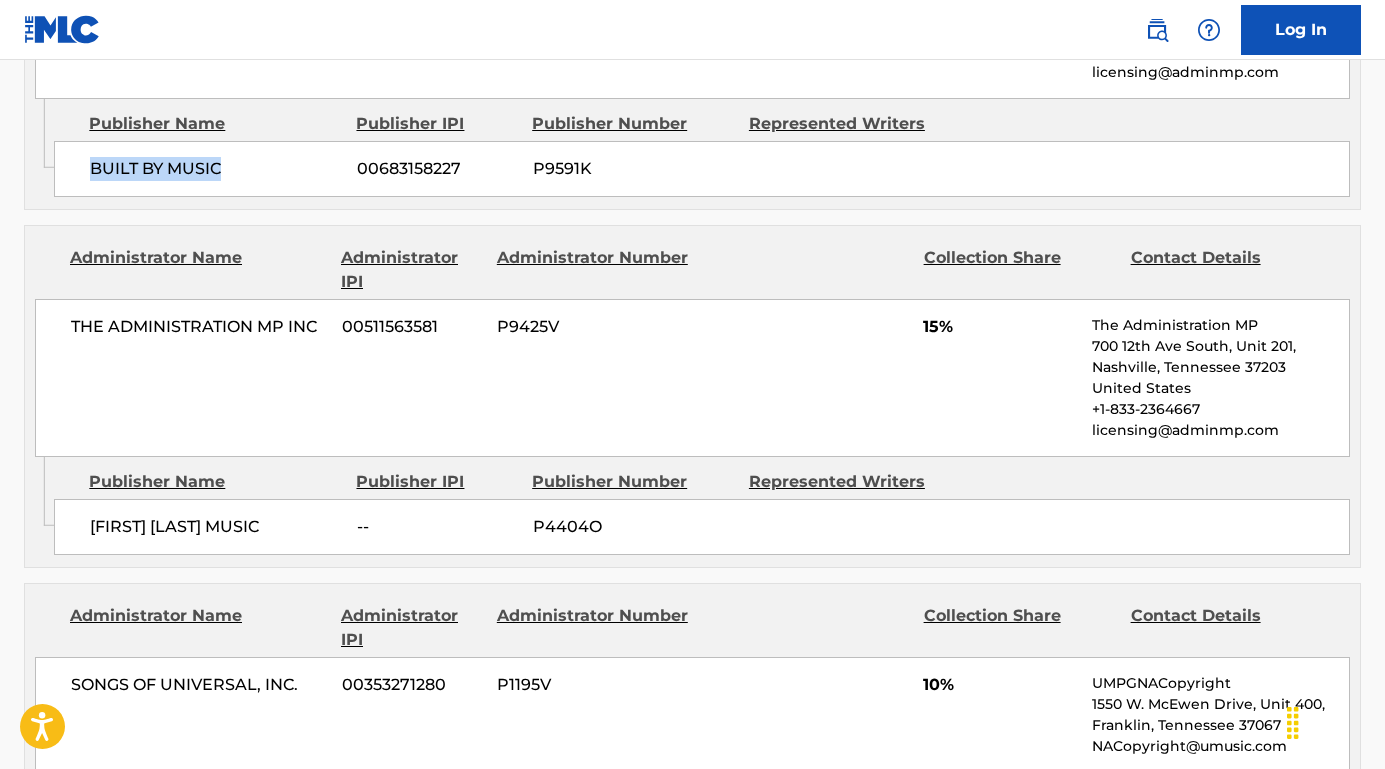 scroll, scrollTop: 1573, scrollLeft: 0, axis: vertical 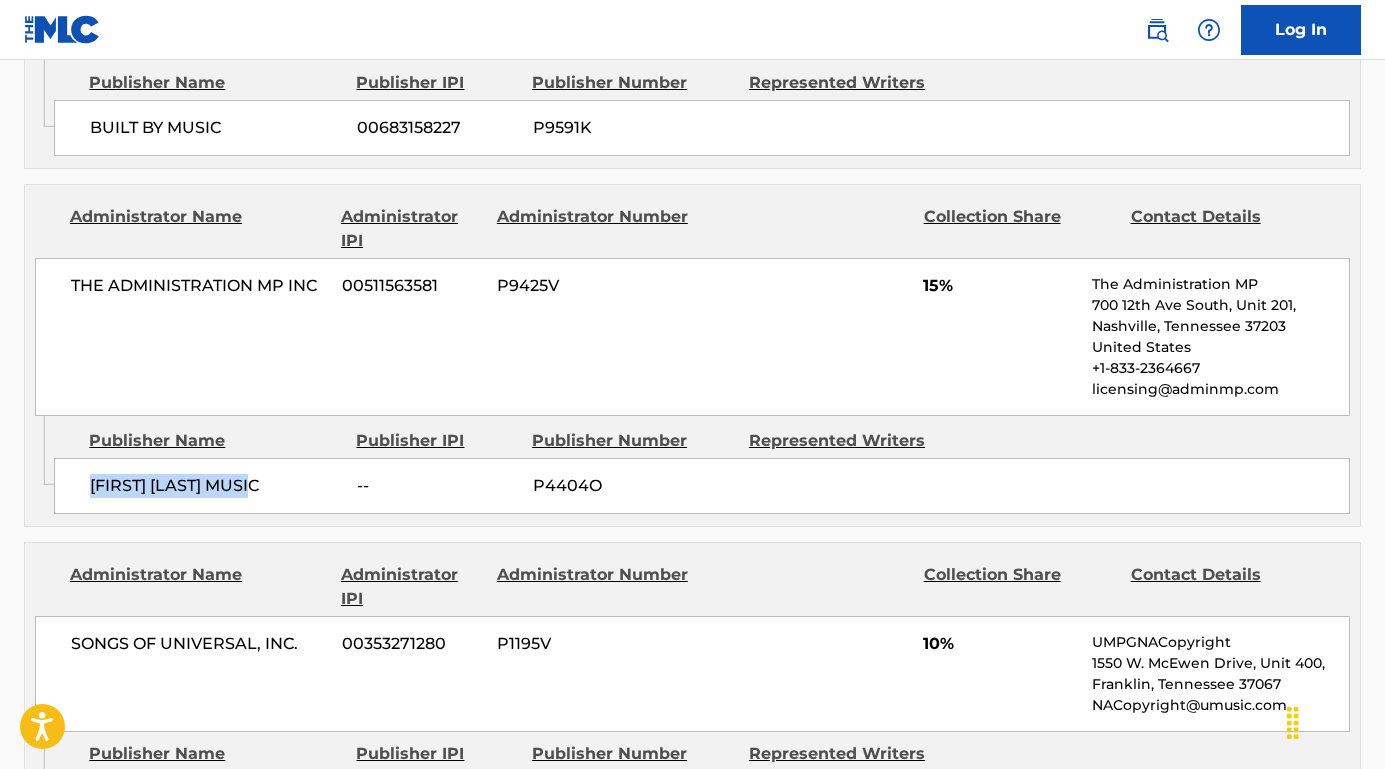 drag, startPoint x: 305, startPoint y: 488, endPoint x: 68, endPoint y: 480, distance: 237.13498 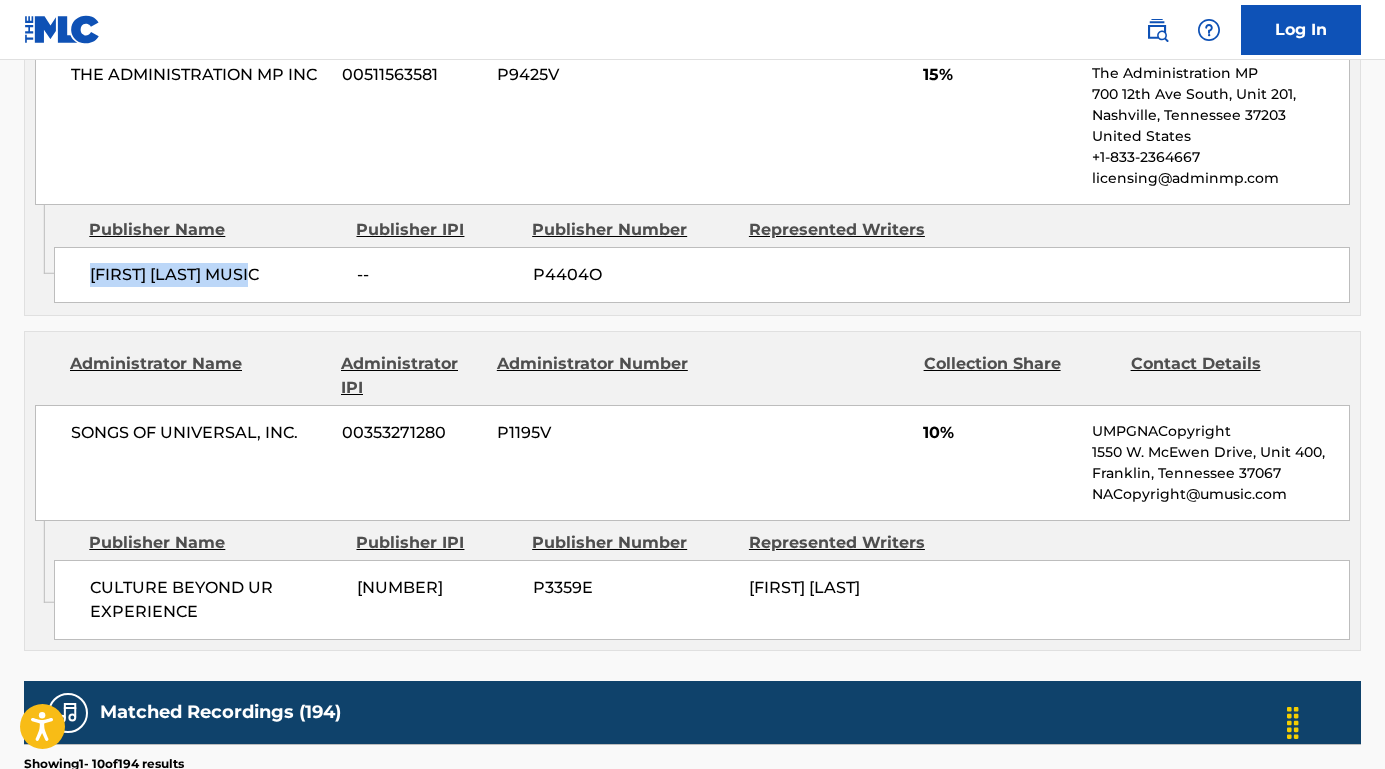 scroll, scrollTop: 1813, scrollLeft: 0, axis: vertical 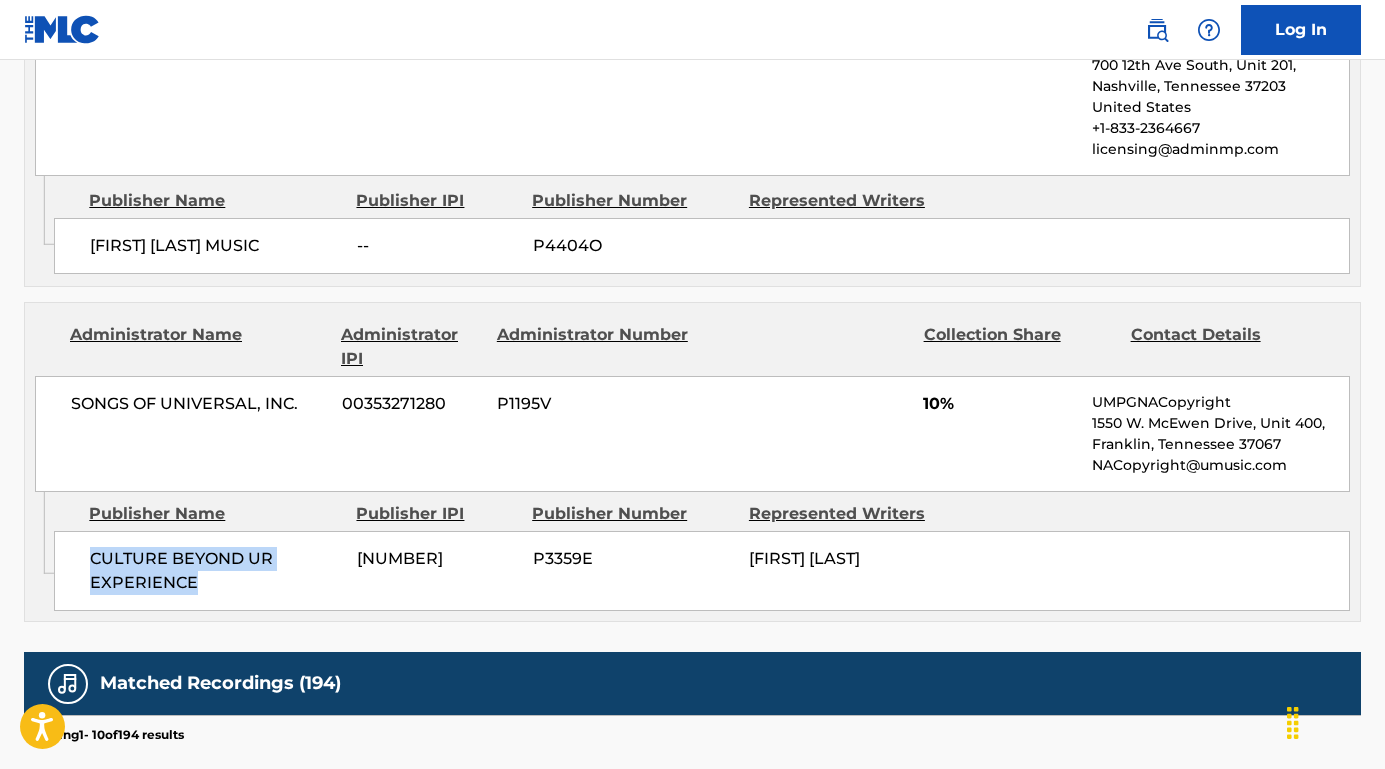drag, startPoint x: 225, startPoint y: 570, endPoint x: 92, endPoint y: 554, distance: 133.95895 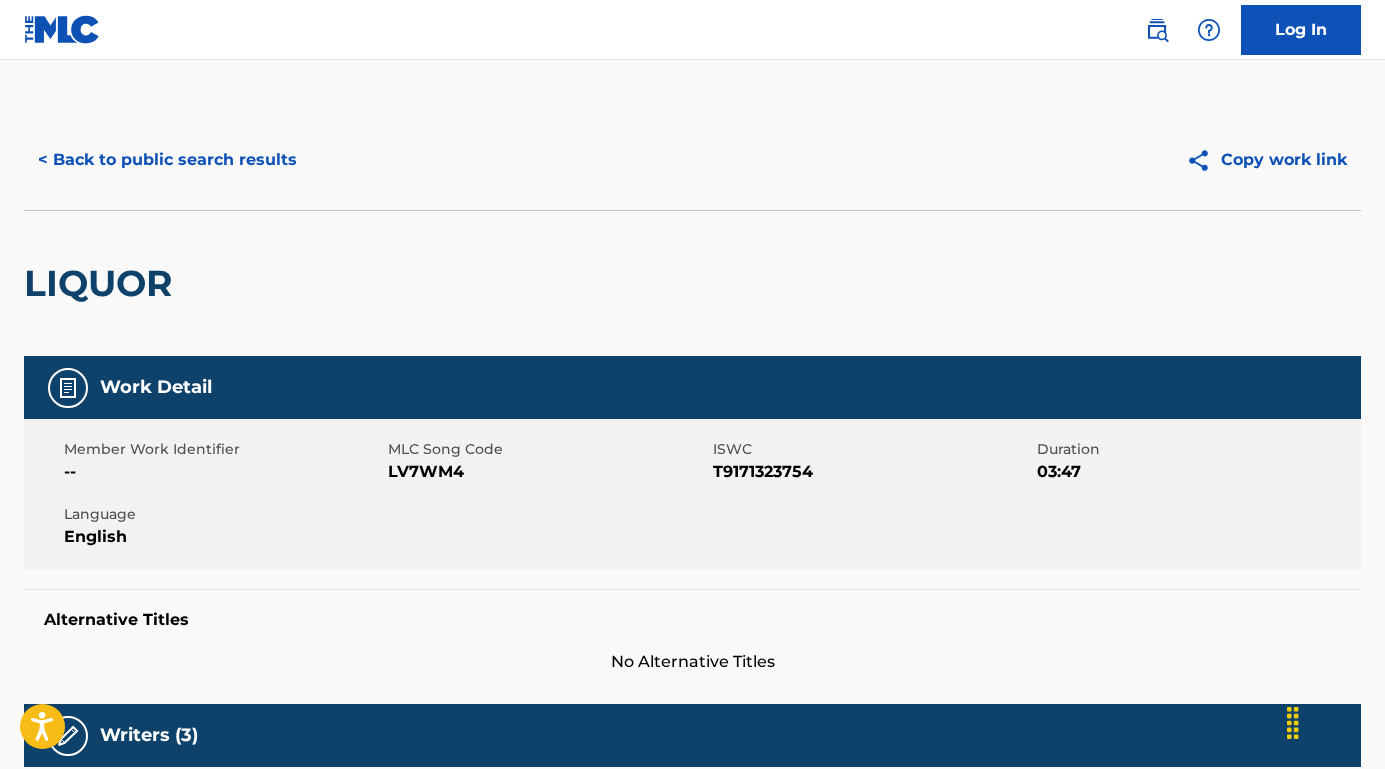 scroll, scrollTop: 0, scrollLeft: 0, axis: both 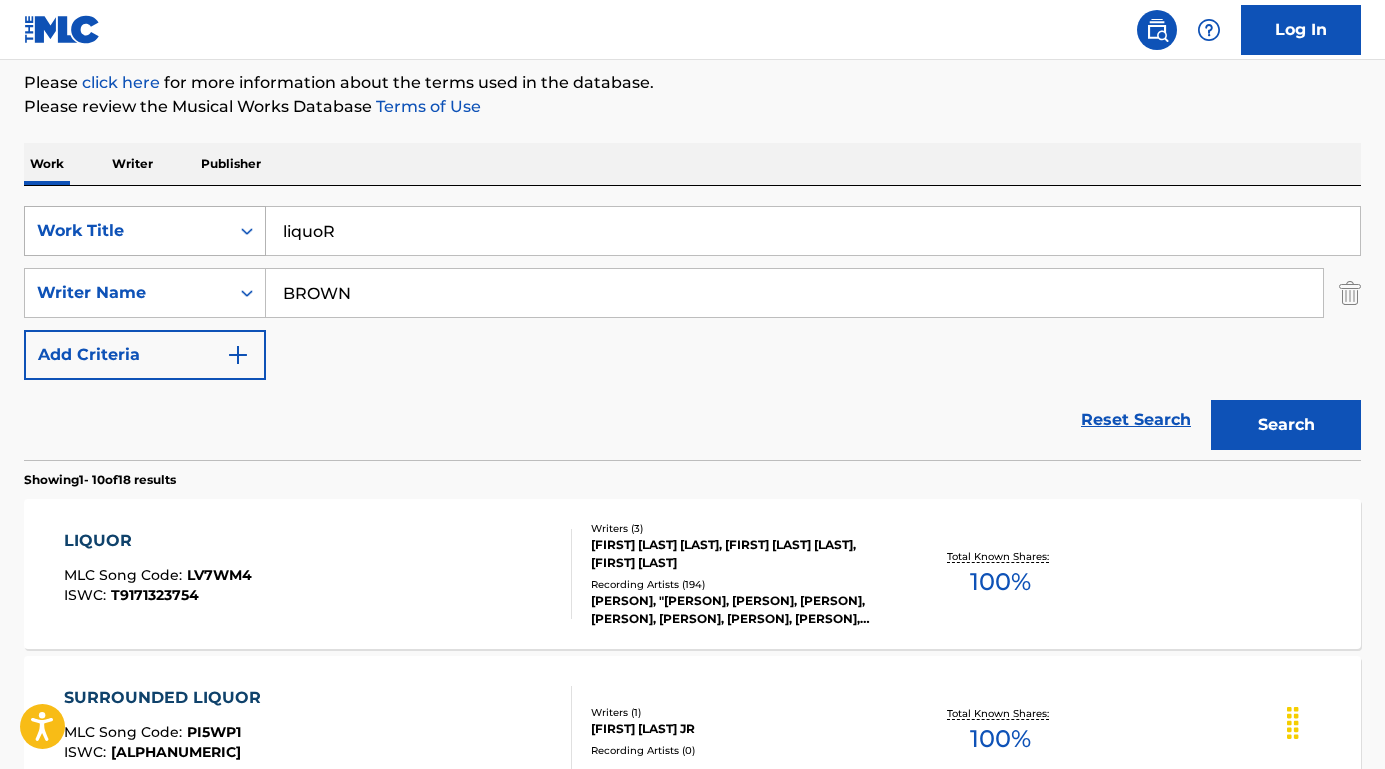 drag, startPoint x: 398, startPoint y: 231, endPoint x: 216, endPoint y: 229, distance: 182.01099 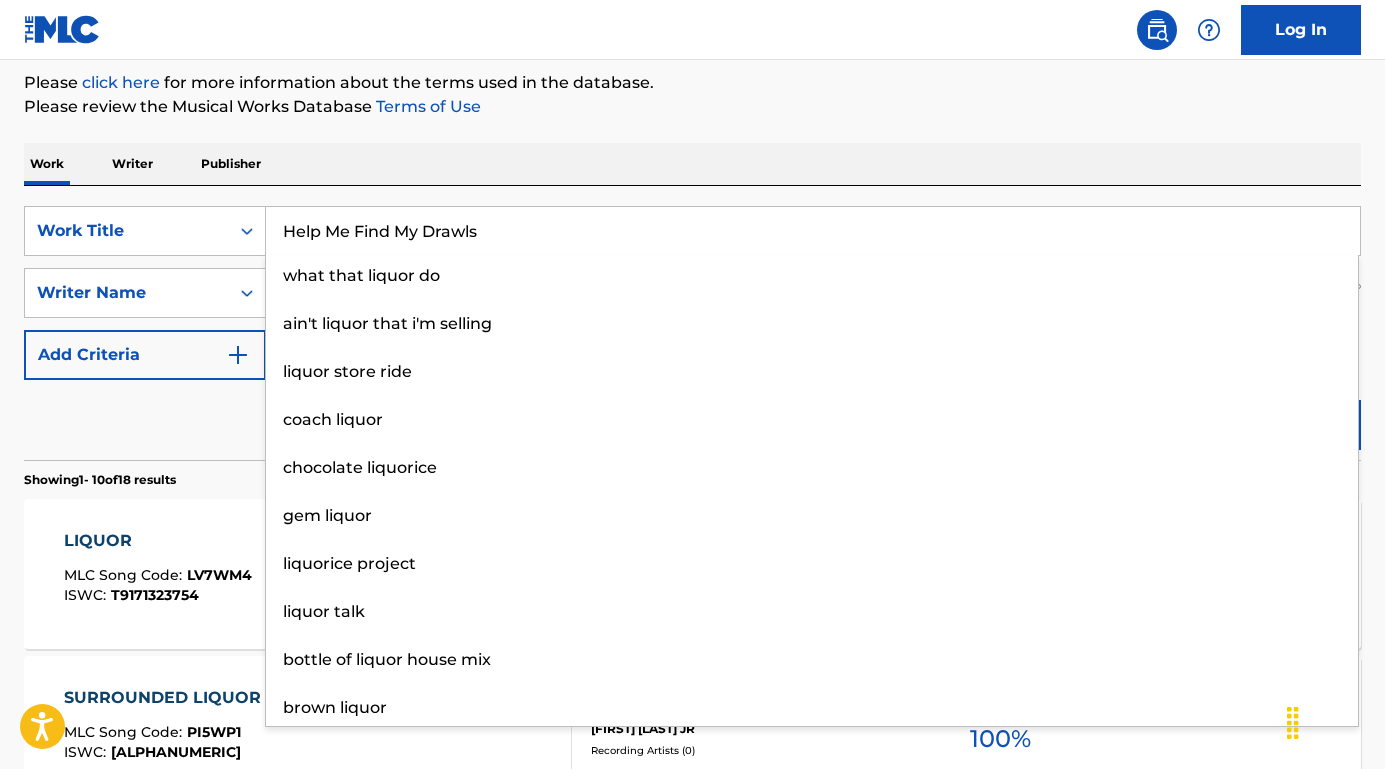 type on "Help Me Find My Drawls" 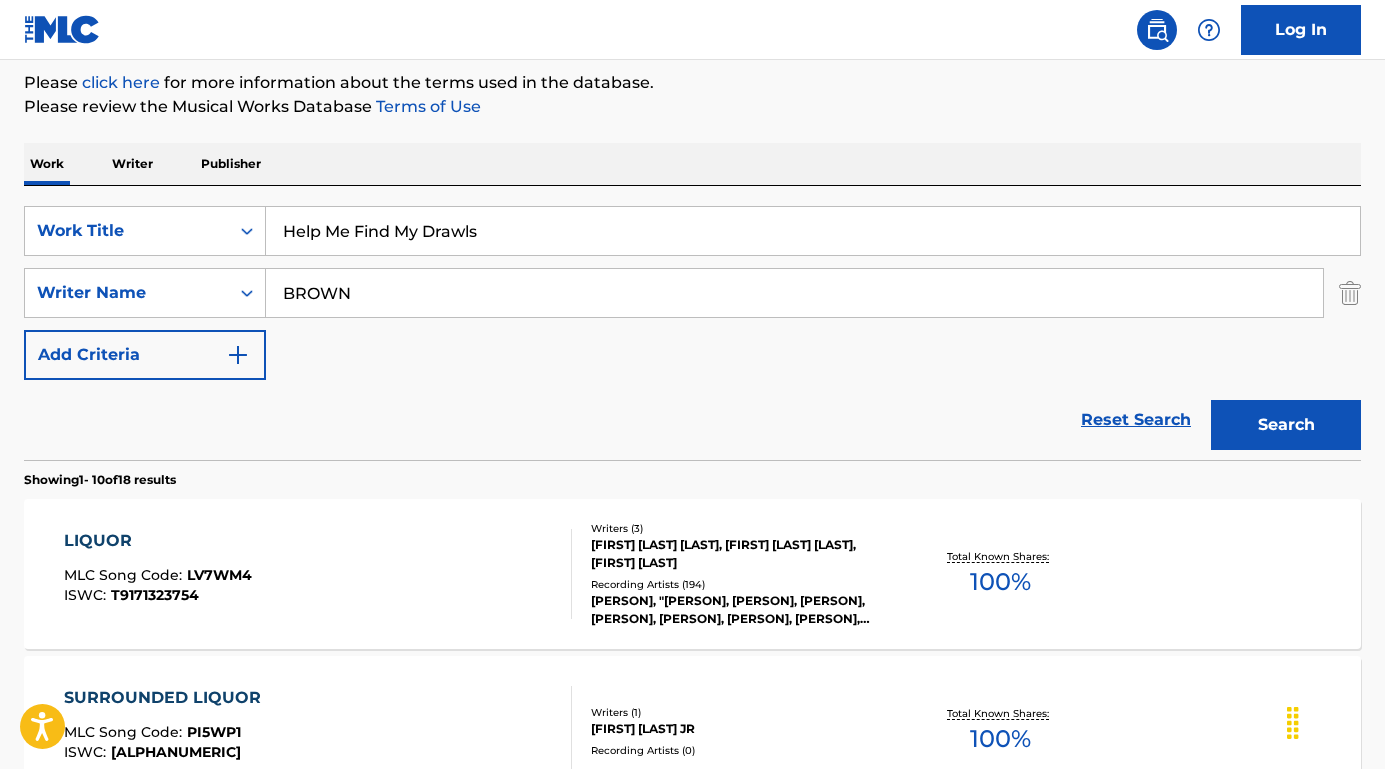 drag, startPoint x: 359, startPoint y: 299, endPoint x: 163, endPoint y: 258, distance: 200.24236 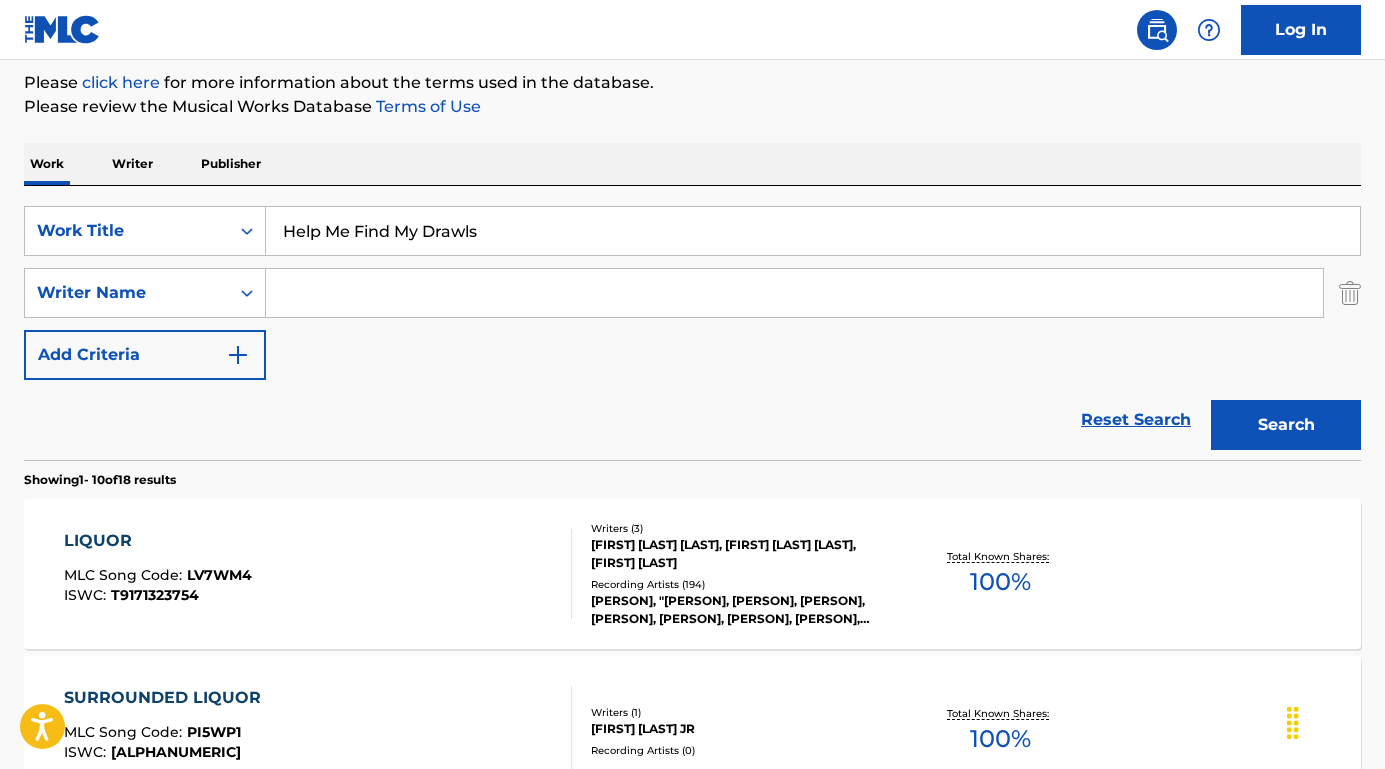 click on "Search" at bounding box center [1286, 425] 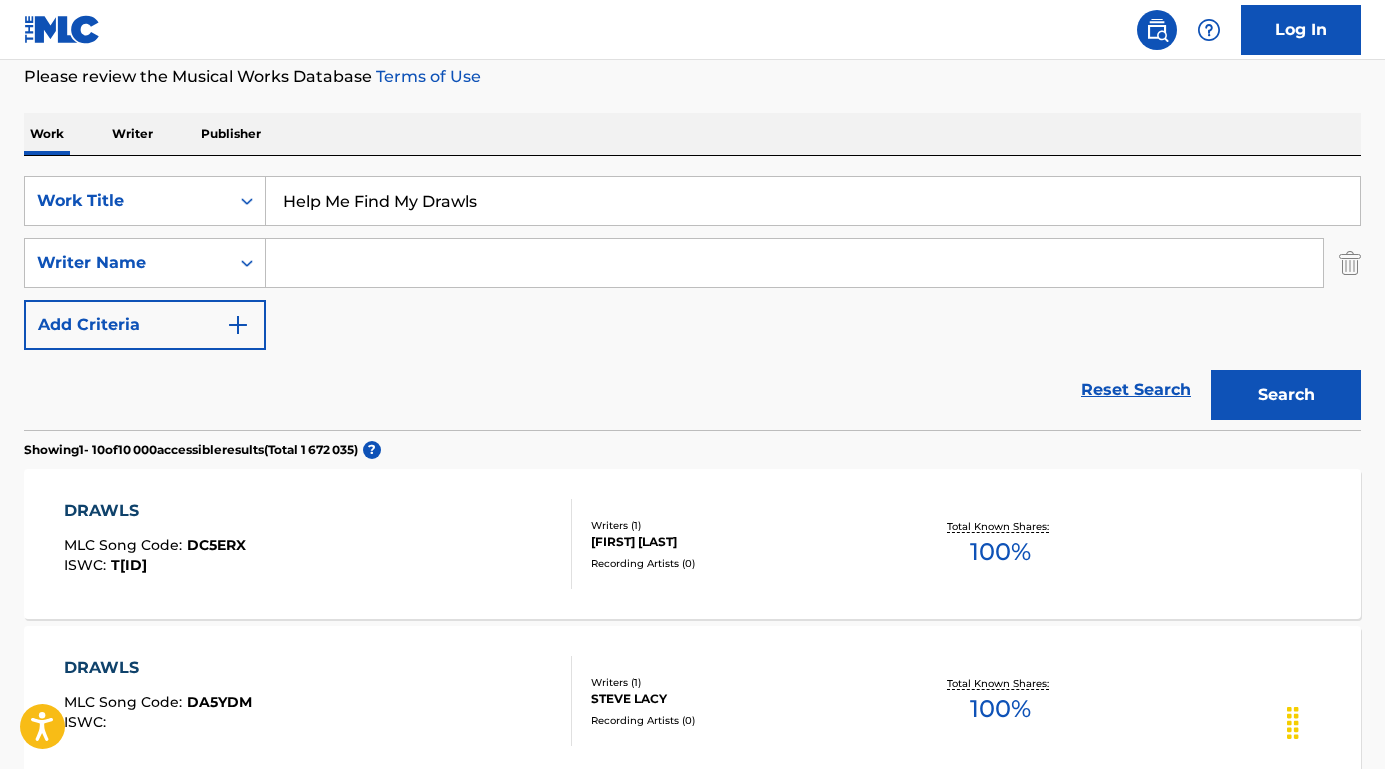 scroll, scrollTop: 276, scrollLeft: 0, axis: vertical 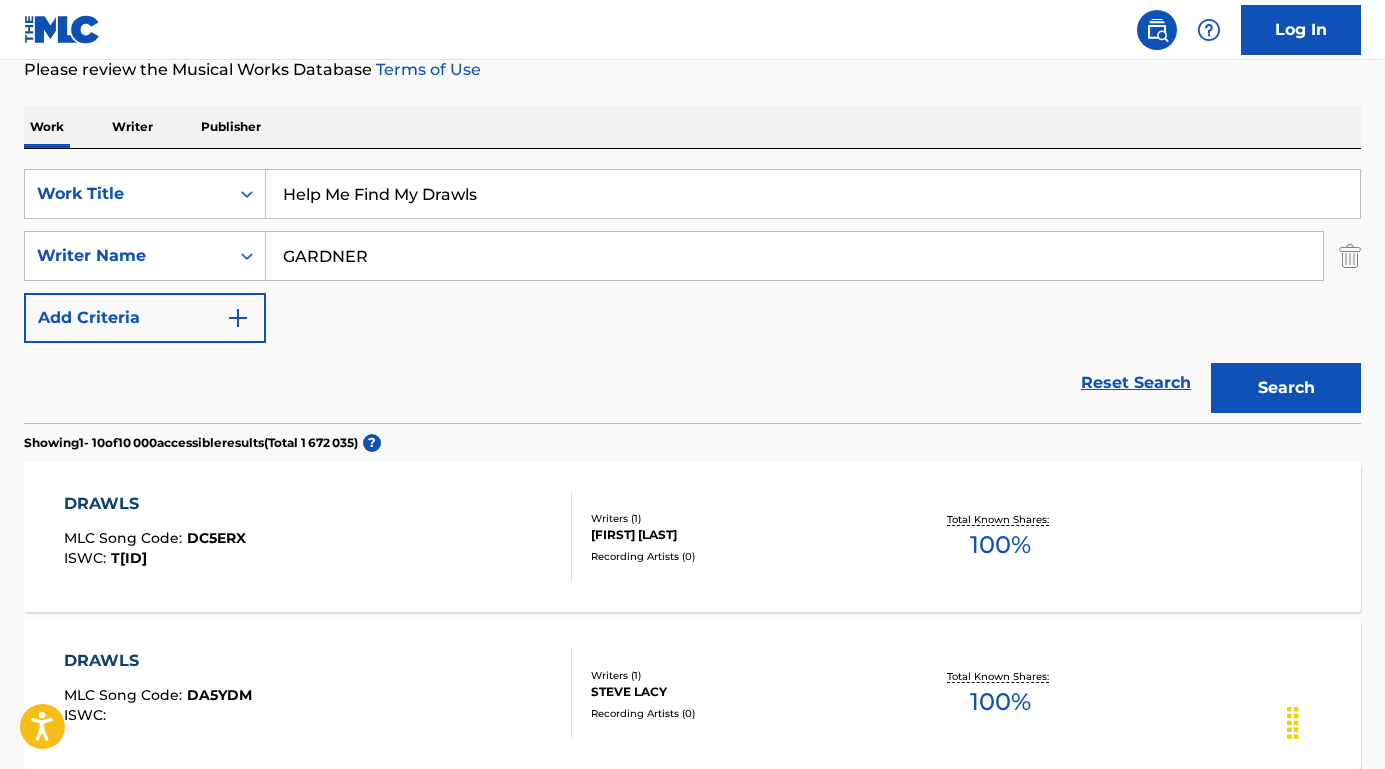 click on "Search" at bounding box center (1286, 388) 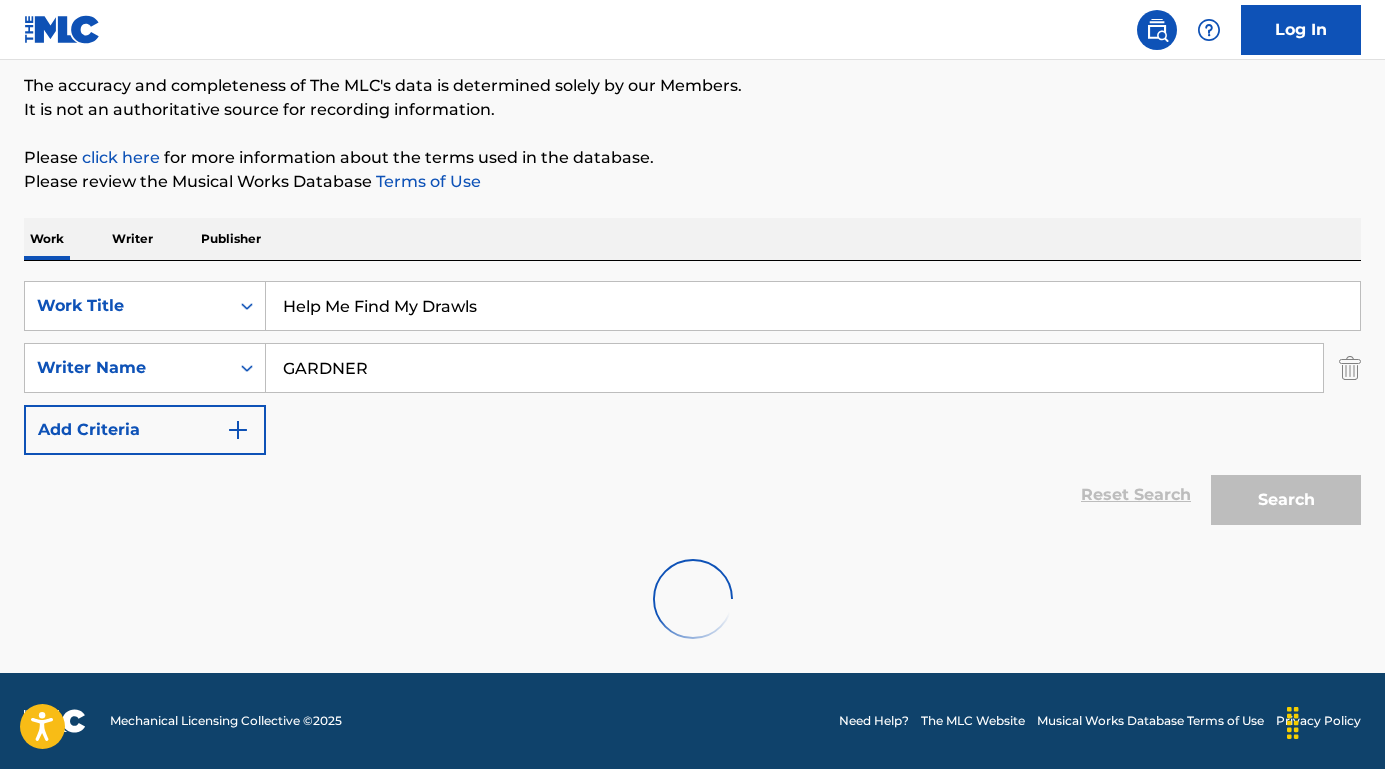 scroll, scrollTop: 164, scrollLeft: 0, axis: vertical 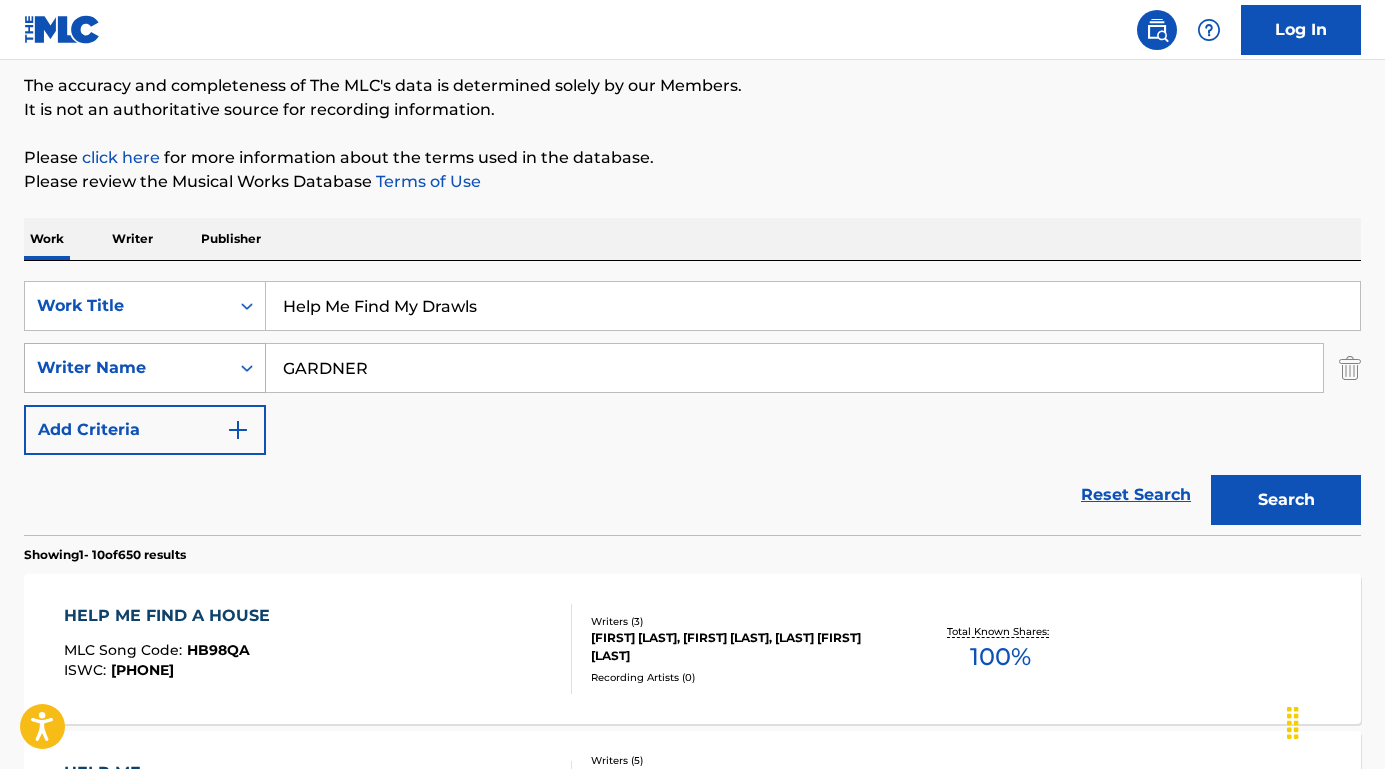 drag, startPoint x: 439, startPoint y: 357, endPoint x: 223, endPoint y: 352, distance: 216.05786 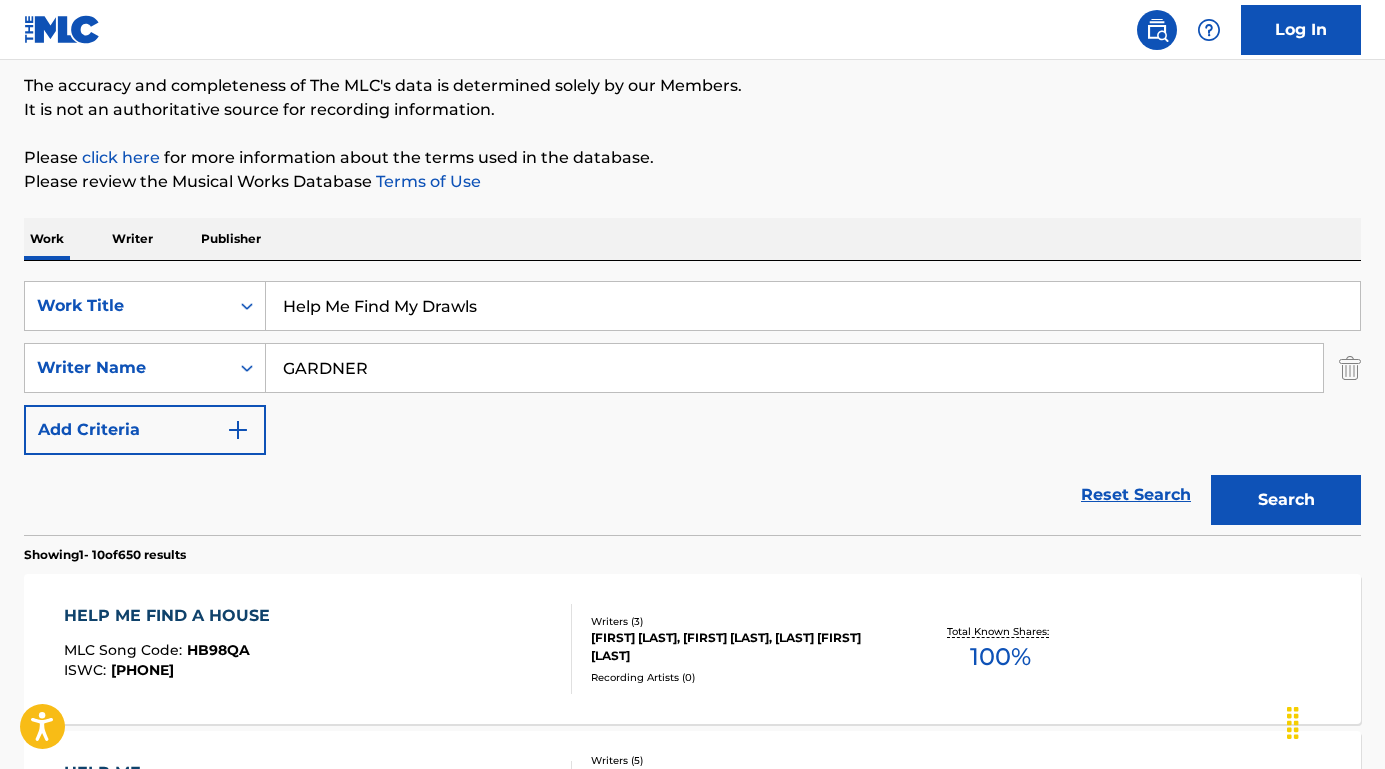 paste on "Dave Simonett," 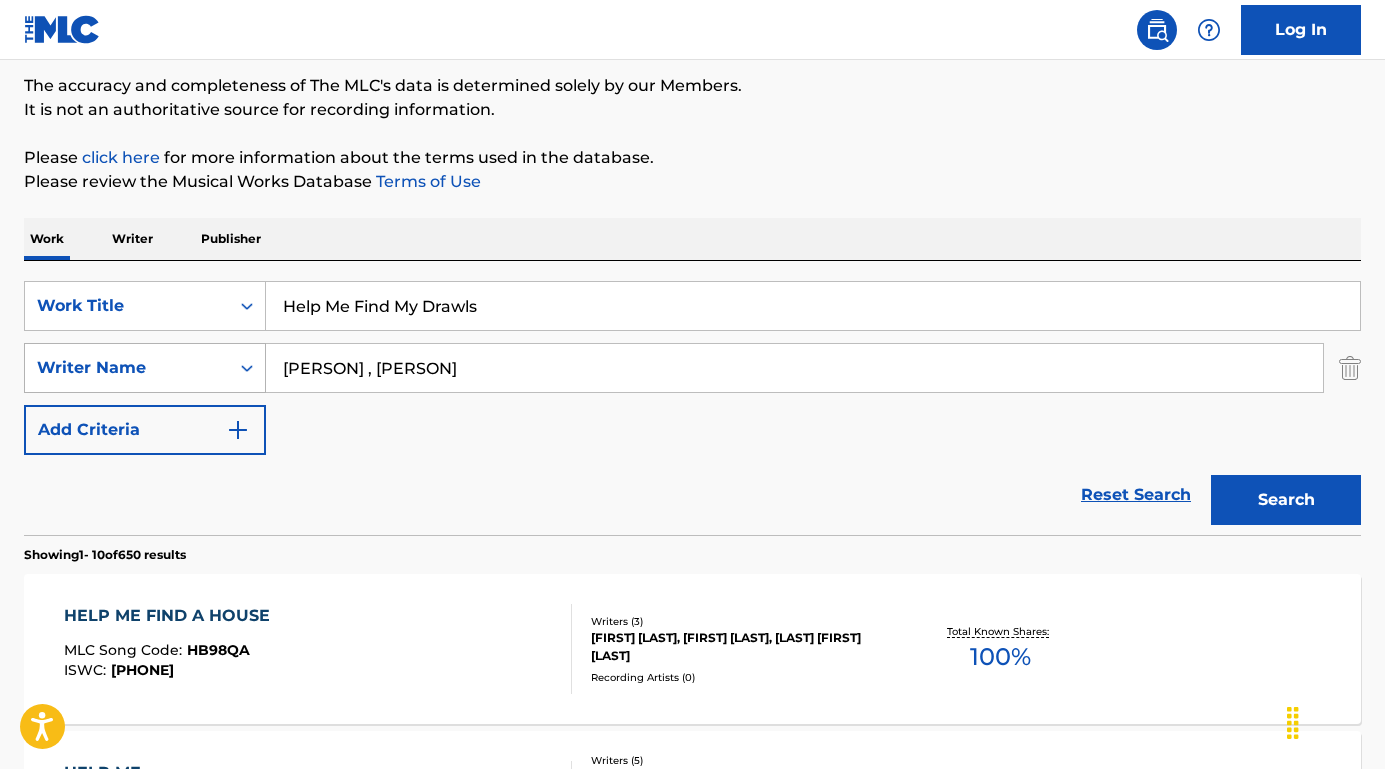 drag, startPoint x: 502, startPoint y: 370, endPoint x: 165, endPoint y: 345, distance: 337.92603 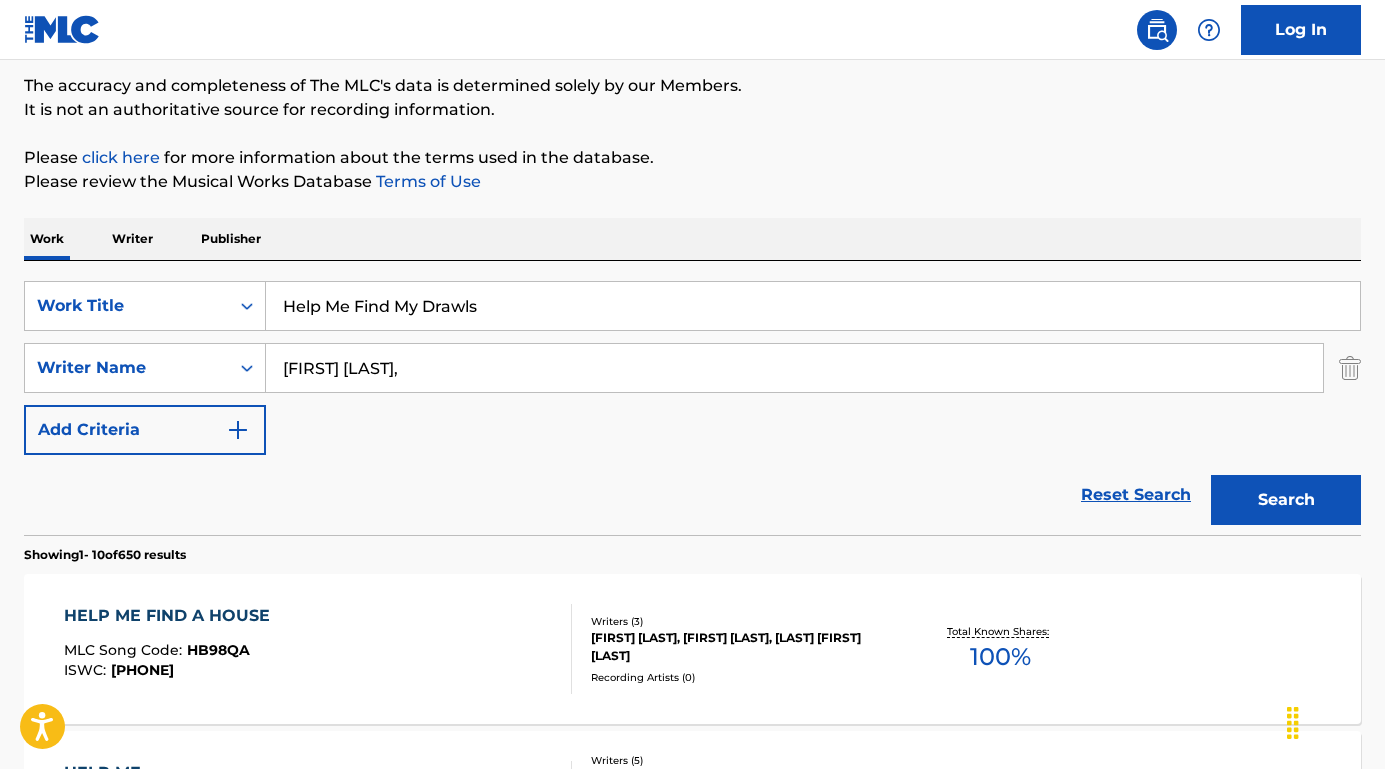 type on "Dave Simonett," 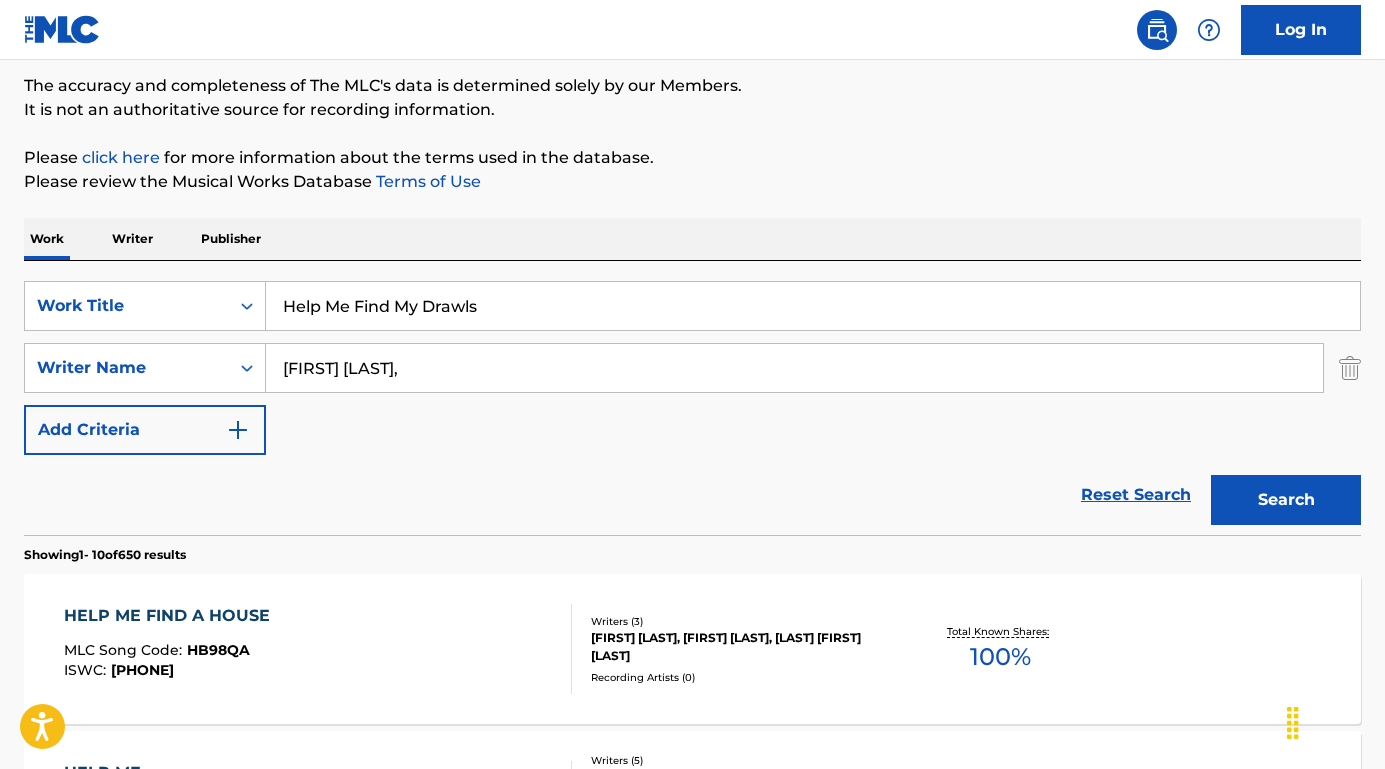 drag, startPoint x: 504, startPoint y: 293, endPoint x: 581, endPoint y: 308, distance: 78.44743 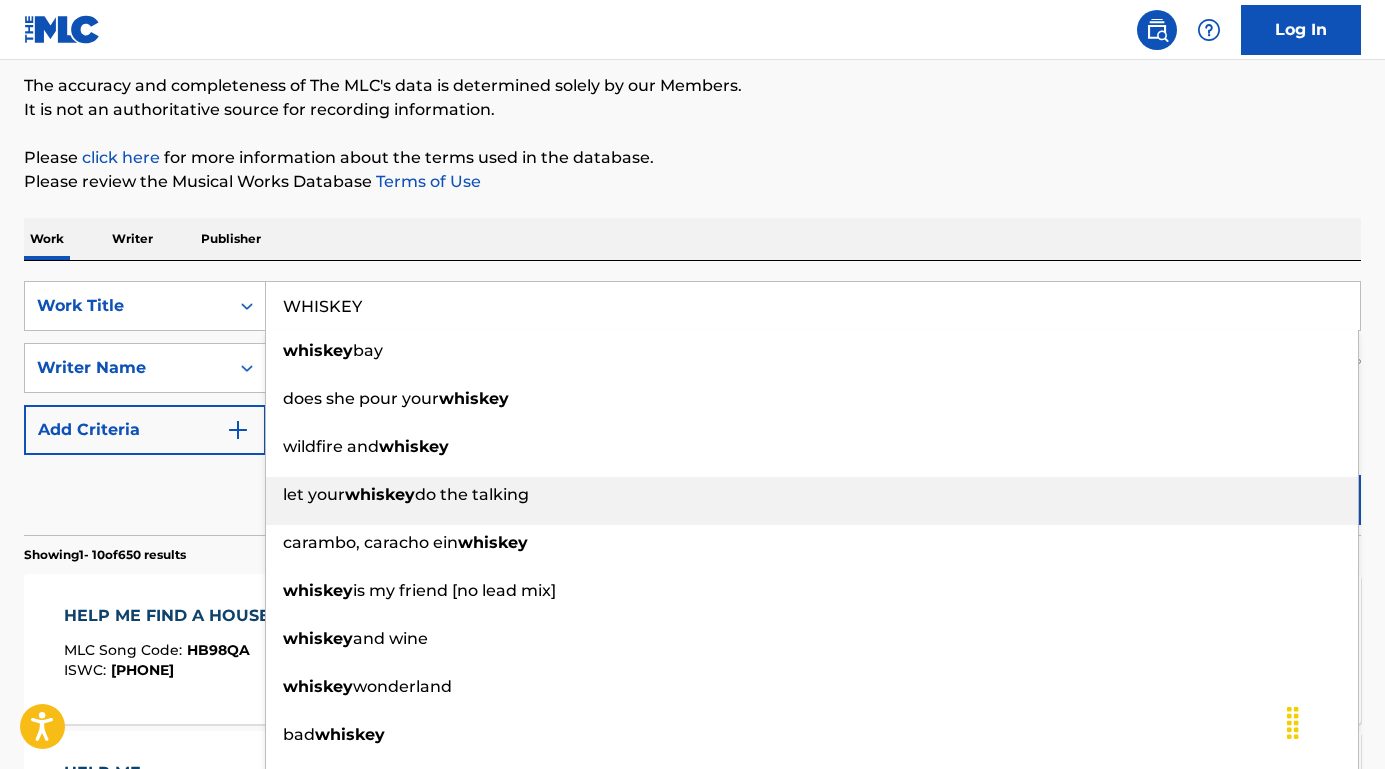click on "let your  whiskey  do the talking" at bounding box center (812, 495) 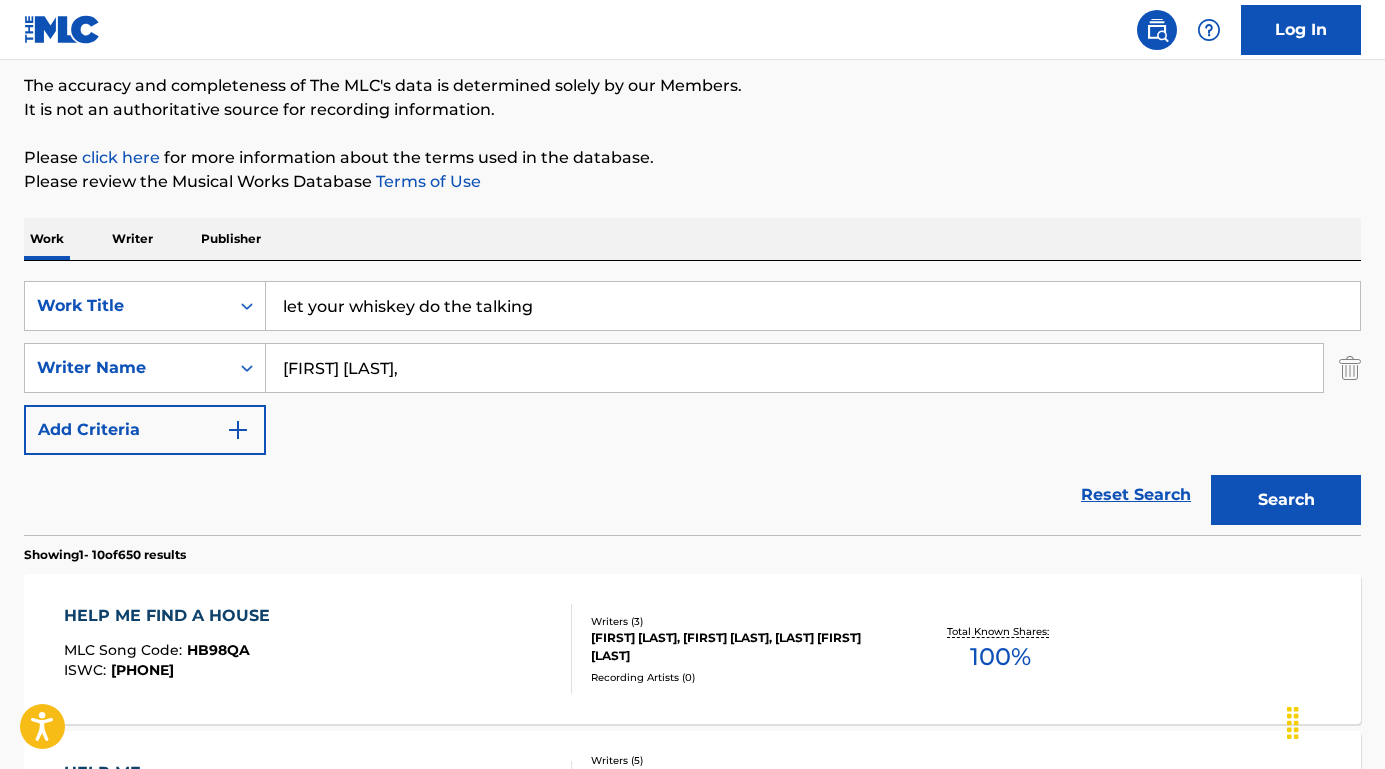 click on "Dave Simonett," at bounding box center [794, 368] 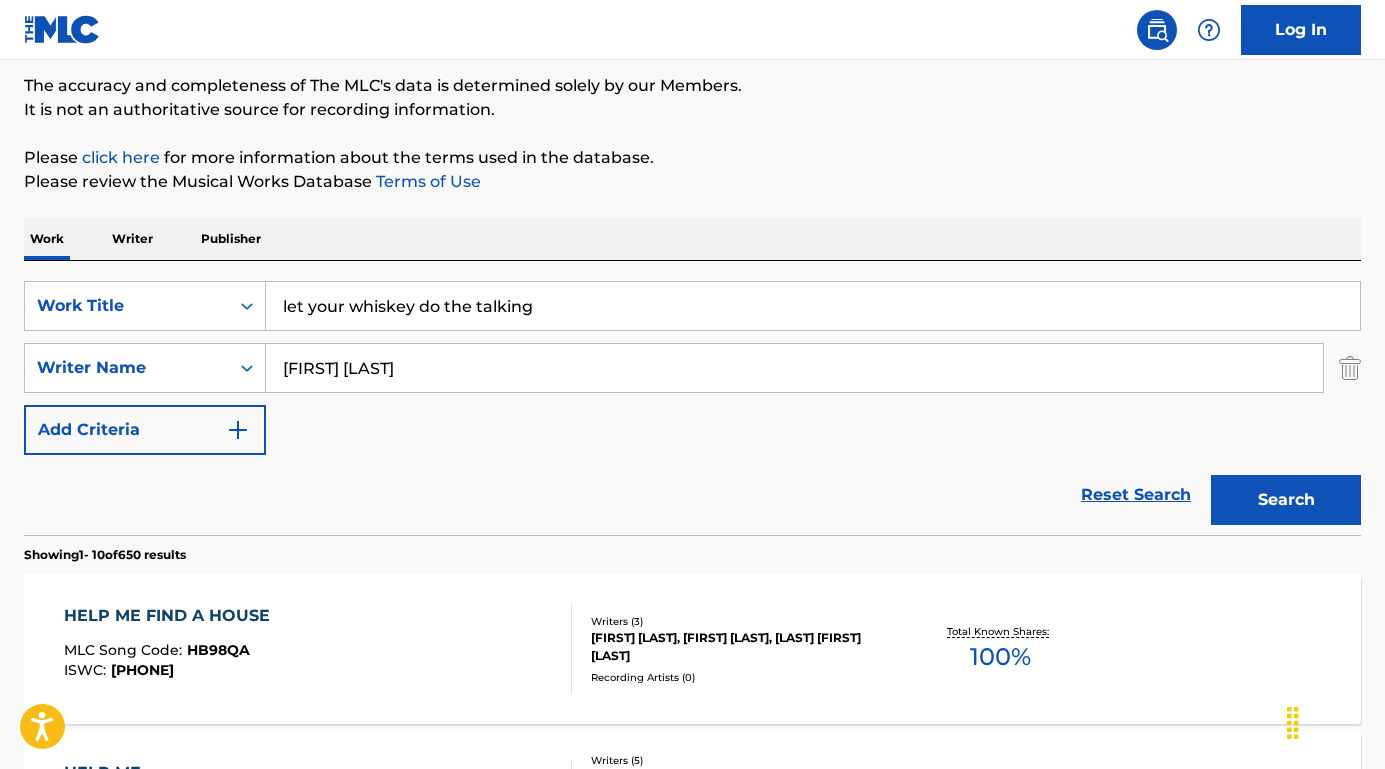 type on "Dave Simonett" 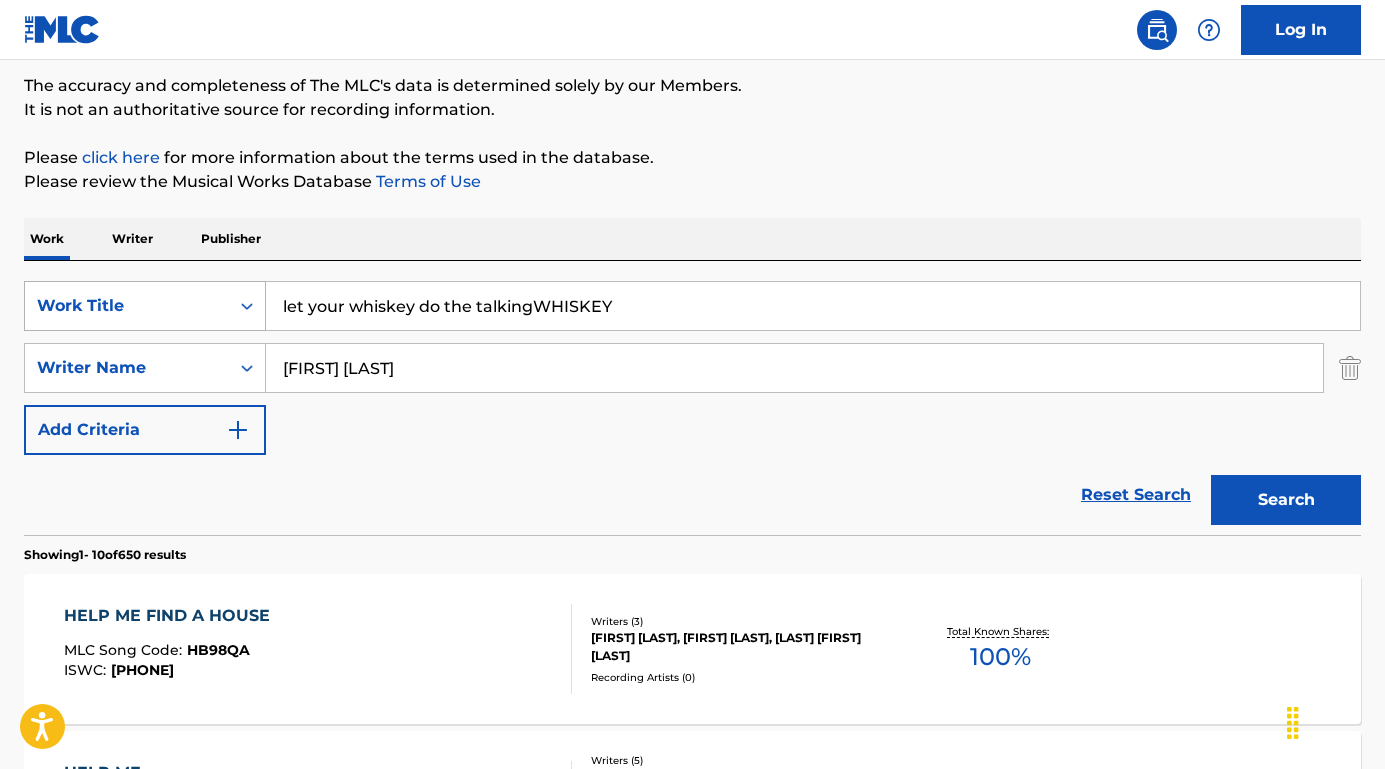 drag, startPoint x: 533, startPoint y: 305, endPoint x: 260, endPoint y: 297, distance: 273.1172 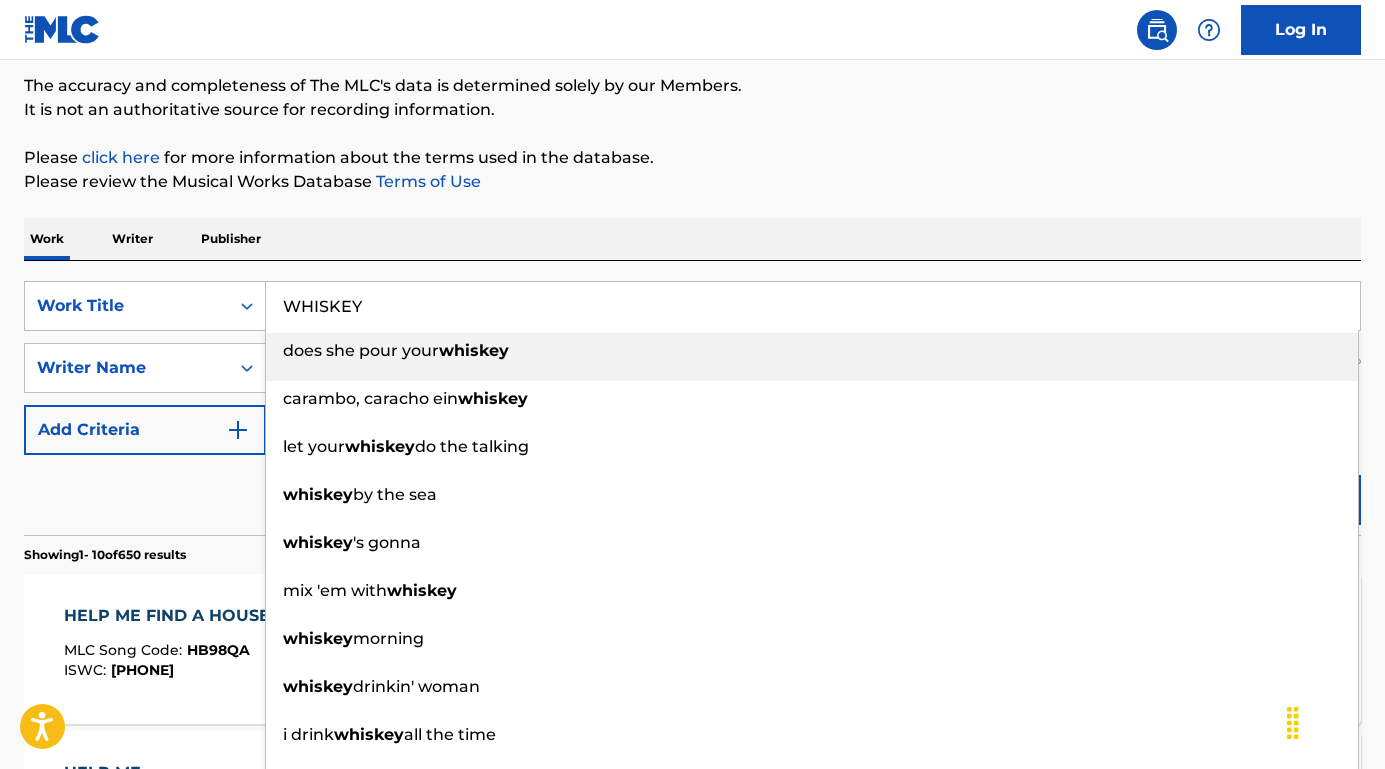 type on "WHISKEY" 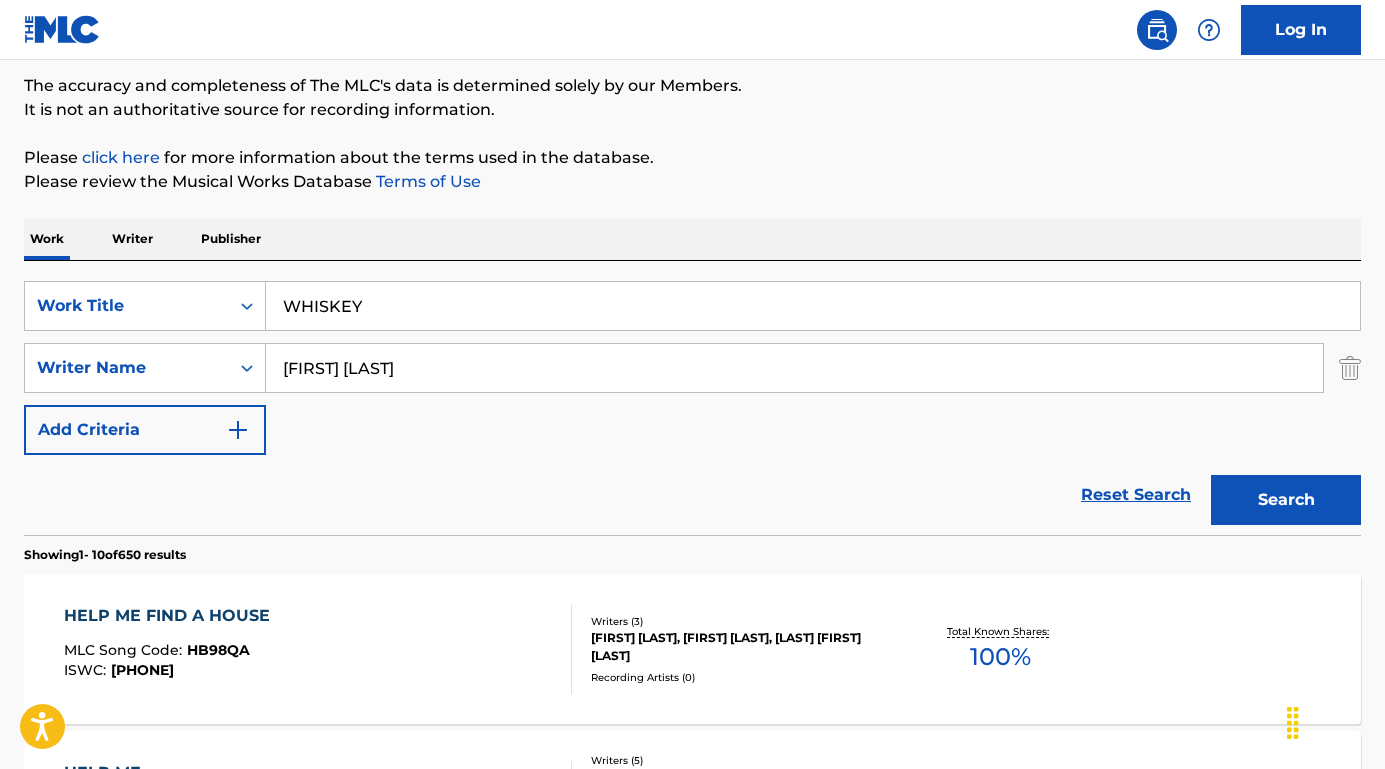 click on "Search" at bounding box center (1286, 500) 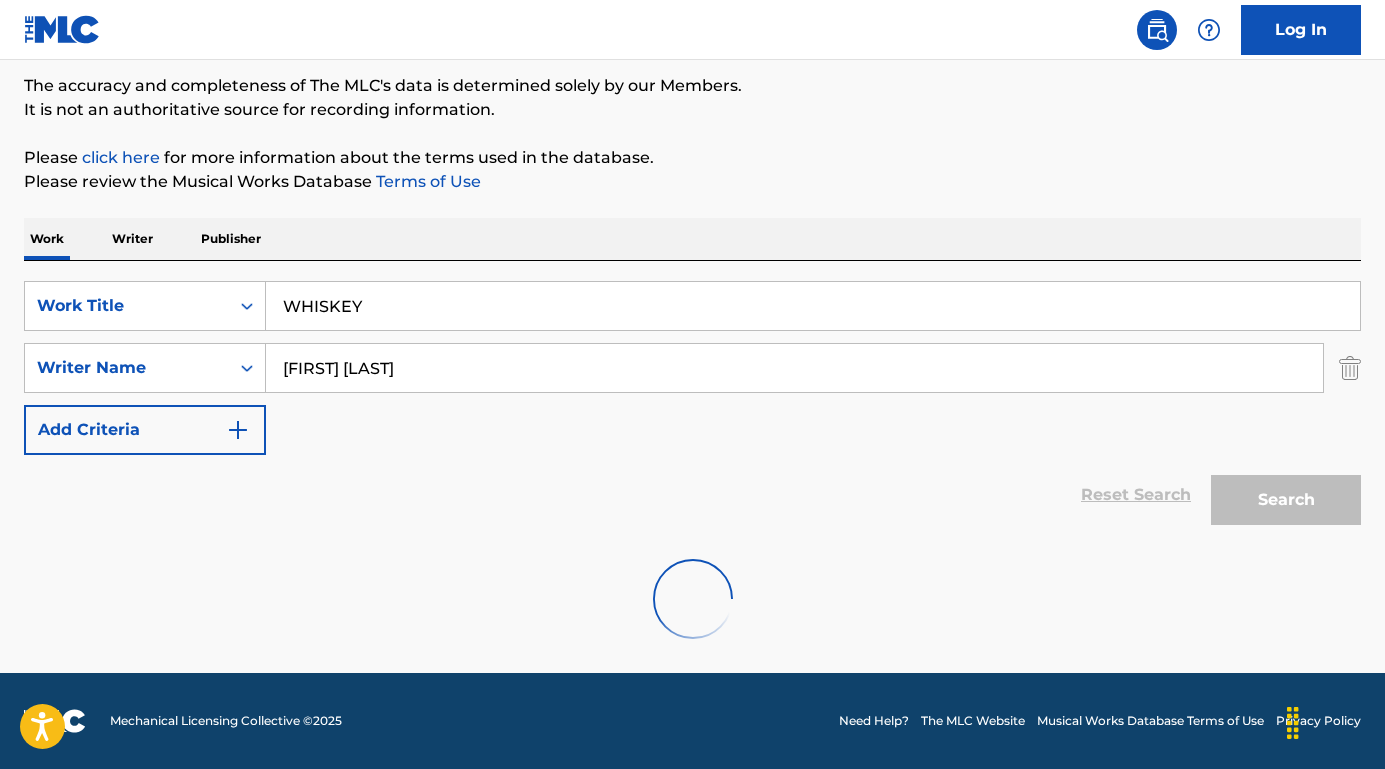scroll, scrollTop: 99, scrollLeft: 0, axis: vertical 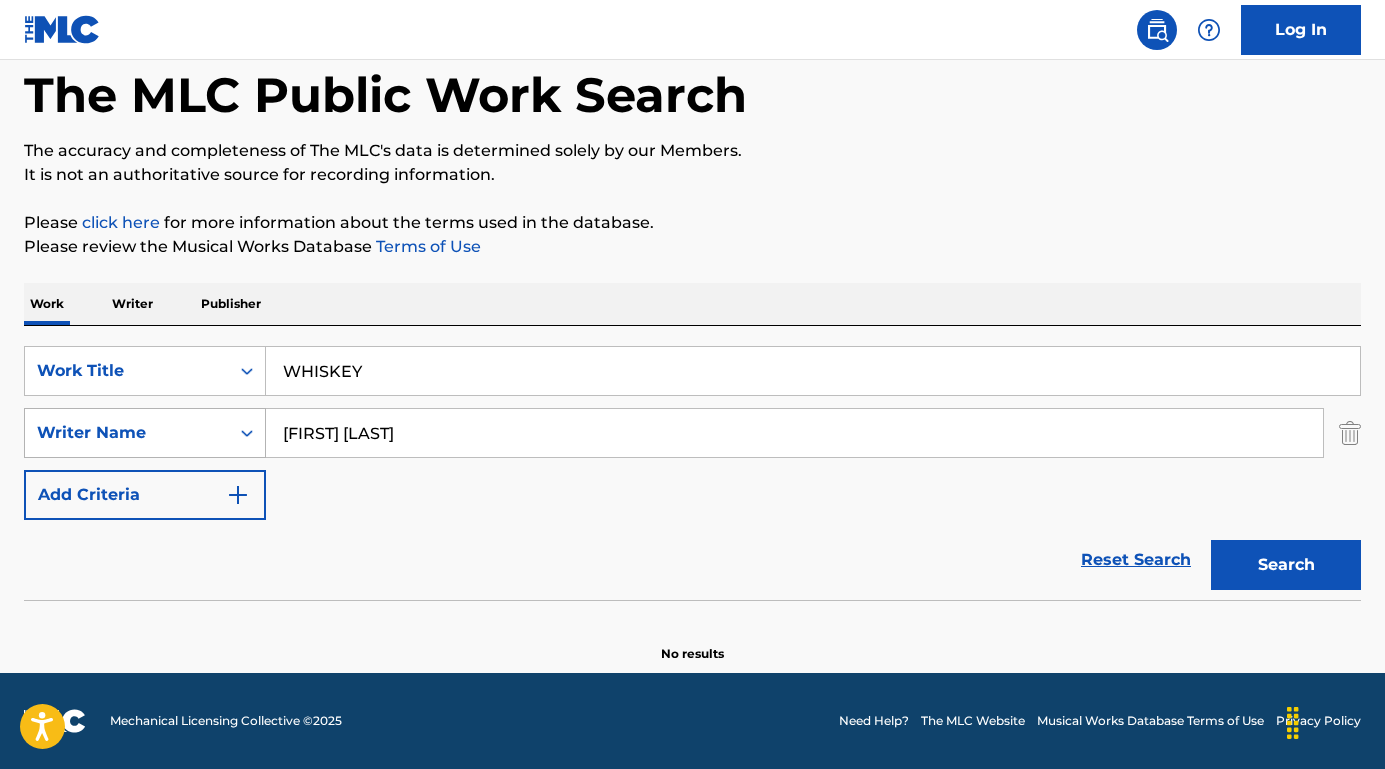drag, startPoint x: 416, startPoint y: 433, endPoint x: 183, endPoint y: 428, distance: 233.05363 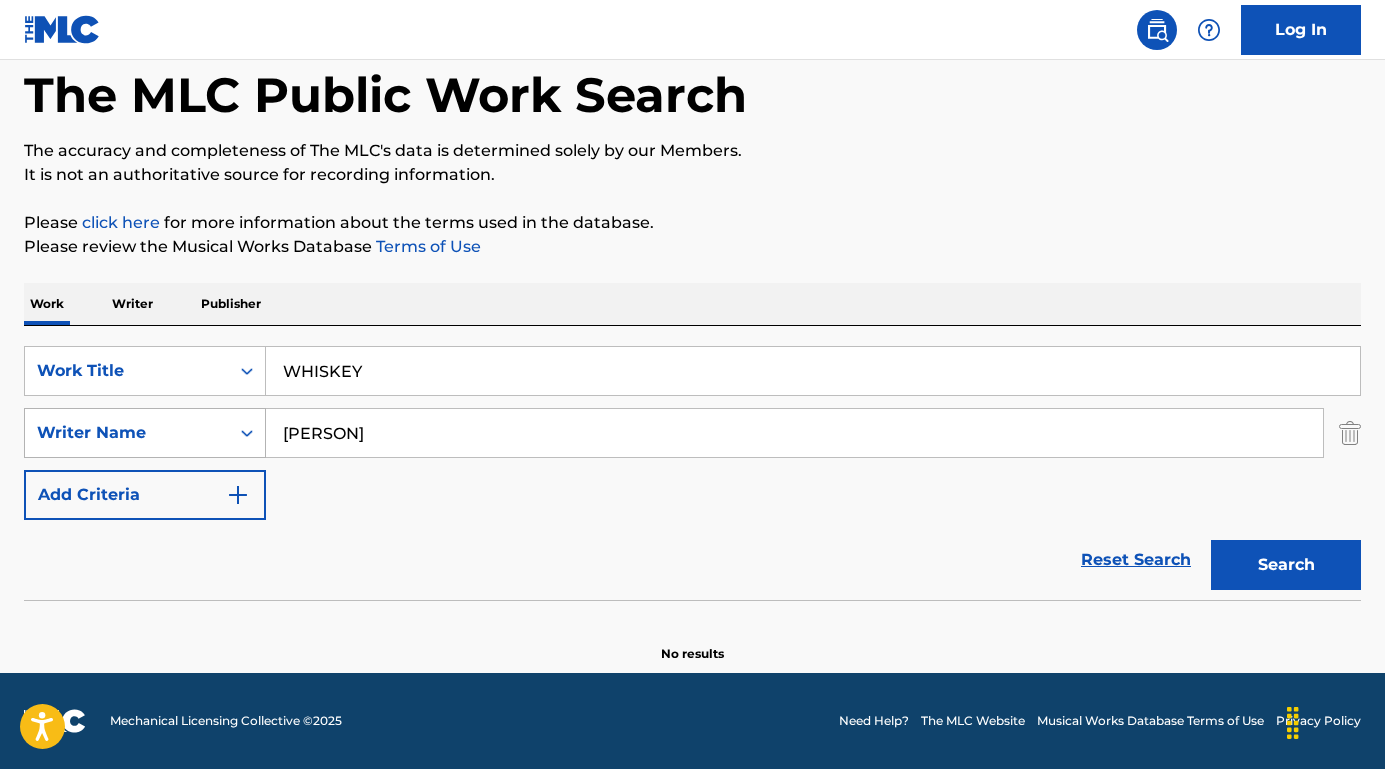 type on "David Carroll" 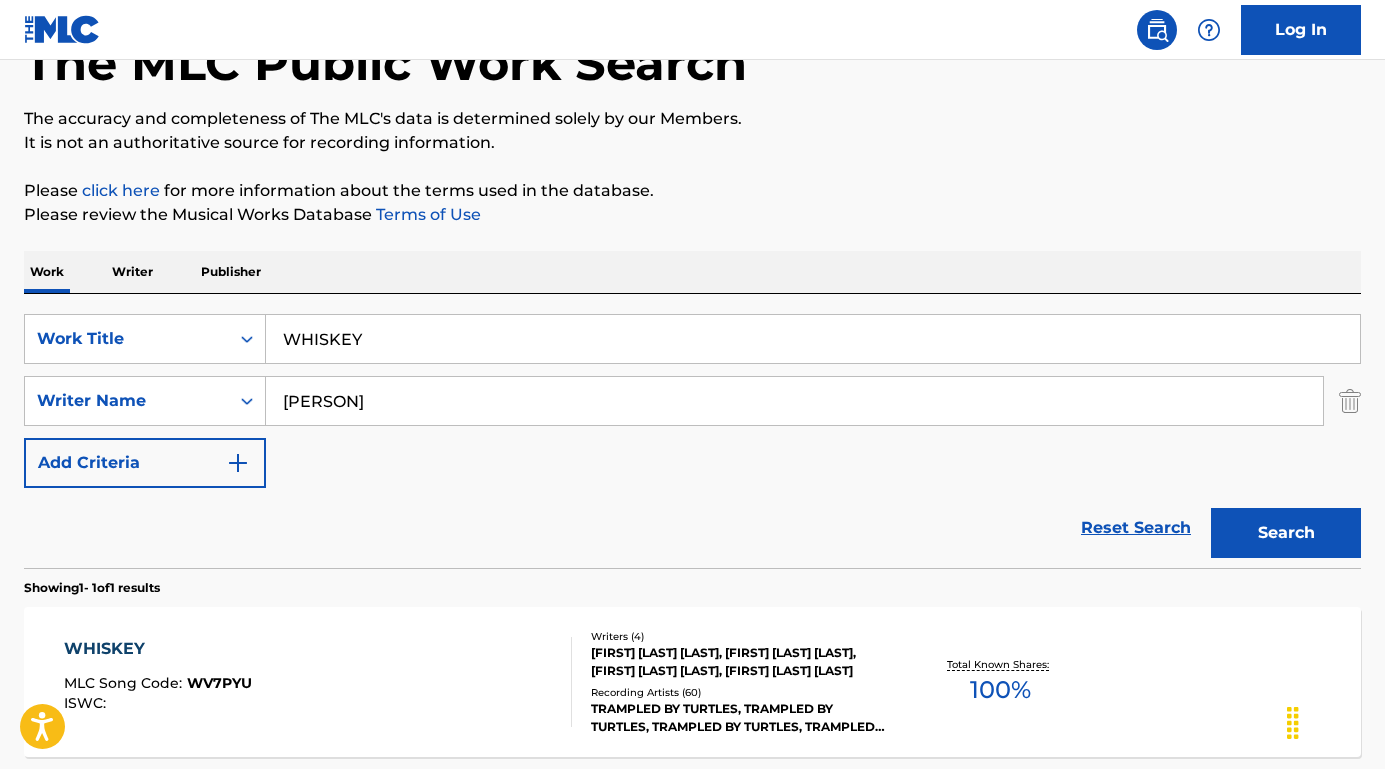 scroll, scrollTop: 242, scrollLeft: 0, axis: vertical 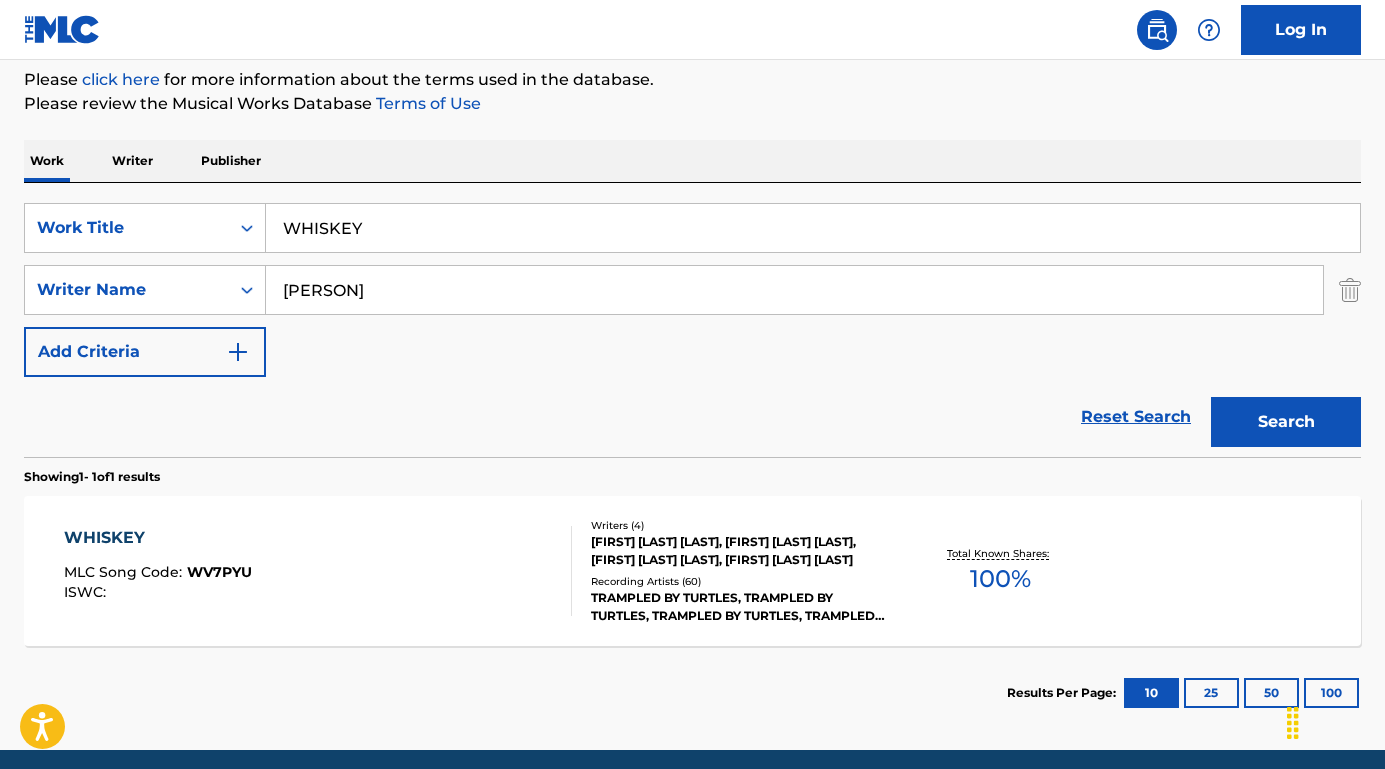 click on "WHISKEY" at bounding box center (158, 538) 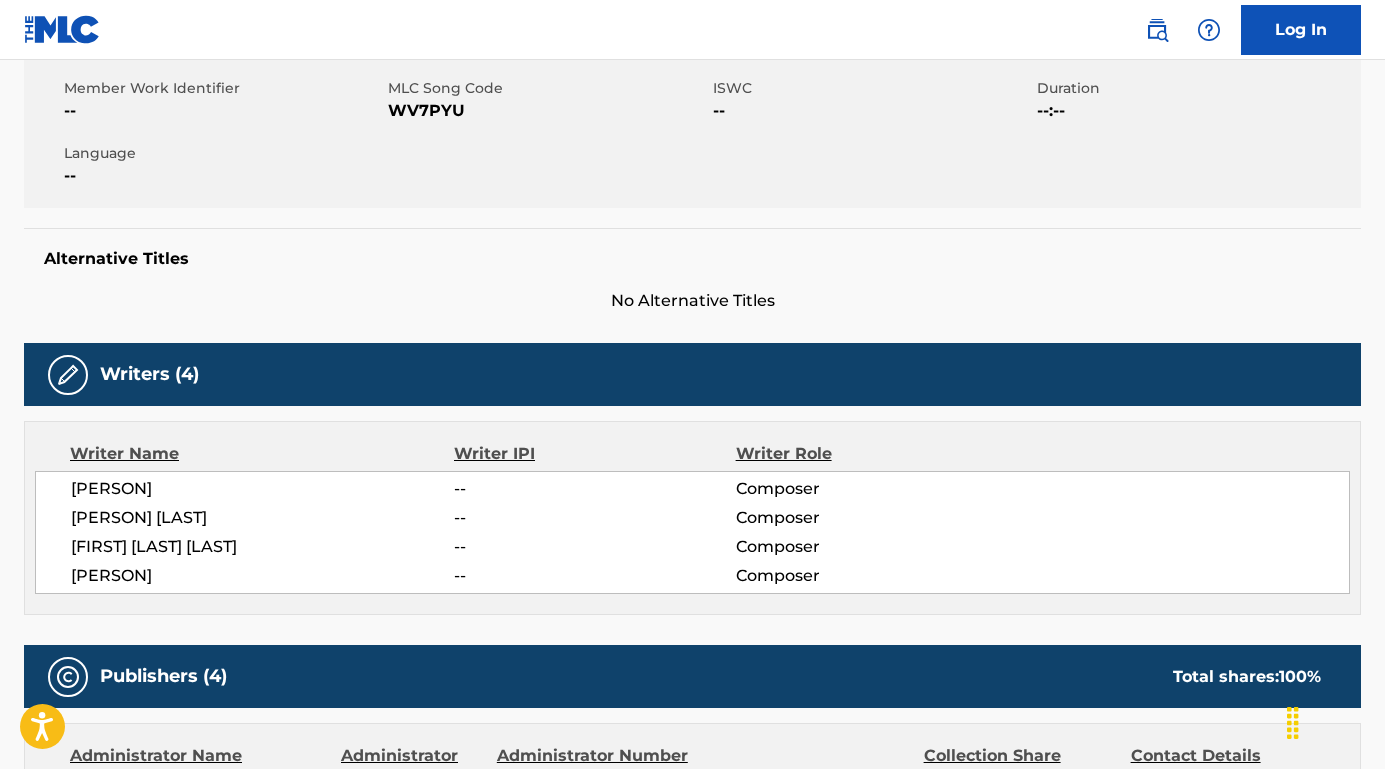 scroll, scrollTop: 407, scrollLeft: 0, axis: vertical 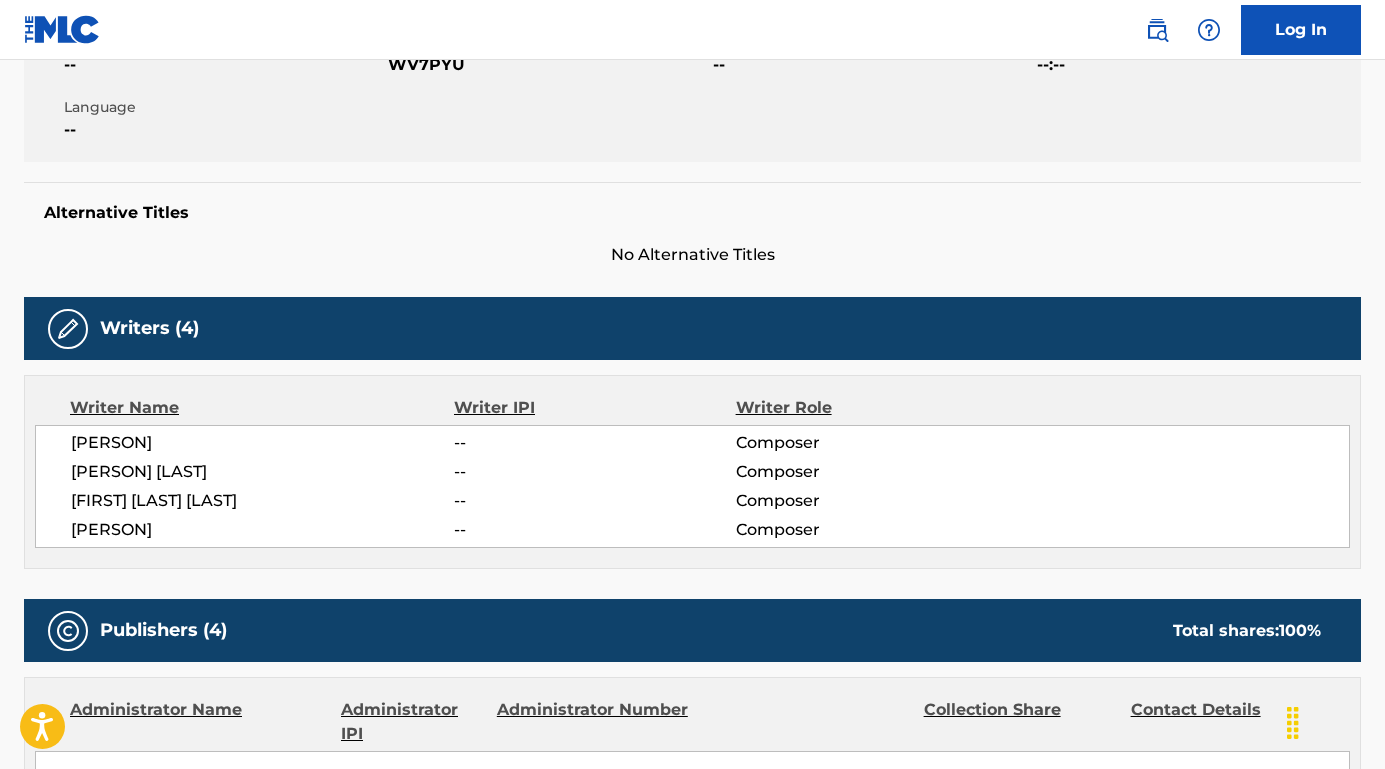 drag, startPoint x: 310, startPoint y: 448, endPoint x: 67, endPoint y: 447, distance: 243.00206 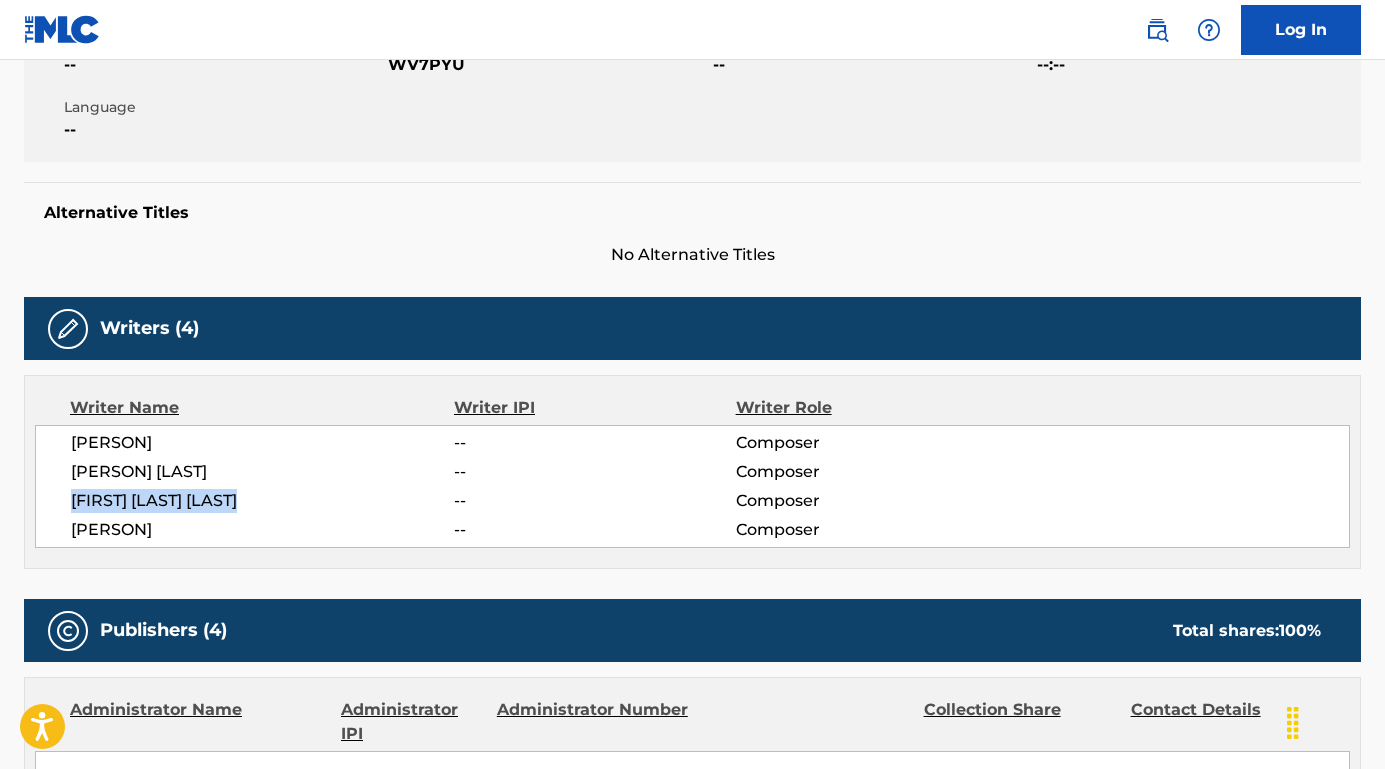 drag, startPoint x: 302, startPoint y: 502, endPoint x: 66, endPoint y: 502, distance: 236 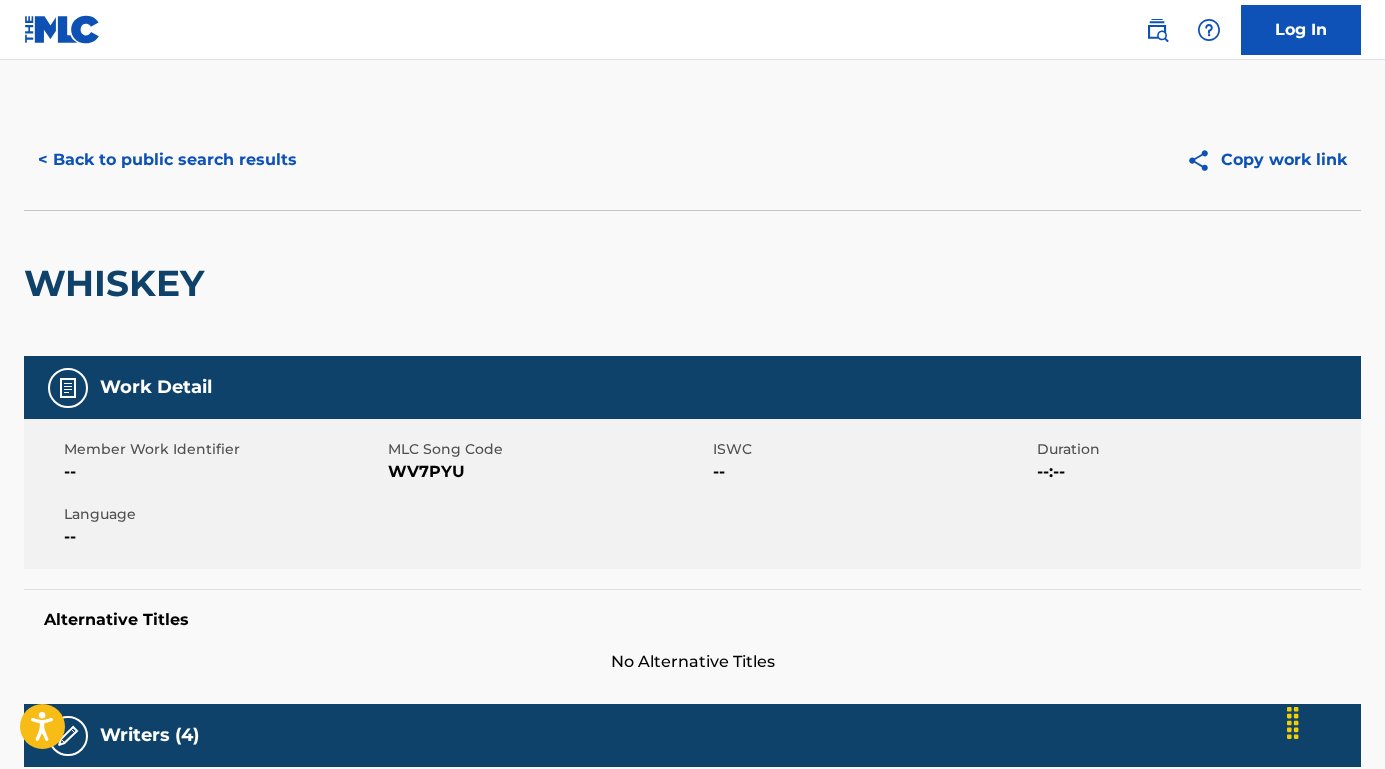 scroll, scrollTop: 0, scrollLeft: 0, axis: both 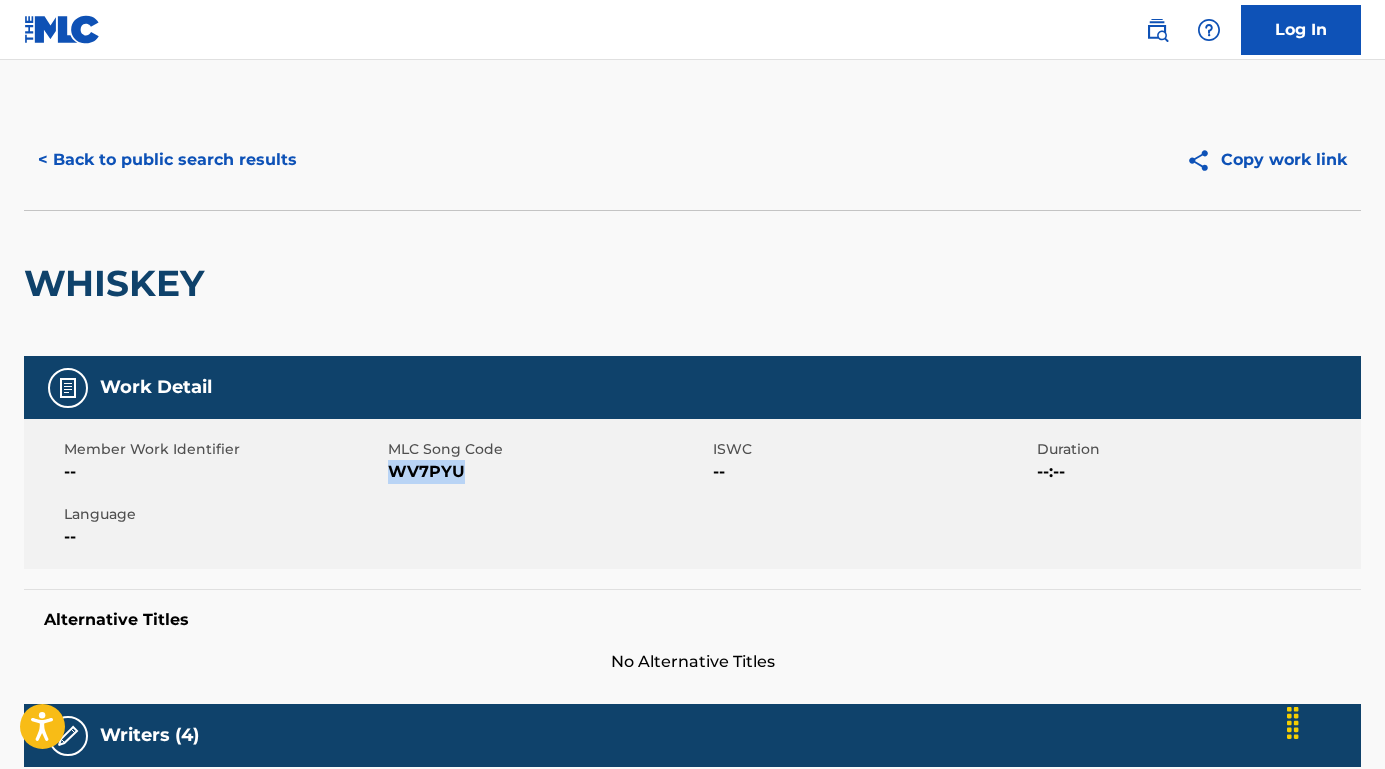 drag, startPoint x: 514, startPoint y: 480, endPoint x: 390, endPoint y: 474, distance: 124.14507 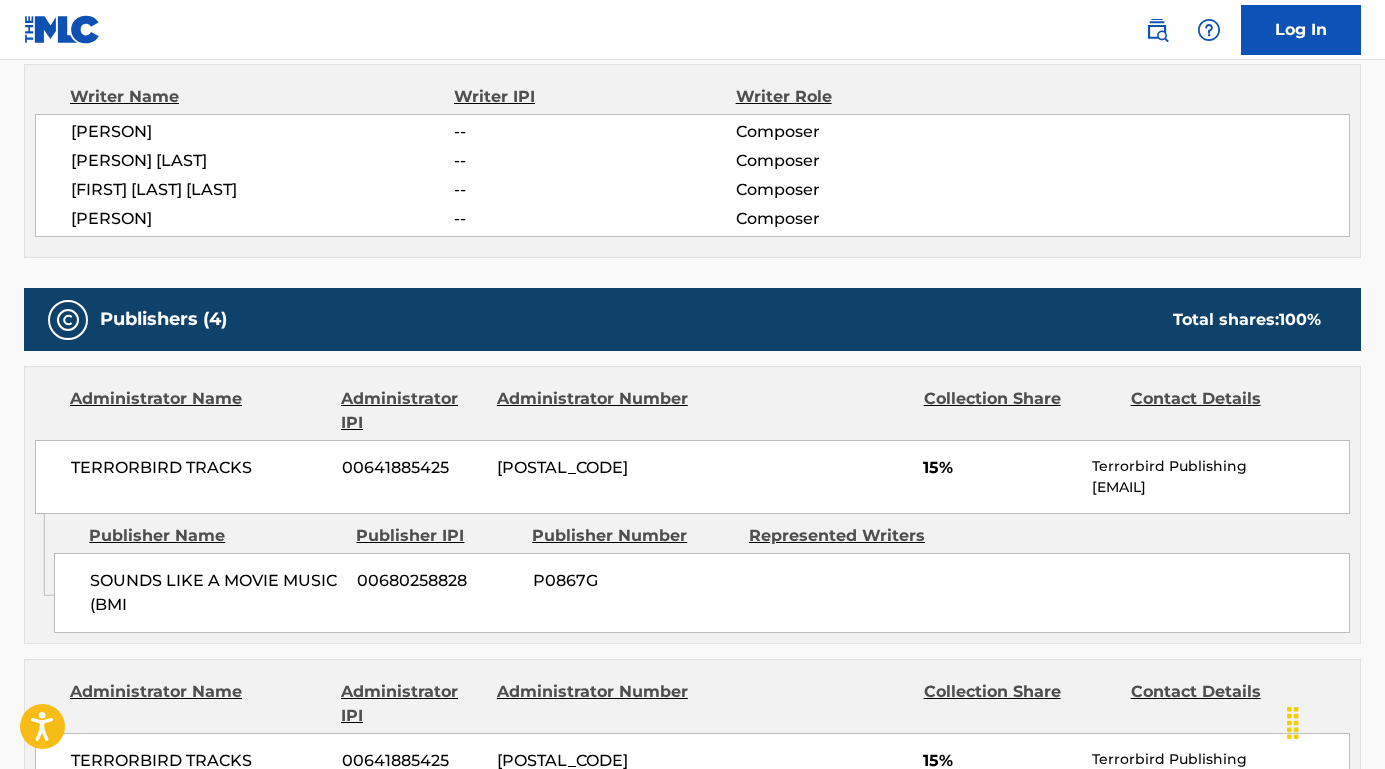 scroll, scrollTop: 722, scrollLeft: 0, axis: vertical 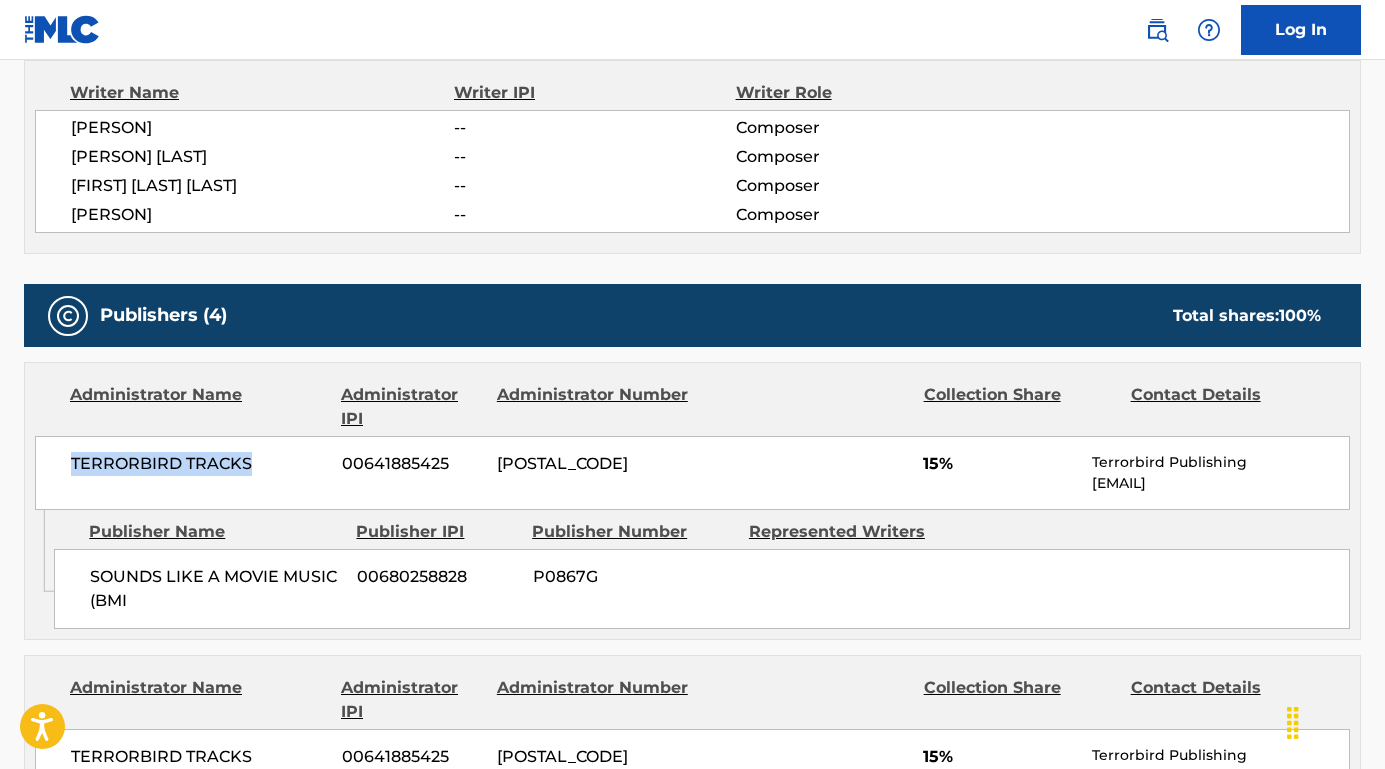 drag, startPoint x: 254, startPoint y: 466, endPoint x: 12, endPoint y: 466, distance: 242 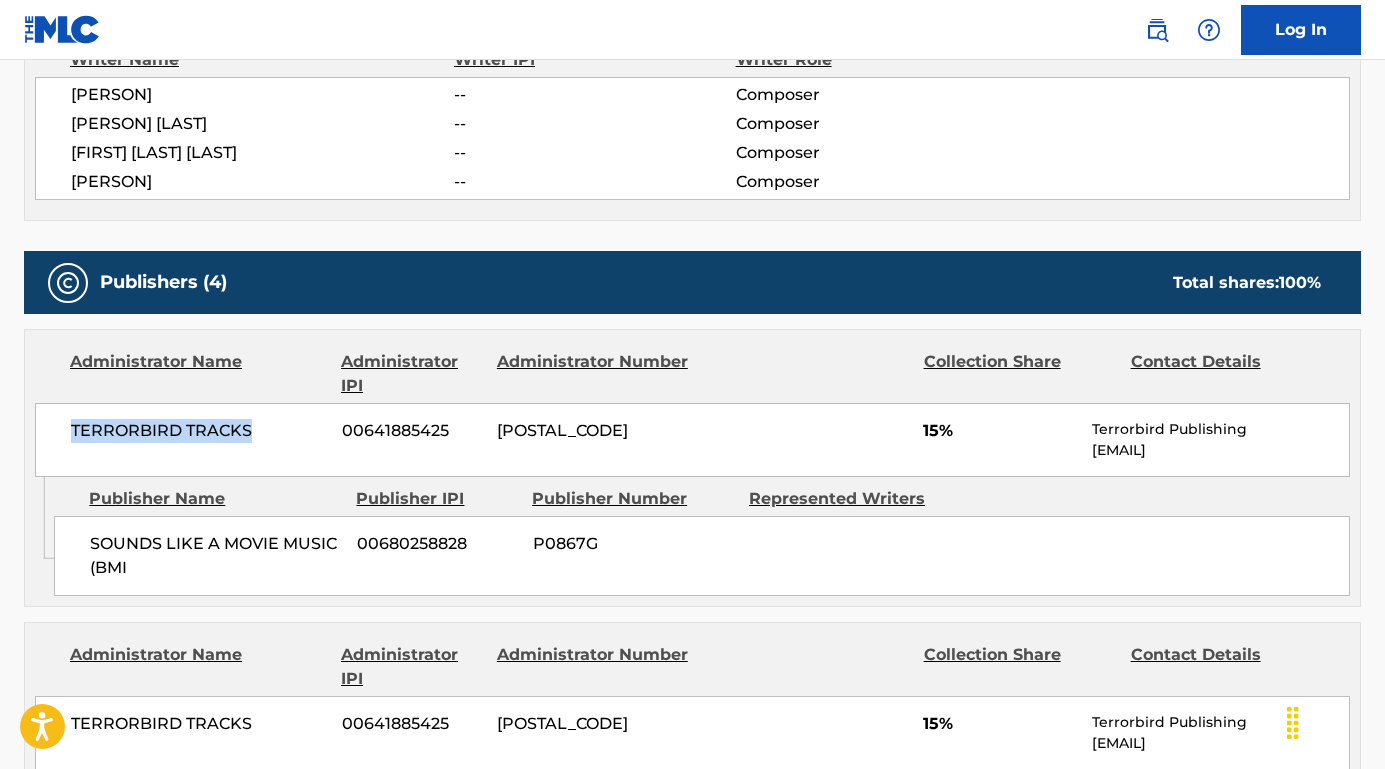 scroll, scrollTop: 802, scrollLeft: 0, axis: vertical 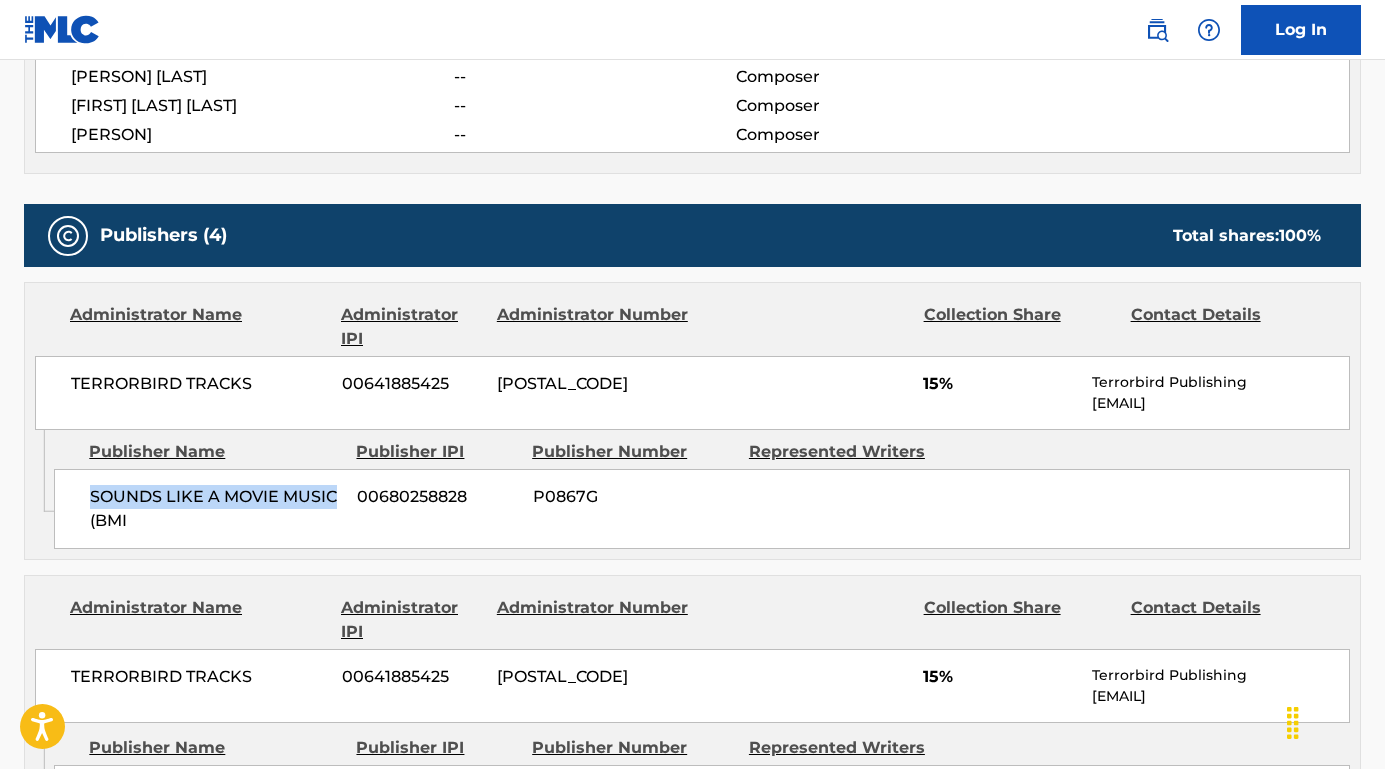 drag, startPoint x: 349, startPoint y: 496, endPoint x: 73, endPoint y: 494, distance: 276.00723 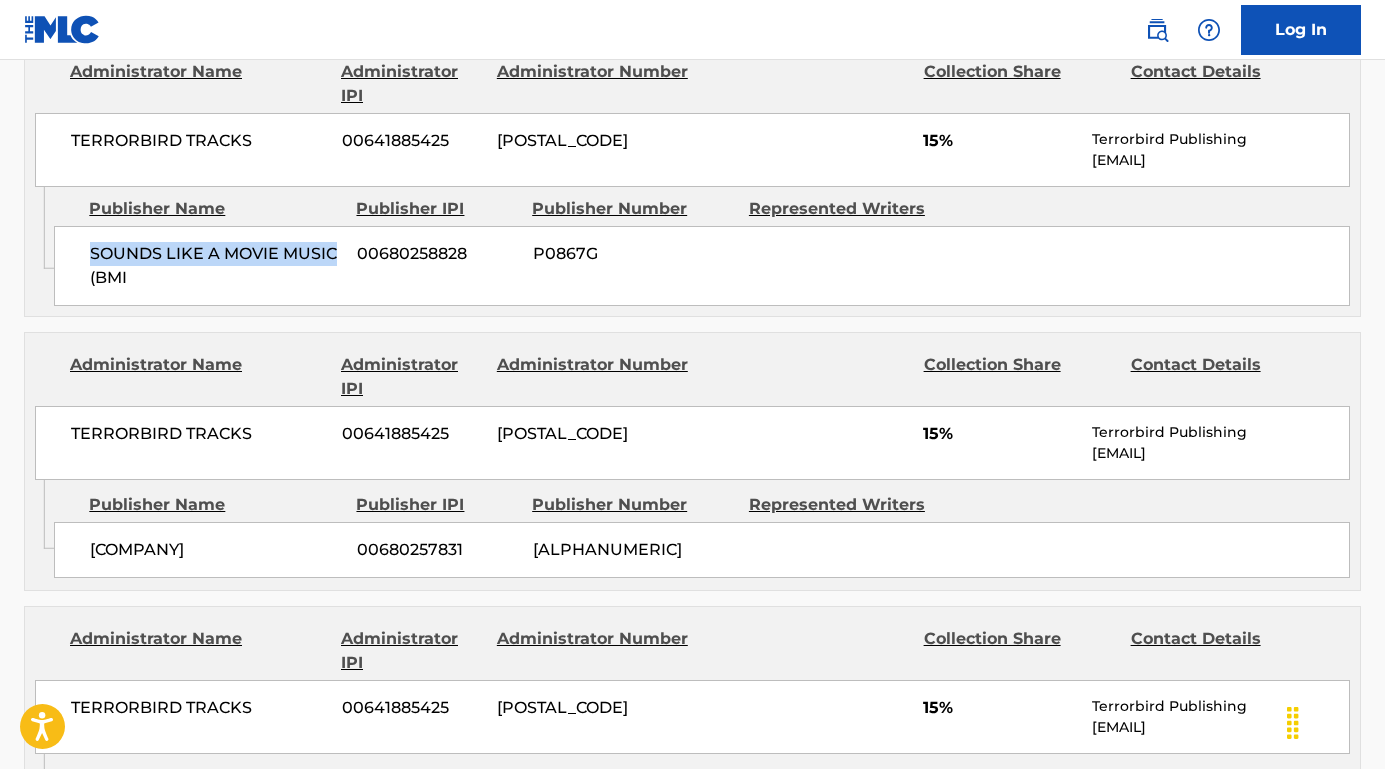 scroll, scrollTop: 1054, scrollLeft: 0, axis: vertical 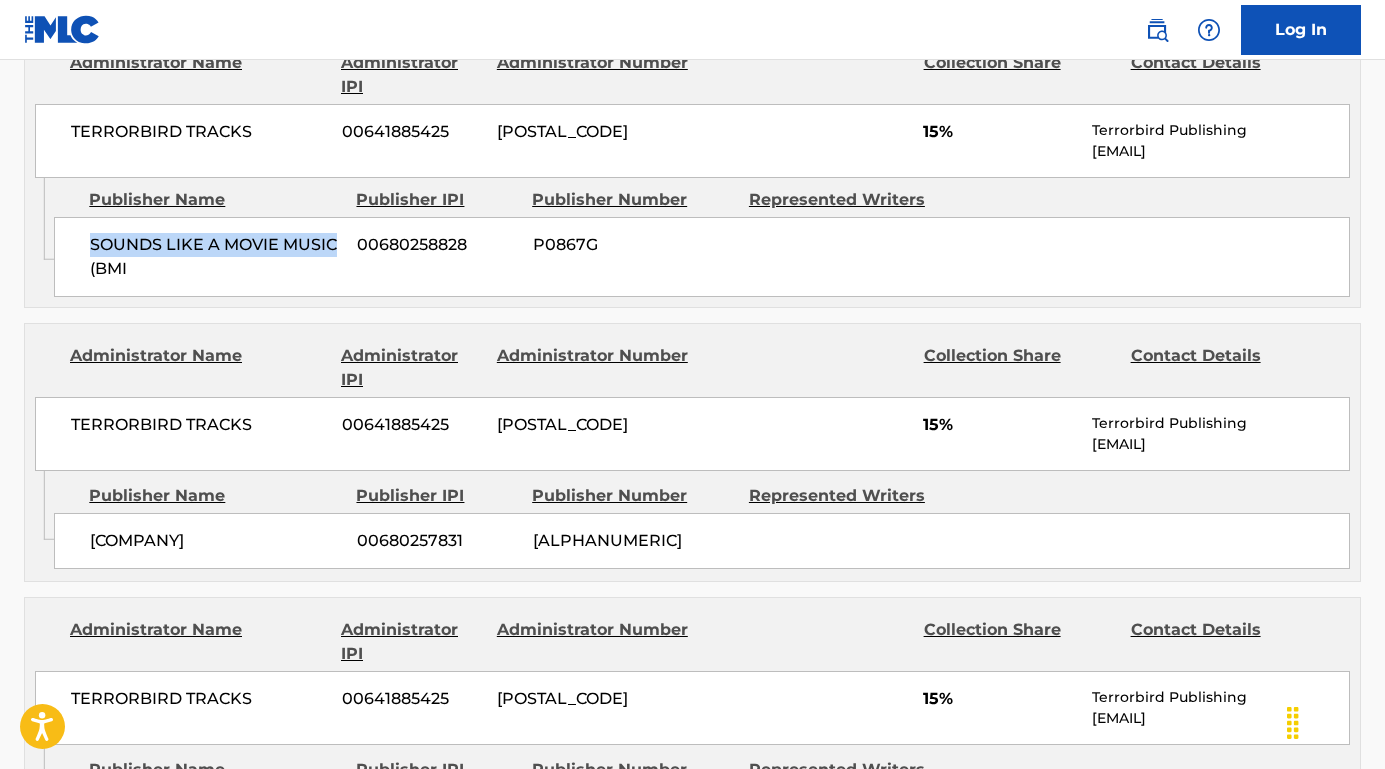drag, startPoint x: 284, startPoint y: 535, endPoint x: 84, endPoint y: 537, distance: 200.01 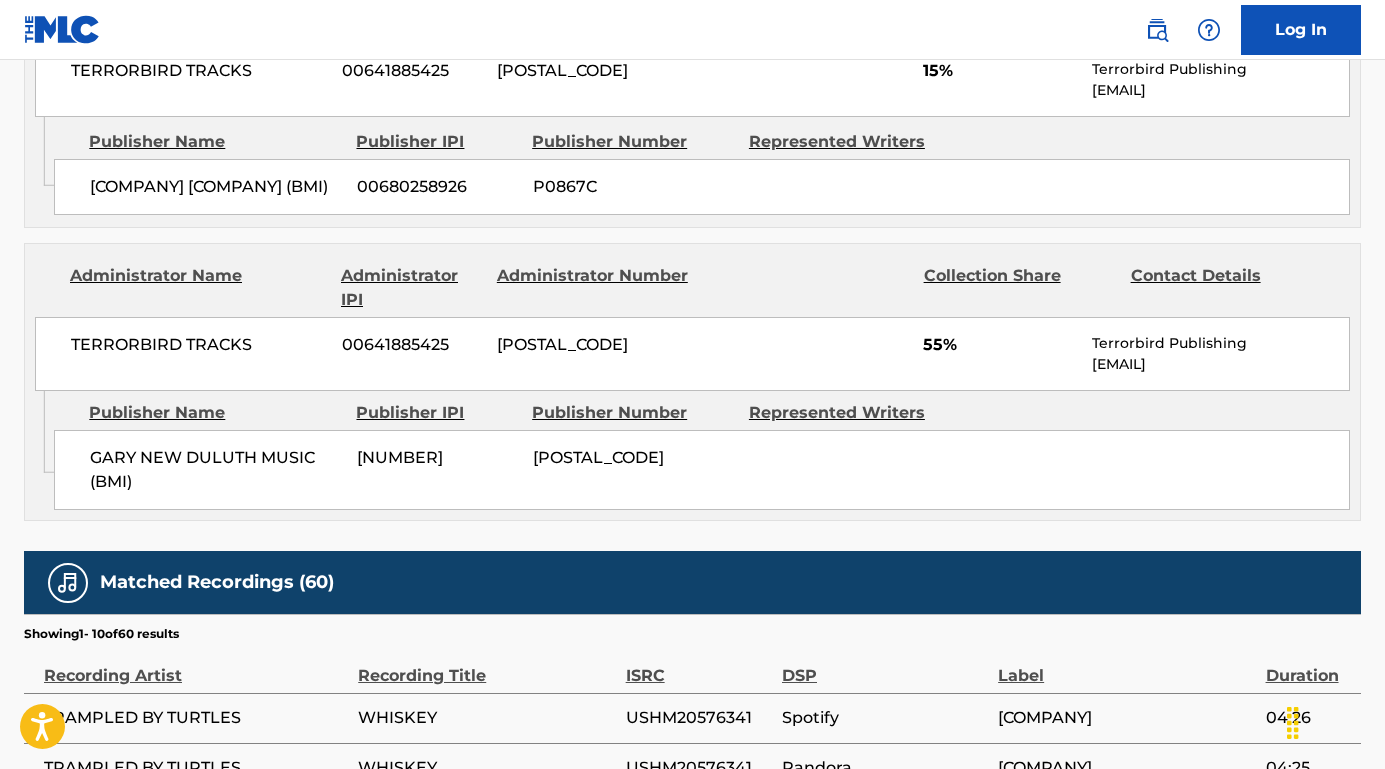 scroll, scrollTop: 1684, scrollLeft: 0, axis: vertical 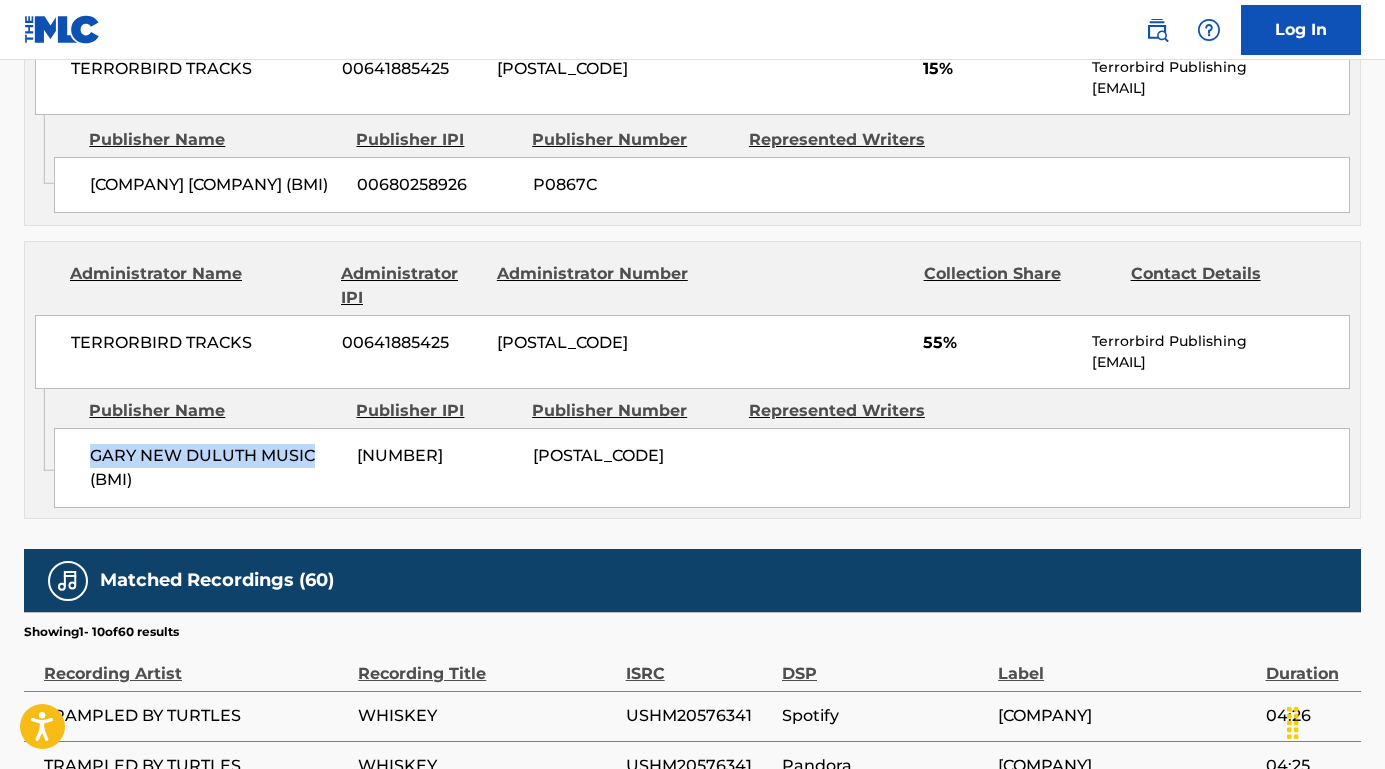 drag, startPoint x: 325, startPoint y: 455, endPoint x: 92, endPoint y: 444, distance: 233.2595 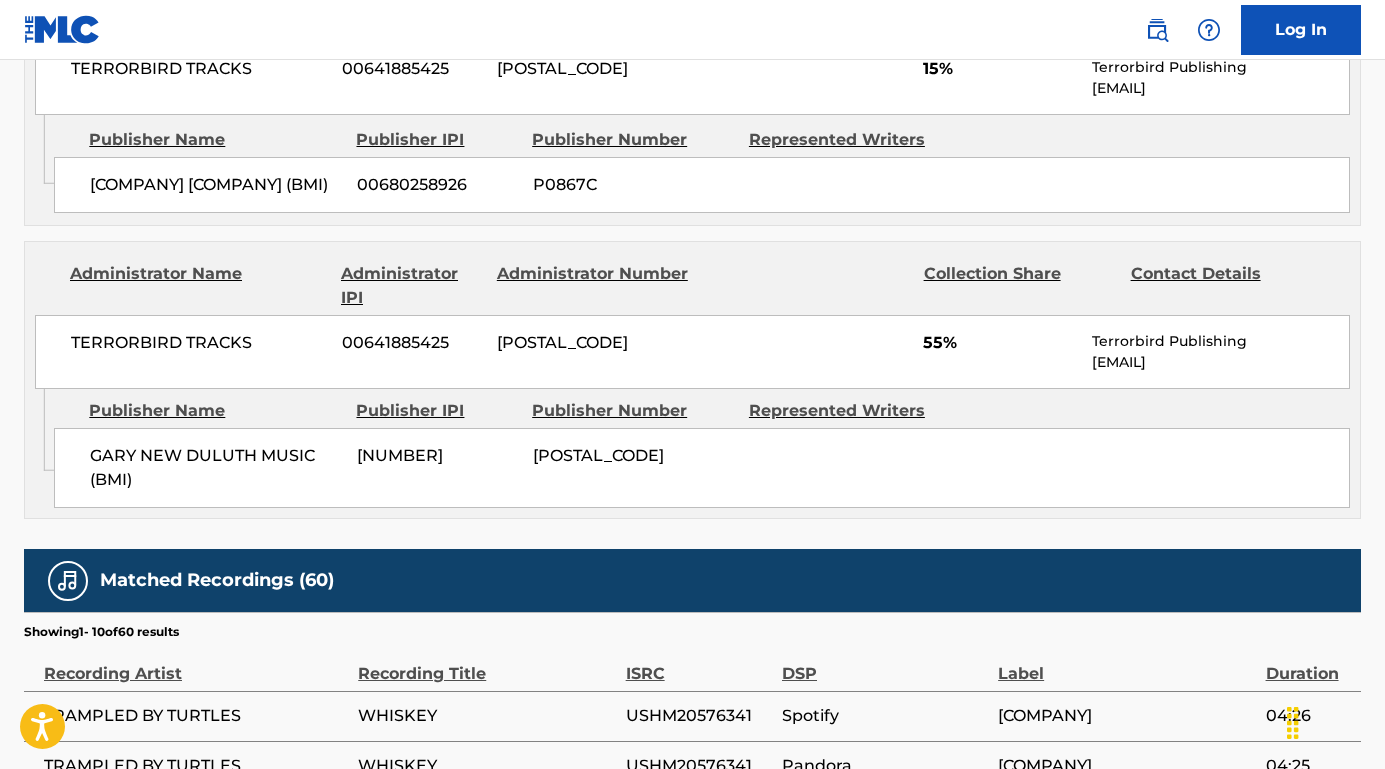 click on "TERRORBIRD TRACKS" at bounding box center [199, 343] 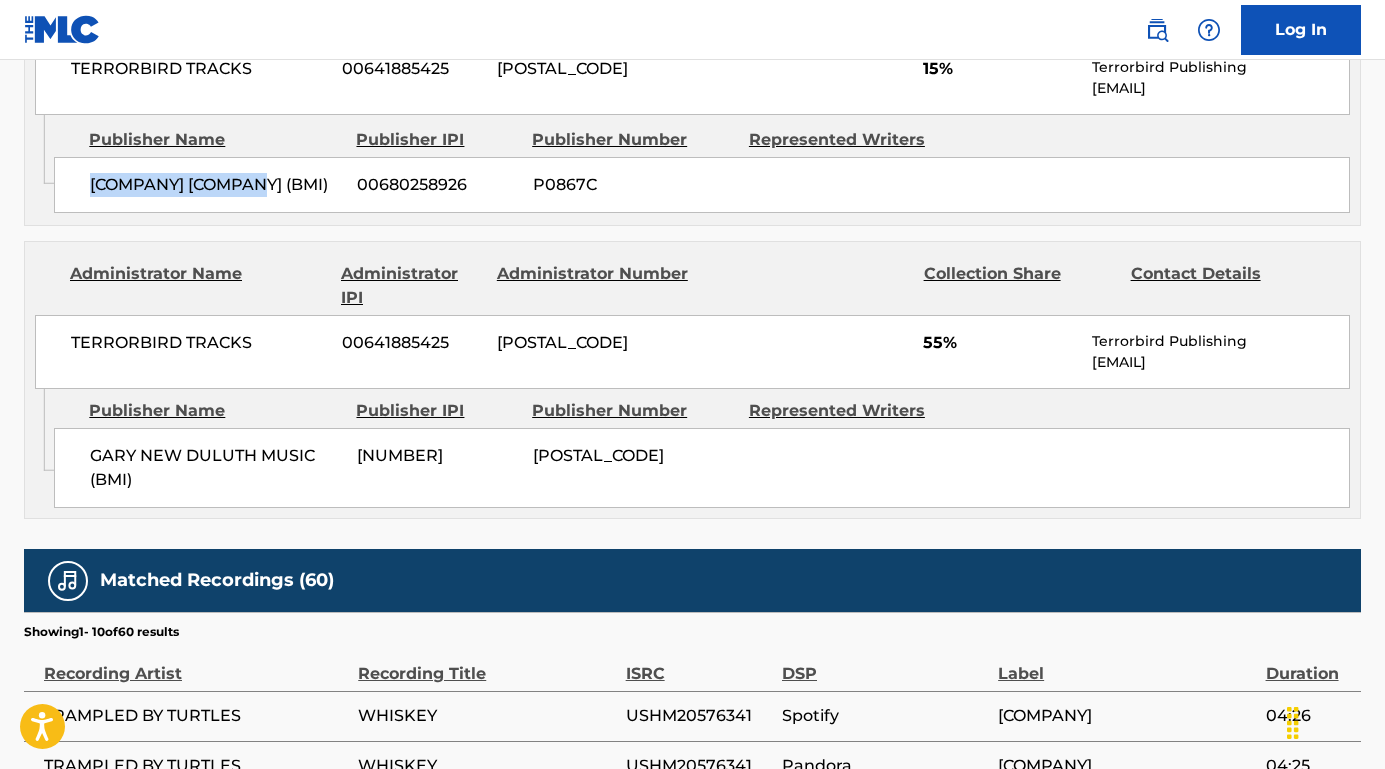 drag, startPoint x: 262, startPoint y: 175, endPoint x: 80, endPoint y: 179, distance: 182.04395 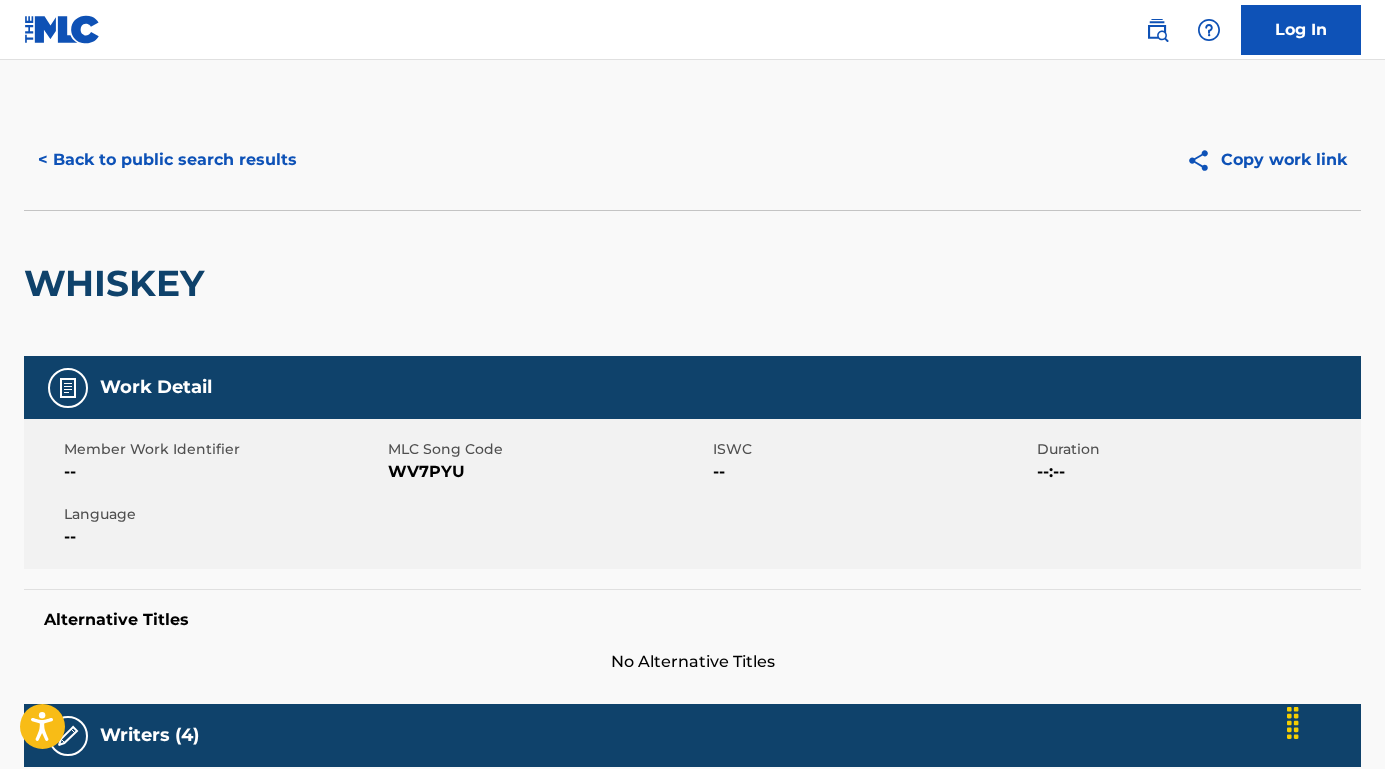 scroll, scrollTop: -1, scrollLeft: 0, axis: vertical 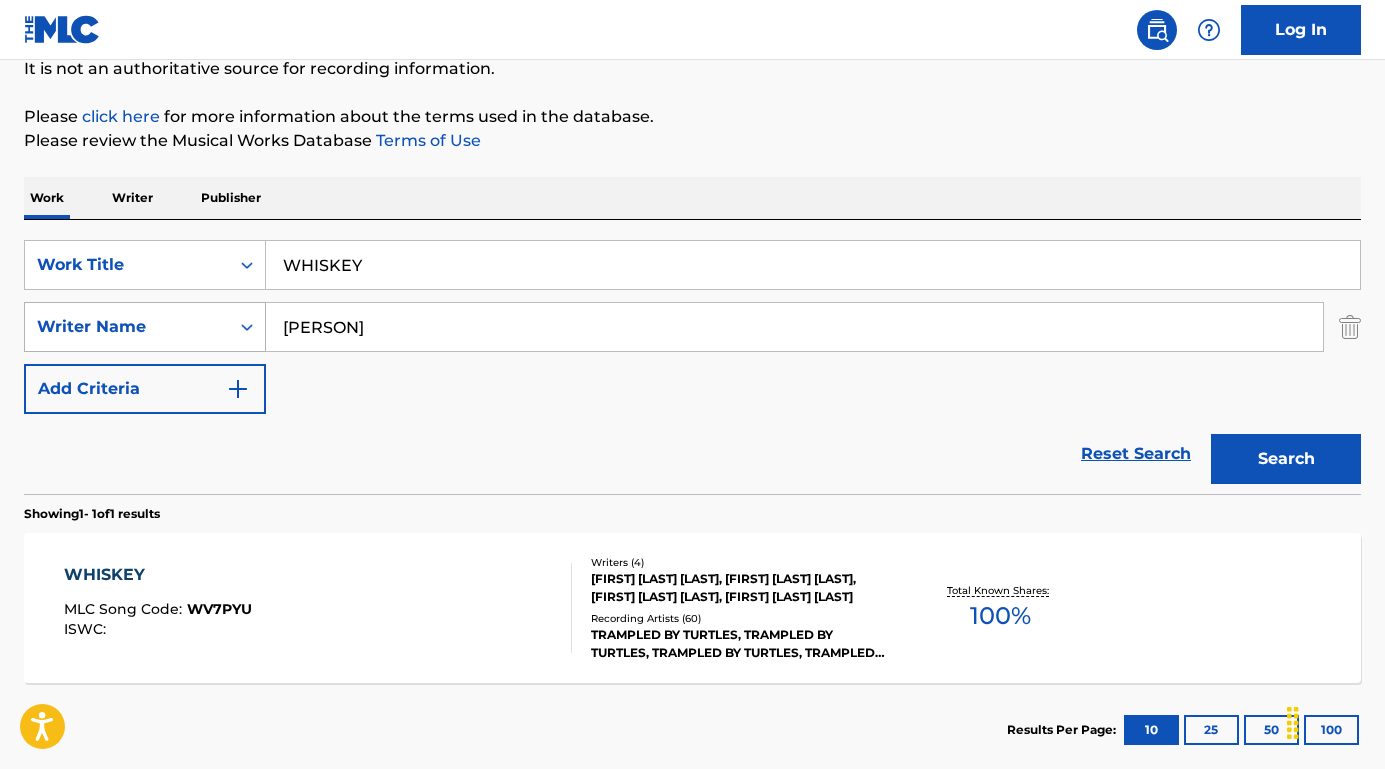 drag, startPoint x: 441, startPoint y: 322, endPoint x: 253, endPoint y: 310, distance: 188.38258 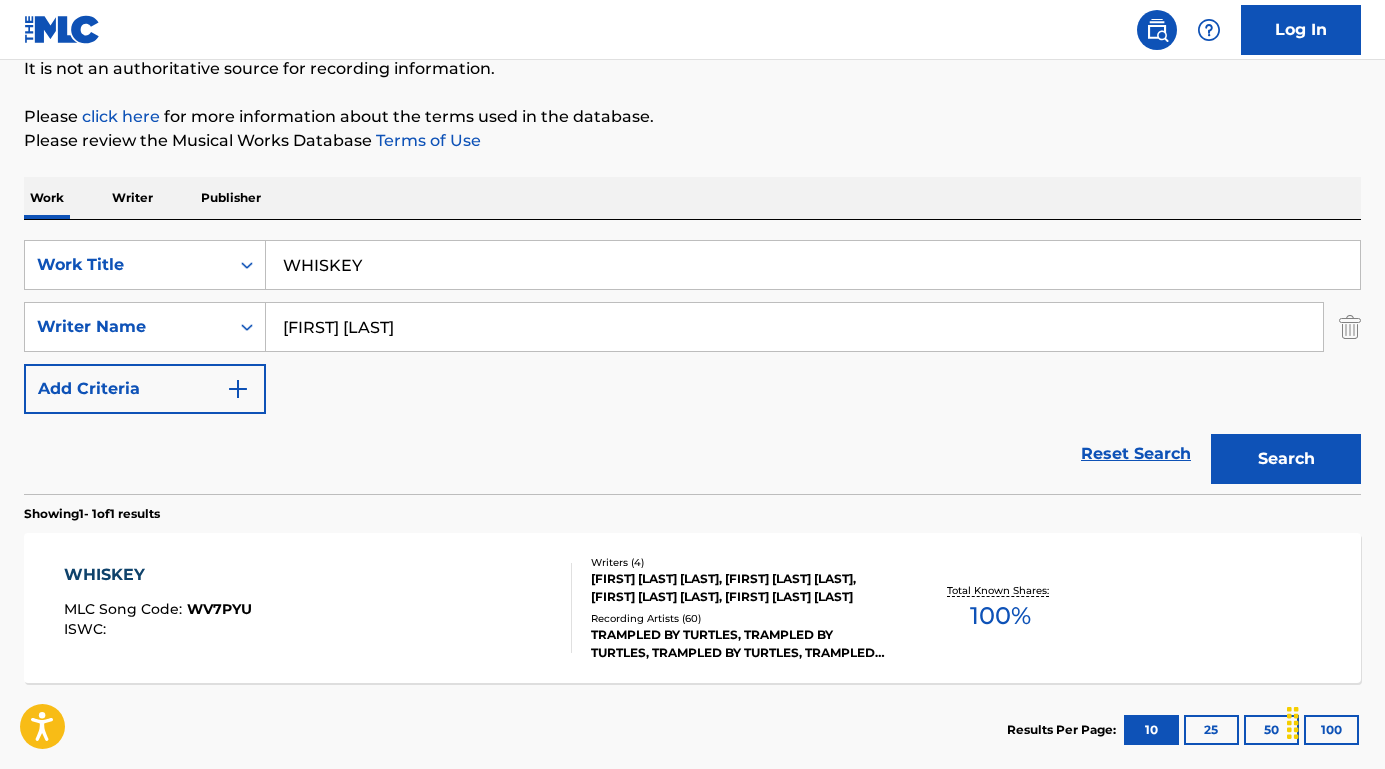 type on "Cynthia Lauper" 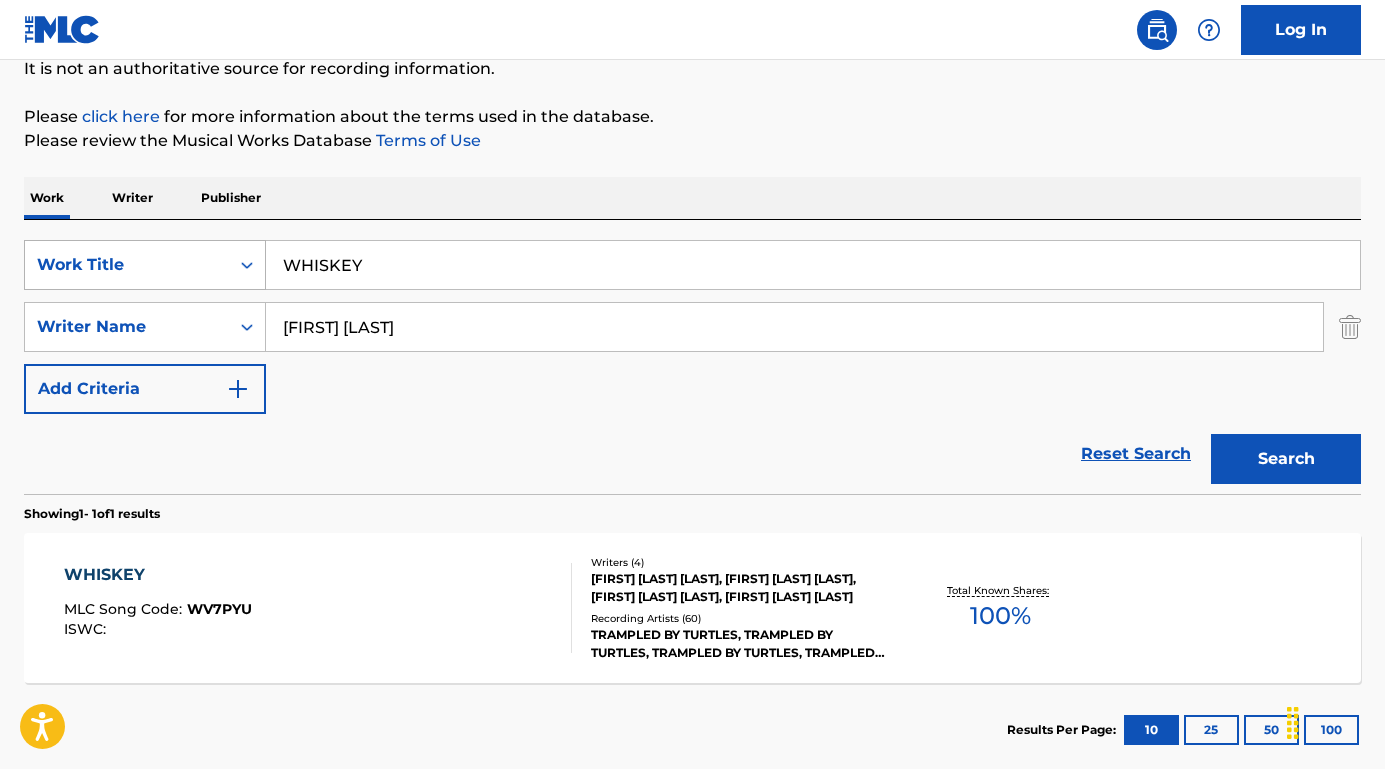 drag, startPoint x: 395, startPoint y: 277, endPoint x: 212, endPoint y: 252, distance: 184.69975 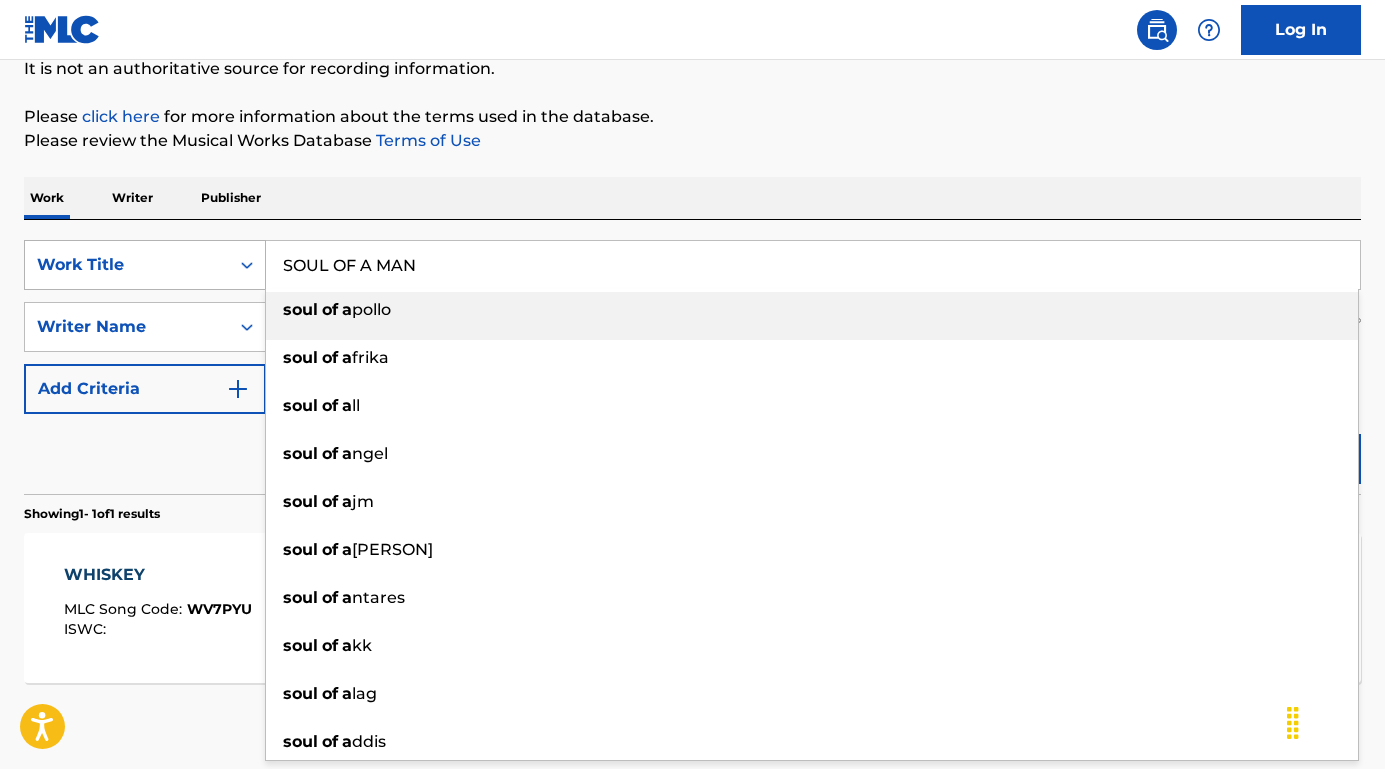 type on "soul of a man" 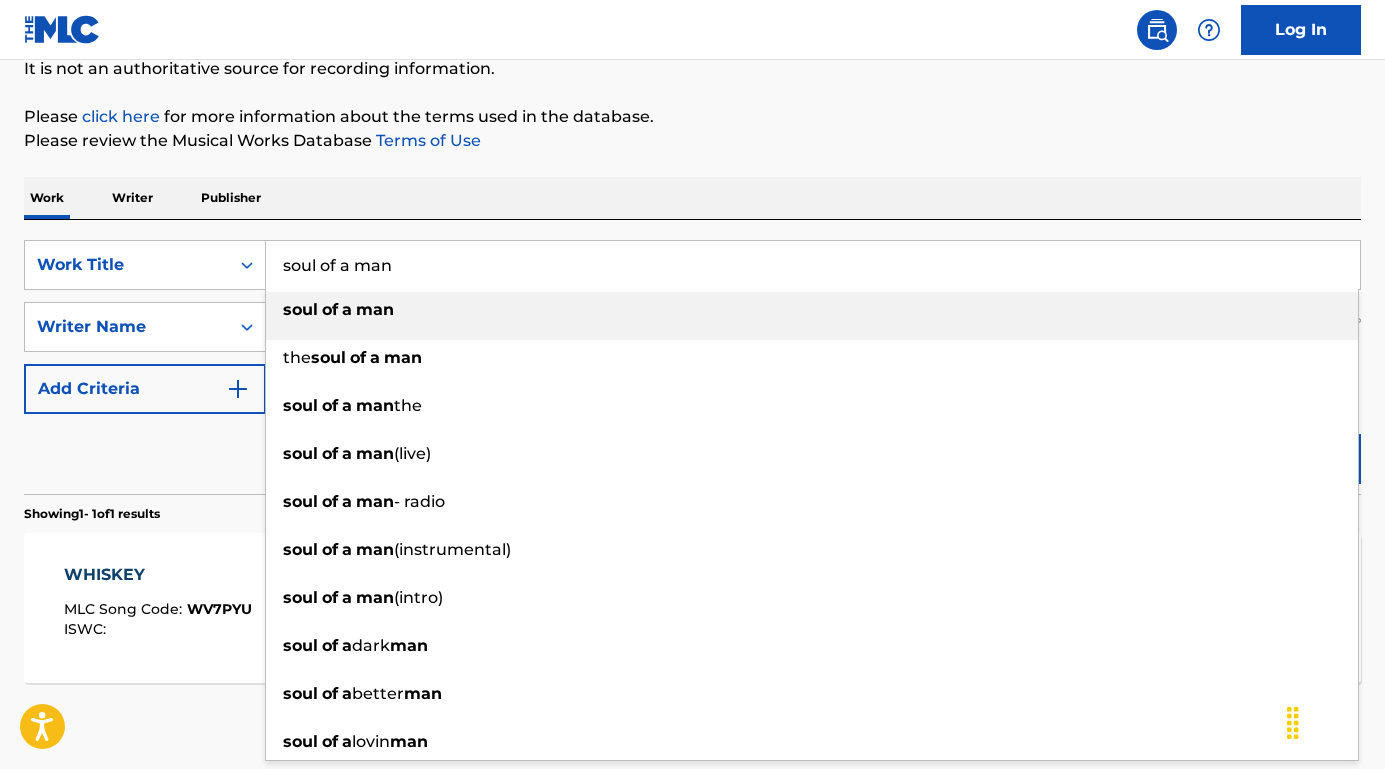 click on "soul   of   a   man" at bounding box center [812, 310] 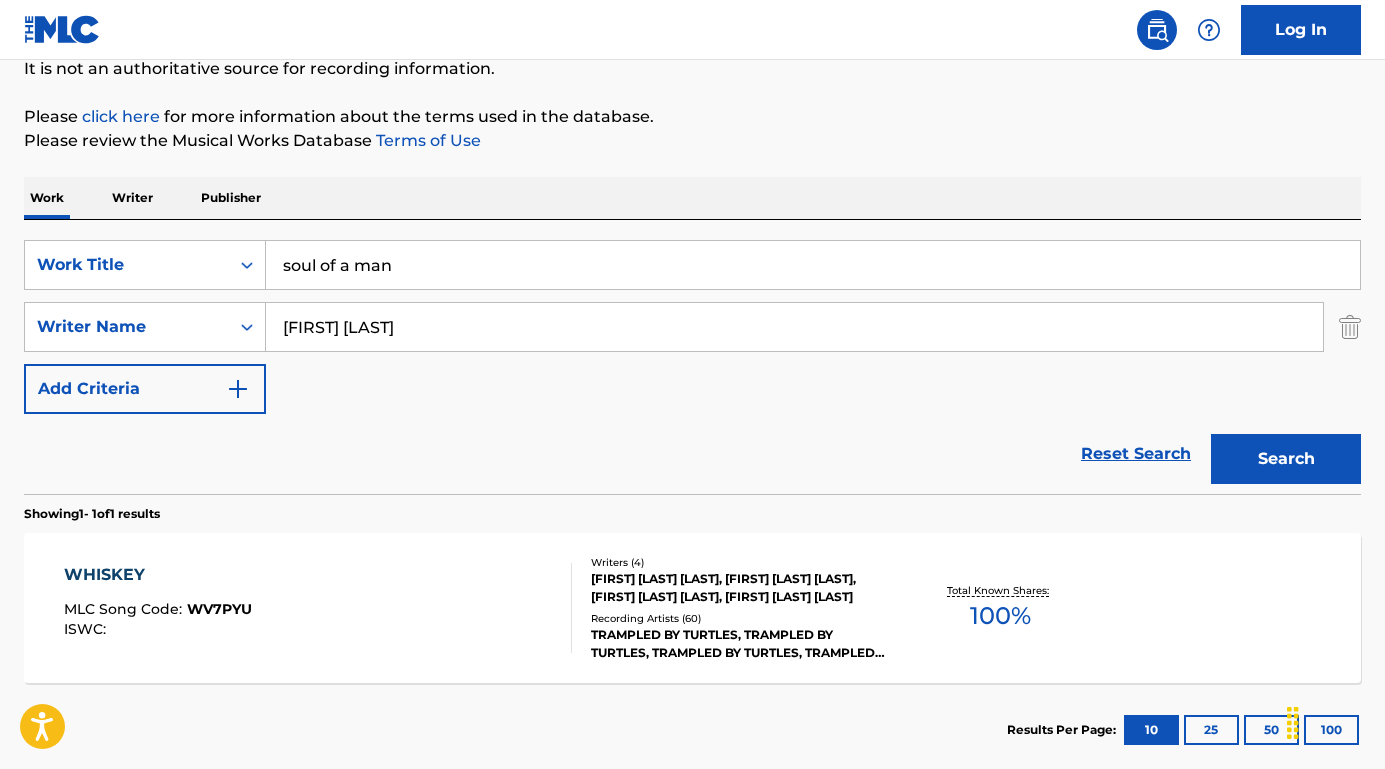 click on "Search" at bounding box center [1286, 459] 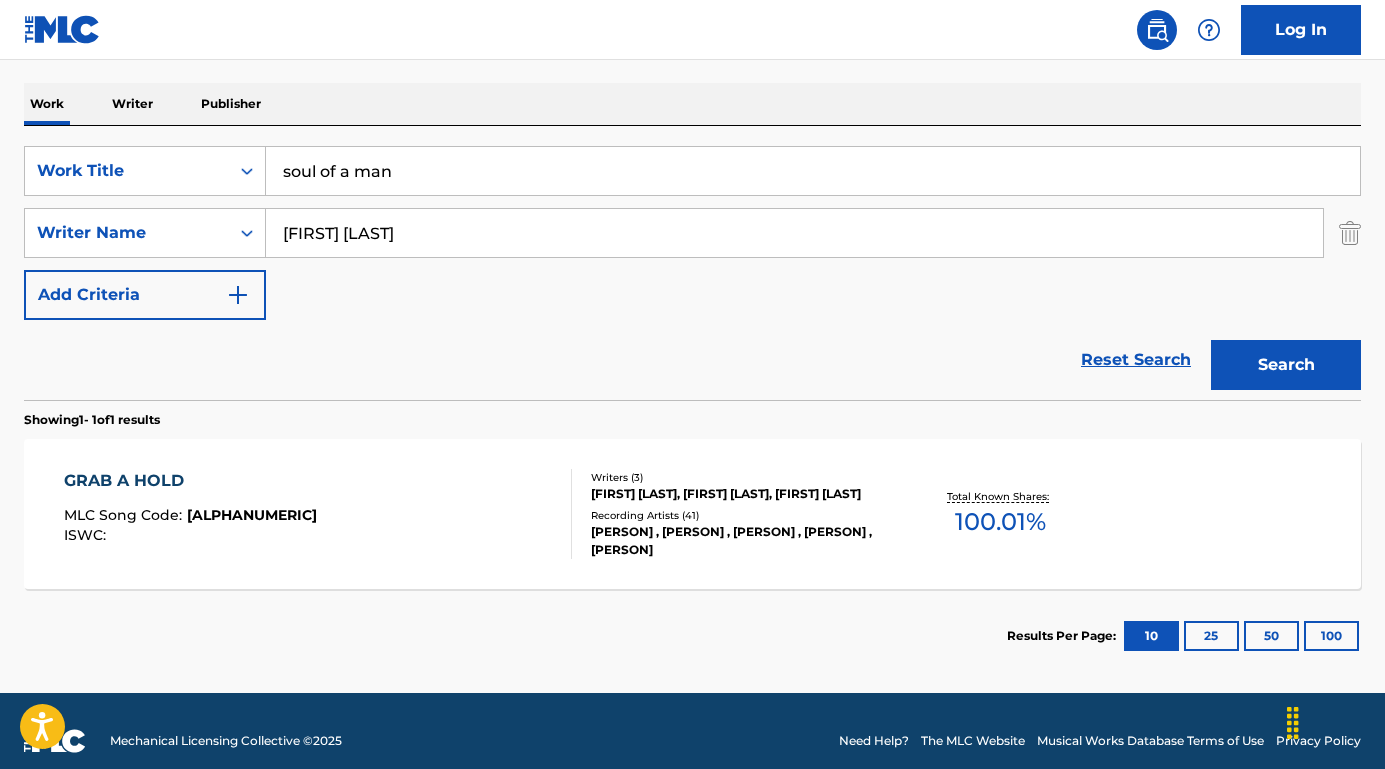 scroll, scrollTop: 304, scrollLeft: 0, axis: vertical 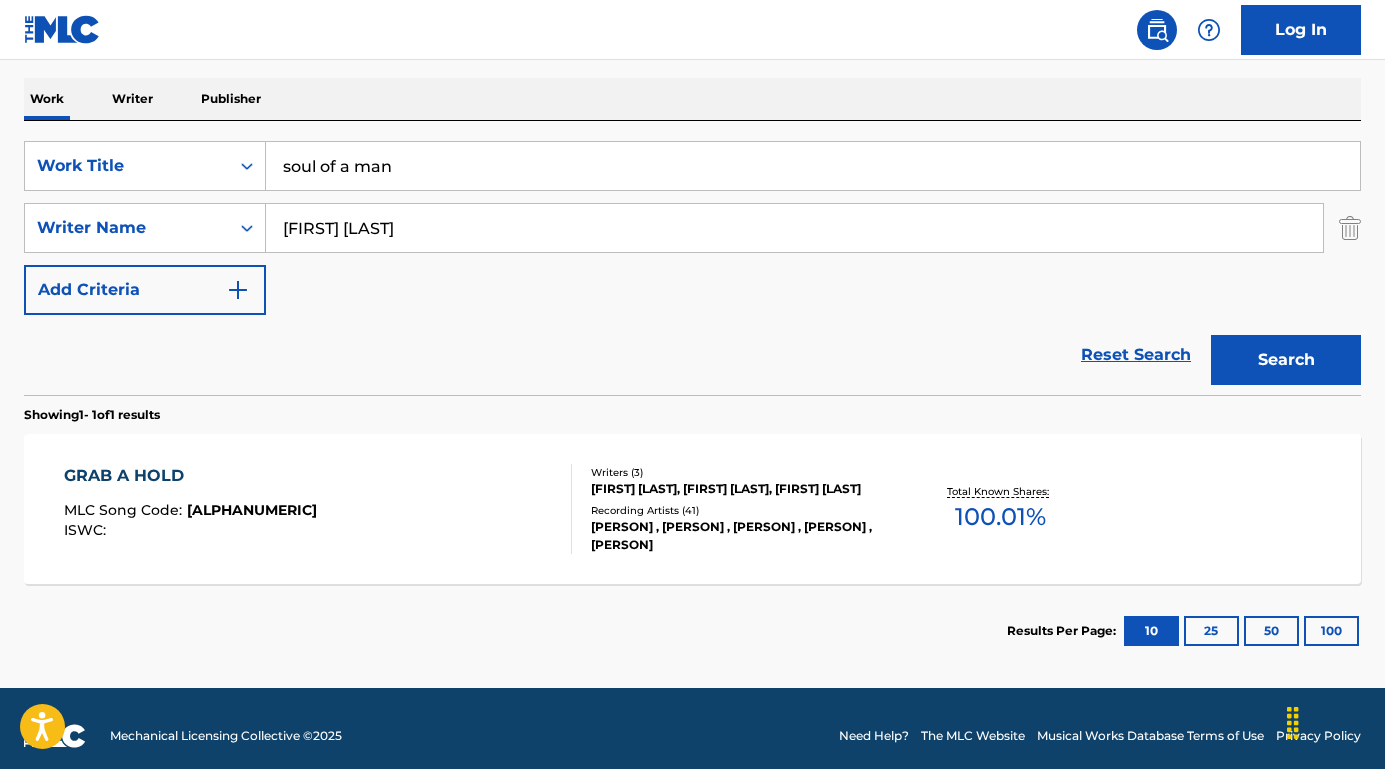 click on "GRAB A HOLD" at bounding box center (190, 476) 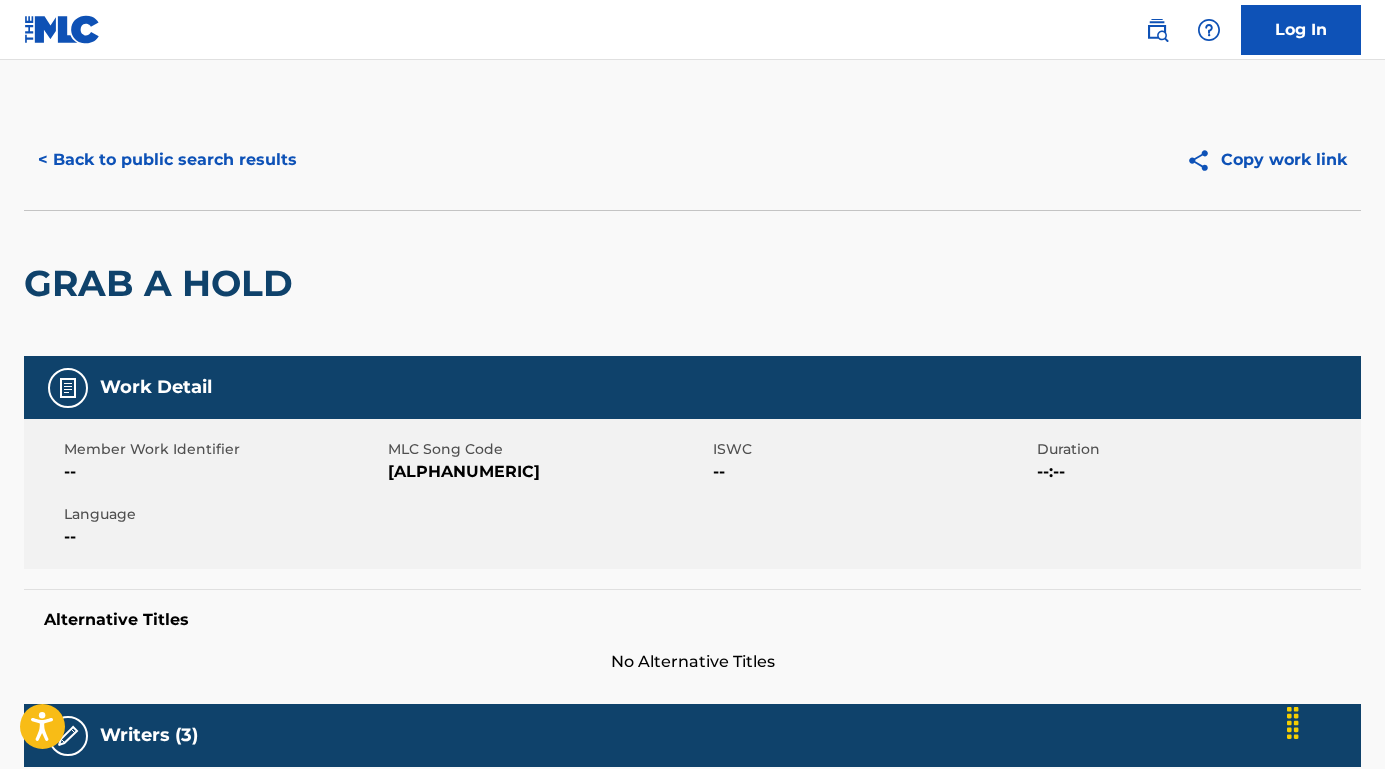 scroll, scrollTop: 0, scrollLeft: 0, axis: both 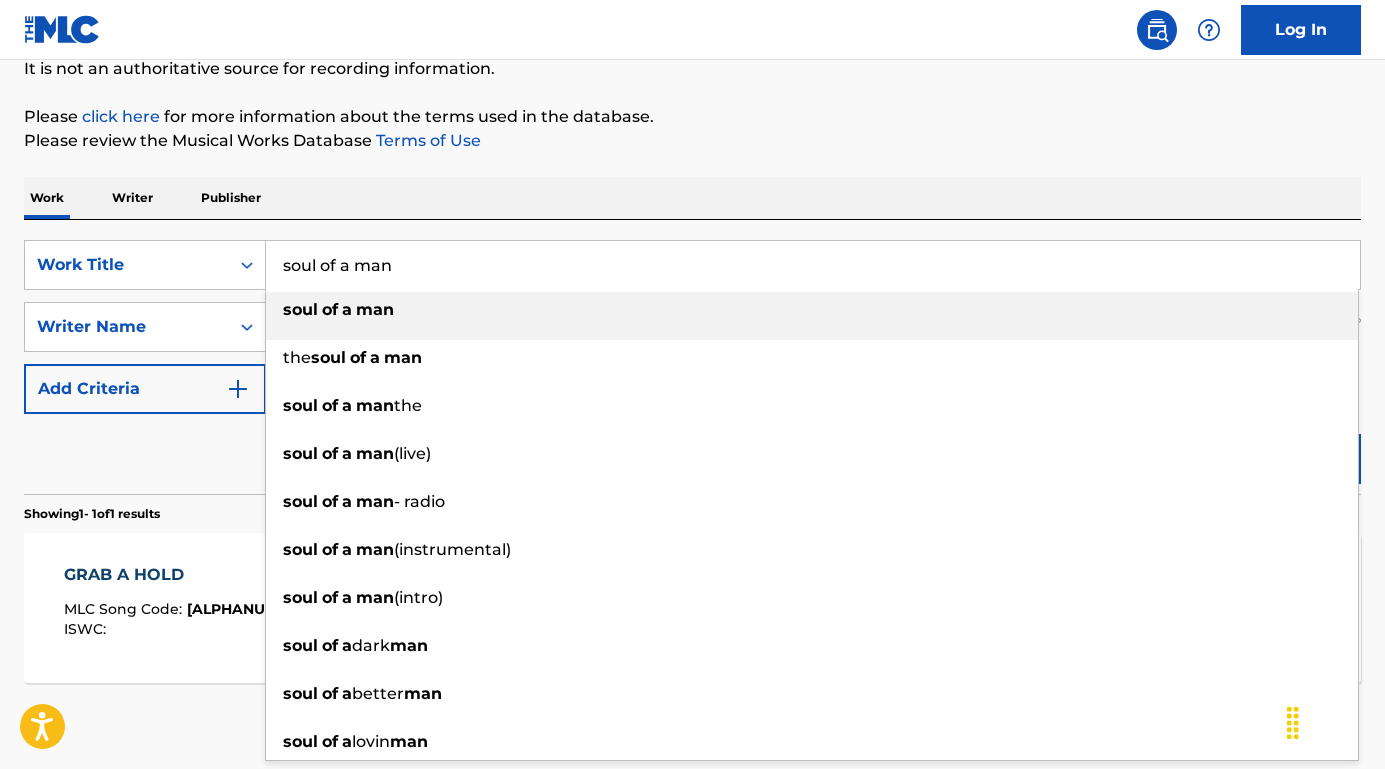 drag, startPoint x: 419, startPoint y: 256, endPoint x: 266, endPoint y: 253, distance: 153.0294 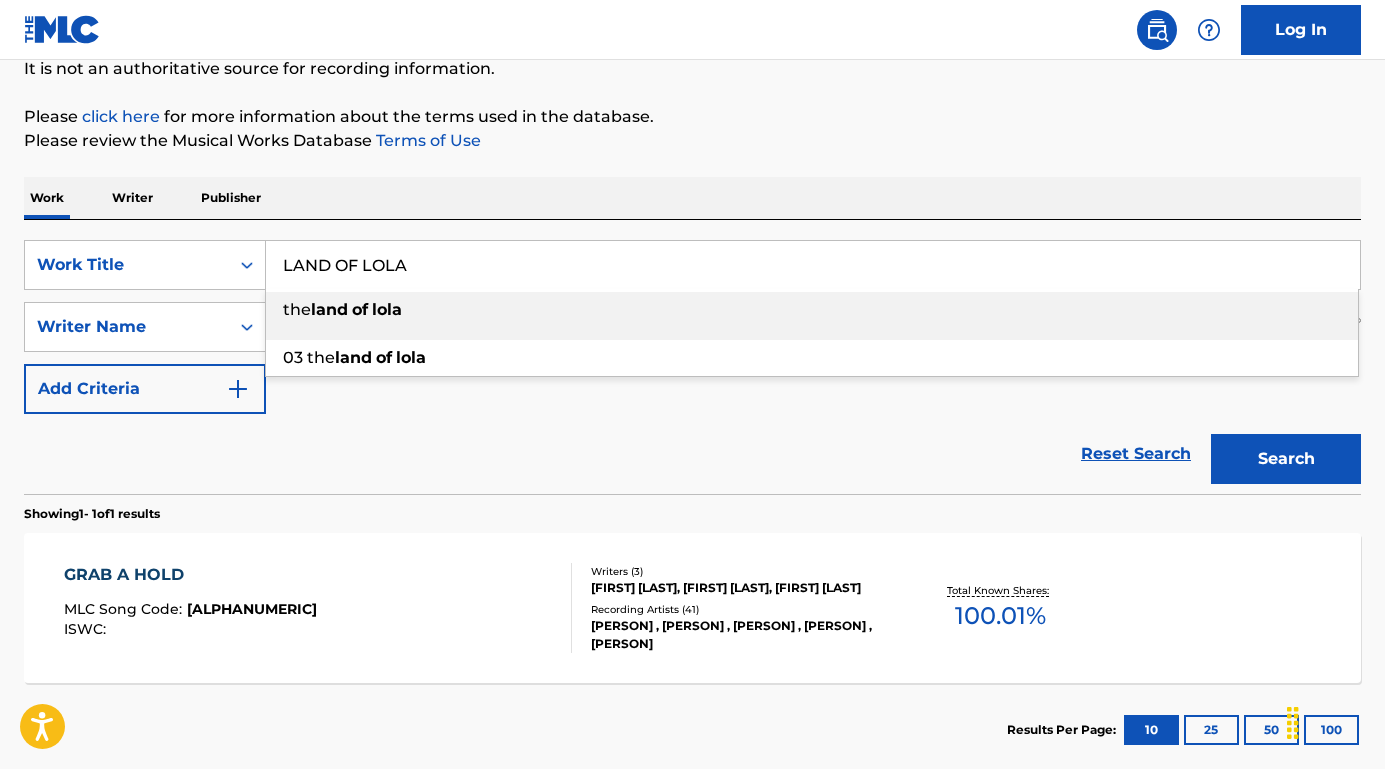 type on "LAND OF LOLA" 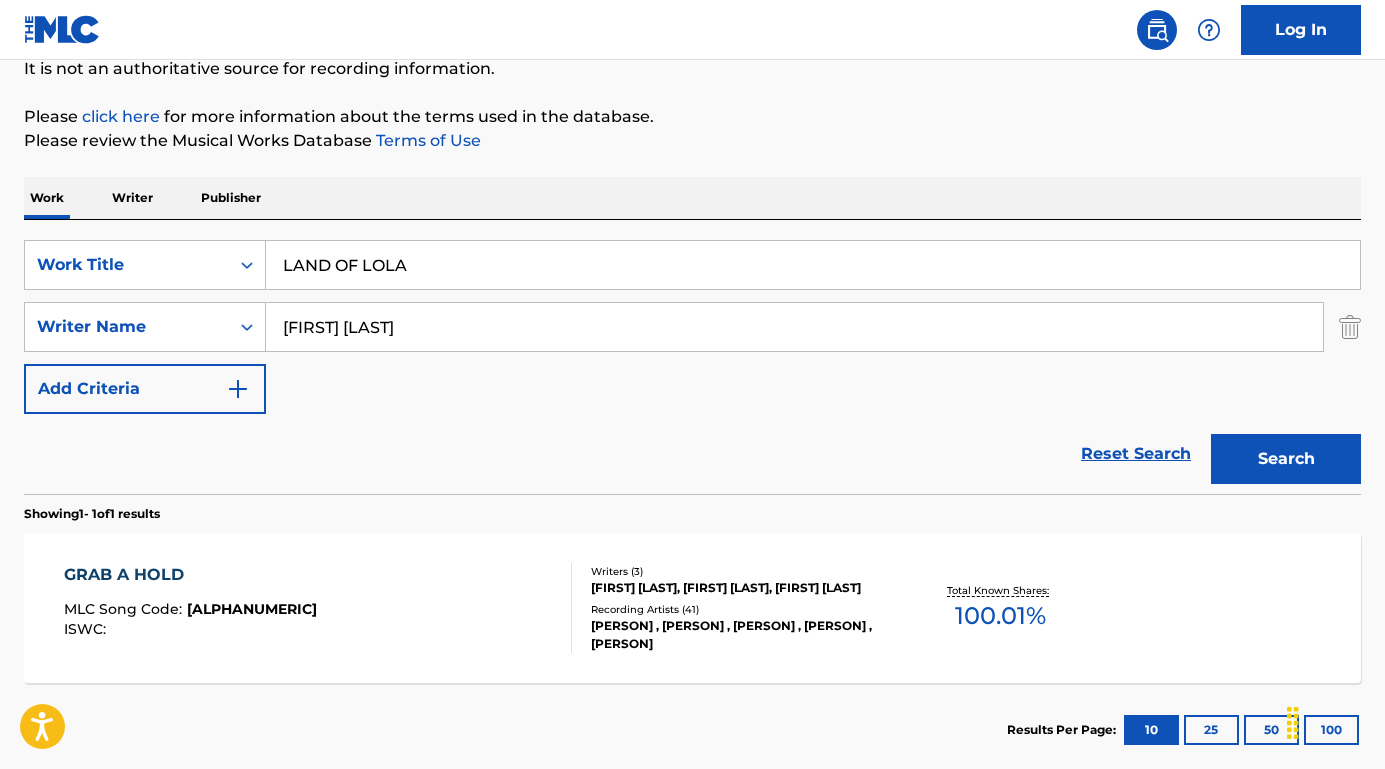click on "Search" at bounding box center (1286, 459) 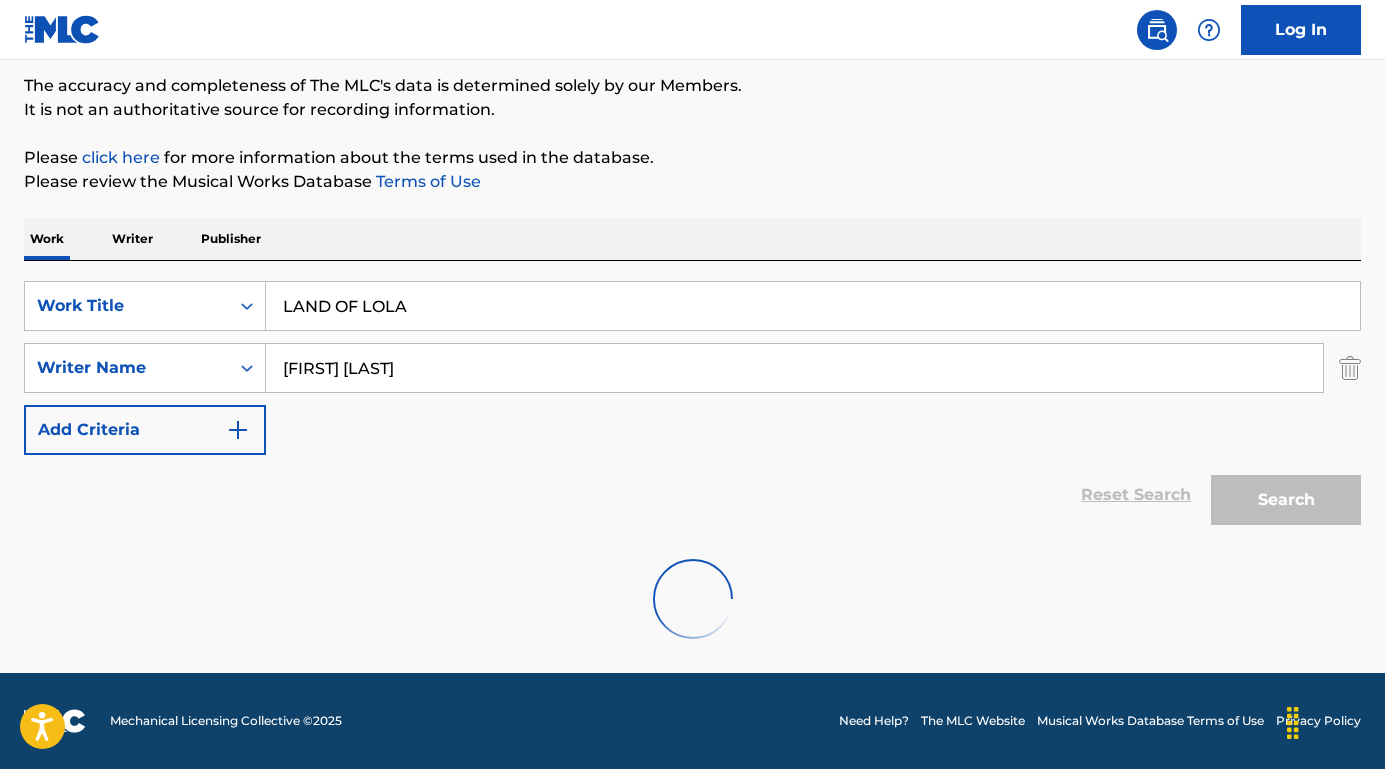 scroll, scrollTop: 99, scrollLeft: 0, axis: vertical 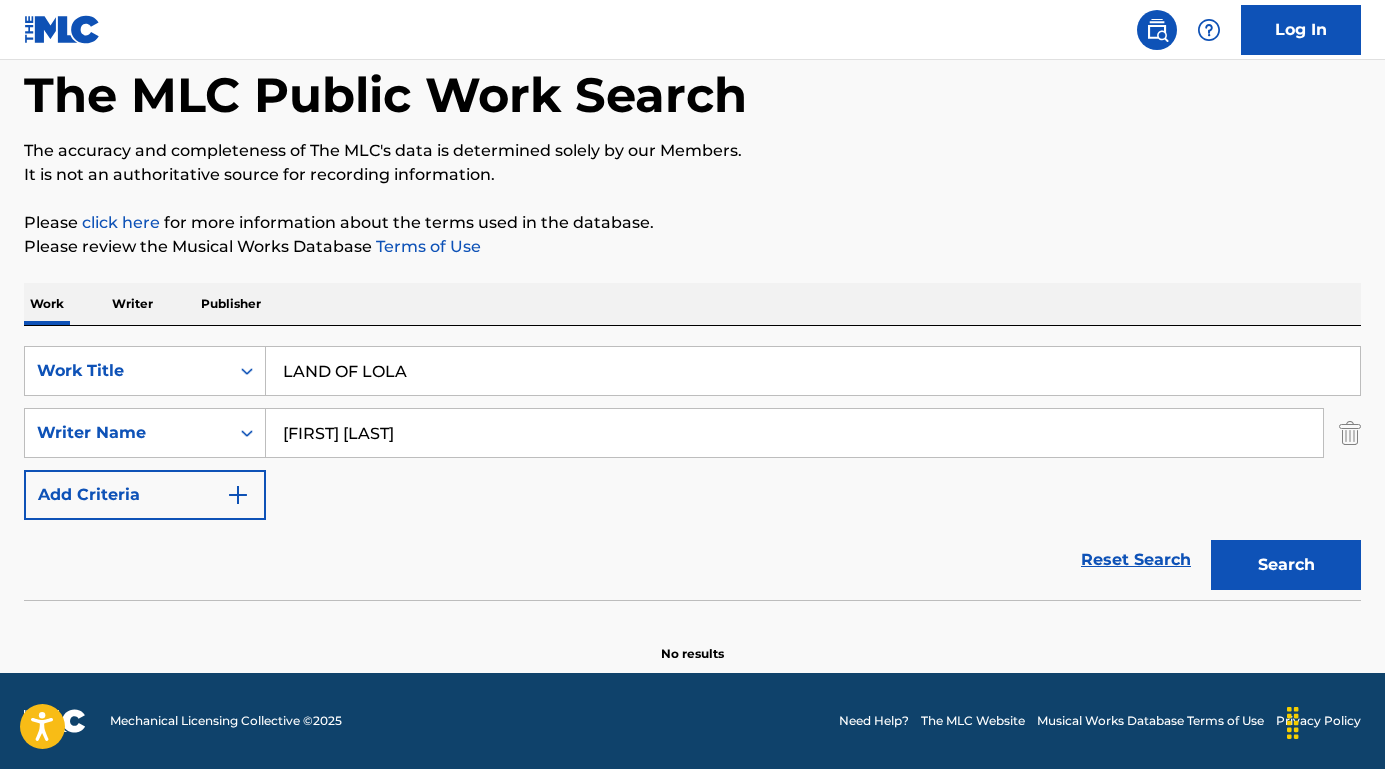 drag, startPoint x: 428, startPoint y: 446, endPoint x: 50, endPoint y: 400, distance: 380.78867 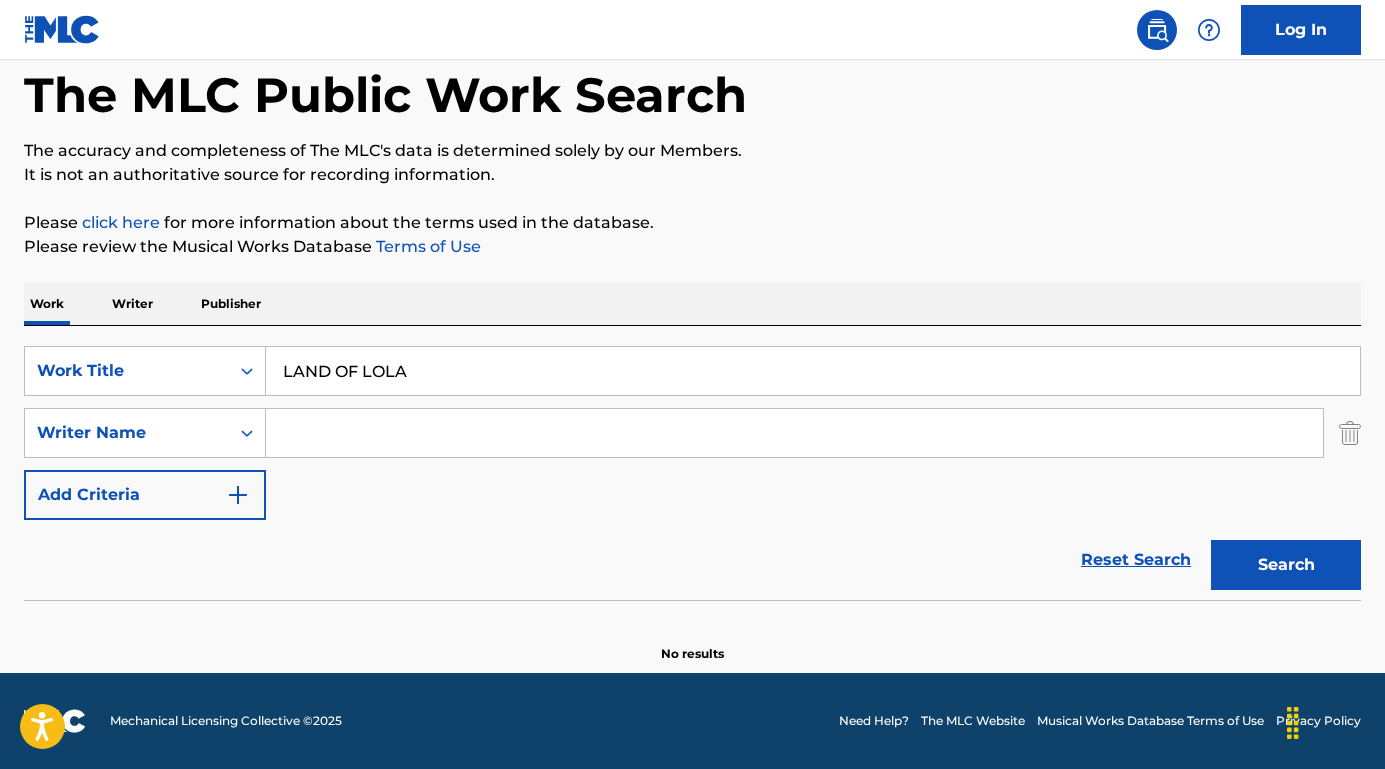type 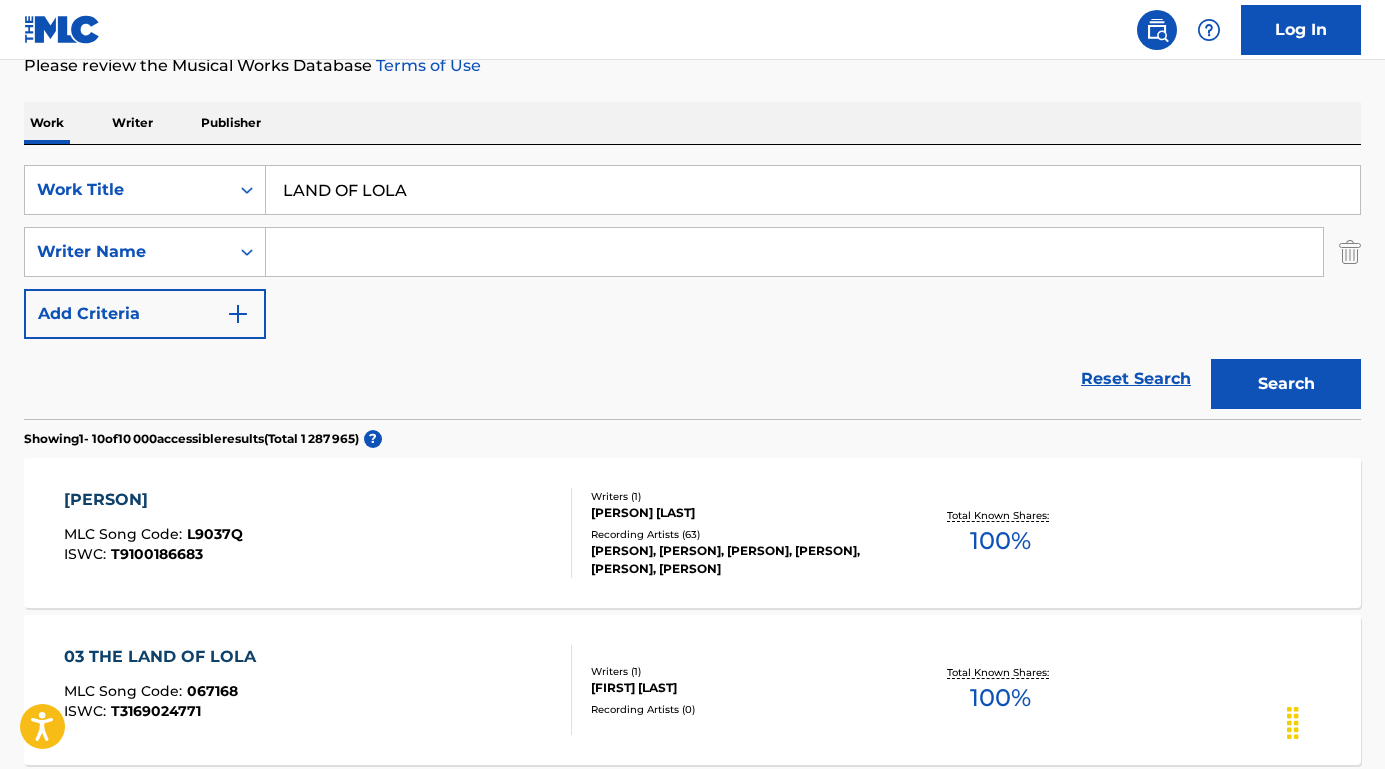 scroll, scrollTop: 348, scrollLeft: 0, axis: vertical 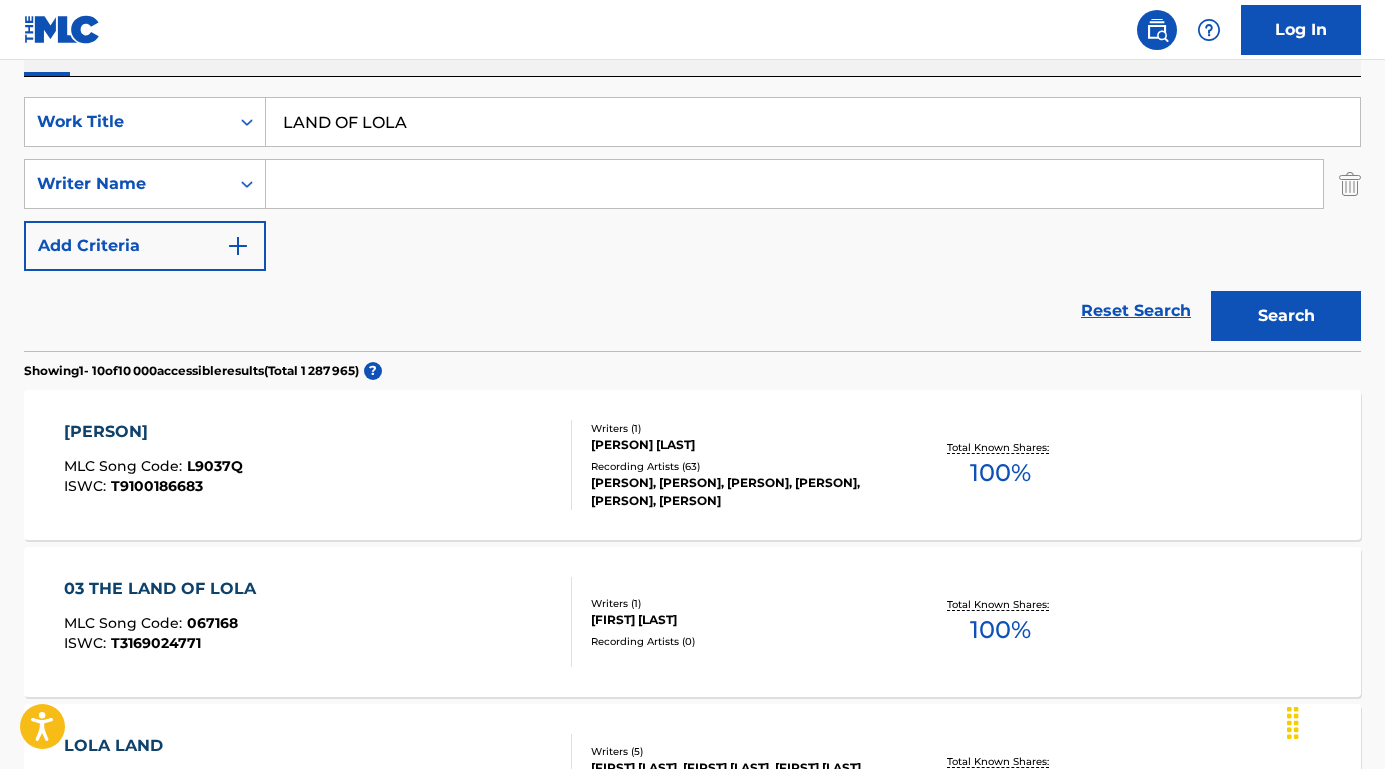 click on "THE LAND OF LOLA" at bounding box center [153, 432] 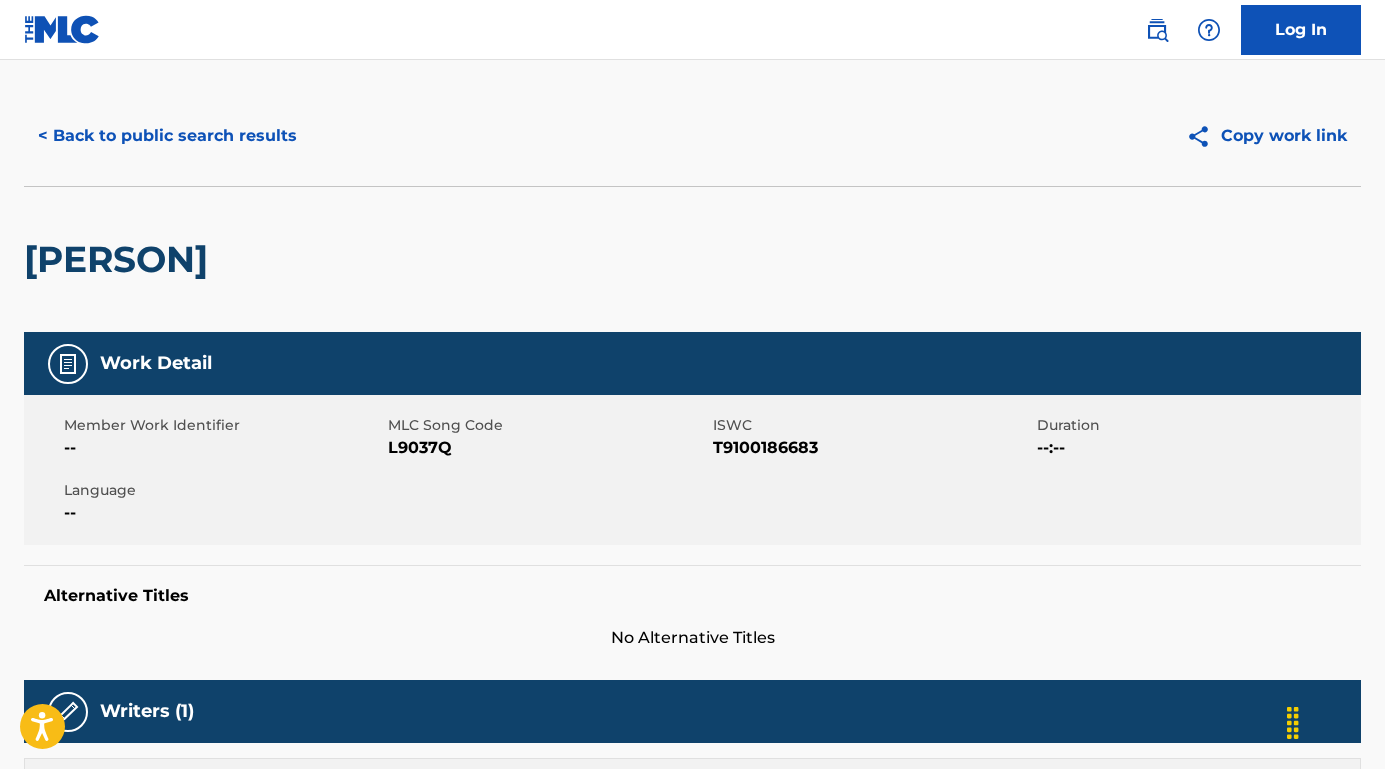 scroll, scrollTop: 16, scrollLeft: 0, axis: vertical 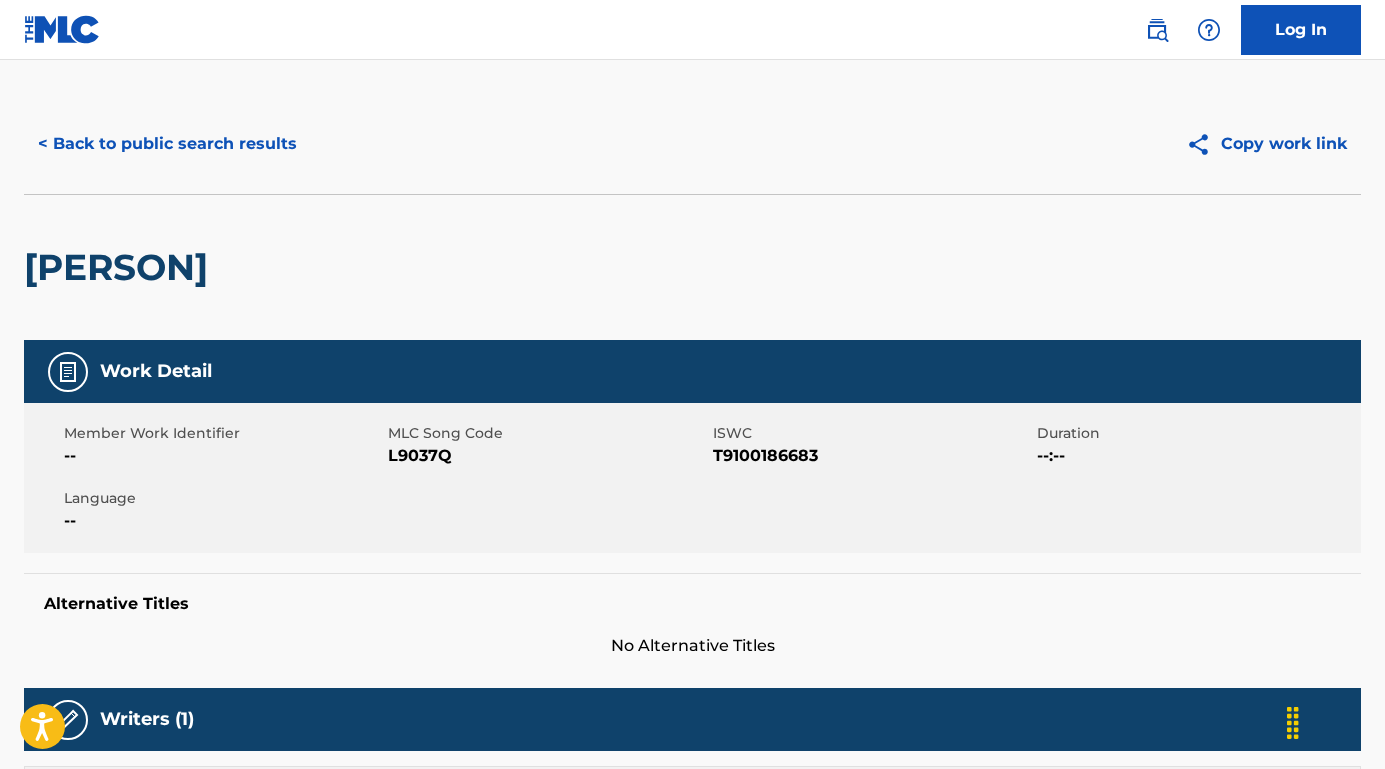 click on "< Back to public search results" at bounding box center [167, 144] 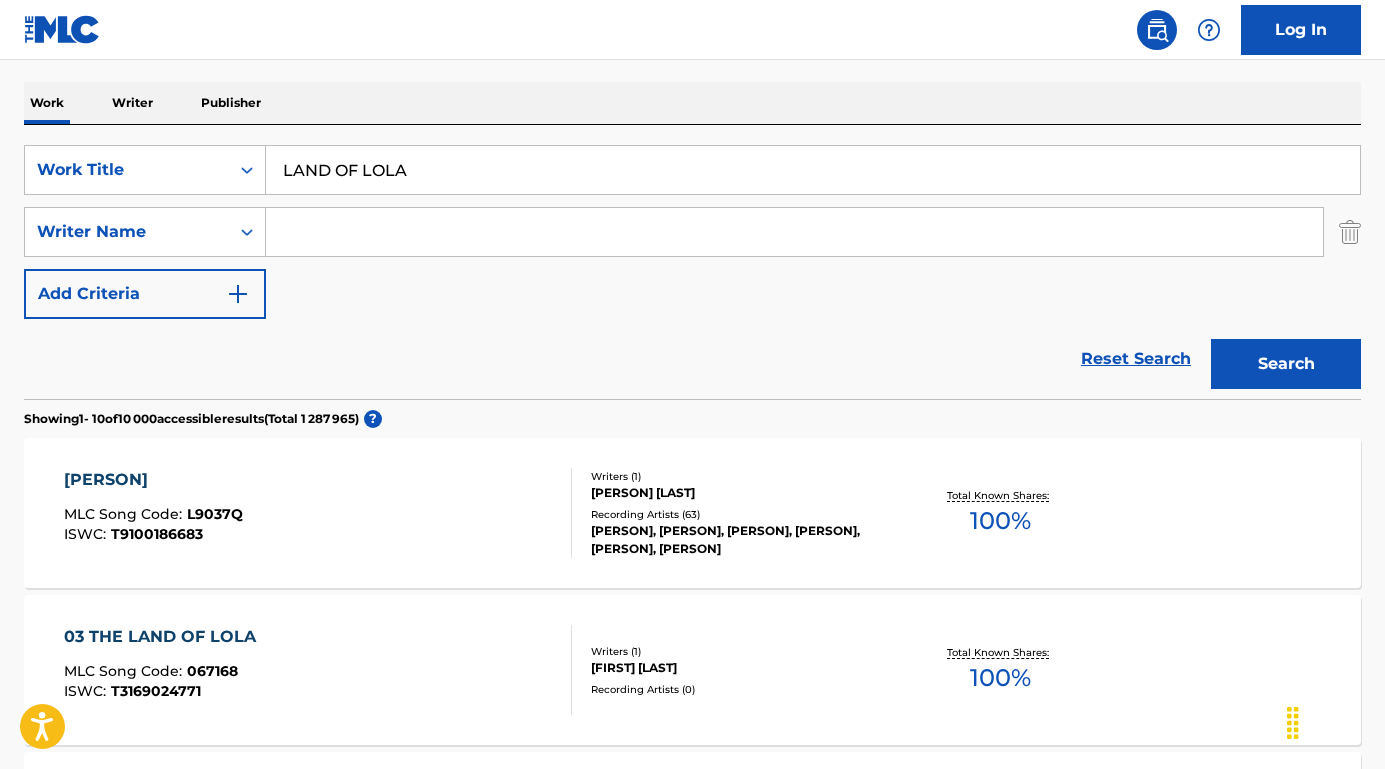 scroll, scrollTop: 255, scrollLeft: 0, axis: vertical 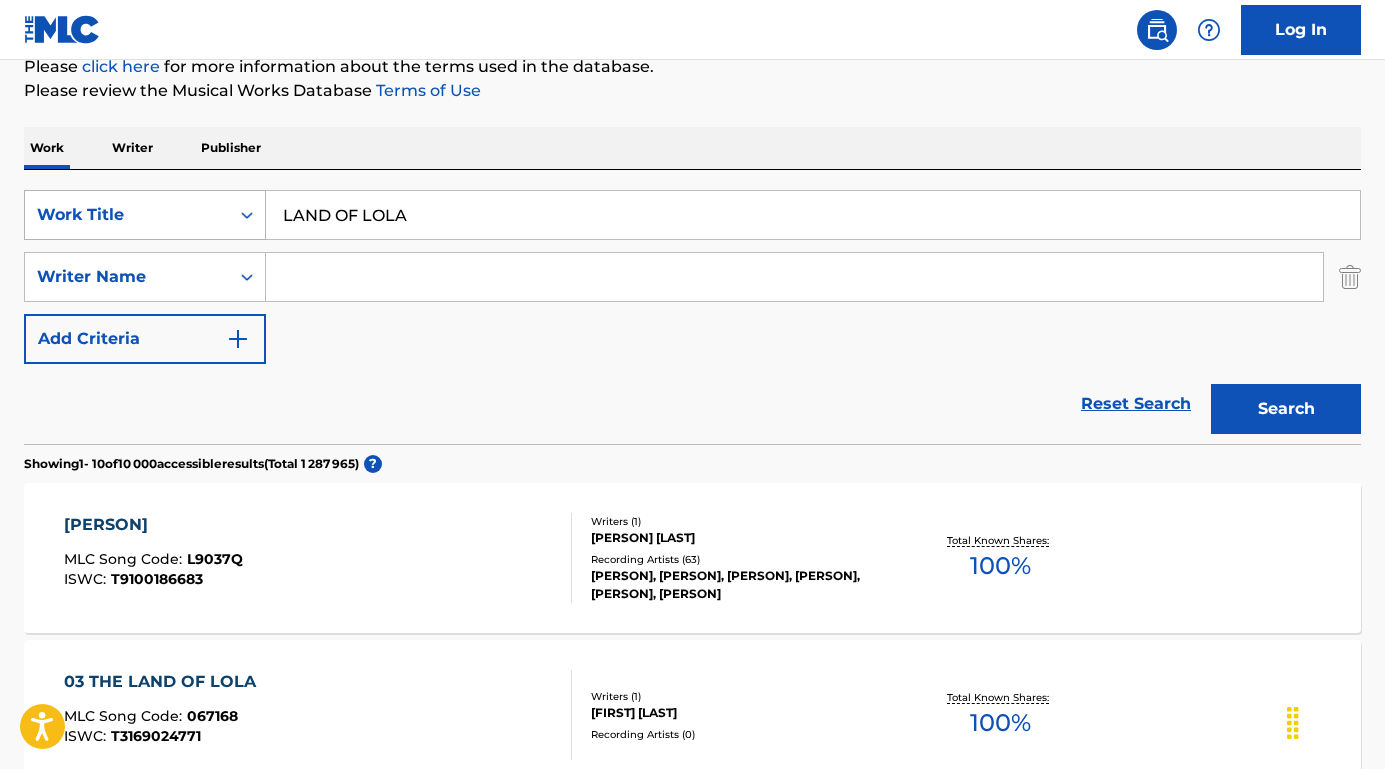 drag, startPoint x: 420, startPoint y: 219, endPoint x: 237, endPoint y: 217, distance: 183.01093 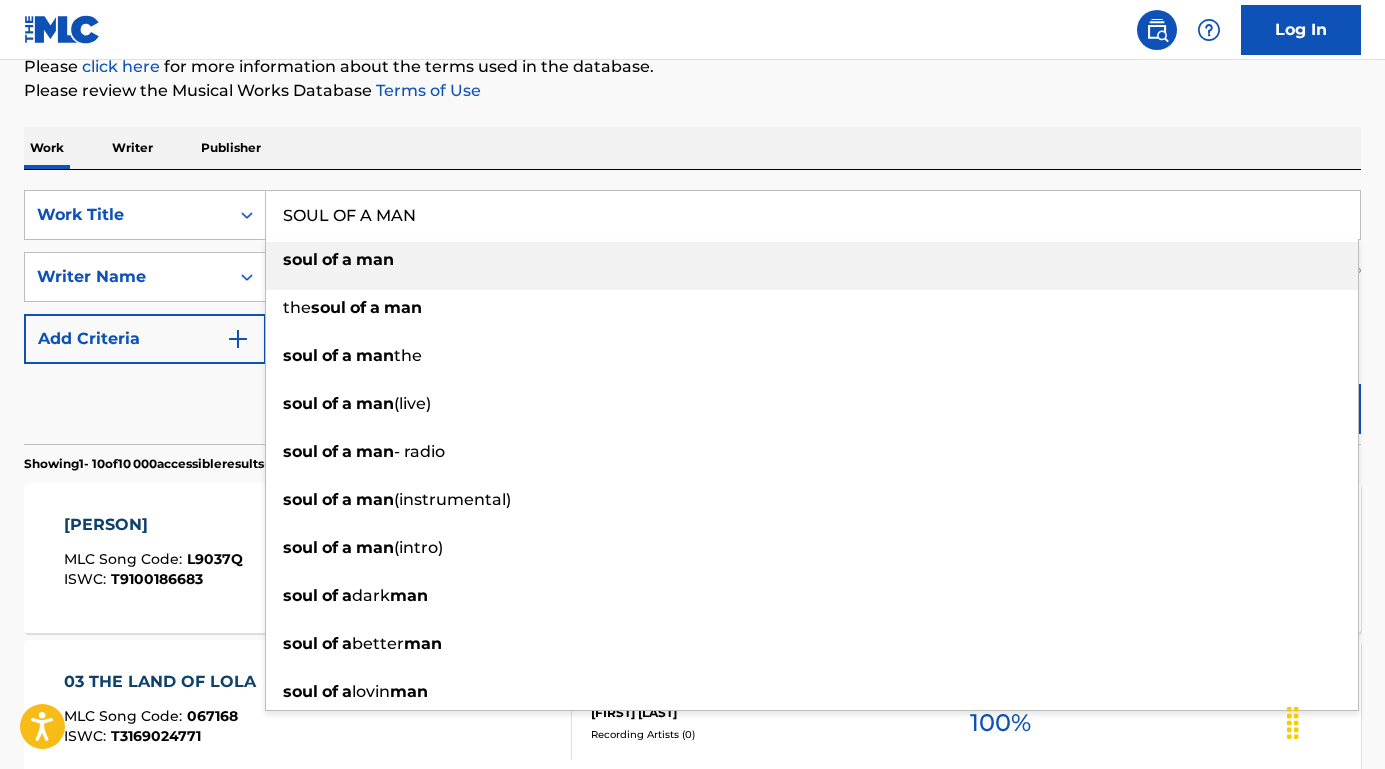 type on "SOUL OF A MAN" 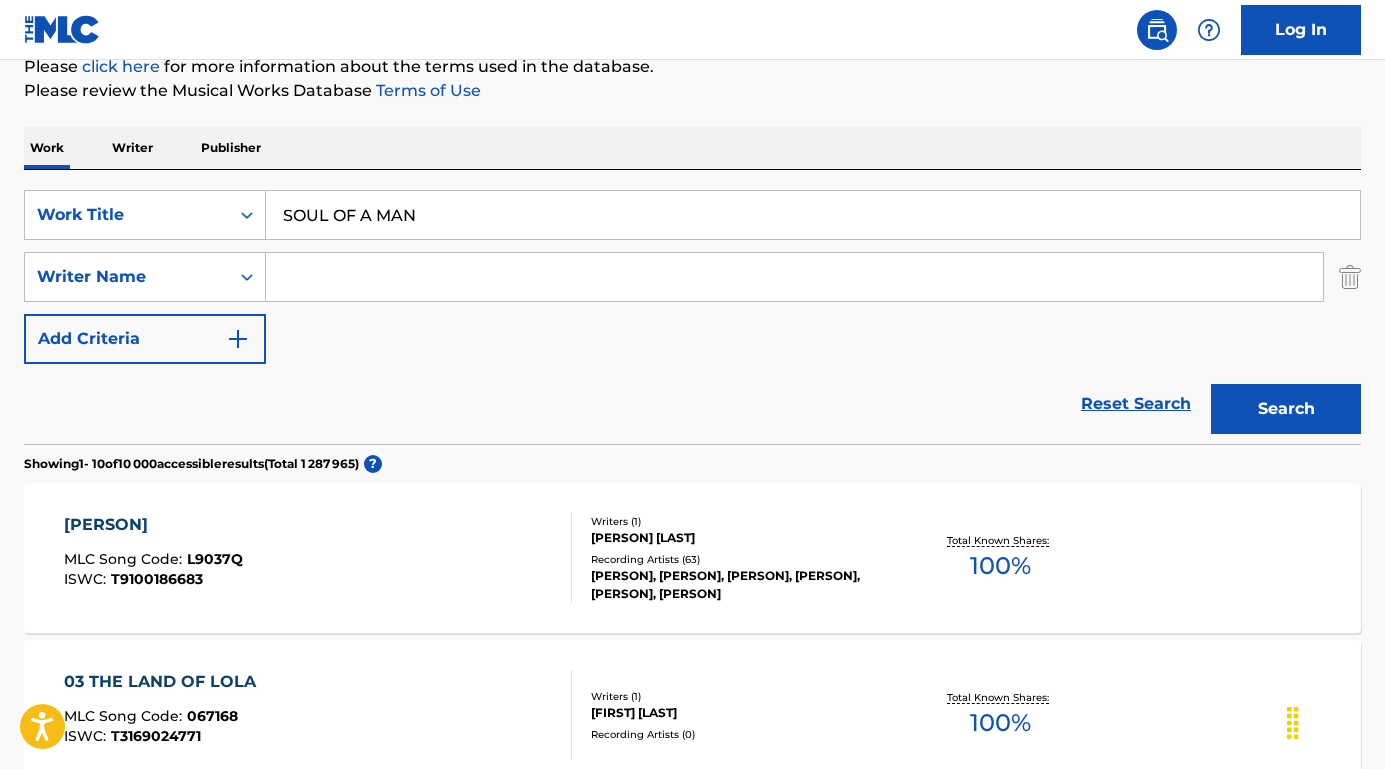 click at bounding box center (794, 277) 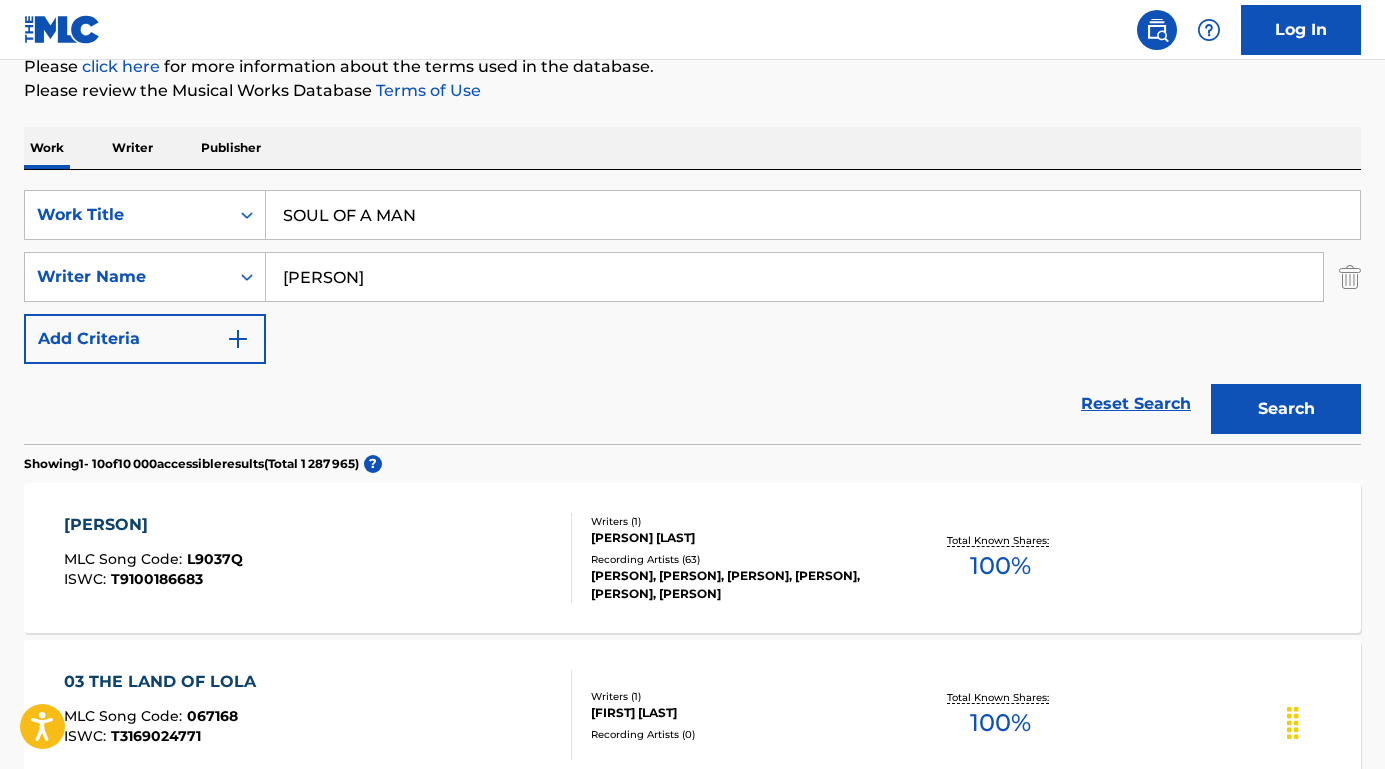 type on "LAUPER" 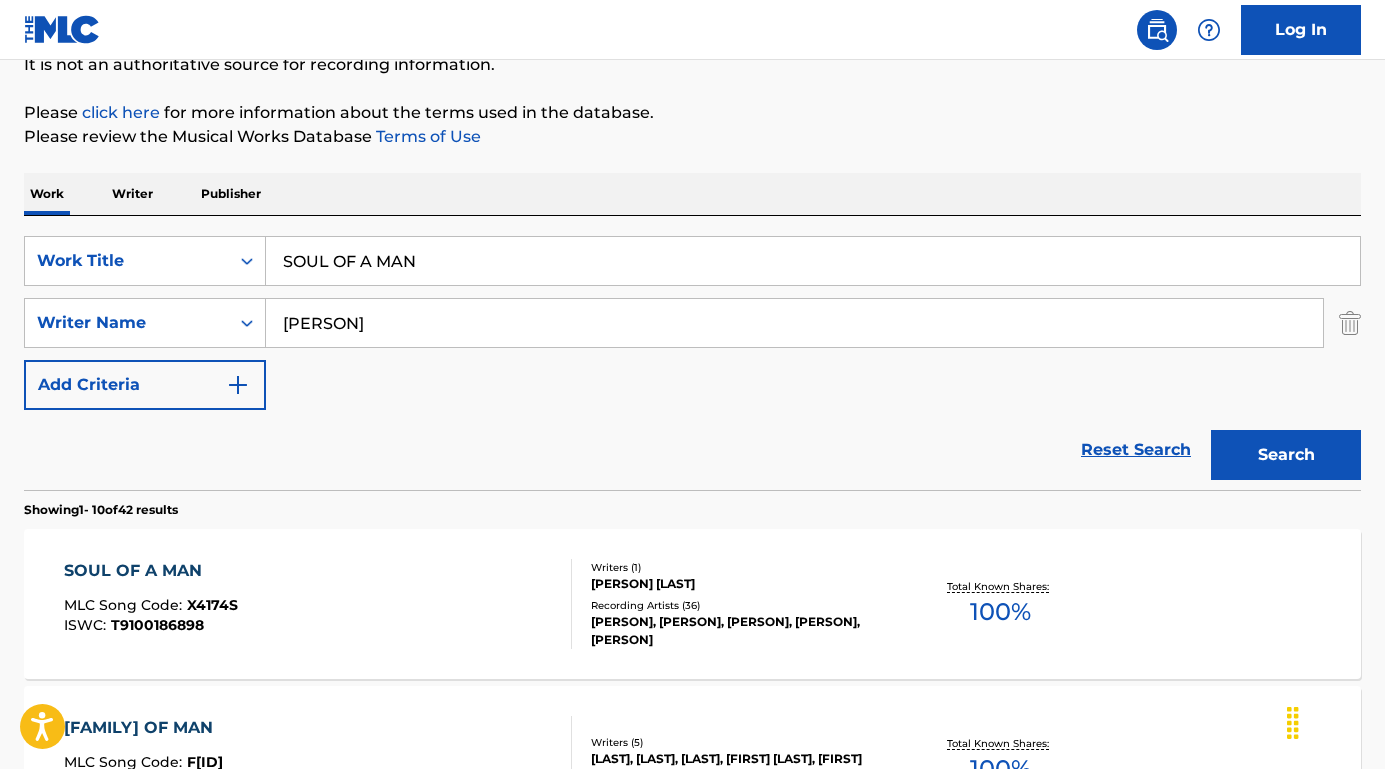 scroll, scrollTop: 214, scrollLeft: 0, axis: vertical 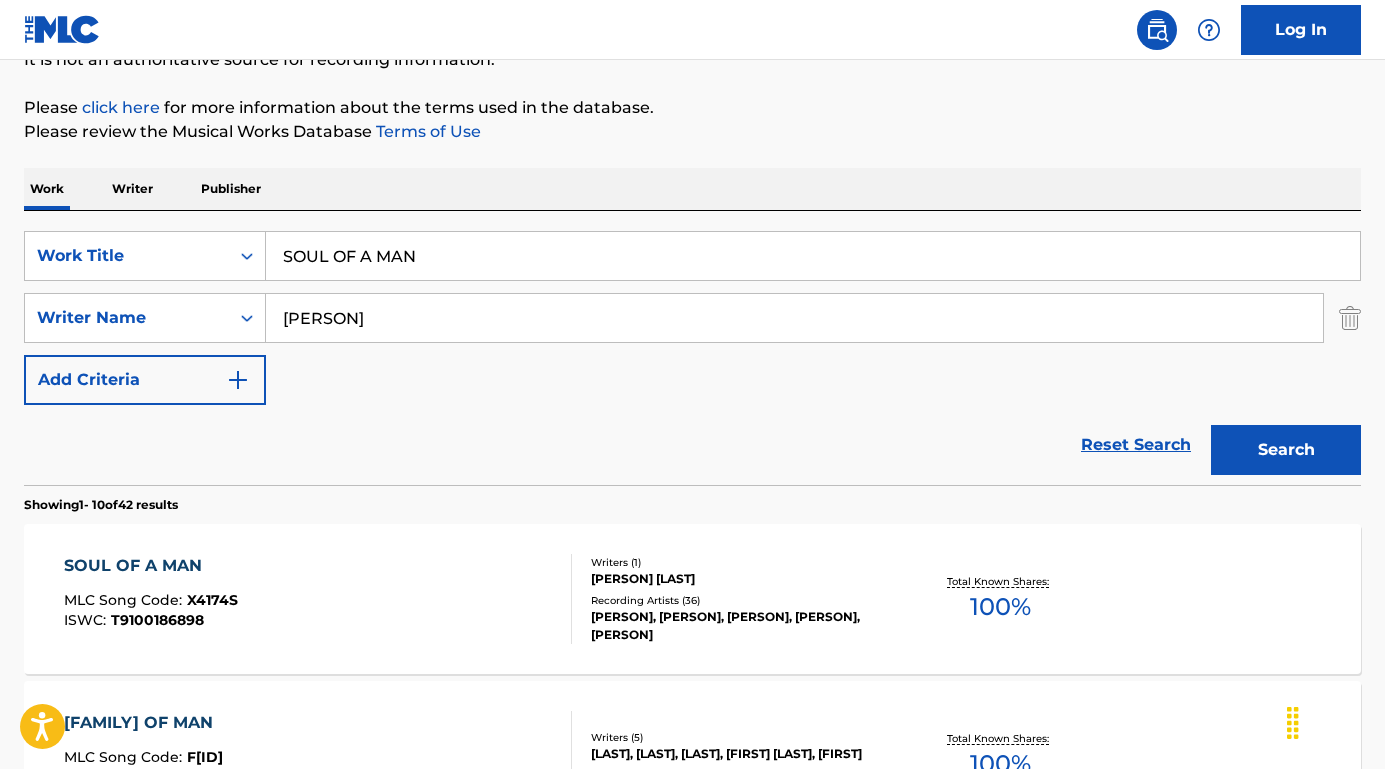 click on "SOUL OF A MAN" at bounding box center [151, 566] 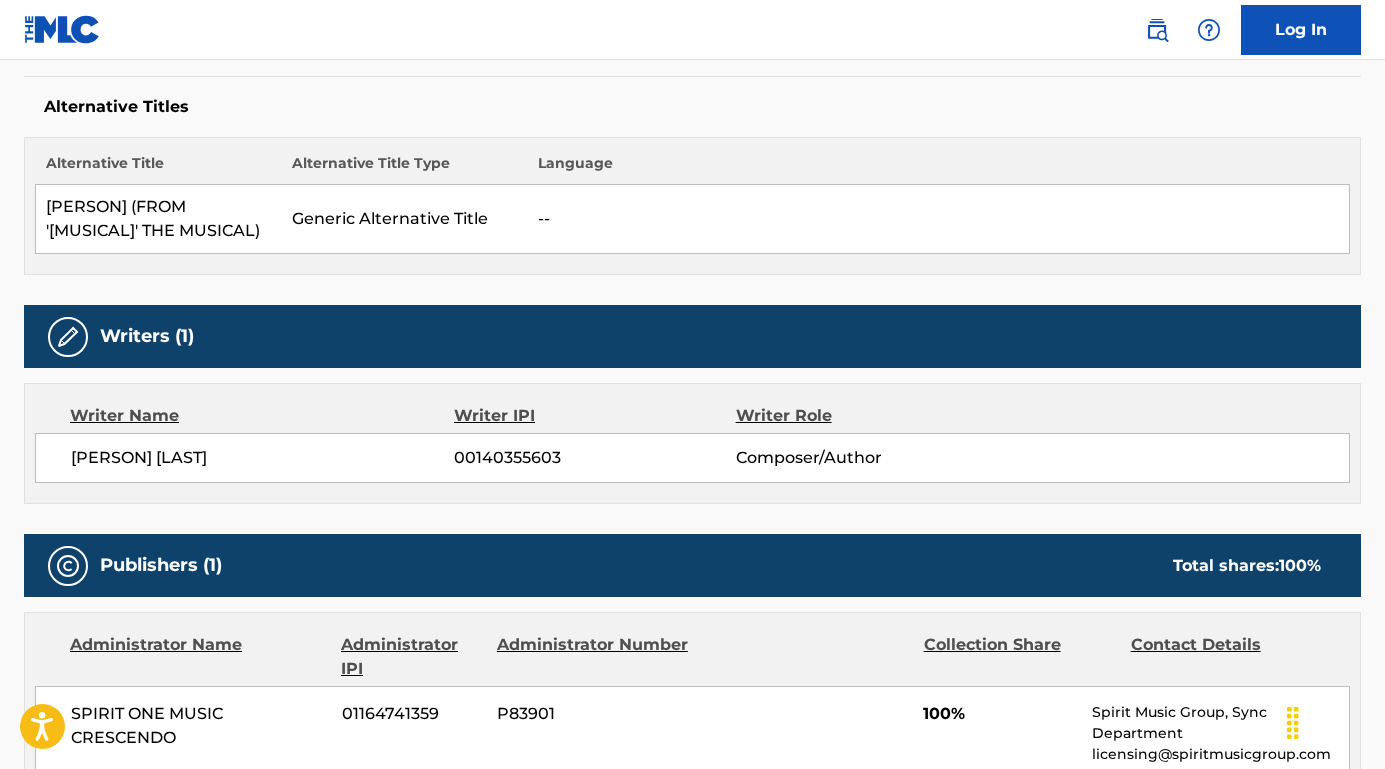 scroll, scrollTop: 554, scrollLeft: 0, axis: vertical 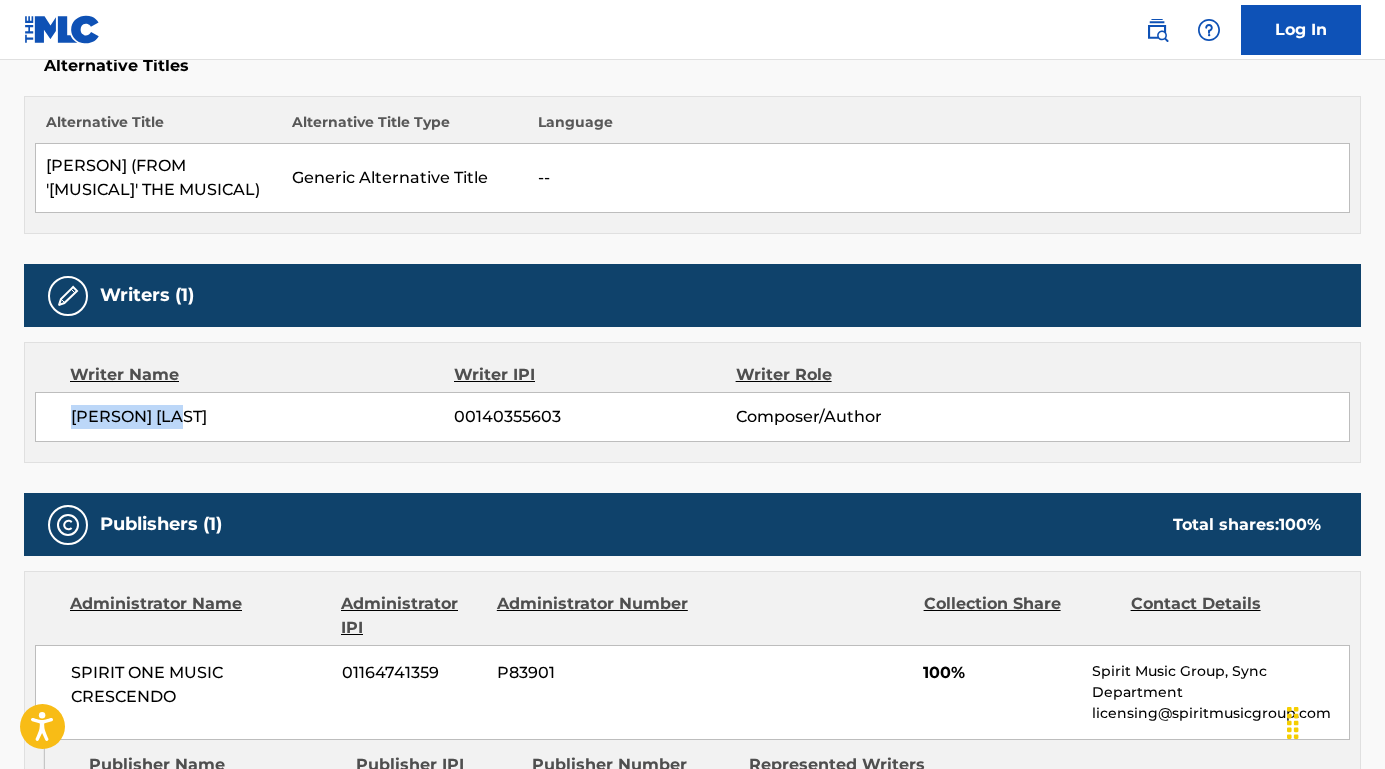 drag, startPoint x: 216, startPoint y: 446, endPoint x: 66, endPoint y: 442, distance: 150.05333 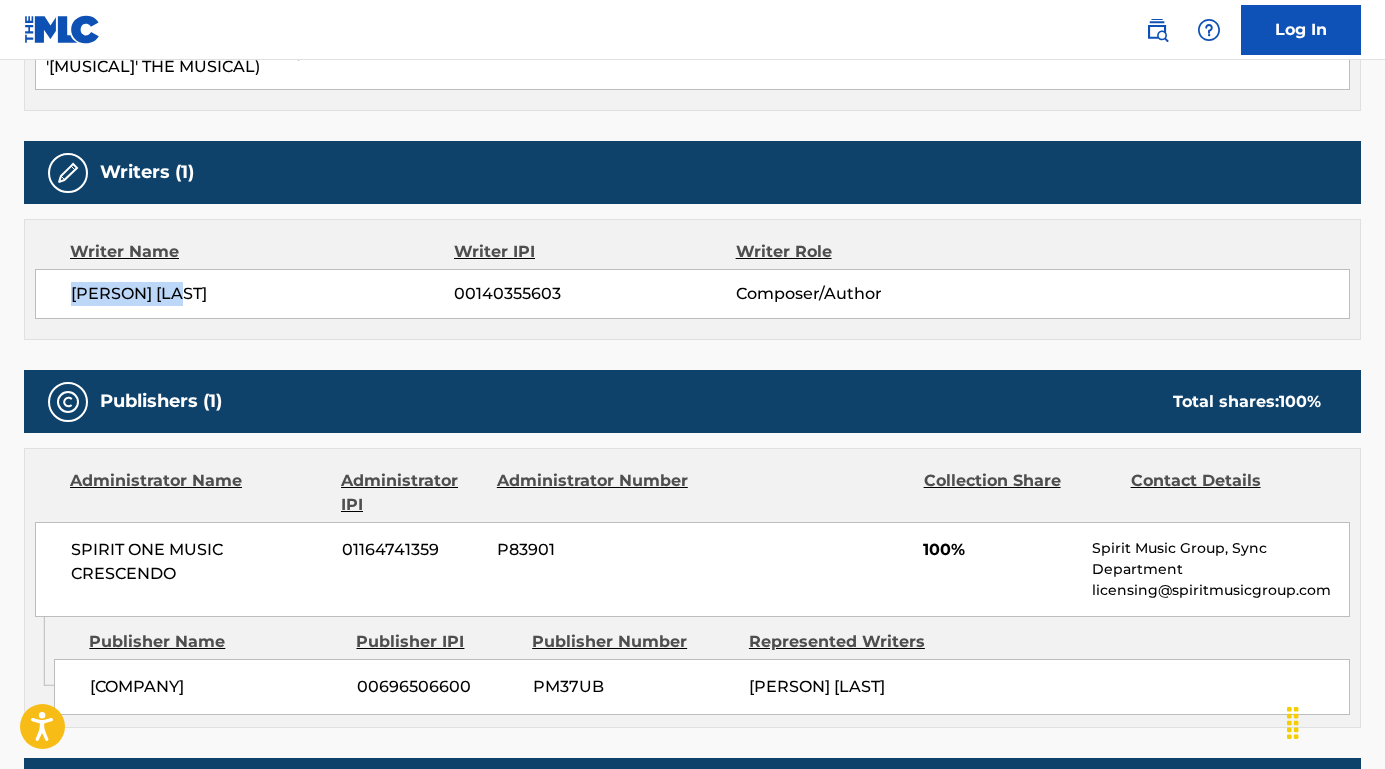 scroll, scrollTop: 726, scrollLeft: 0, axis: vertical 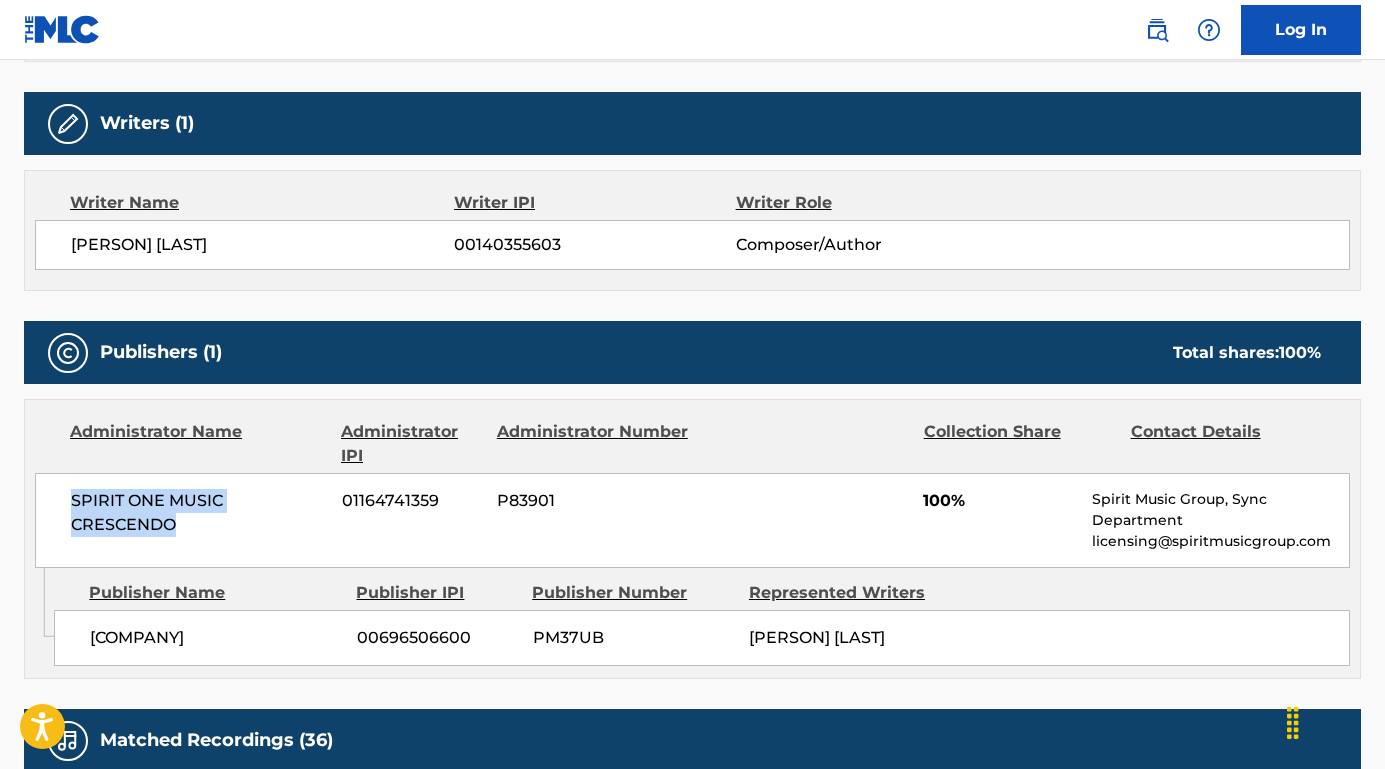 drag, startPoint x: 209, startPoint y: 561, endPoint x: 34, endPoint y: 525, distance: 178.66449 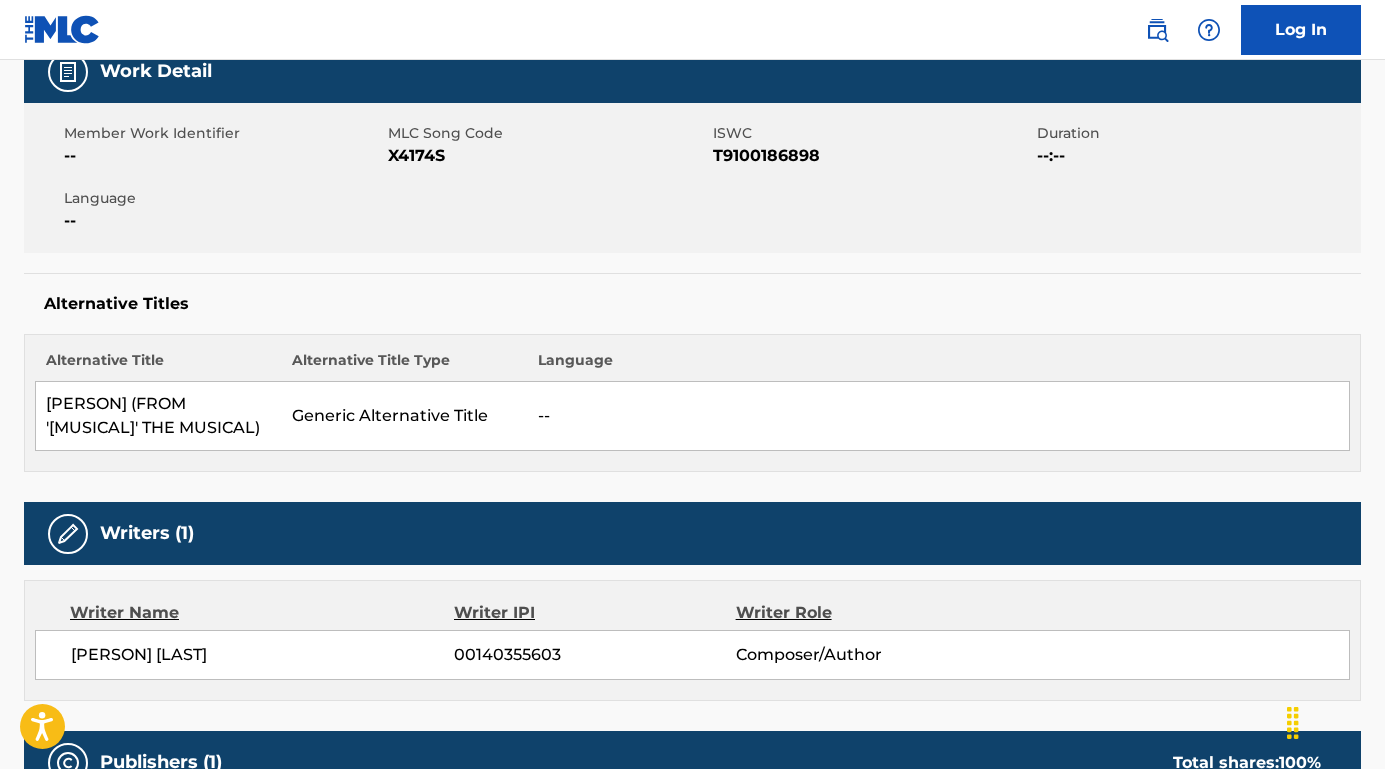 scroll, scrollTop: 185, scrollLeft: 0, axis: vertical 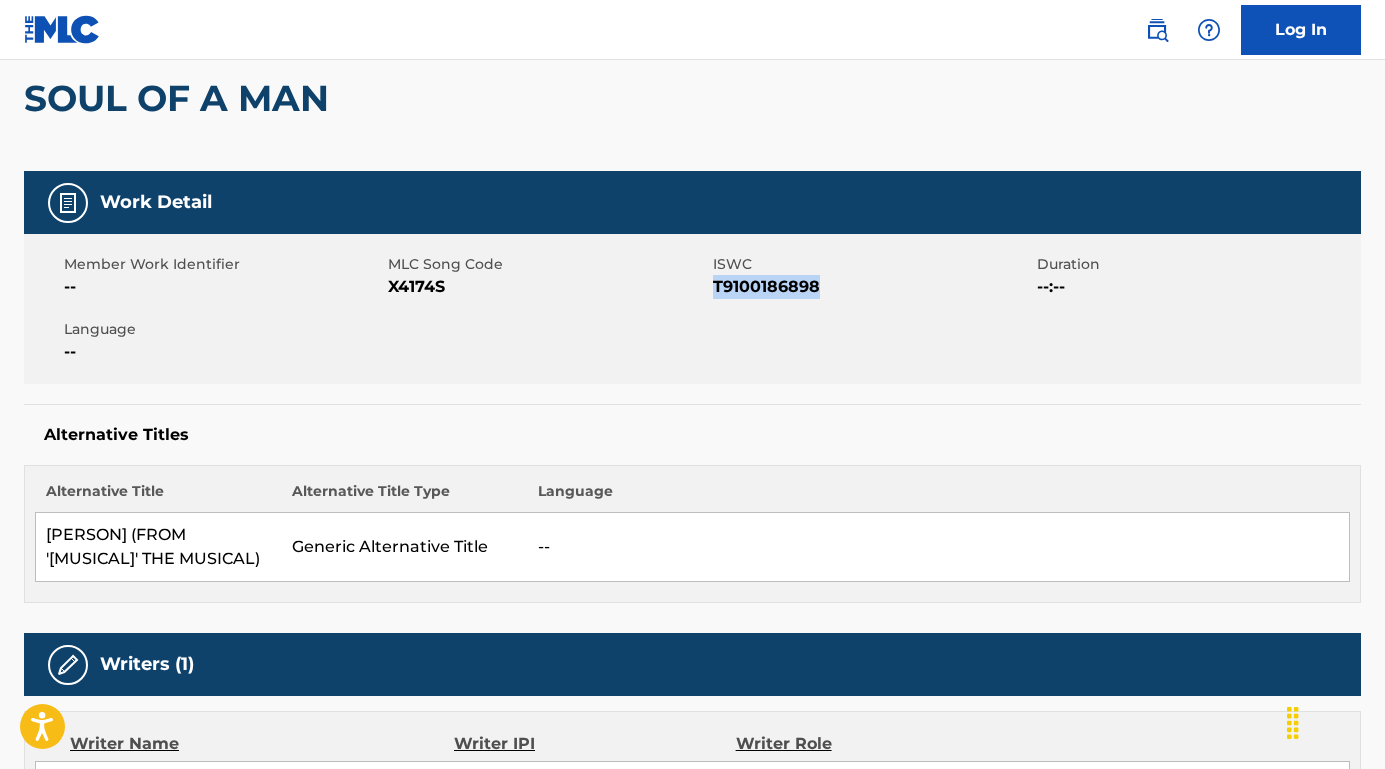 drag, startPoint x: 855, startPoint y: 285, endPoint x: 715, endPoint y: 286, distance: 140.00357 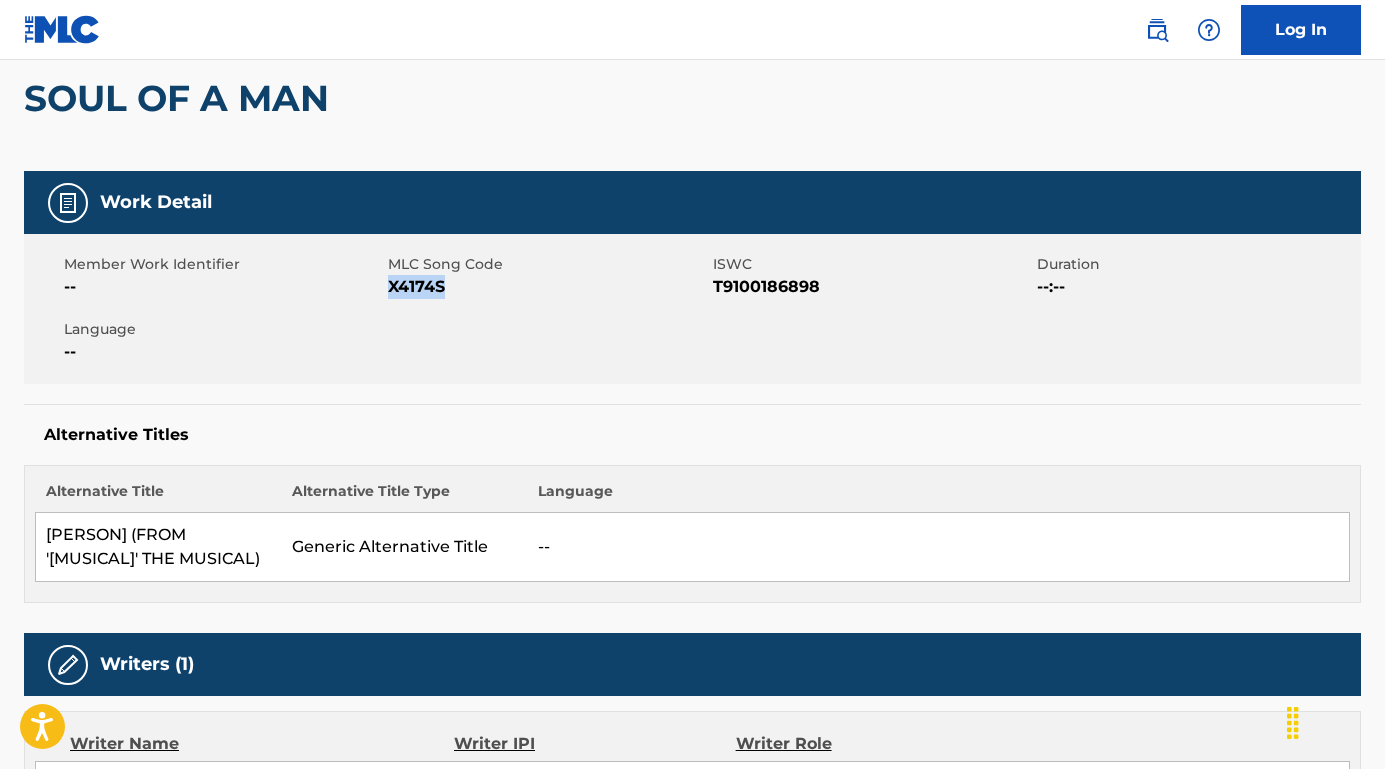 drag, startPoint x: 460, startPoint y: 286, endPoint x: 387, endPoint y: 285, distance: 73.00685 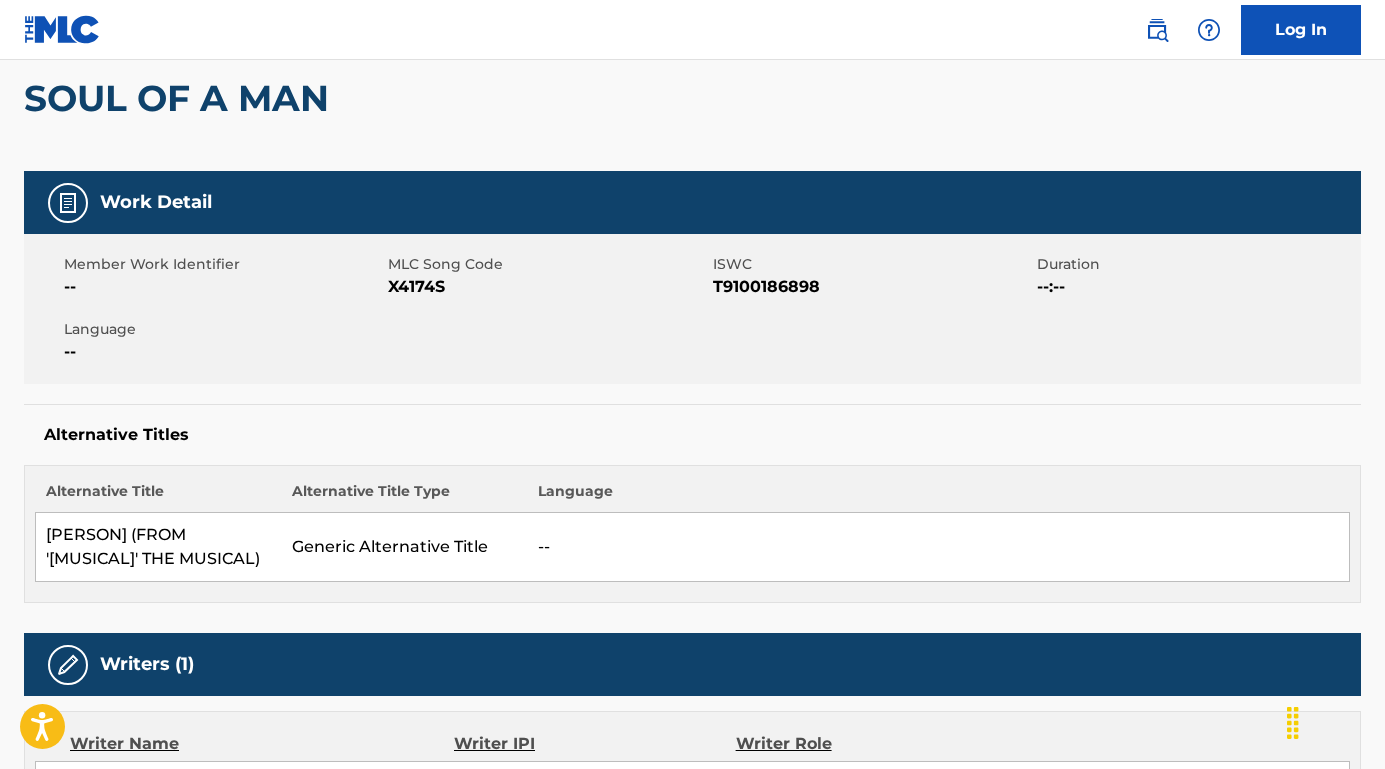 click on "Member Work Identifier --" at bounding box center [226, 276] 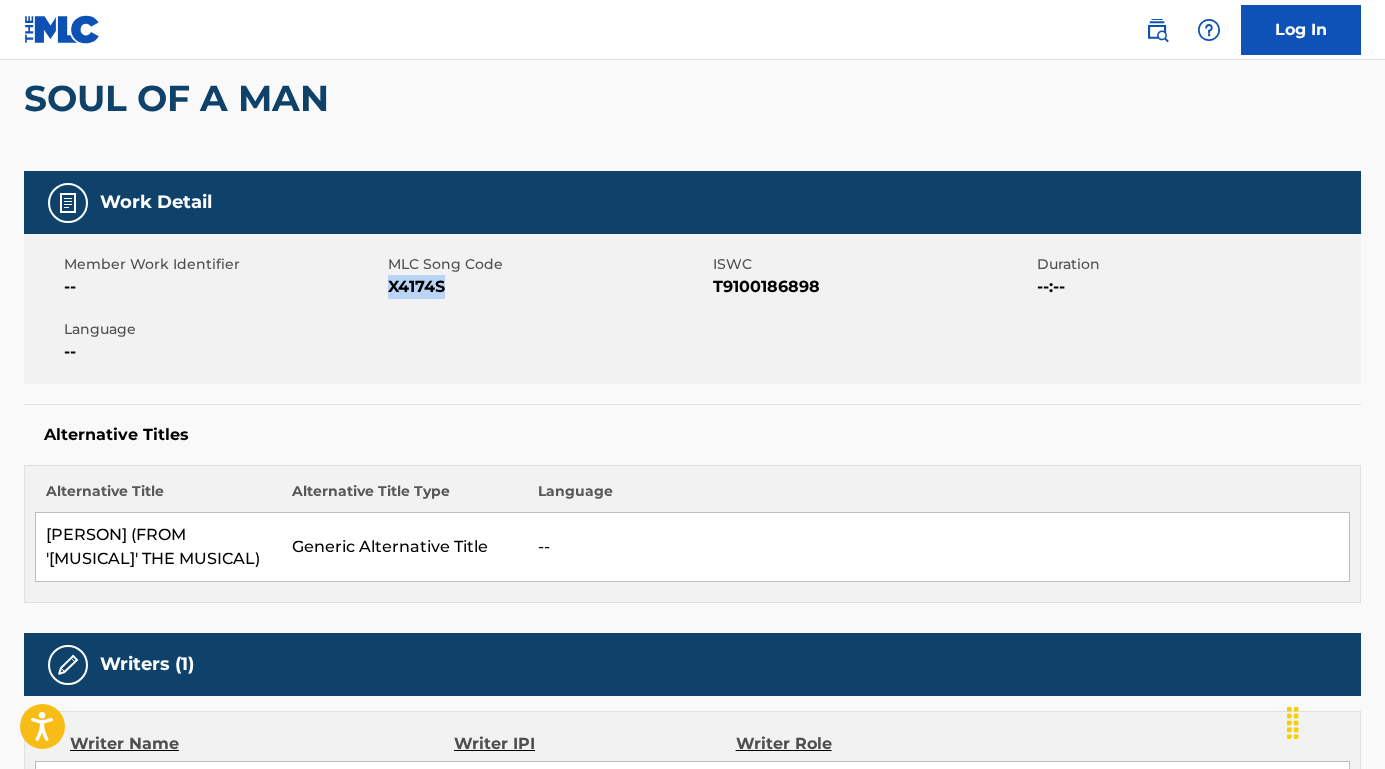 drag, startPoint x: 471, startPoint y: 284, endPoint x: 388, endPoint y: 287, distance: 83.0542 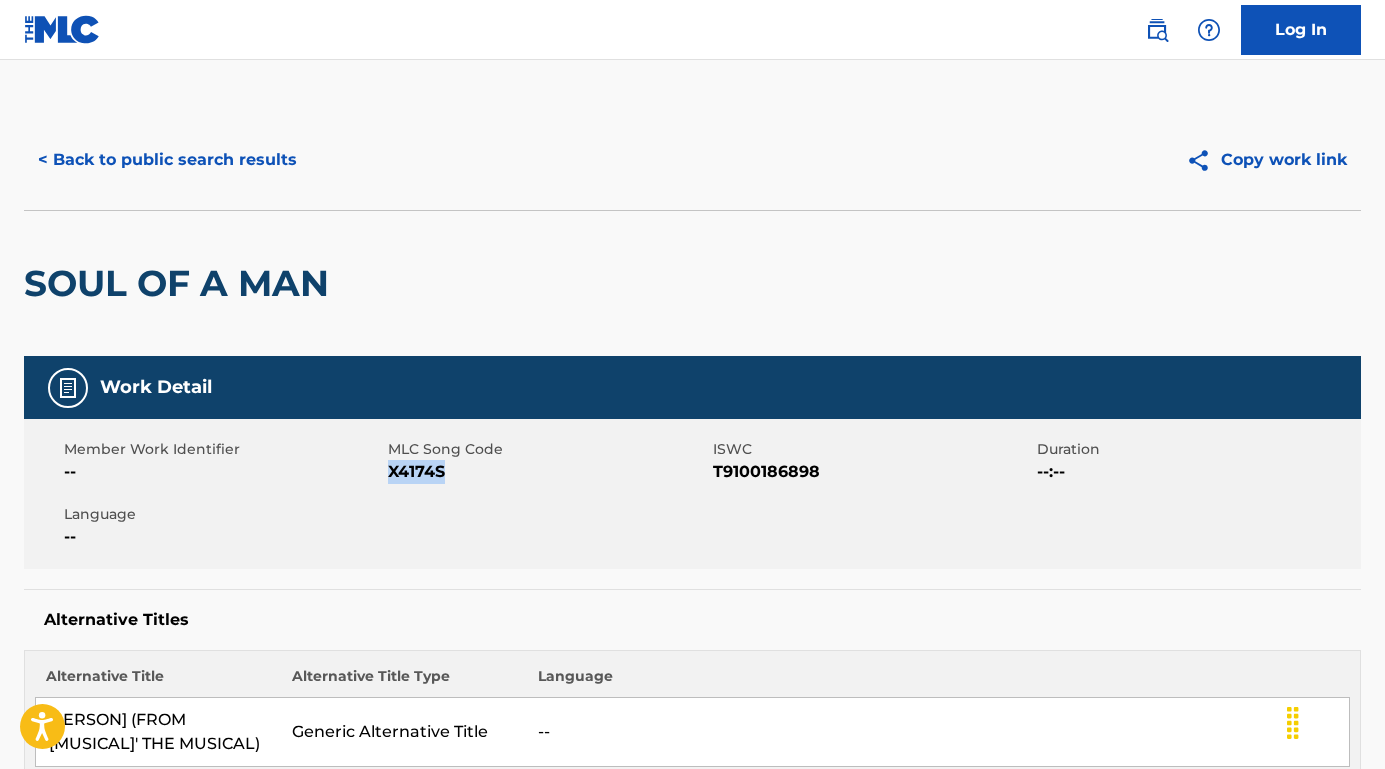scroll, scrollTop: 214, scrollLeft: 0, axis: vertical 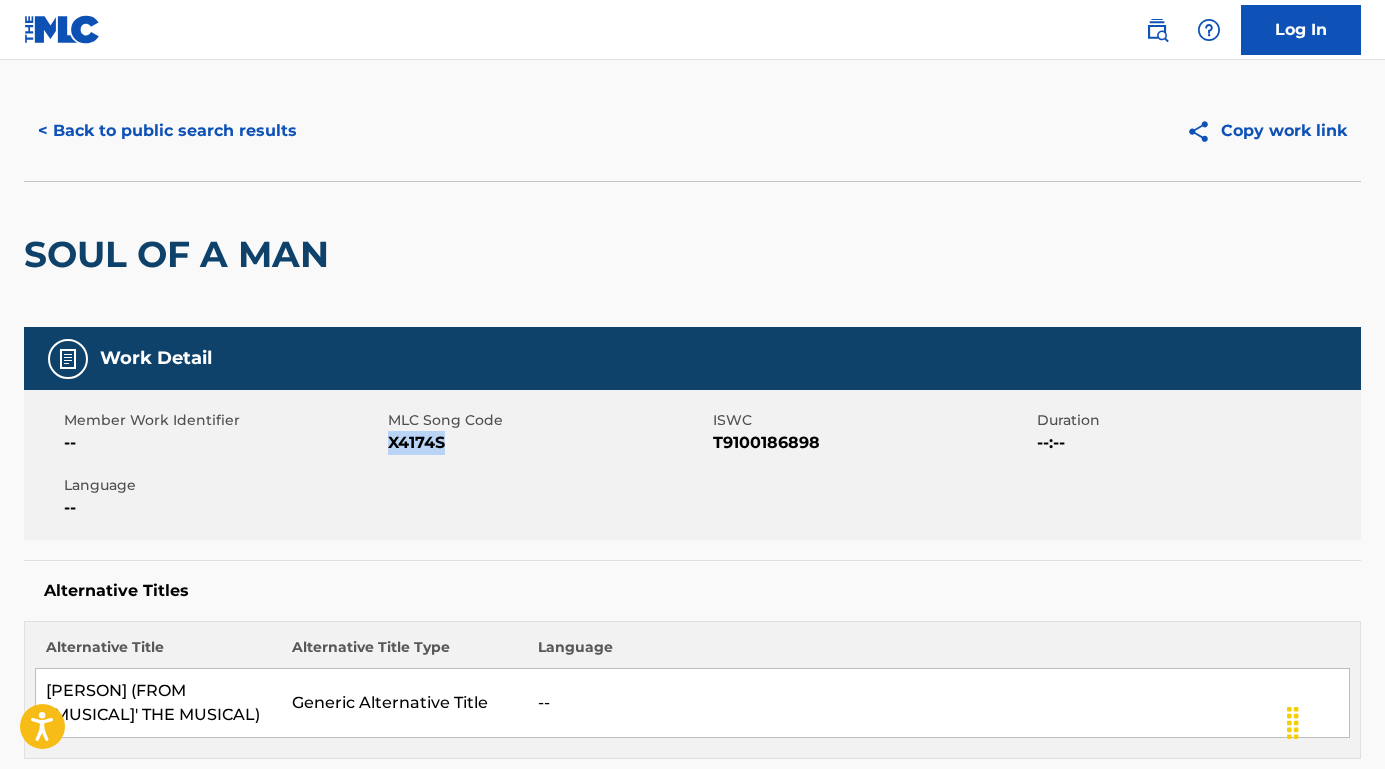 click on "< Back to public search results" at bounding box center [167, 131] 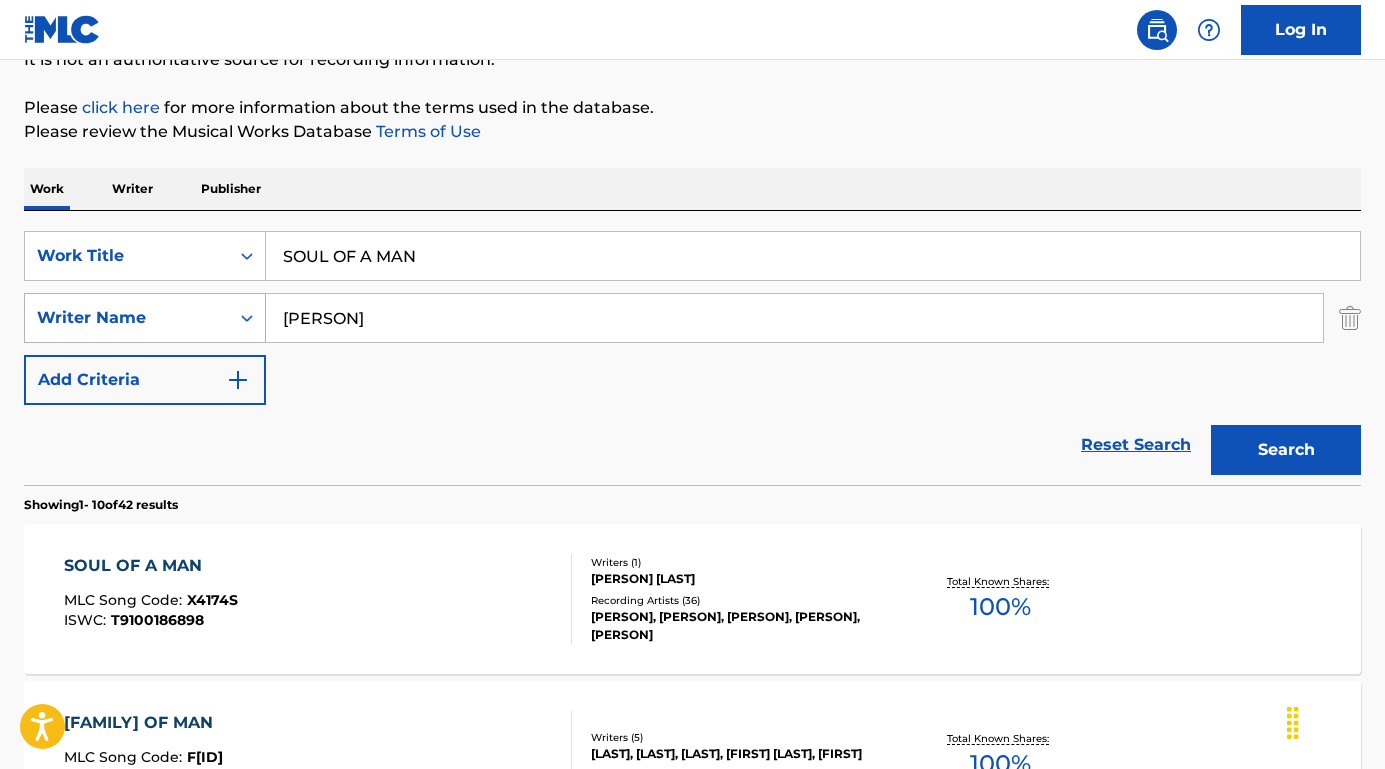 drag, startPoint x: 443, startPoint y: 327, endPoint x: 220, endPoint y: 314, distance: 223.3786 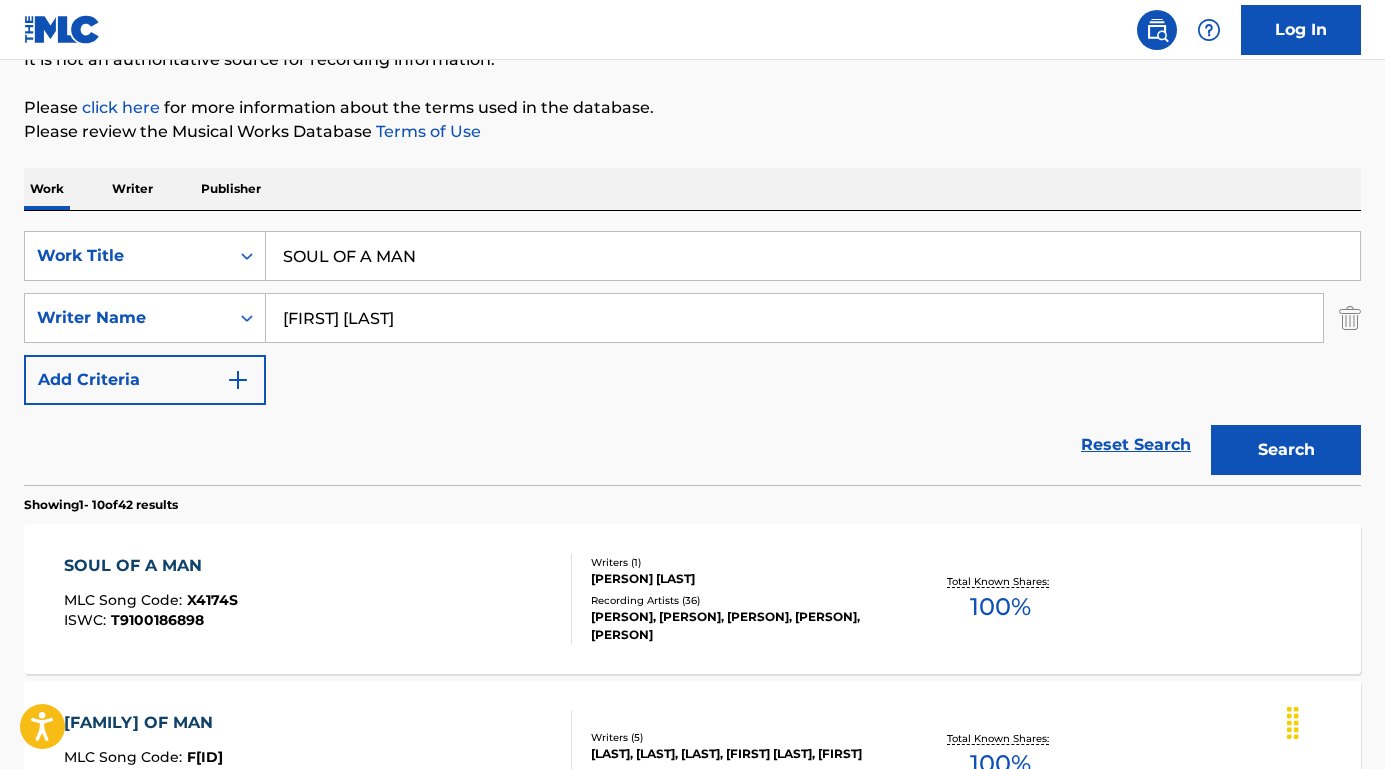 type on "Renske Te Buck" 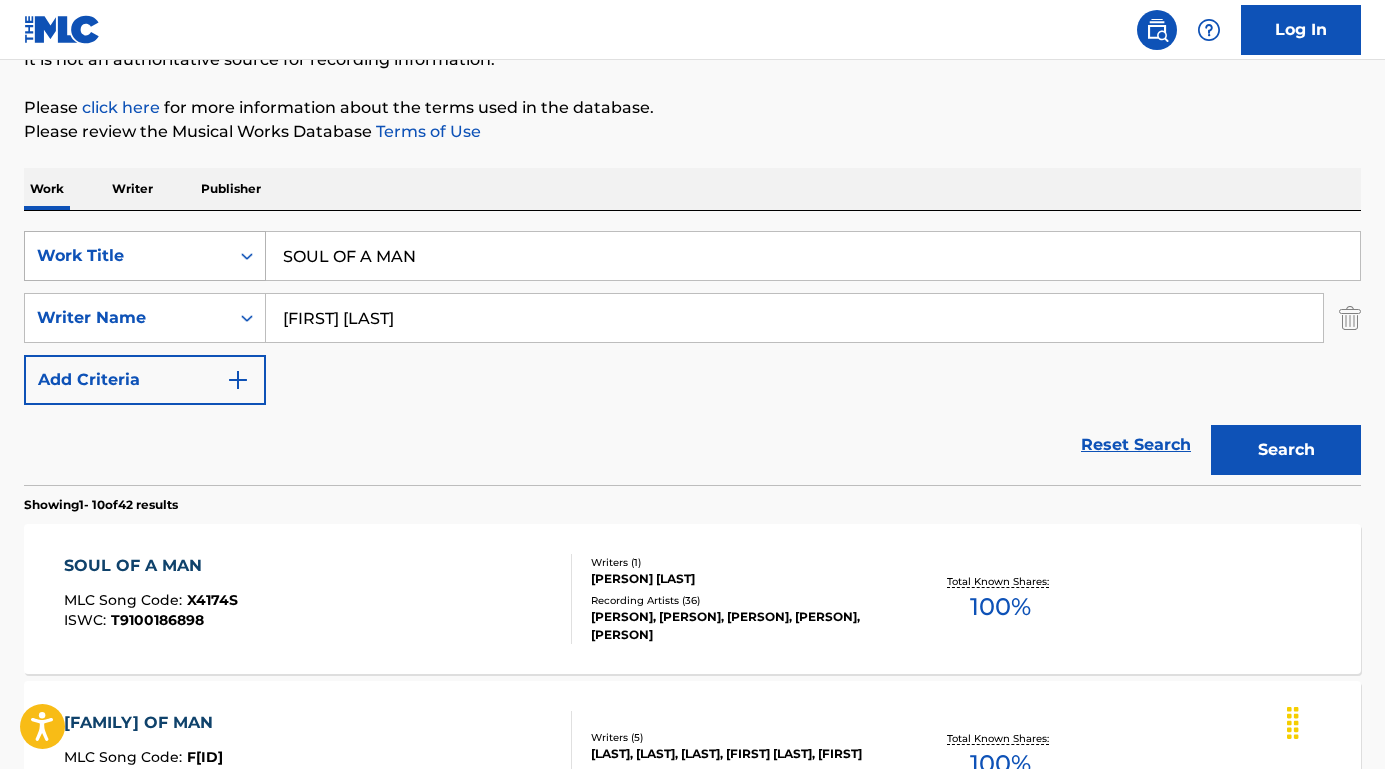 drag, startPoint x: 481, startPoint y: 258, endPoint x: 237, endPoint y: 247, distance: 244.24782 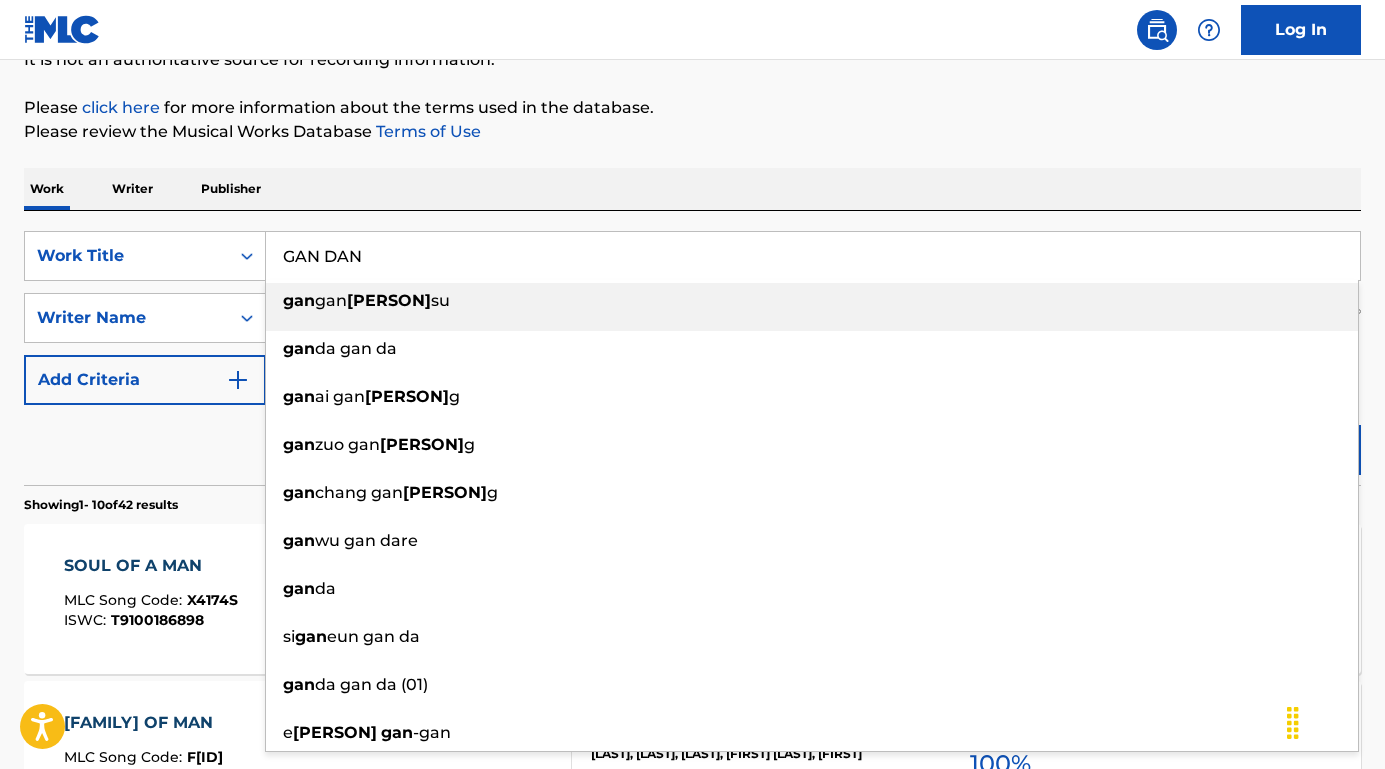 type on "GAN DAN" 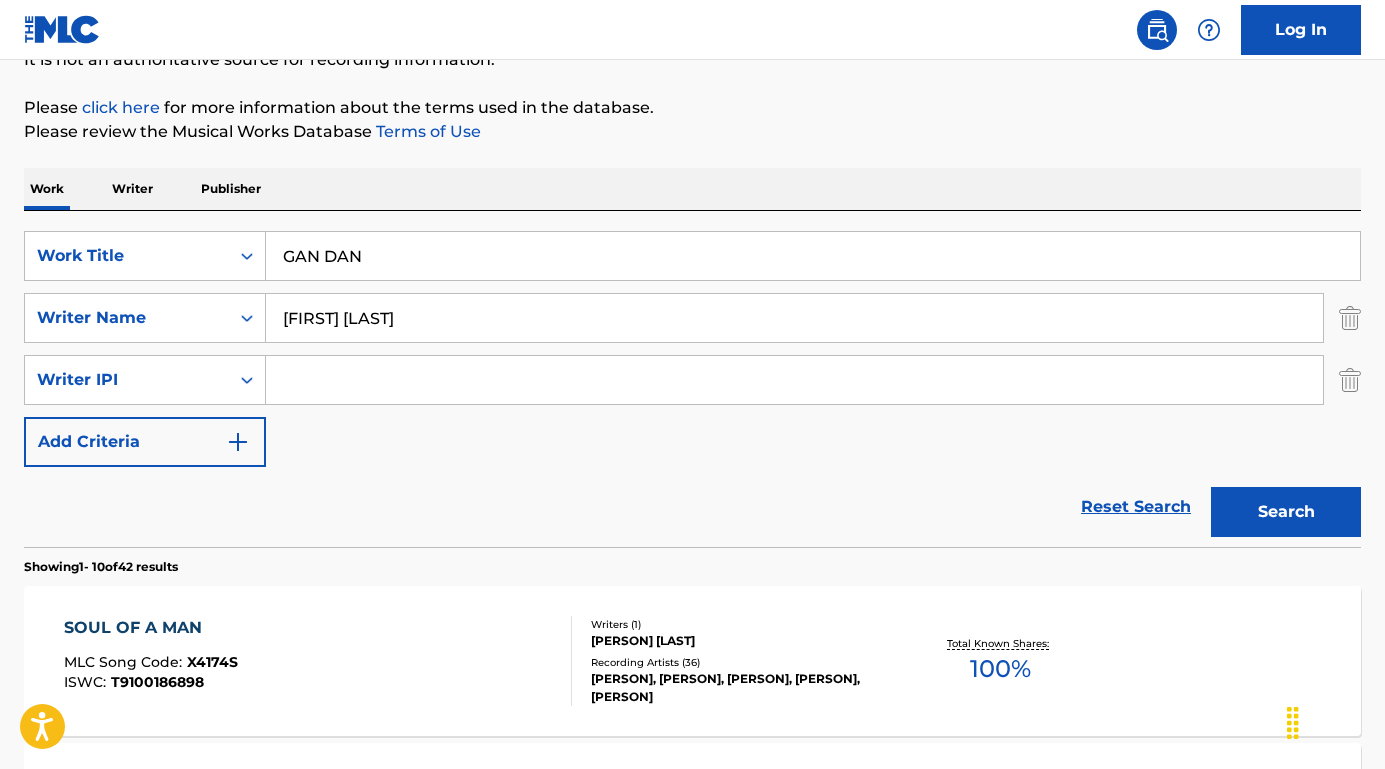 click on "Search" at bounding box center [1286, 512] 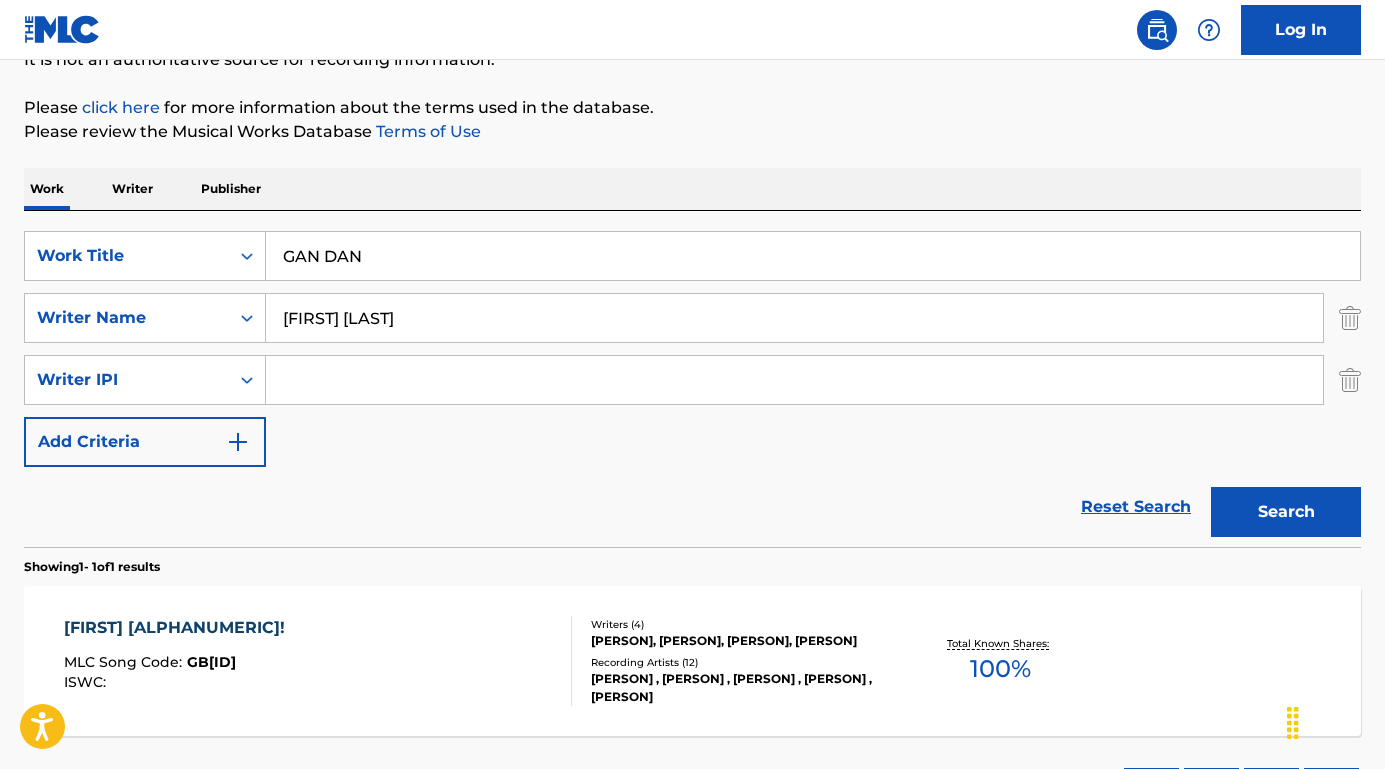 click on "GA DAN!" at bounding box center (179, 628) 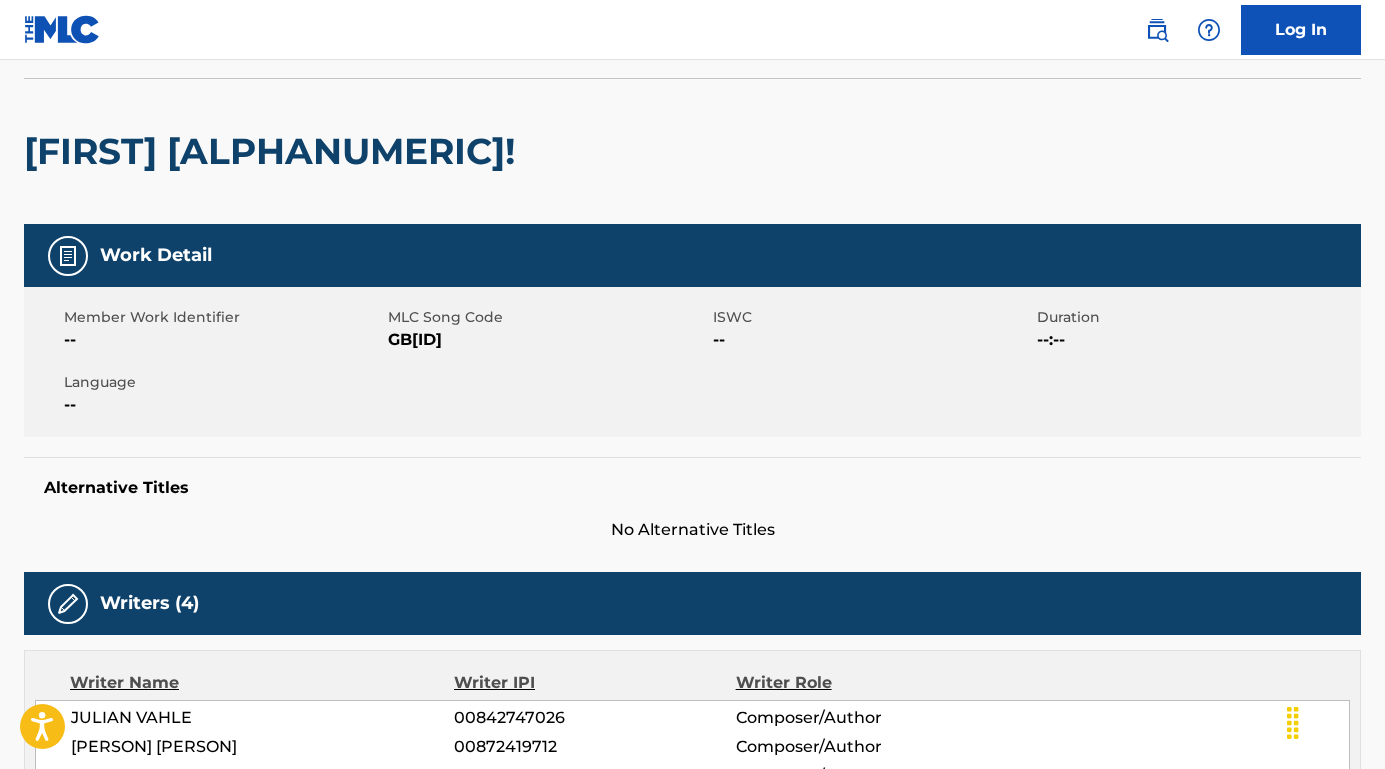 scroll, scrollTop: 210, scrollLeft: 0, axis: vertical 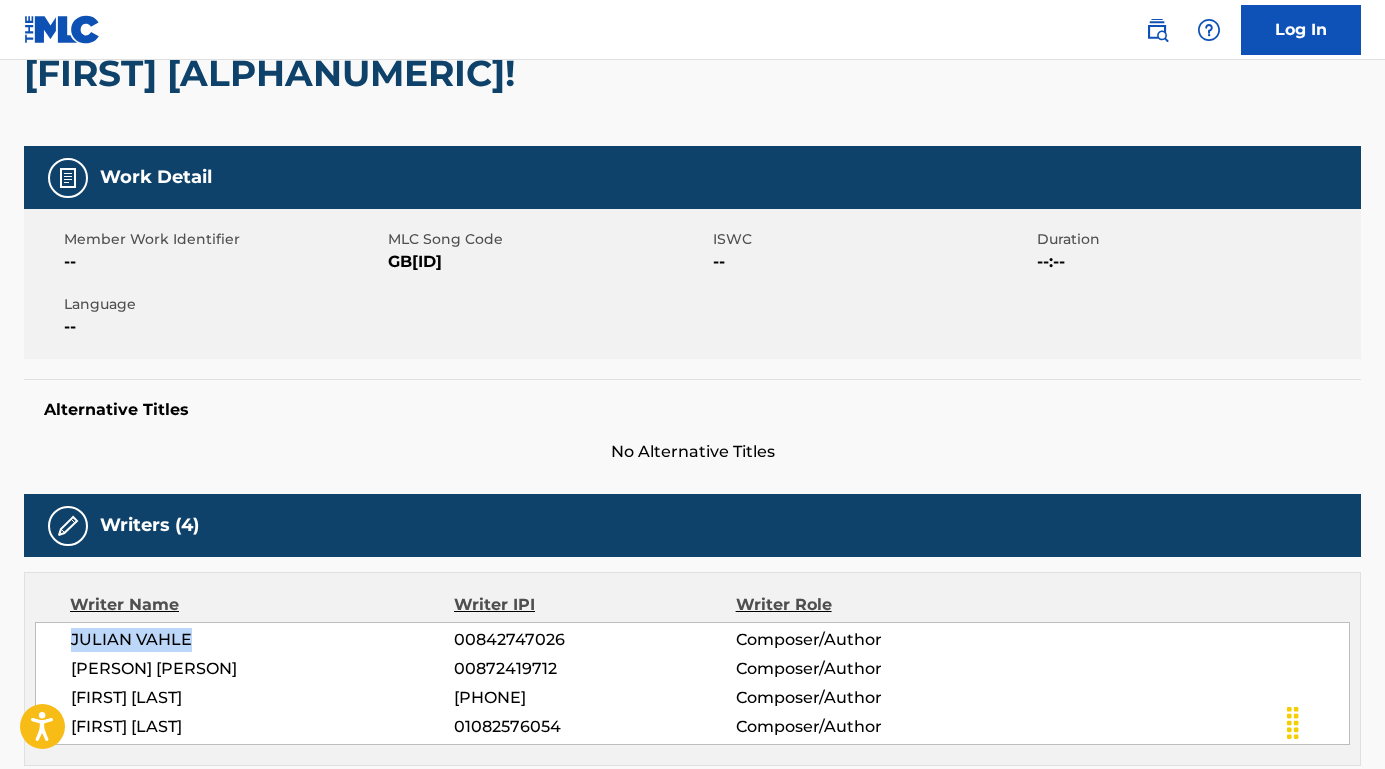 drag, startPoint x: 198, startPoint y: 636, endPoint x: 60, endPoint y: 635, distance: 138.00362 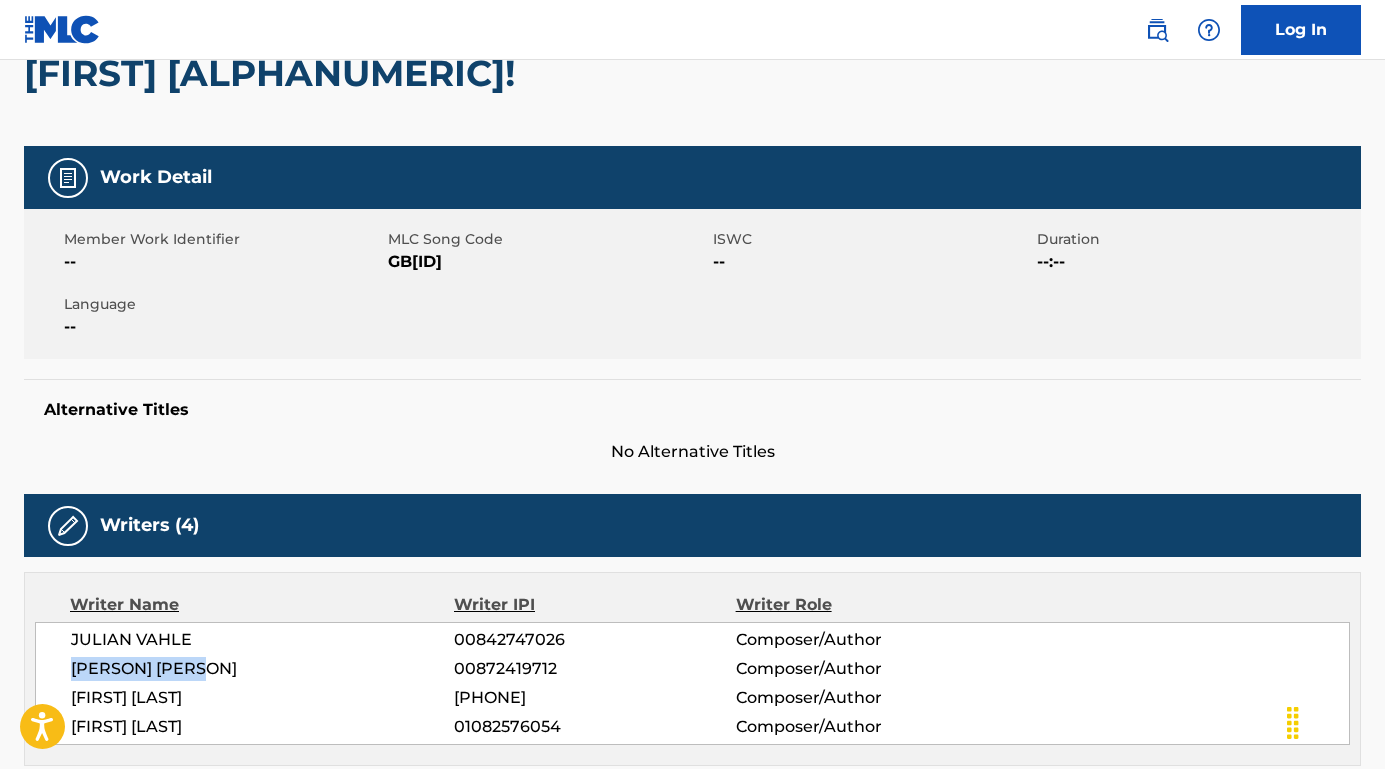 drag, startPoint x: 228, startPoint y: 660, endPoint x: 64, endPoint y: 661, distance: 164.00305 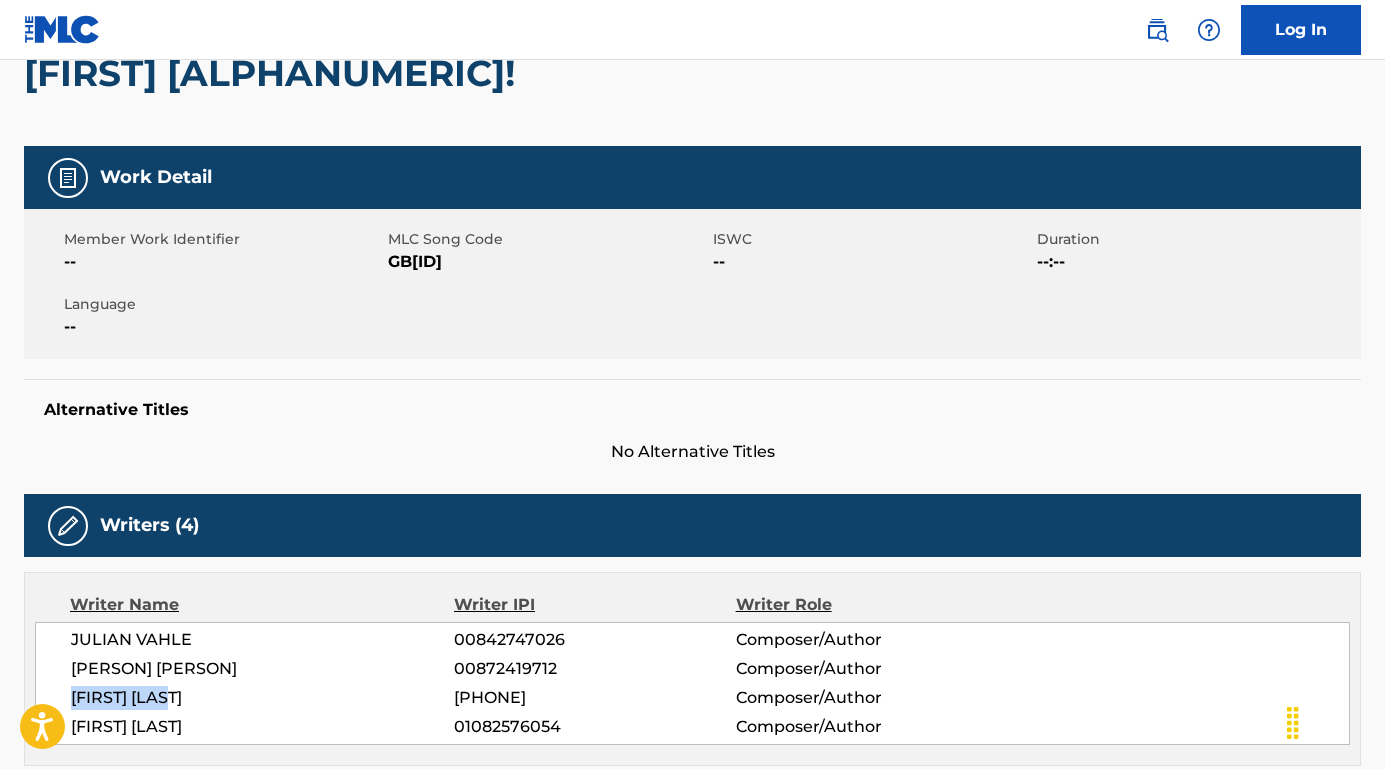 drag, startPoint x: 192, startPoint y: 700, endPoint x: 66, endPoint y: 698, distance: 126.01587 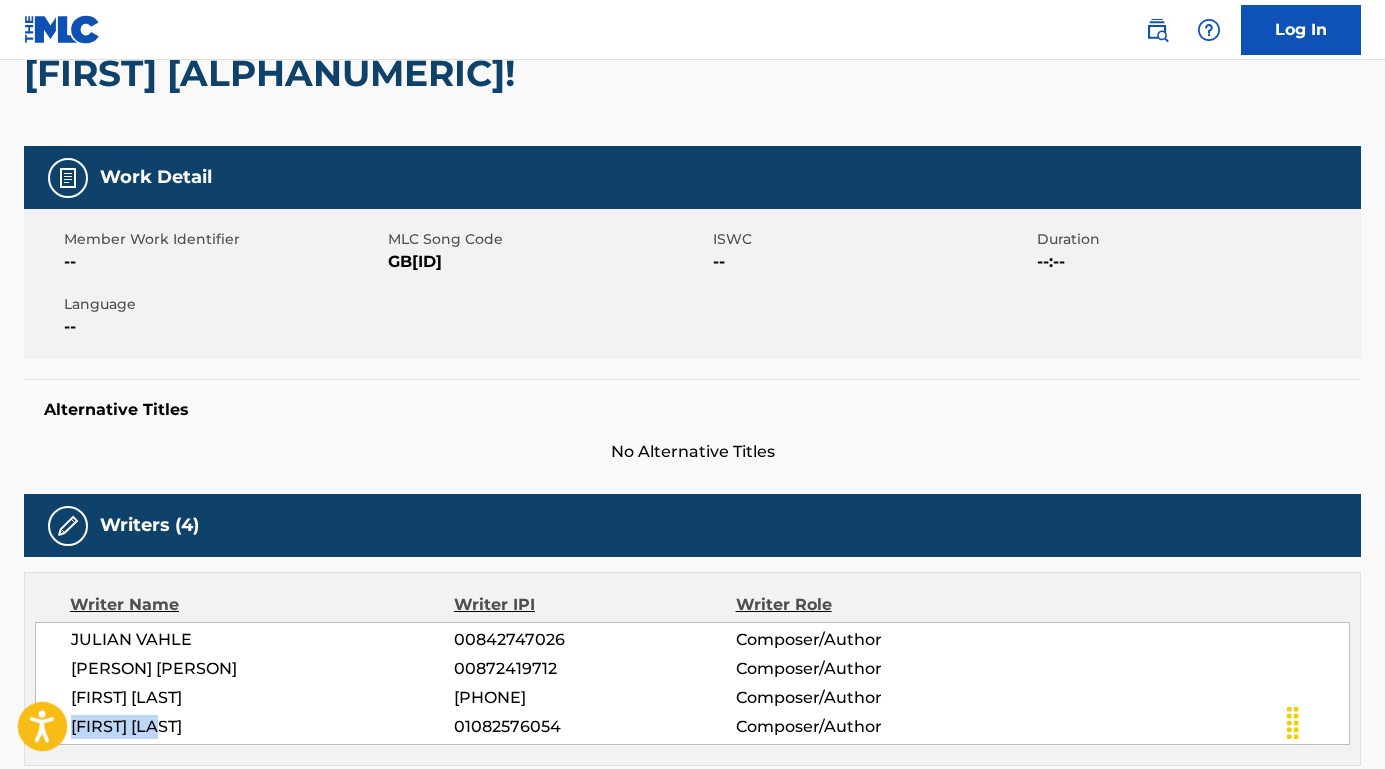 drag, startPoint x: 201, startPoint y: 721, endPoint x: 54, endPoint y: 722, distance: 147.0034 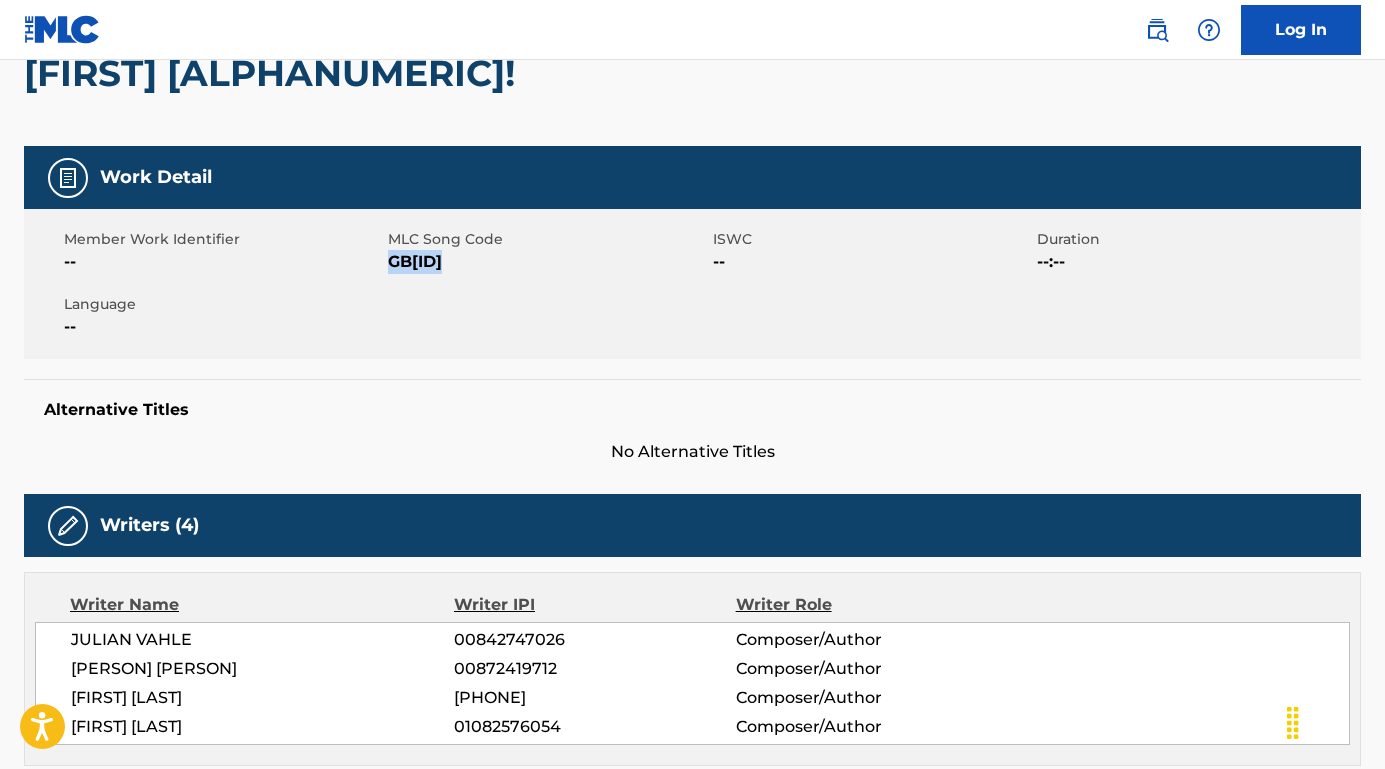 drag, startPoint x: 469, startPoint y: 268, endPoint x: 390, endPoint y: 269, distance: 79.00633 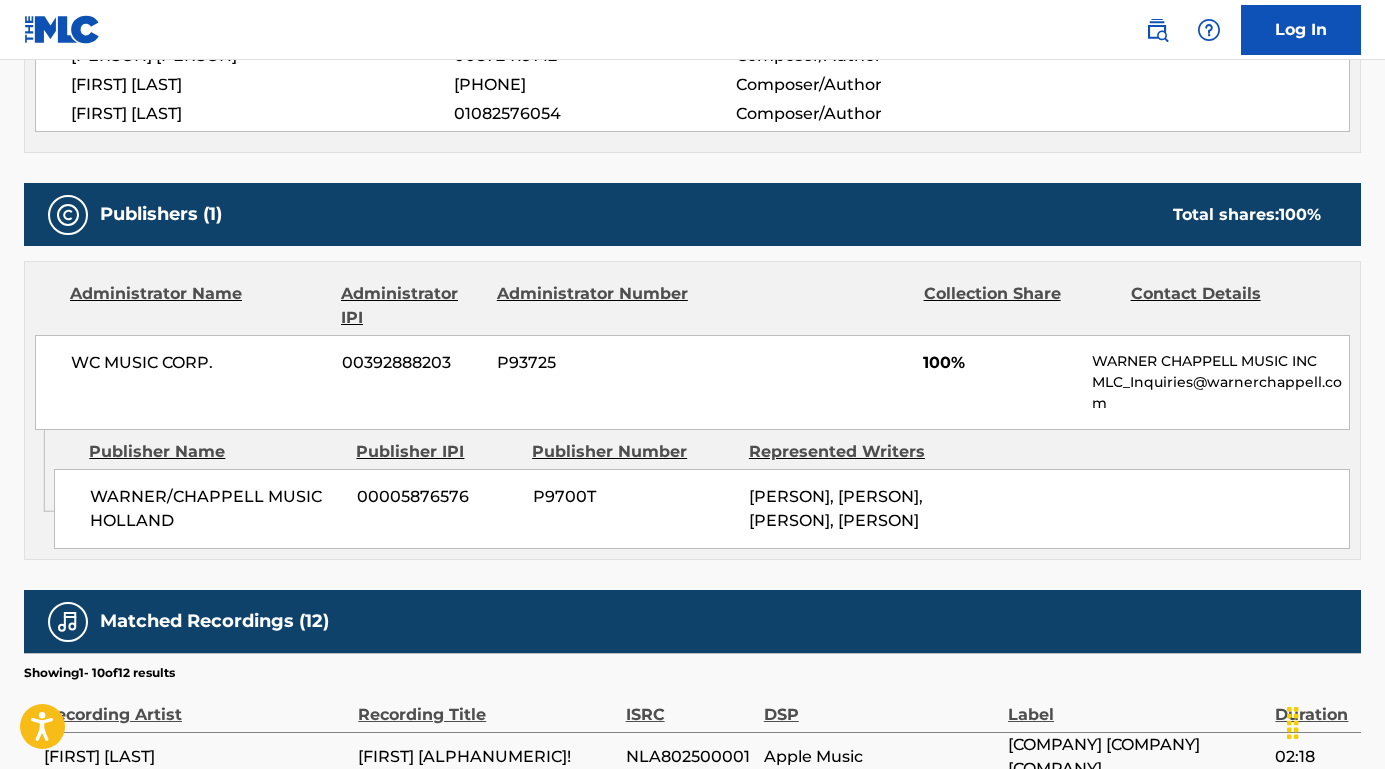 scroll, scrollTop: 854, scrollLeft: 0, axis: vertical 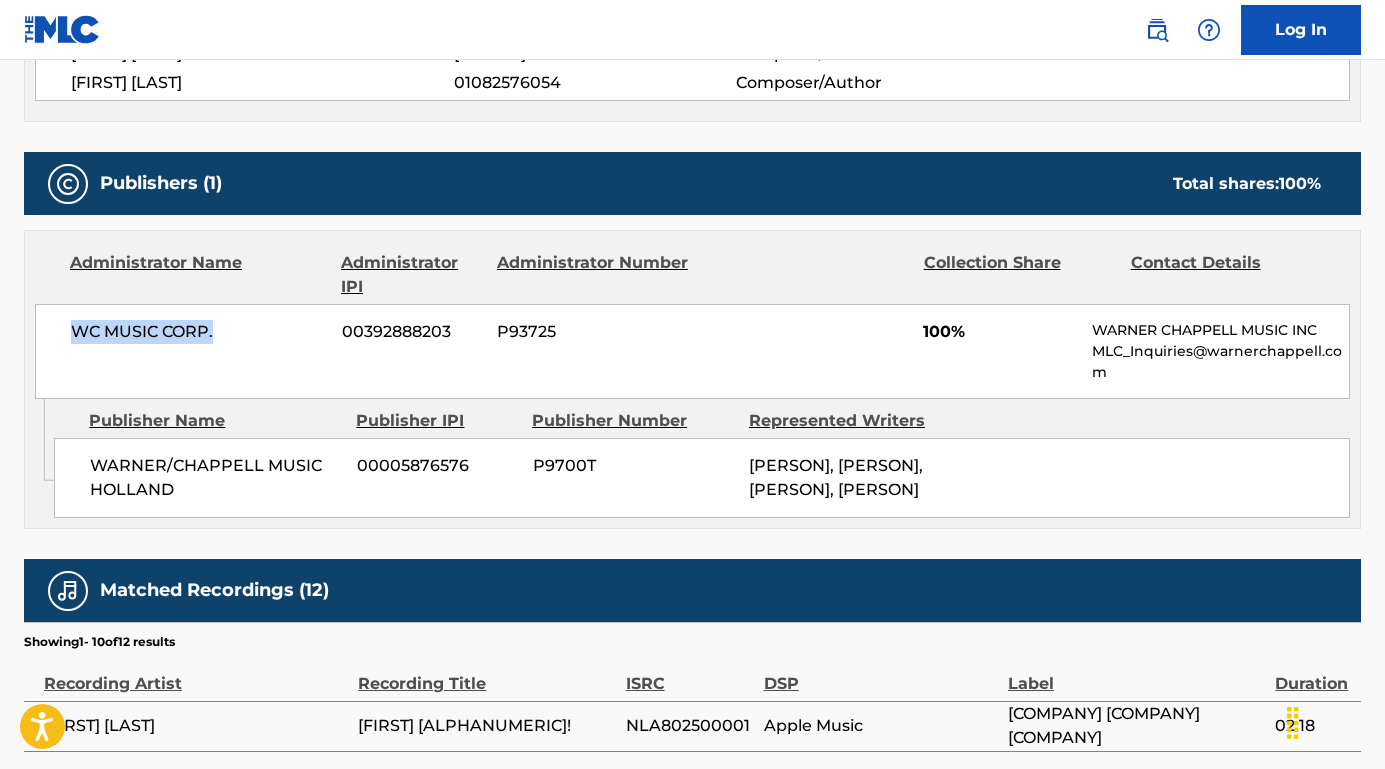 drag, startPoint x: 225, startPoint y: 338, endPoint x: 55, endPoint y: 357, distance: 171.05847 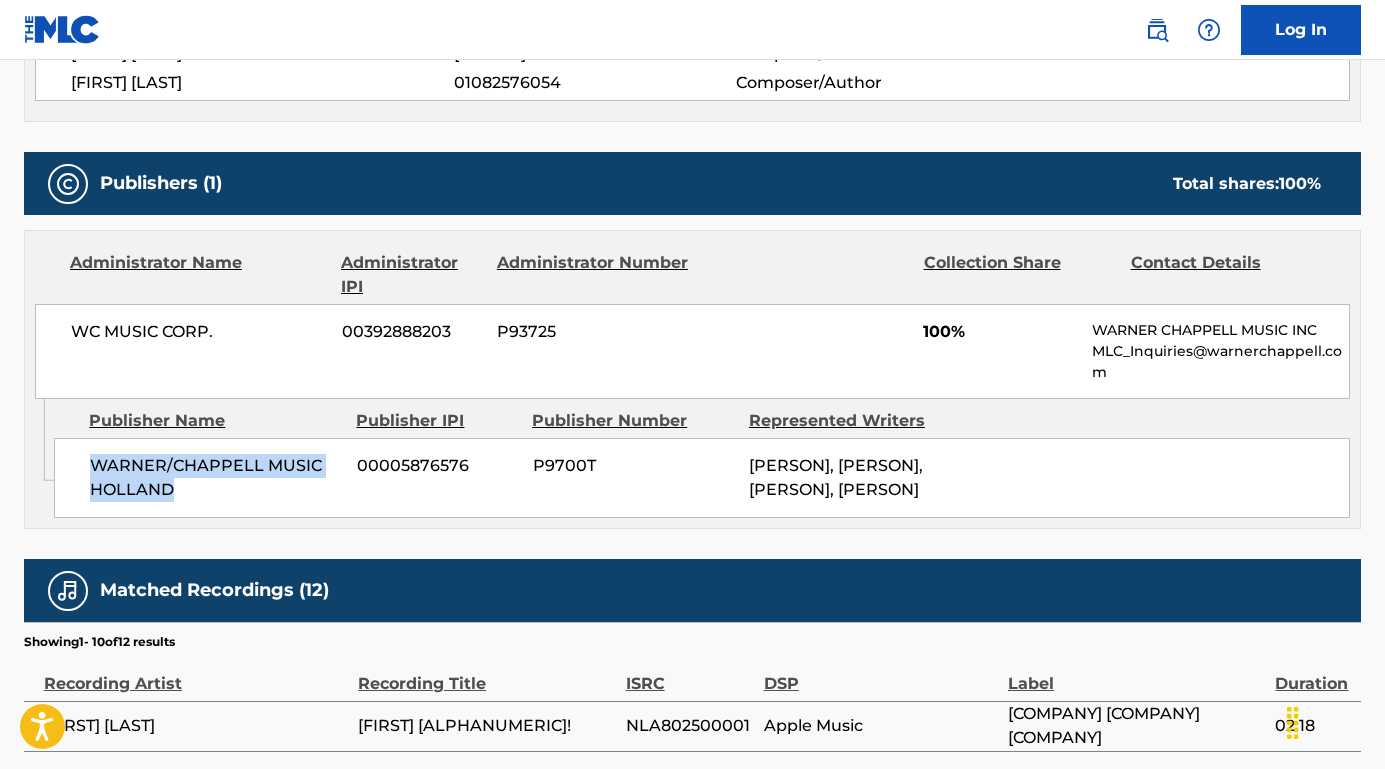 drag, startPoint x: 180, startPoint y: 488, endPoint x: 81, endPoint y: 458, distance: 103.44564 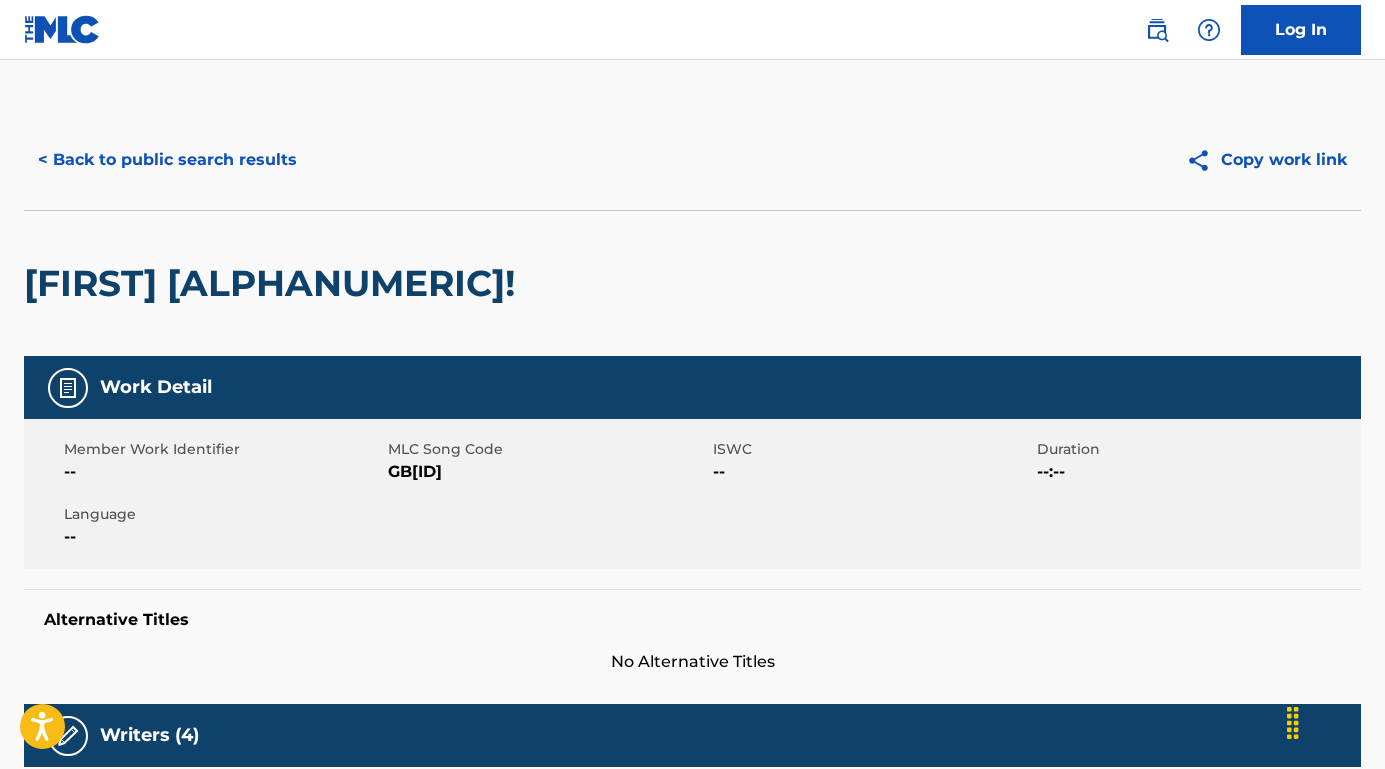 click on "< Back to public search results" at bounding box center (167, 160) 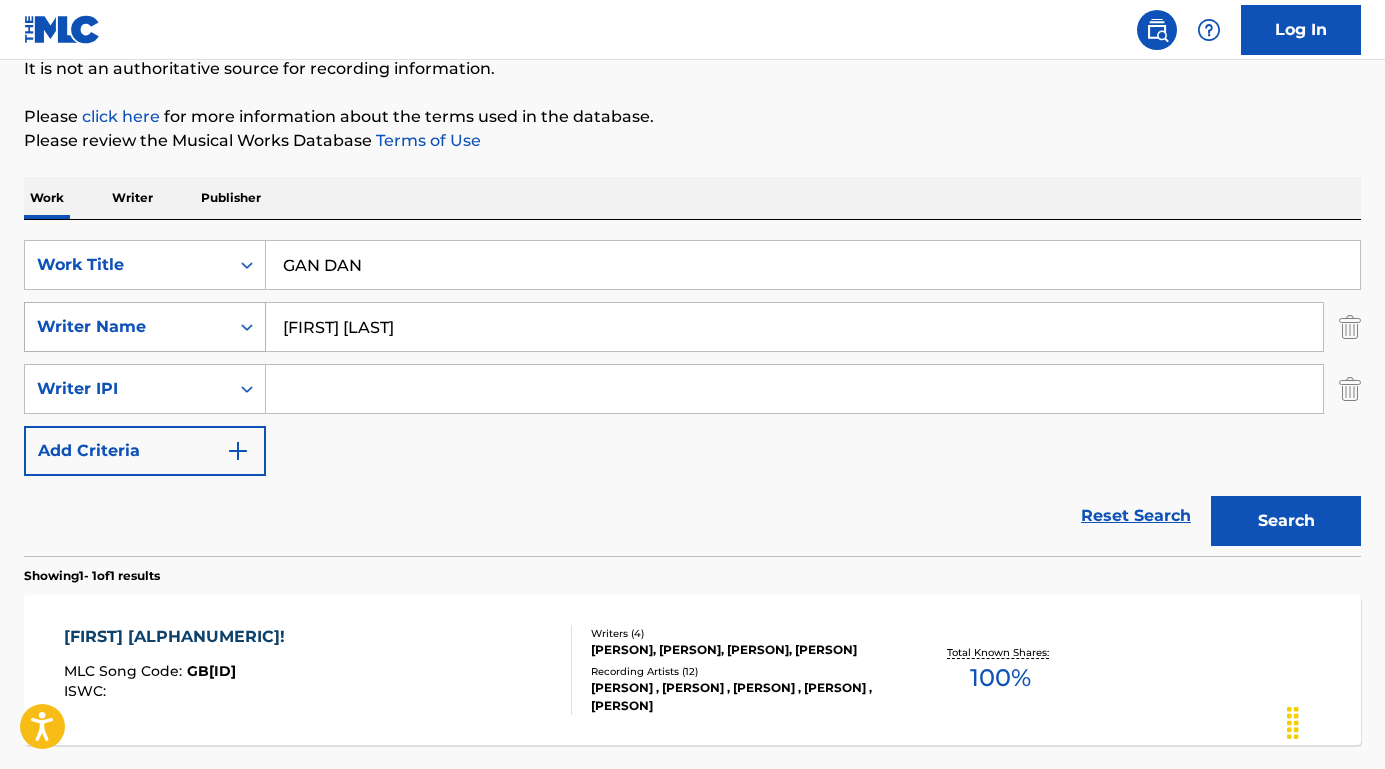 drag, startPoint x: 432, startPoint y: 338, endPoint x: 251, endPoint y: 323, distance: 181.62048 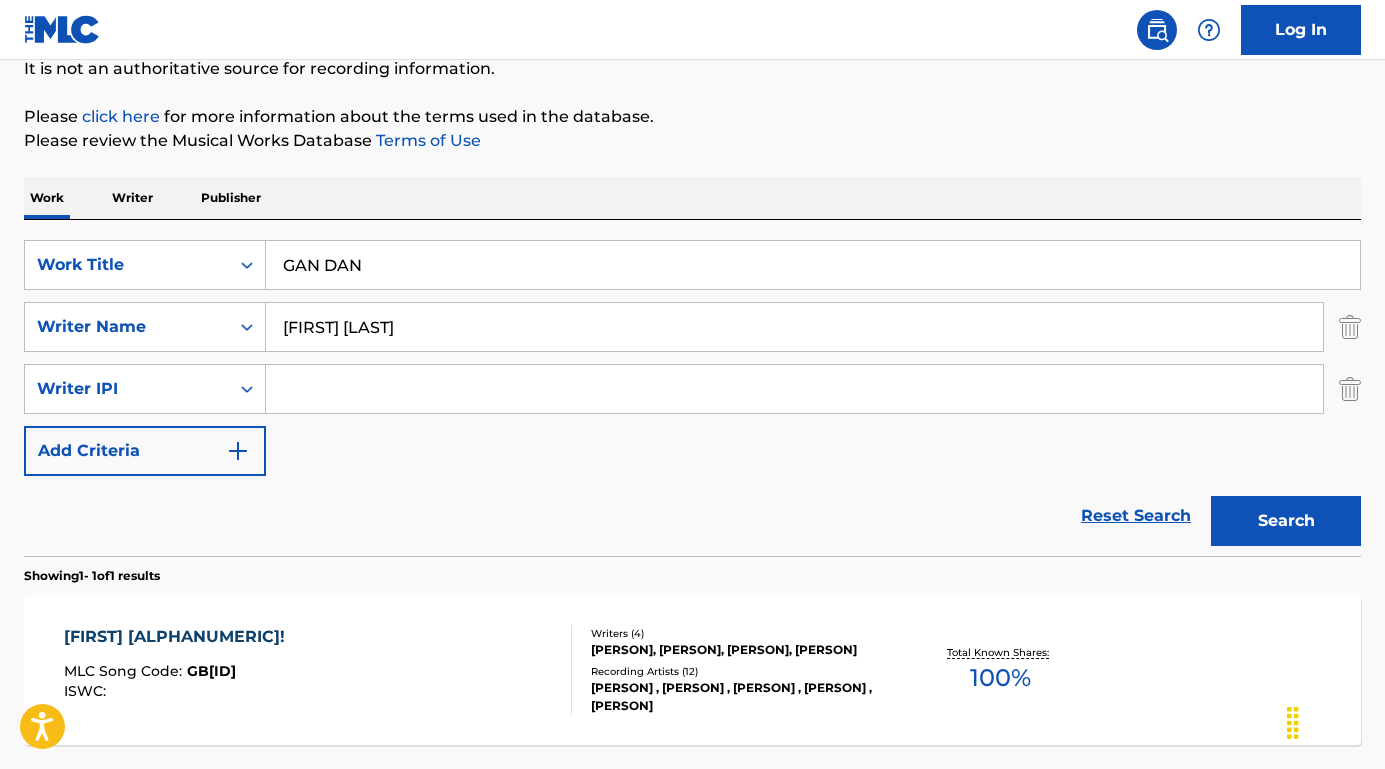 type on "Daniel Ingram" 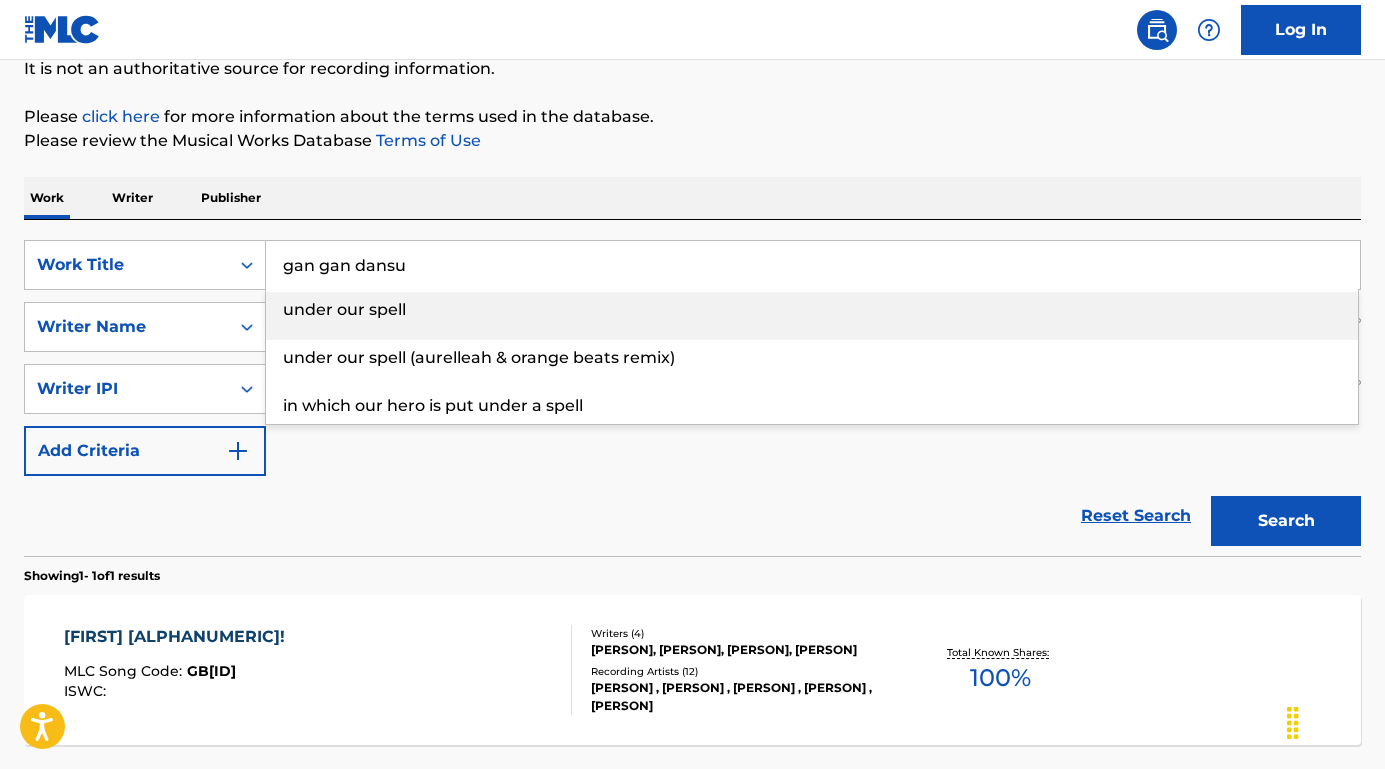 click on "gan gan dansu" at bounding box center (813, 265) 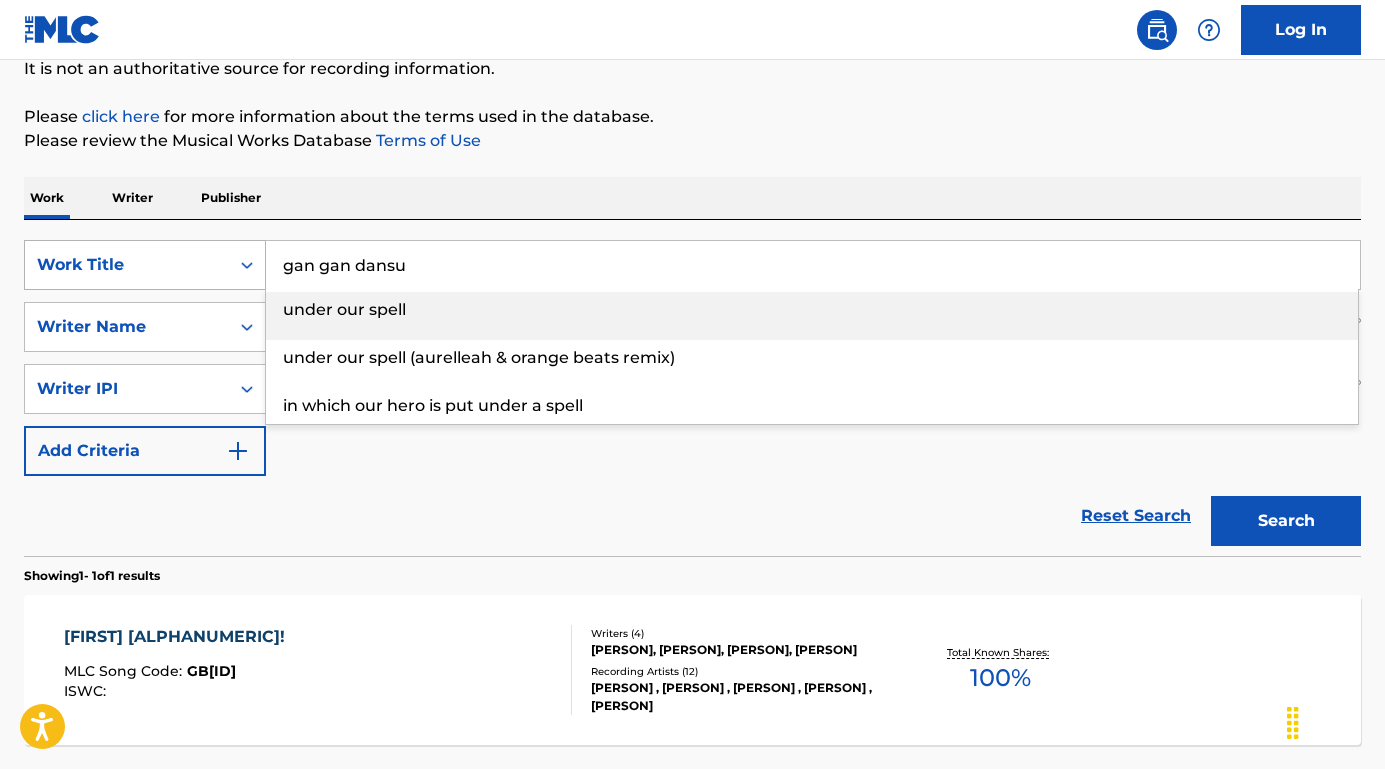 drag, startPoint x: 412, startPoint y: 274, endPoint x: 175, endPoint y: 267, distance: 237.10335 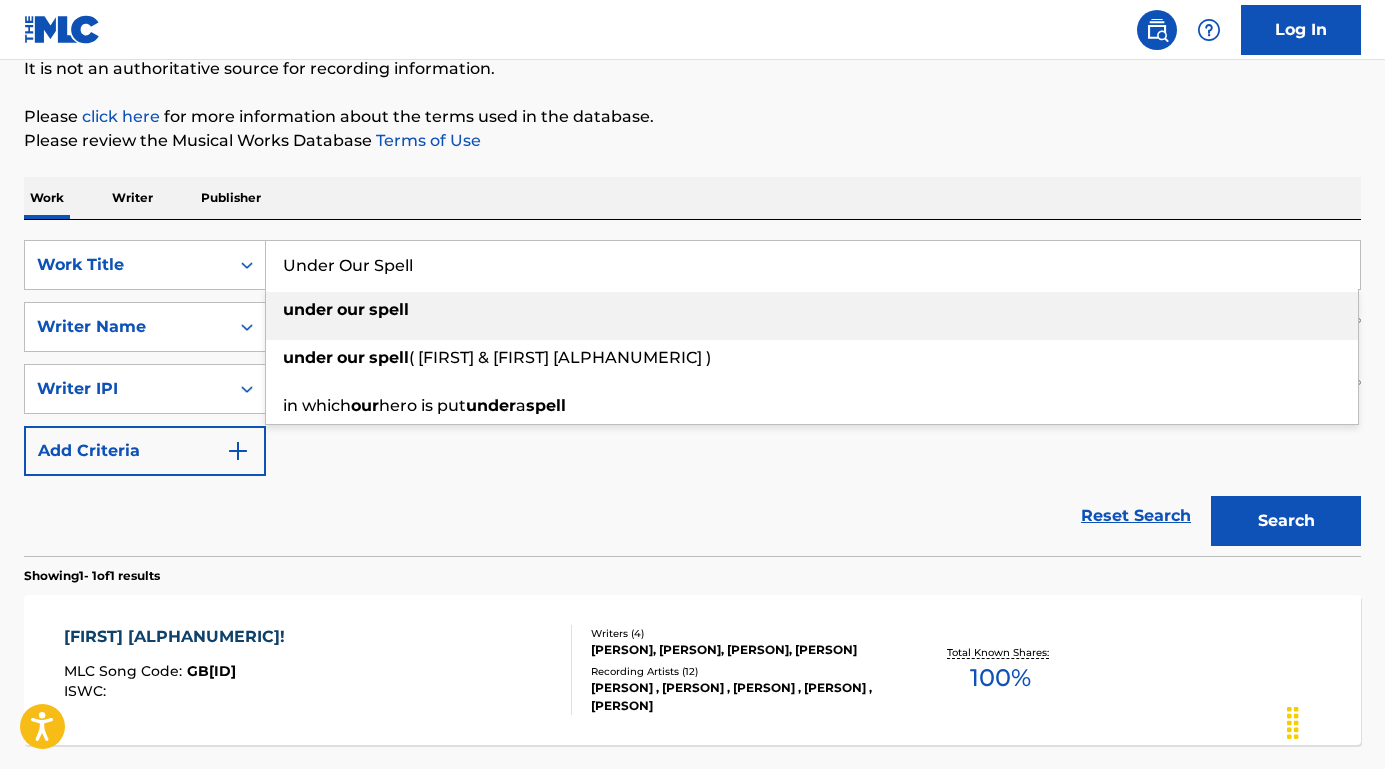 type on "Under Our Spell" 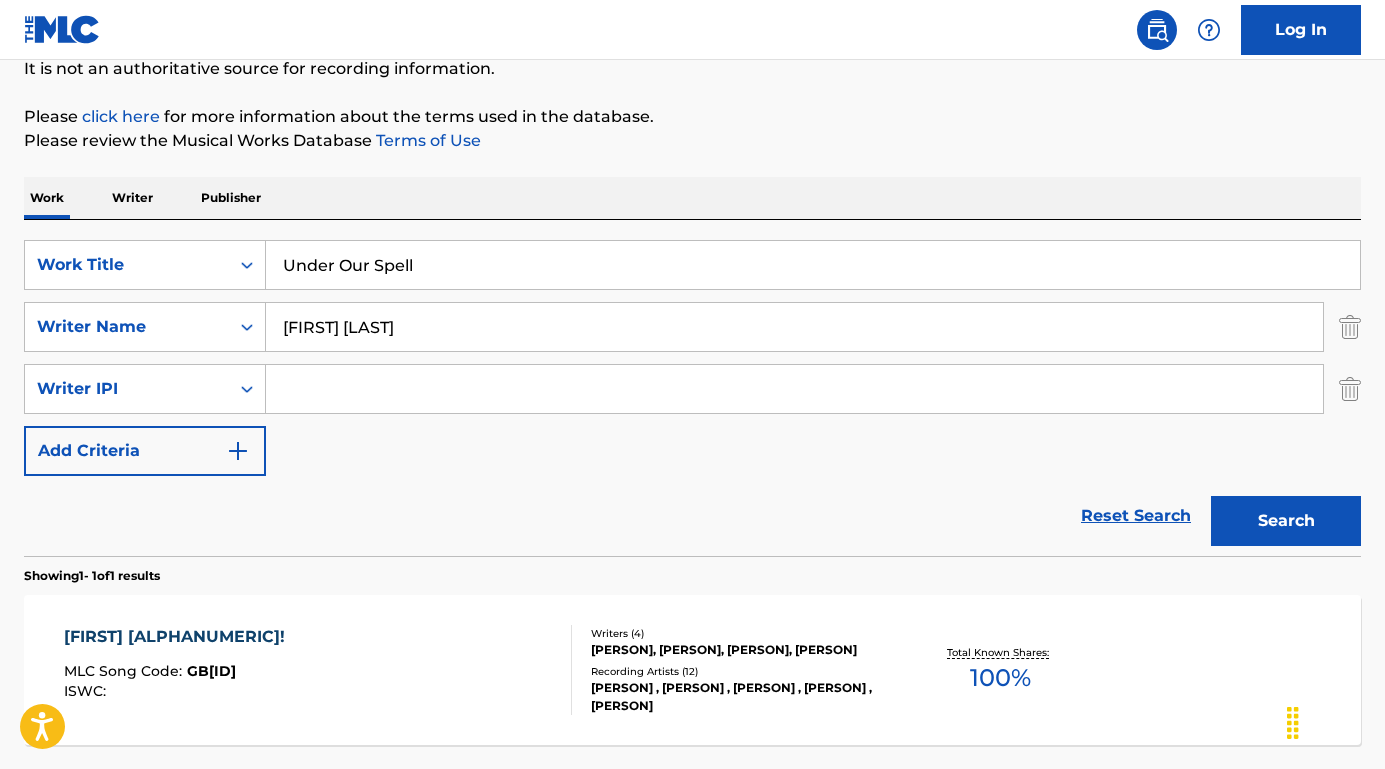 click on "Search" at bounding box center [1286, 521] 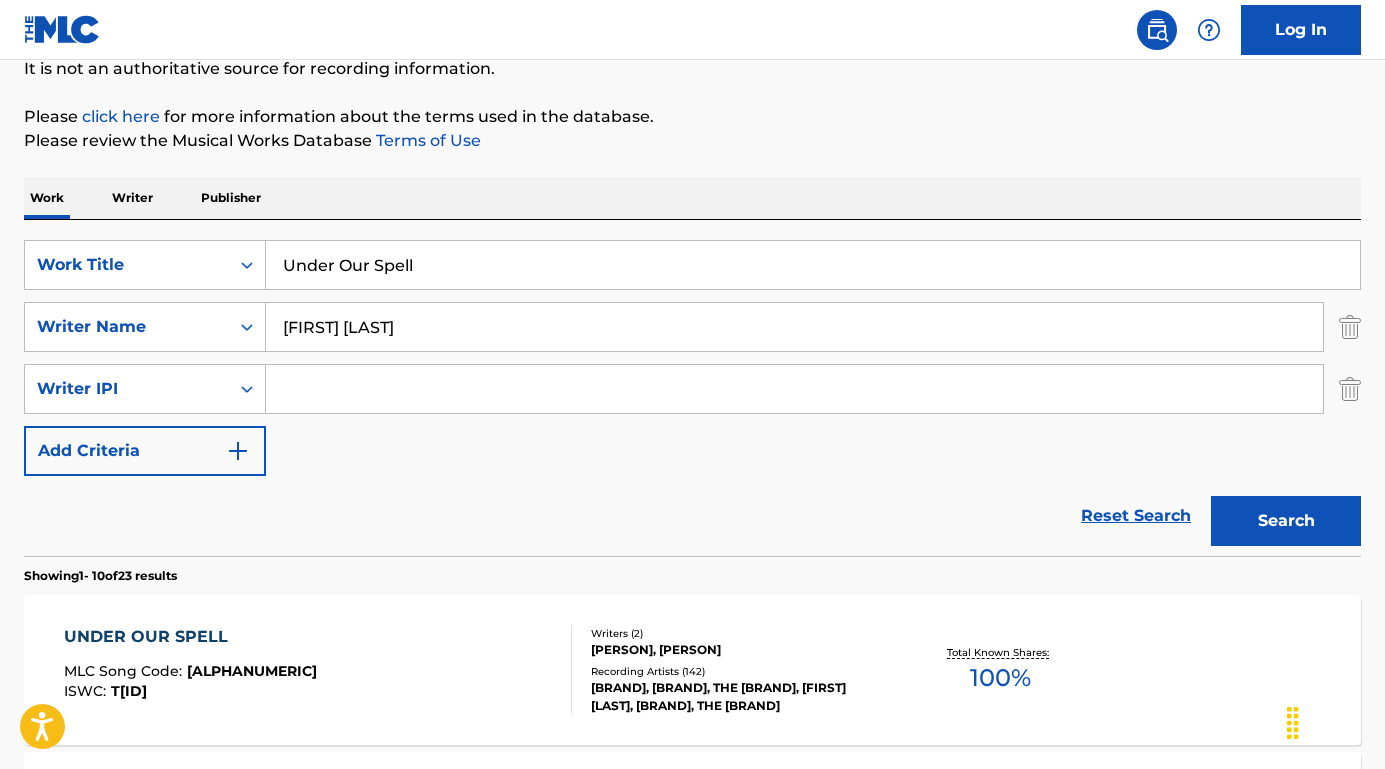 click on "UNDER OUR SPELL" at bounding box center (190, 637) 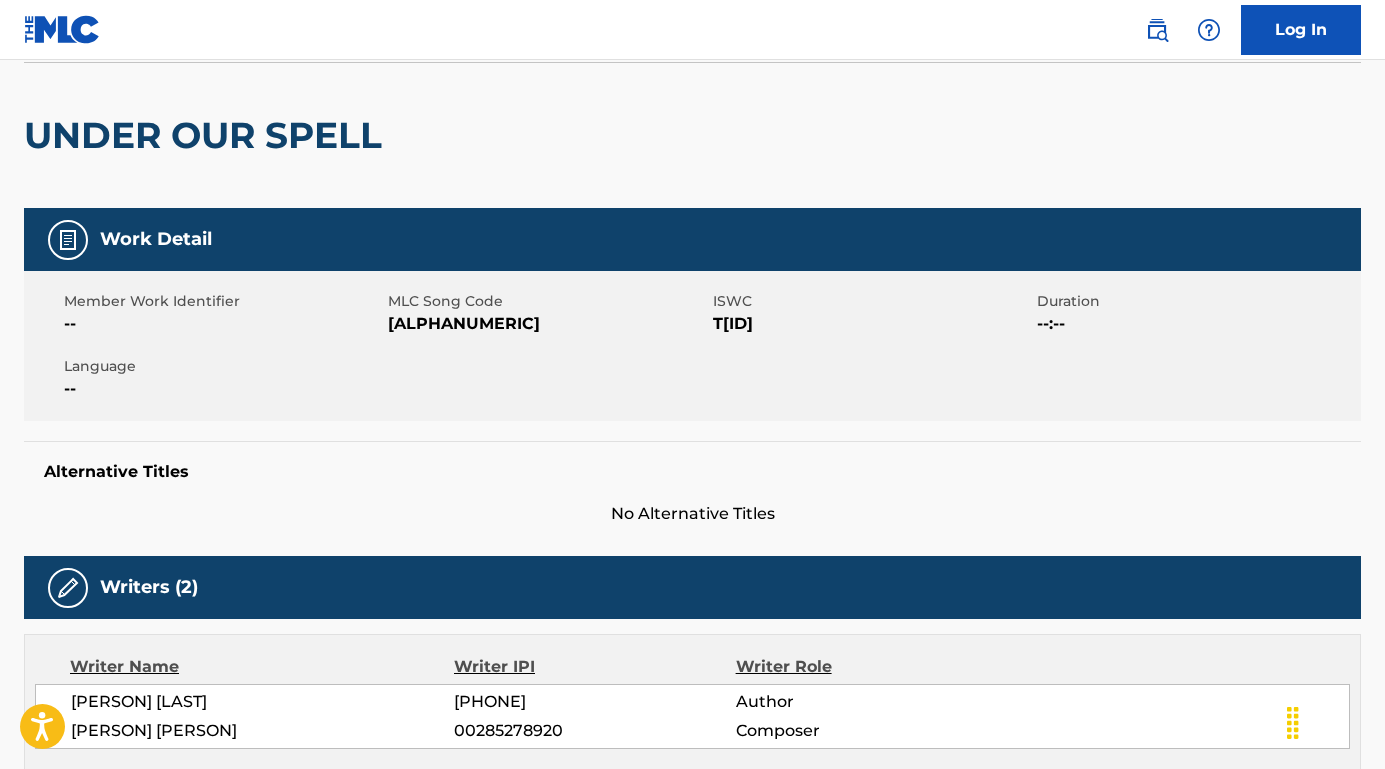 scroll, scrollTop: 327, scrollLeft: 0, axis: vertical 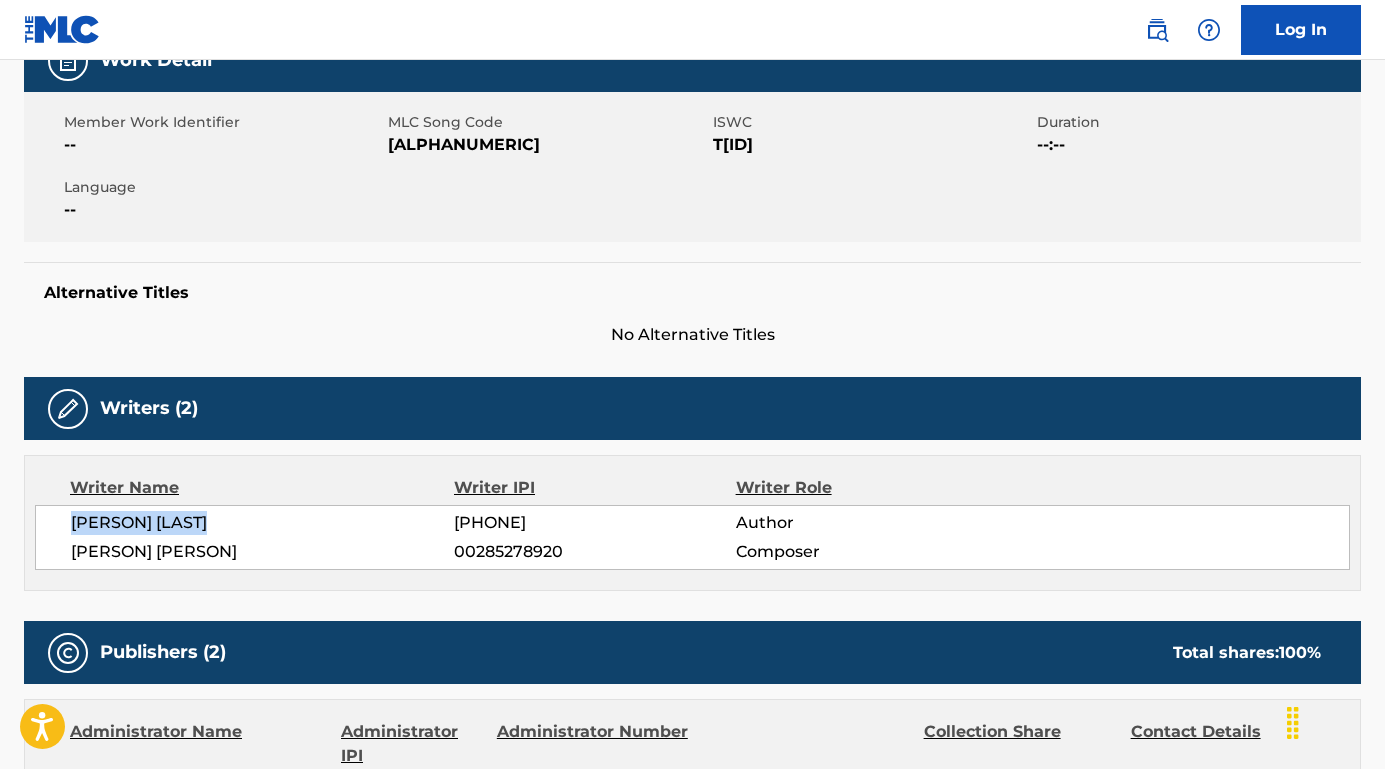 drag, startPoint x: 253, startPoint y: 528, endPoint x: 60, endPoint y: 525, distance: 193.02332 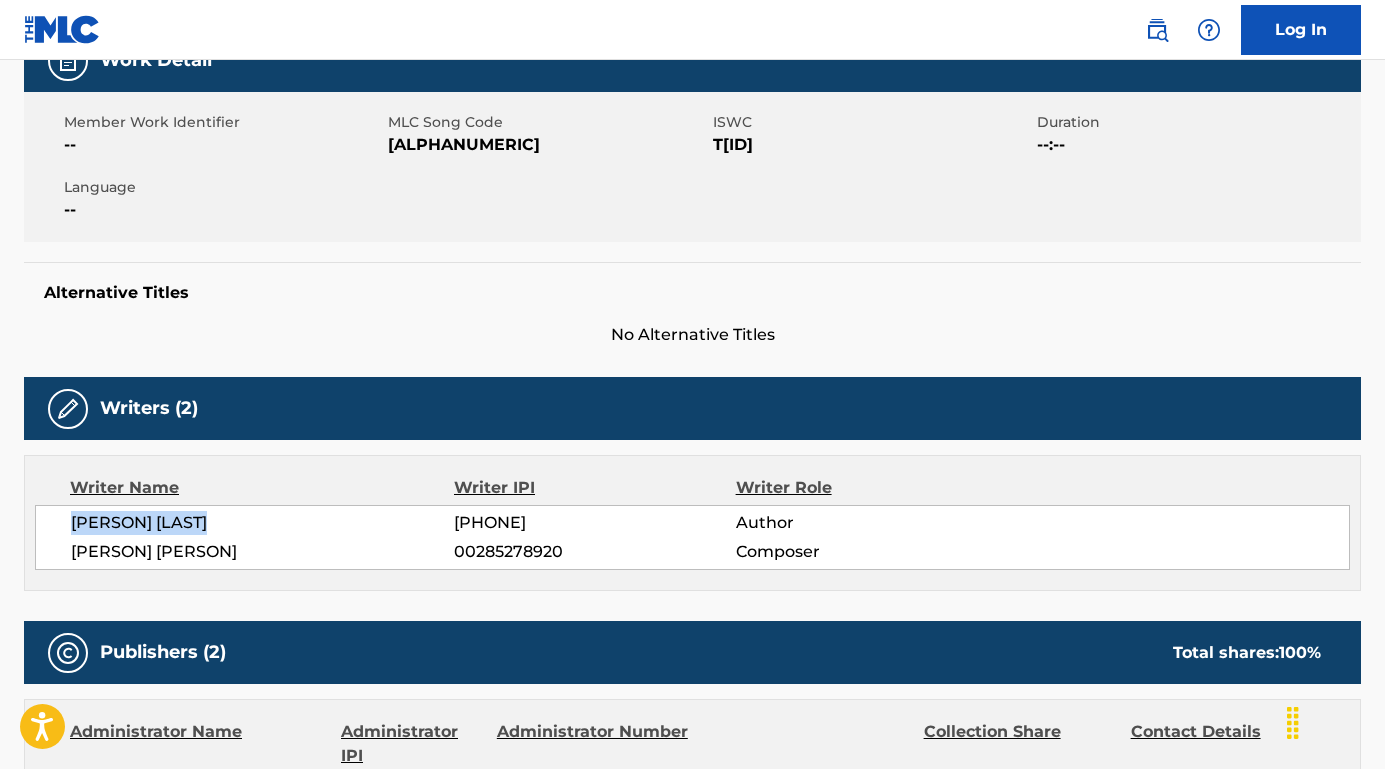 drag, startPoint x: 819, startPoint y: 150, endPoint x: 714, endPoint y: 150, distance: 105 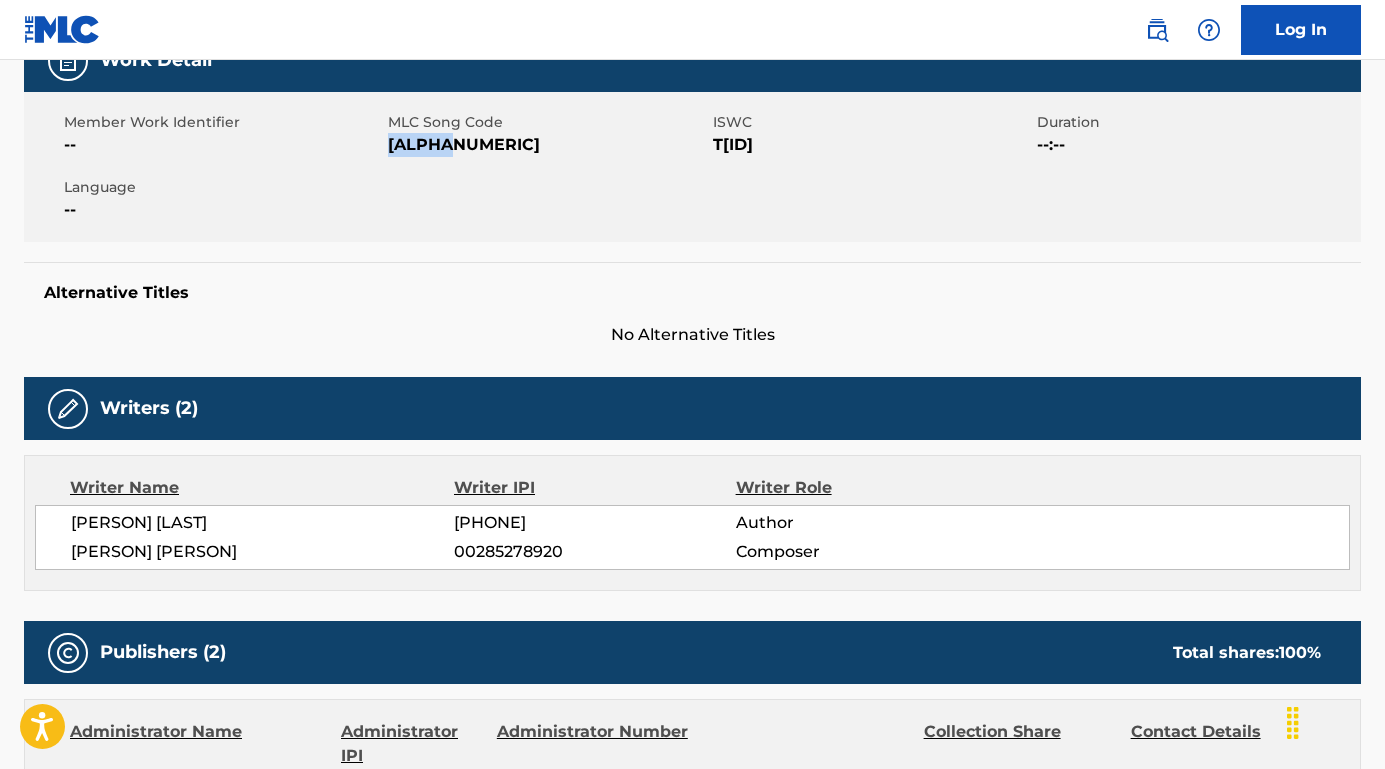 drag, startPoint x: 471, startPoint y: 146, endPoint x: 390, endPoint y: 145, distance: 81.00617 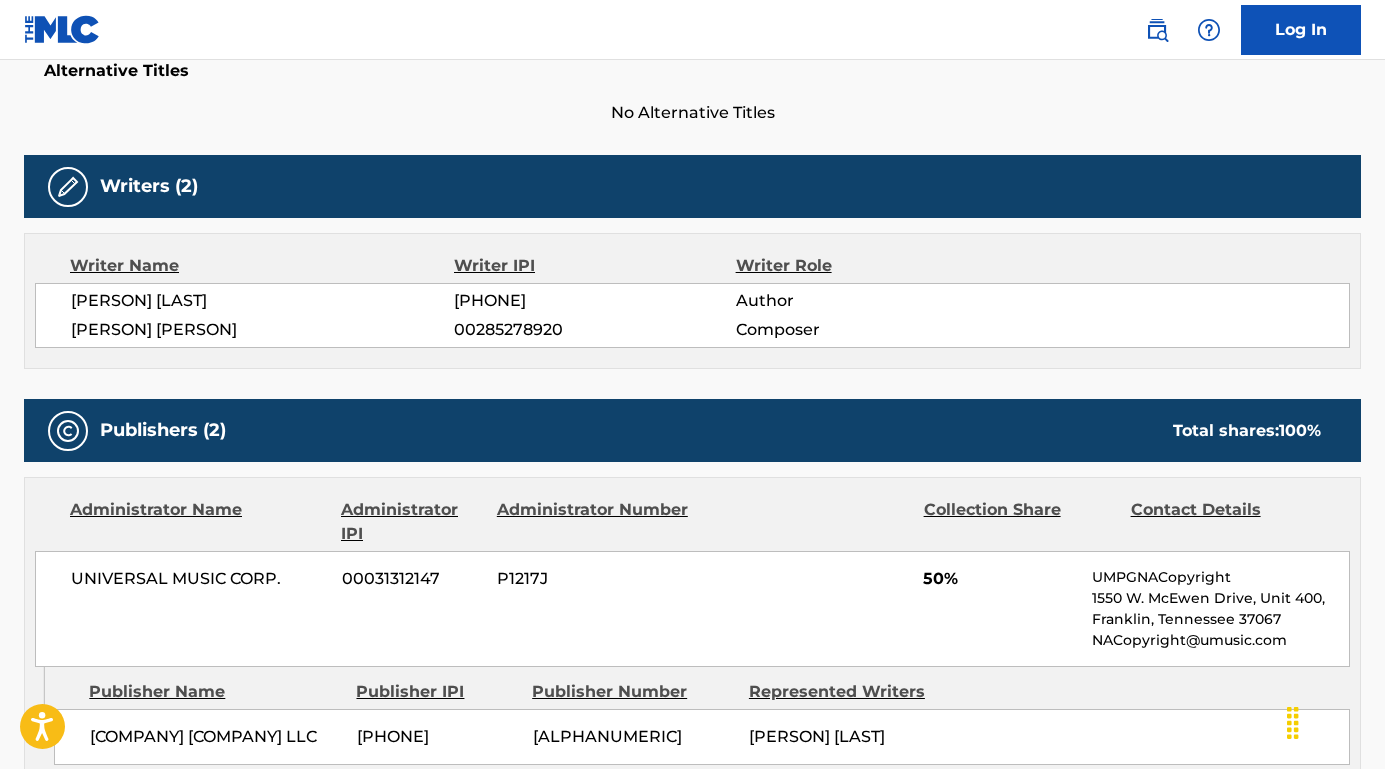 scroll, scrollTop: 646, scrollLeft: 0, axis: vertical 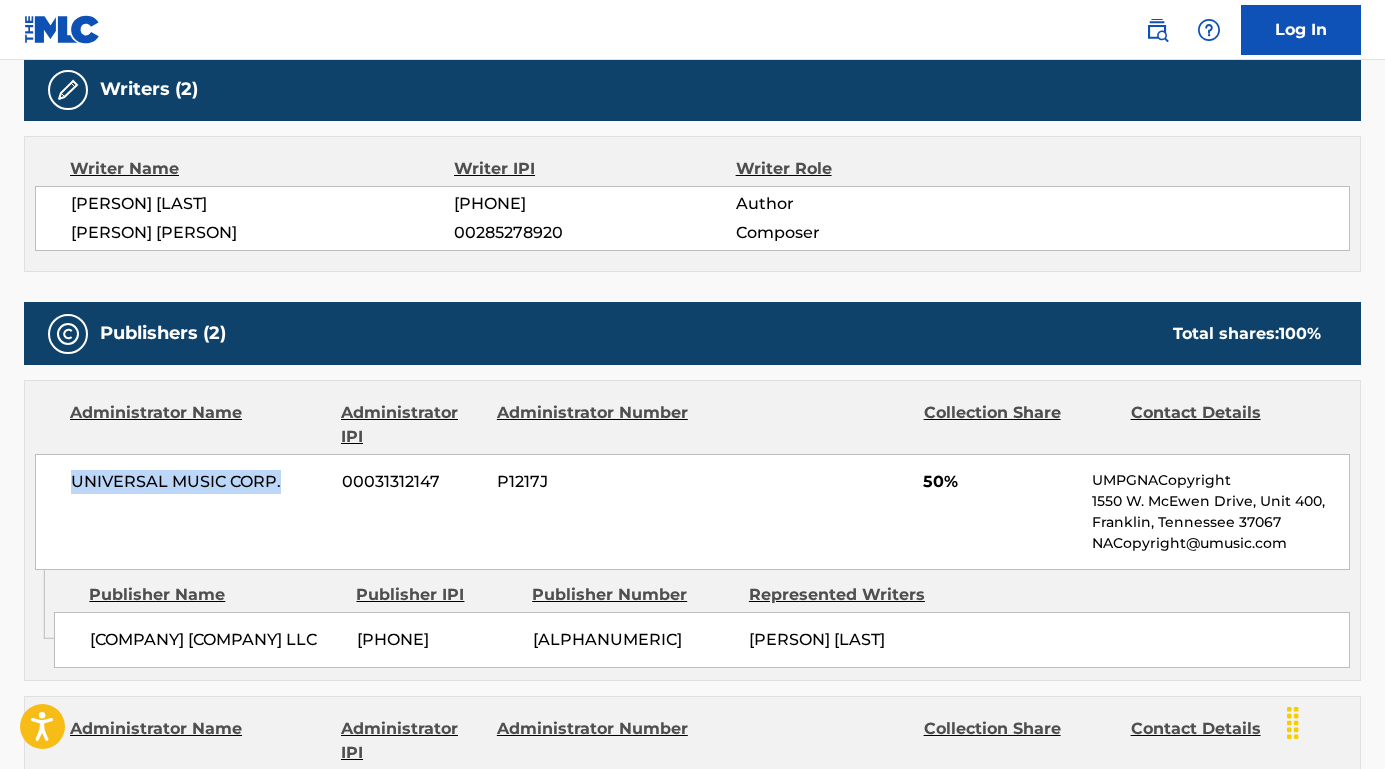 drag, startPoint x: 293, startPoint y: 485, endPoint x: 5, endPoint y: 482, distance: 288.01562 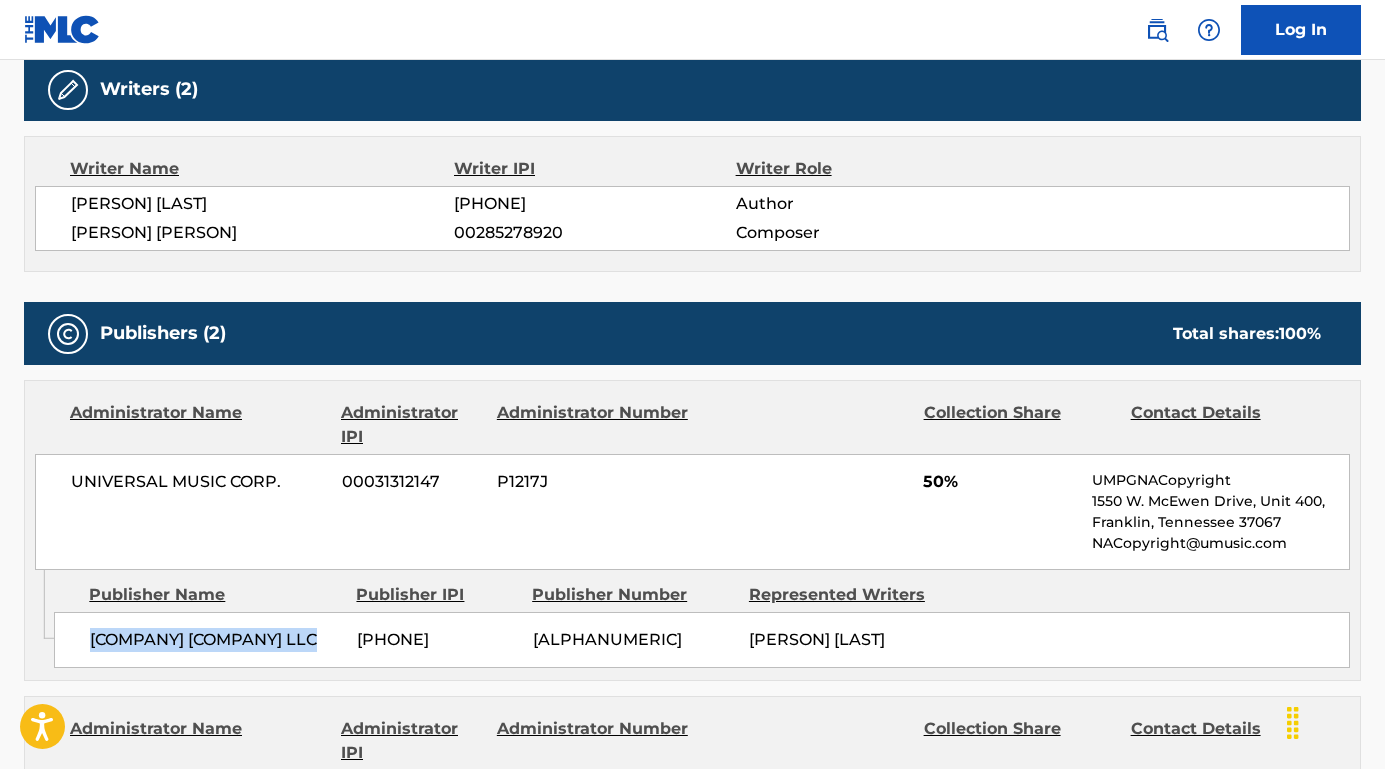 drag, startPoint x: 329, startPoint y: 642, endPoint x: 63, endPoint y: 642, distance: 266 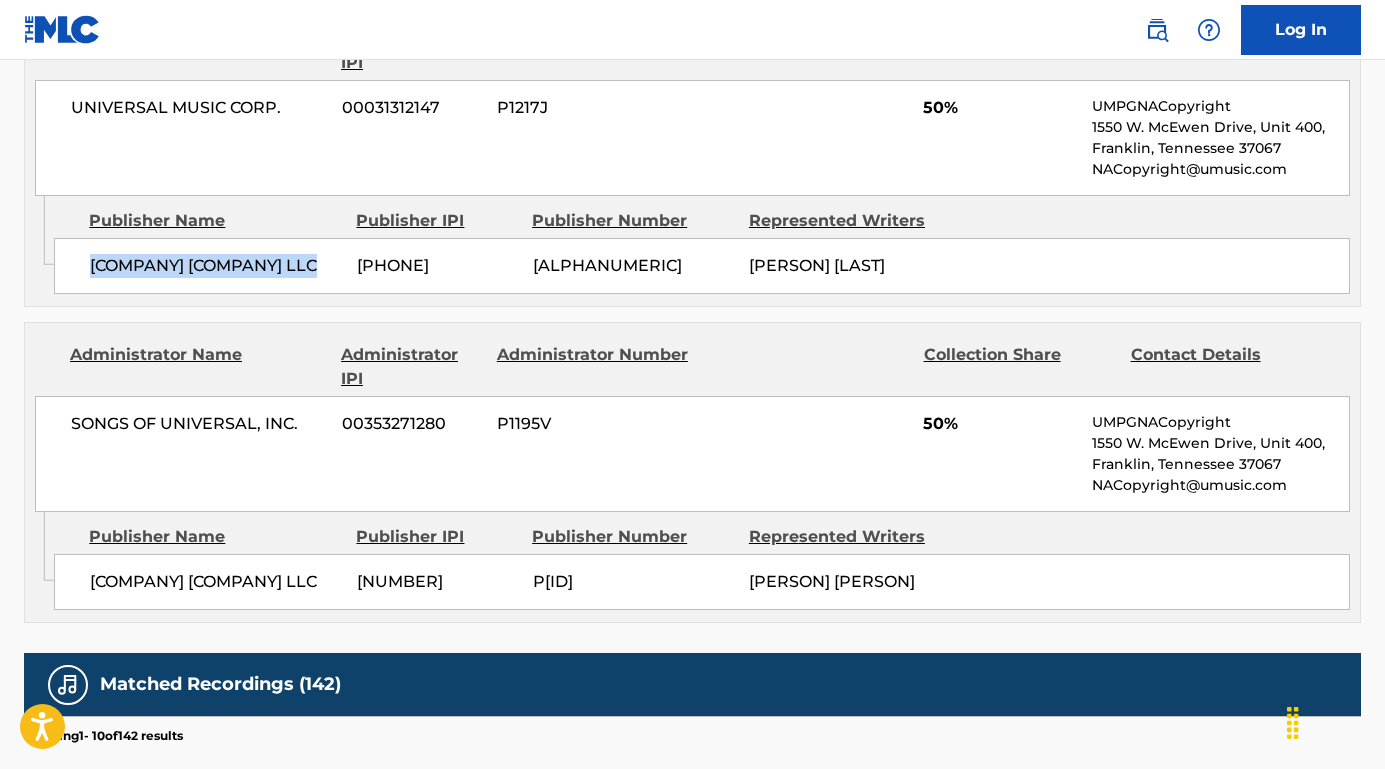 scroll, scrollTop: 1032, scrollLeft: 0, axis: vertical 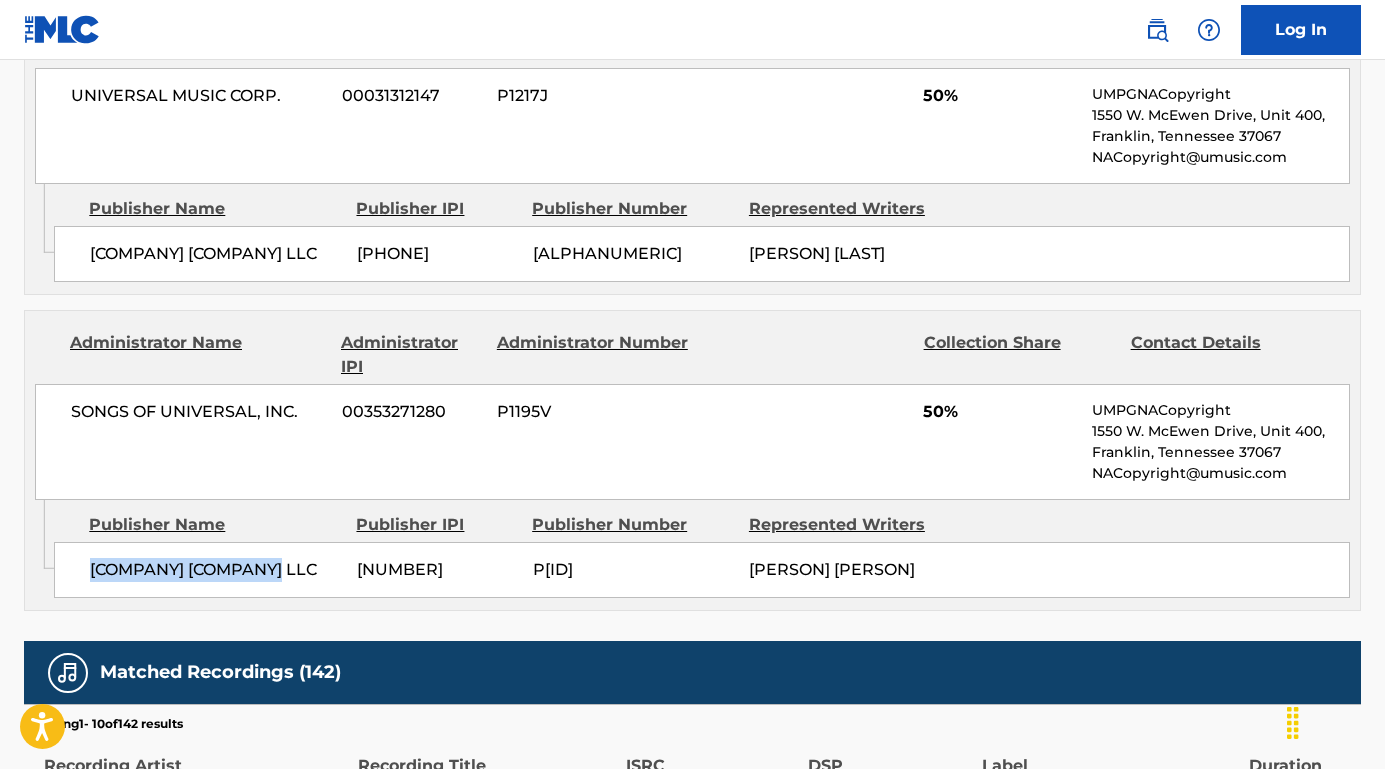 drag, startPoint x: 288, startPoint y: 576, endPoint x: 69, endPoint y: 571, distance: 219.05707 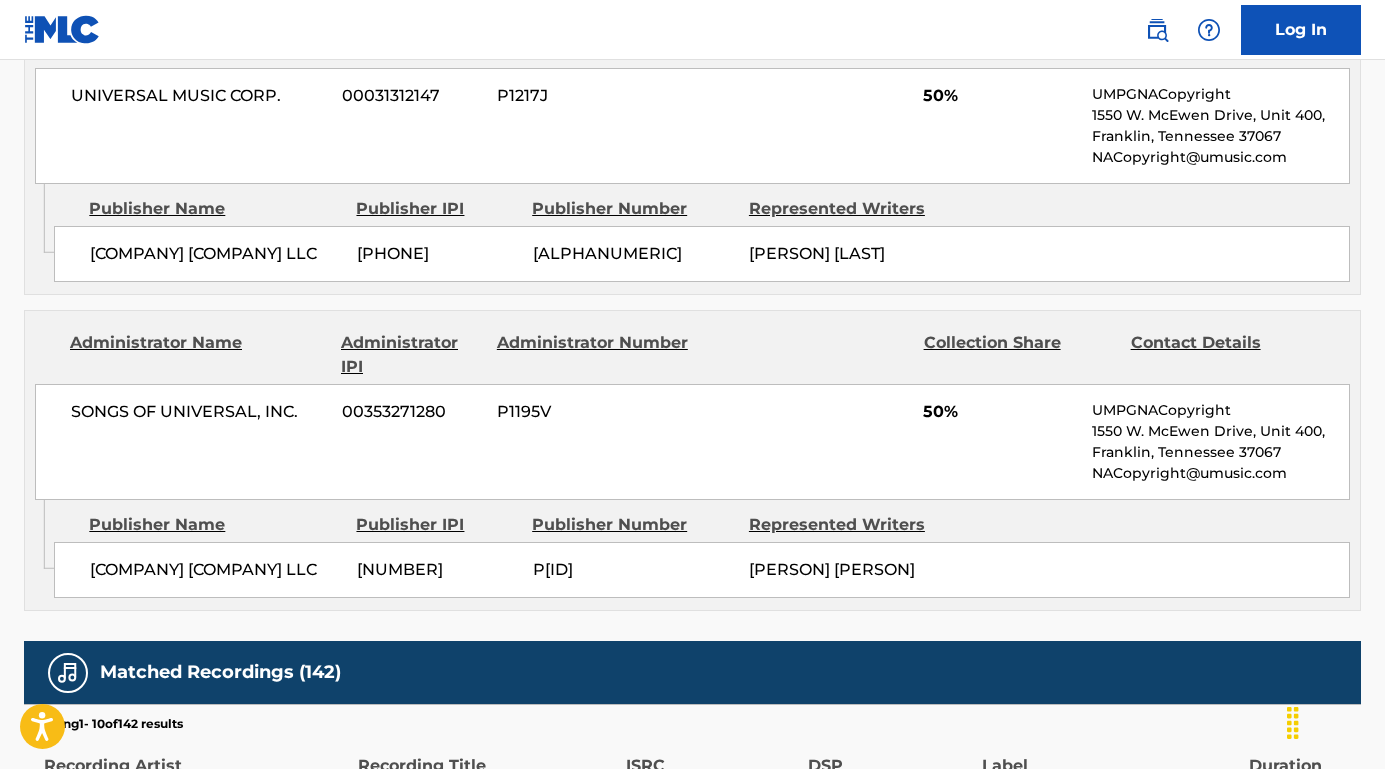 click on "Log In" at bounding box center (692, 30) 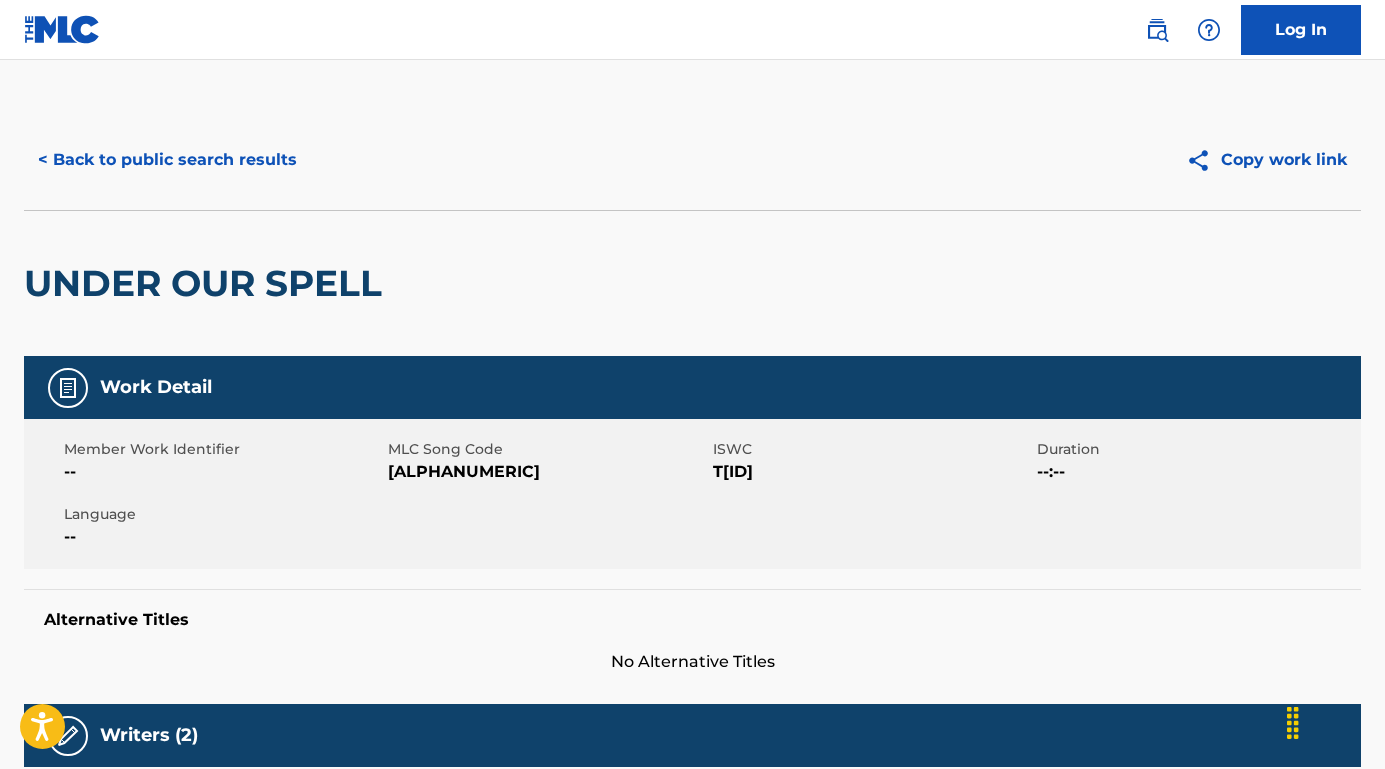 scroll, scrollTop: 0, scrollLeft: 0, axis: both 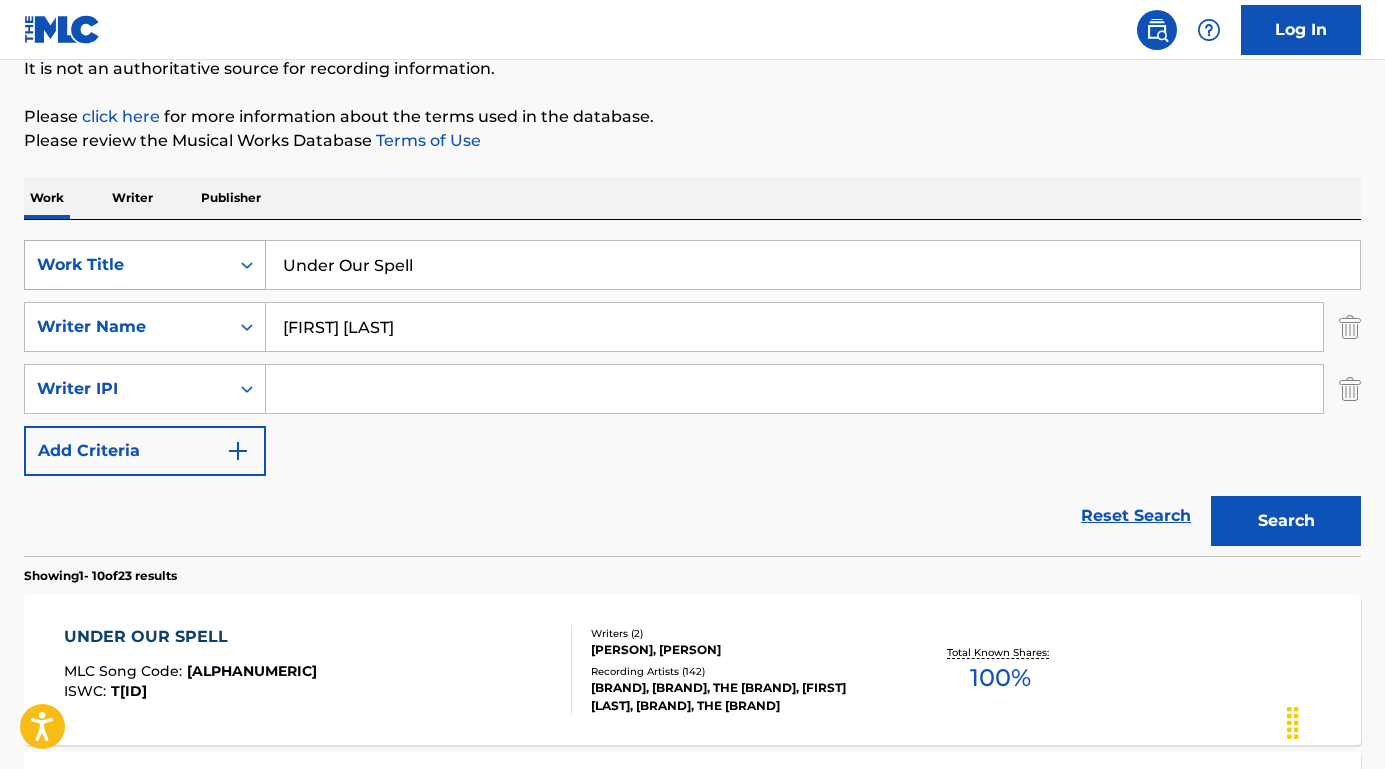 drag, startPoint x: 440, startPoint y: 269, endPoint x: 251, endPoint y: 270, distance: 189.00264 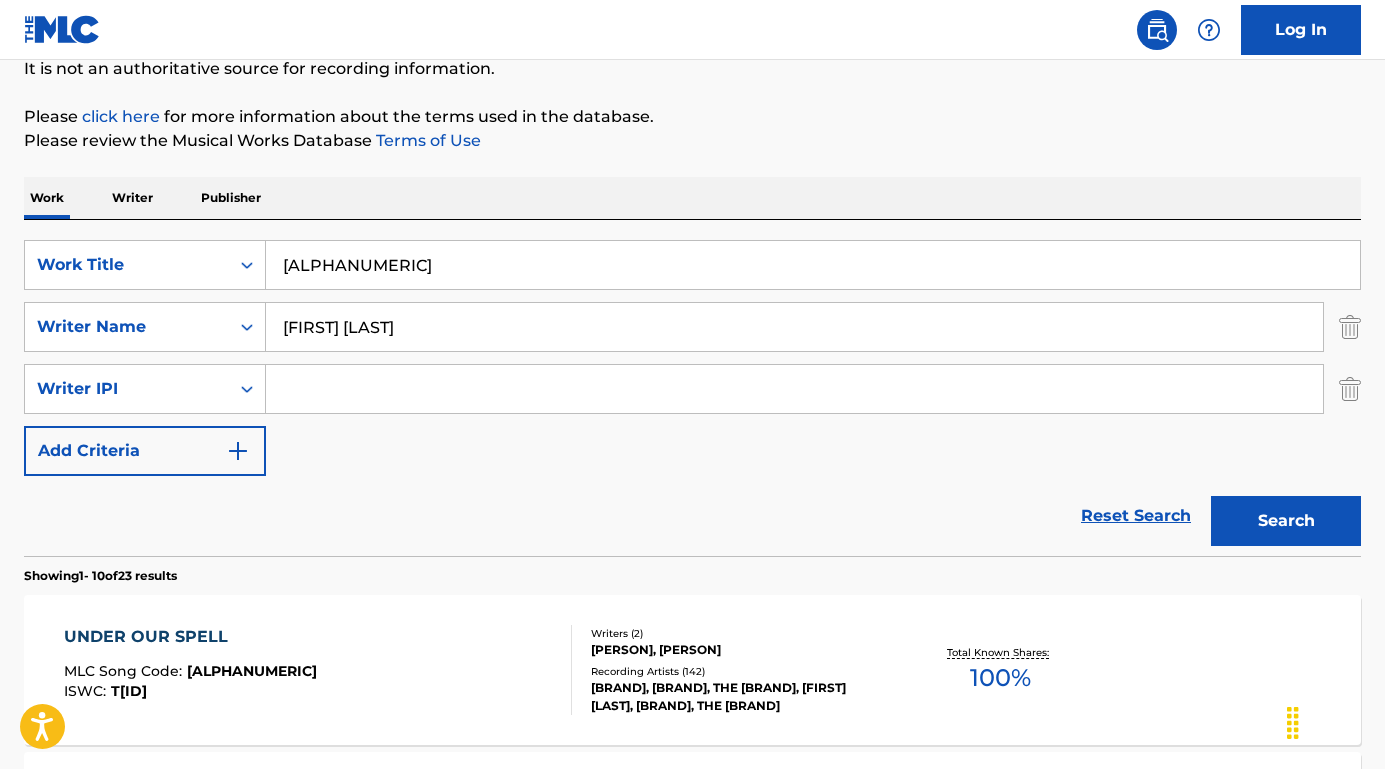 type on "Tokébakicitte" 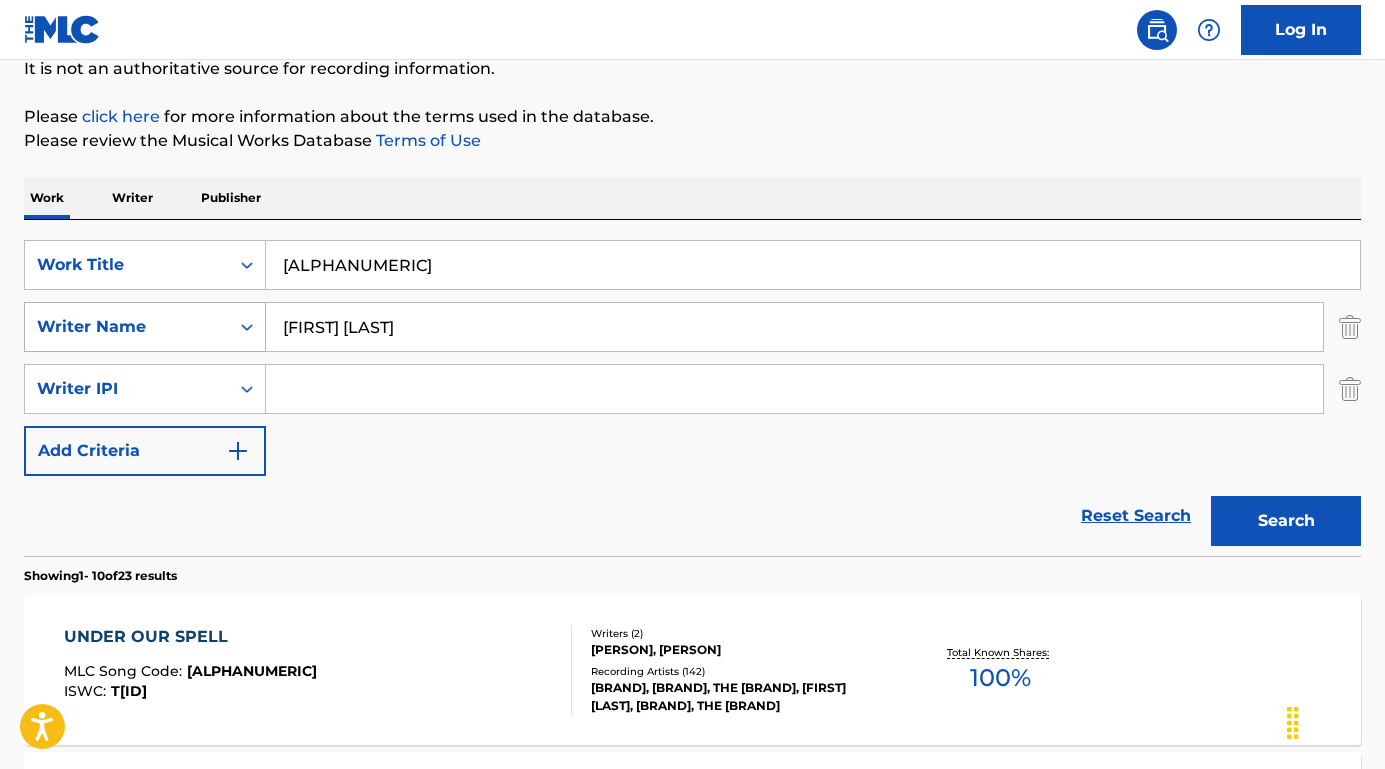 drag, startPoint x: 421, startPoint y: 327, endPoint x: 207, endPoint y: 325, distance: 214.00934 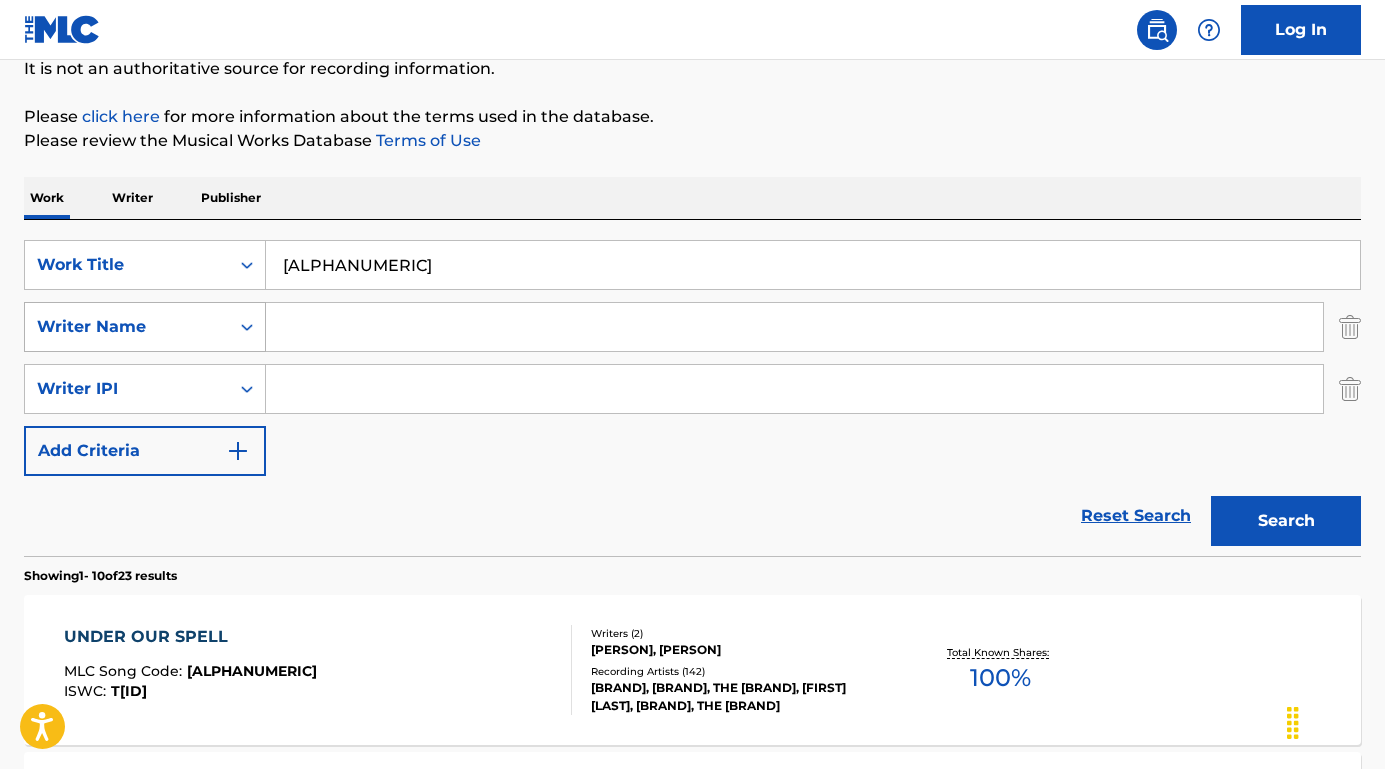click on "Search" at bounding box center (1286, 521) 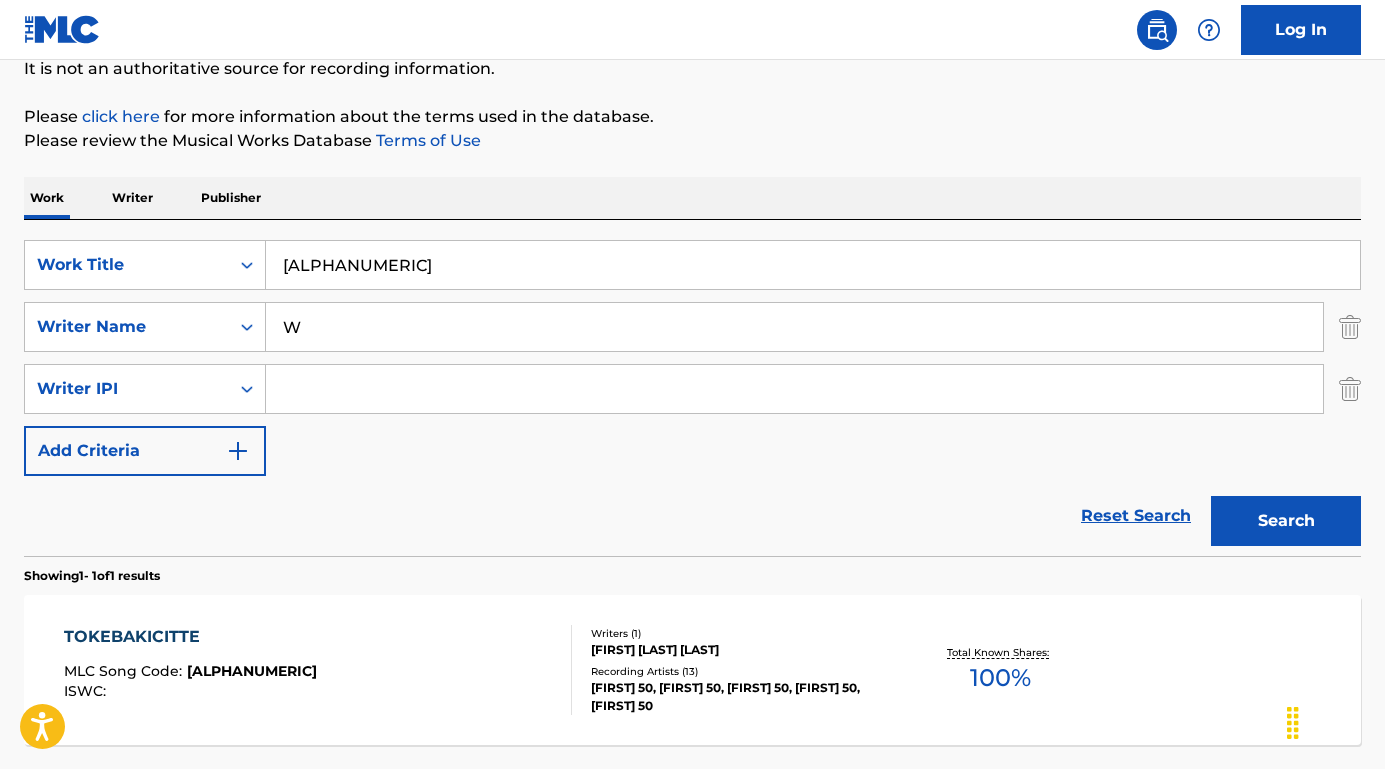 type on "W" 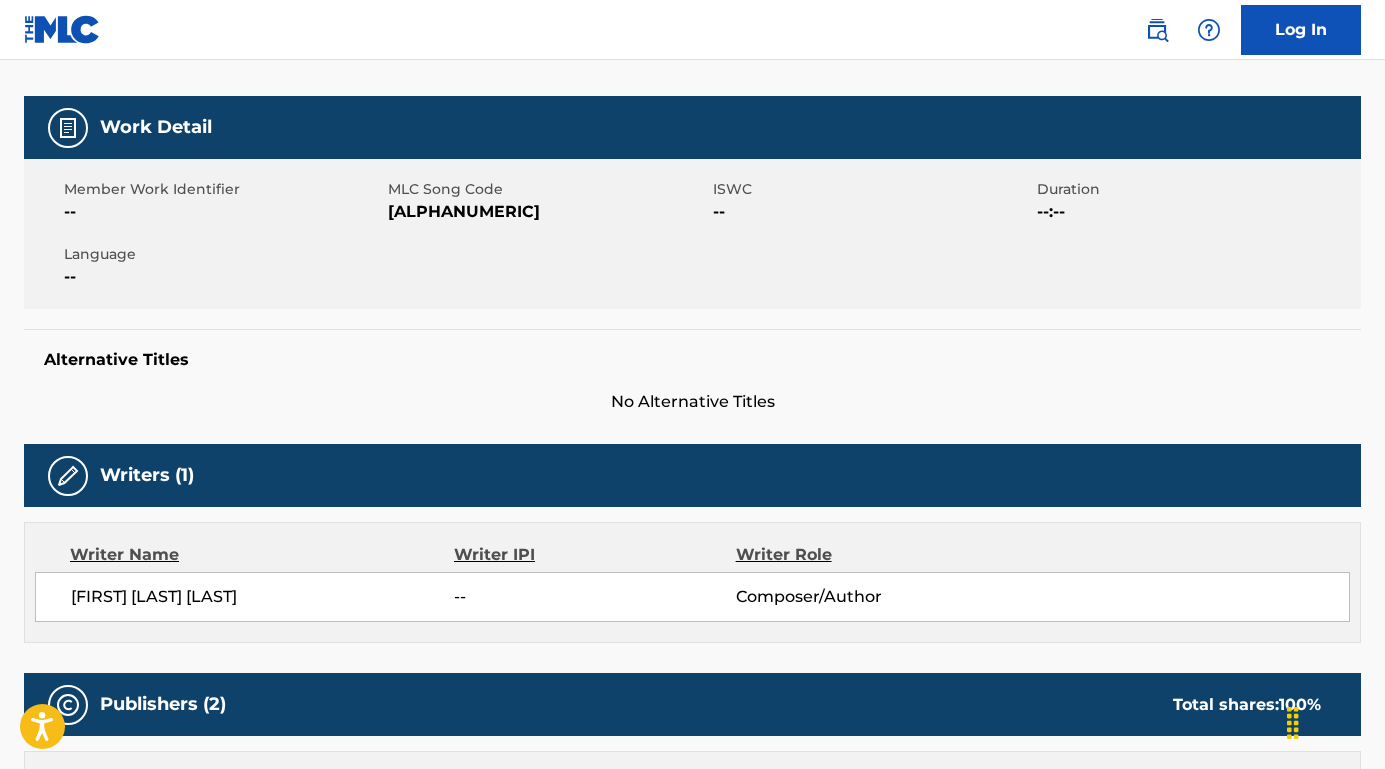 scroll, scrollTop: 415, scrollLeft: 0, axis: vertical 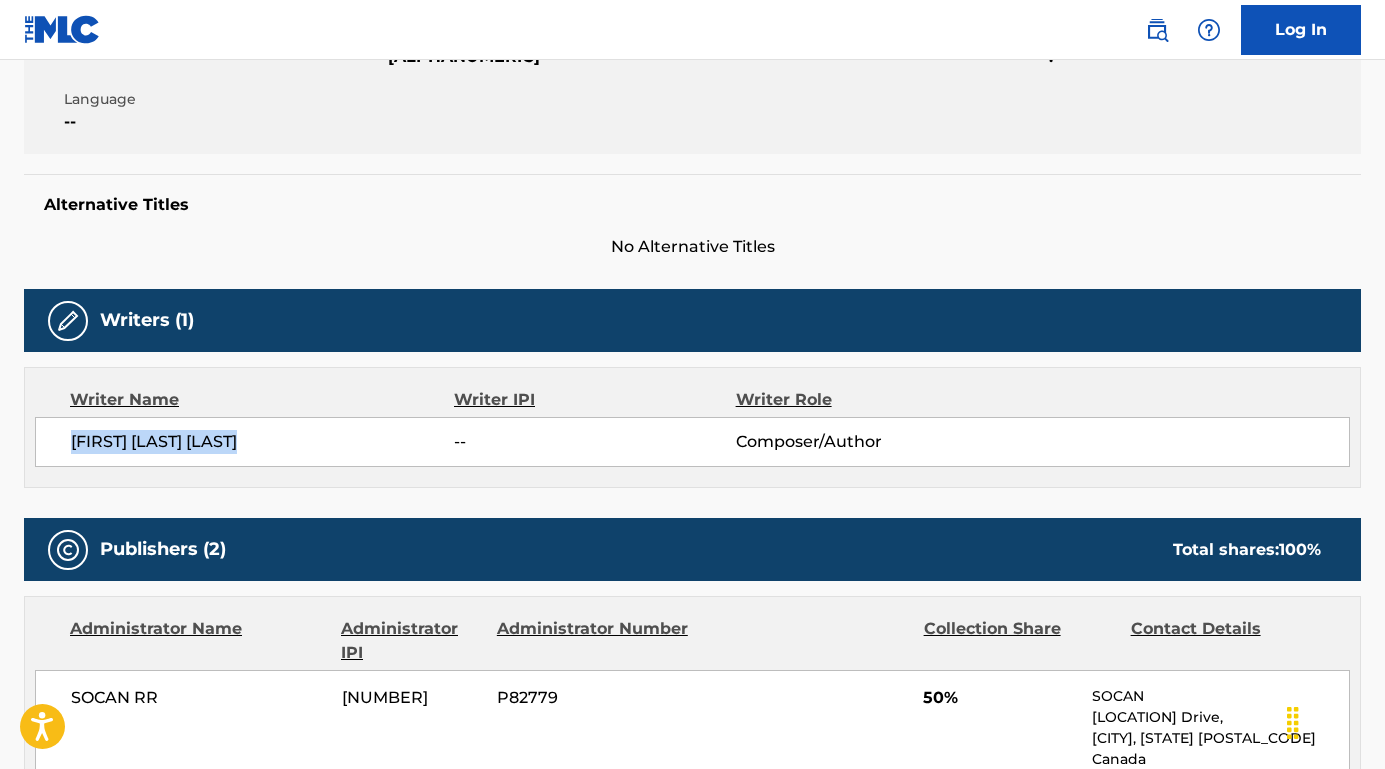 drag, startPoint x: 288, startPoint y: 448, endPoint x: 0, endPoint y: 442, distance: 288.0625 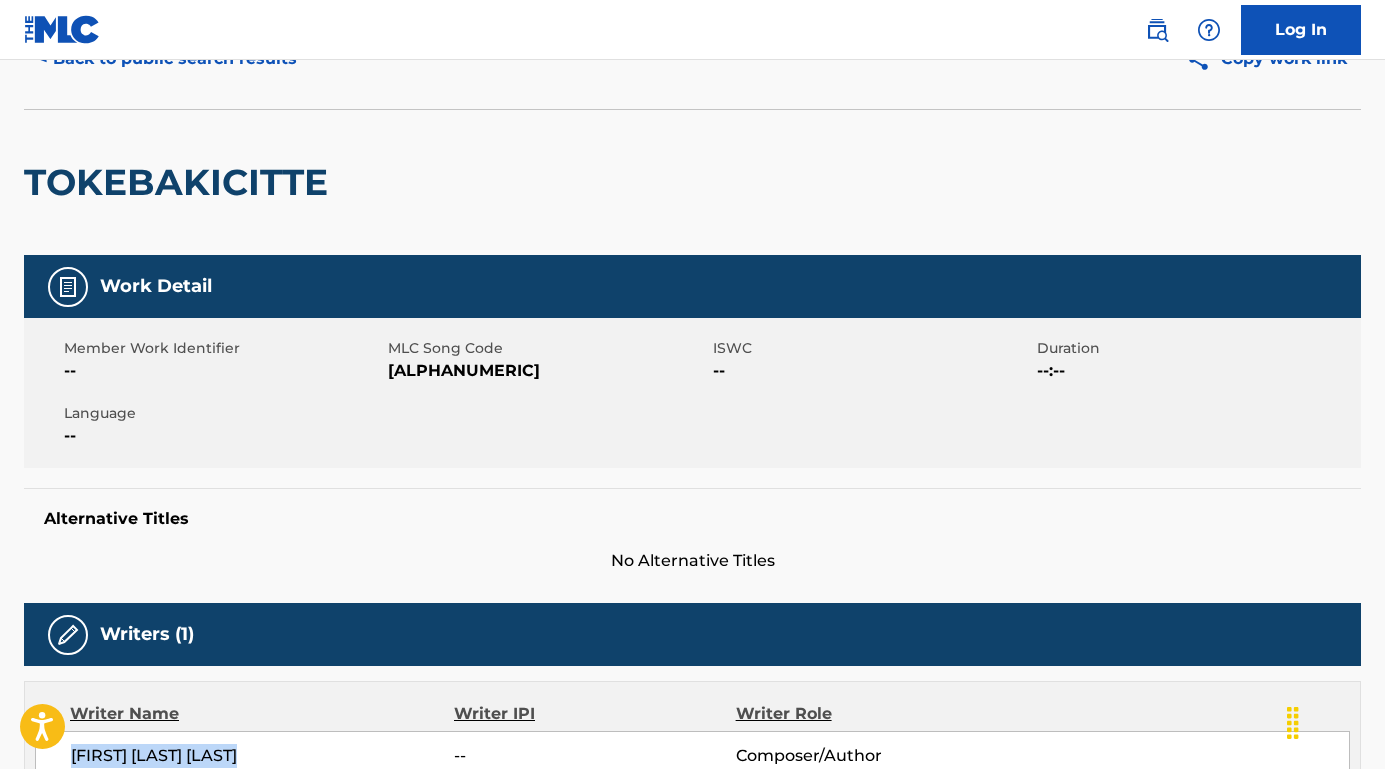 scroll, scrollTop: 0, scrollLeft: 0, axis: both 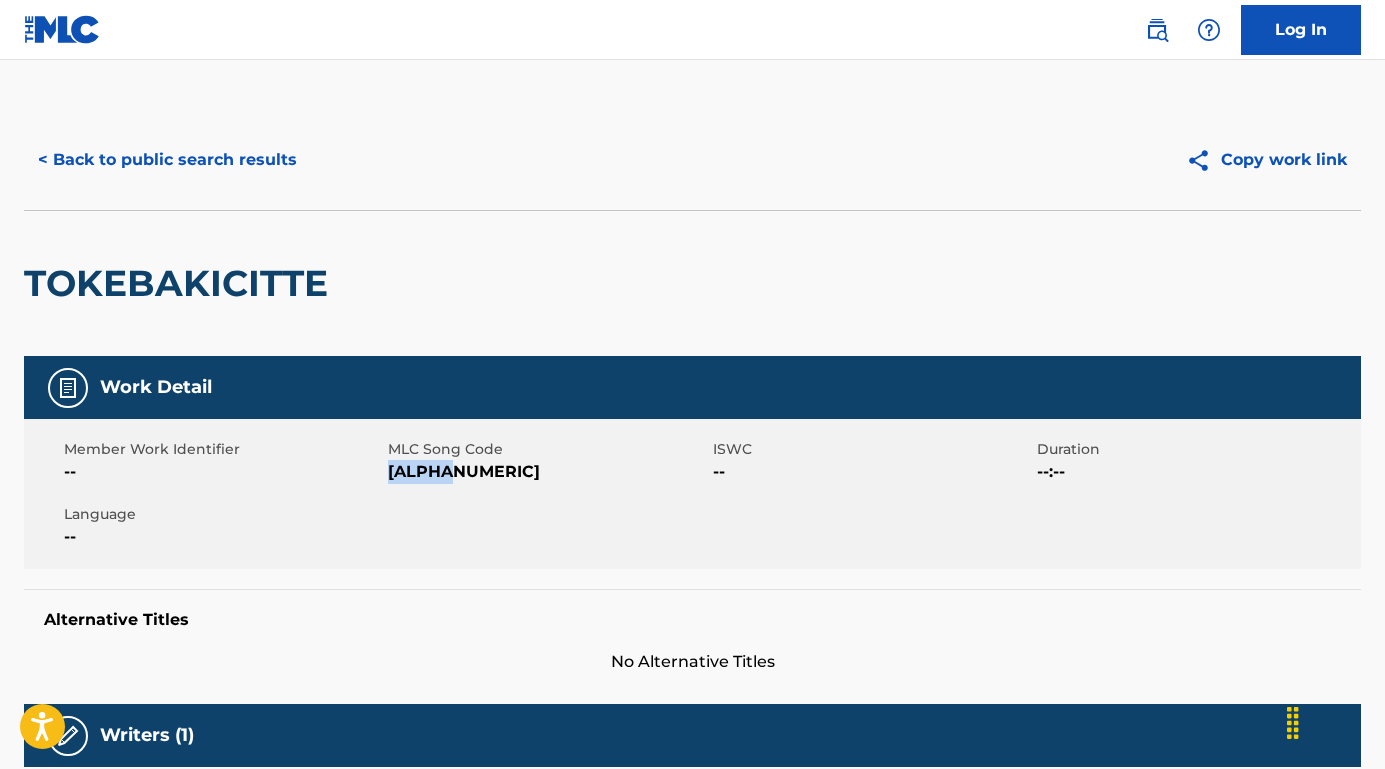 drag, startPoint x: 471, startPoint y: 477, endPoint x: 412, endPoint y: 438, distance: 70.724815 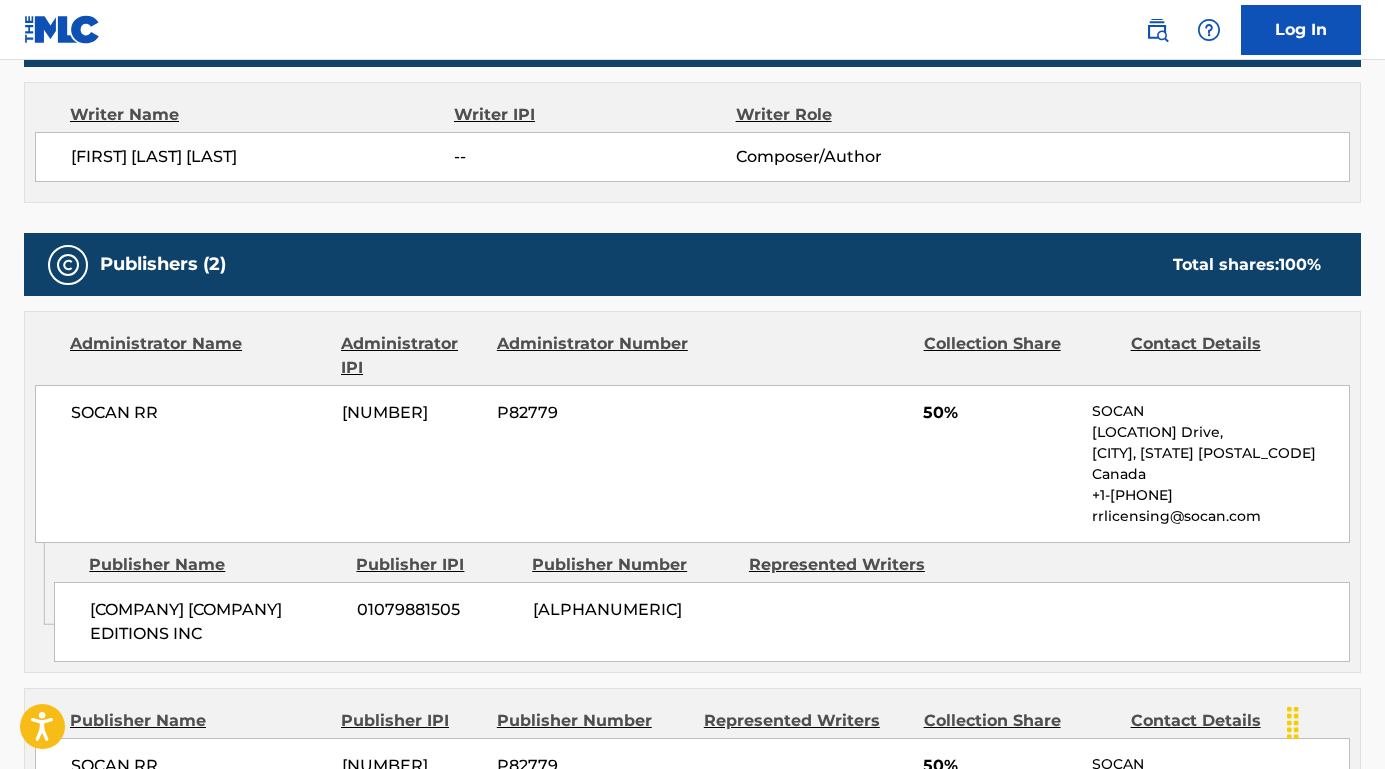 scroll, scrollTop: 707, scrollLeft: 0, axis: vertical 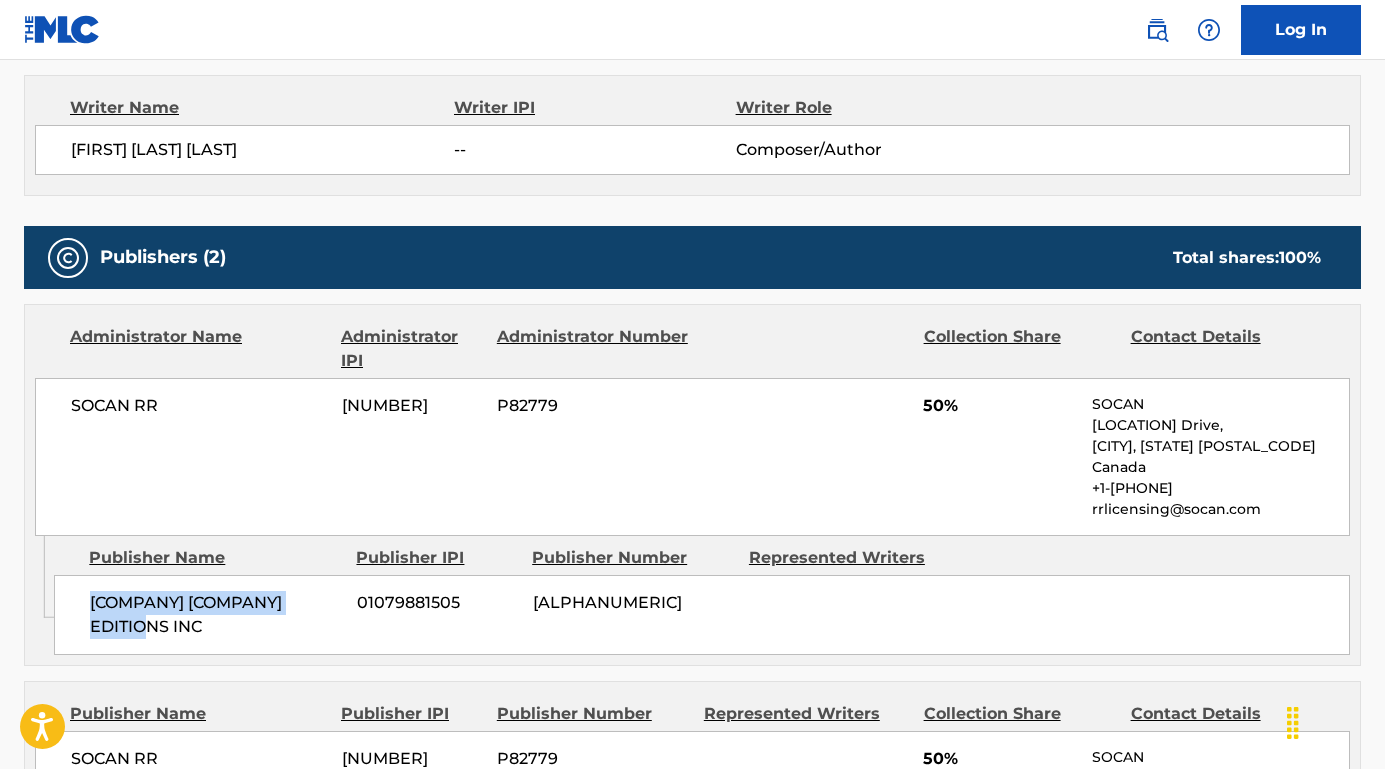 drag, startPoint x: 130, startPoint y: 629, endPoint x: 89, endPoint y: 595, distance: 53.263496 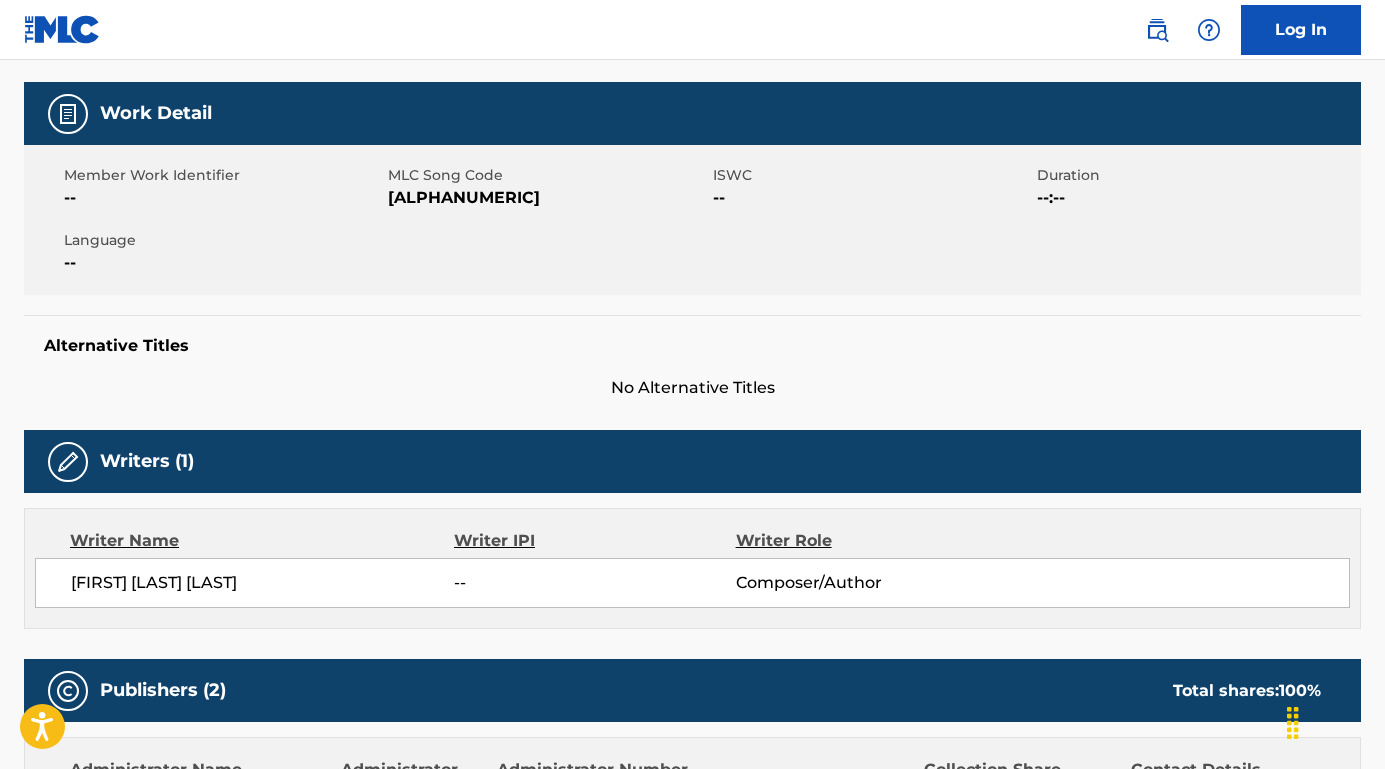 scroll, scrollTop: 0, scrollLeft: 0, axis: both 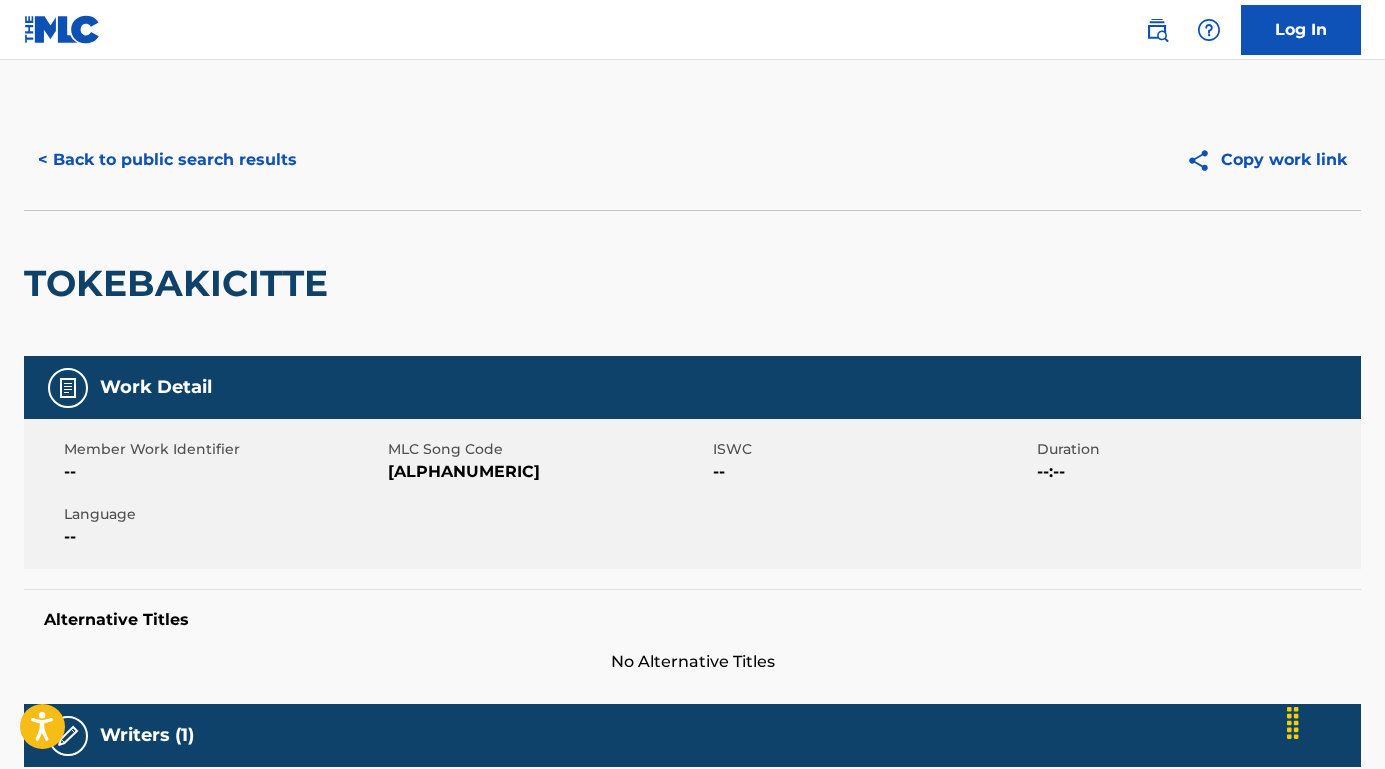 click on "< Back to public search results" at bounding box center (167, 160) 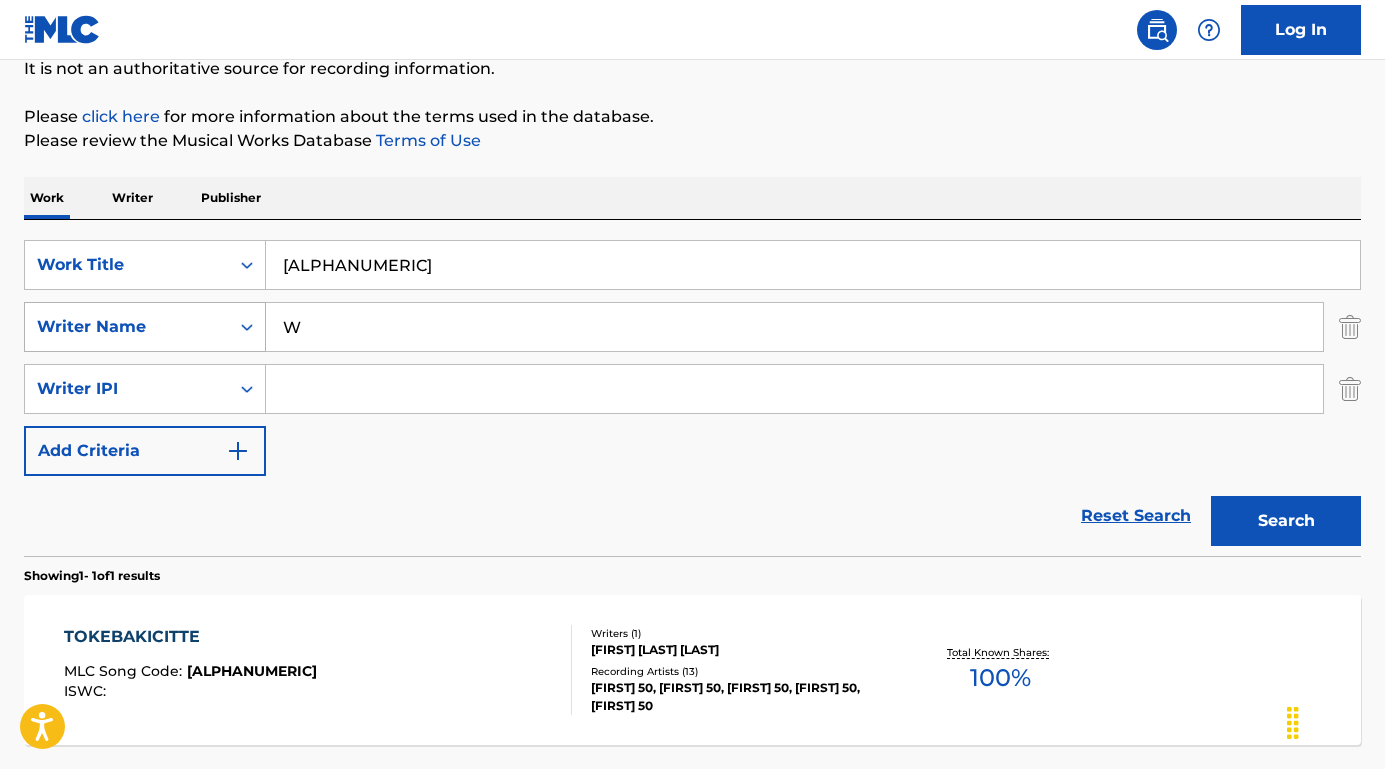 drag, startPoint x: 415, startPoint y: 333, endPoint x: 189, endPoint y: 322, distance: 226.26755 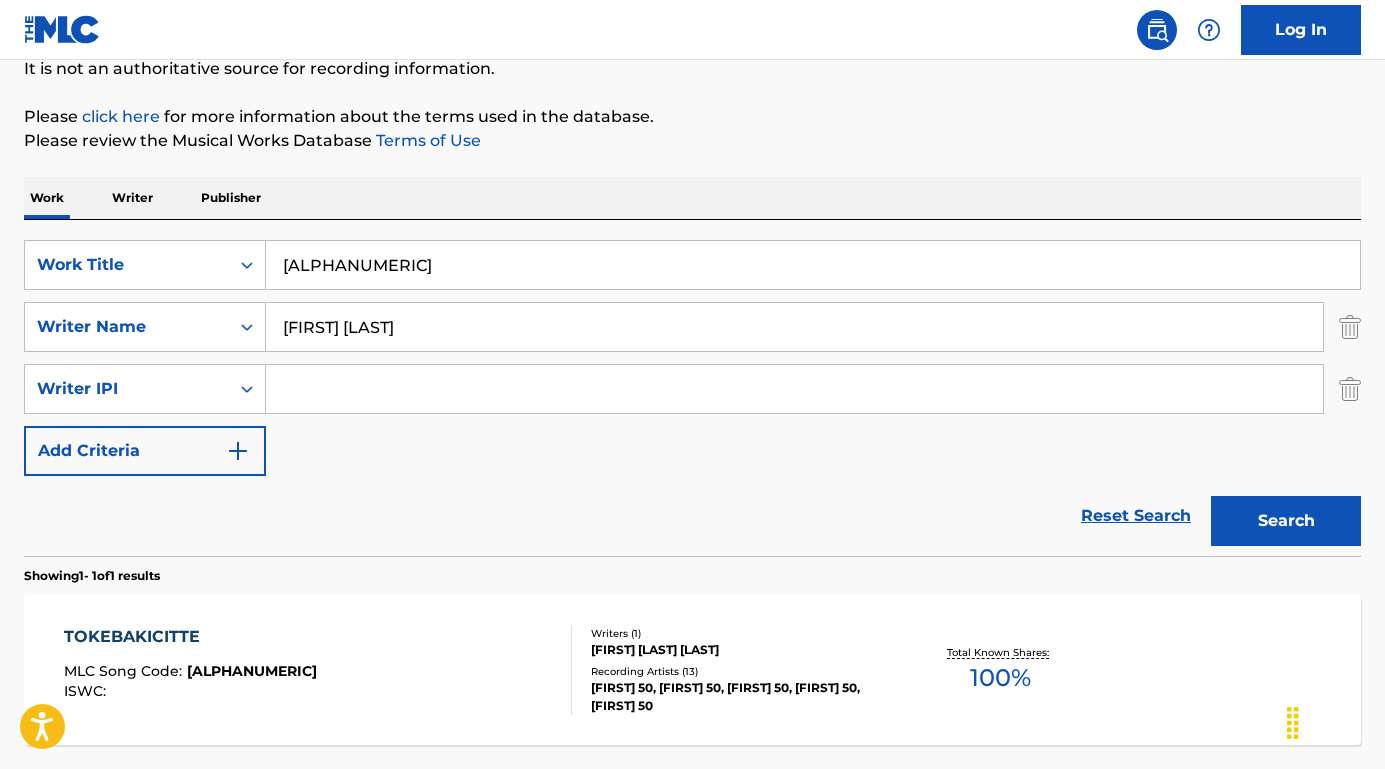 type on "Chan Fai Young" 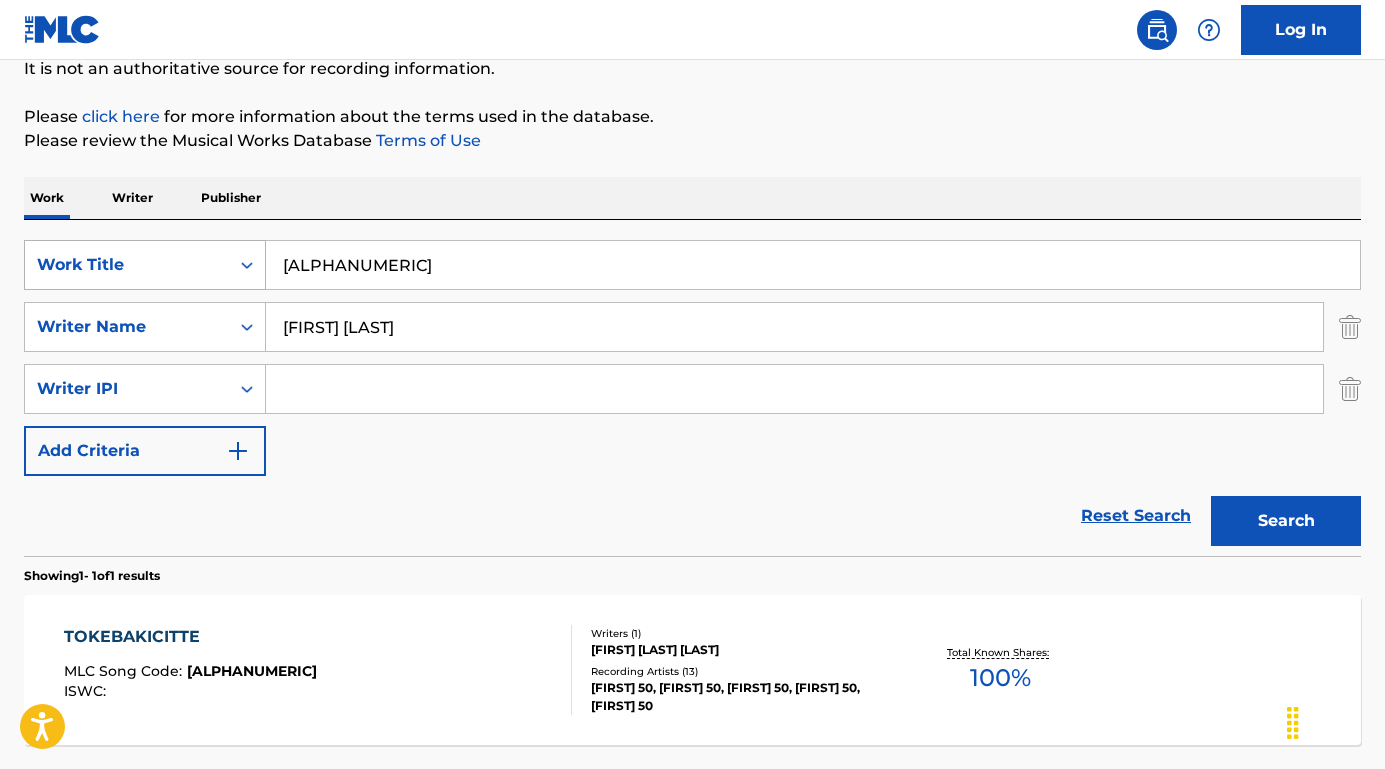 drag, startPoint x: 410, startPoint y: 271, endPoint x: 253, endPoint y: 257, distance: 157.62297 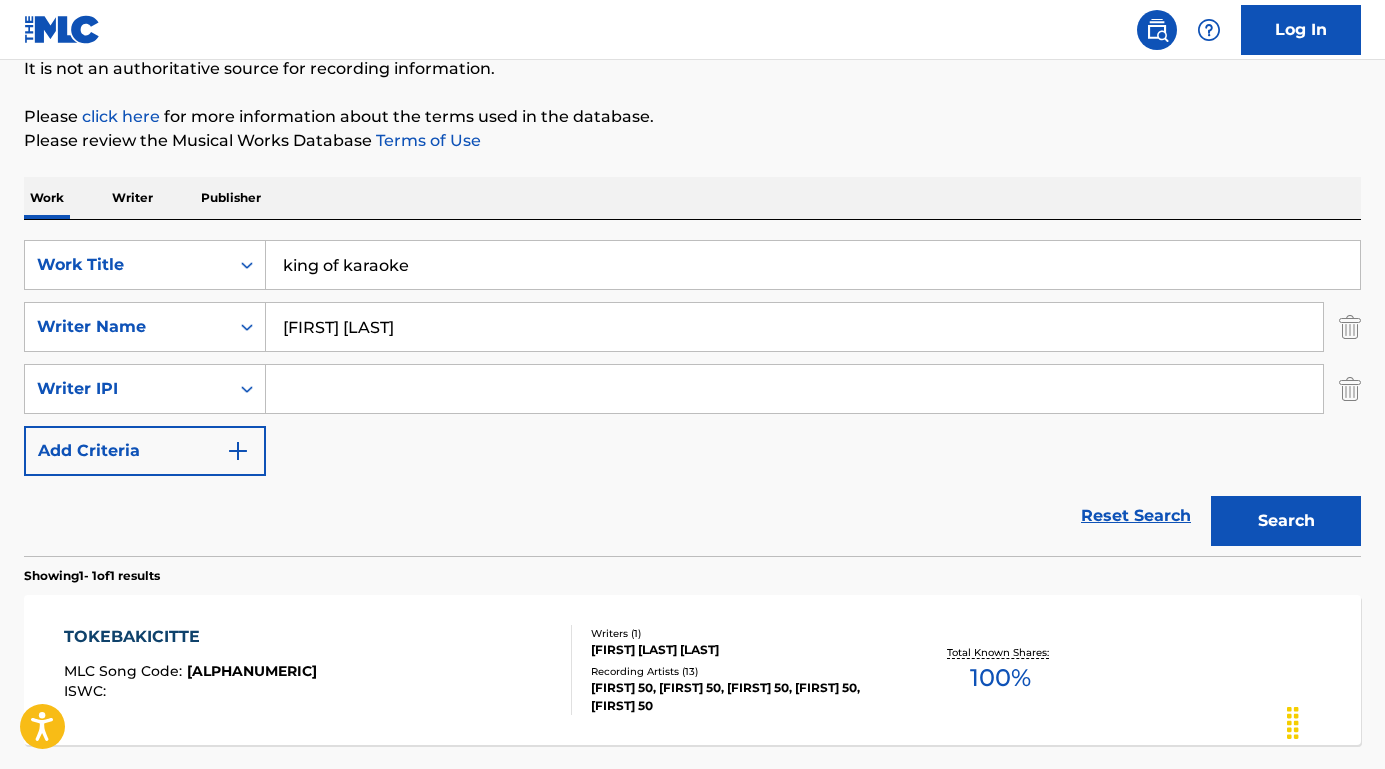 type on "king of karaoke" 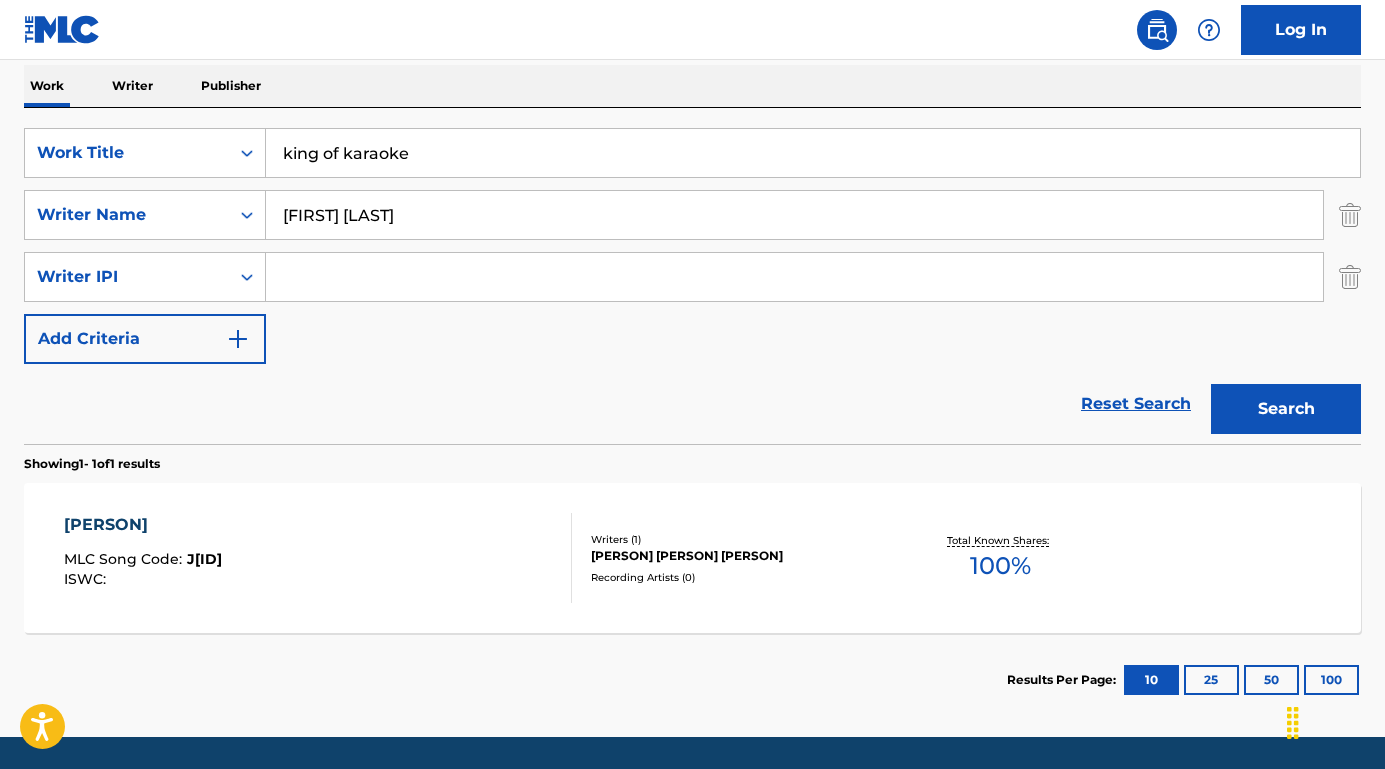 scroll, scrollTop: 239, scrollLeft: 0, axis: vertical 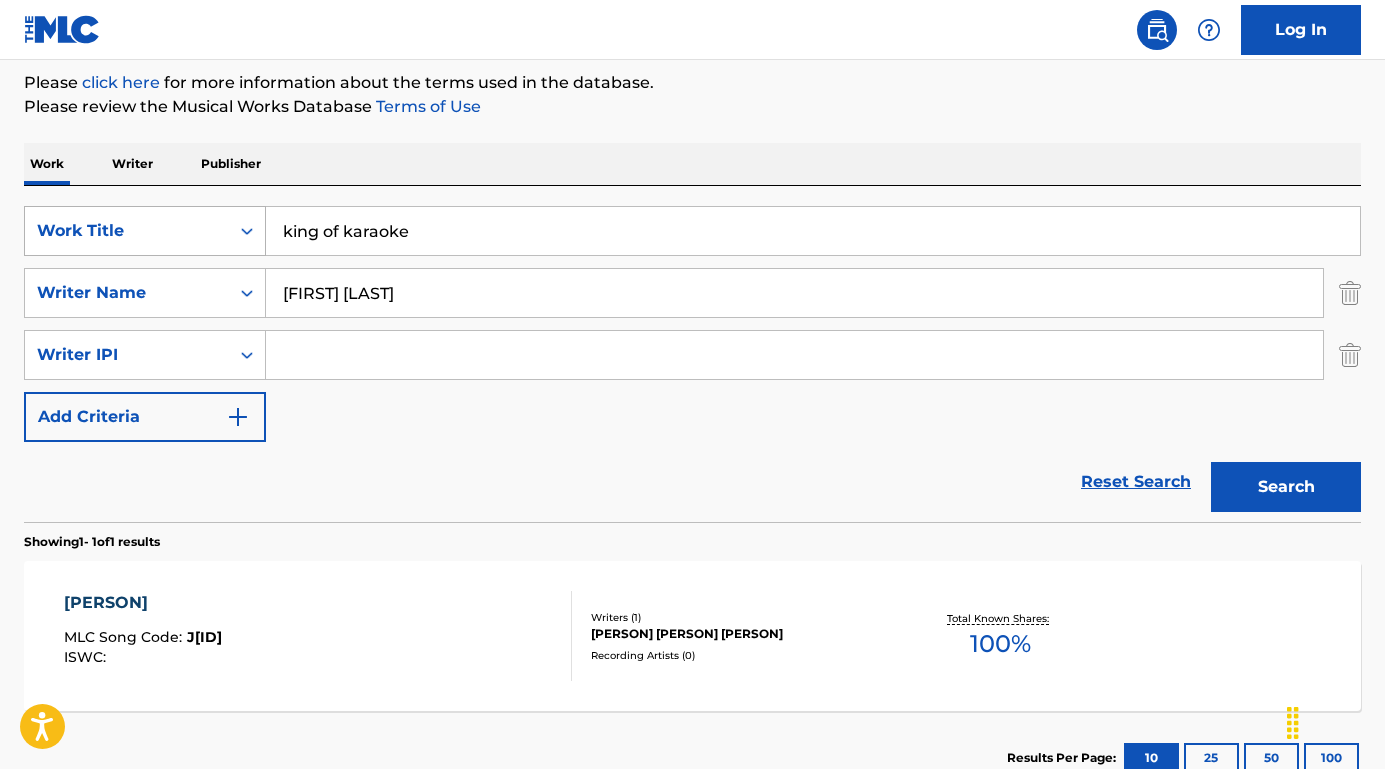 drag, startPoint x: 416, startPoint y: 242, endPoint x: 213, endPoint y: 229, distance: 203.41583 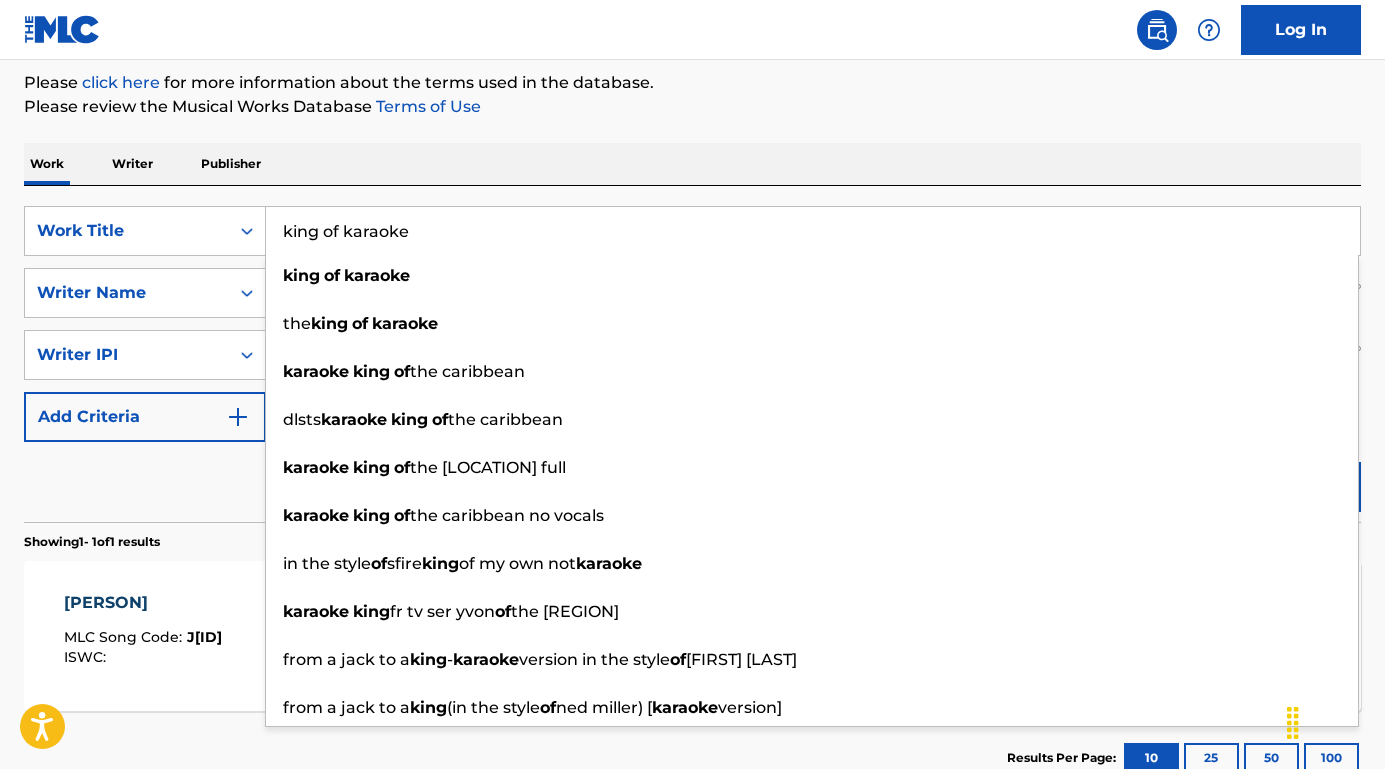 drag, startPoint x: 230, startPoint y: 493, endPoint x: 290, endPoint y: 463, distance: 67.08204 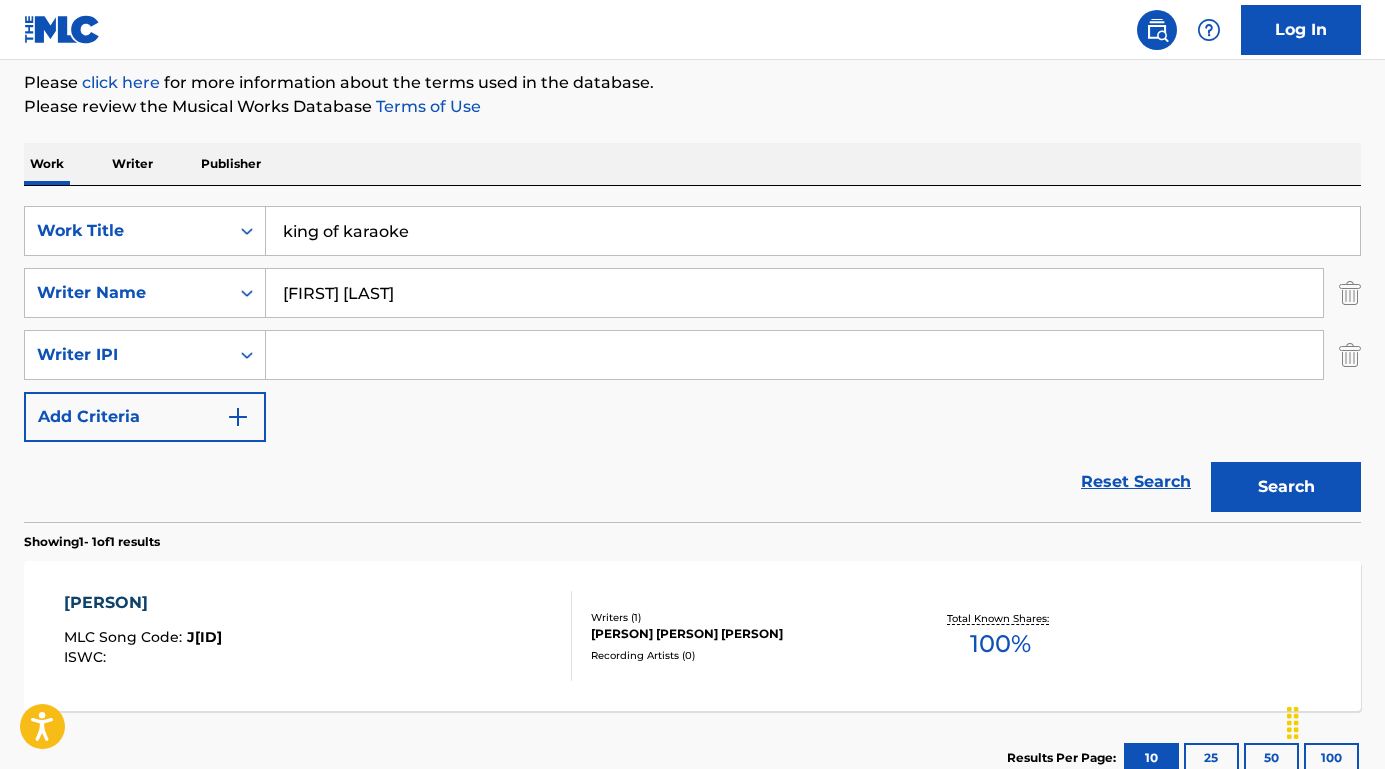 click on "Chan Fai Young" at bounding box center (794, 293) 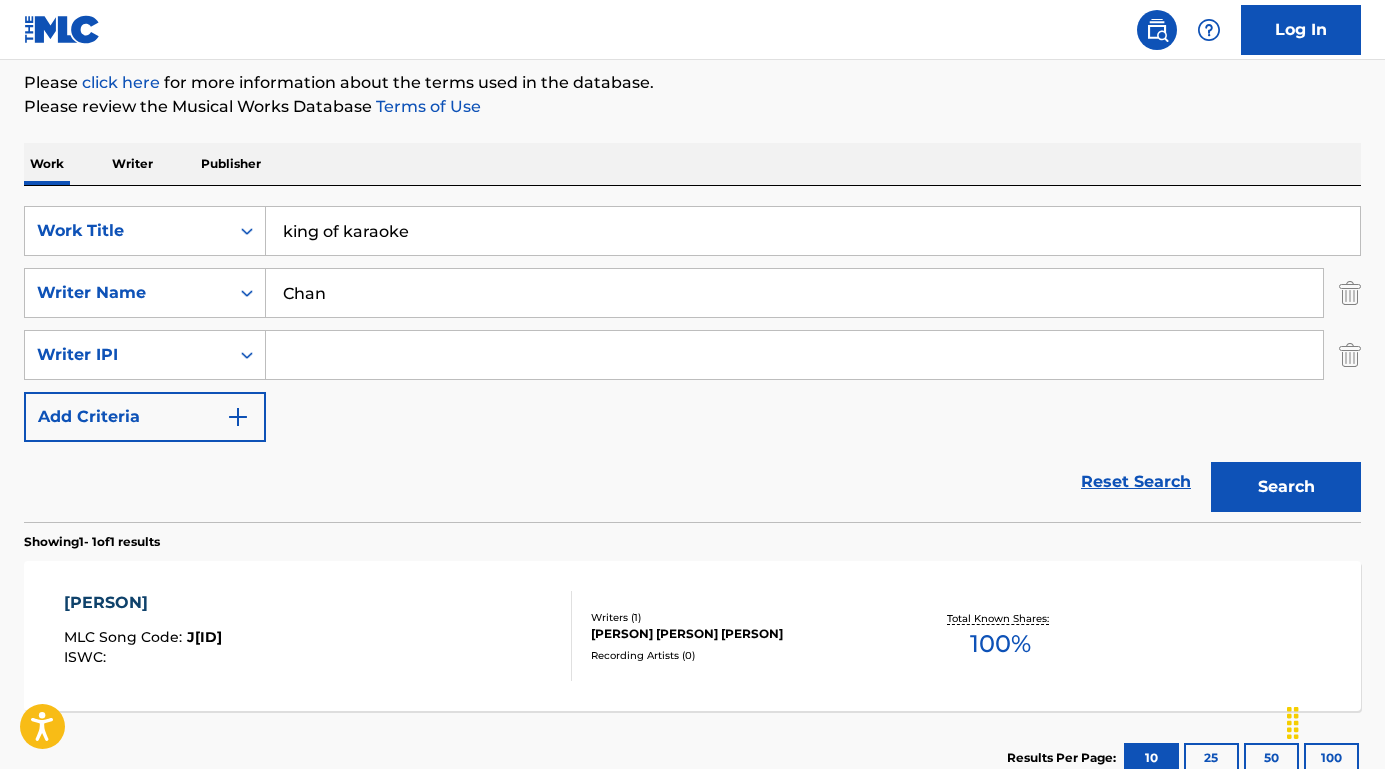 type on "Chan" 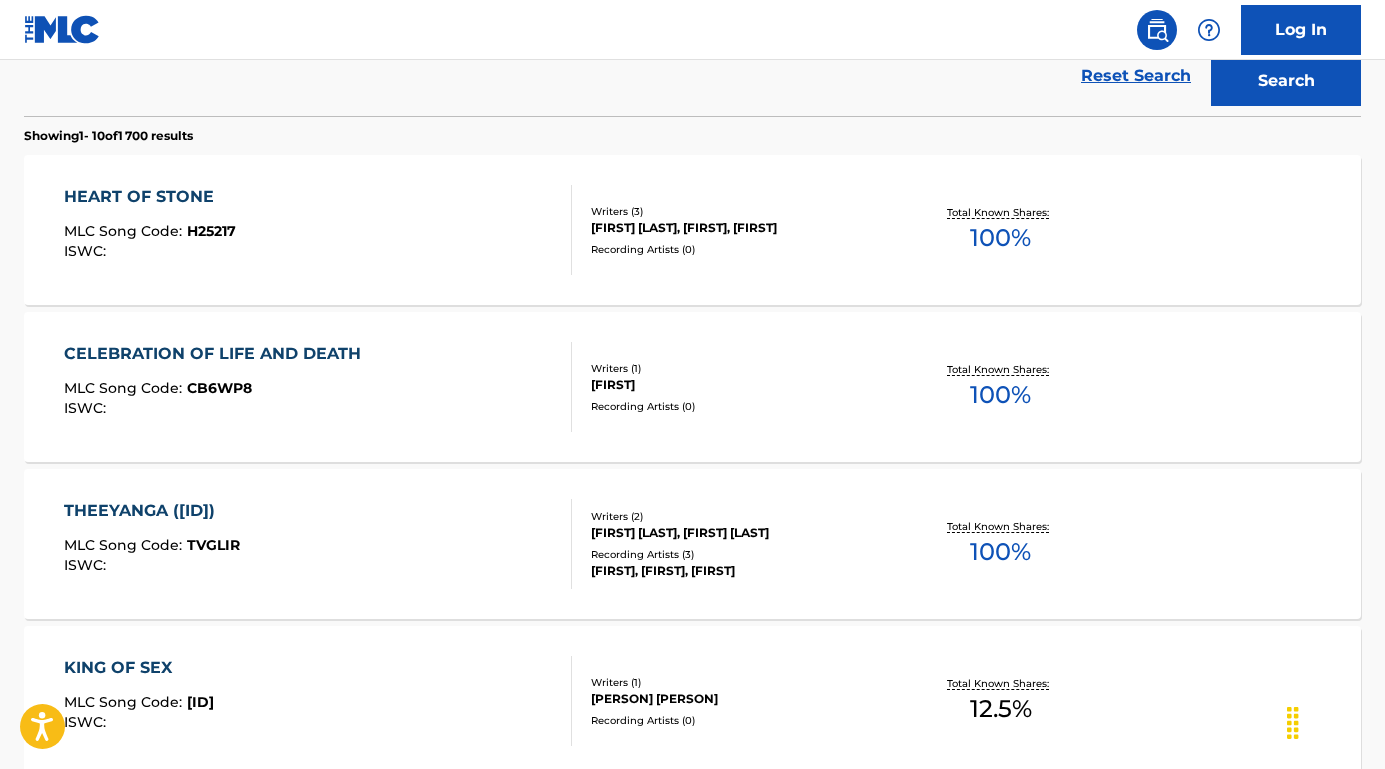 scroll, scrollTop: 704, scrollLeft: 0, axis: vertical 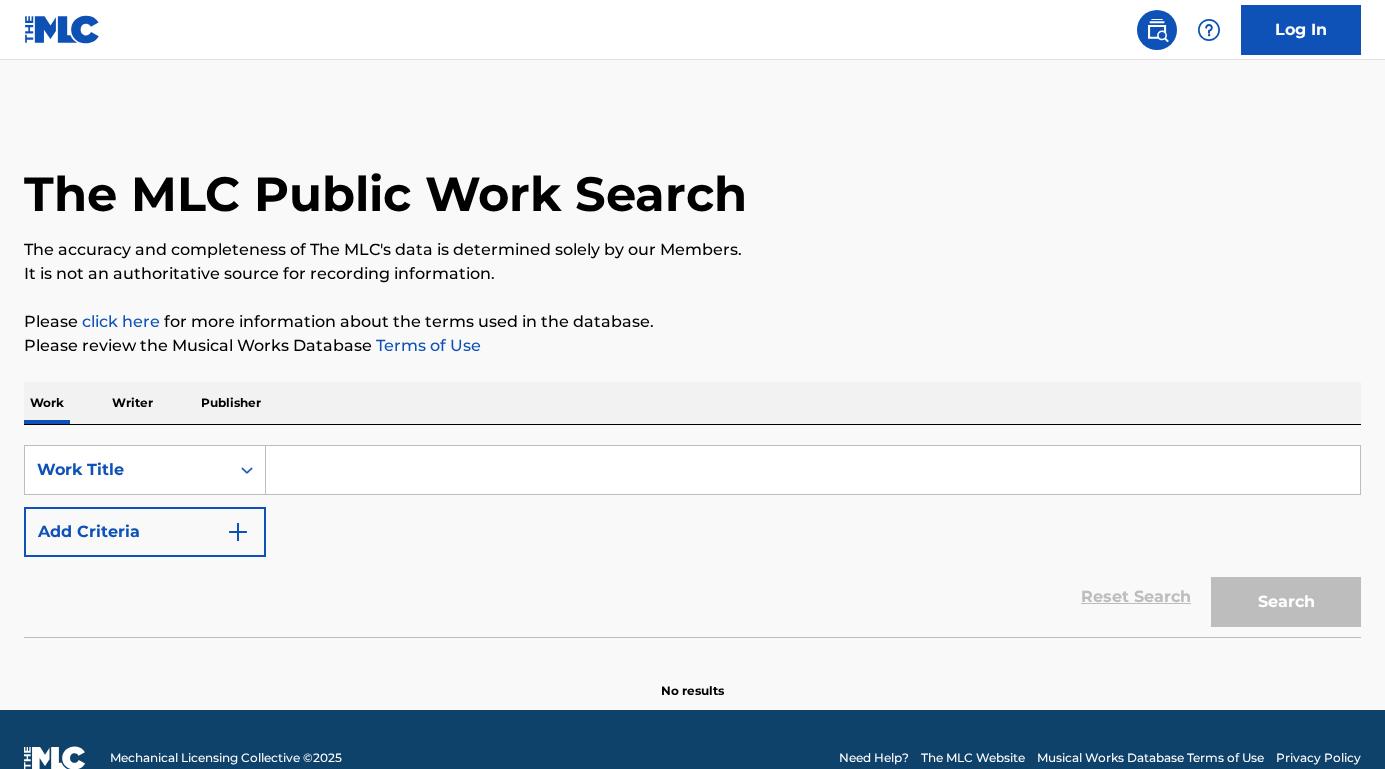 click on "Add Criteria" at bounding box center [145, 532] 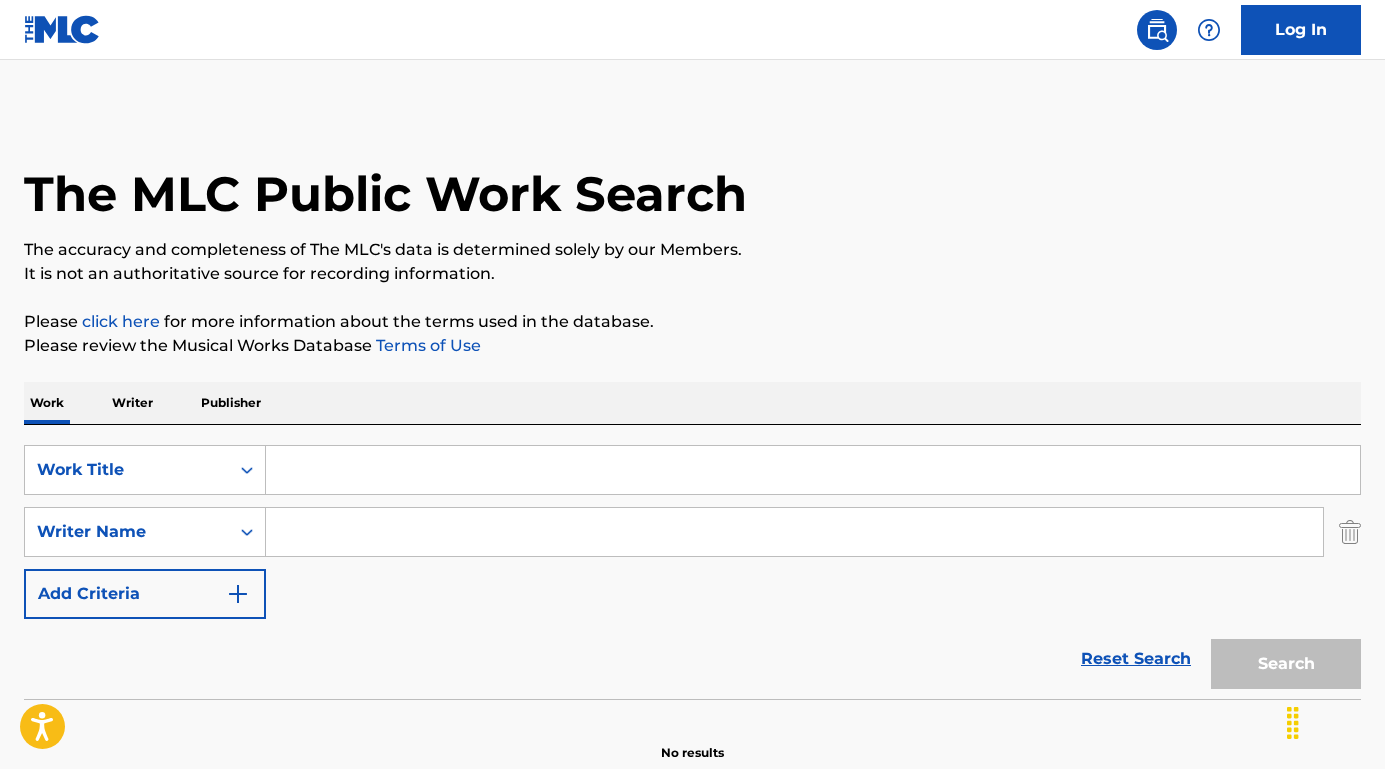 click at bounding box center (794, 532) 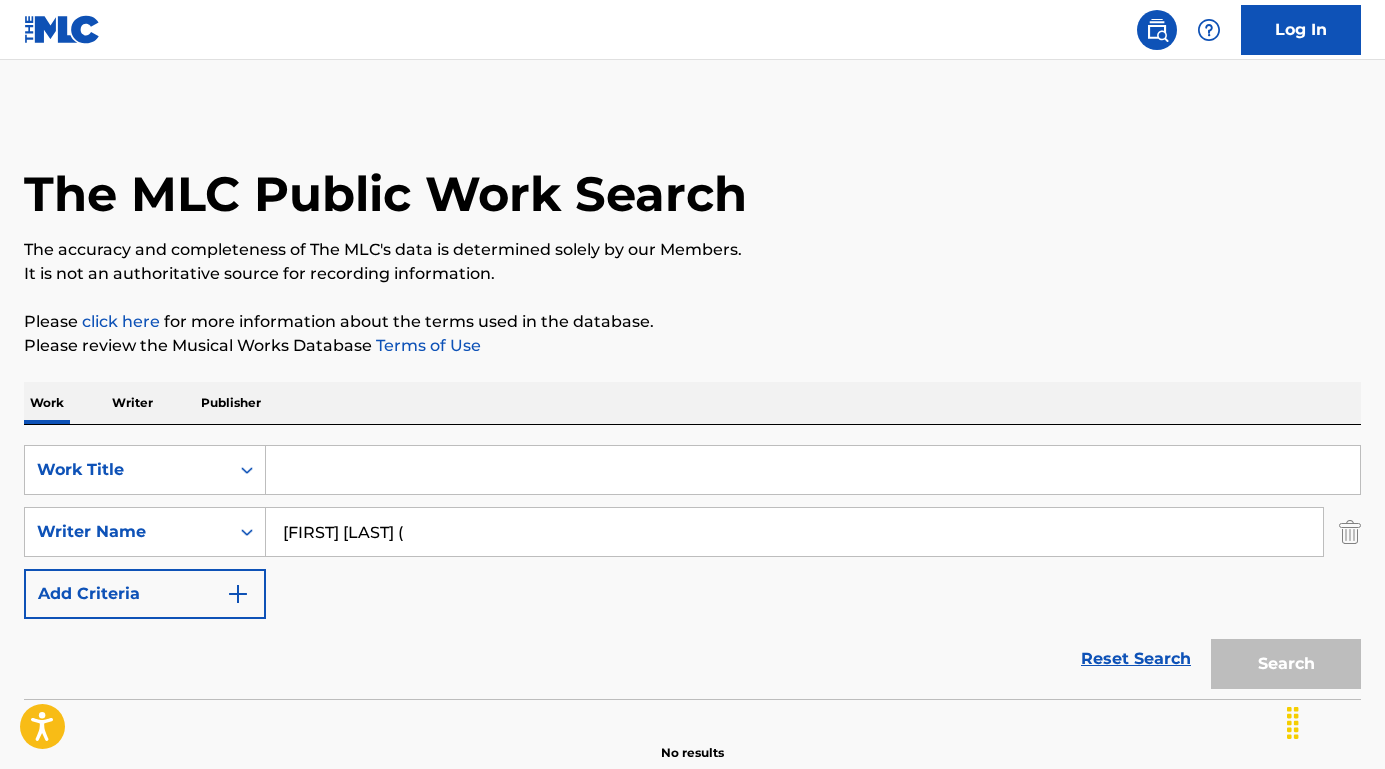 type on "[FIRST] [LAST] (" 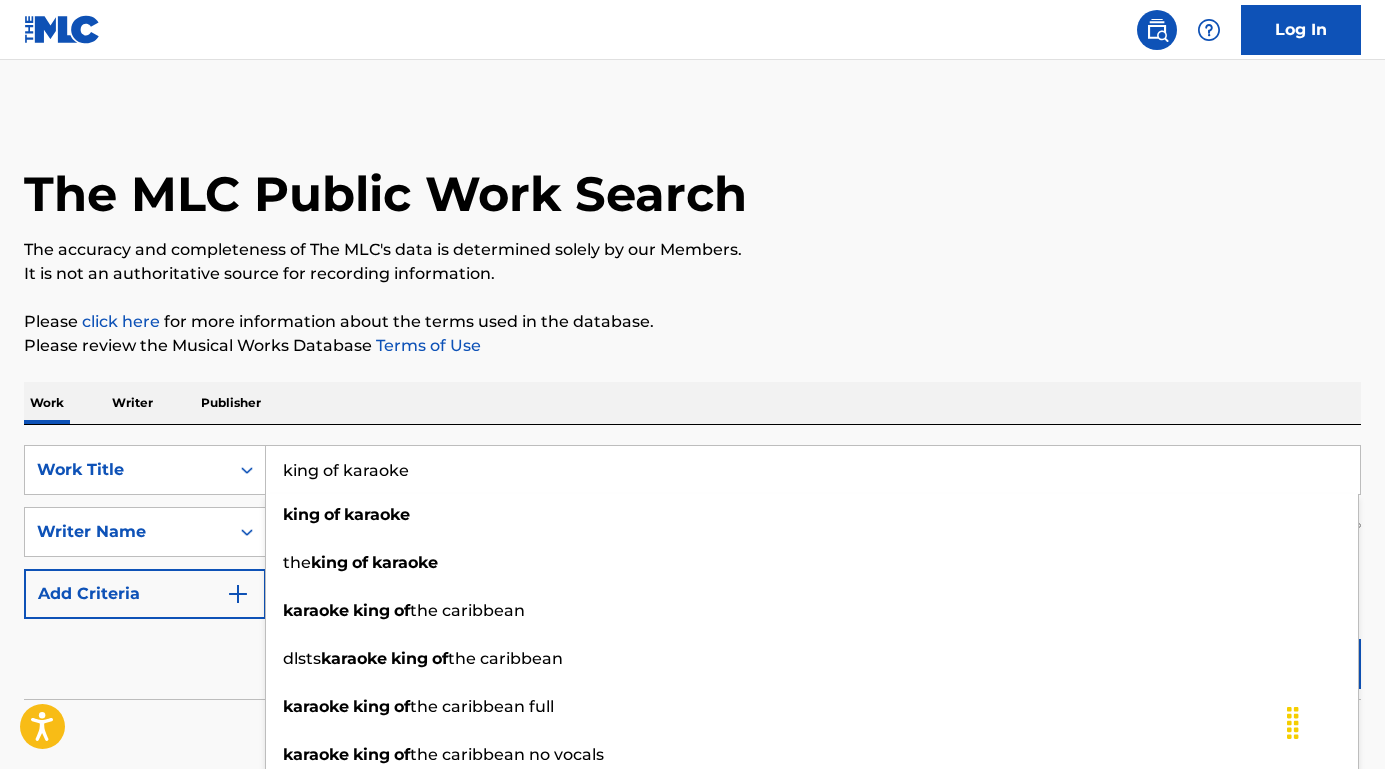 type on "king of karaoke" 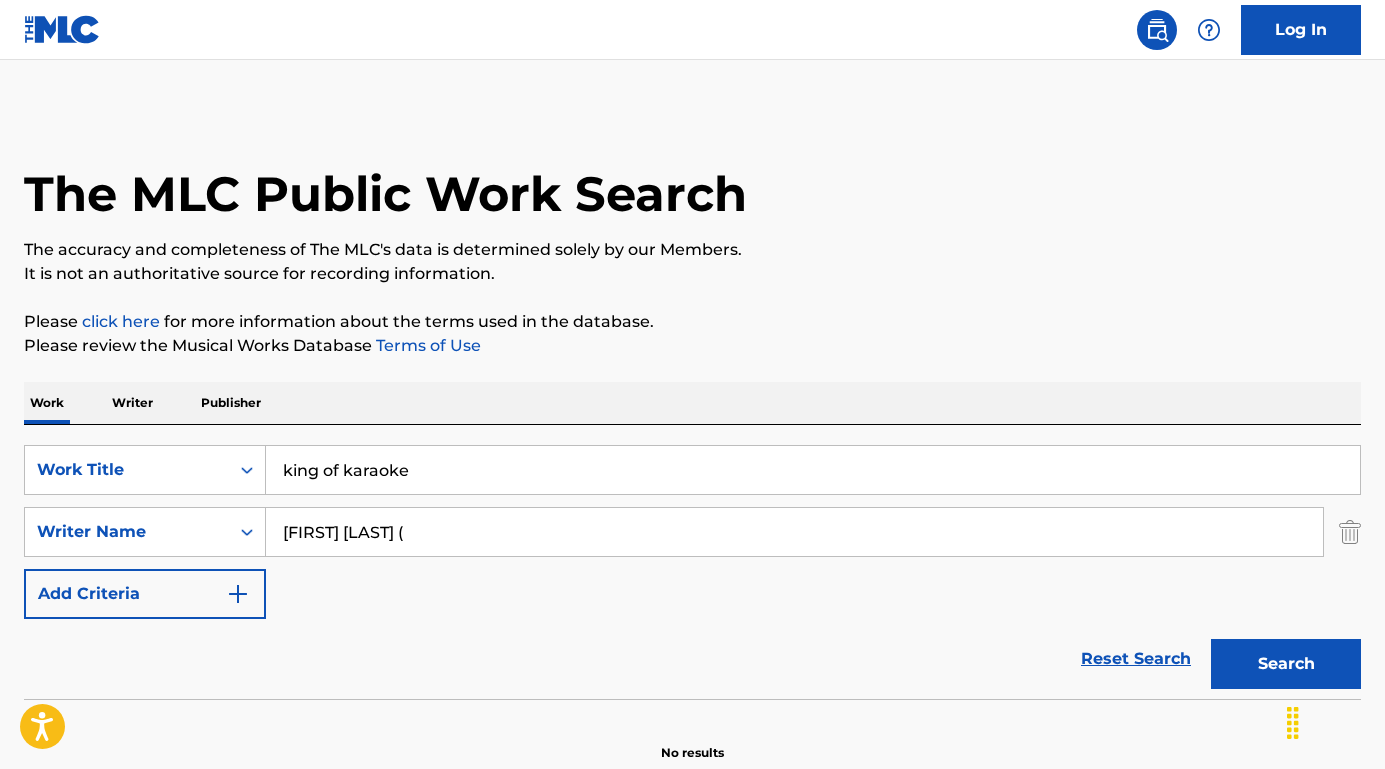 click on "No results" at bounding box center [692, 736] 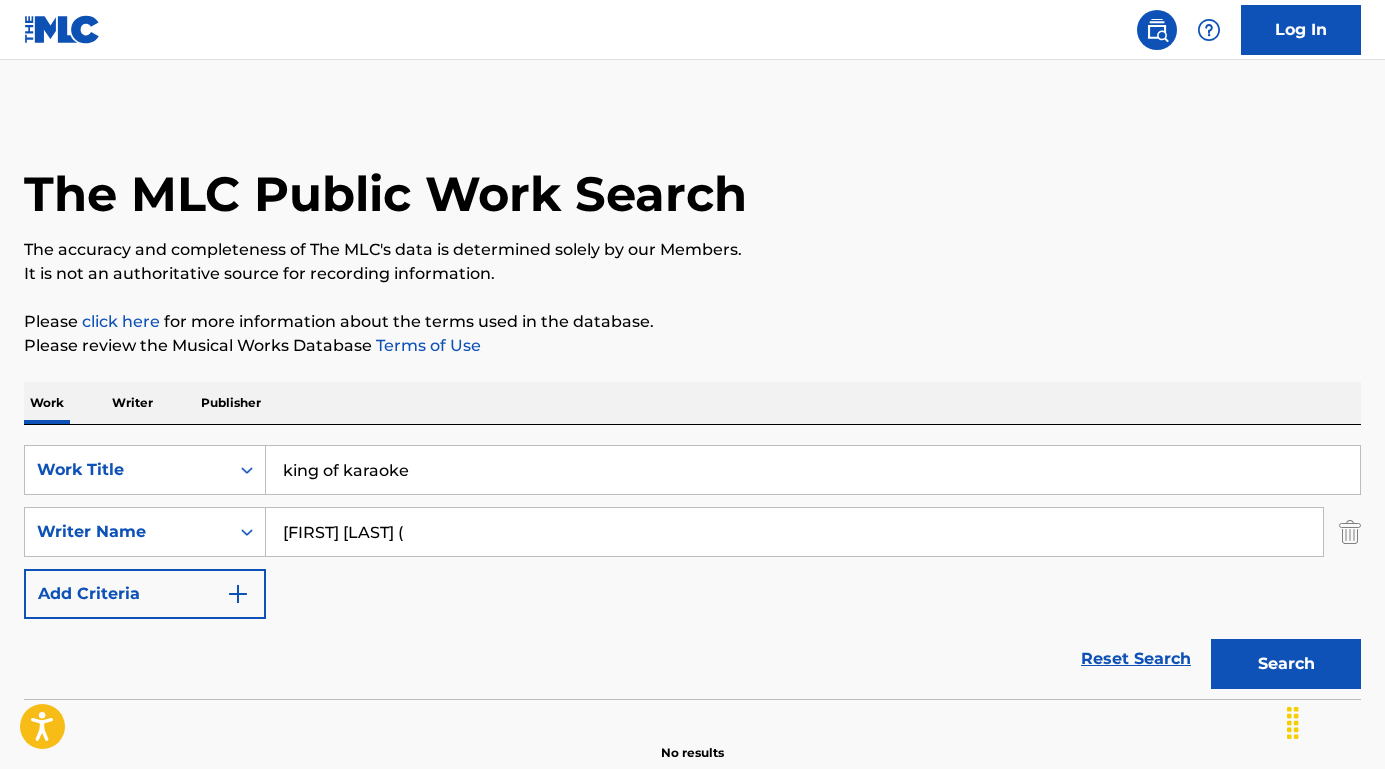 click on "[FIRST] [LAST] (" at bounding box center [794, 532] 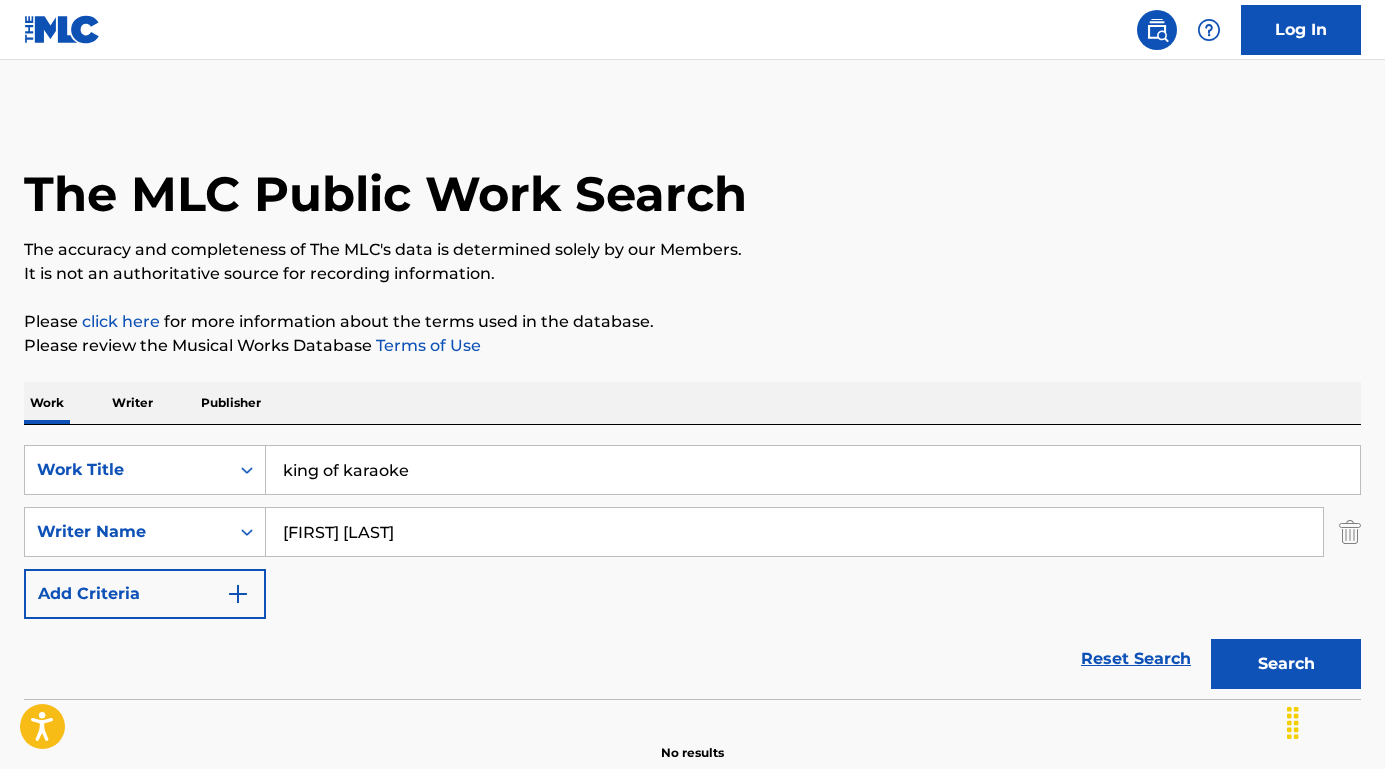 type on "[FIRST] [LAST]" 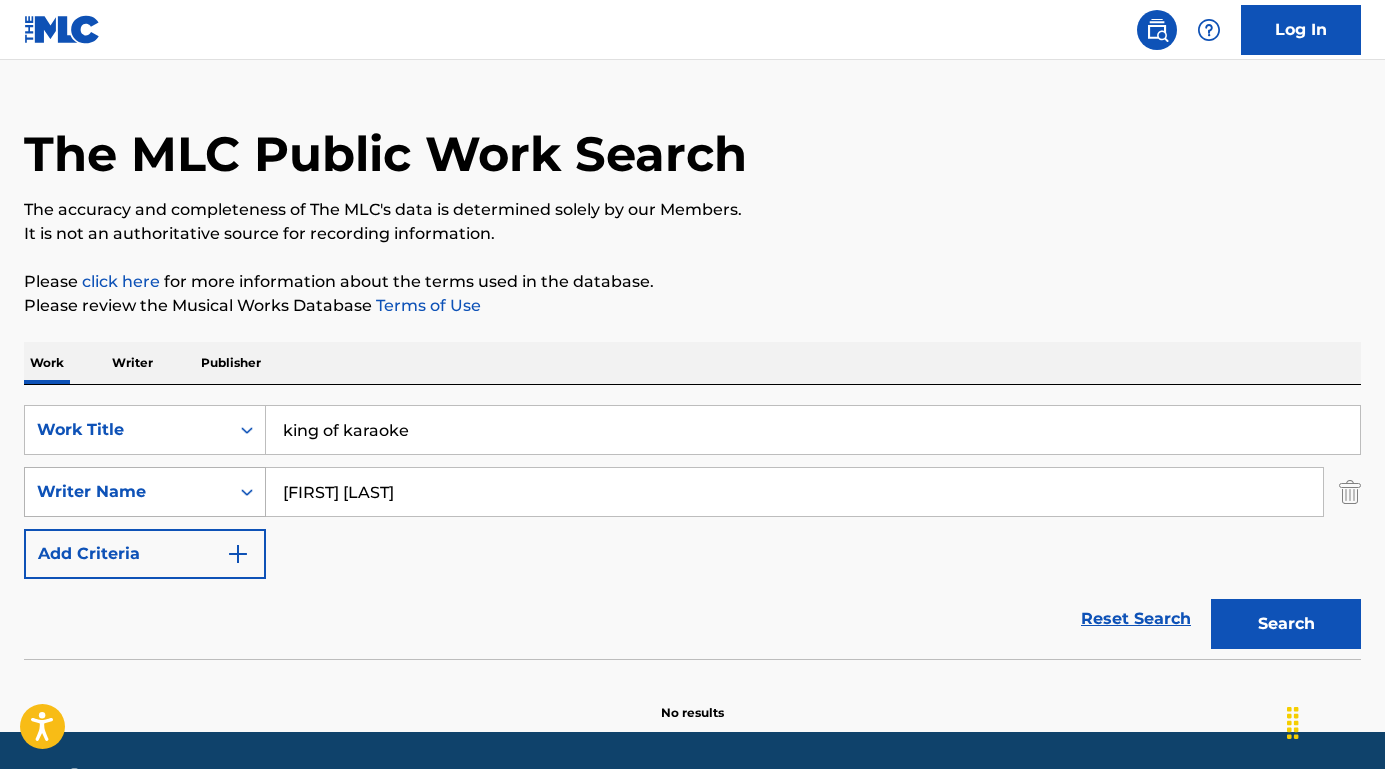 drag, startPoint x: 422, startPoint y: 509, endPoint x: 180, endPoint y: 482, distance: 243.50154 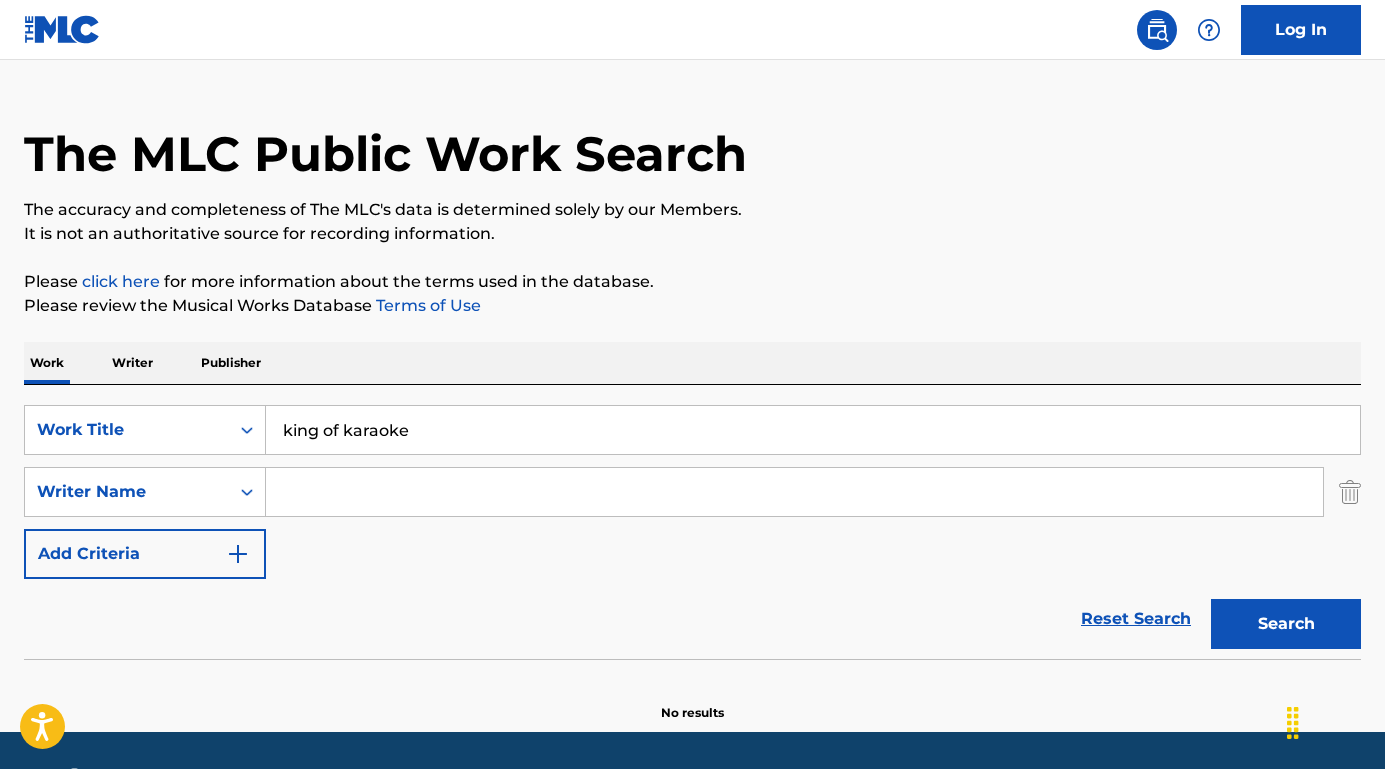 type 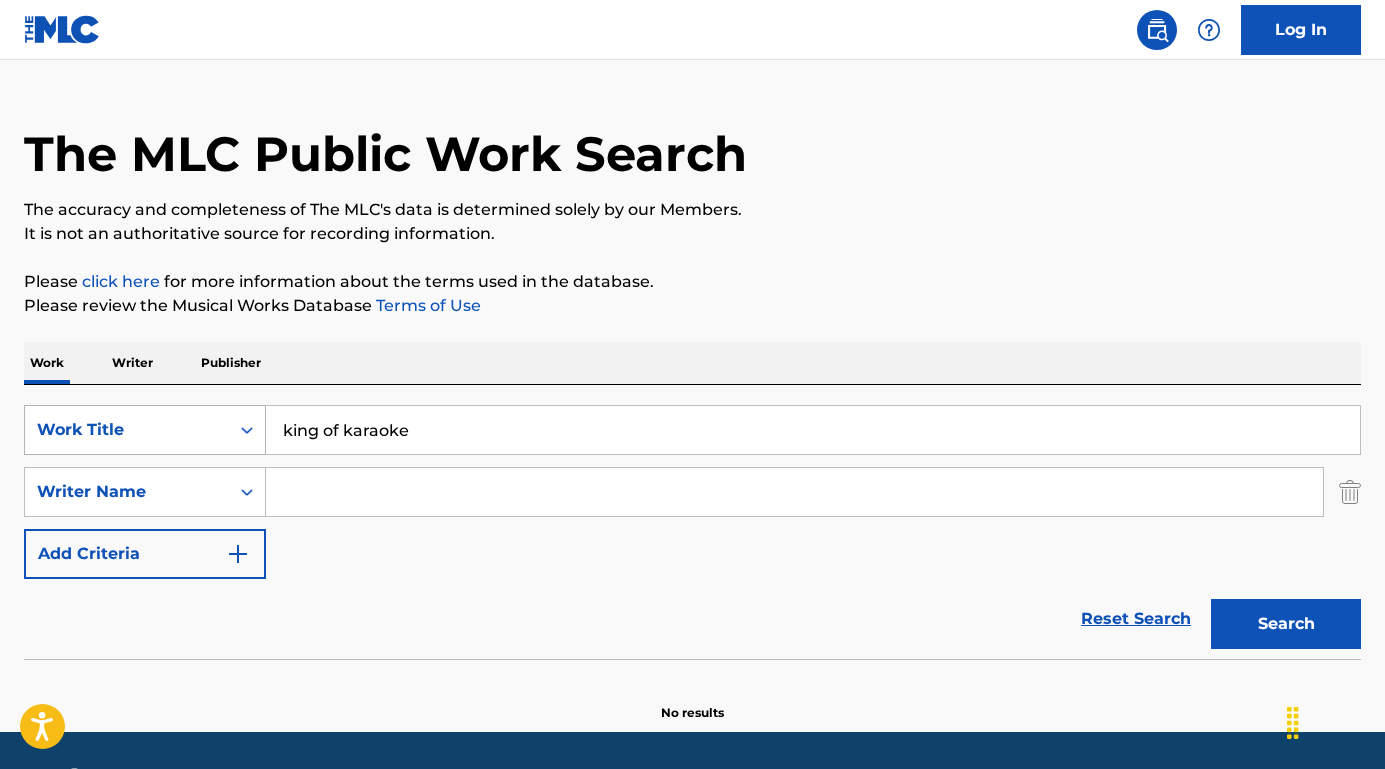 drag, startPoint x: 450, startPoint y: 443, endPoint x: 233, endPoint y: 434, distance: 217.18655 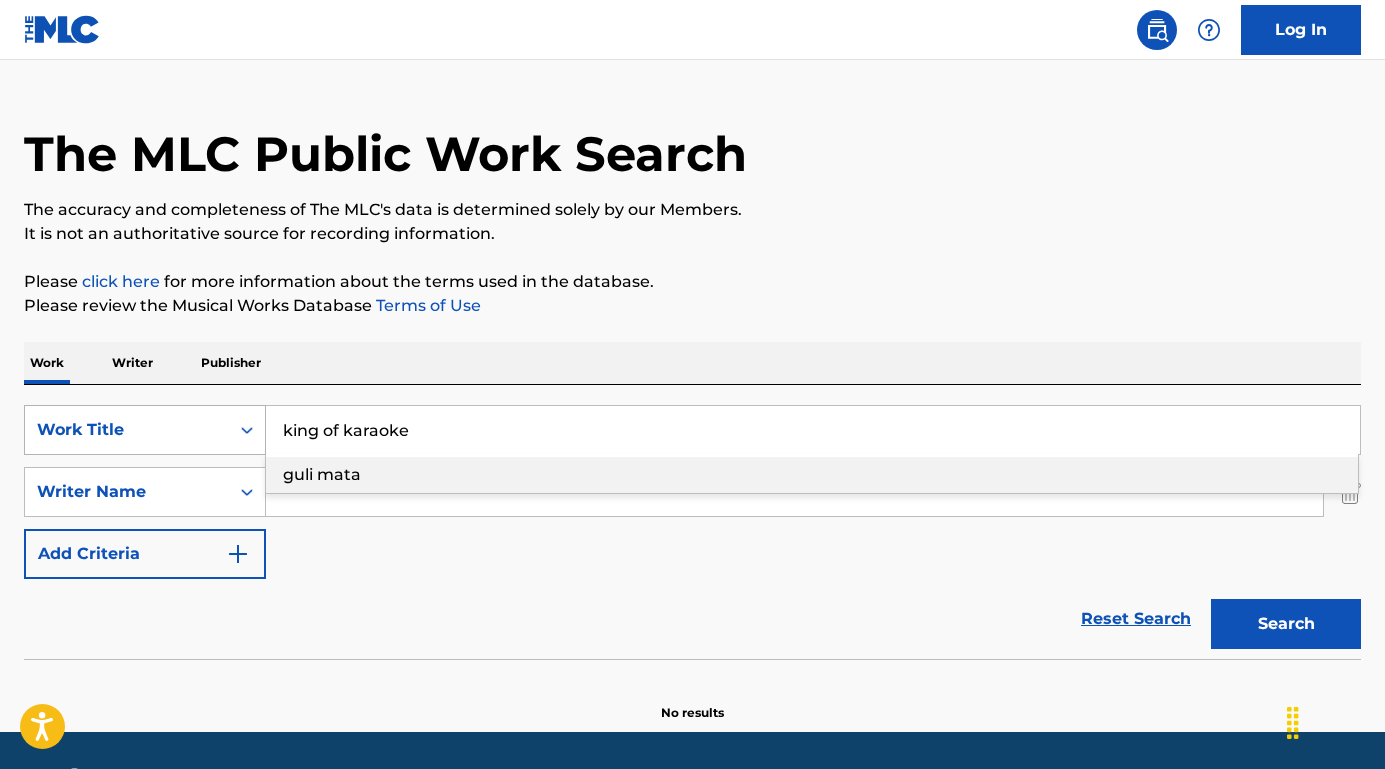 drag, startPoint x: 439, startPoint y: 422, endPoint x: 206, endPoint y: 426, distance: 233.03433 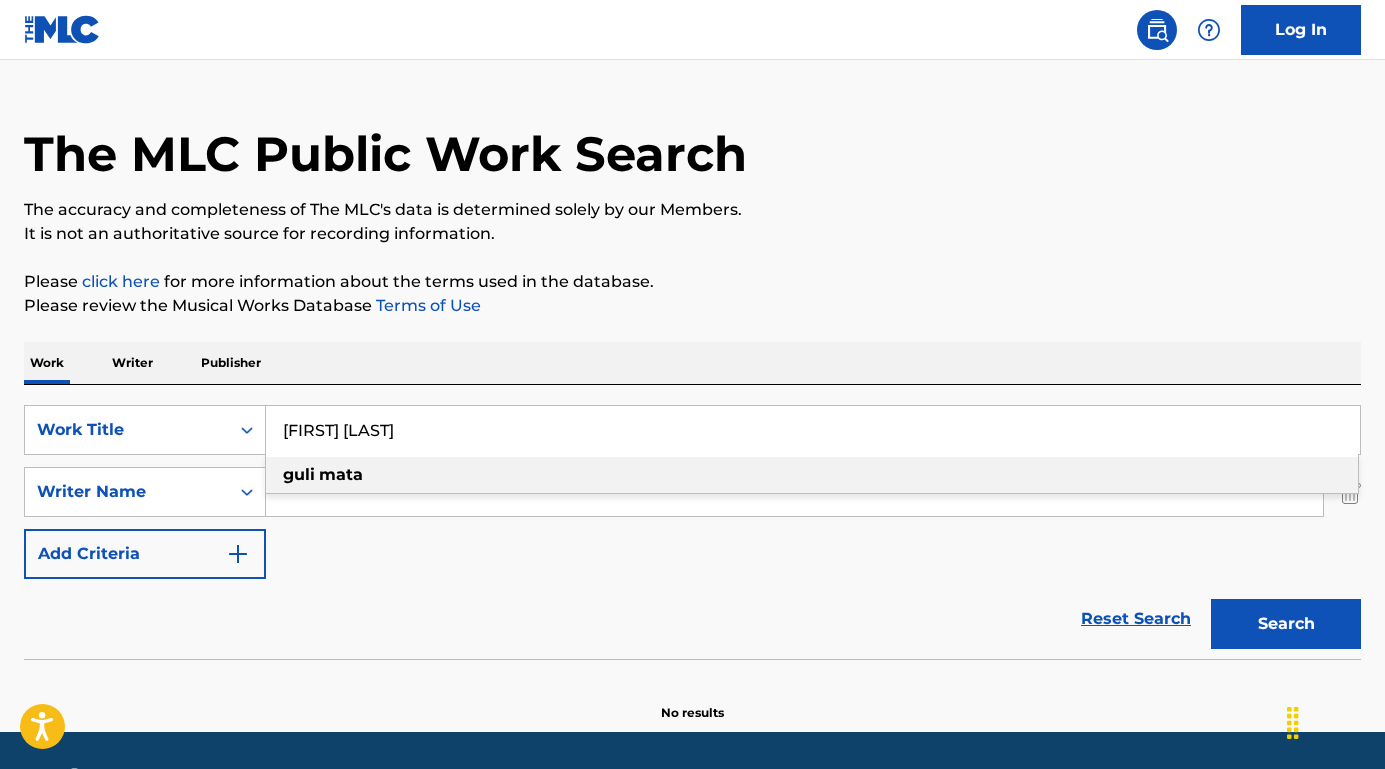 type on "[FIRST] [LAST]" 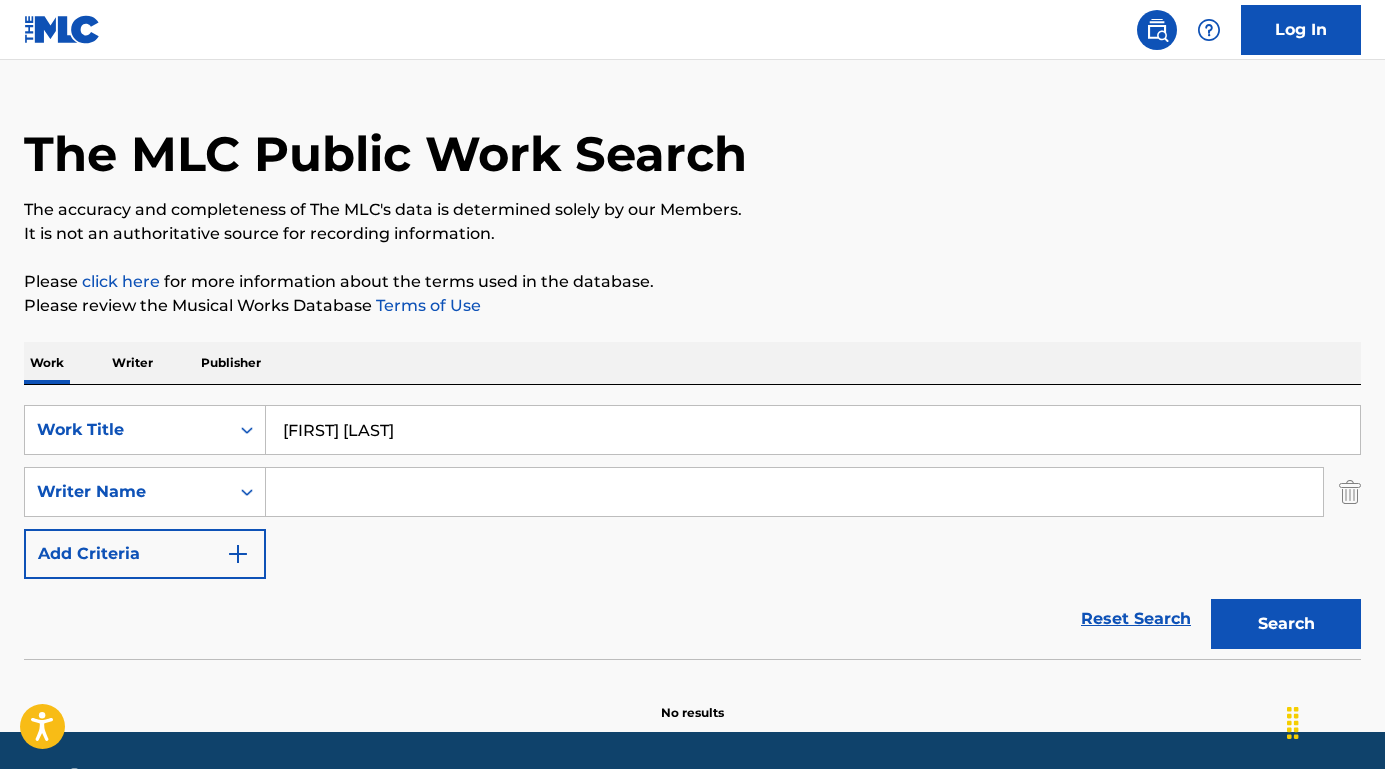 click on "Search" at bounding box center (1286, 624) 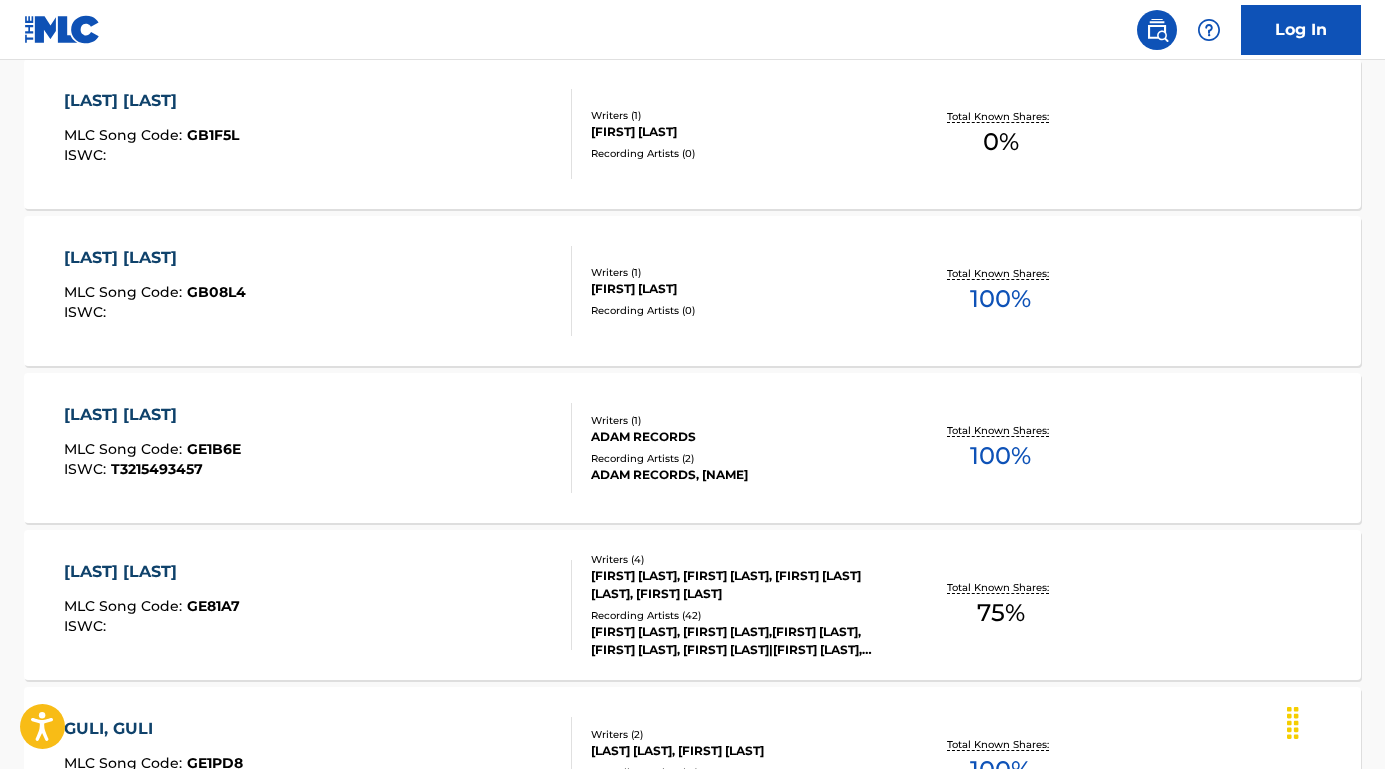 scroll, scrollTop: 684, scrollLeft: 0, axis: vertical 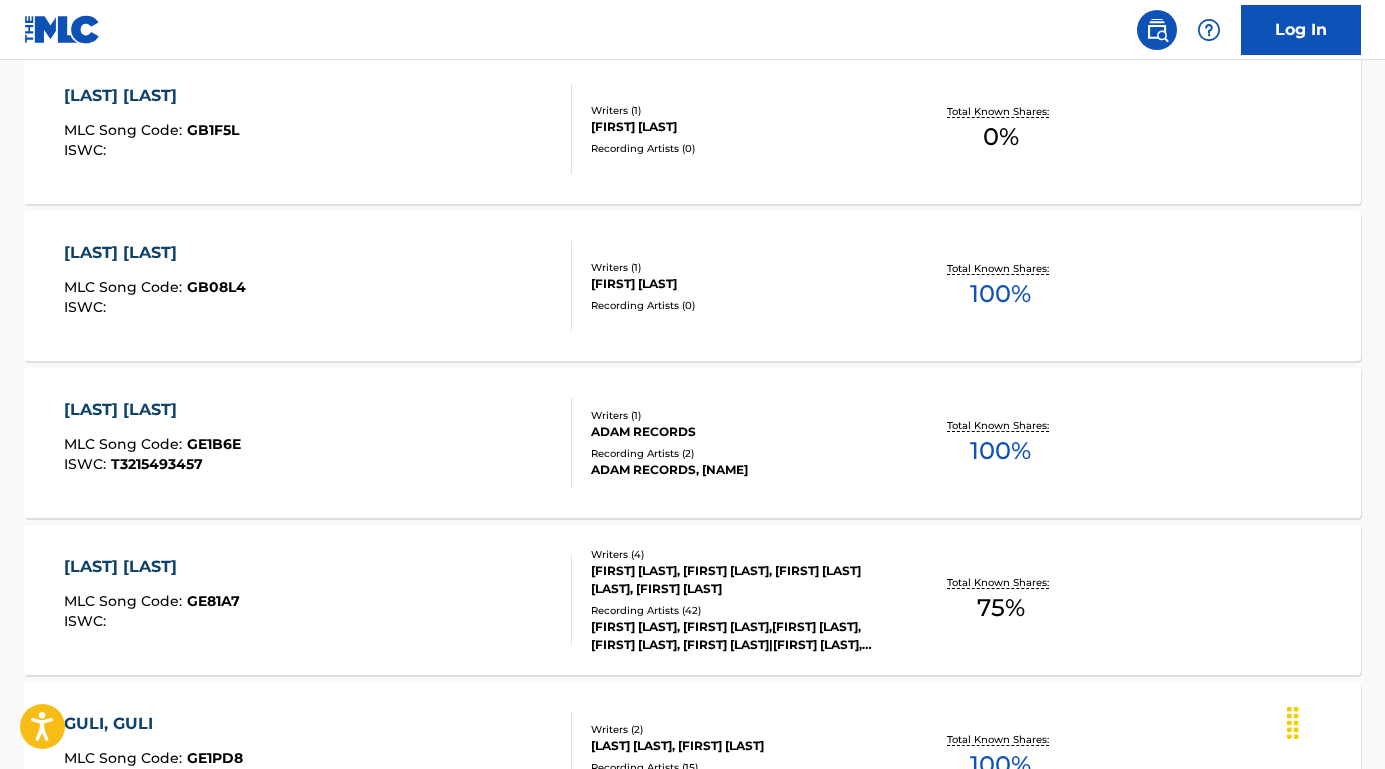 click on "[LAST] [LAST]" at bounding box center (152, 567) 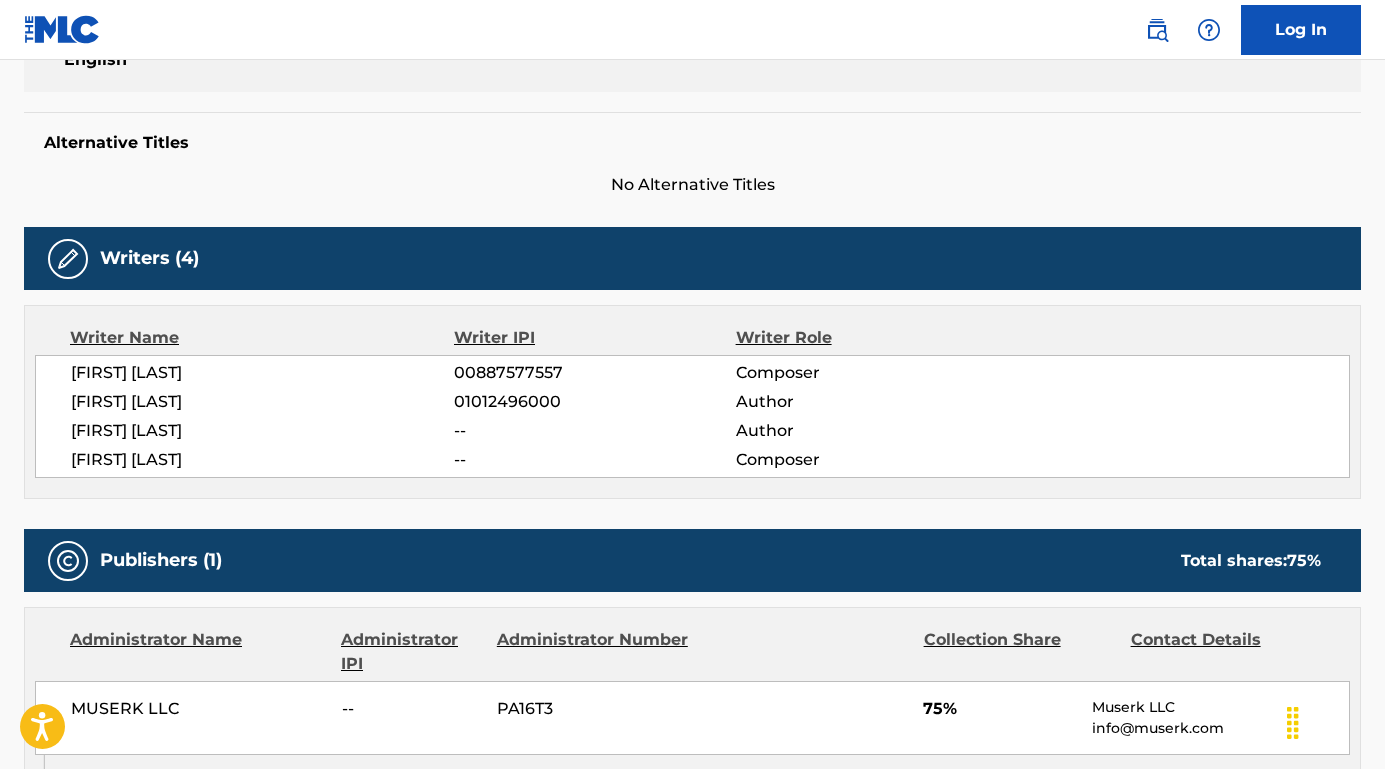 scroll, scrollTop: 652, scrollLeft: 0, axis: vertical 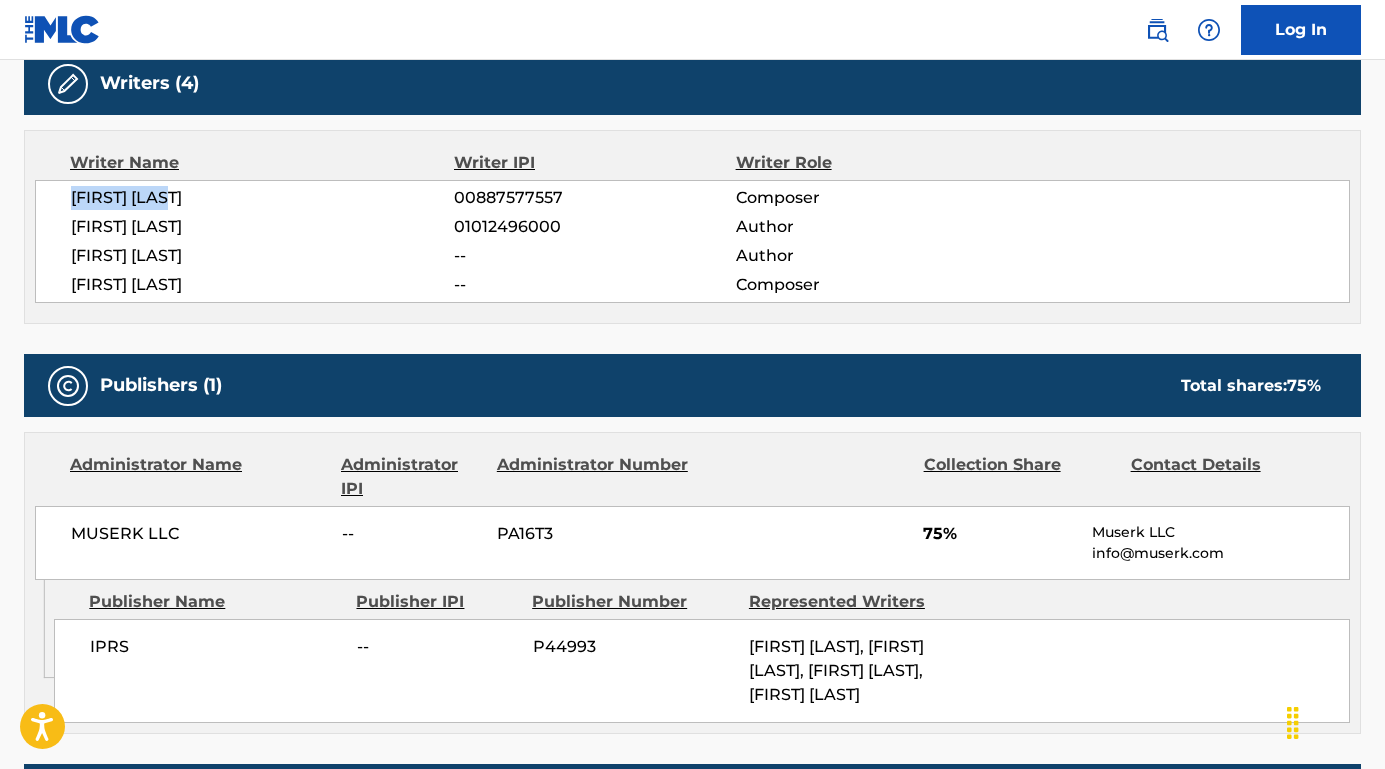 drag, startPoint x: 232, startPoint y: 203, endPoint x: 6, endPoint y: 199, distance: 226.0354 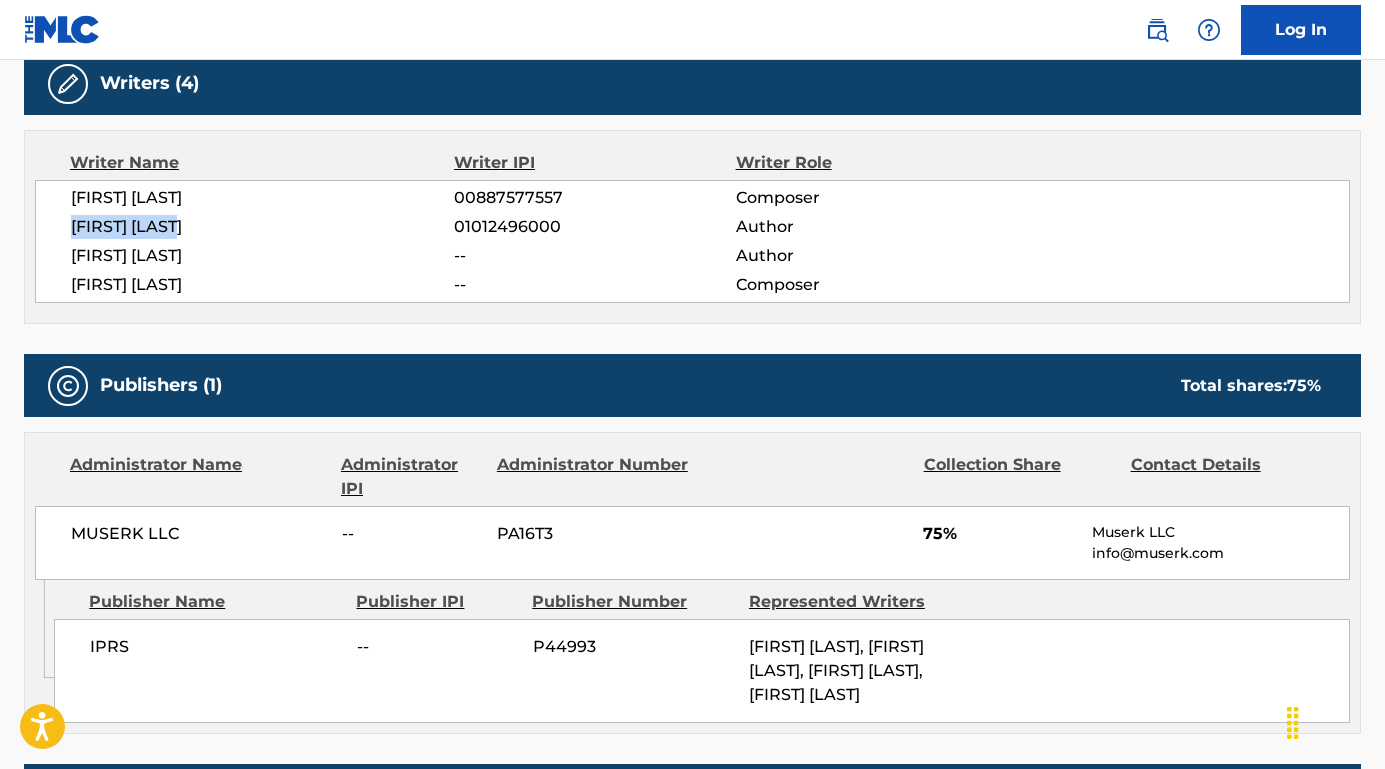 drag, startPoint x: 210, startPoint y: 223, endPoint x: 38, endPoint y: 222, distance: 172.00291 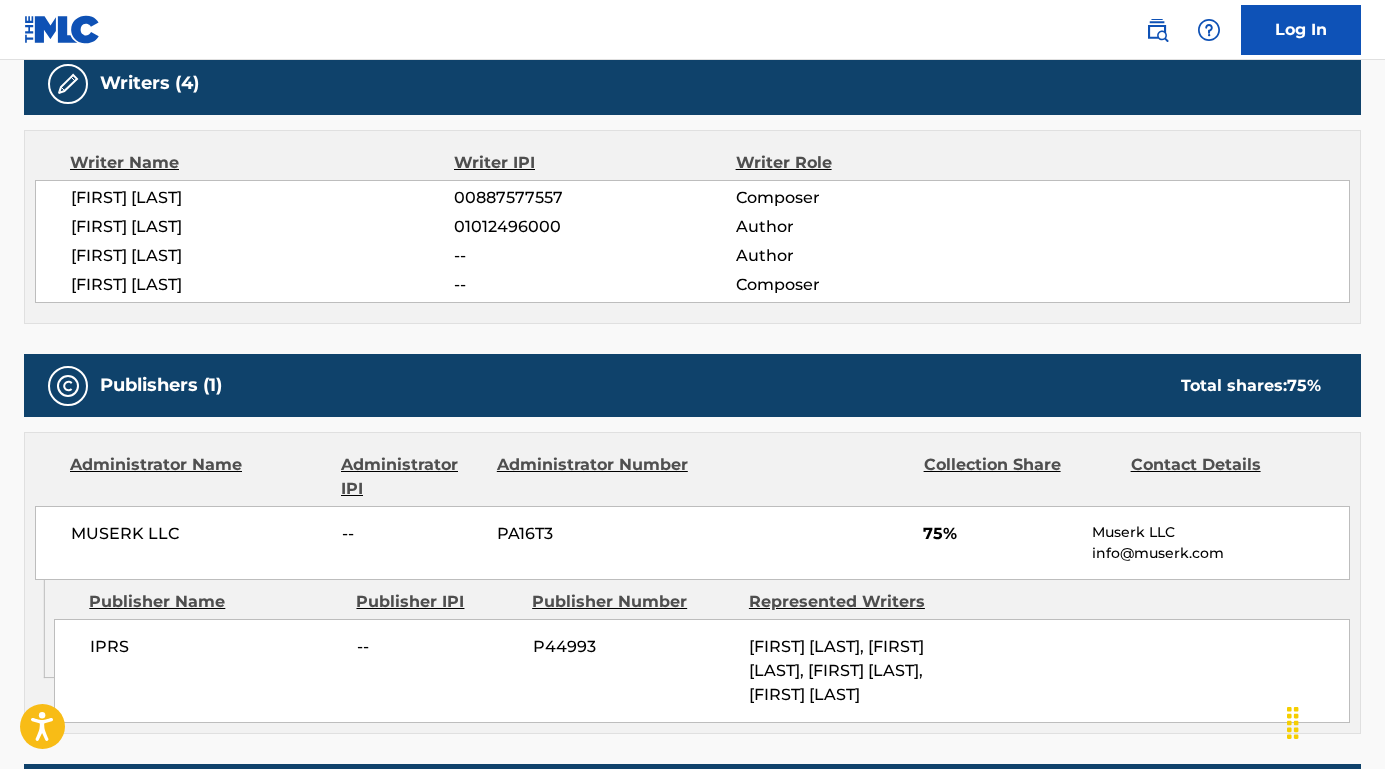 click on "[FIRST] [LAST]" at bounding box center [262, 285] 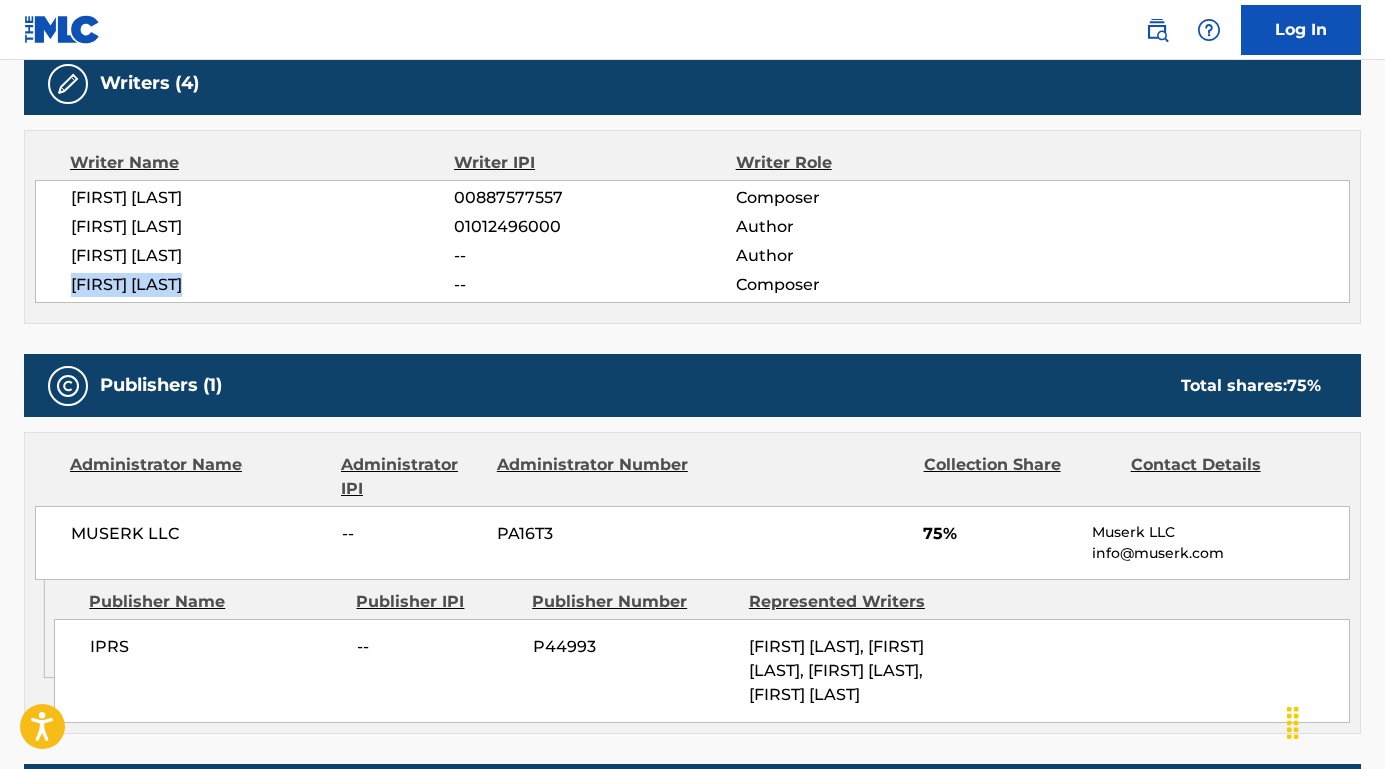drag, startPoint x: 287, startPoint y: 292, endPoint x: 70, endPoint y: 288, distance: 217.03687 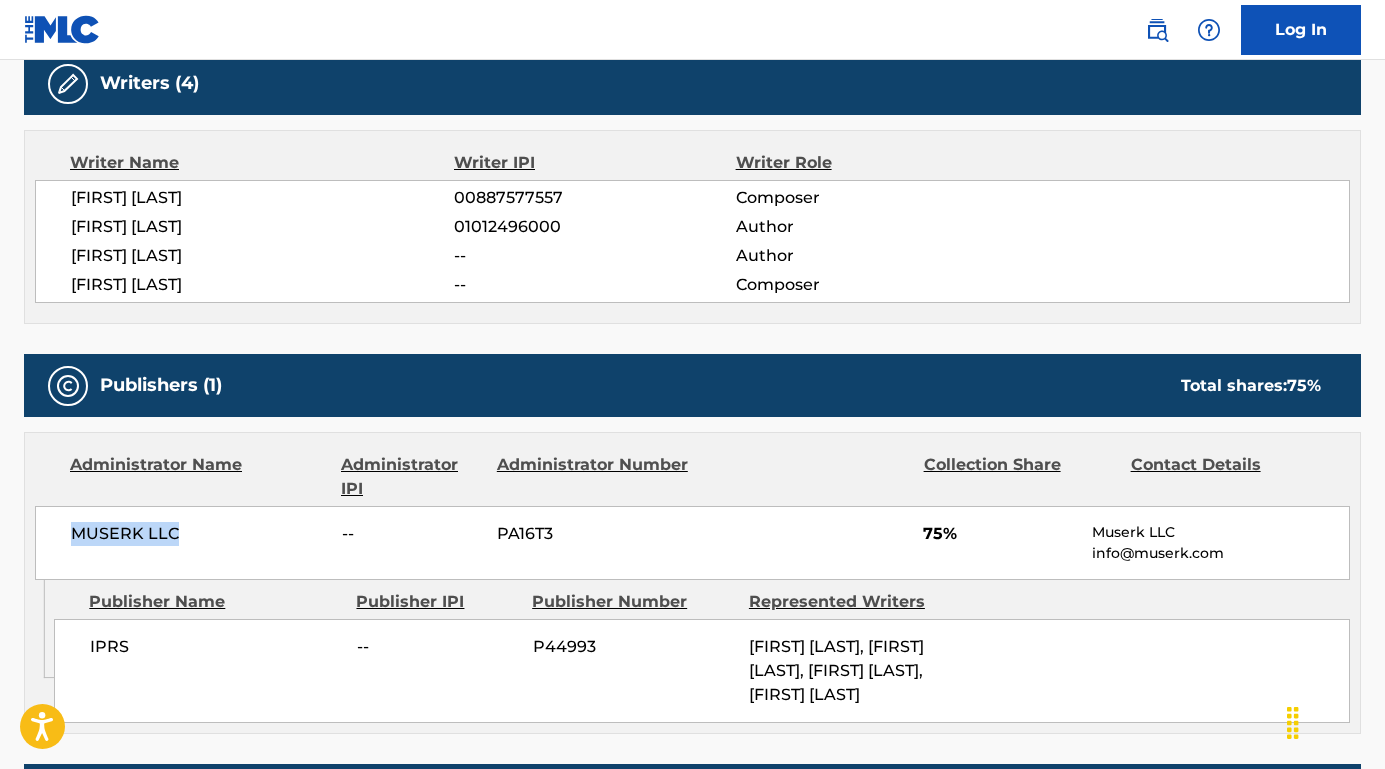 drag, startPoint x: 198, startPoint y: 535, endPoint x: 61, endPoint y: 533, distance: 137.0146 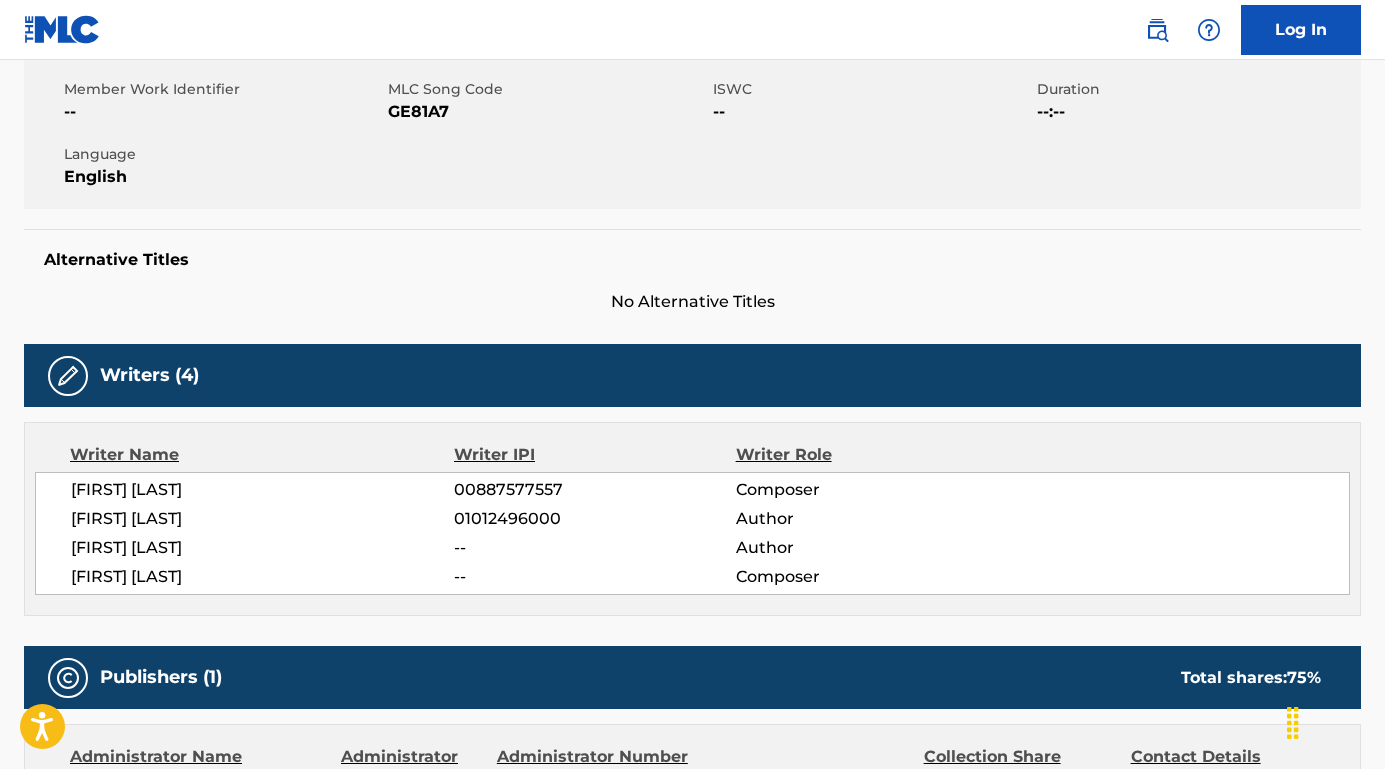 scroll, scrollTop: 87, scrollLeft: 0, axis: vertical 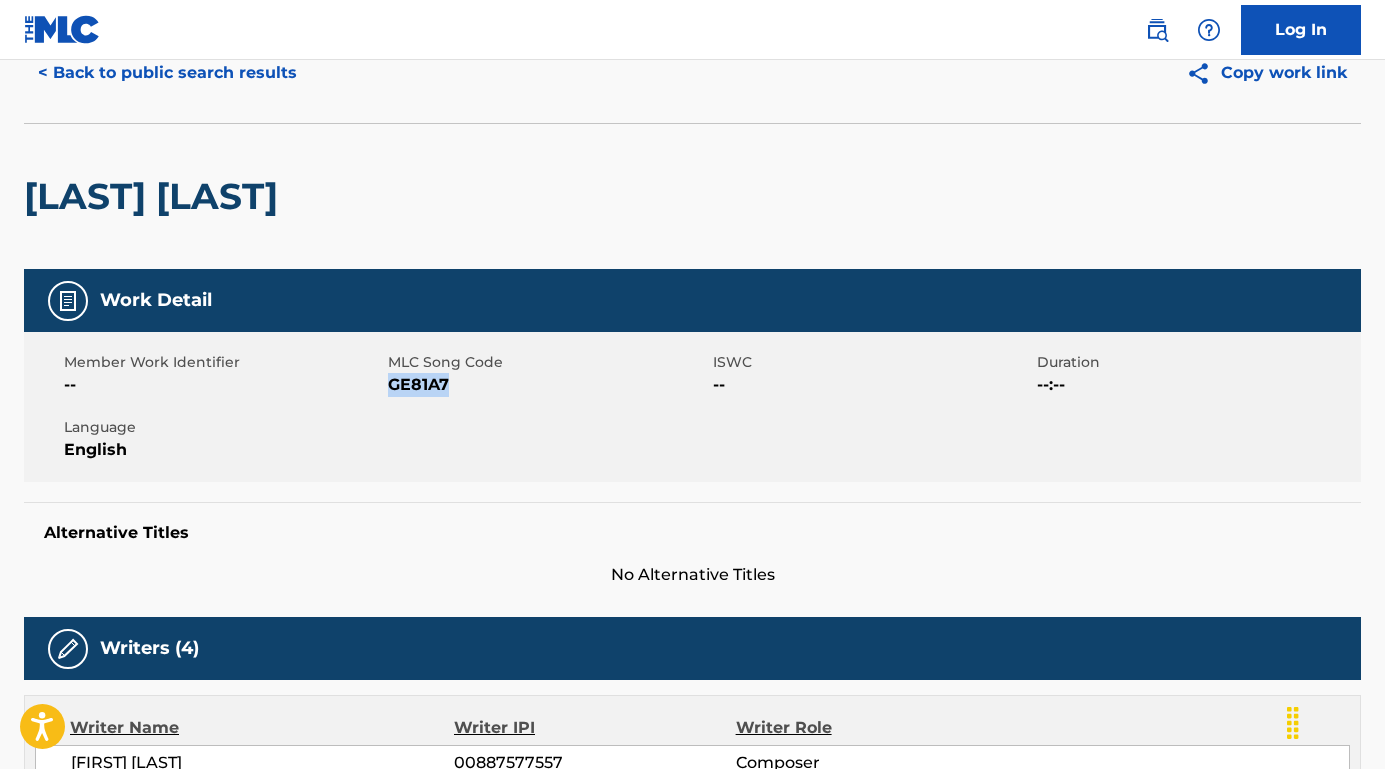 drag, startPoint x: 500, startPoint y: 380, endPoint x: 389, endPoint y: 383, distance: 111.040535 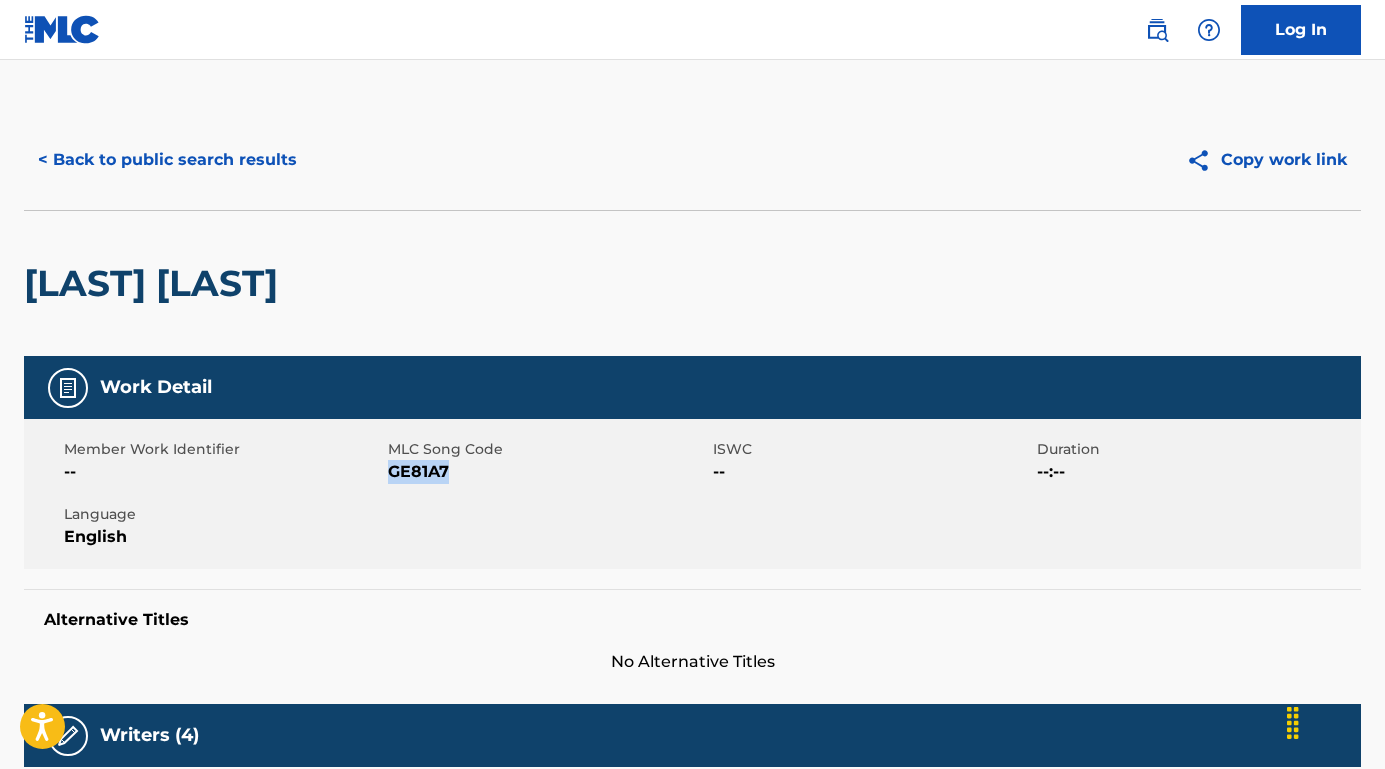 scroll, scrollTop: -2, scrollLeft: 0, axis: vertical 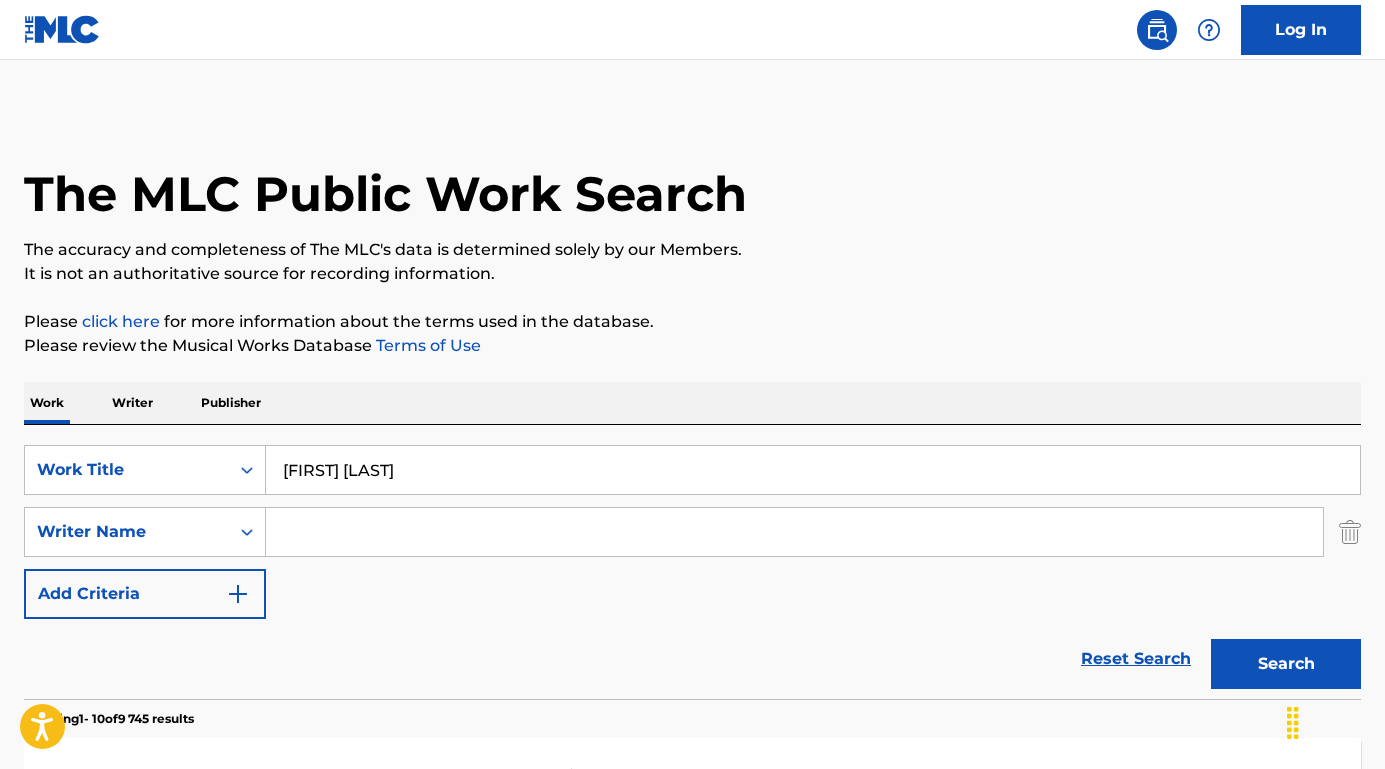 click at bounding box center (794, 532) 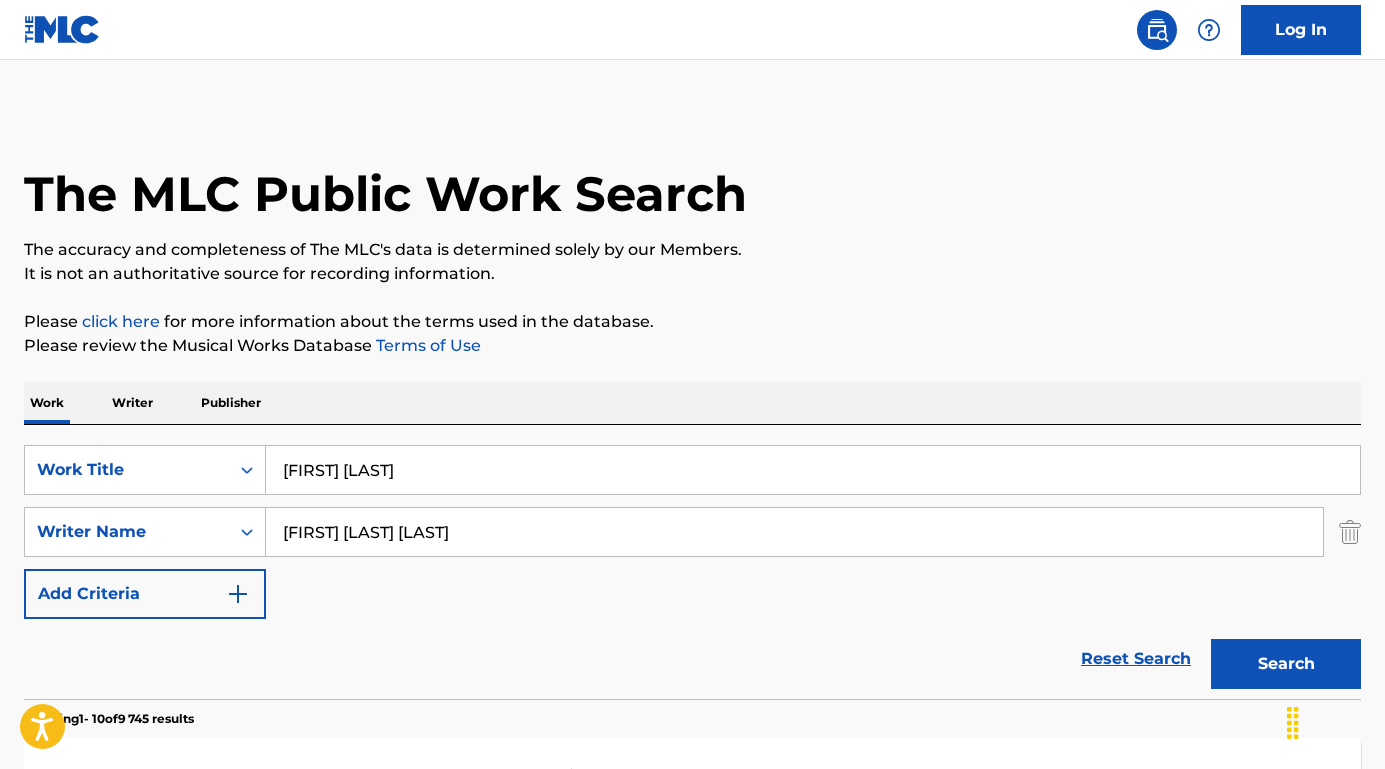 type on "[FIRST] [LAST] [LAST]" 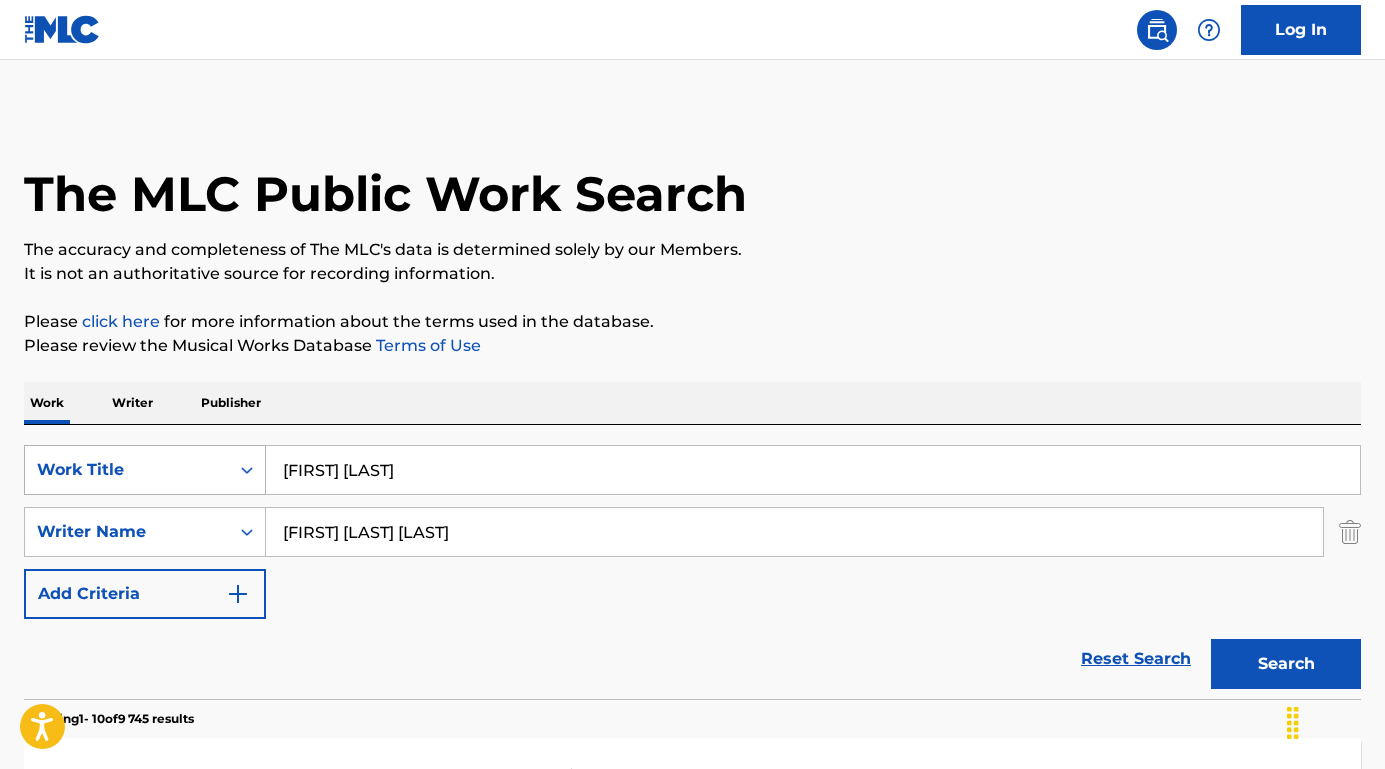 drag, startPoint x: 388, startPoint y: 467, endPoint x: 159, endPoint y: 467, distance: 229 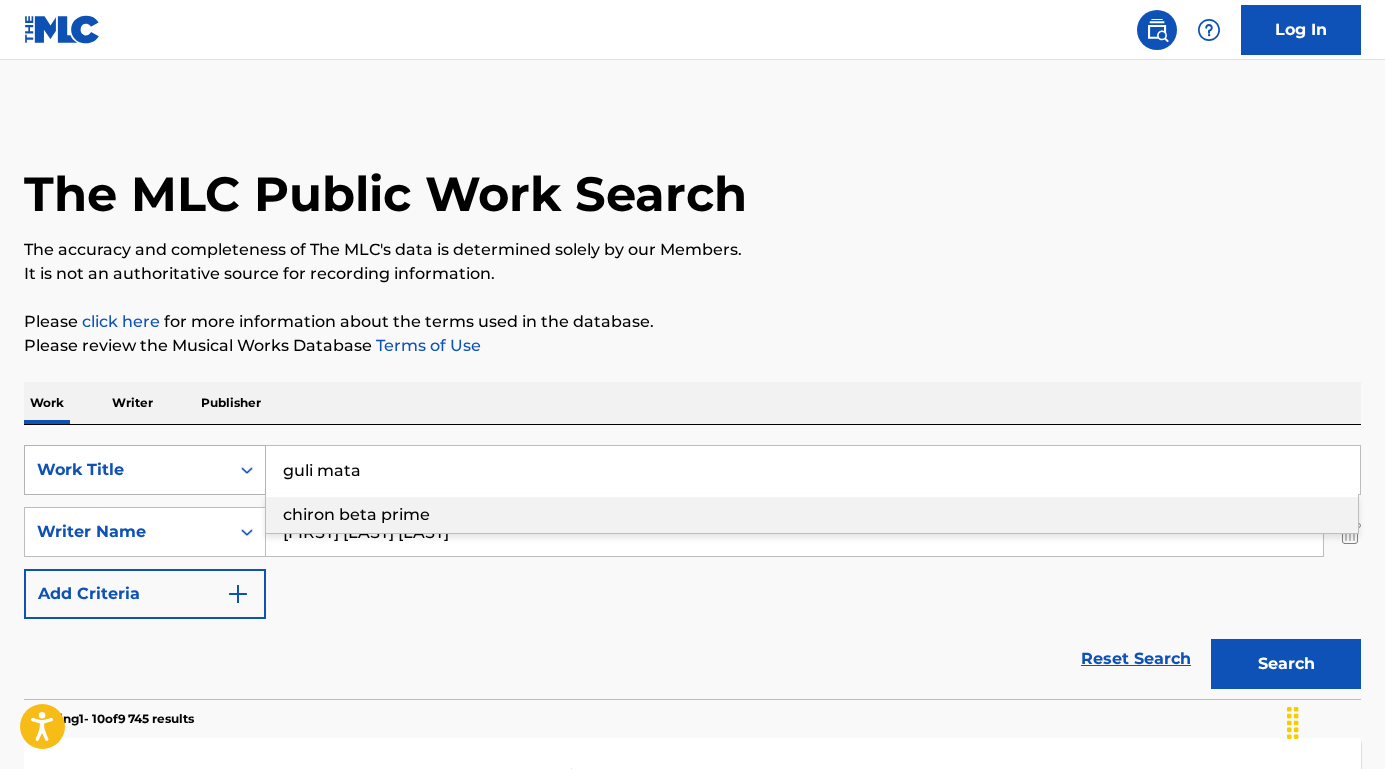drag, startPoint x: 412, startPoint y: 473, endPoint x: 97, endPoint y: 460, distance: 315.26813 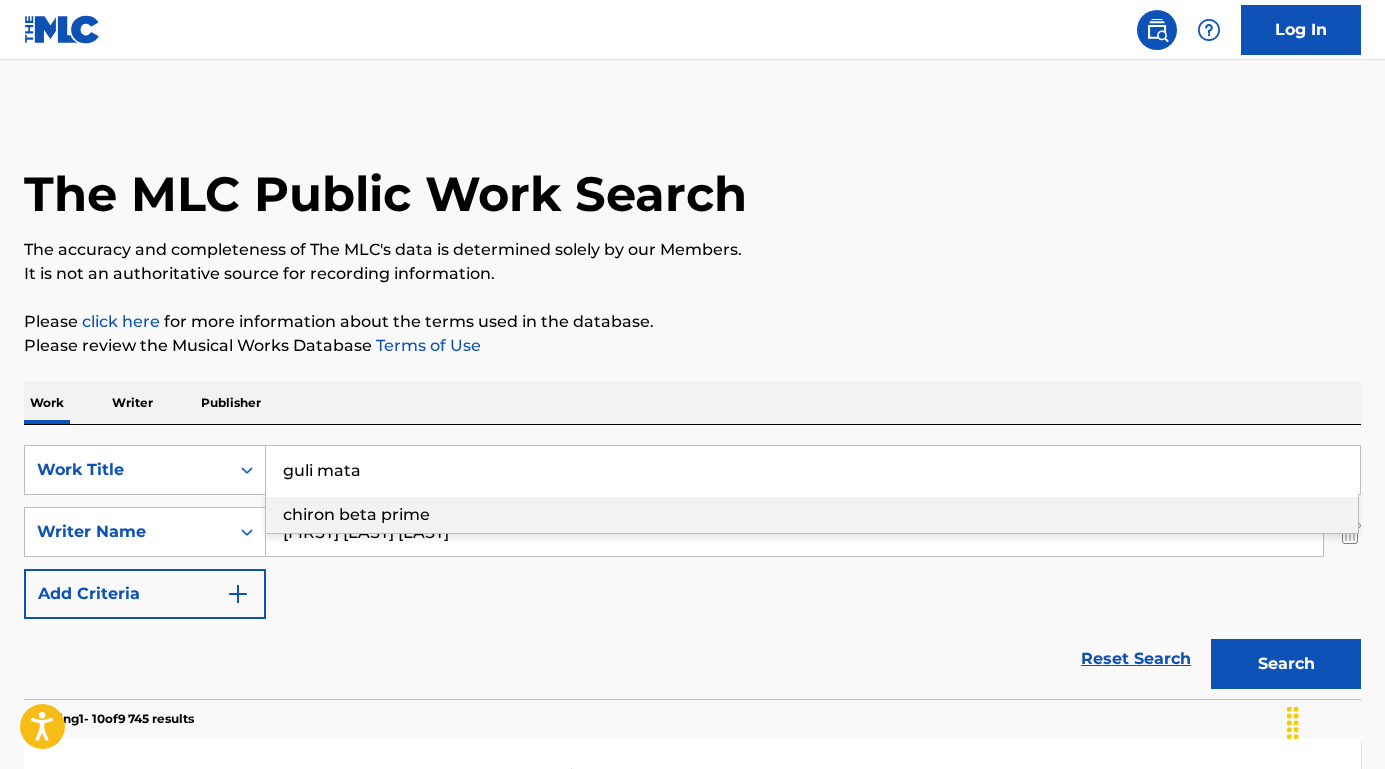 click on "chiron beta prime" at bounding box center [356, 514] 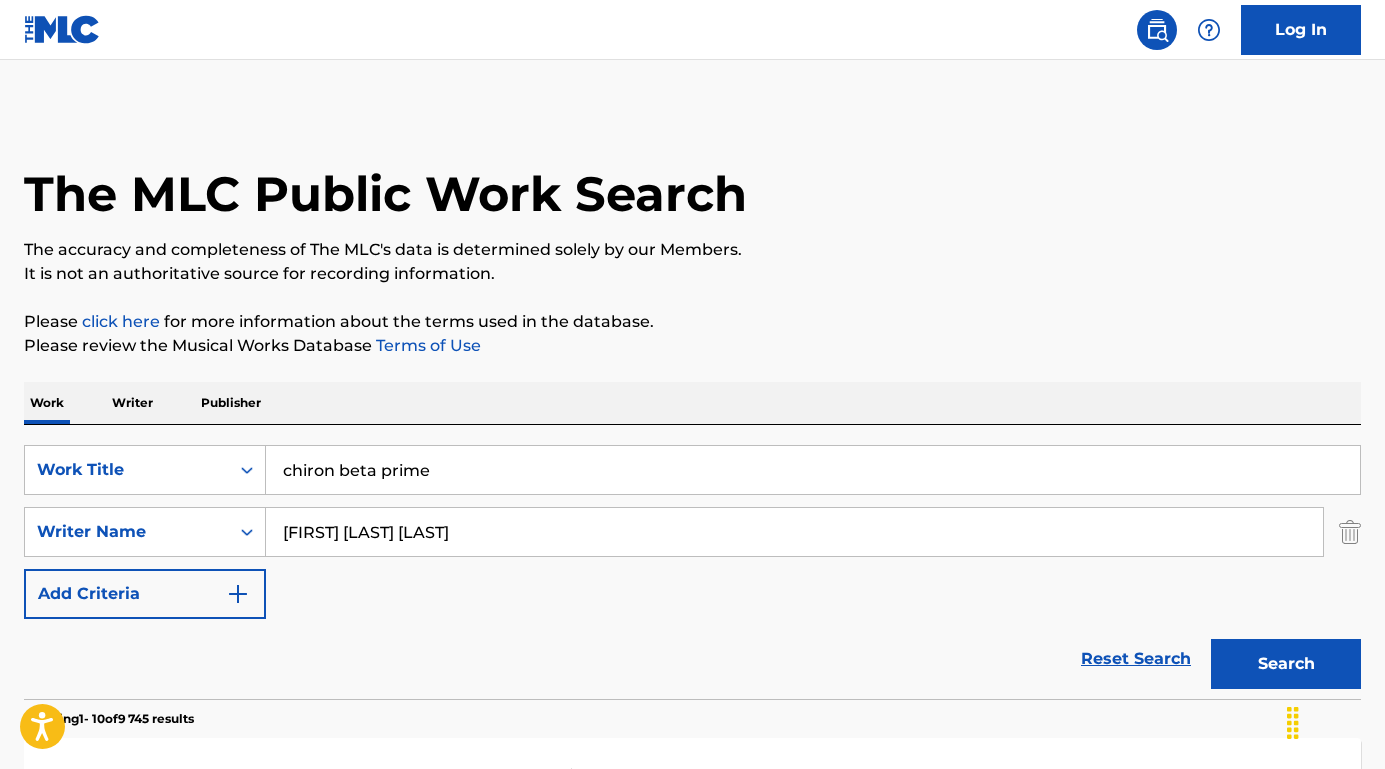 click on "Search" at bounding box center [1286, 664] 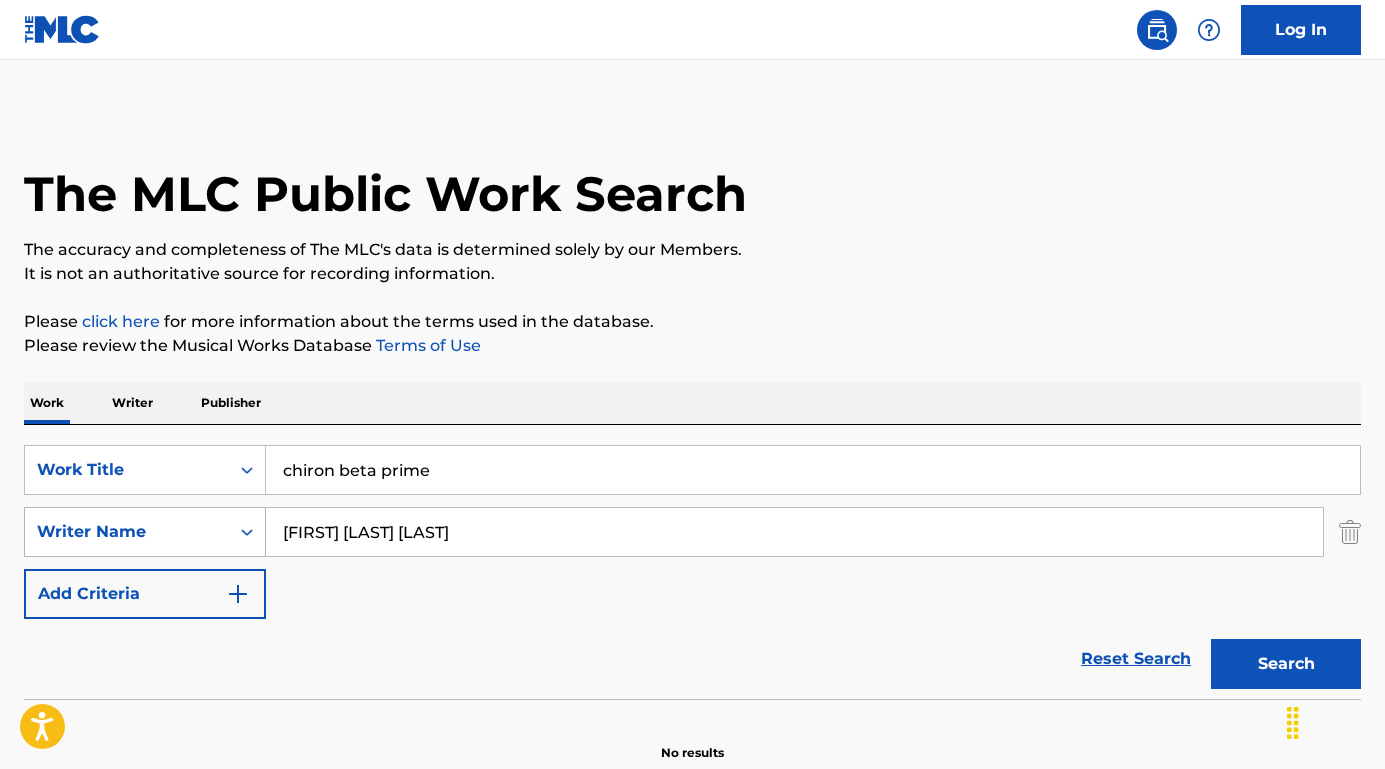 drag, startPoint x: 530, startPoint y: 539, endPoint x: 160, endPoint y: 520, distance: 370.48752 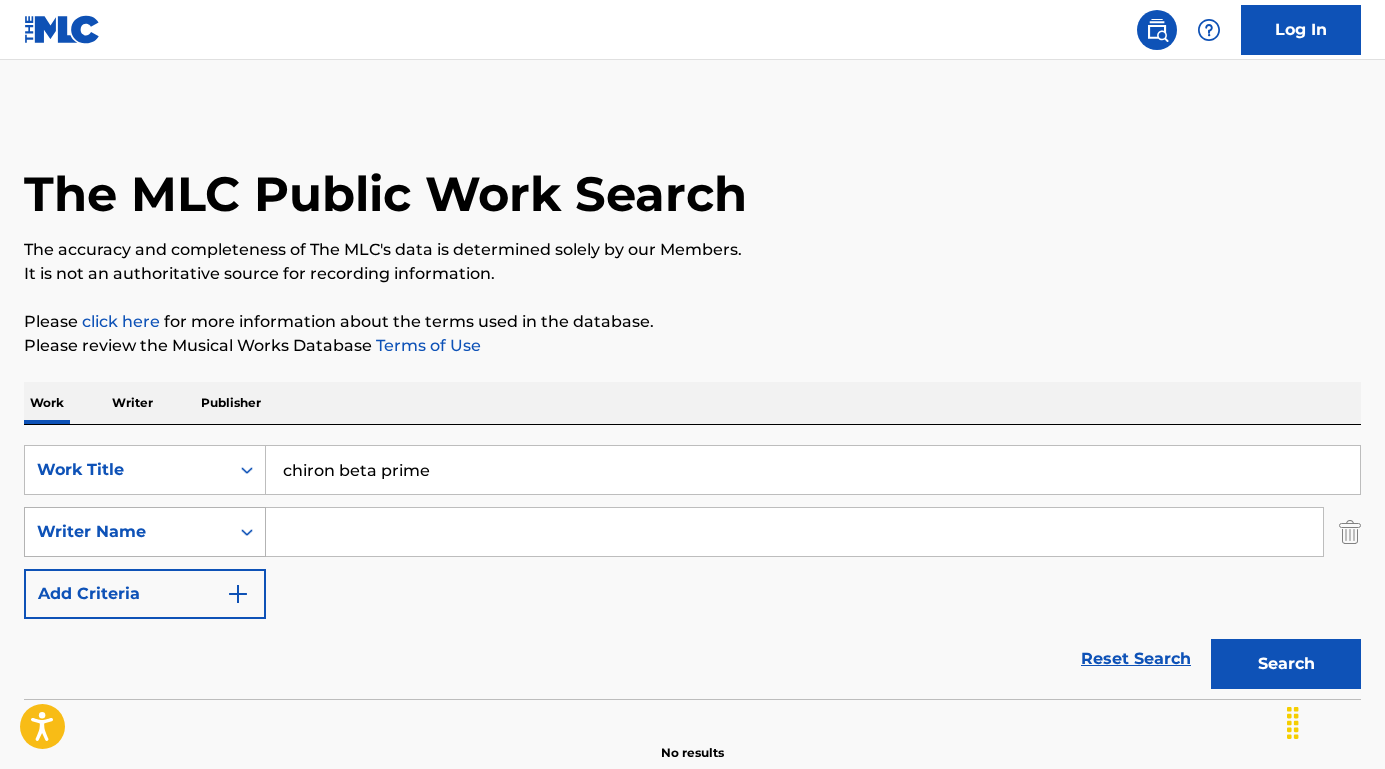 type 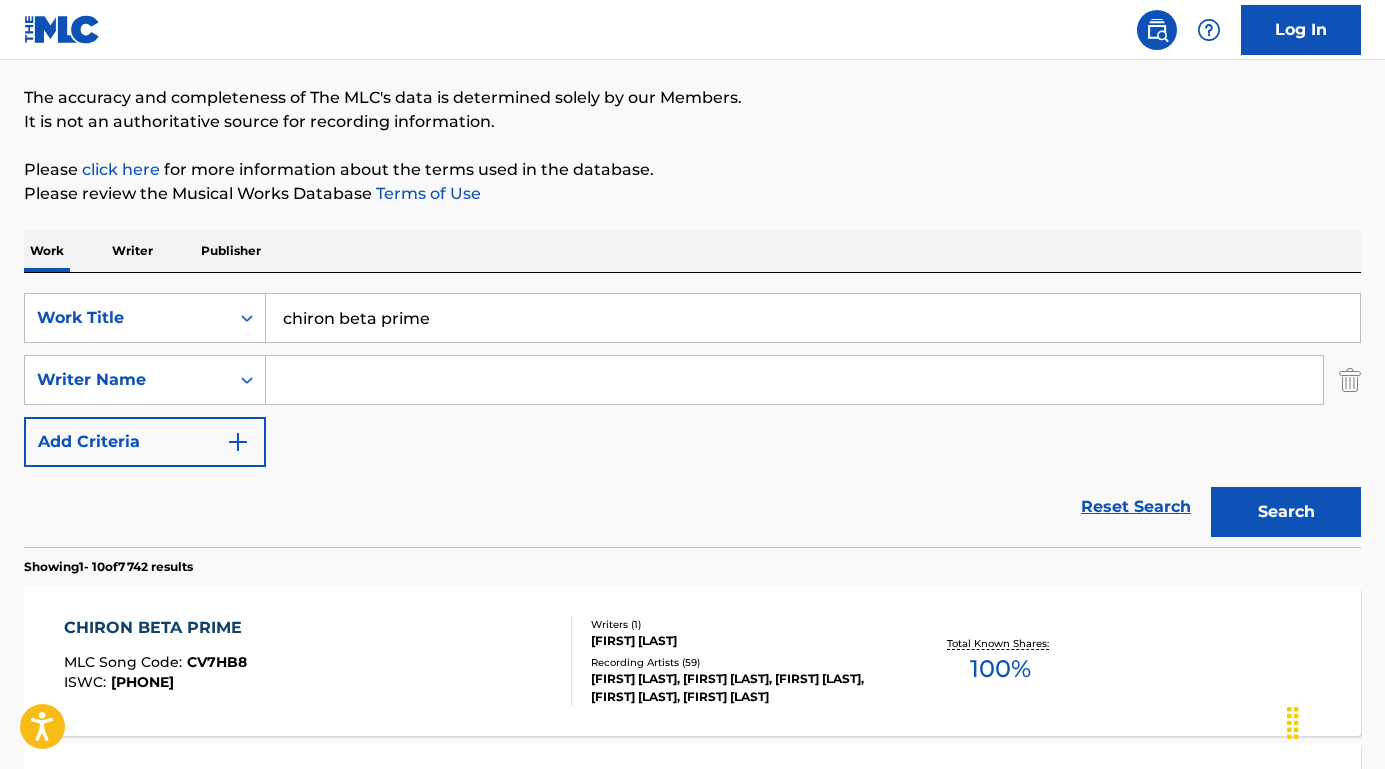 scroll, scrollTop: 171, scrollLeft: 0, axis: vertical 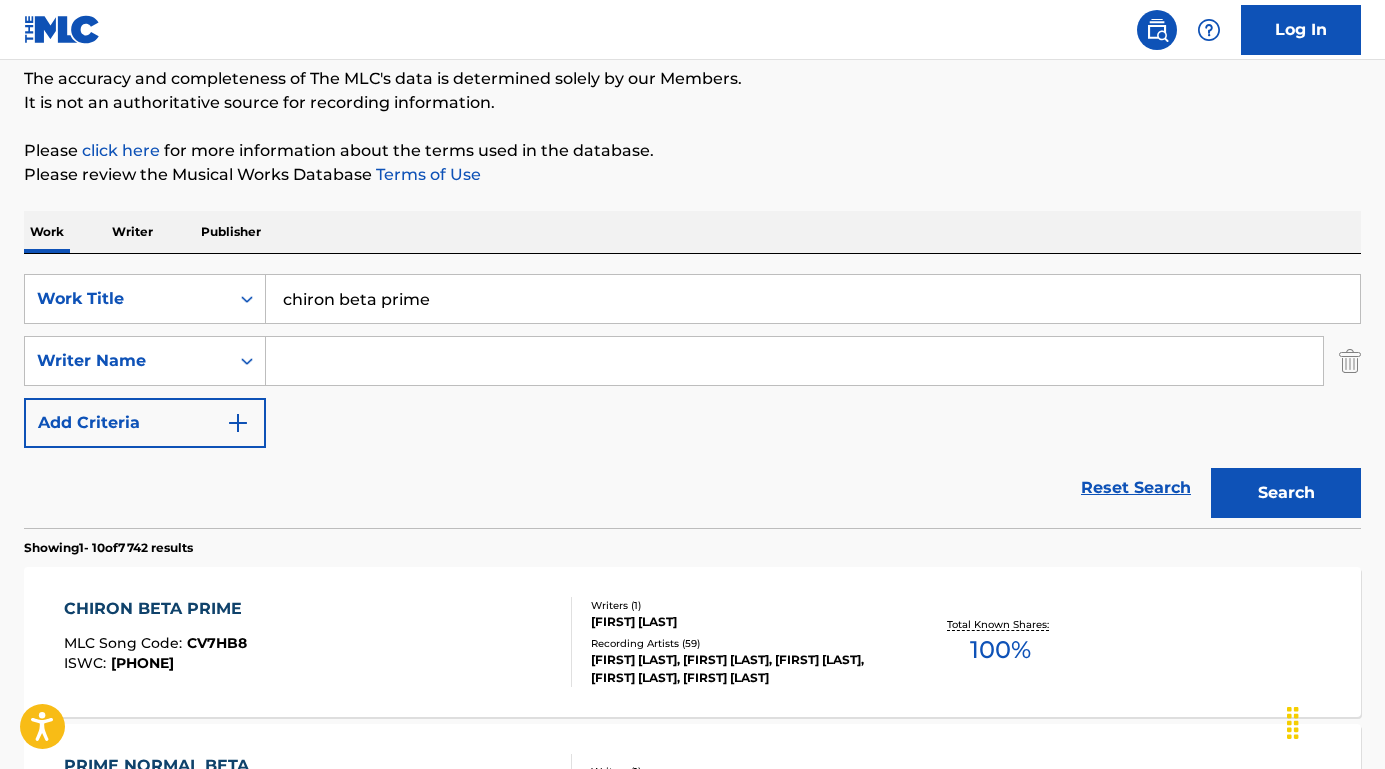 click on "CHIRON BETA PRIME" at bounding box center (158, 609) 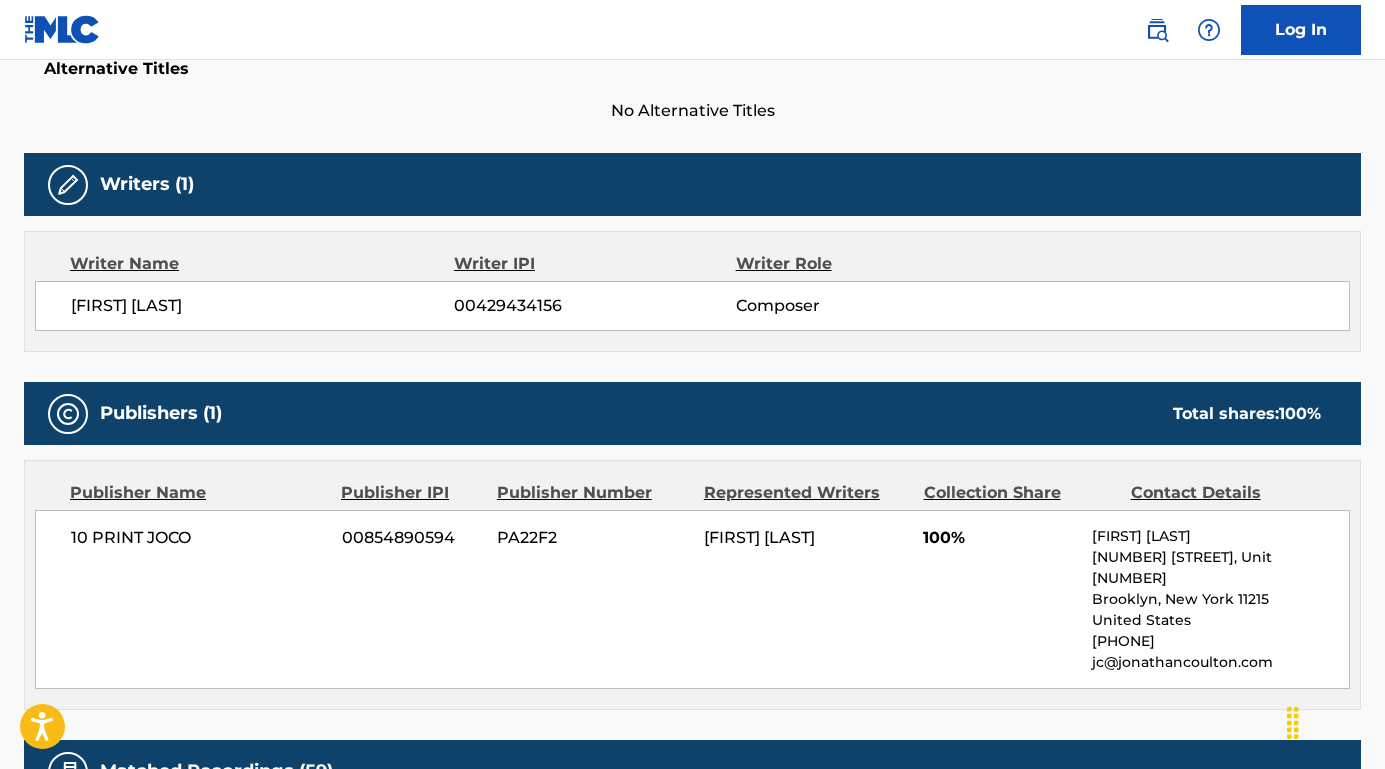 scroll, scrollTop: 640, scrollLeft: 0, axis: vertical 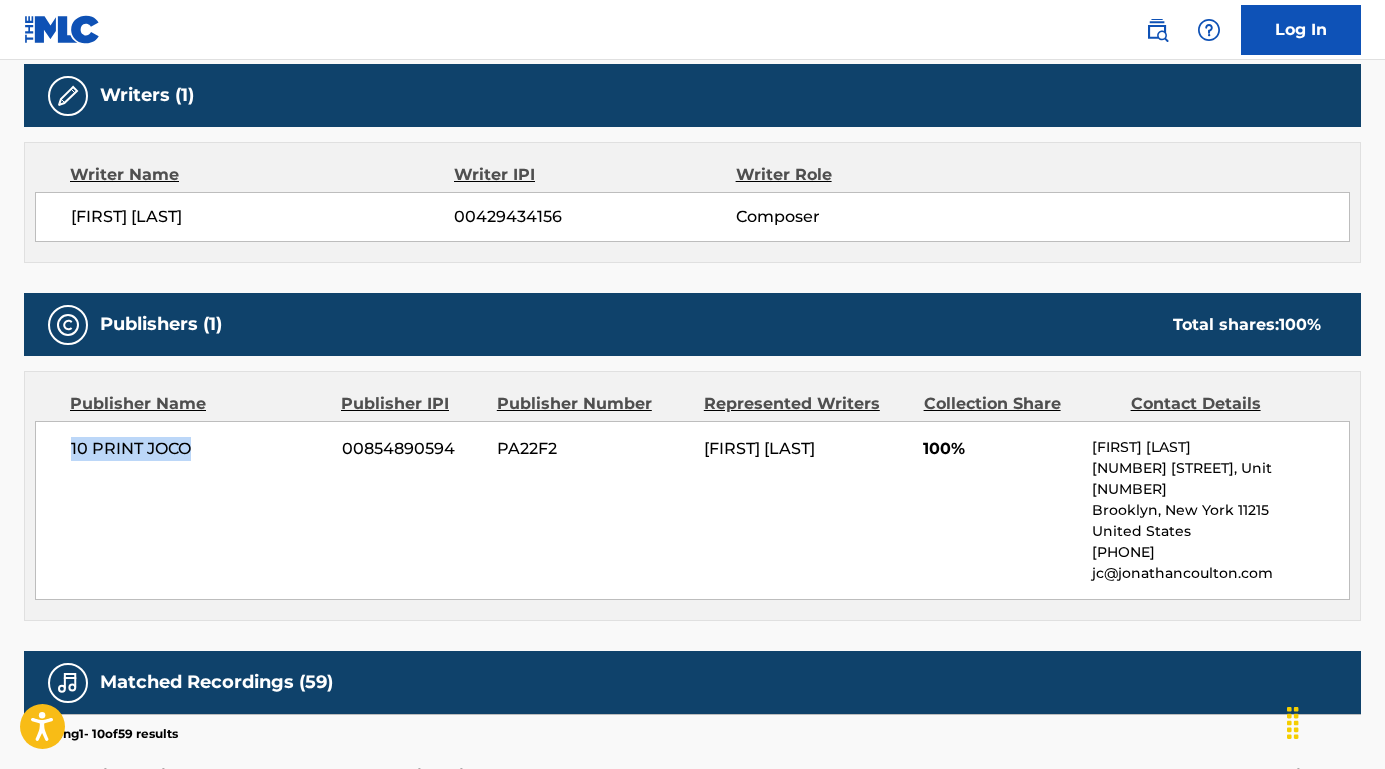 drag, startPoint x: 211, startPoint y: 448, endPoint x: 36, endPoint y: 443, distance: 175.07141 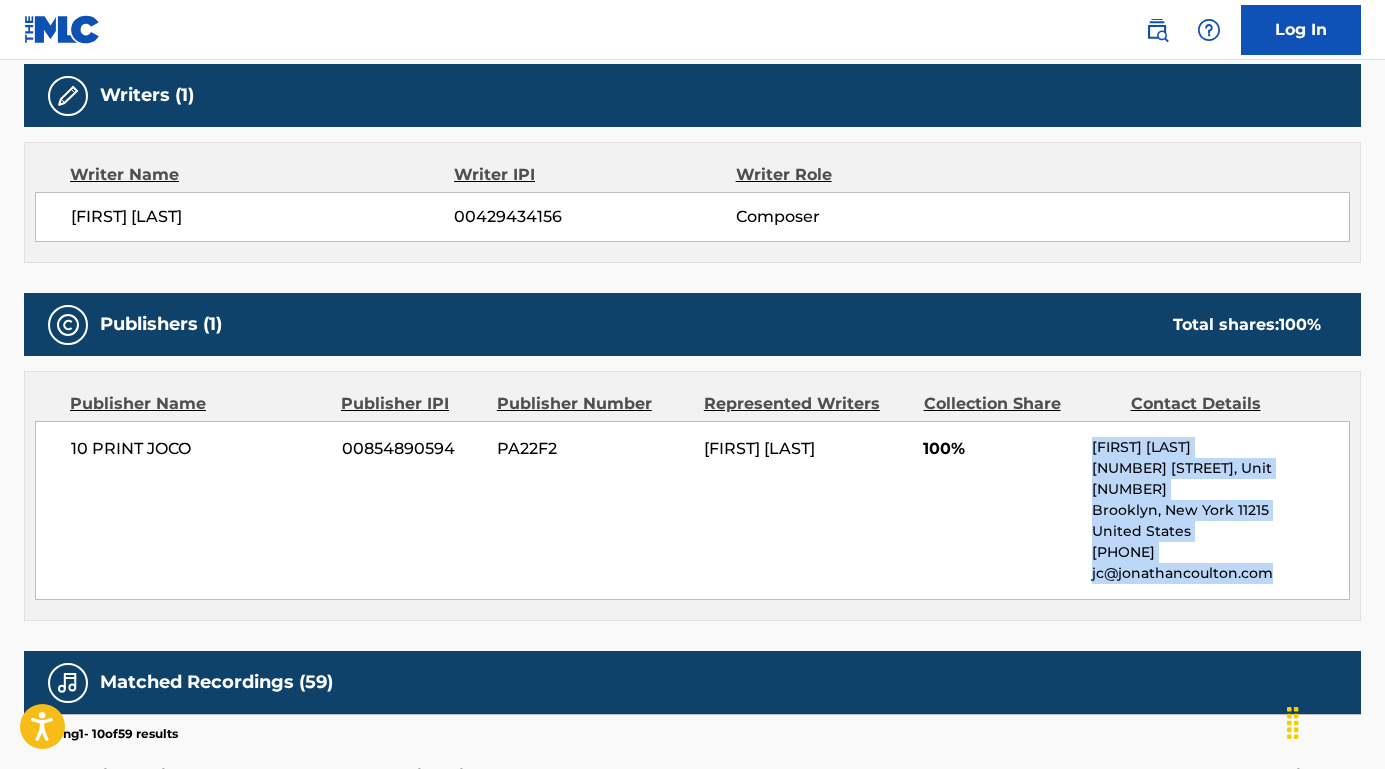 drag, startPoint x: 1295, startPoint y: 560, endPoint x: 1084, endPoint y: 444, distance: 240.78413 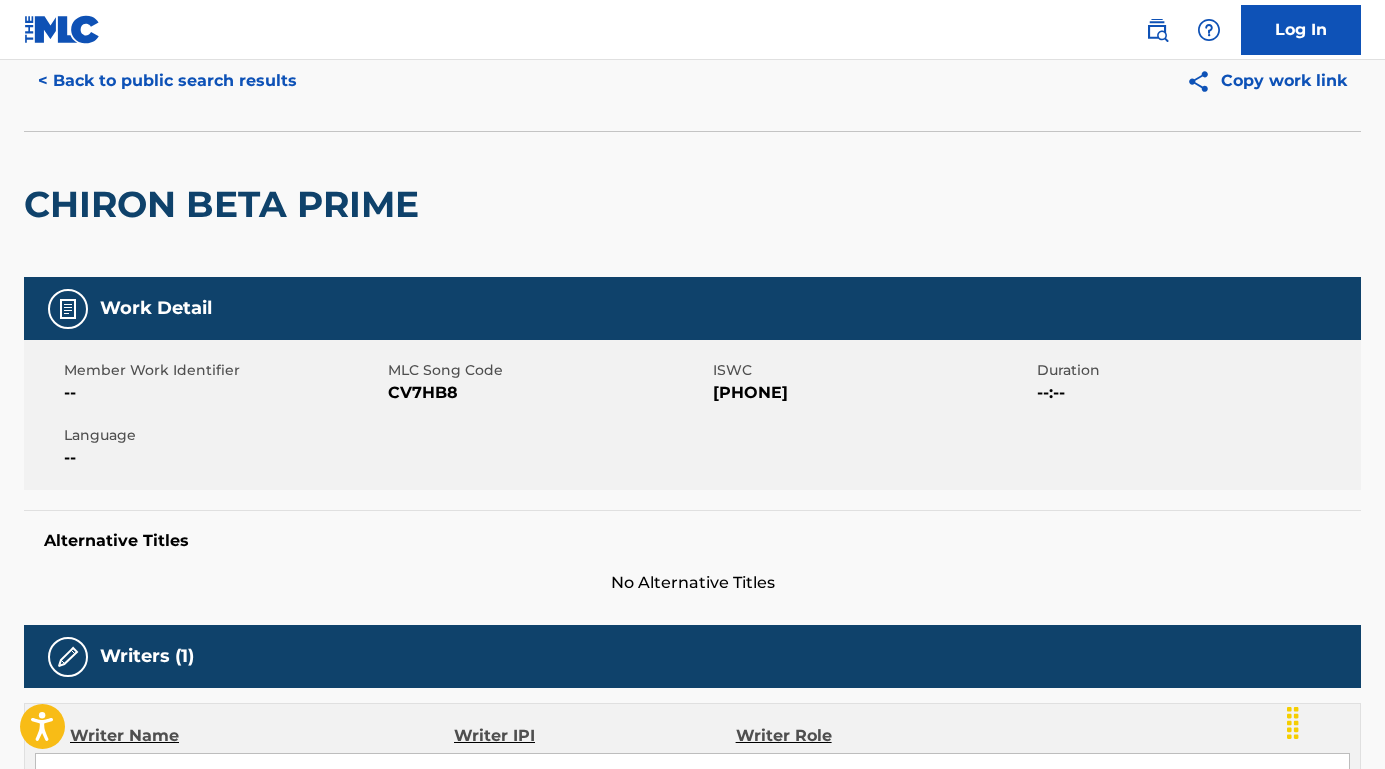 scroll, scrollTop: 41, scrollLeft: 0, axis: vertical 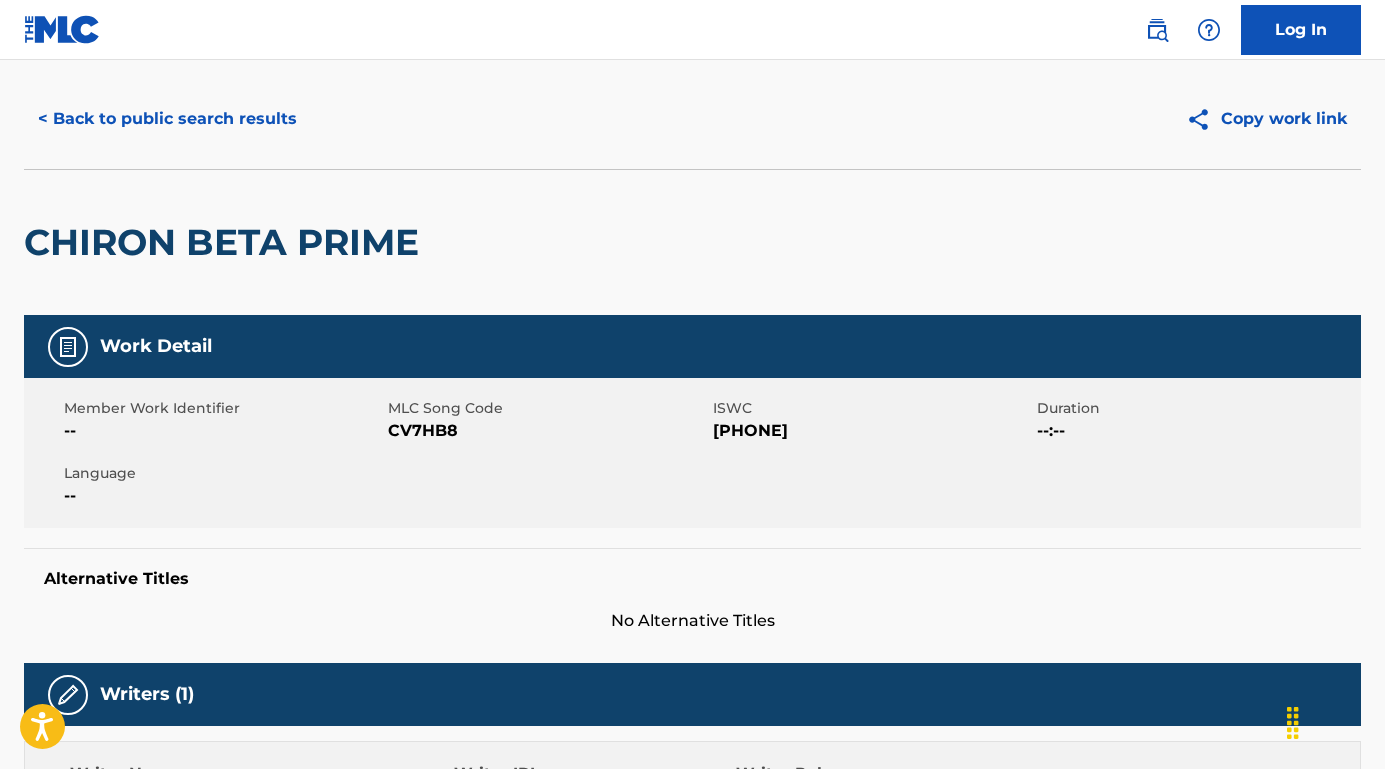 drag, startPoint x: 821, startPoint y: 426, endPoint x: 715, endPoint y: 430, distance: 106.07545 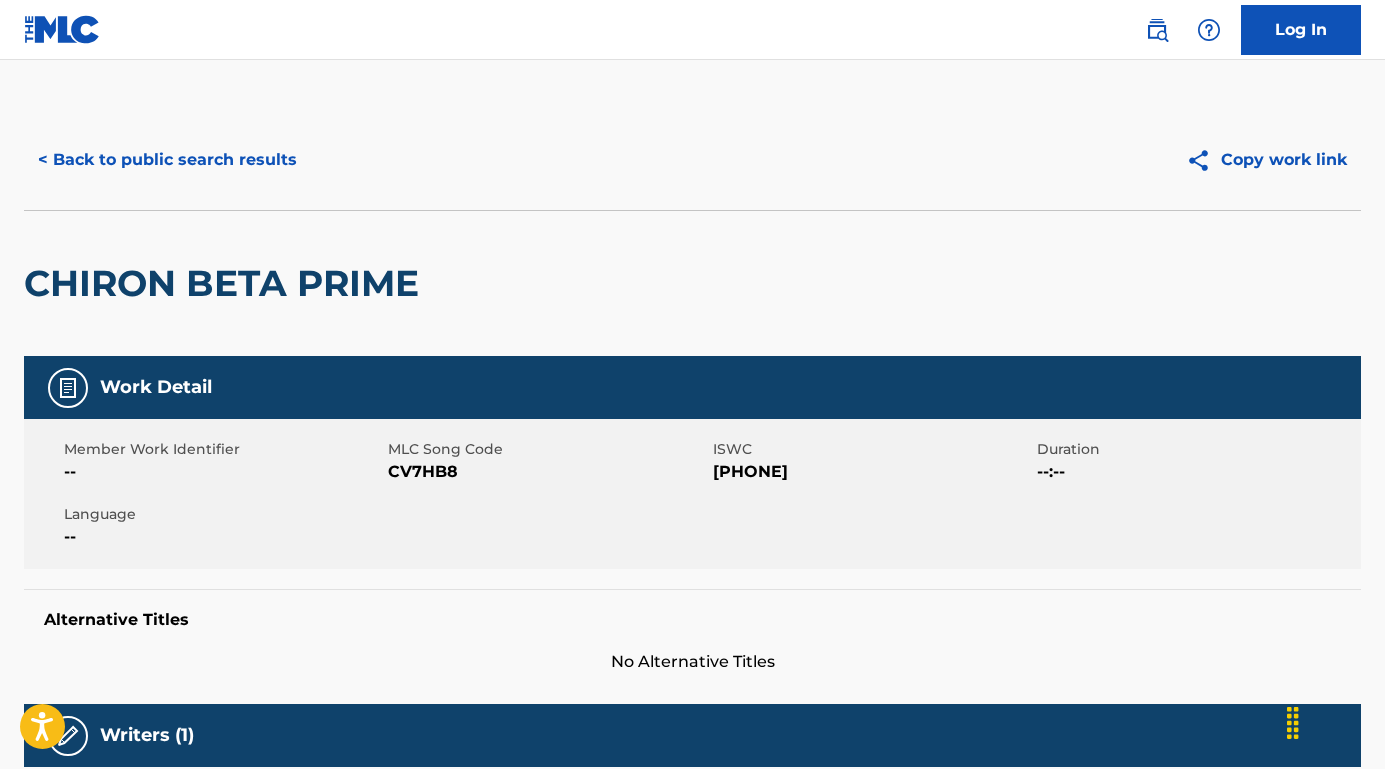 scroll, scrollTop: 0, scrollLeft: 0, axis: both 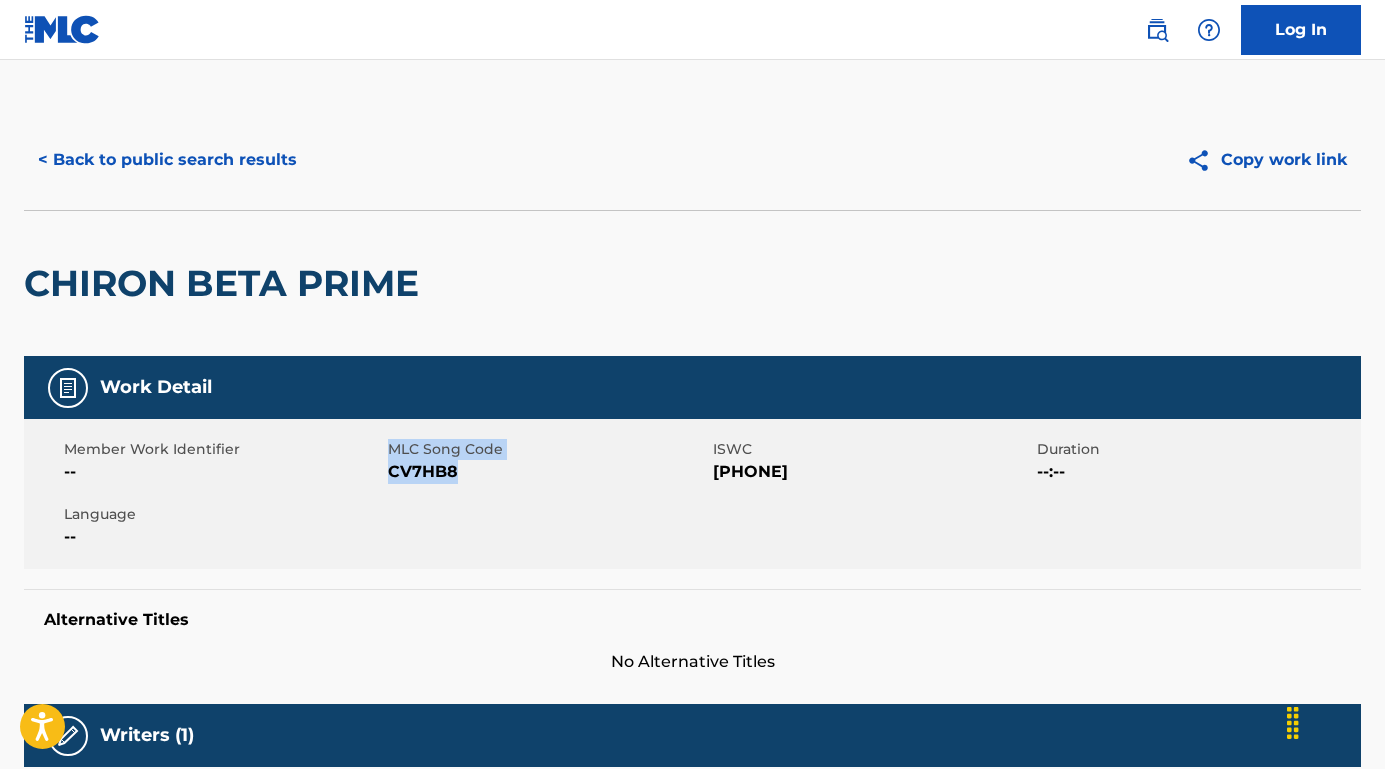 drag, startPoint x: 480, startPoint y: 477, endPoint x: 388, endPoint y: 475, distance: 92.021736 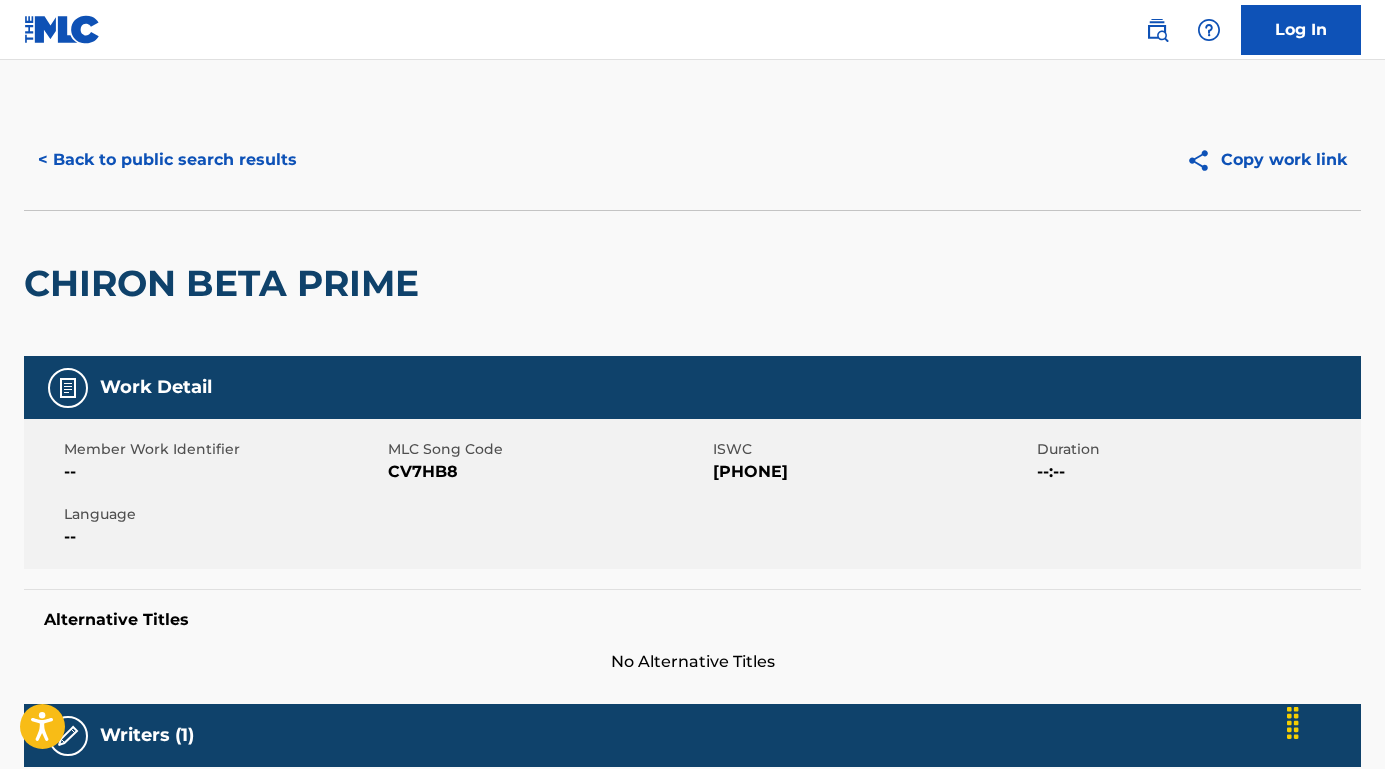 click on "Member Work Identifier -- MLC Song Code CV7HB8 ISWC T0727624205 Duration --:-- Language --" at bounding box center [692, 494] 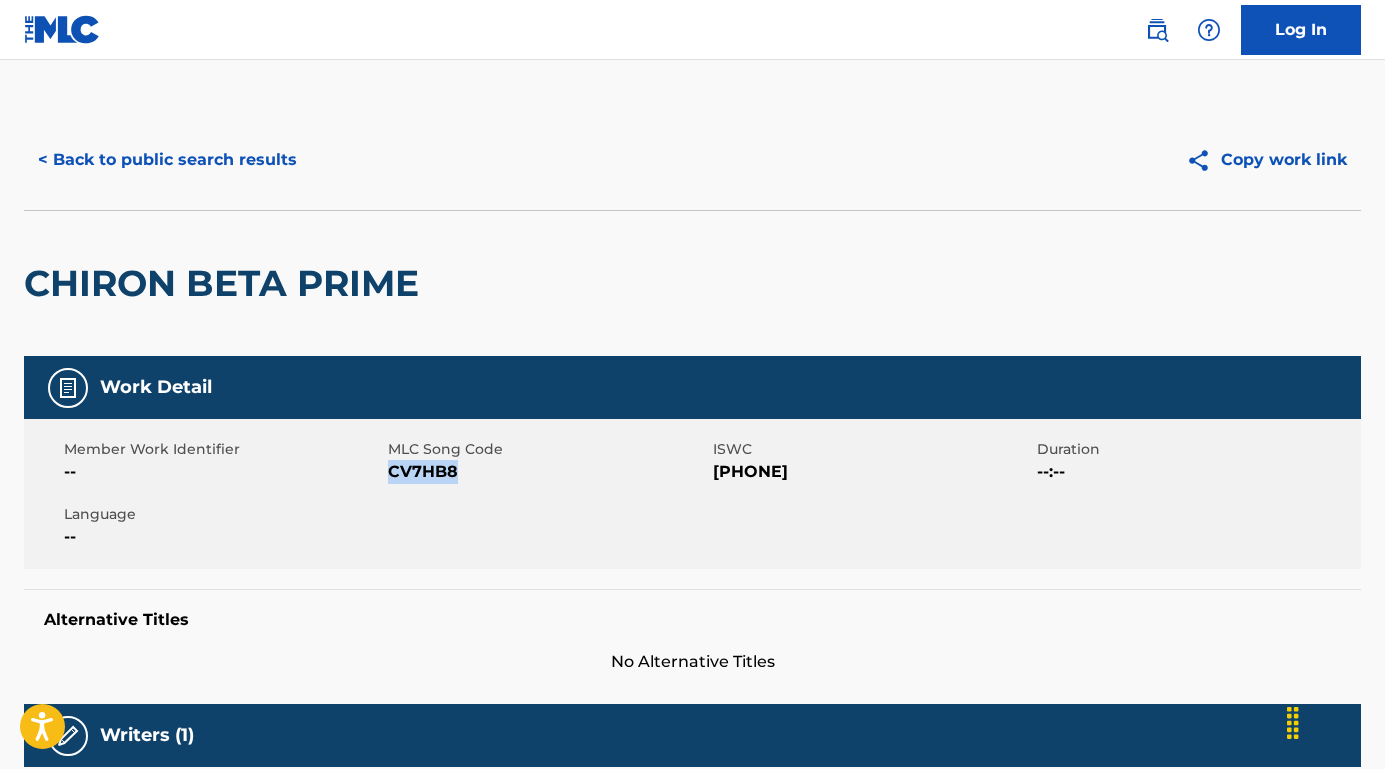 drag, startPoint x: 481, startPoint y: 470, endPoint x: 390, endPoint y: 471, distance: 91.00549 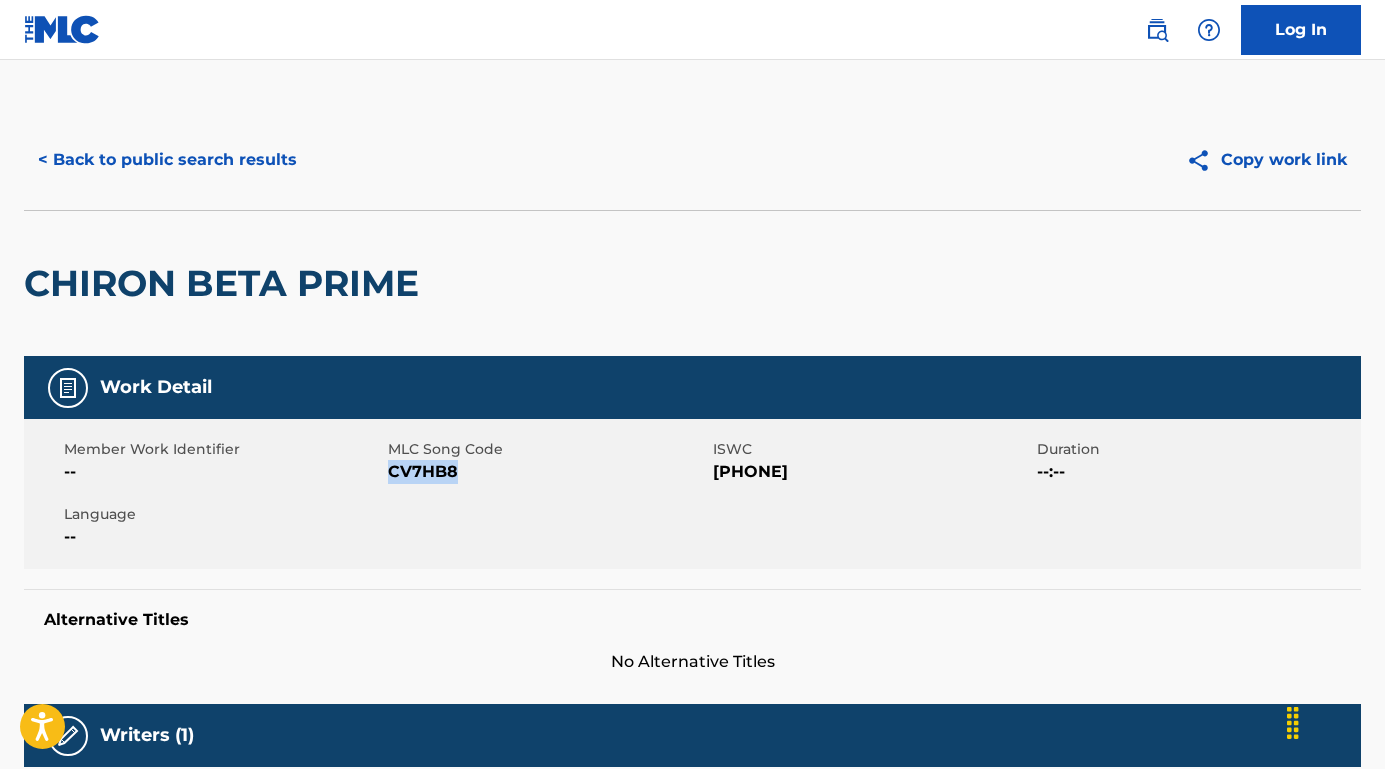 click on "< Back to public search results" at bounding box center [167, 160] 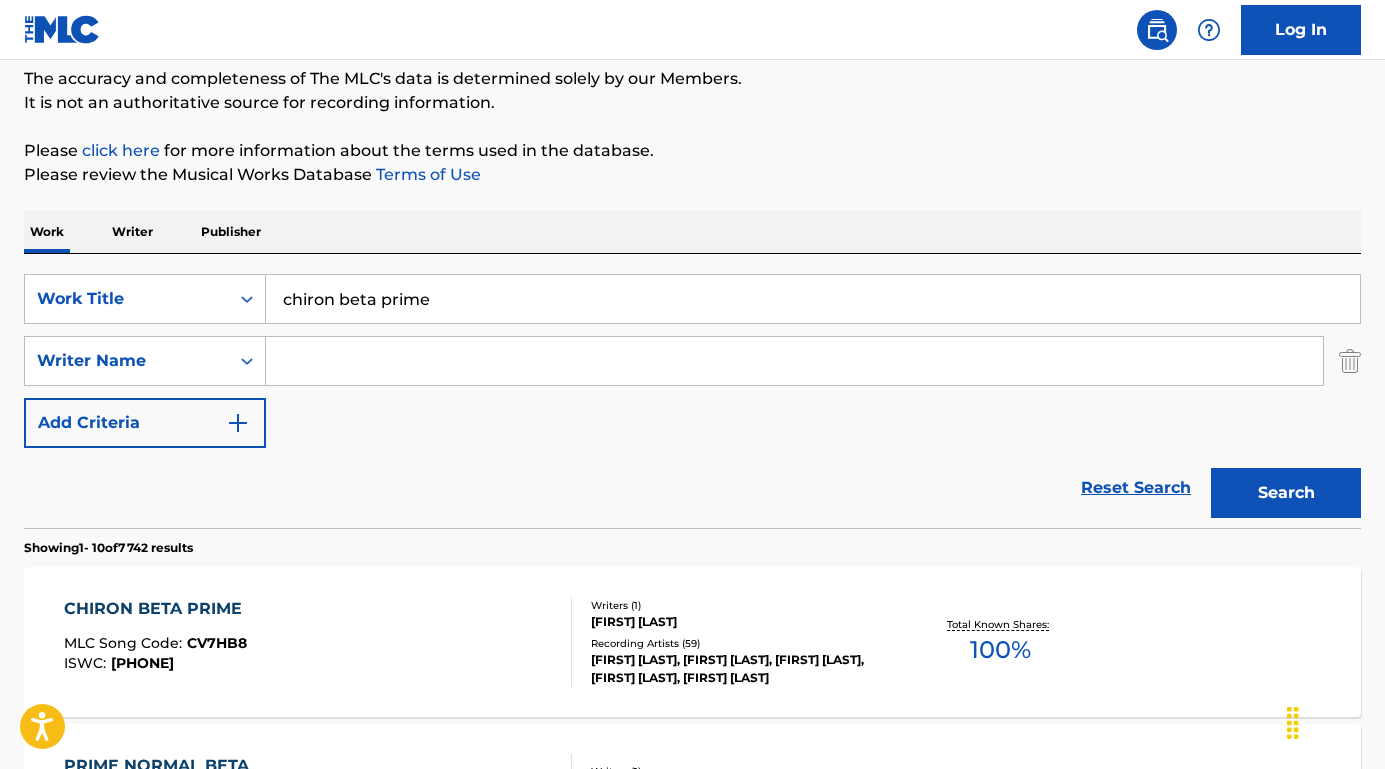 click at bounding box center [794, 361] 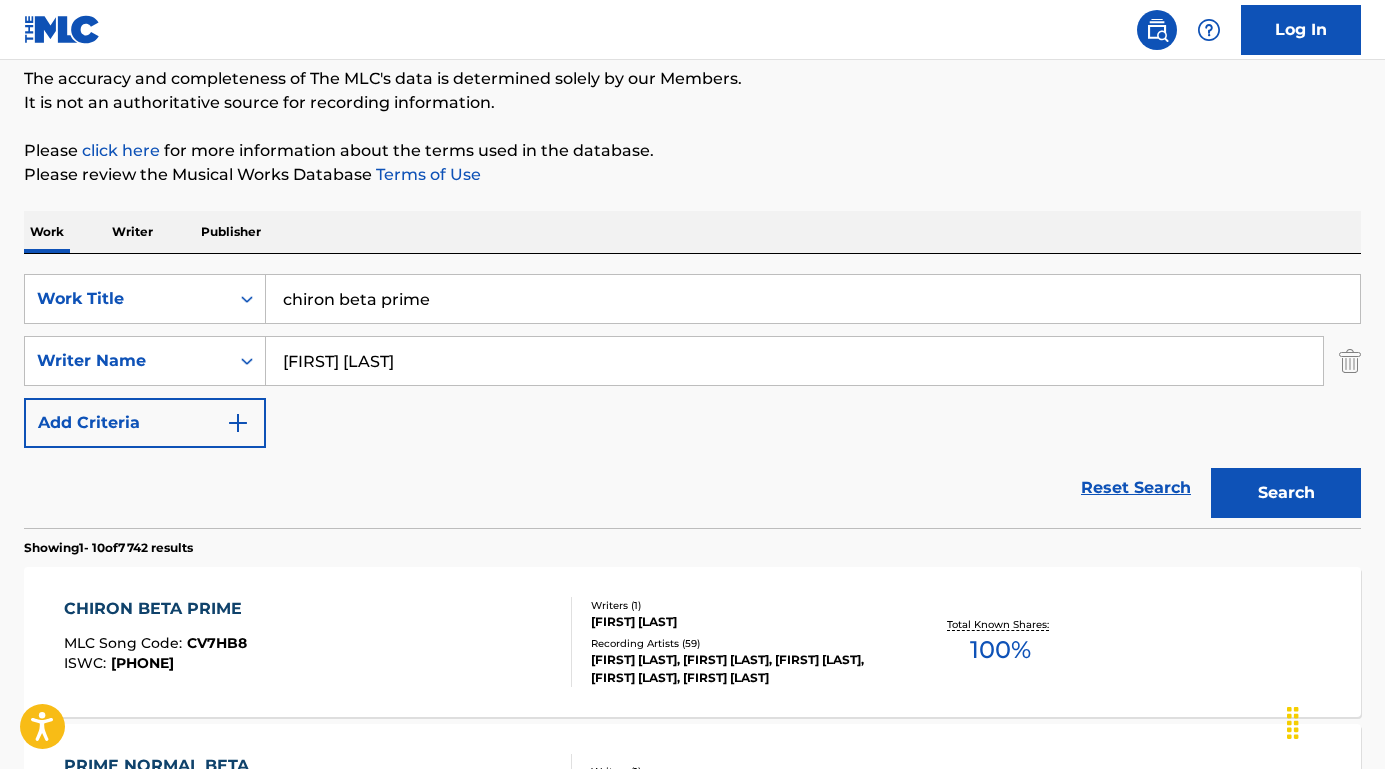type on "[FIRST] [LAST]" 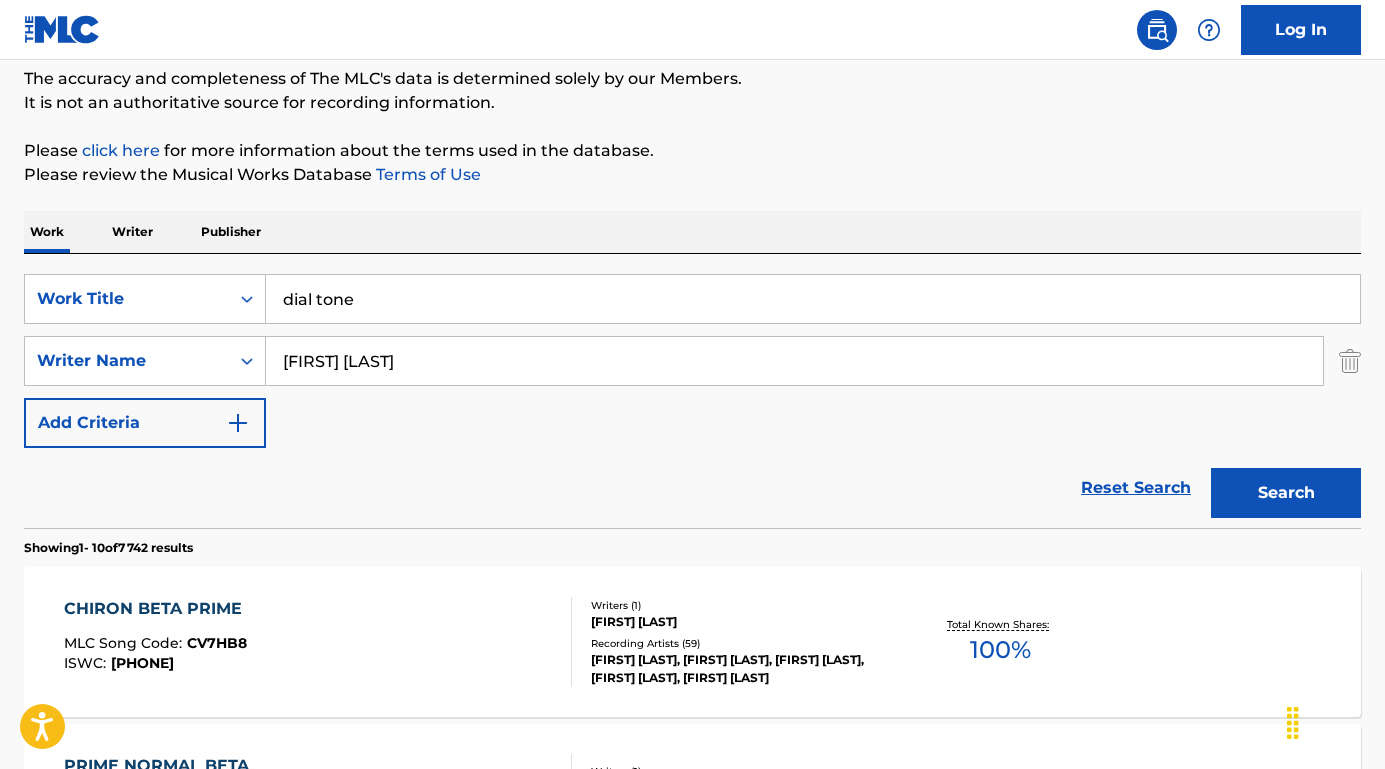 type on "dial tone" 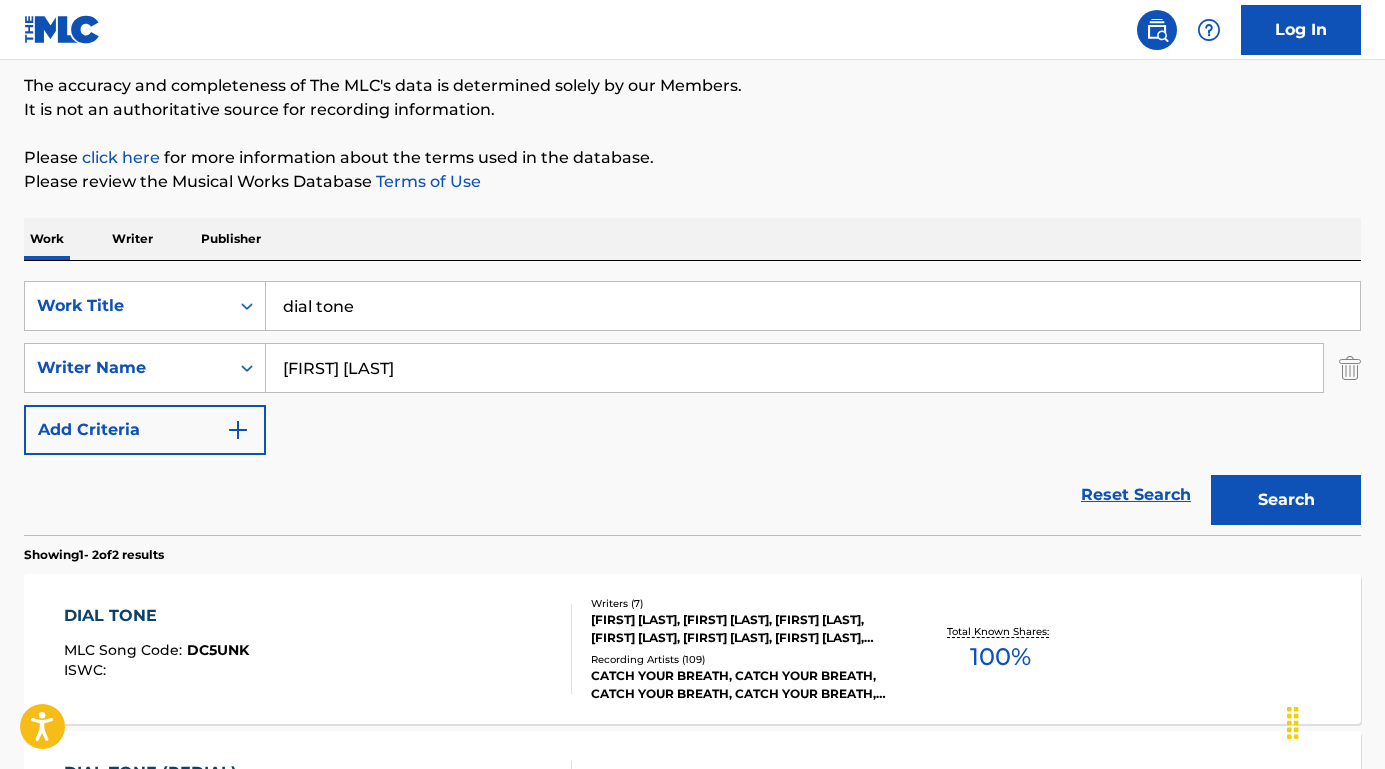 click on "DIAL TONE" at bounding box center [156, 616] 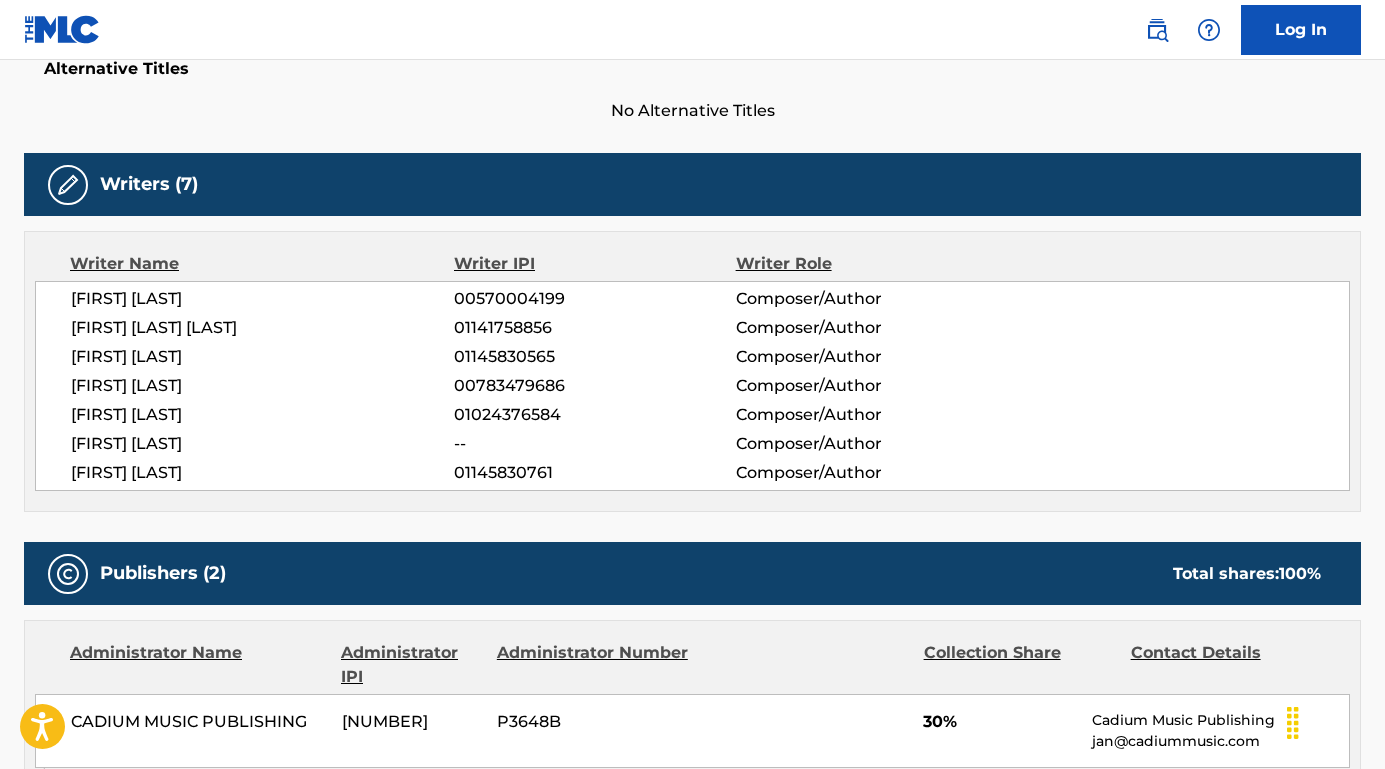 scroll, scrollTop: 634, scrollLeft: 0, axis: vertical 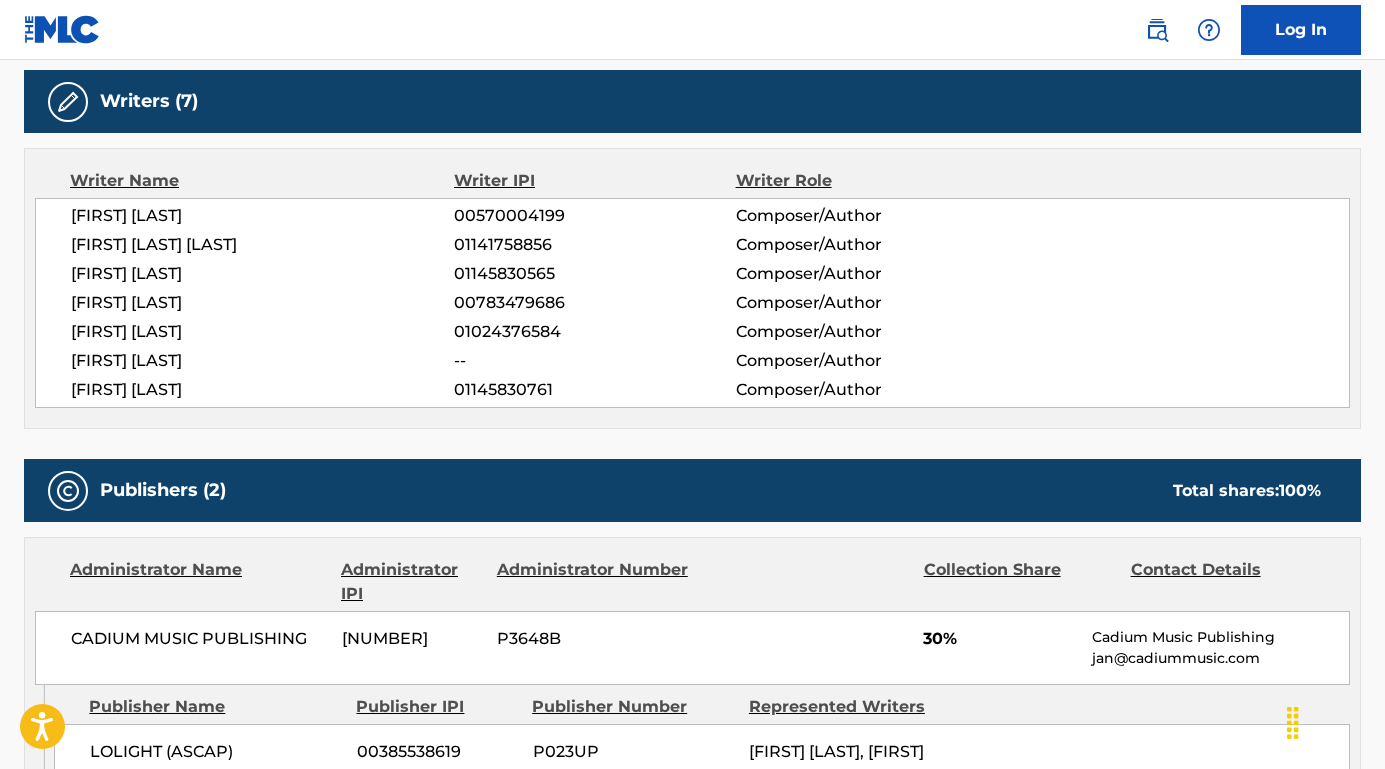 drag, startPoint x: 325, startPoint y: 219, endPoint x: 17, endPoint y: 213, distance: 308.05844 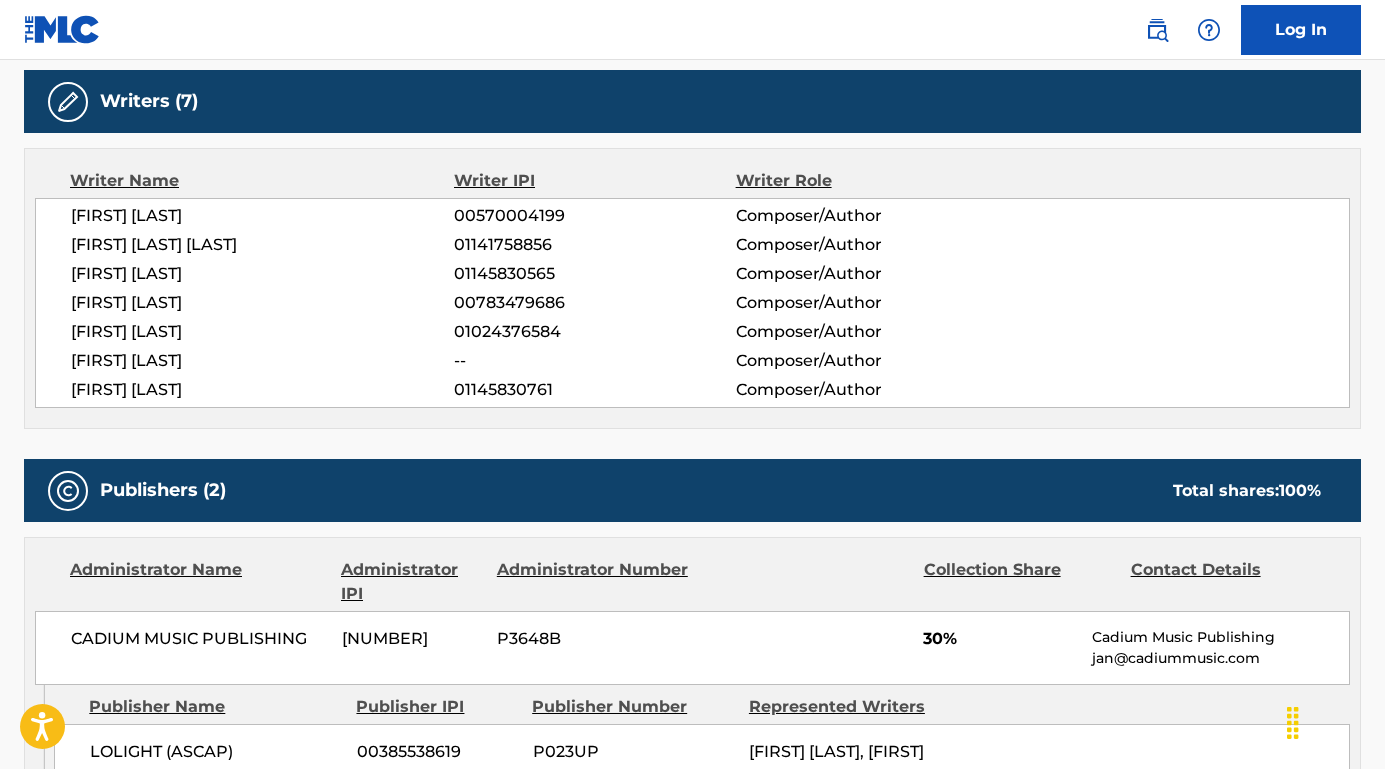 drag, startPoint x: 303, startPoint y: 252, endPoint x: 67, endPoint y: 241, distance: 236.25621 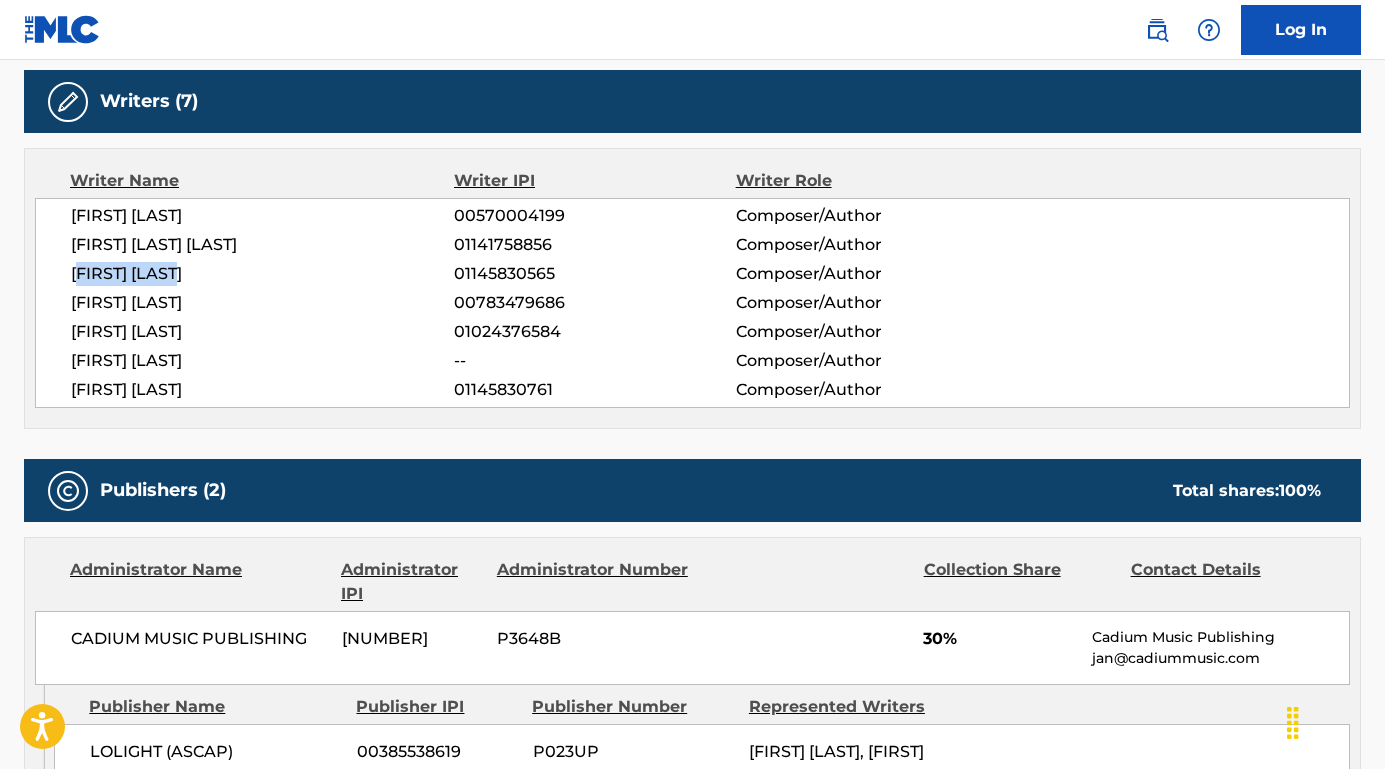drag, startPoint x: 242, startPoint y: 276, endPoint x: 82, endPoint y: 279, distance: 160.02812 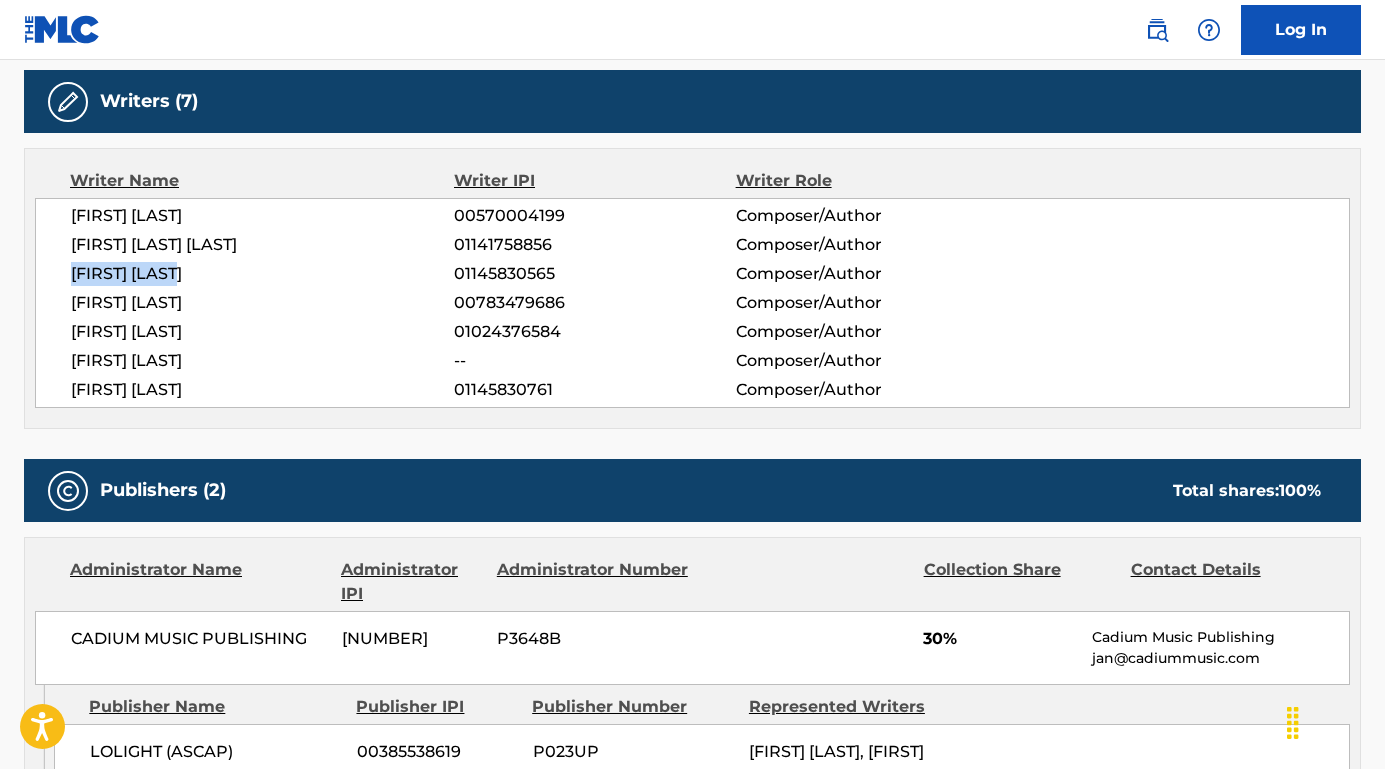 drag, startPoint x: 269, startPoint y: 308, endPoint x: 47, endPoint y: 308, distance: 222 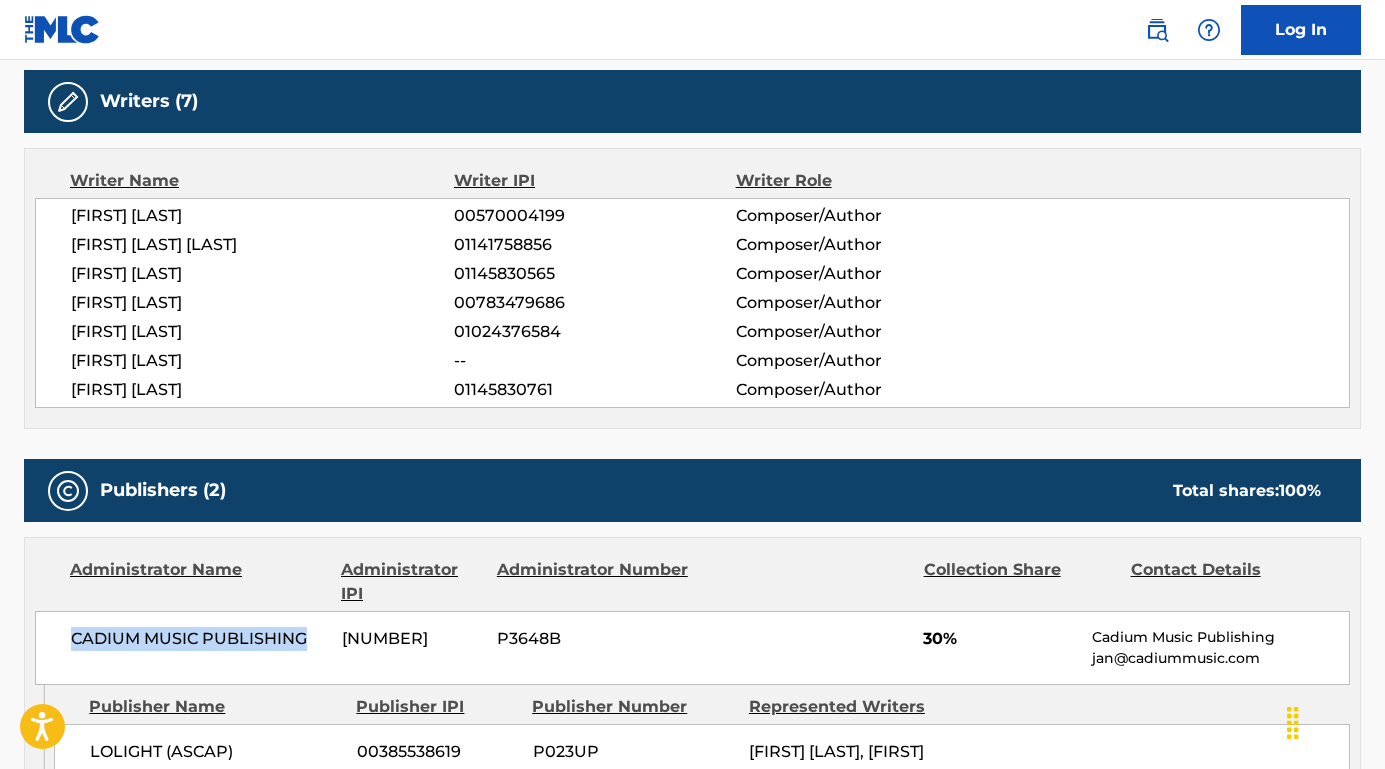 drag, startPoint x: 307, startPoint y: 630, endPoint x: 48, endPoint y: 640, distance: 259.193 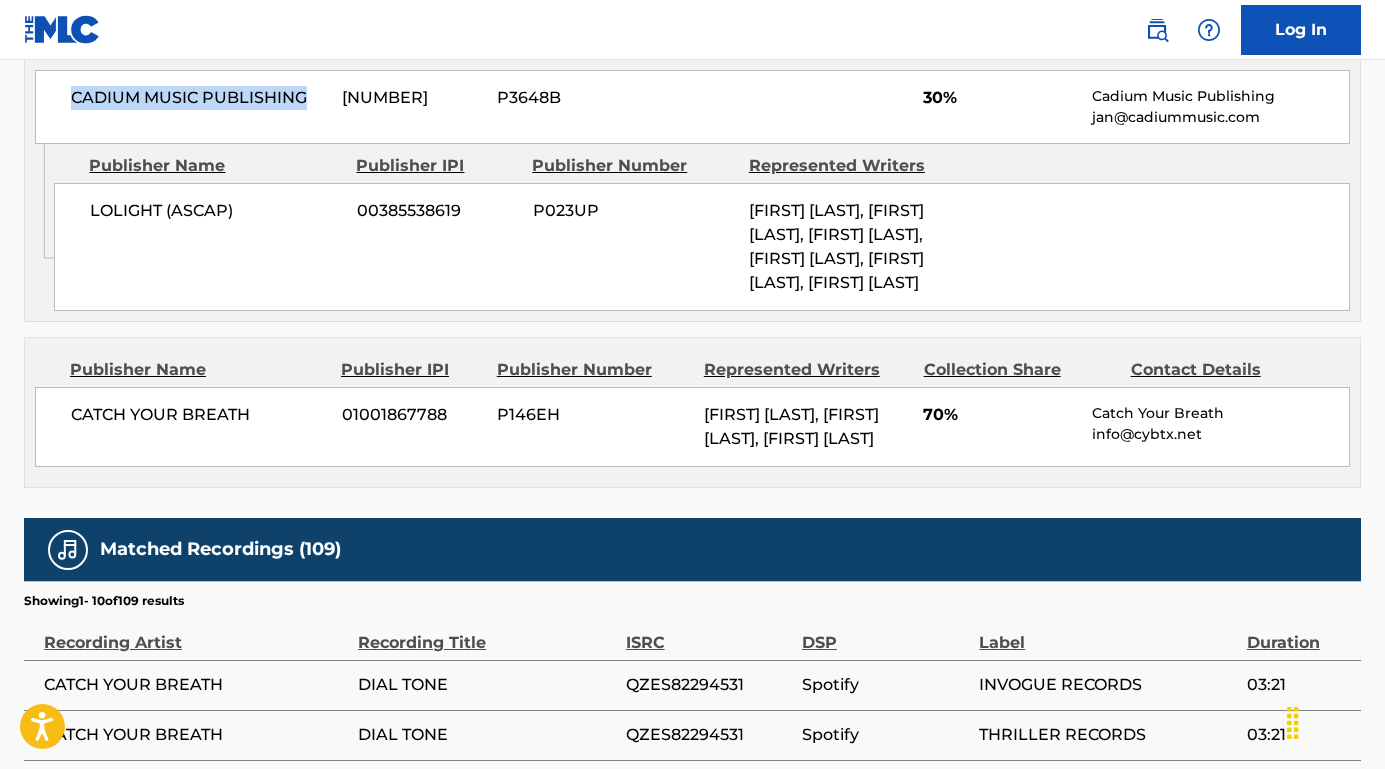 scroll, scrollTop: 1269, scrollLeft: 0, axis: vertical 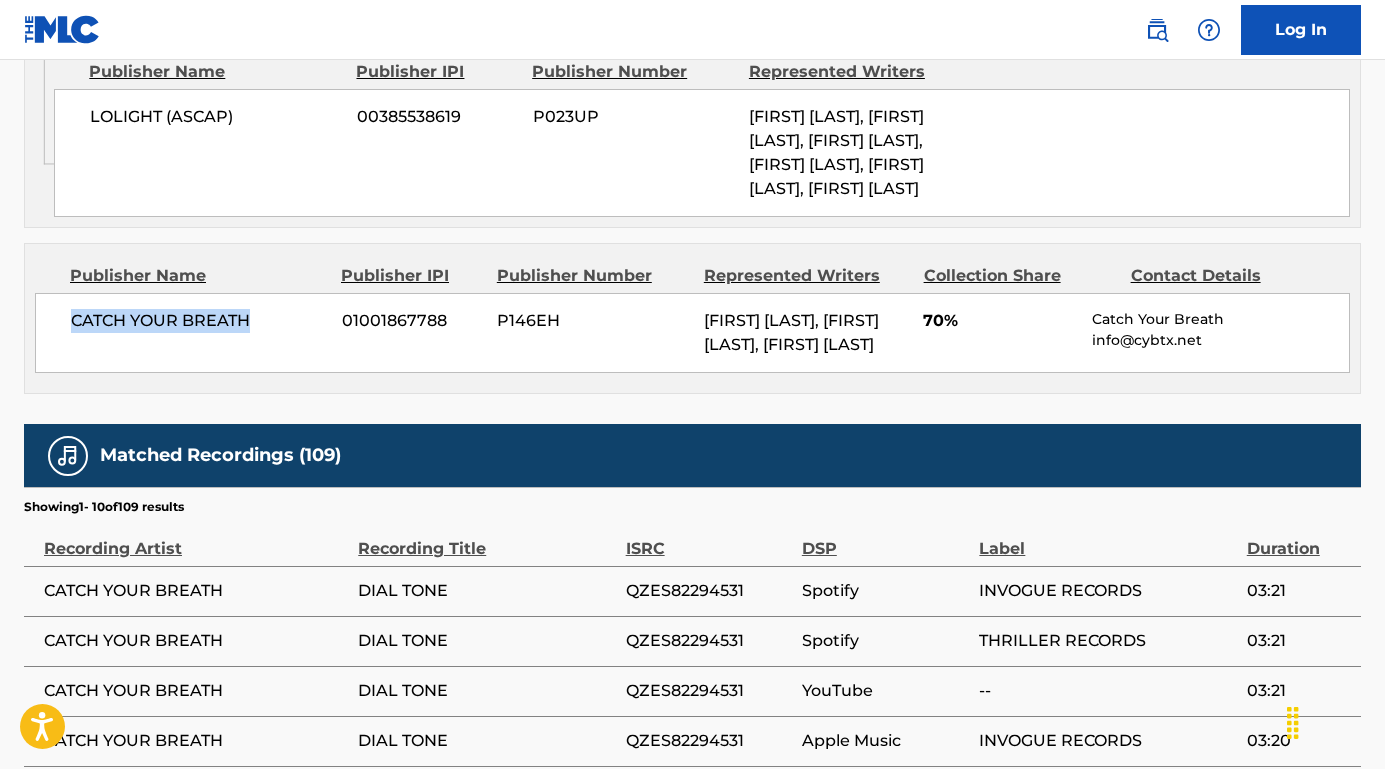 drag, startPoint x: 265, startPoint y: 389, endPoint x: 43, endPoint y: 388, distance: 222.00226 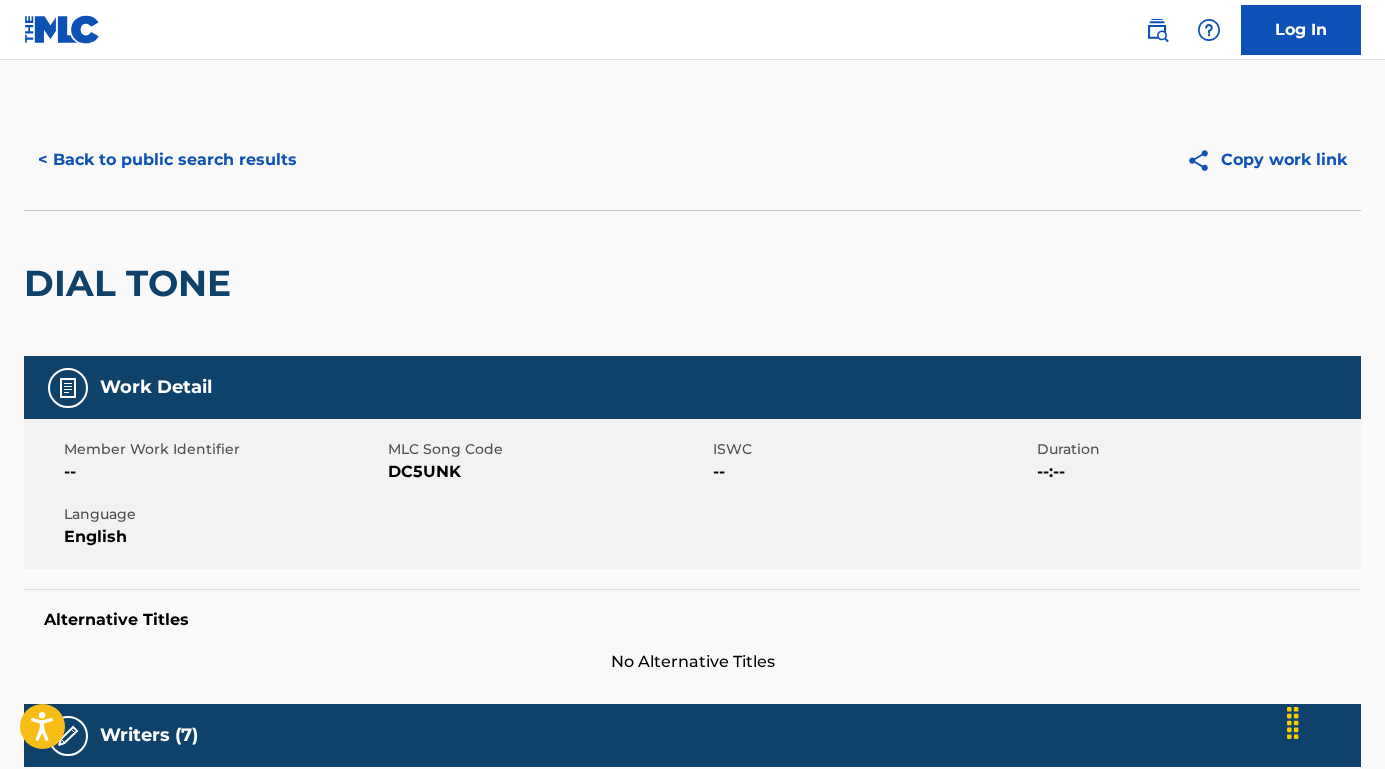scroll, scrollTop: 0, scrollLeft: 0, axis: both 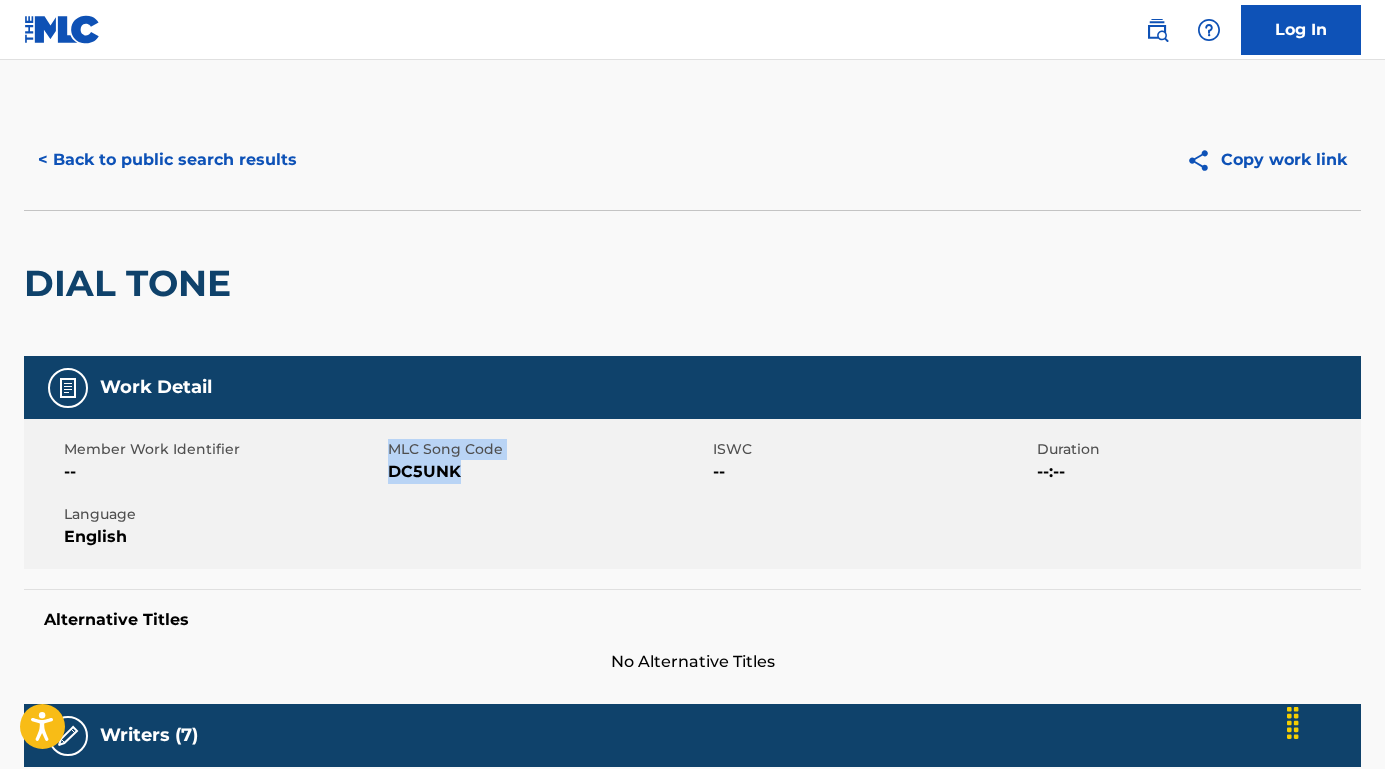 drag, startPoint x: 480, startPoint y: 471, endPoint x: 381, endPoint y: 471, distance: 99 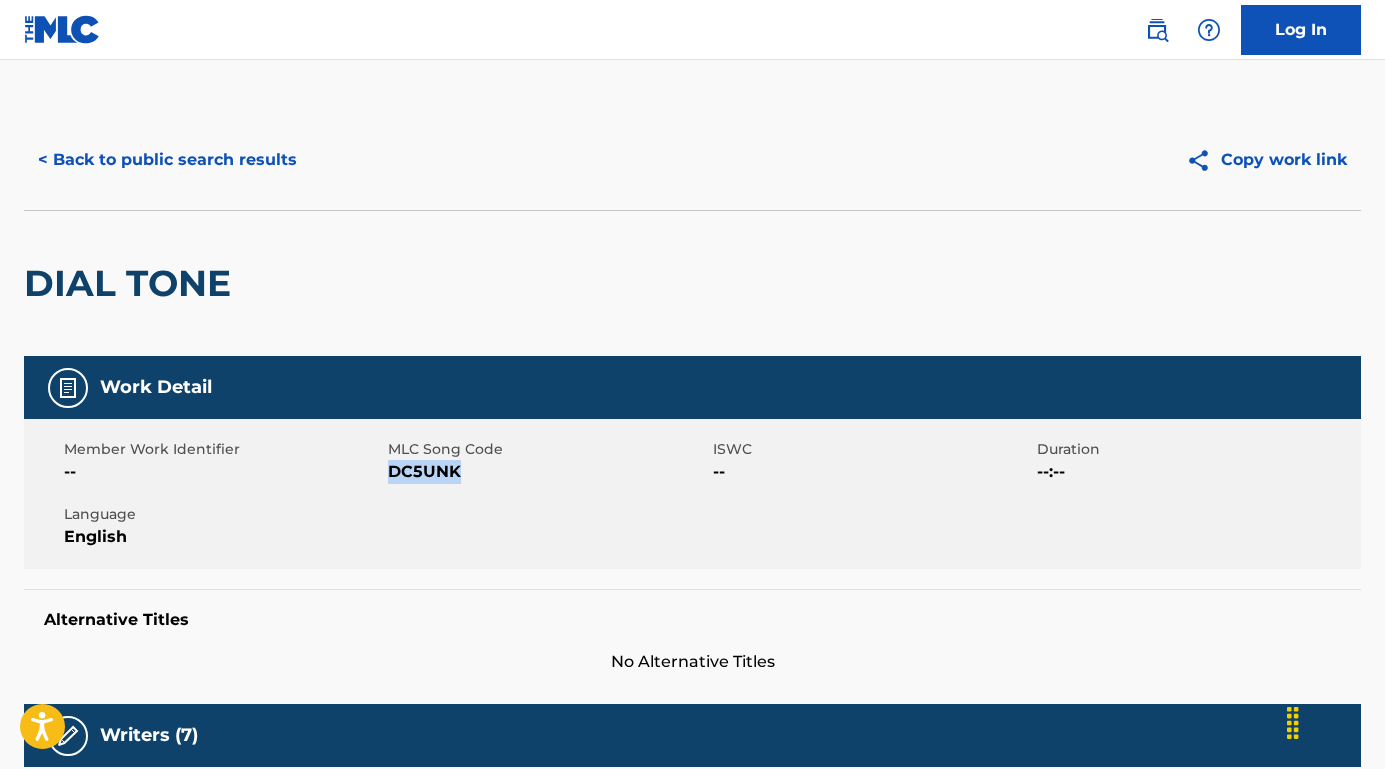 drag, startPoint x: 472, startPoint y: 472, endPoint x: 390, endPoint y: 472, distance: 82 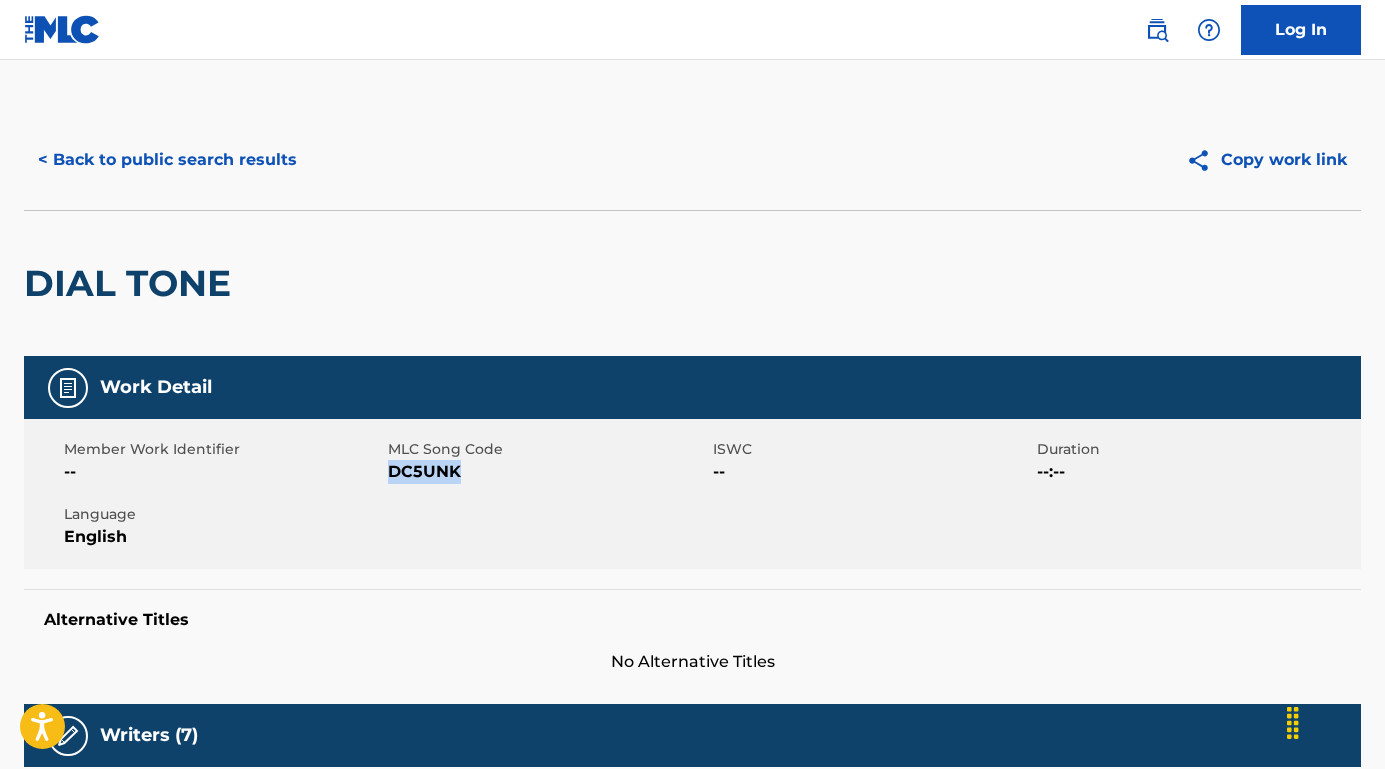 click on "< Back to public search results" at bounding box center [167, 160] 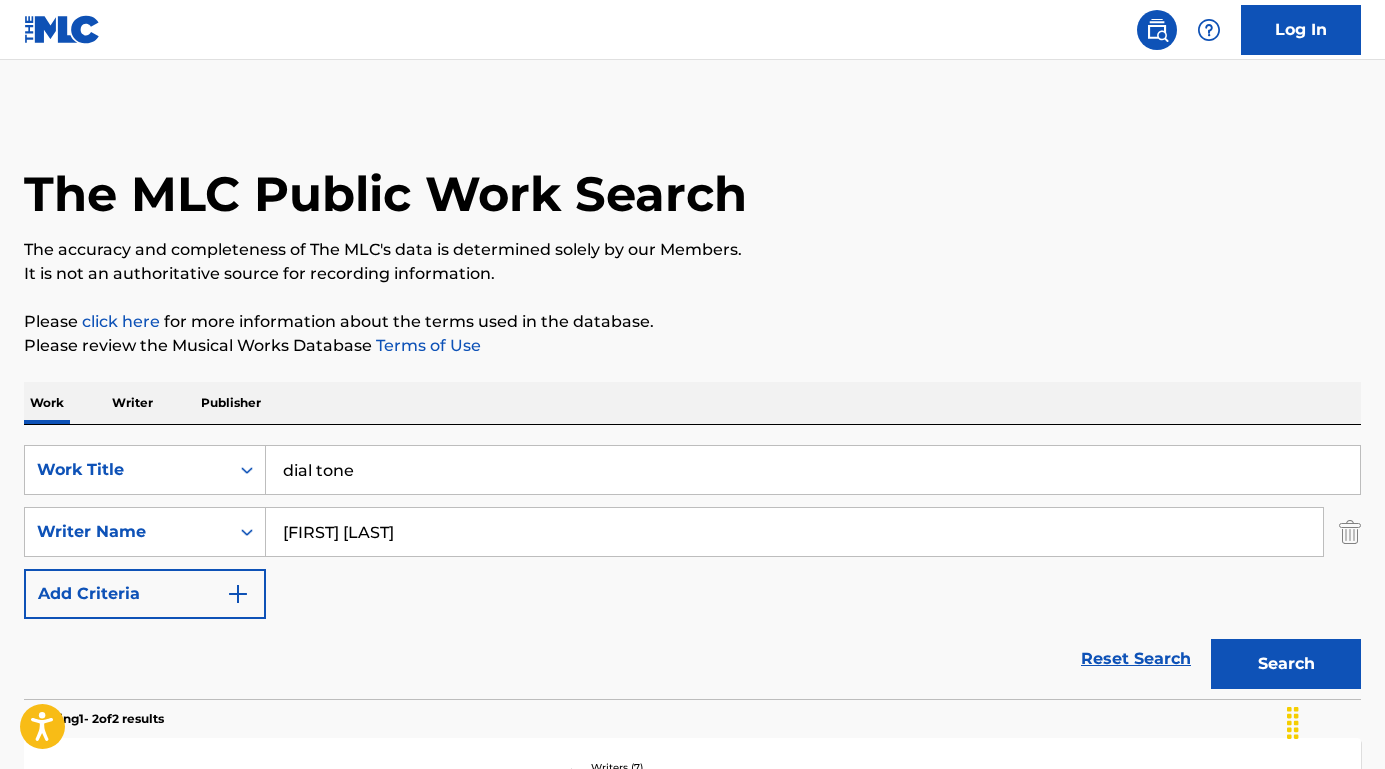 scroll, scrollTop: 164, scrollLeft: 0, axis: vertical 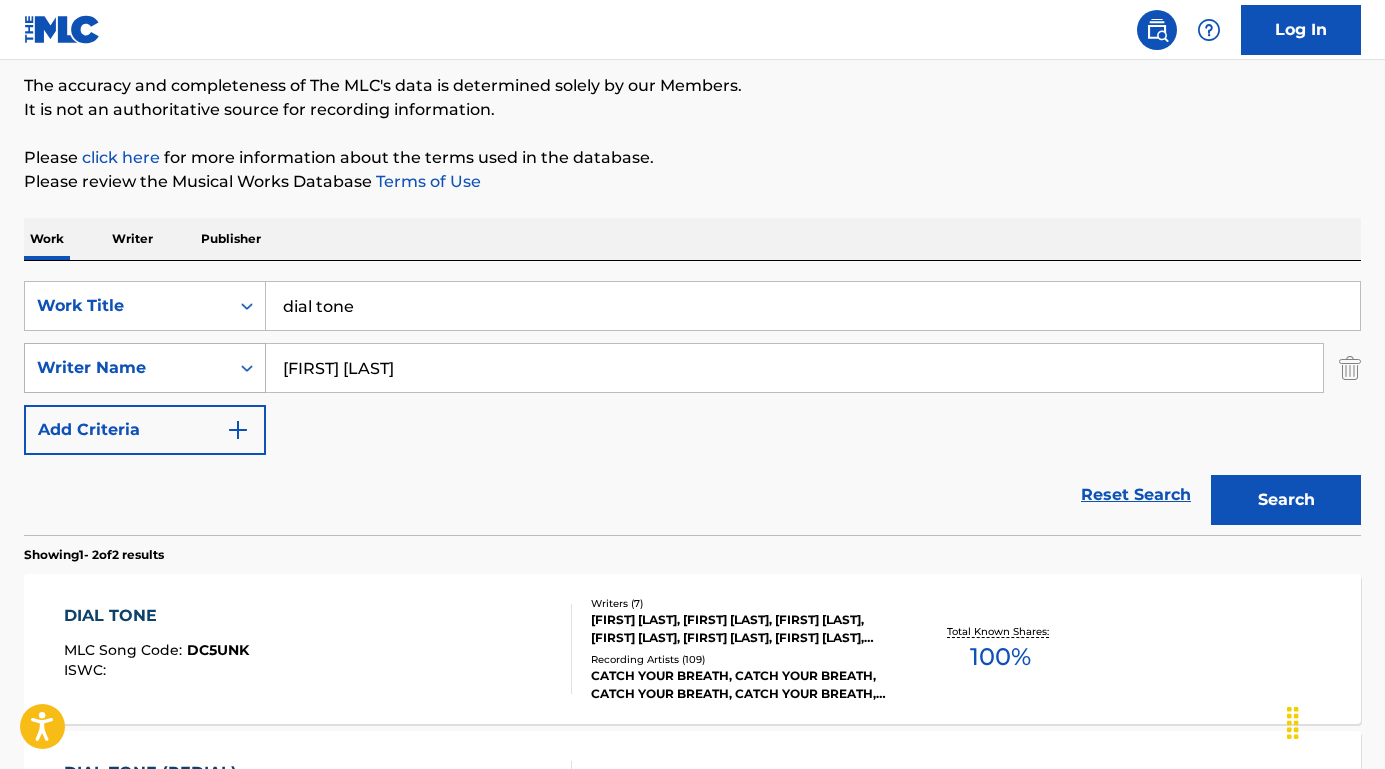 drag, startPoint x: 411, startPoint y: 378, endPoint x: 190, endPoint y: 361, distance: 221.65288 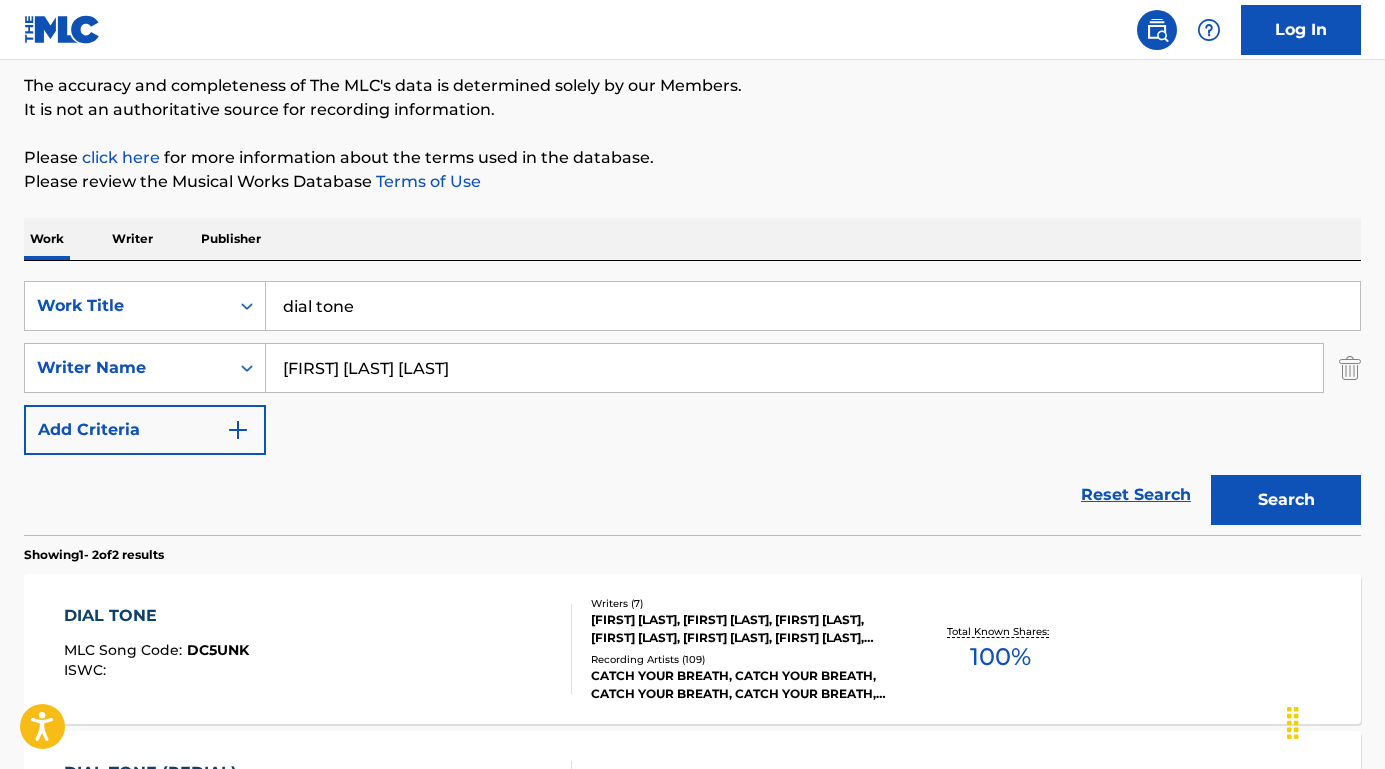 type on "[FIRST] [LAST] [LAST]" 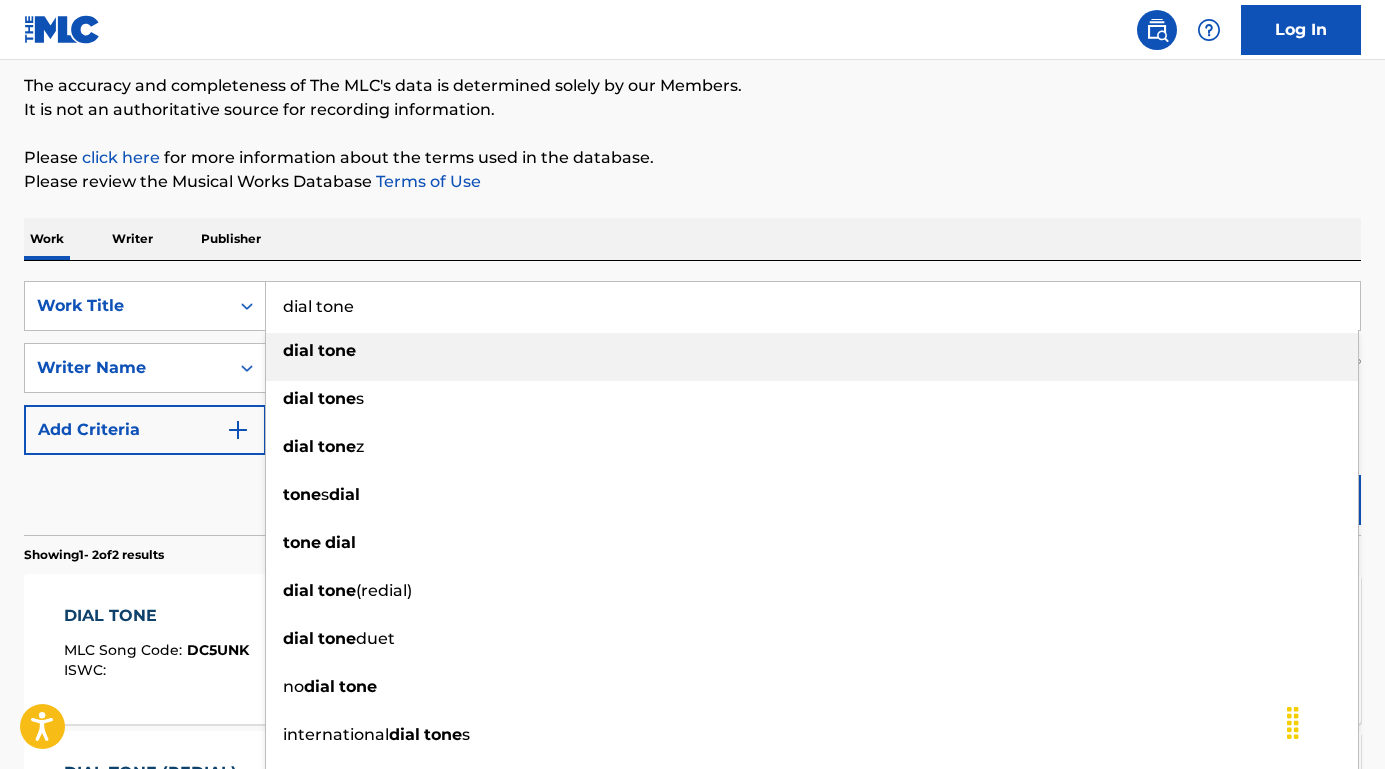 drag, startPoint x: 407, startPoint y: 294, endPoint x: 438, endPoint y: 320, distance: 40.459858 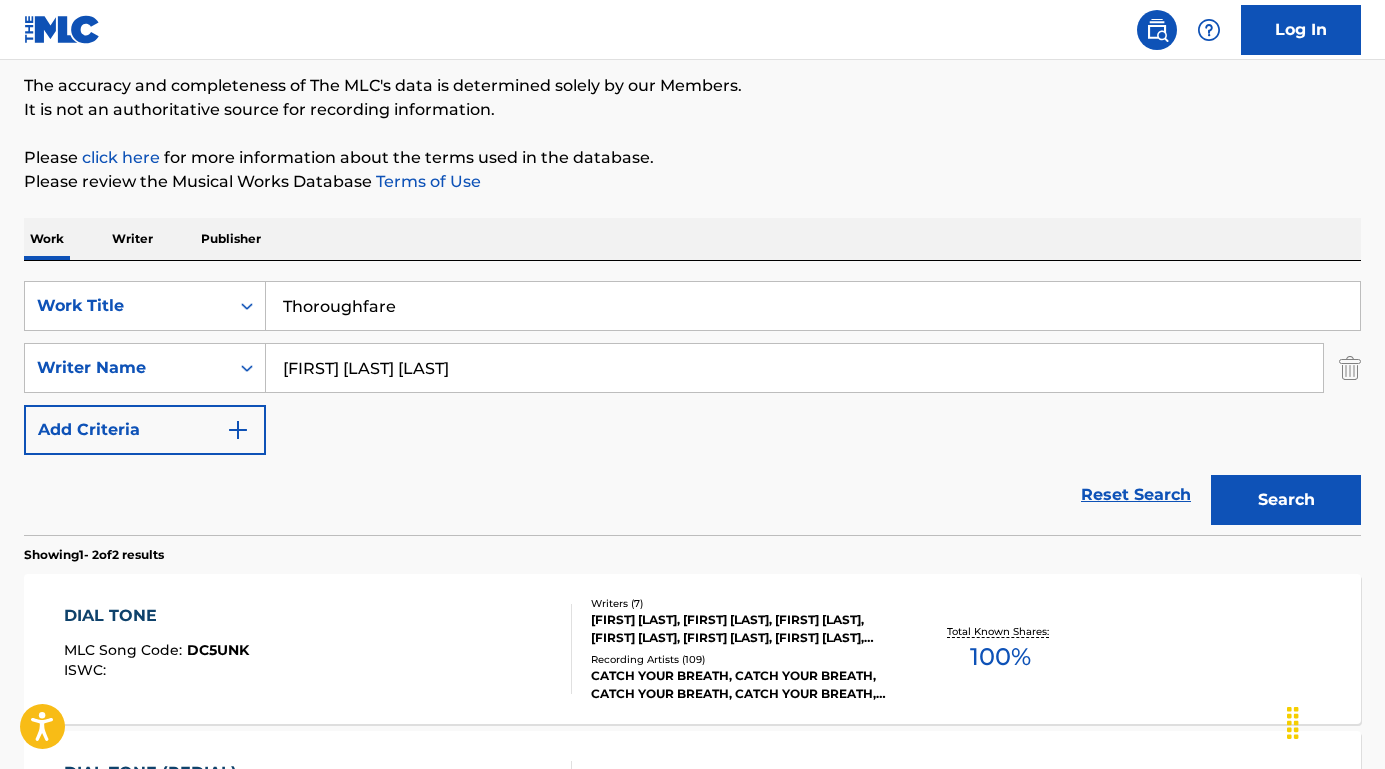 type on "thoroughfare" 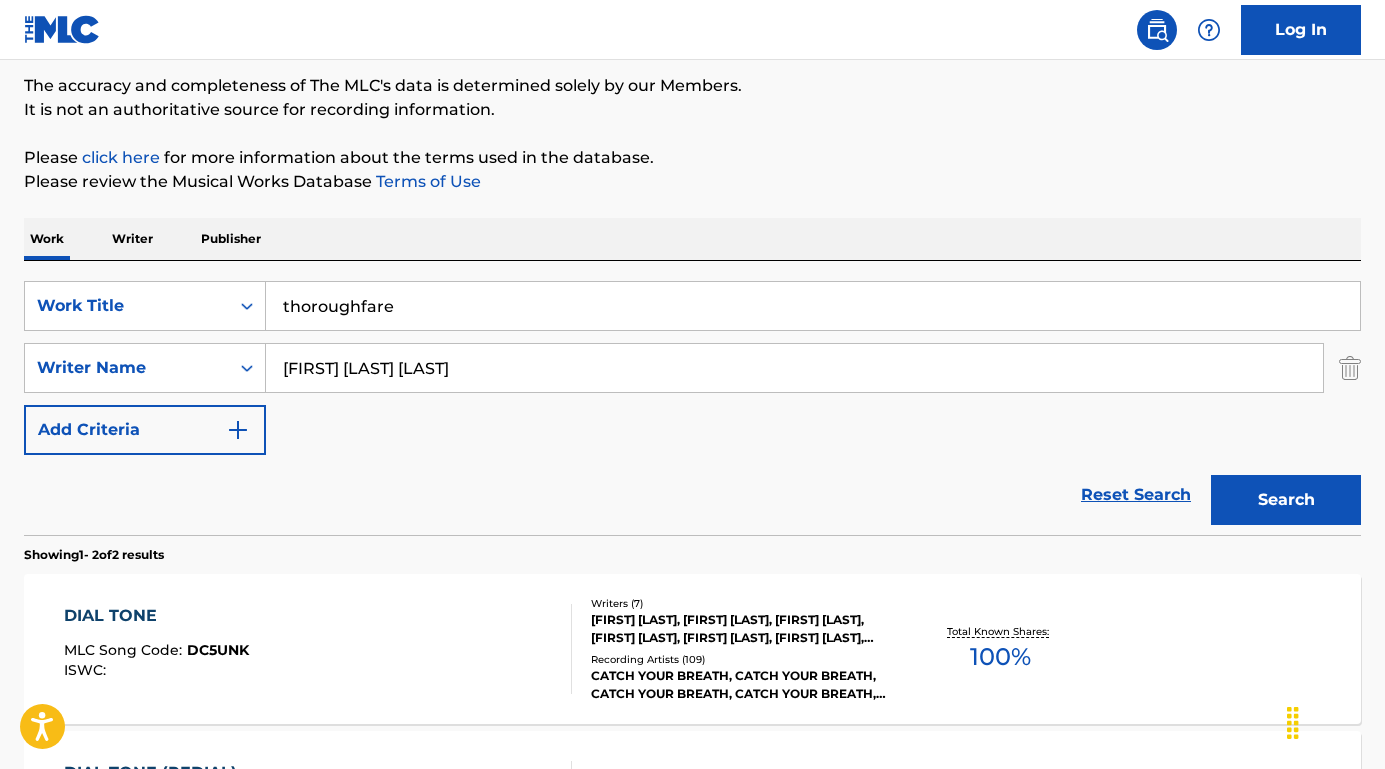 click on "Search" at bounding box center (1286, 500) 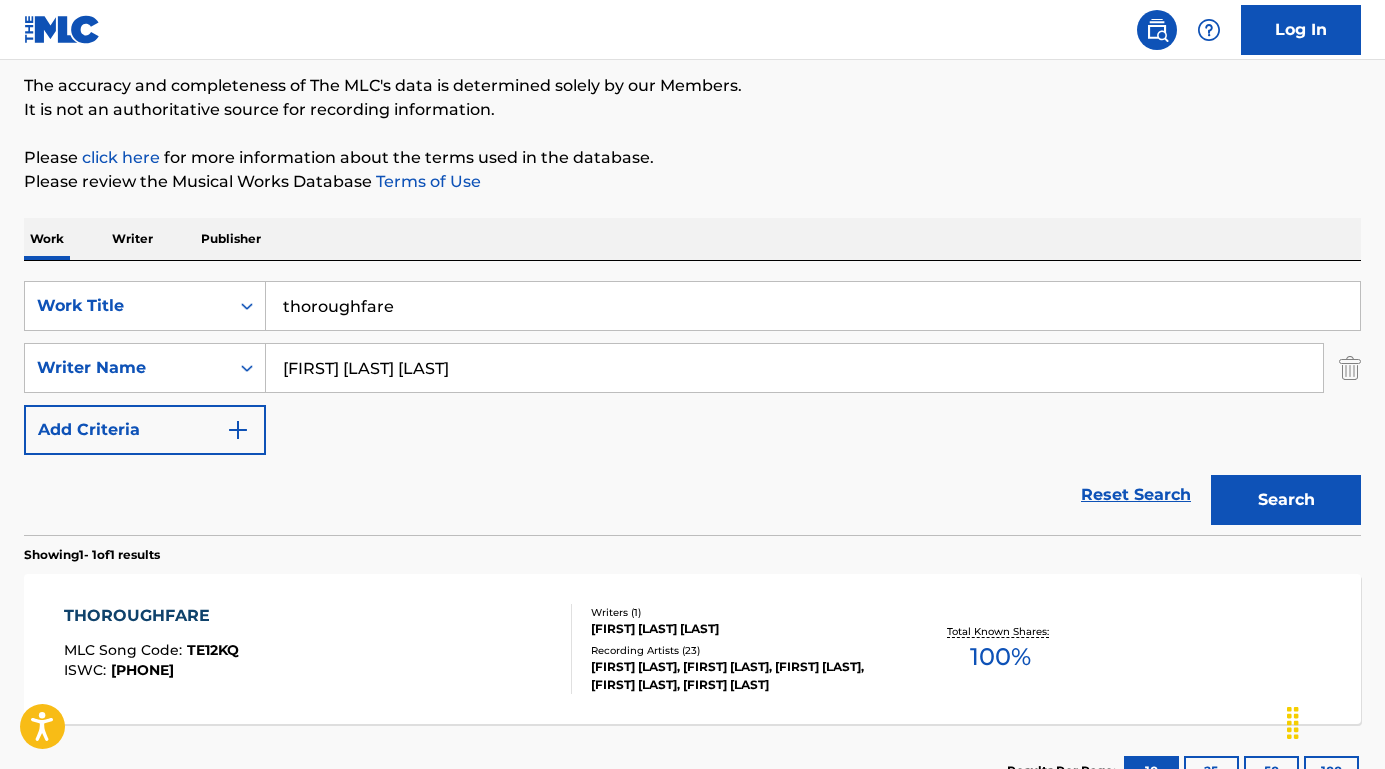 click on "THOROUGHFARE" at bounding box center (151, 616) 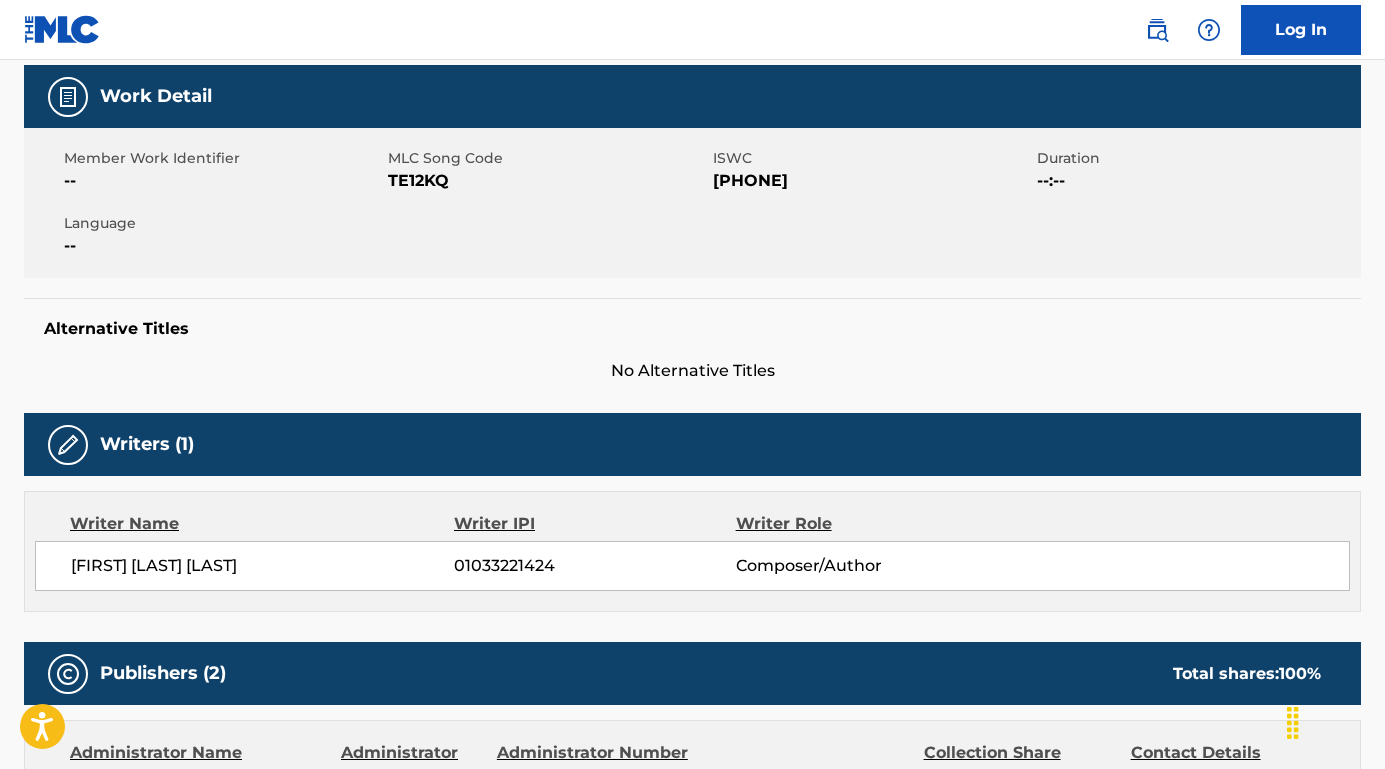 scroll, scrollTop: 316, scrollLeft: 0, axis: vertical 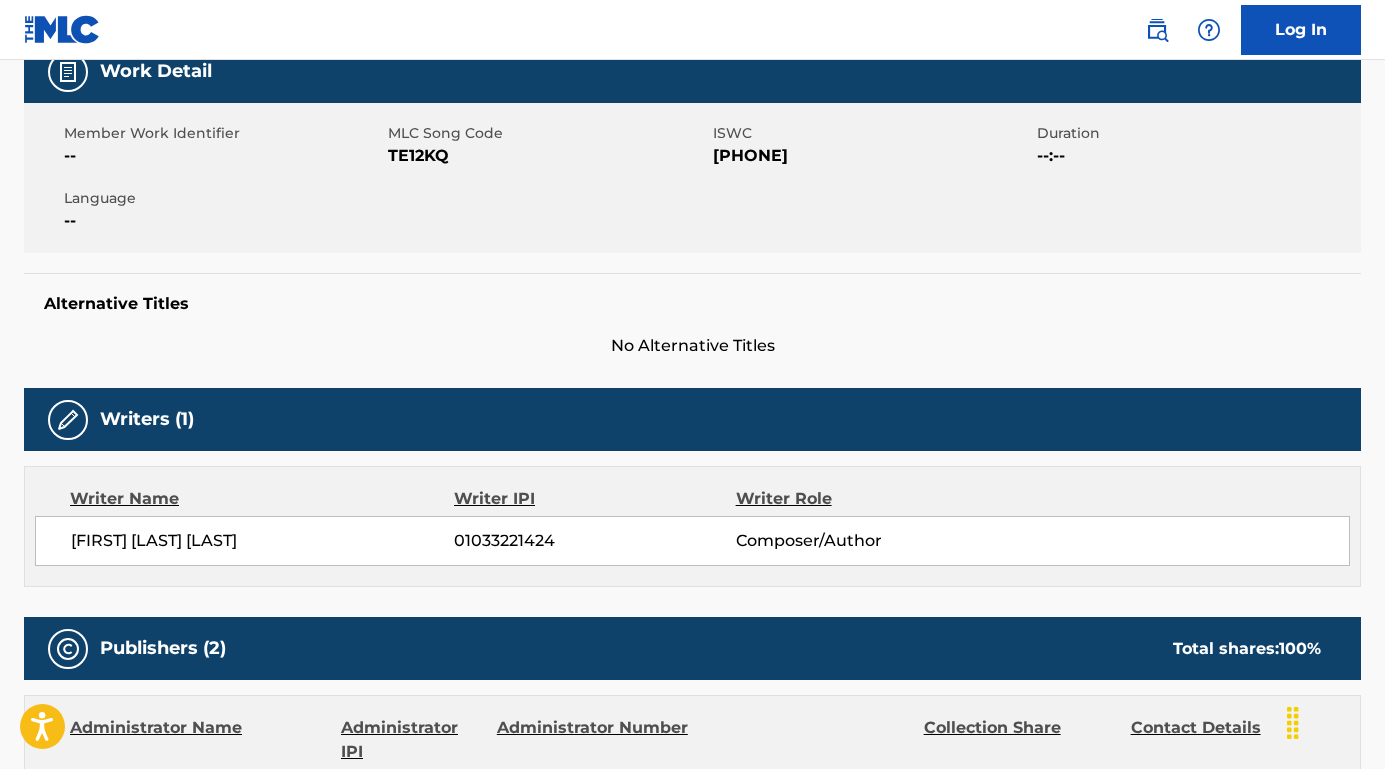 drag, startPoint x: 300, startPoint y: 542, endPoint x: 75, endPoint y: 536, distance: 225.07999 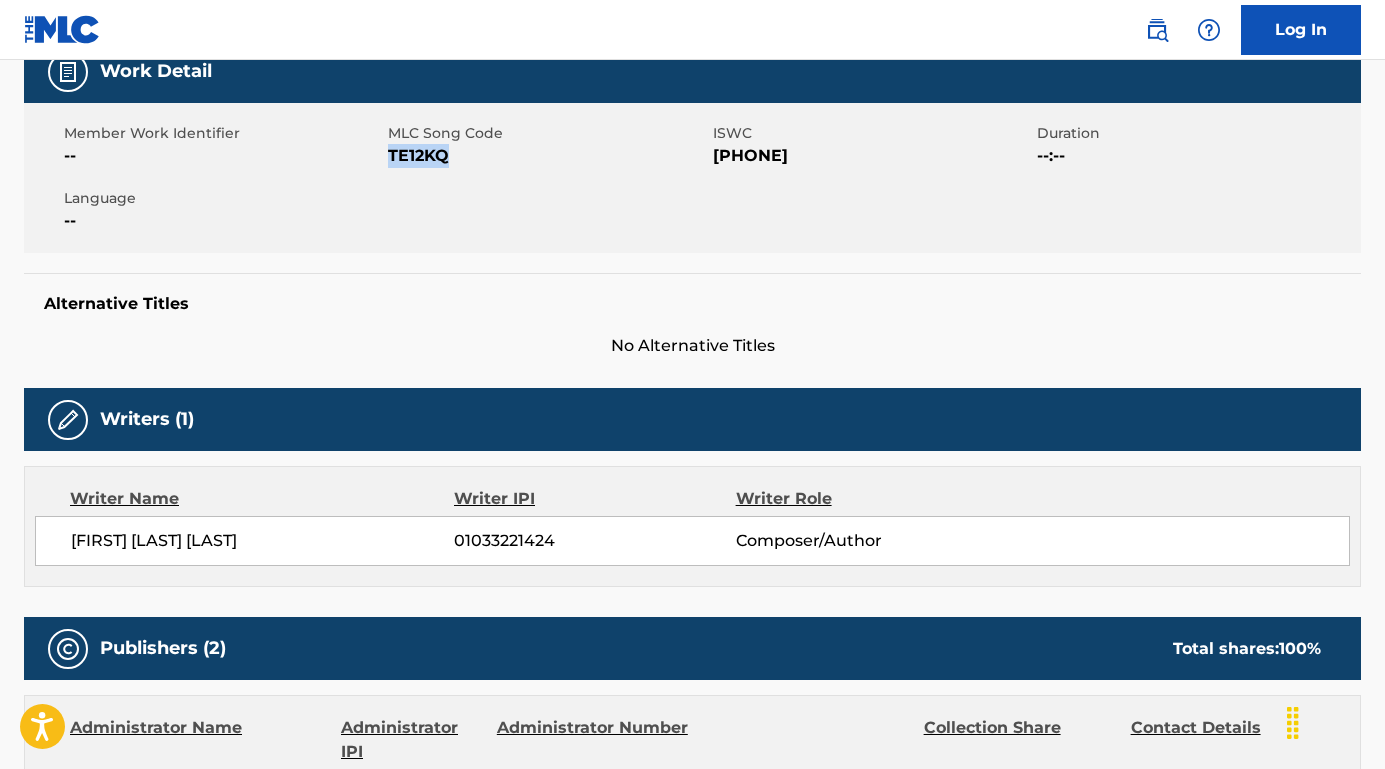 drag, startPoint x: 489, startPoint y: 155, endPoint x: 389, endPoint y: 153, distance: 100.02 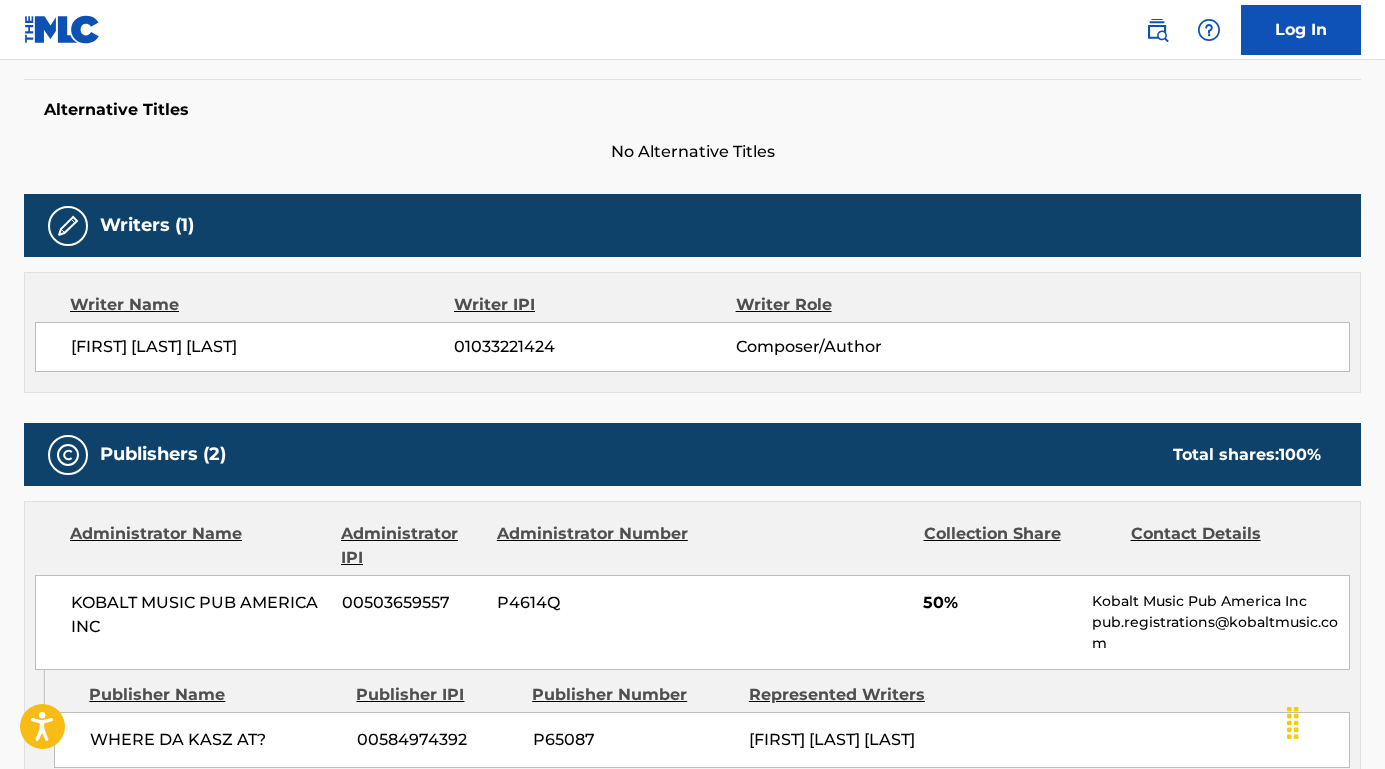 scroll, scrollTop: 620, scrollLeft: 0, axis: vertical 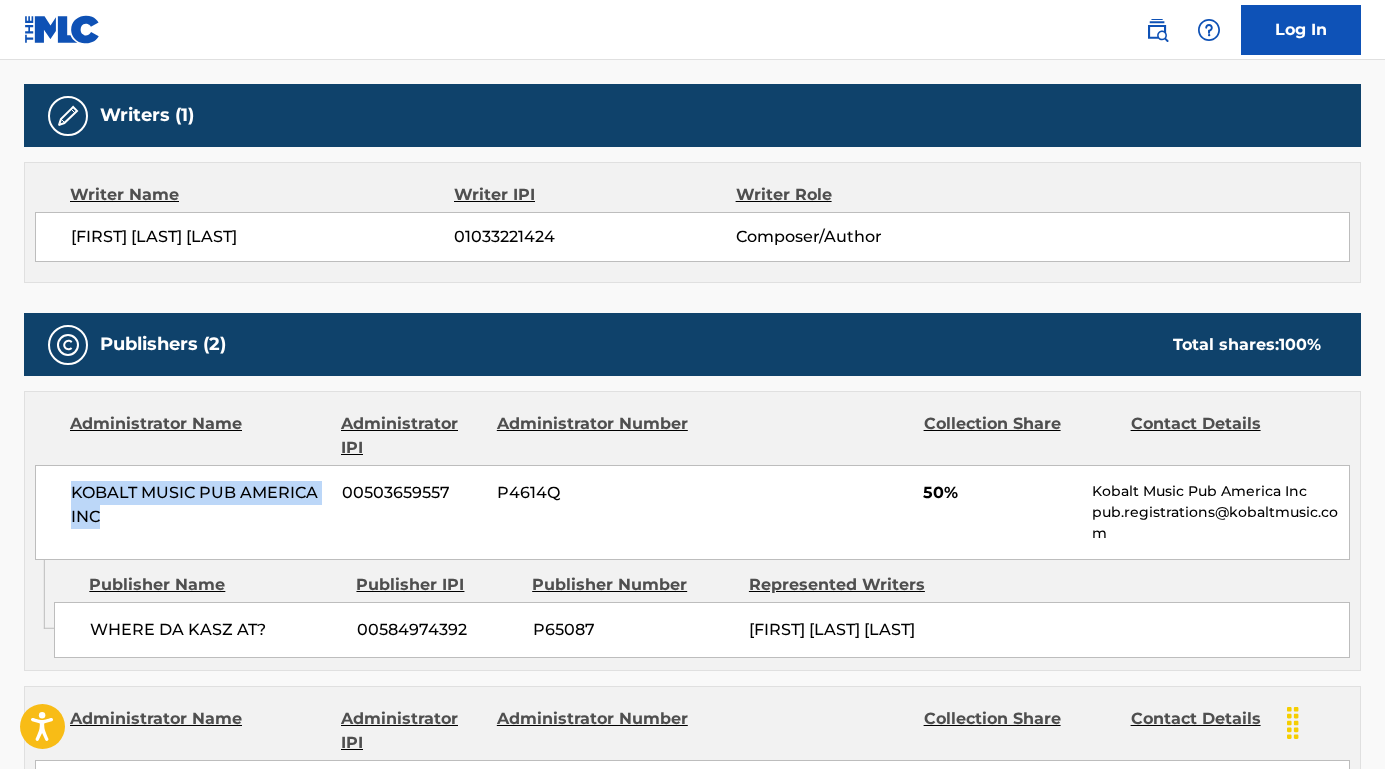 drag, startPoint x: 170, startPoint y: 532, endPoint x: 64, endPoint y: 478, distance: 118.96218 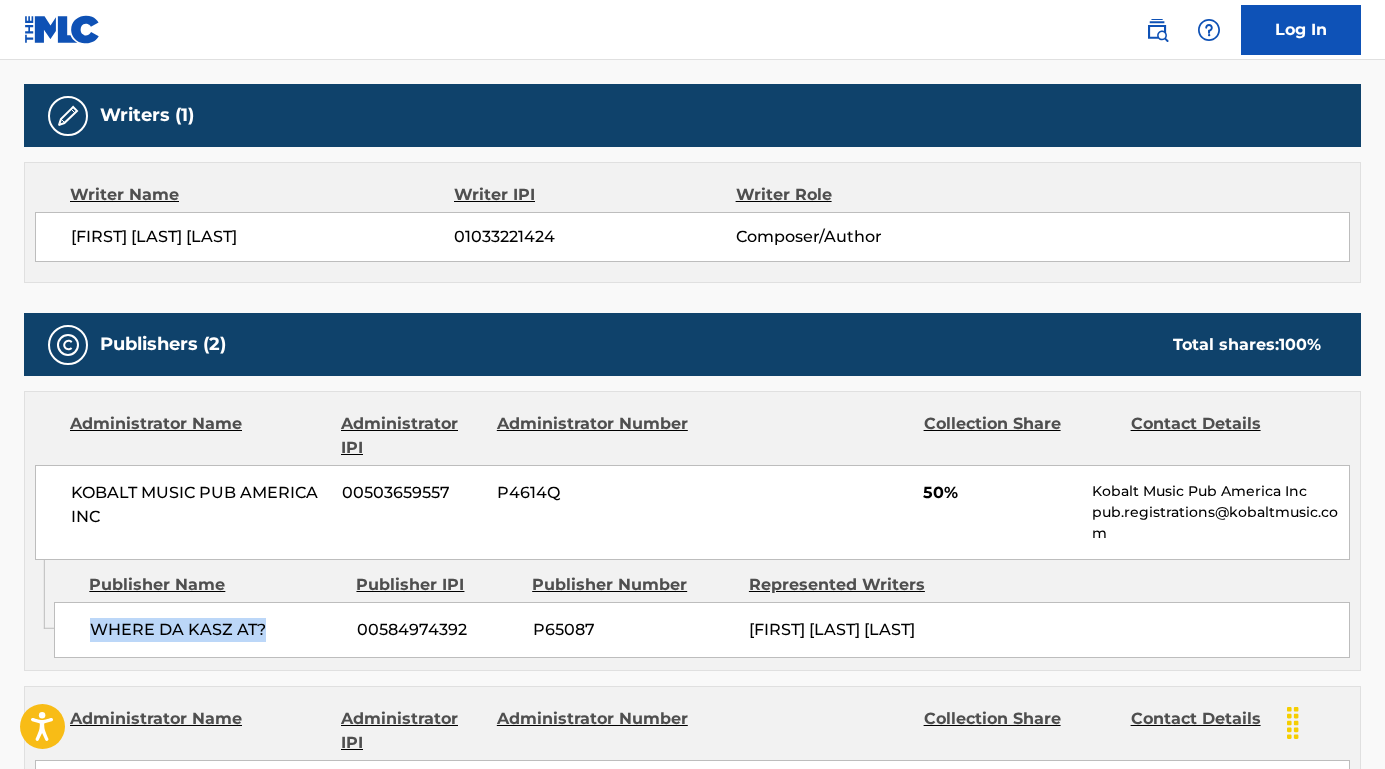 drag, startPoint x: 269, startPoint y: 620, endPoint x: 75, endPoint y: 617, distance: 194.0232 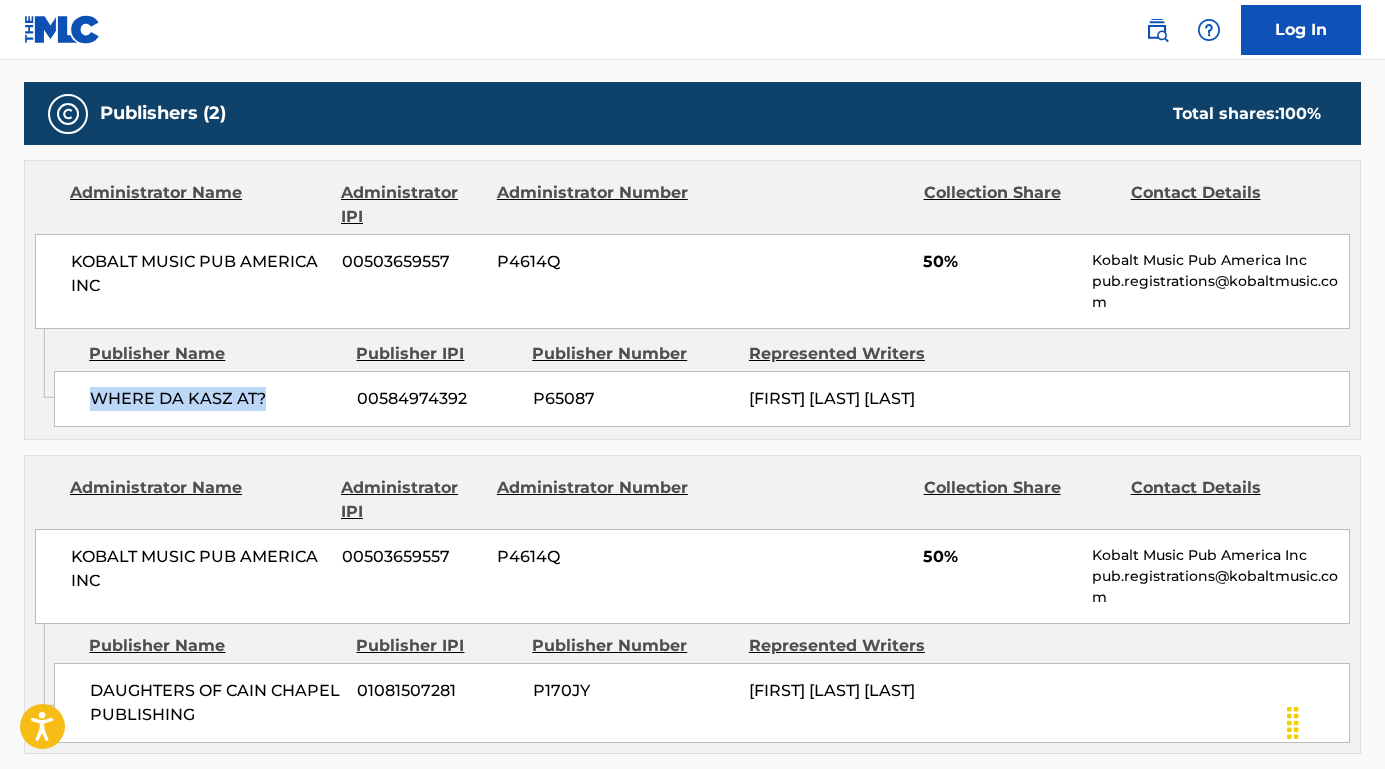 scroll, scrollTop: 933, scrollLeft: 0, axis: vertical 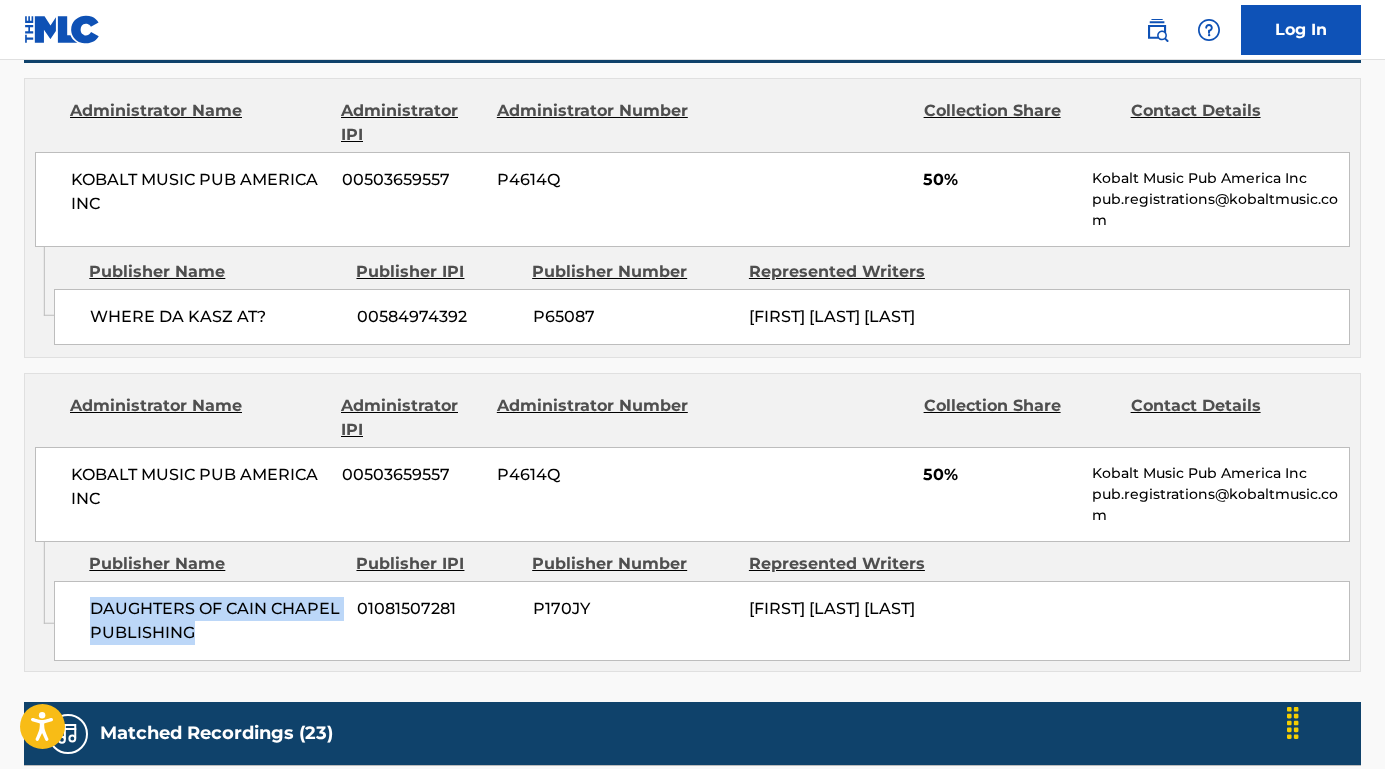 drag, startPoint x: 222, startPoint y: 645, endPoint x: 84, endPoint y: 629, distance: 138.92444 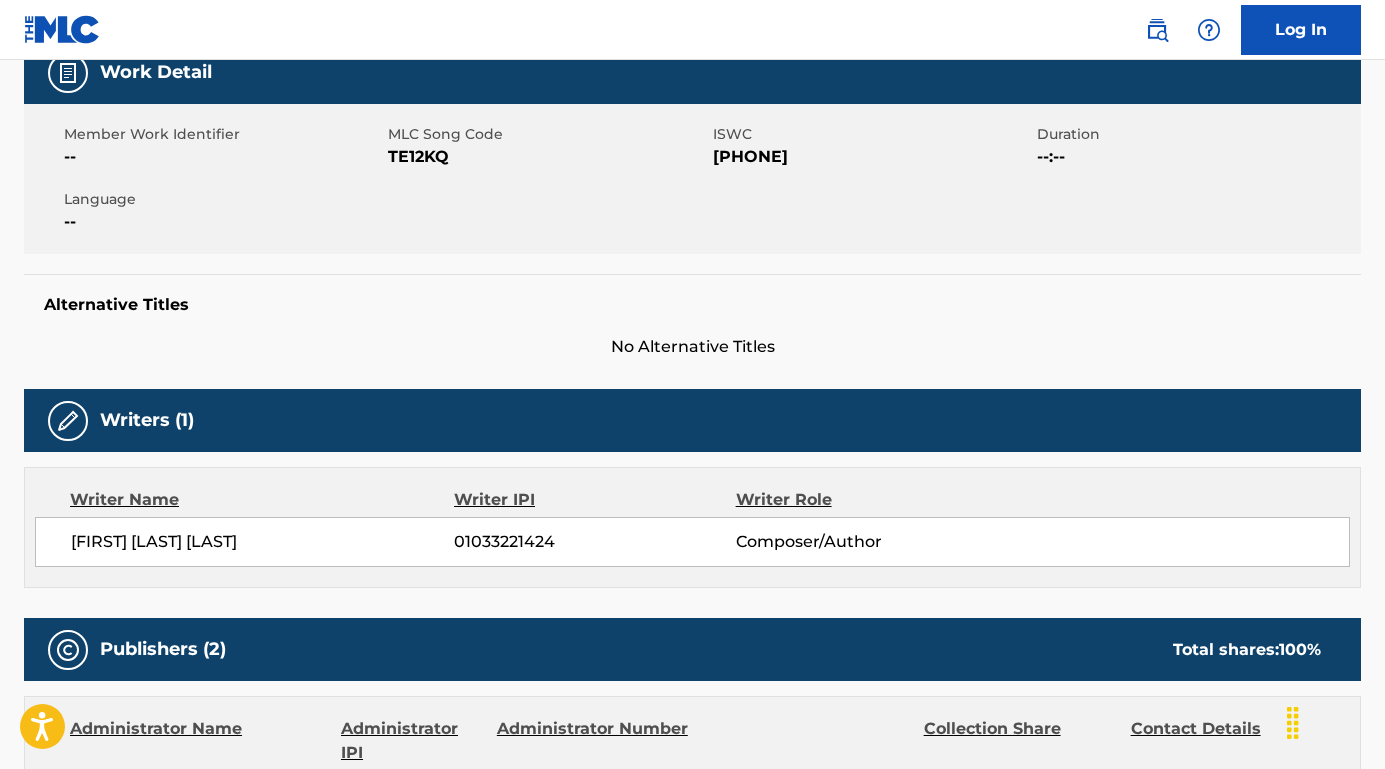 scroll, scrollTop: 170, scrollLeft: 0, axis: vertical 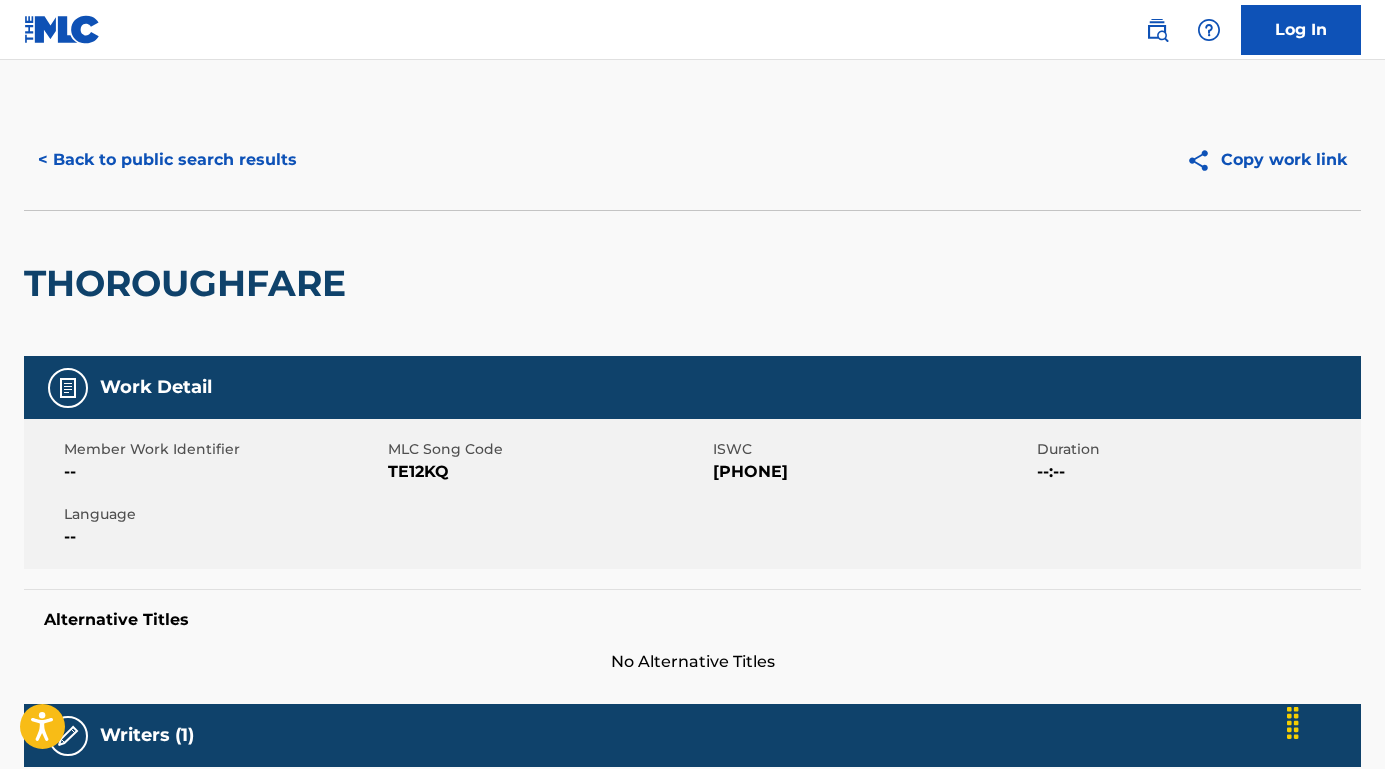click on "< Back to public search results" at bounding box center (167, 160) 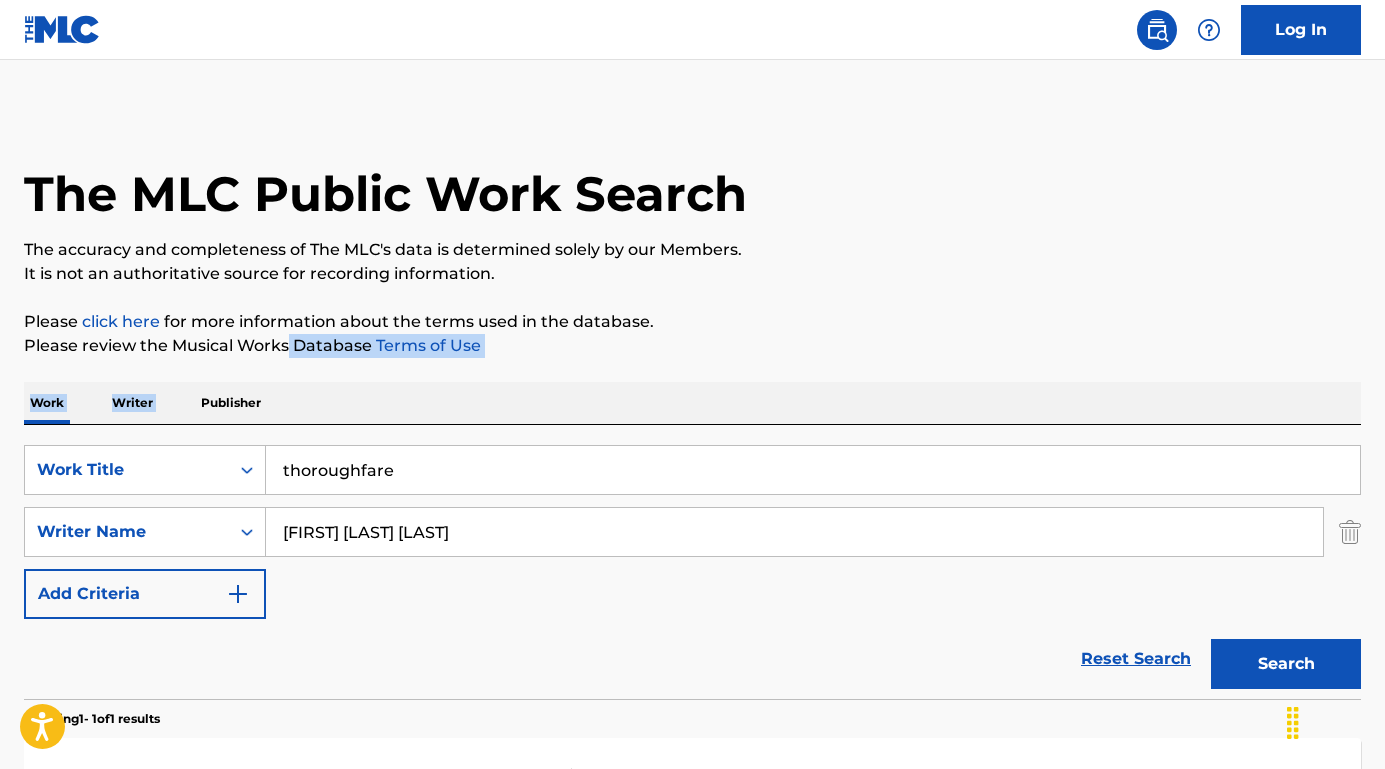 drag, startPoint x: 515, startPoint y: 375, endPoint x: 287, endPoint y: 334, distance: 231.65707 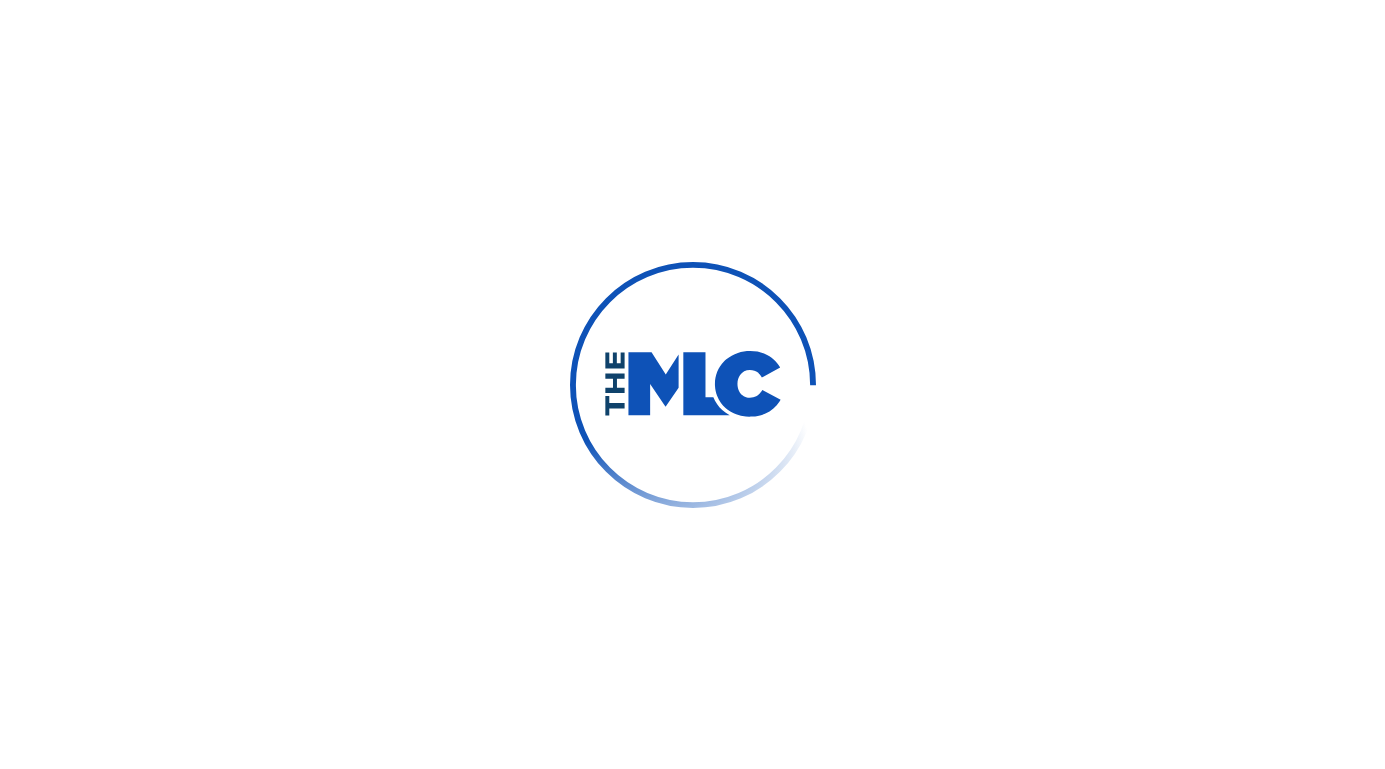 scroll, scrollTop: 0, scrollLeft: 0, axis: both 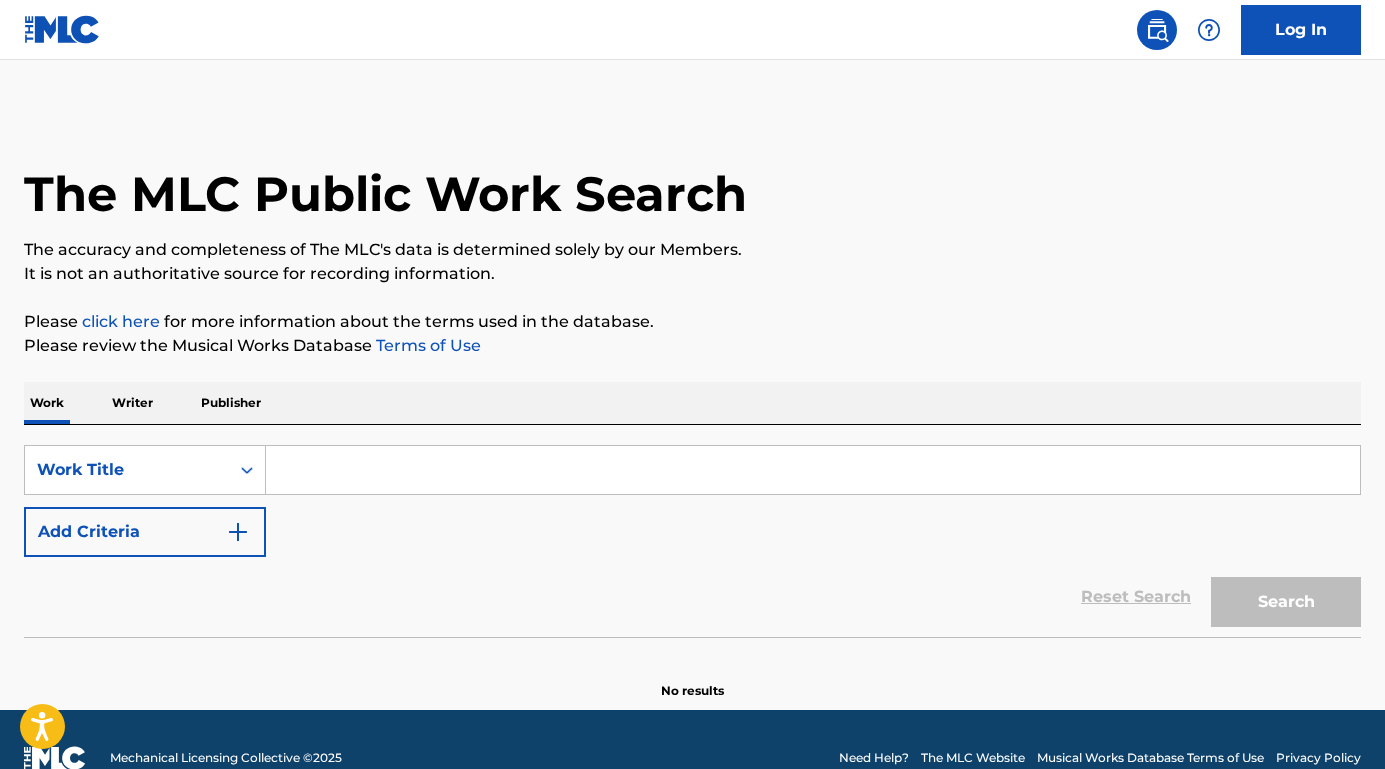 click on "Add Criteria" at bounding box center [145, 532] 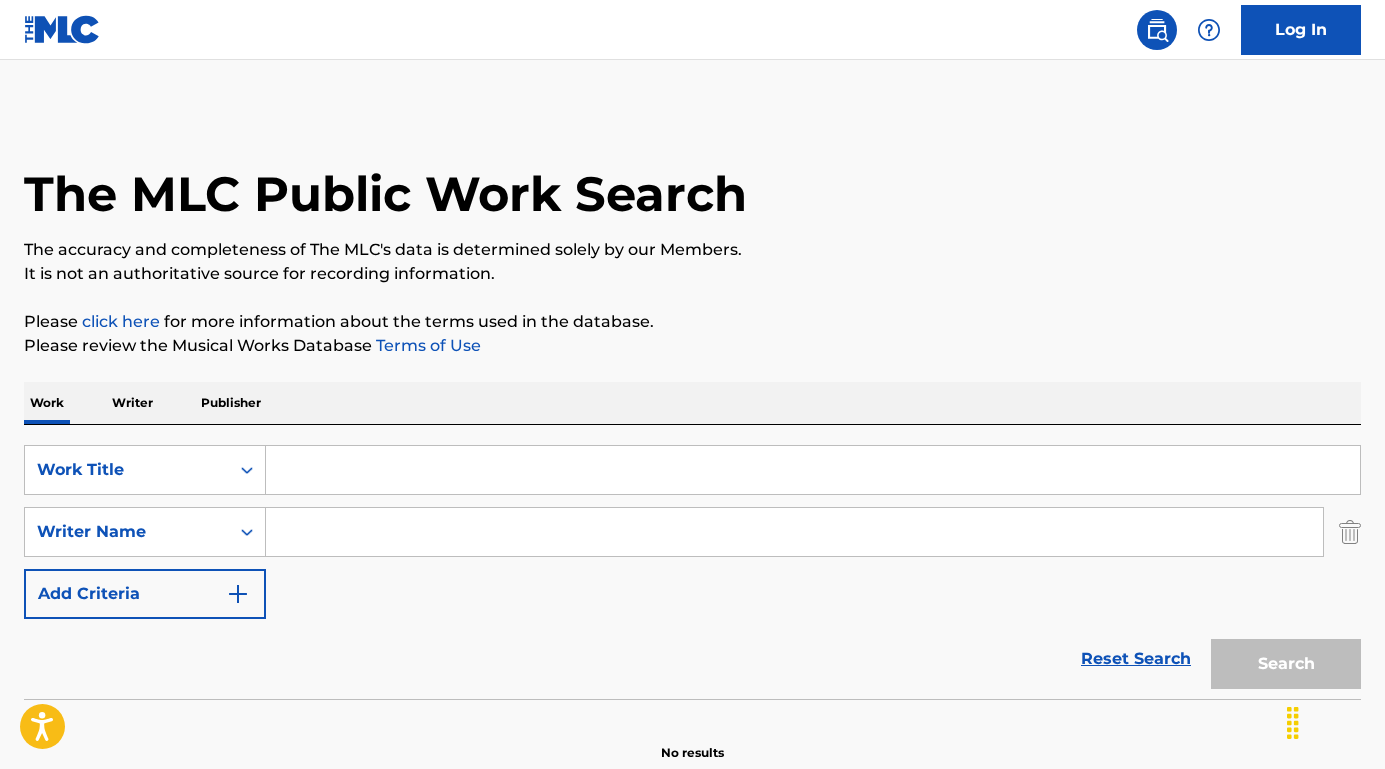 click at bounding box center [794, 532] 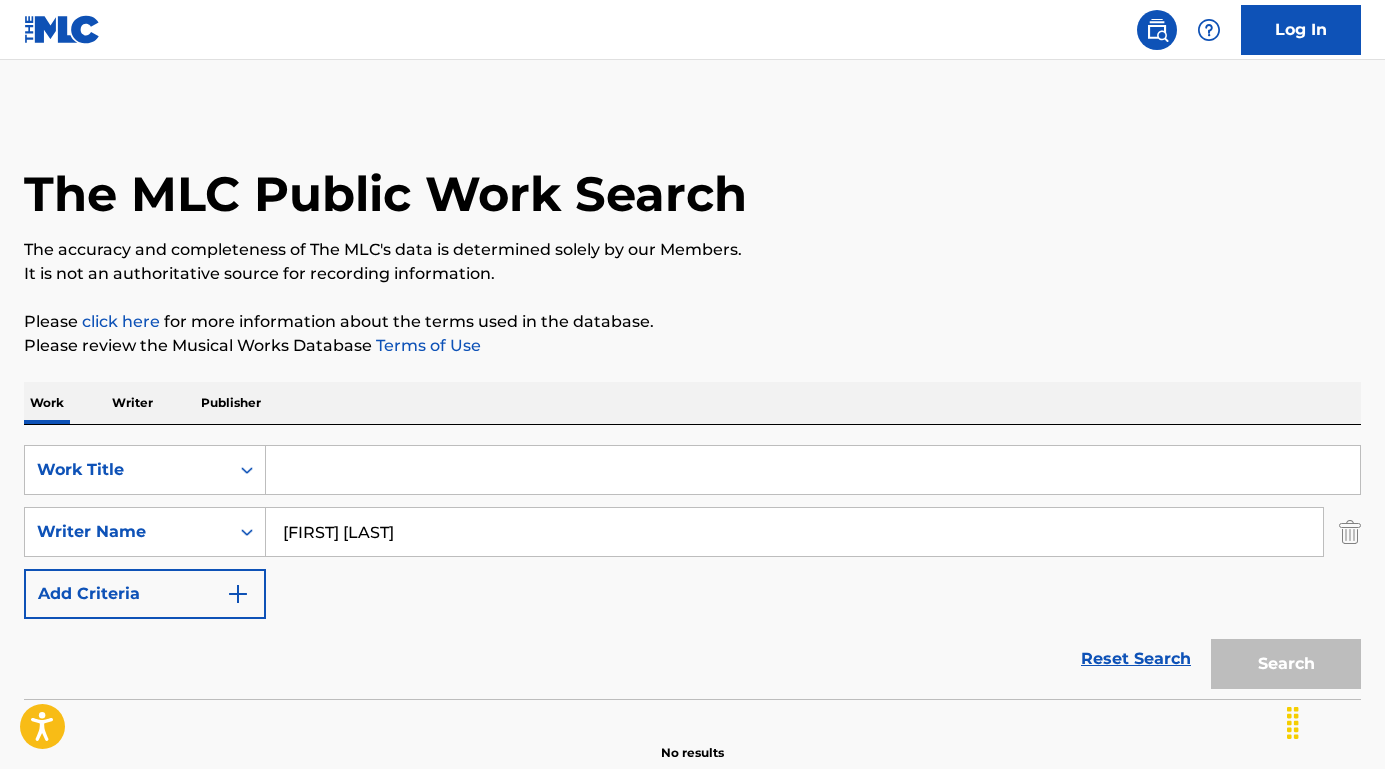 type on "Jason Ingram" 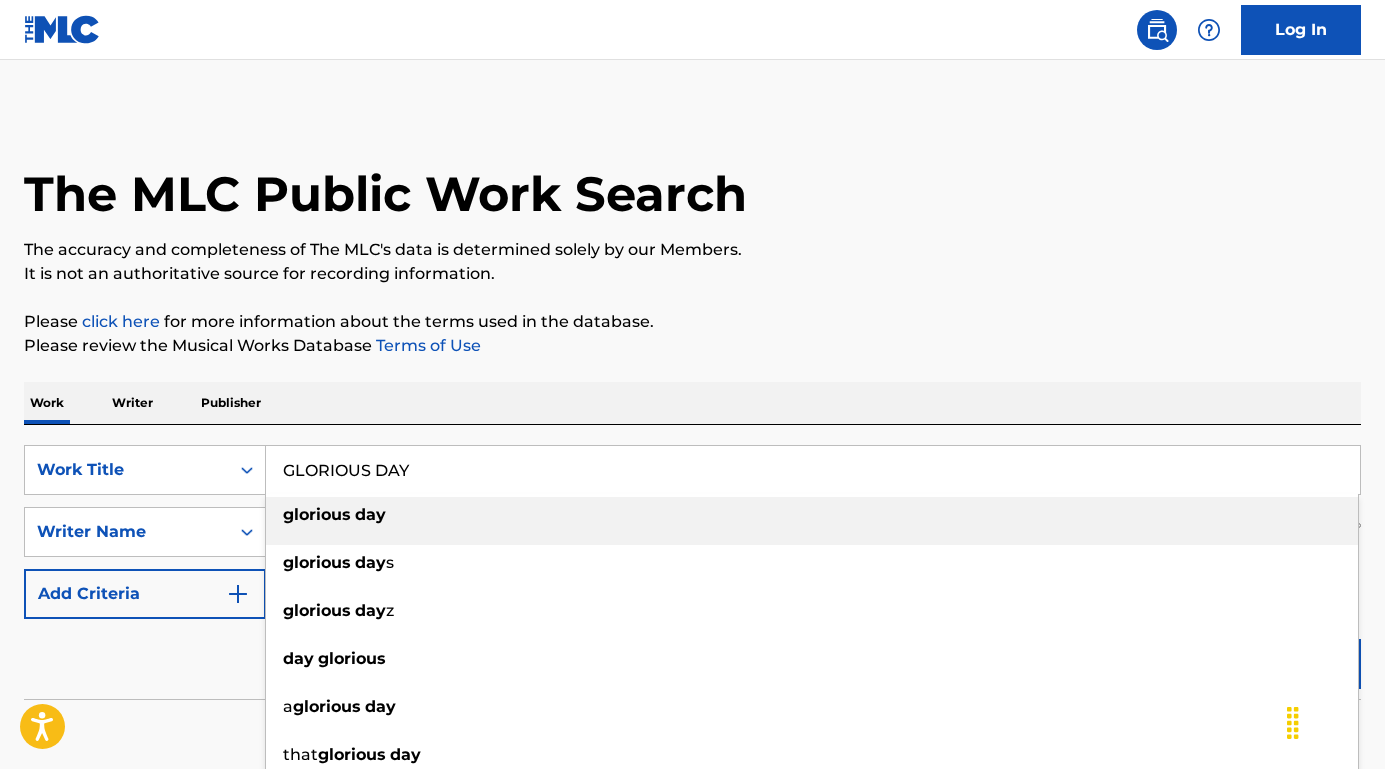 type on "glorious day" 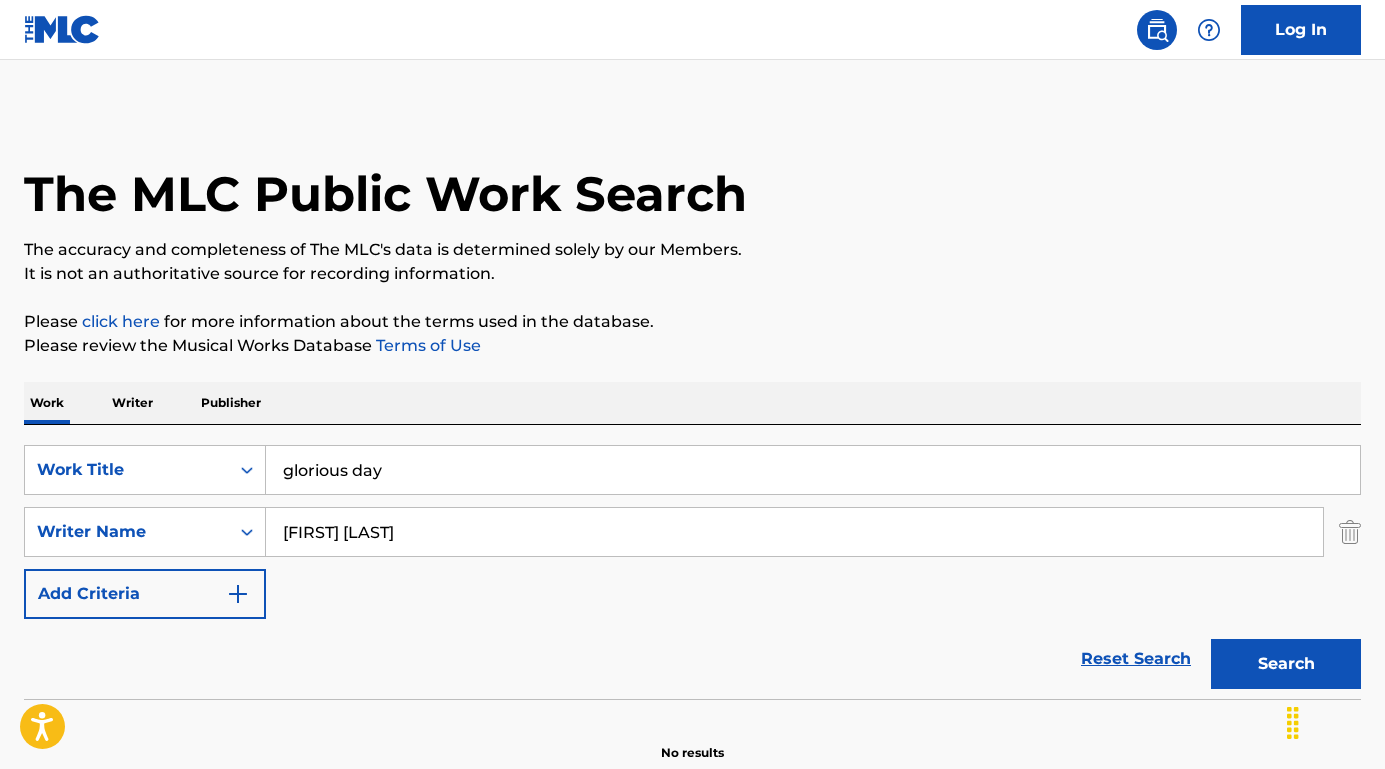 click on "Search" at bounding box center [1286, 664] 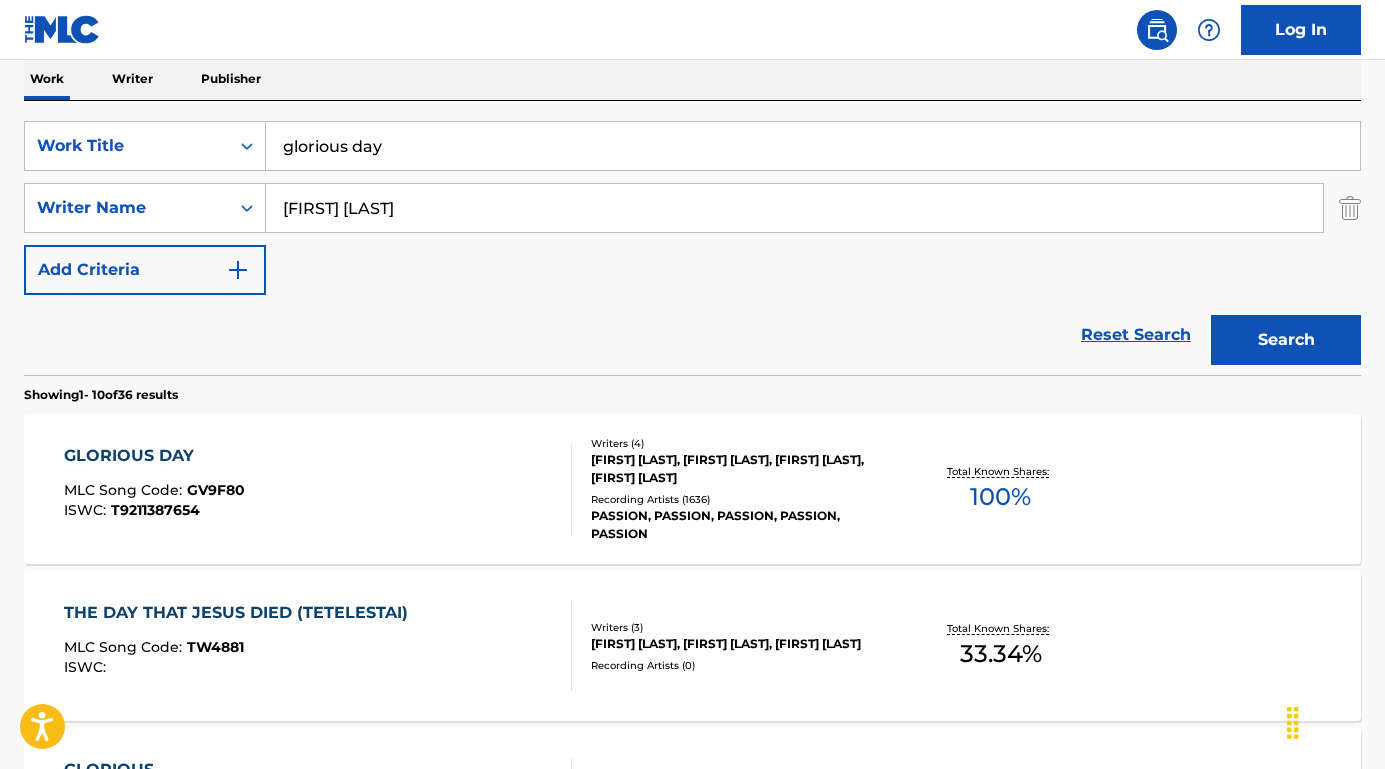 scroll, scrollTop: 410, scrollLeft: 0, axis: vertical 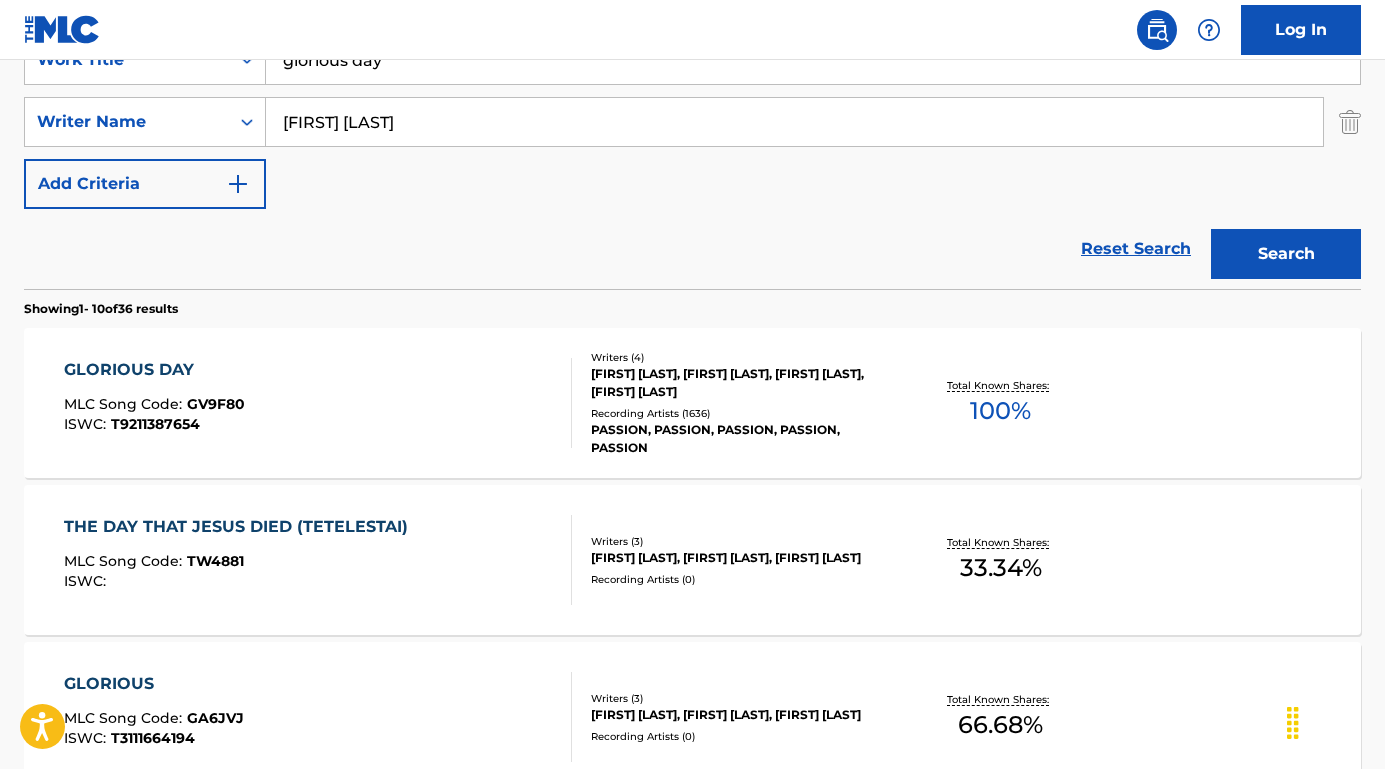 click on "GLORIOUS DAY MLC Song Code : GV9F80 ISWC : T9211387654" at bounding box center [154, 403] 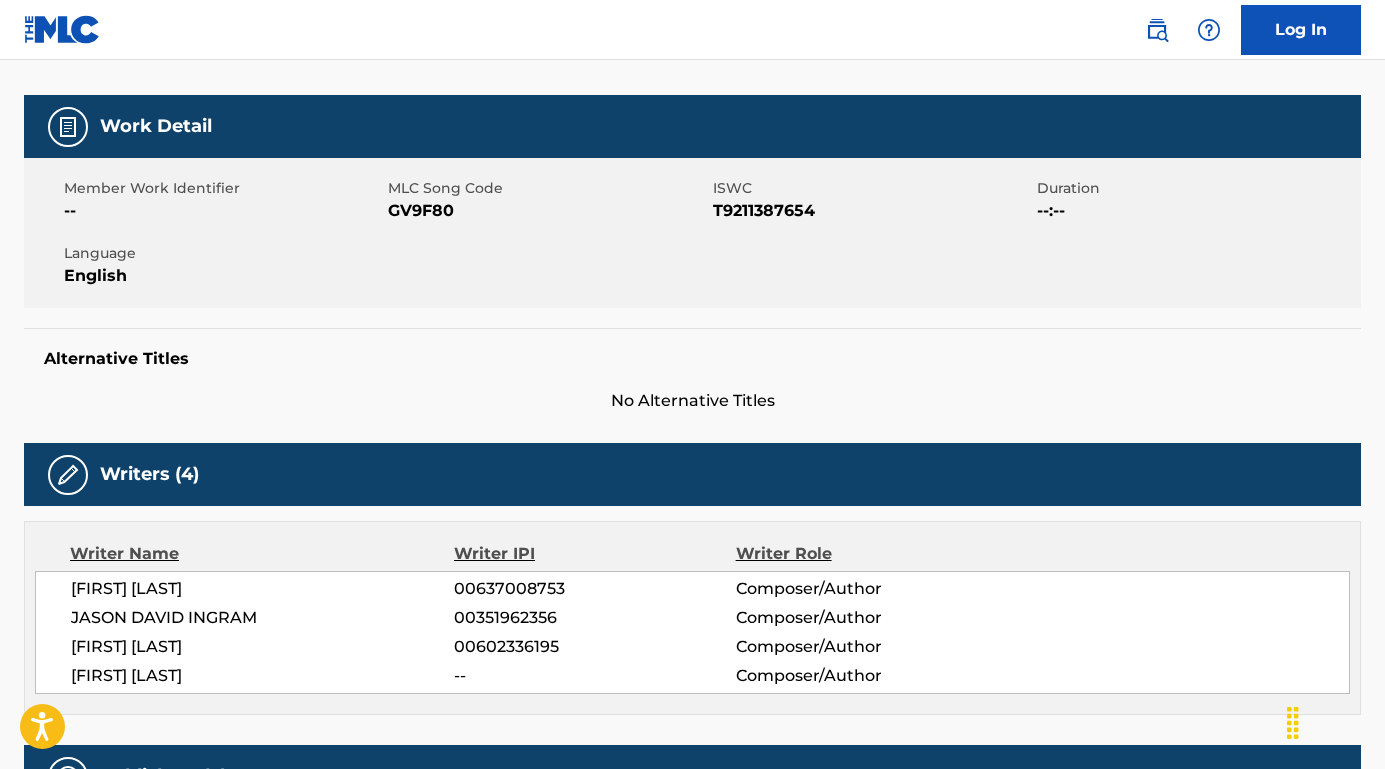 scroll, scrollTop: 315, scrollLeft: 0, axis: vertical 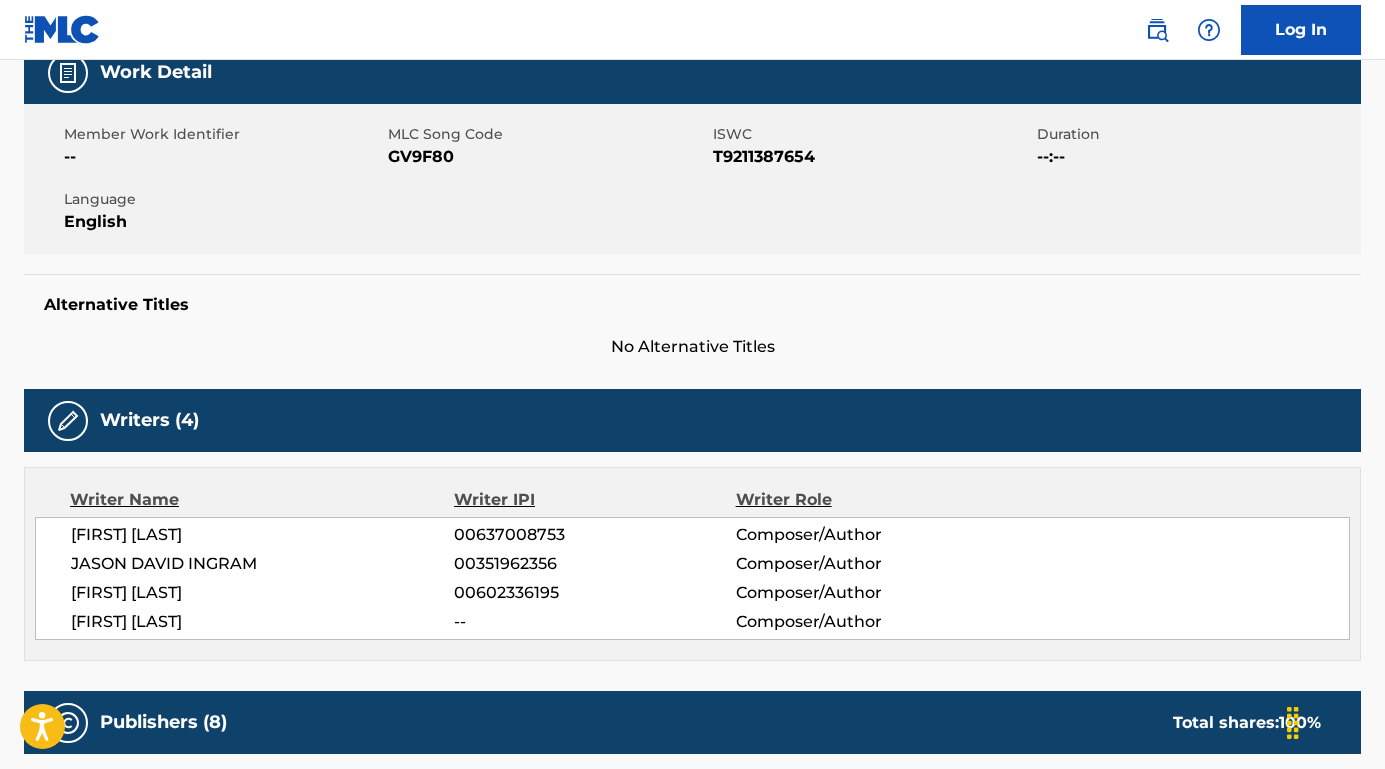 drag, startPoint x: 311, startPoint y: 533, endPoint x: 41, endPoint y: 529, distance: 270.02963 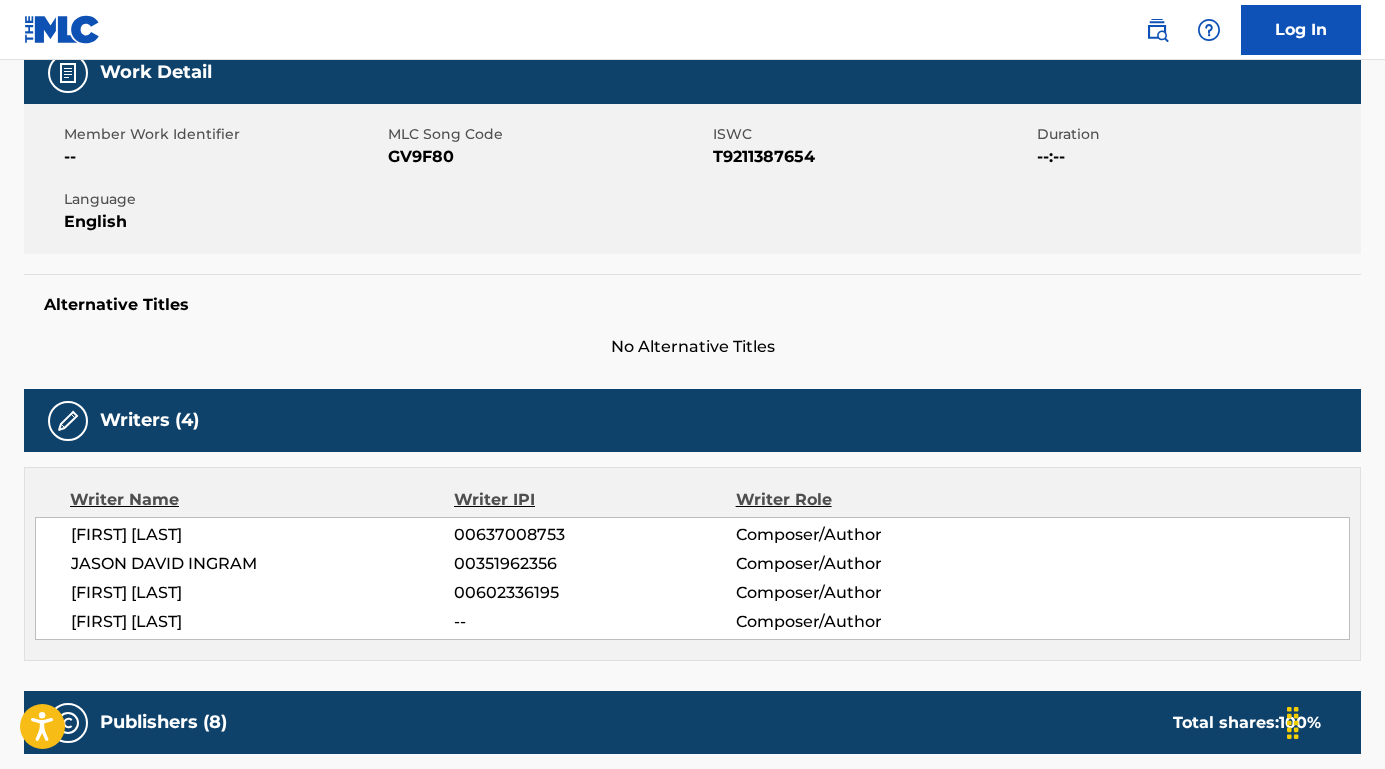 copy on "JONATHAN LINDLEY SMITH" 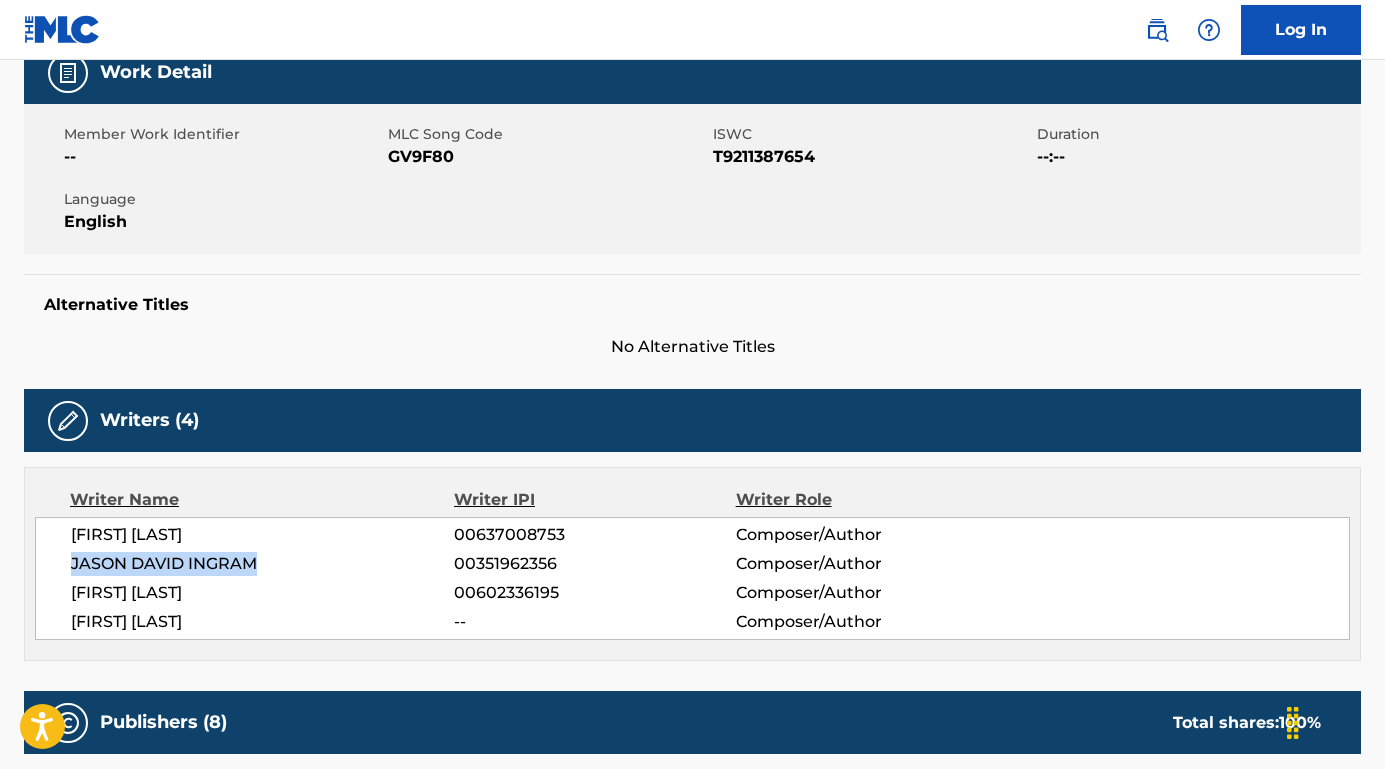 drag, startPoint x: 265, startPoint y: 568, endPoint x: 56, endPoint y: 563, distance: 209.0598 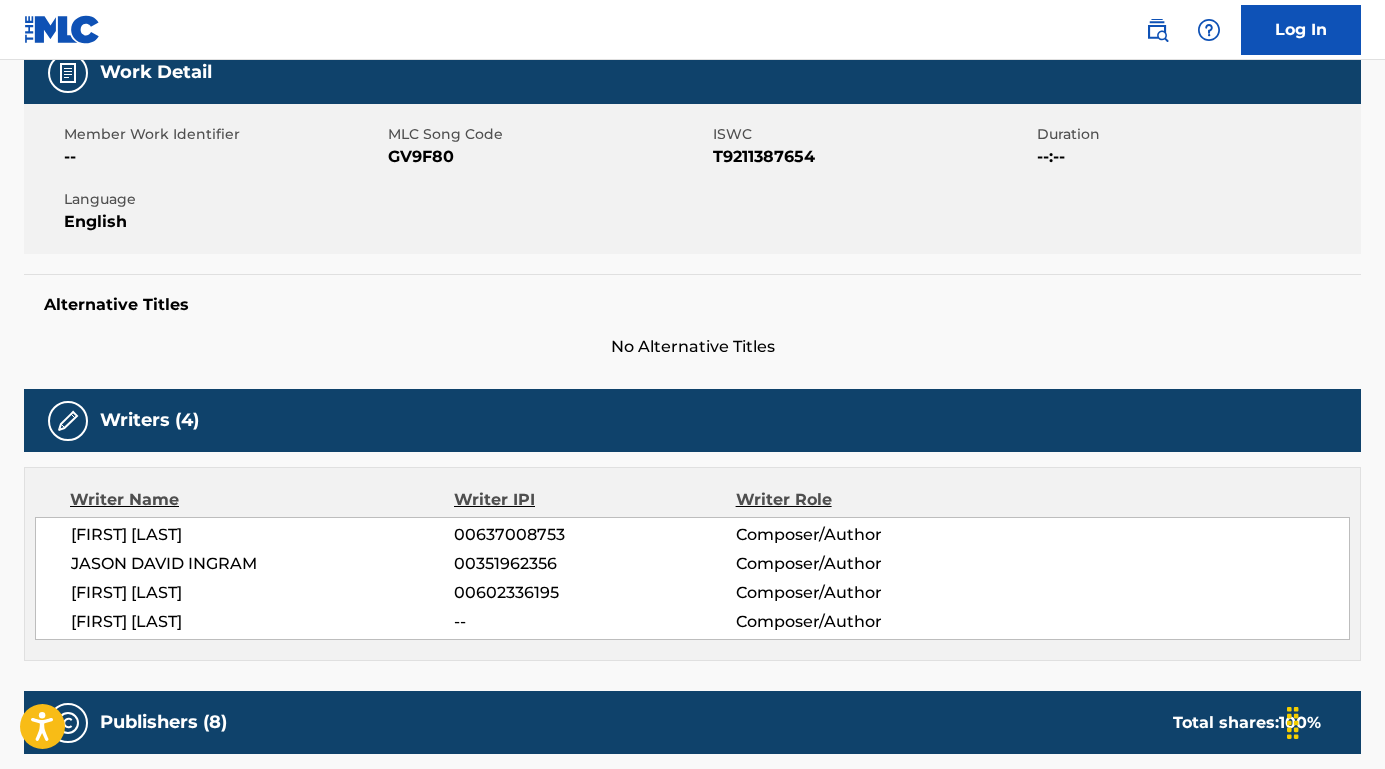 click on "Log In" at bounding box center [692, 30] 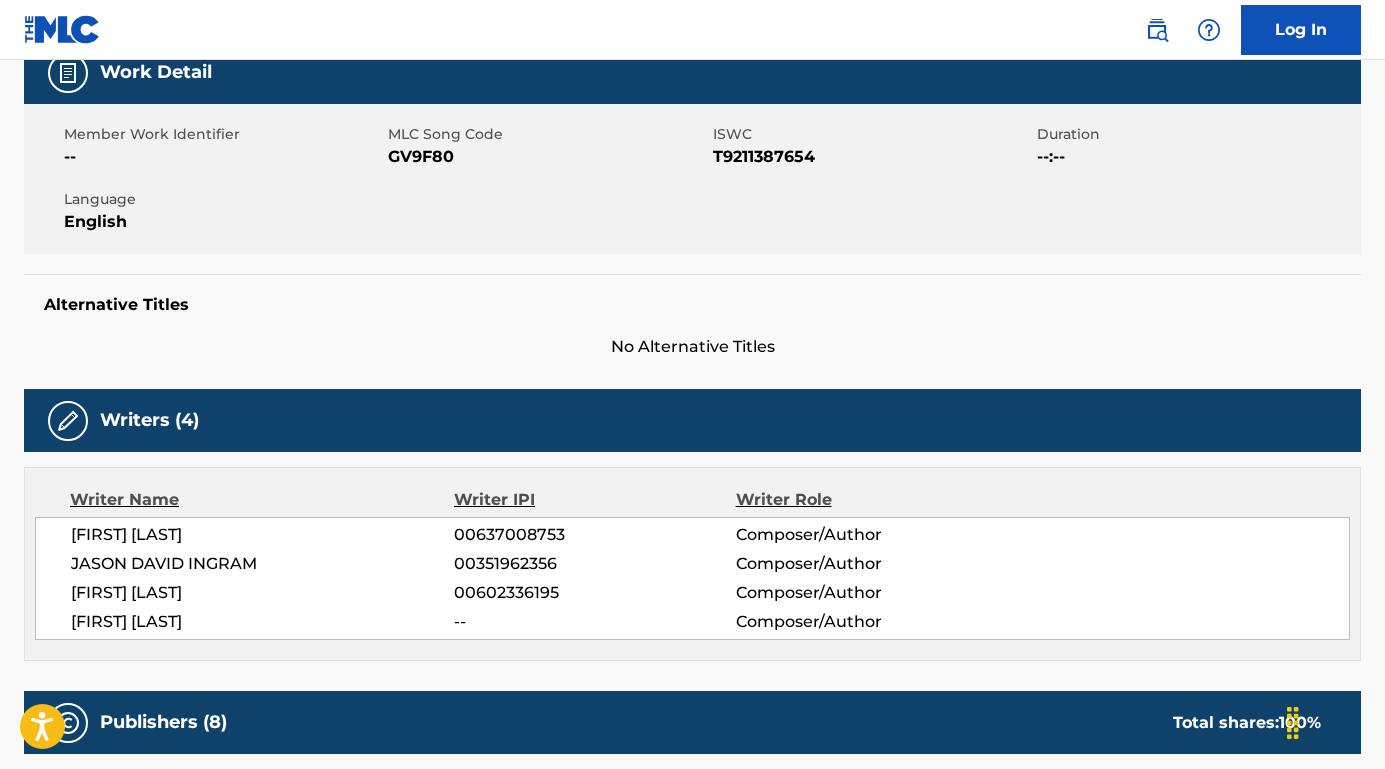 drag, startPoint x: 288, startPoint y: 589, endPoint x: 48, endPoint y: 588, distance: 240.00209 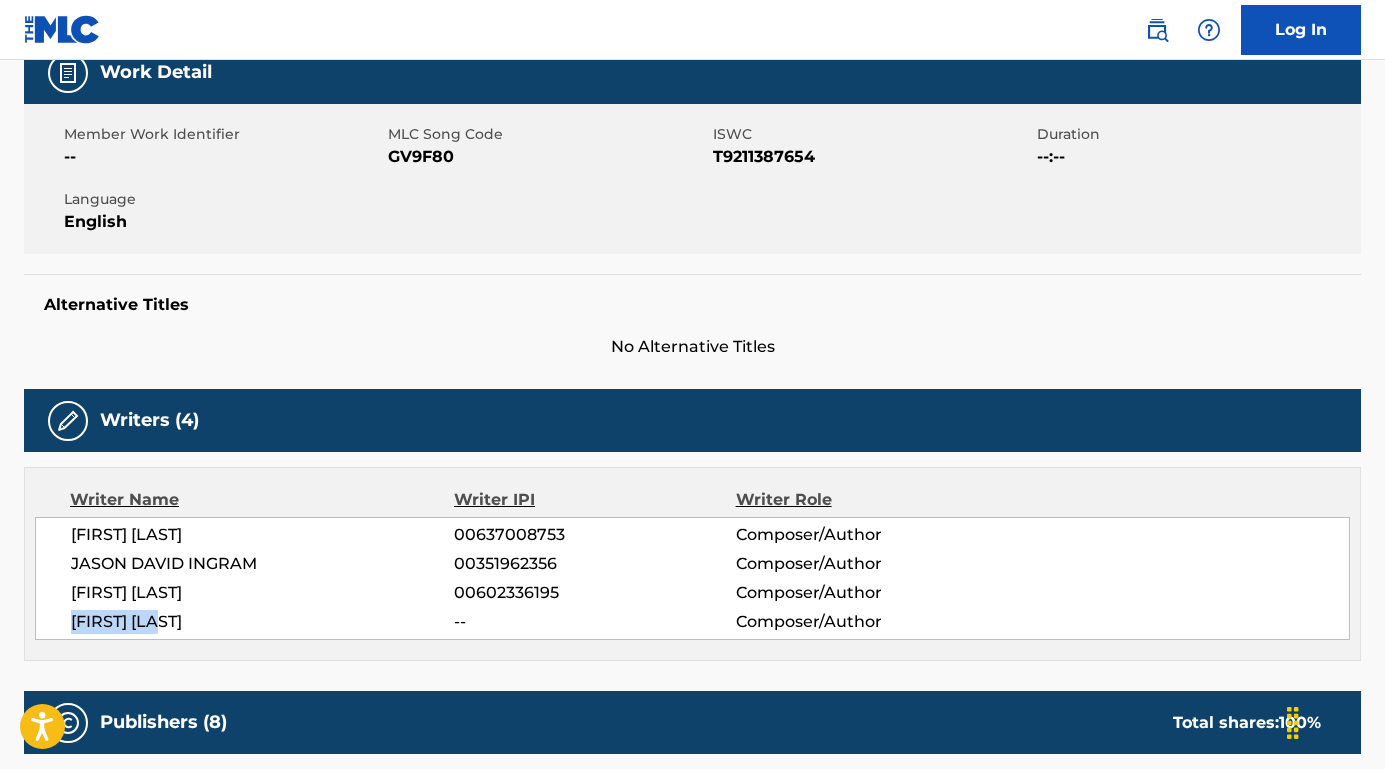 drag, startPoint x: 195, startPoint y: 629, endPoint x: 59, endPoint y: 626, distance: 136.03308 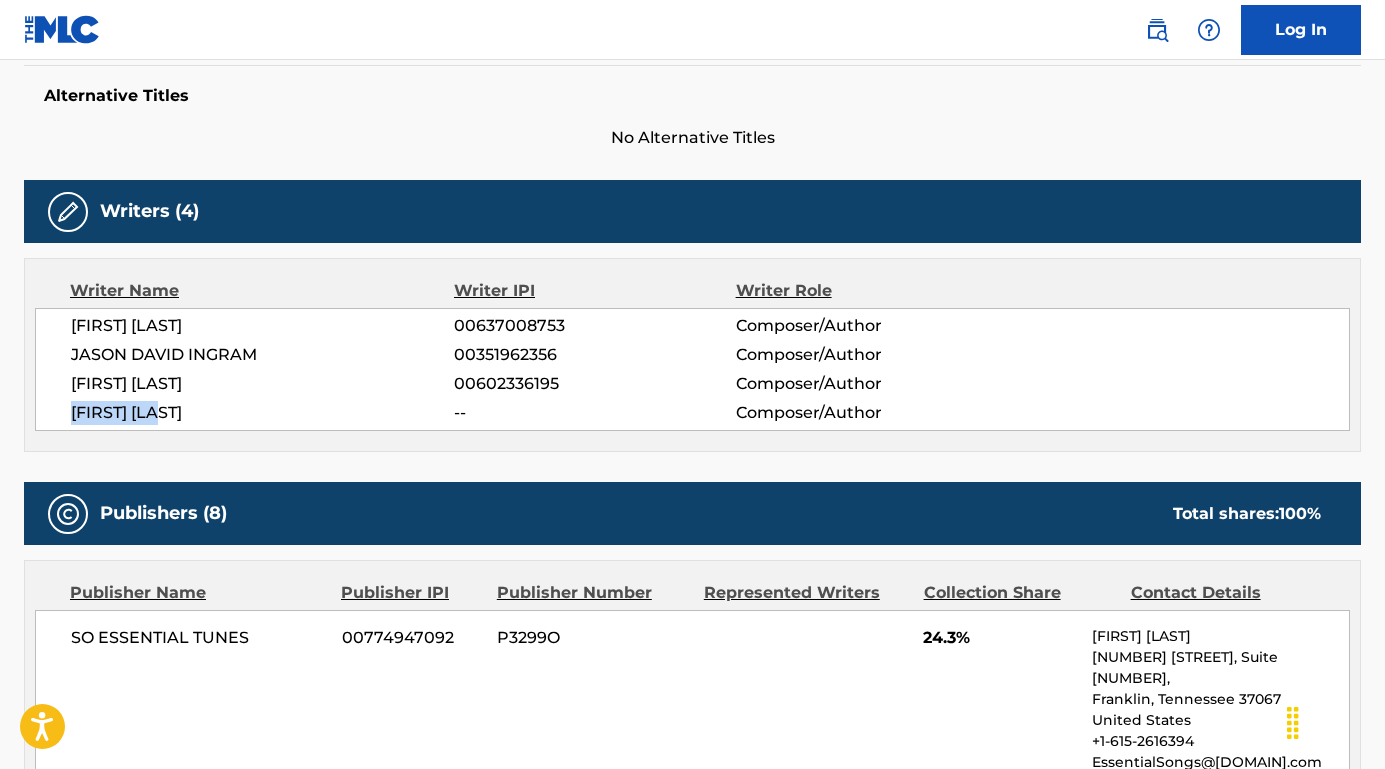 scroll, scrollTop: 585, scrollLeft: 0, axis: vertical 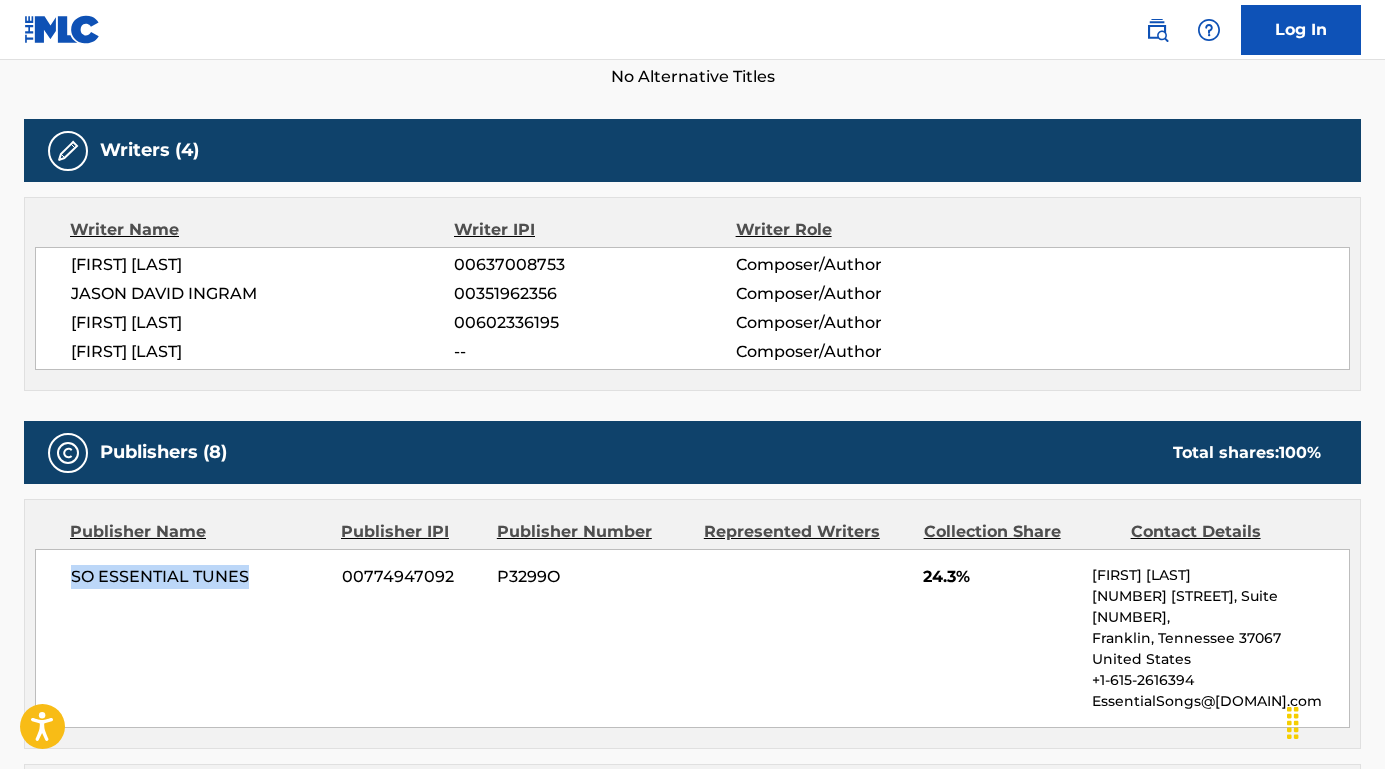 drag, startPoint x: 264, startPoint y: 570, endPoint x: 56, endPoint y: 568, distance: 208.00961 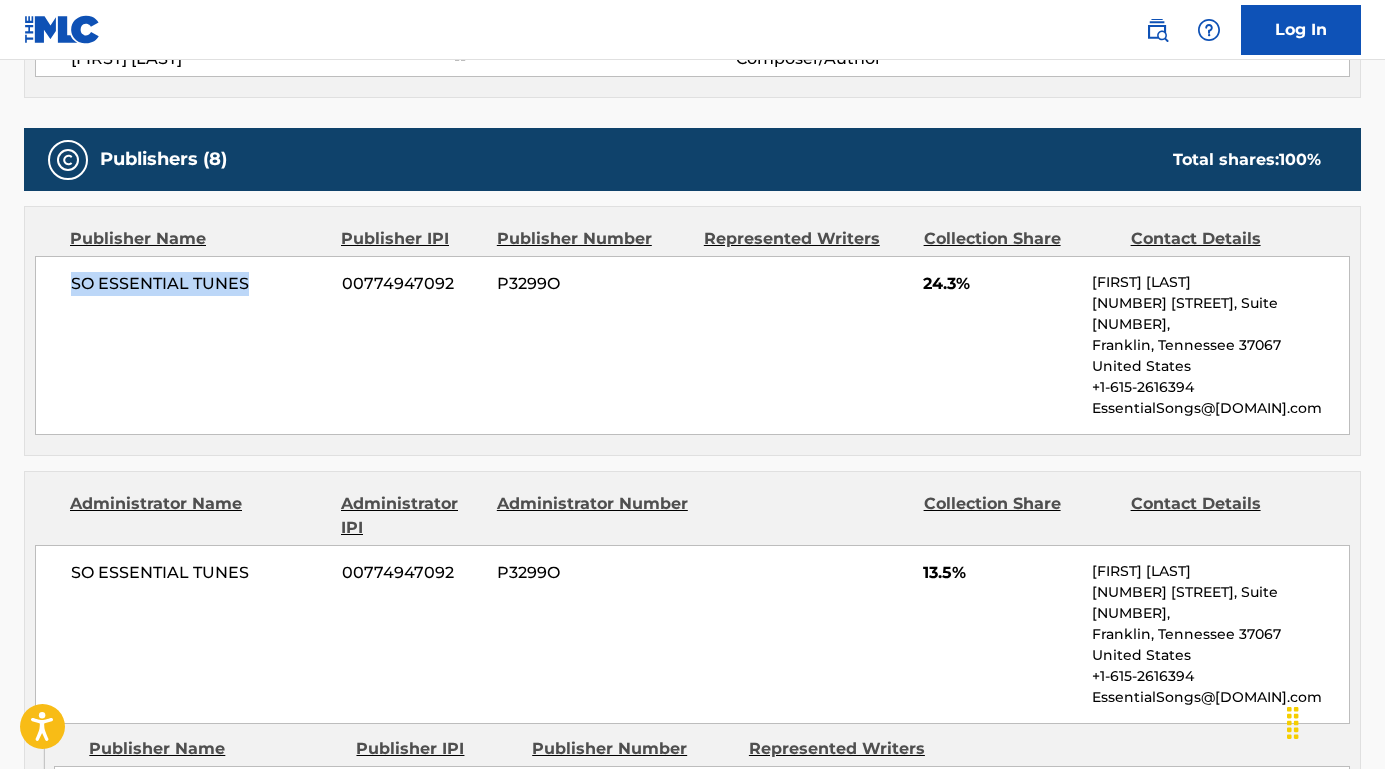 scroll, scrollTop: 1052, scrollLeft: 0, axis: vertical 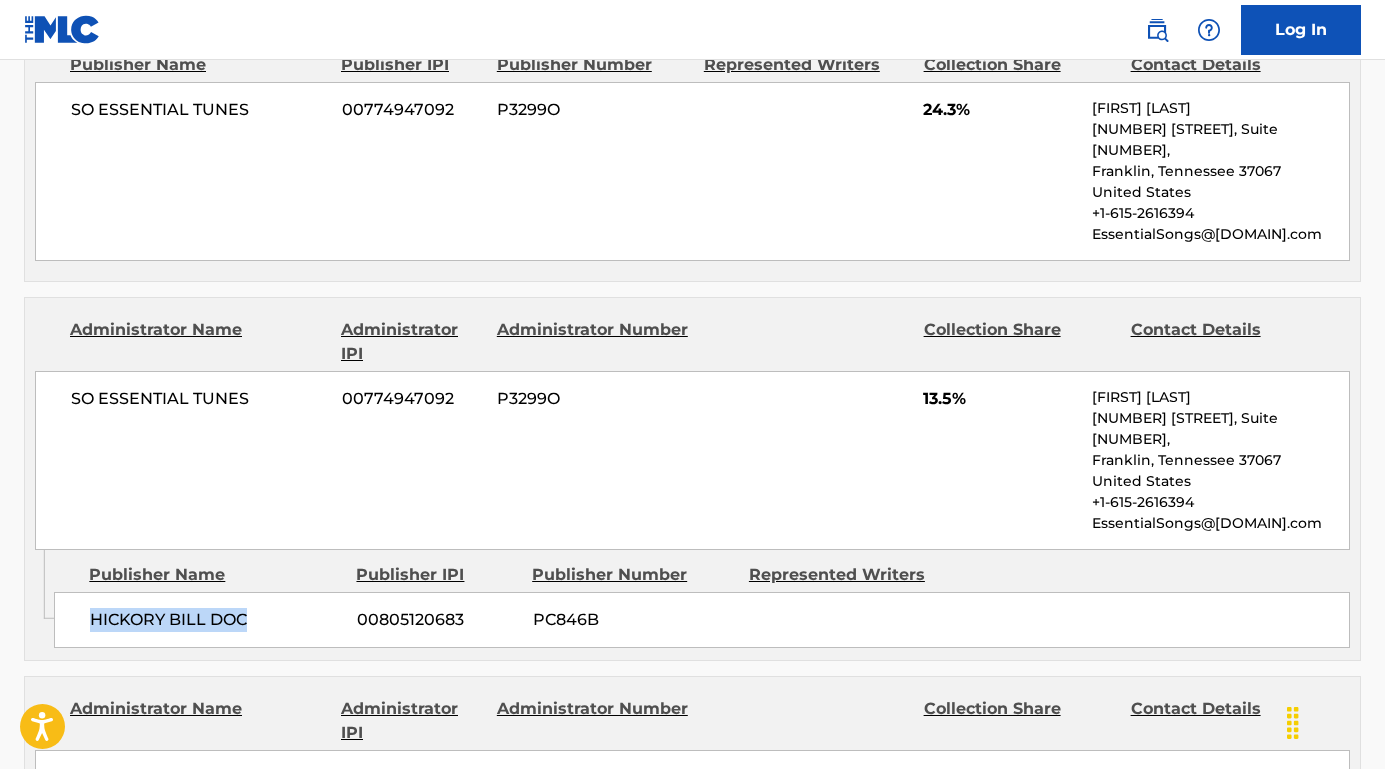 drag, startPoint x: 251, startPoint y: 617, endPoint x: 80, endPoint y: 616, distance: 171.00293 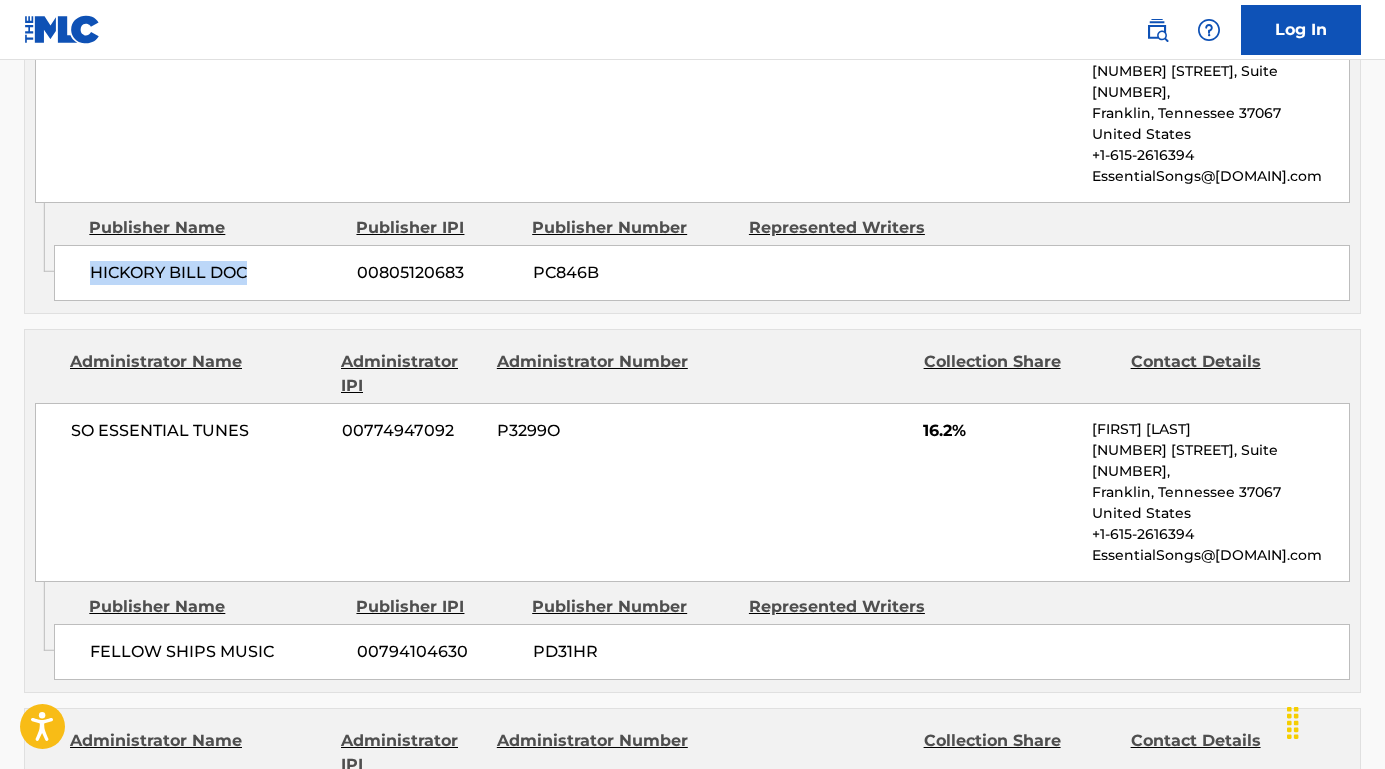 scroll, scrollTop: 1404, scrollLeft: 0, axis: vertical 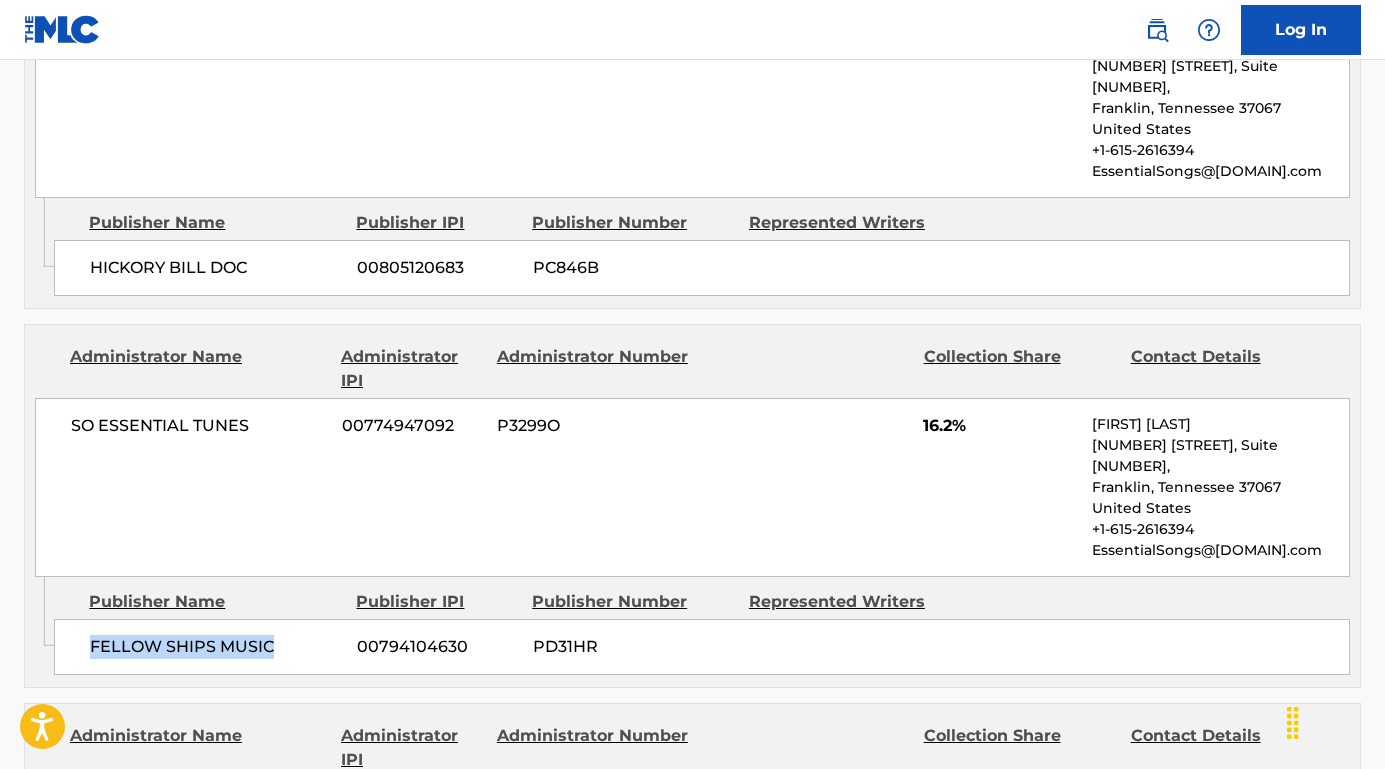 drag, startPoint x: 289, startPoint y: 651, endPoint x: 89, endPoint y: 646, distance: 200.06248 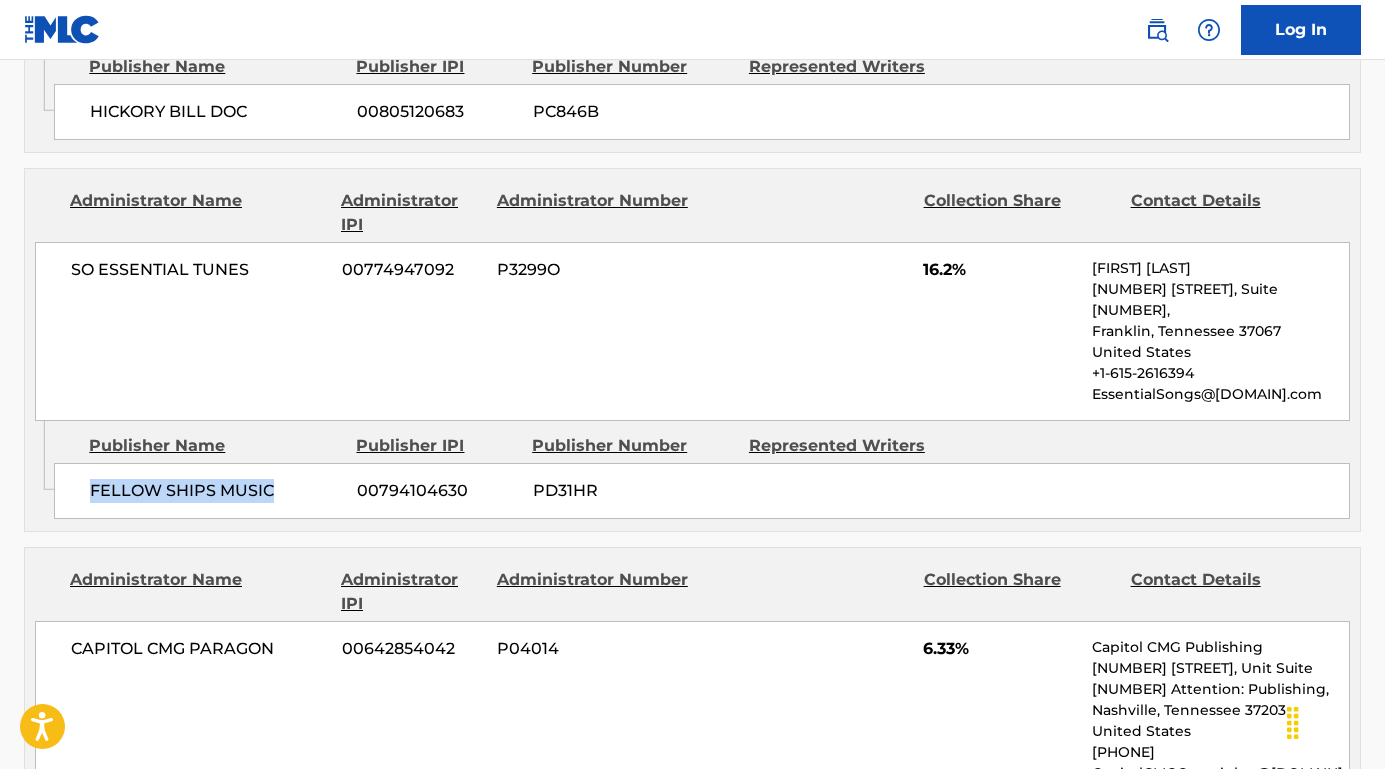 scroll, scrollTop: 1738, scrollLeft: 0, axis: vertical 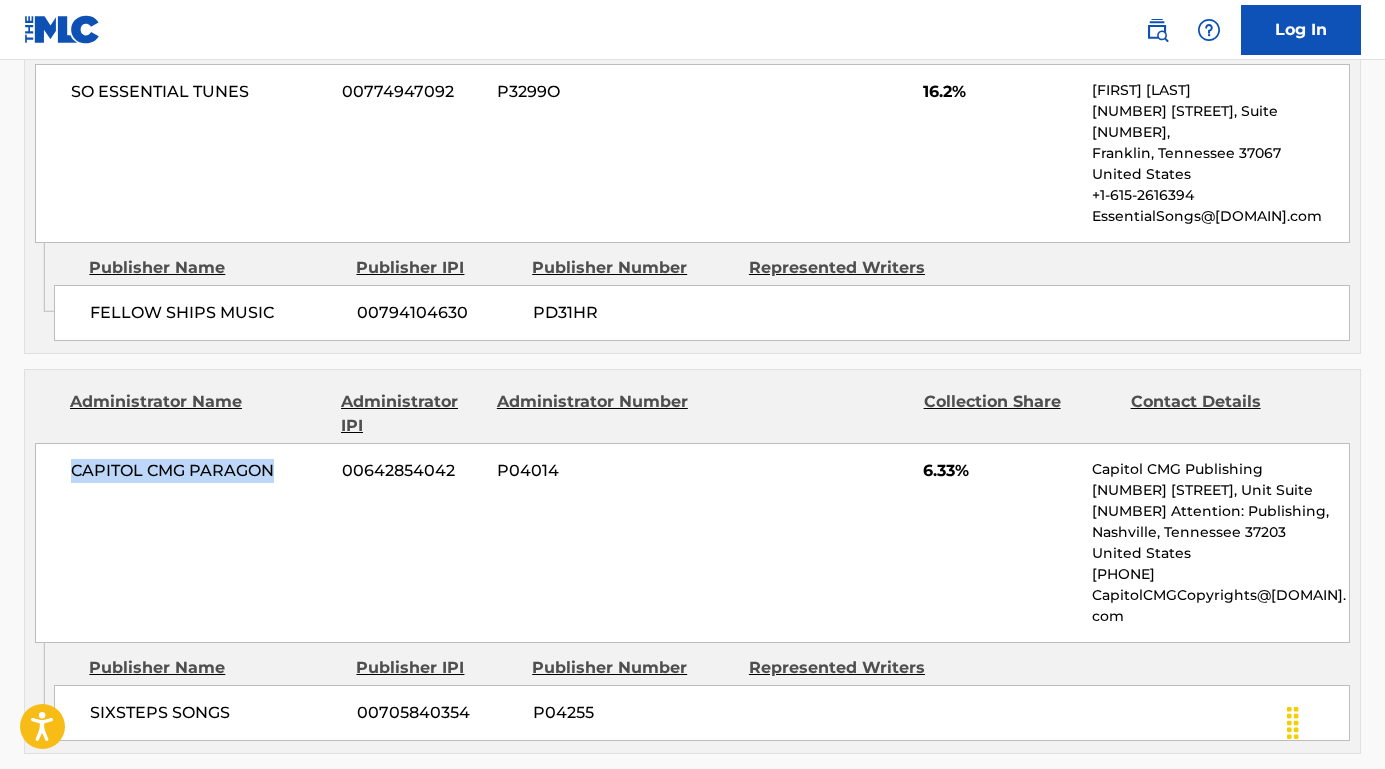 drag, startPoint x: 307, startPoint y: 461, endPoint x: 27, endPoint y: 460, distance: 280.0018 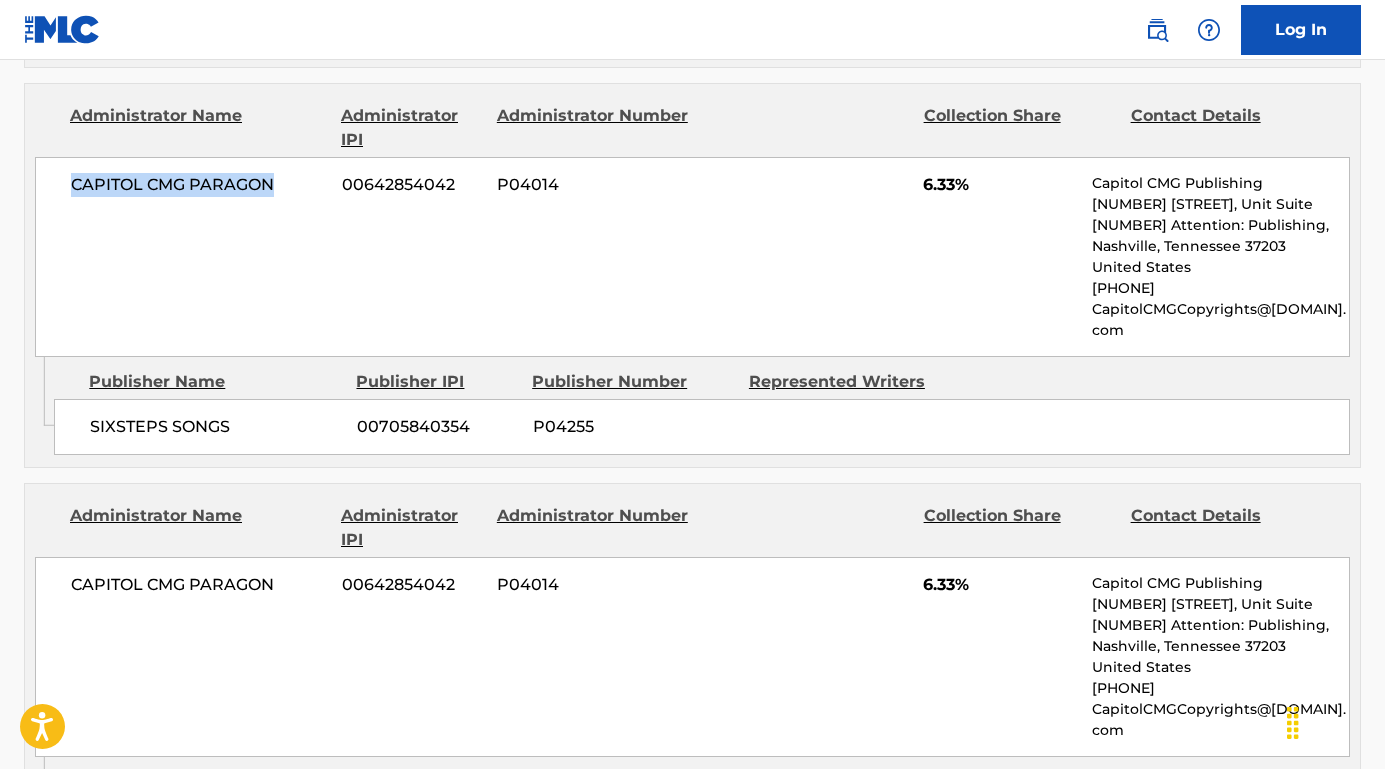 scroll, scrollTop: 2098, scrollLeft: 0, axis: vertical 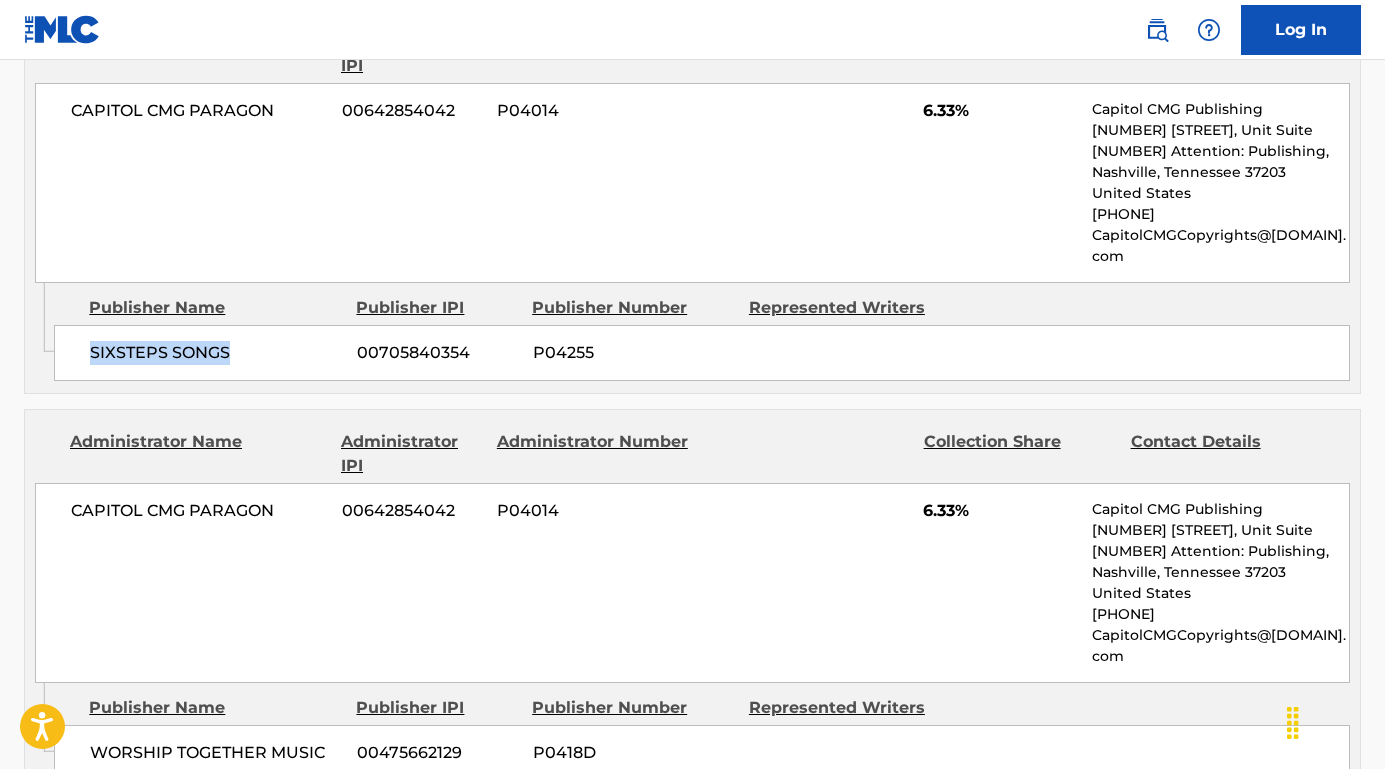 drag, startPoint x: 249, startPoint y: 351, endPoint x: 61, endPoint y: 345, distance: 188.09572 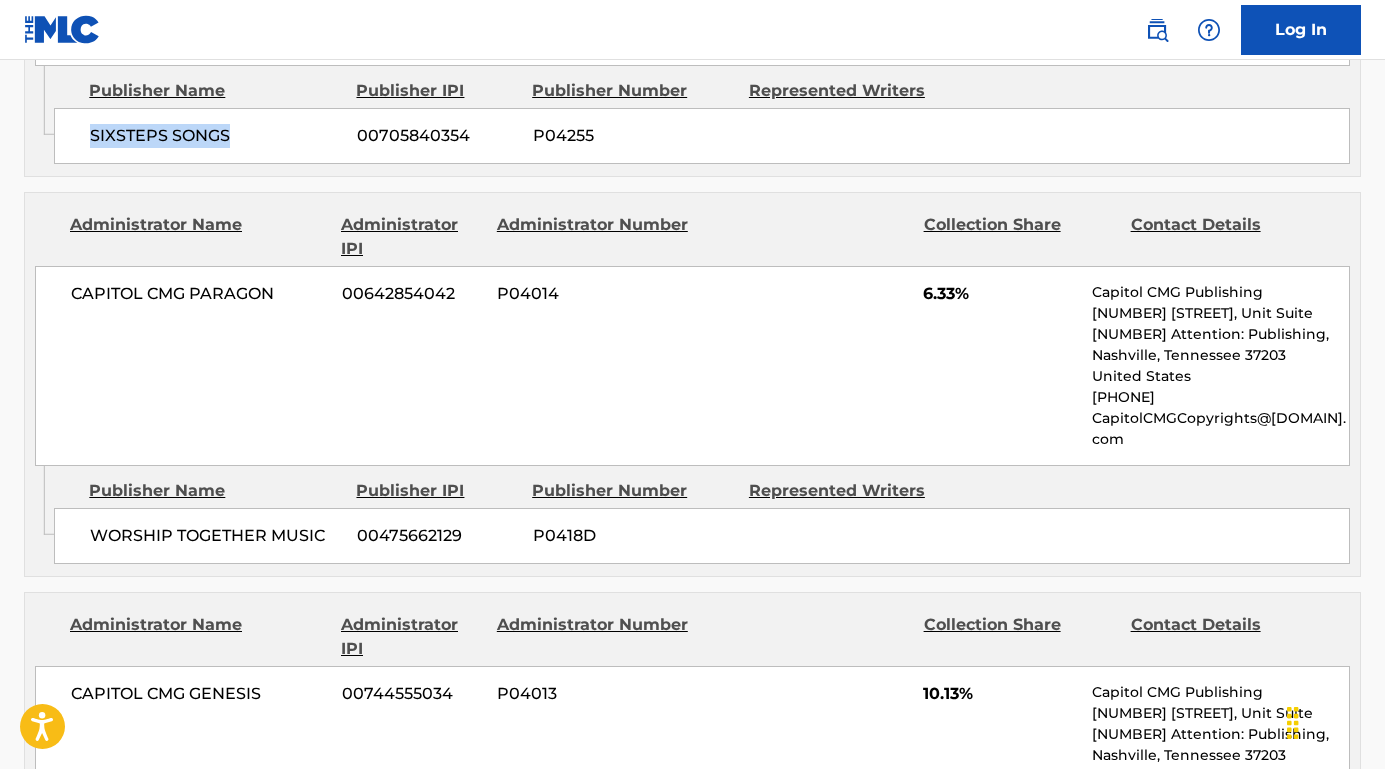 scroll, scrollTop: 2407, scrollLeft: 0, axis: vertical 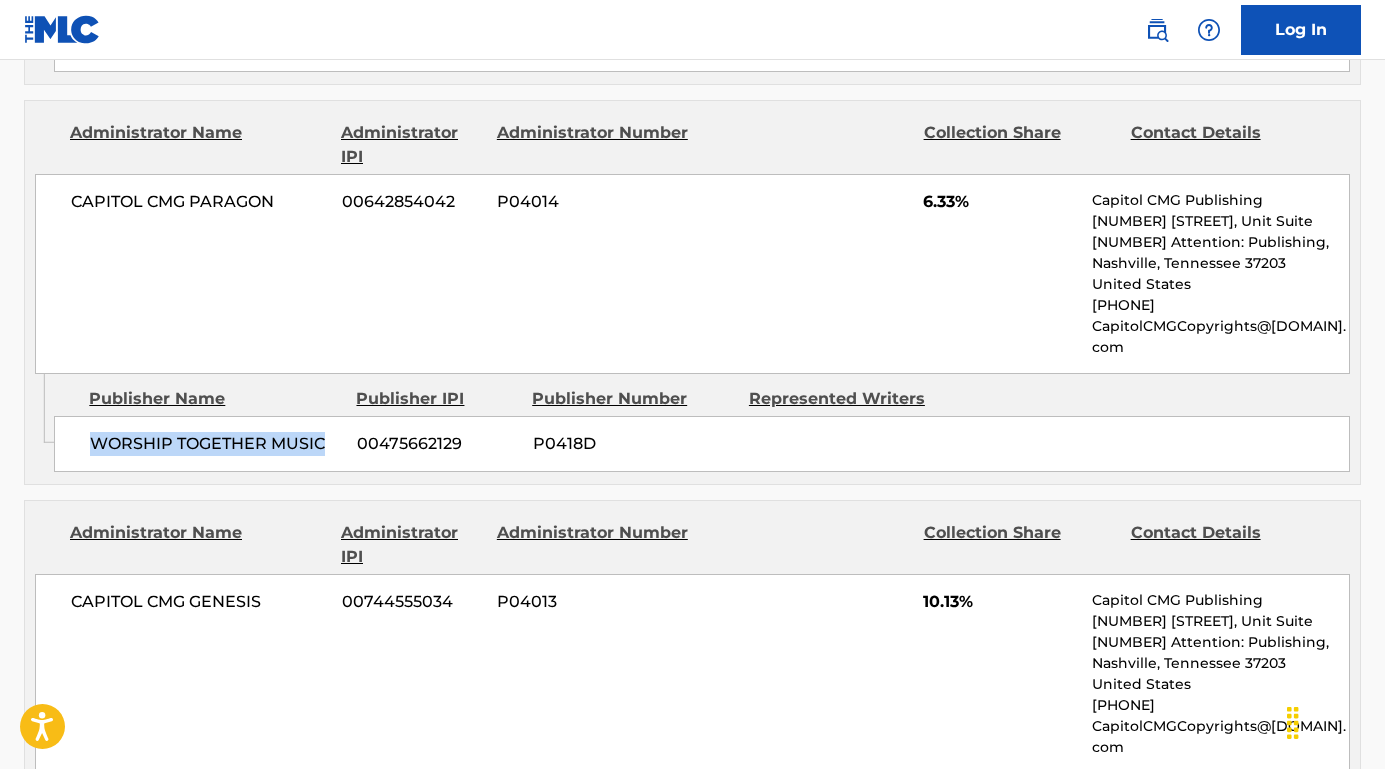 drag, startPoint x: 339, startPoint y: 432, endPoint x: 81, endPoint y: 431, distance: 258.00195 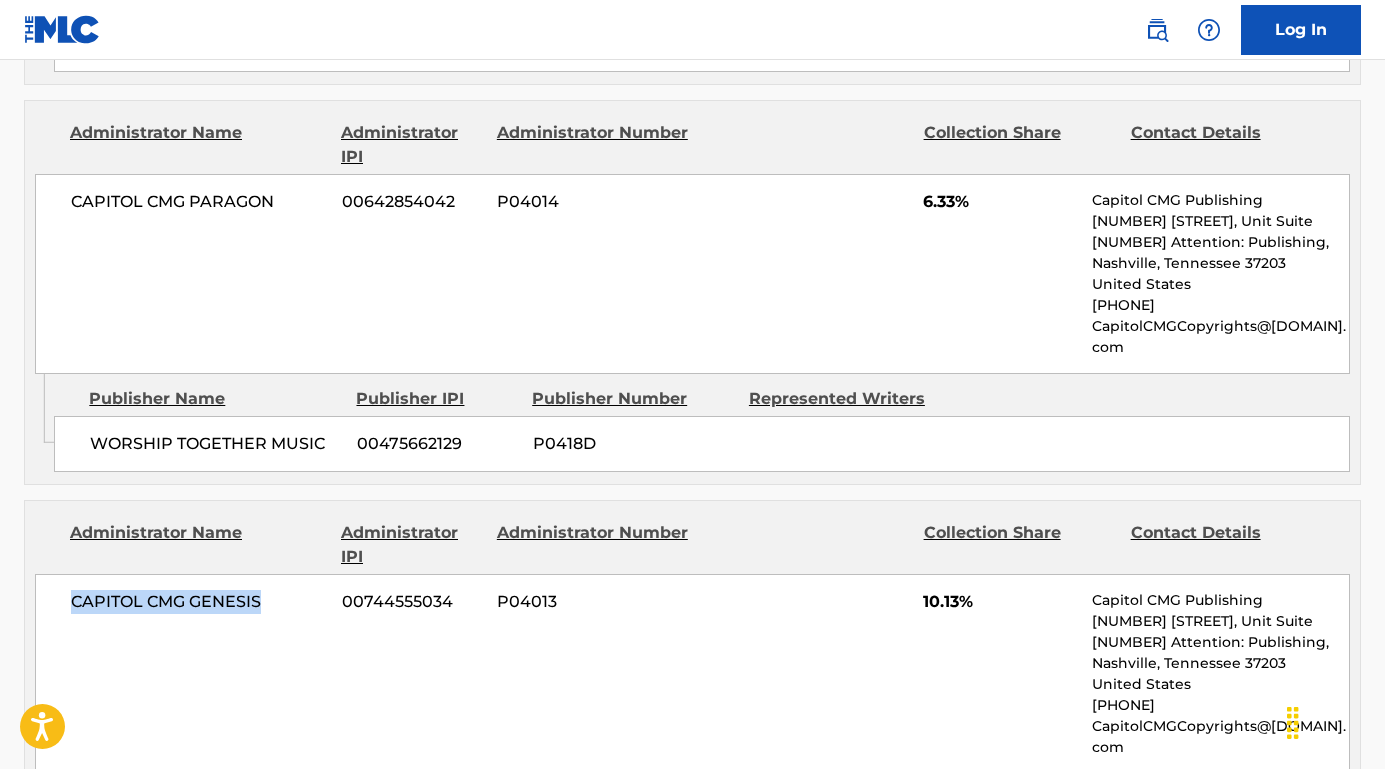 drag, startPoint x: 261, startPoint y: 584, endPoint x: 54, endPoint y: 582, distance: 207.00966 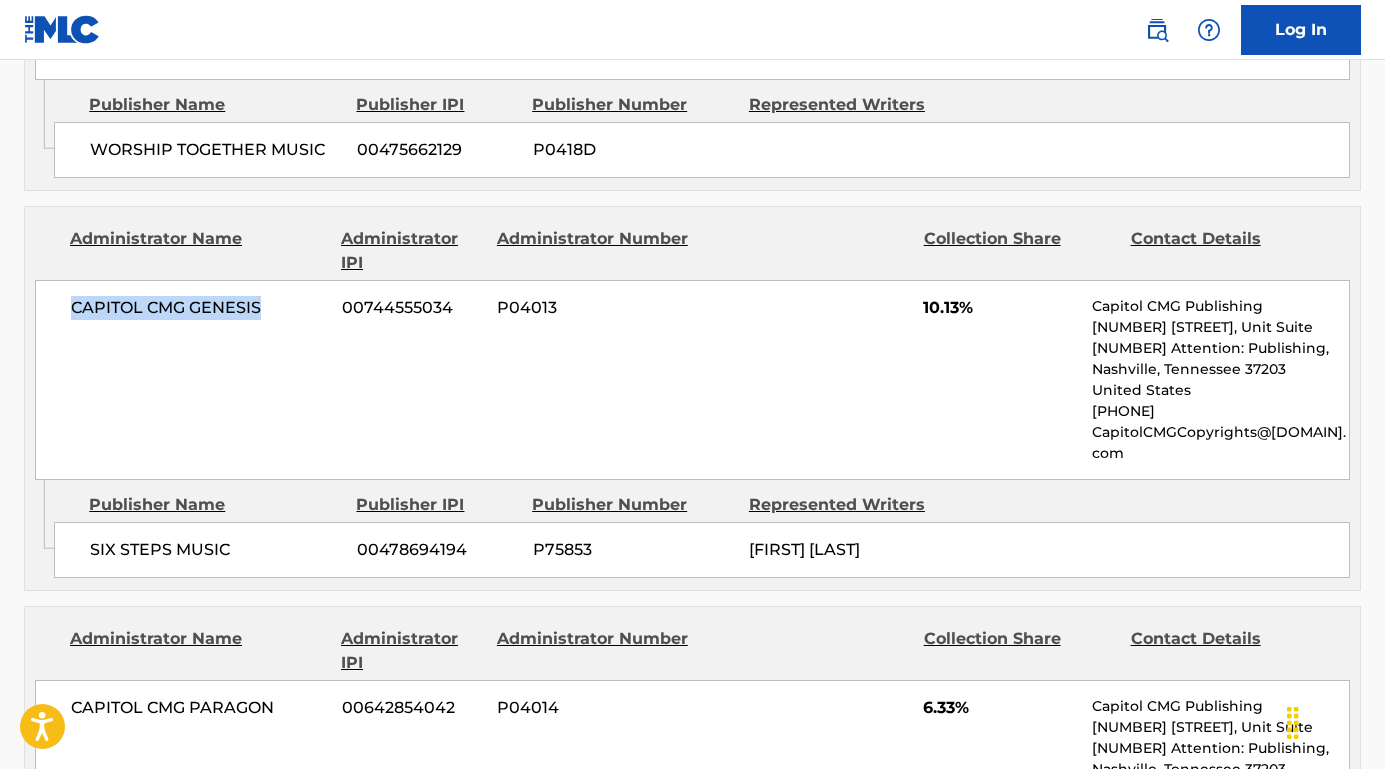 scroll, scrollTop: 2849, scrollLeft: 0, axis: vertical 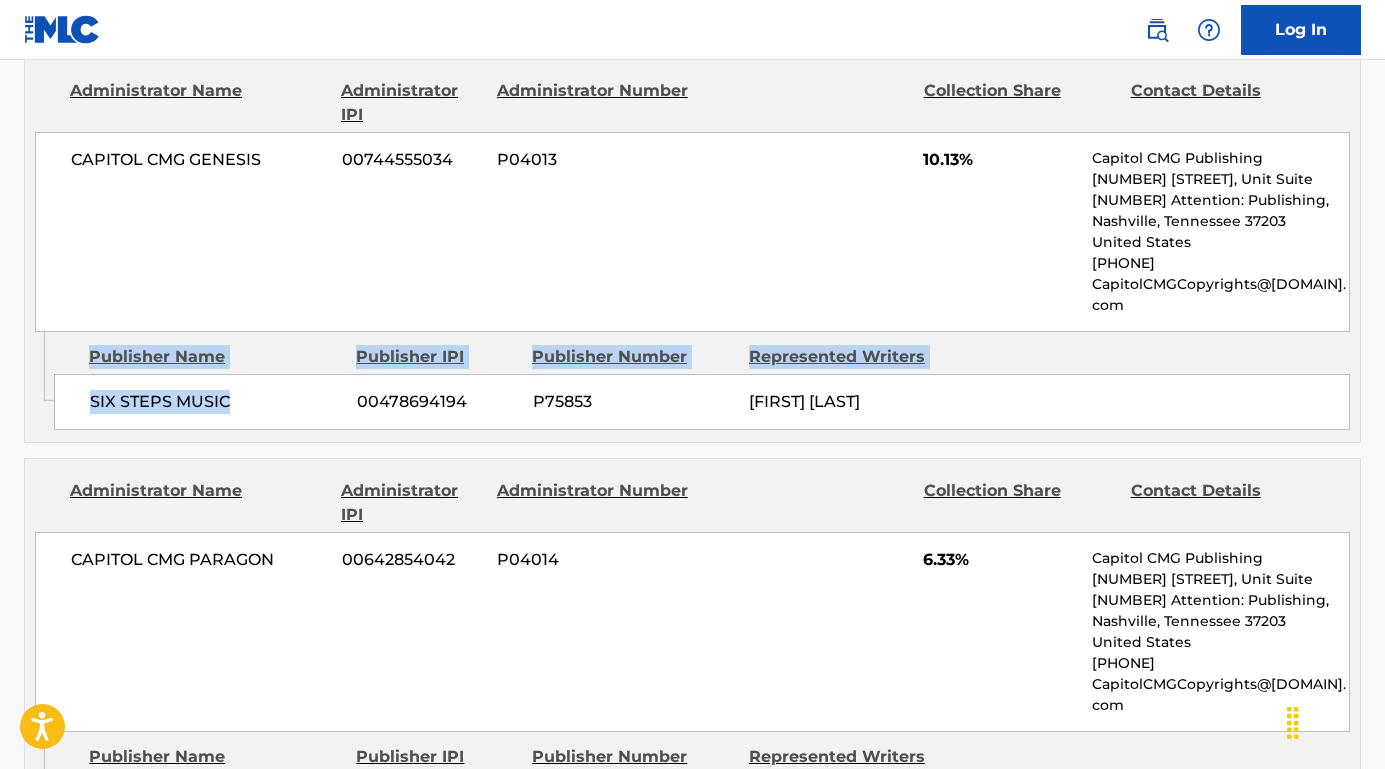 drag, startPoint x: 237, startPoint y: 391, endPoint x: 41, endPoint y: 390, distance: 196.00255 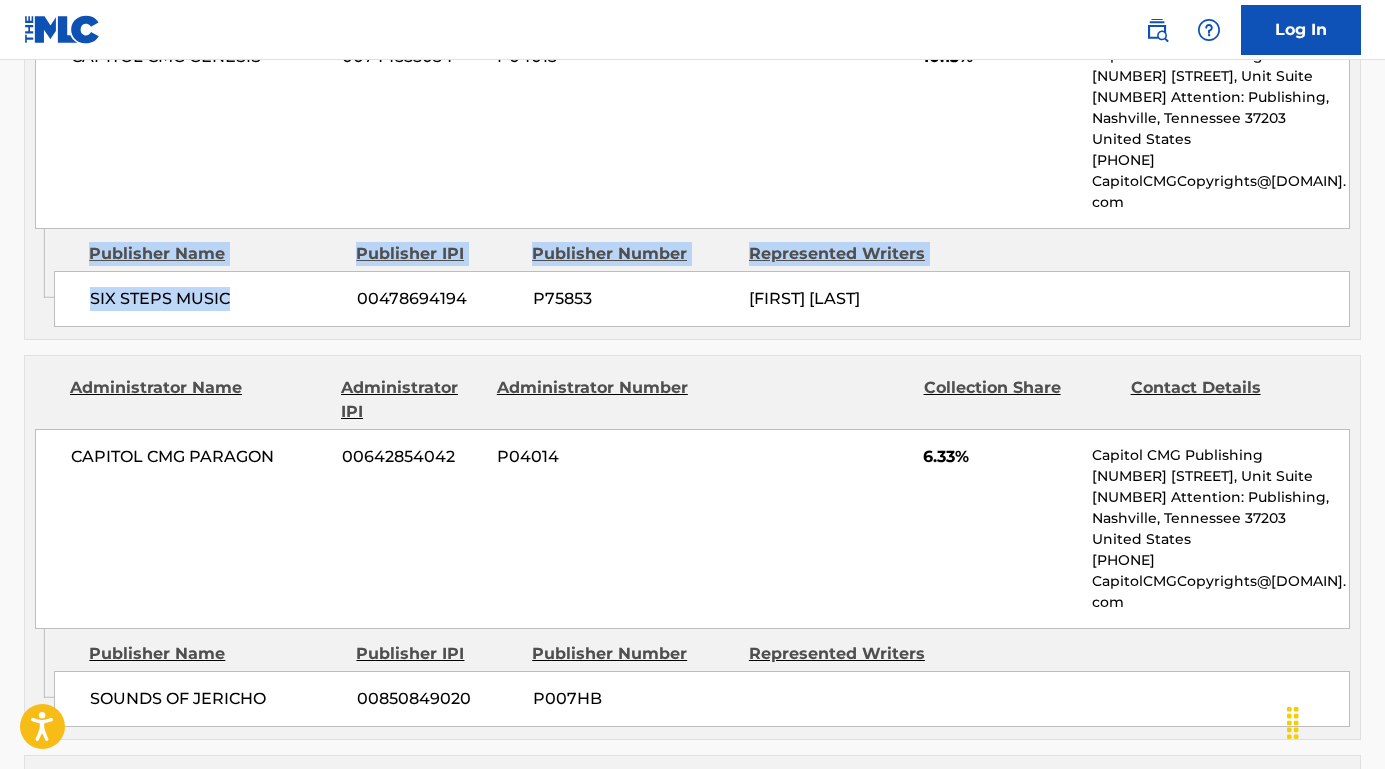 scroll, scrollTop: 3053, scrollLeft: 0, axis: vertical 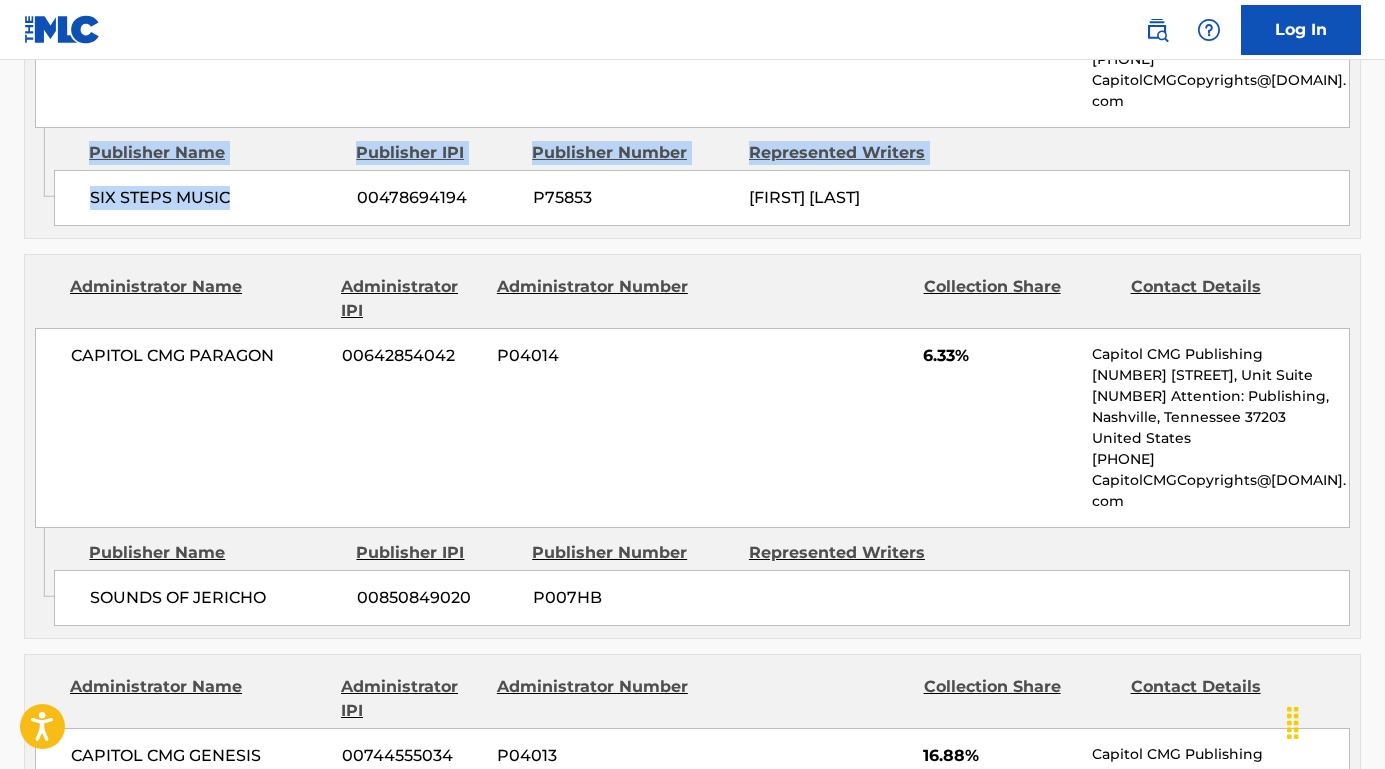 click on "SIX STEPS MUSIC 00478694194 P75853 KRISTIAN PAUL STANFILL" at bounding box center [702, 198] 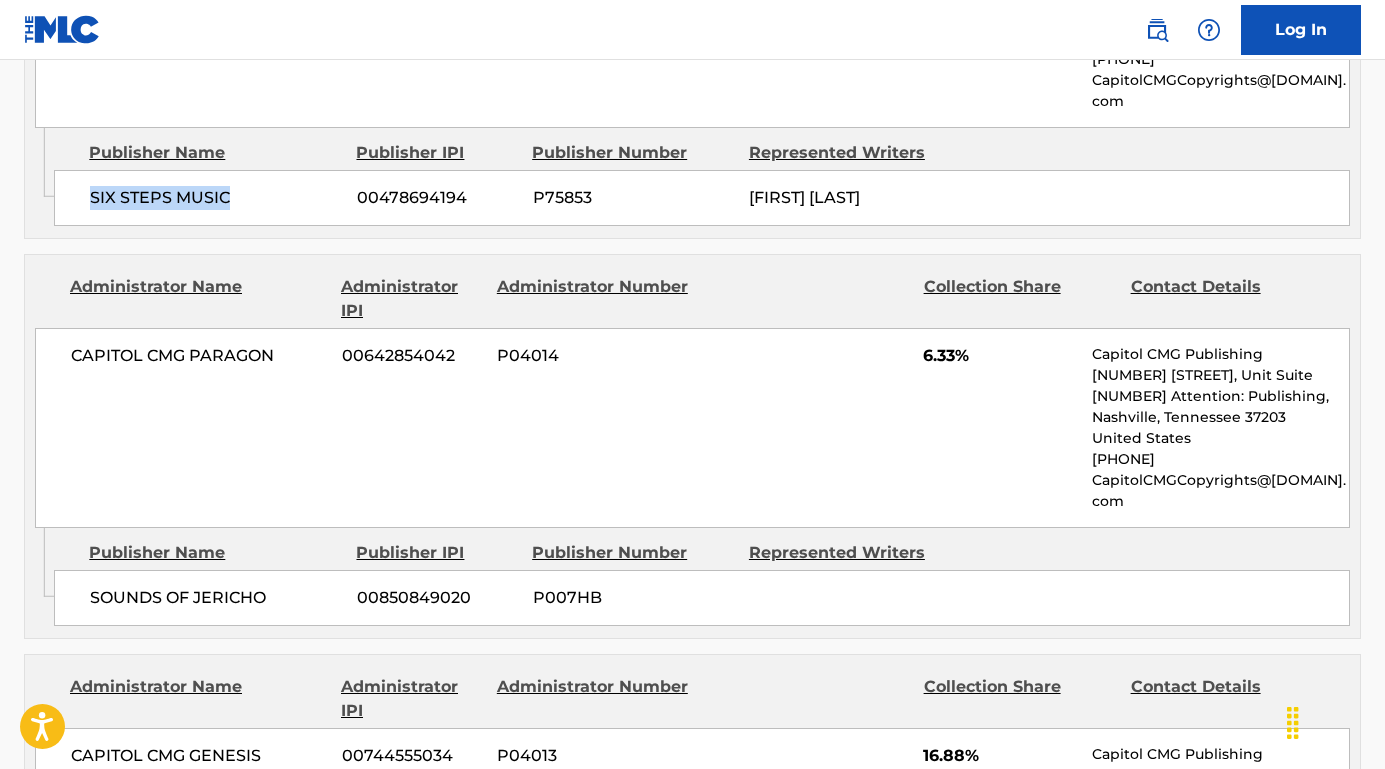 drag, startPoint x: 228, startPoint y: 193, endPoint x: 59, endPoint y: 194, distance: 169.00296 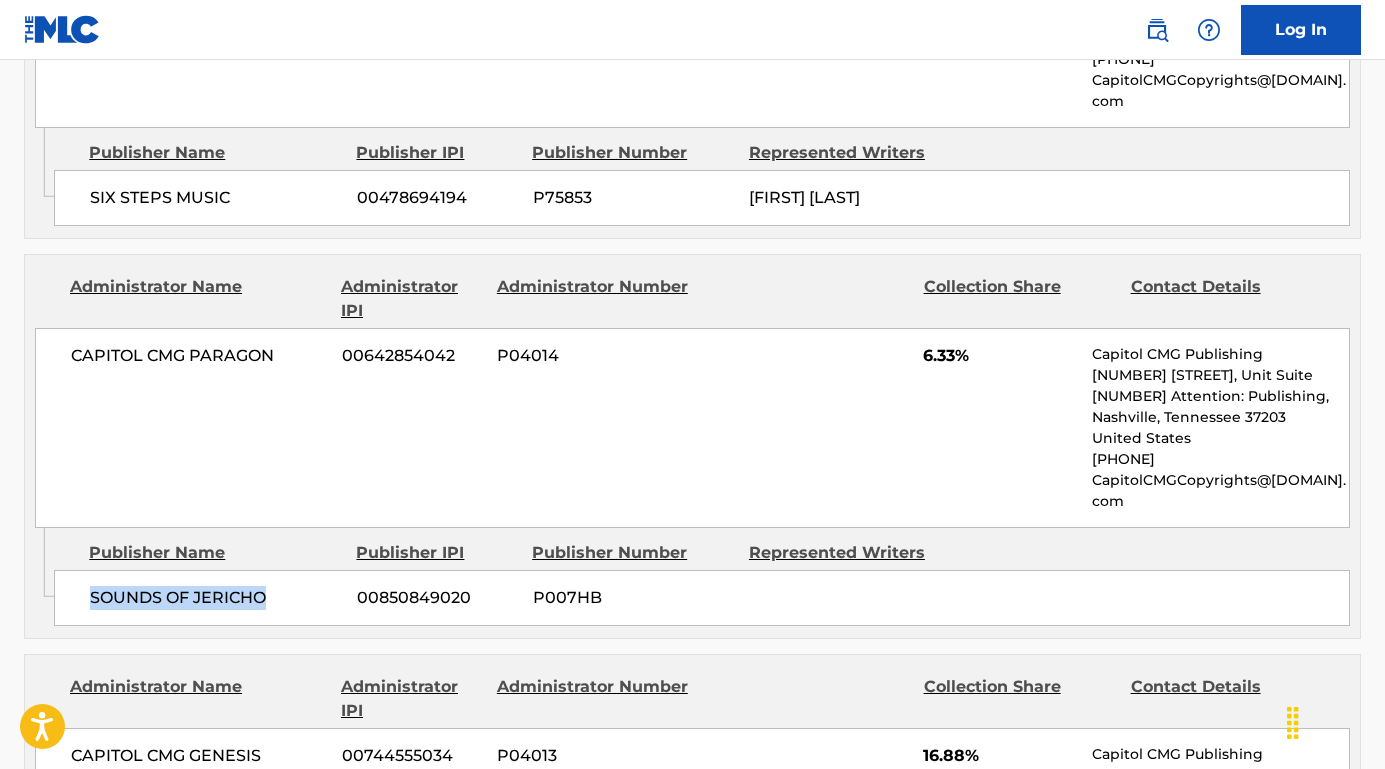 drag, startPoint x: 267, startPoint y: 612, endPoint x: 56, endPoint y: 609, distance: 211.02133 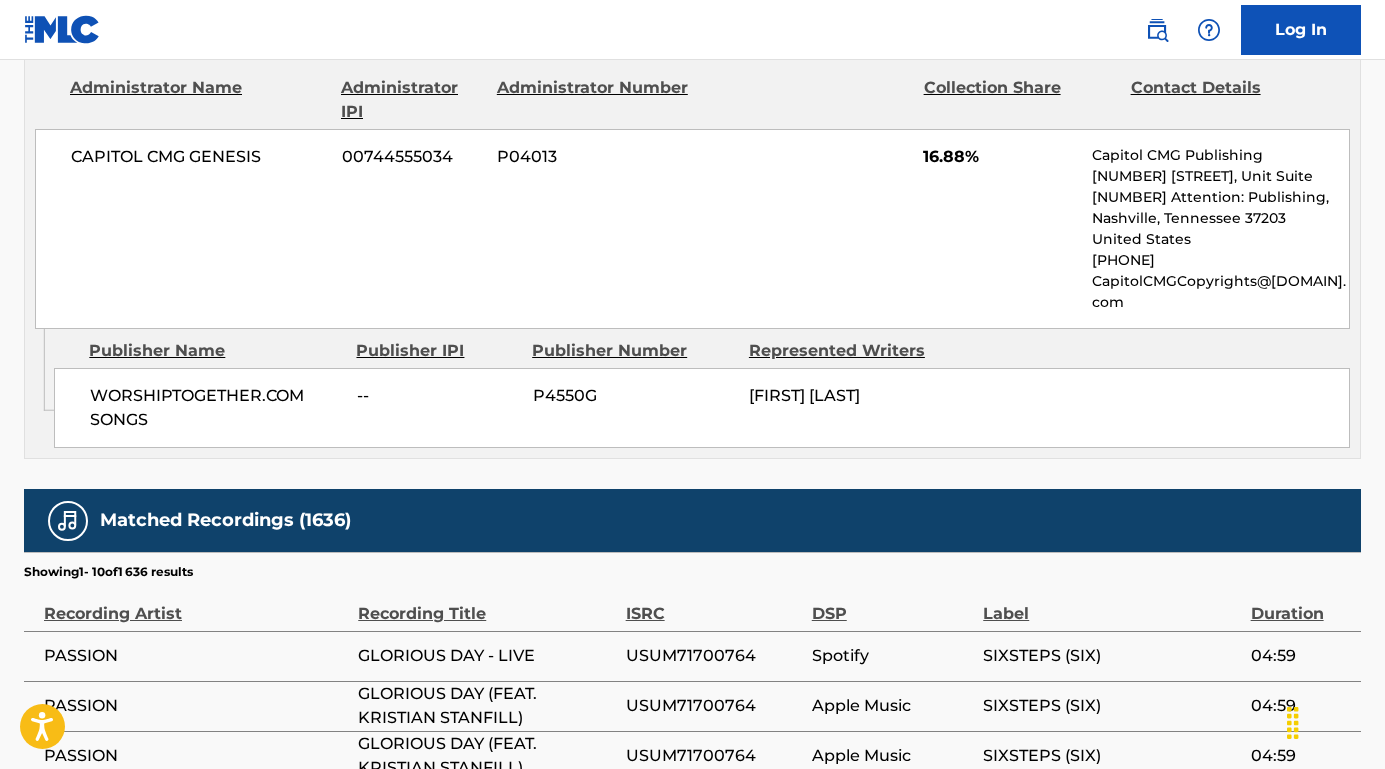 scroll, scrollTop: 3667, scrollLeft: 0, axis: vertical 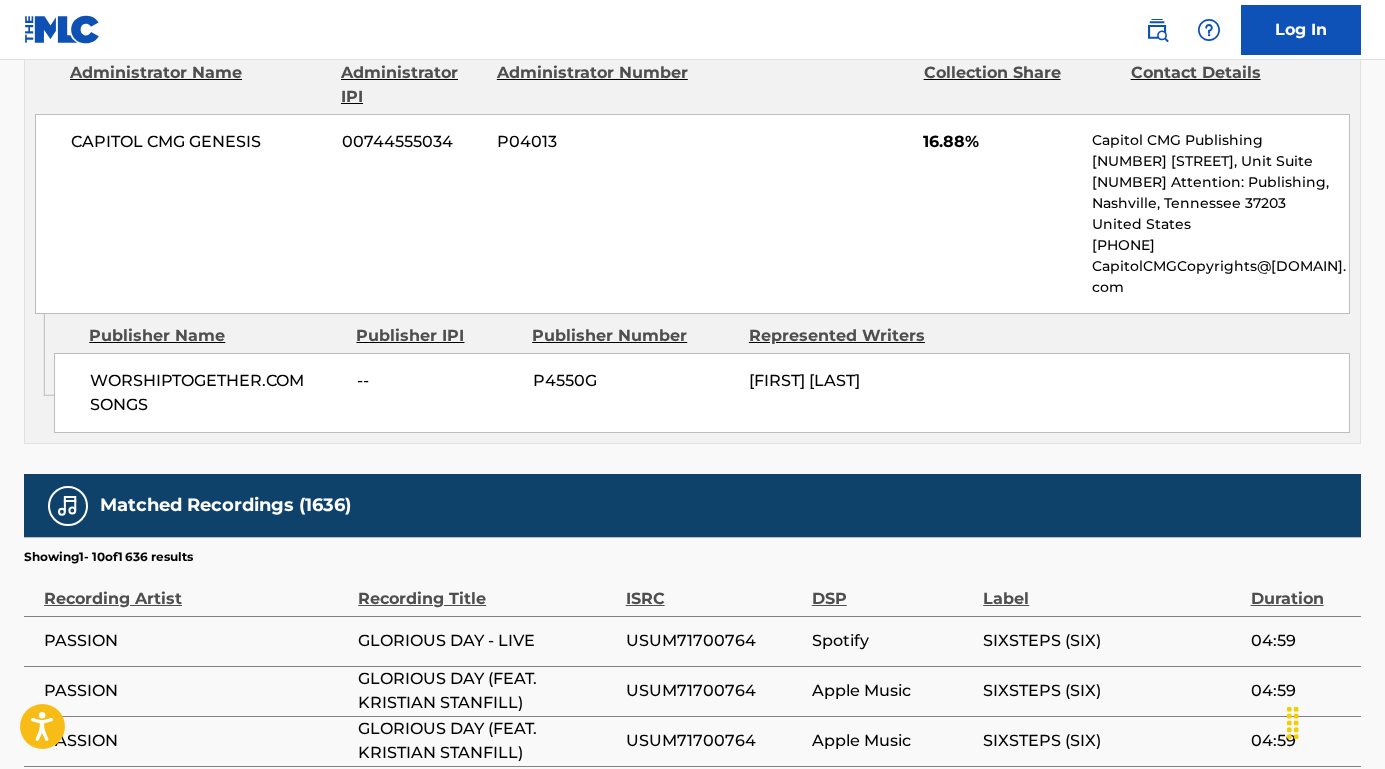click on "WORSHIPTOGETHER.COM SONGS" at bounding box center (216, 393) 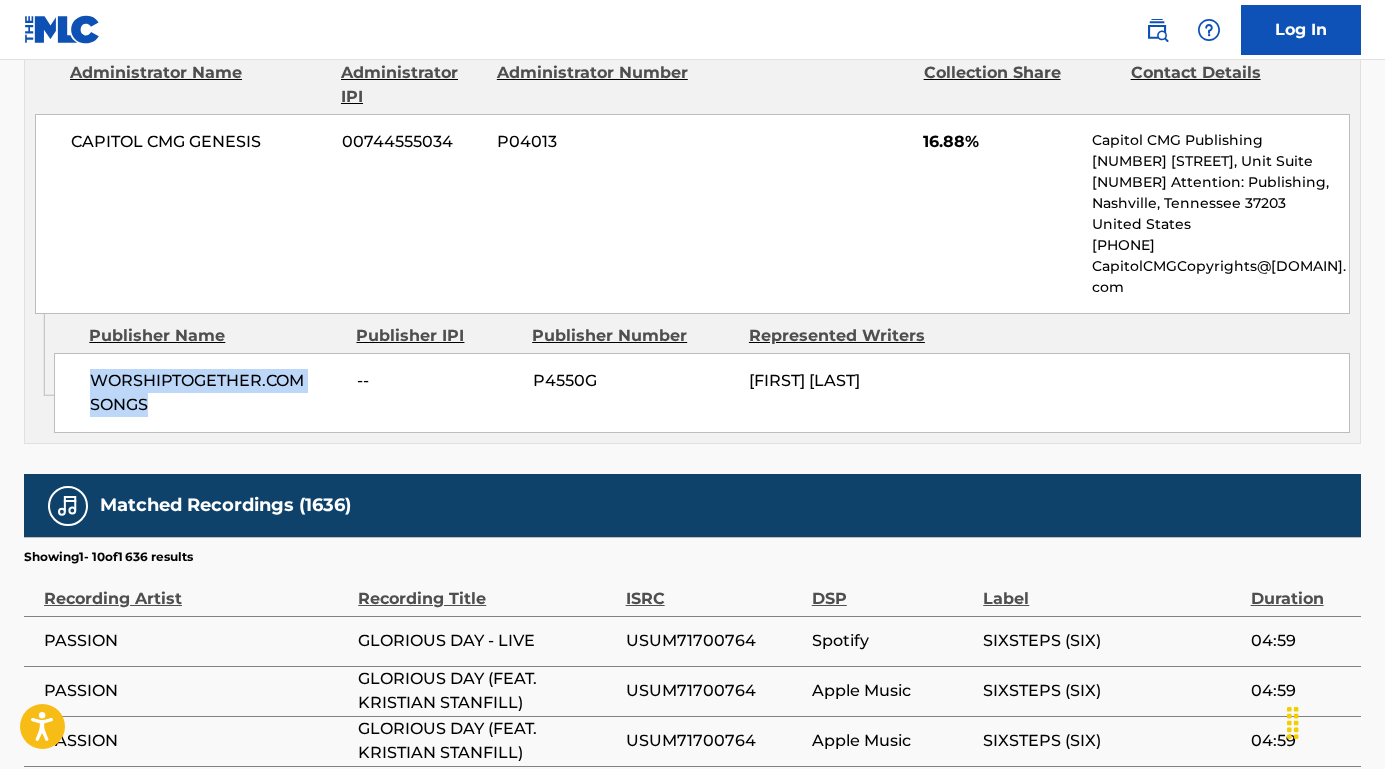 drag, startPoint x: 174, startPoint y: 410, endPoint x: 87, endPoint y: 389, distance: 89.498604 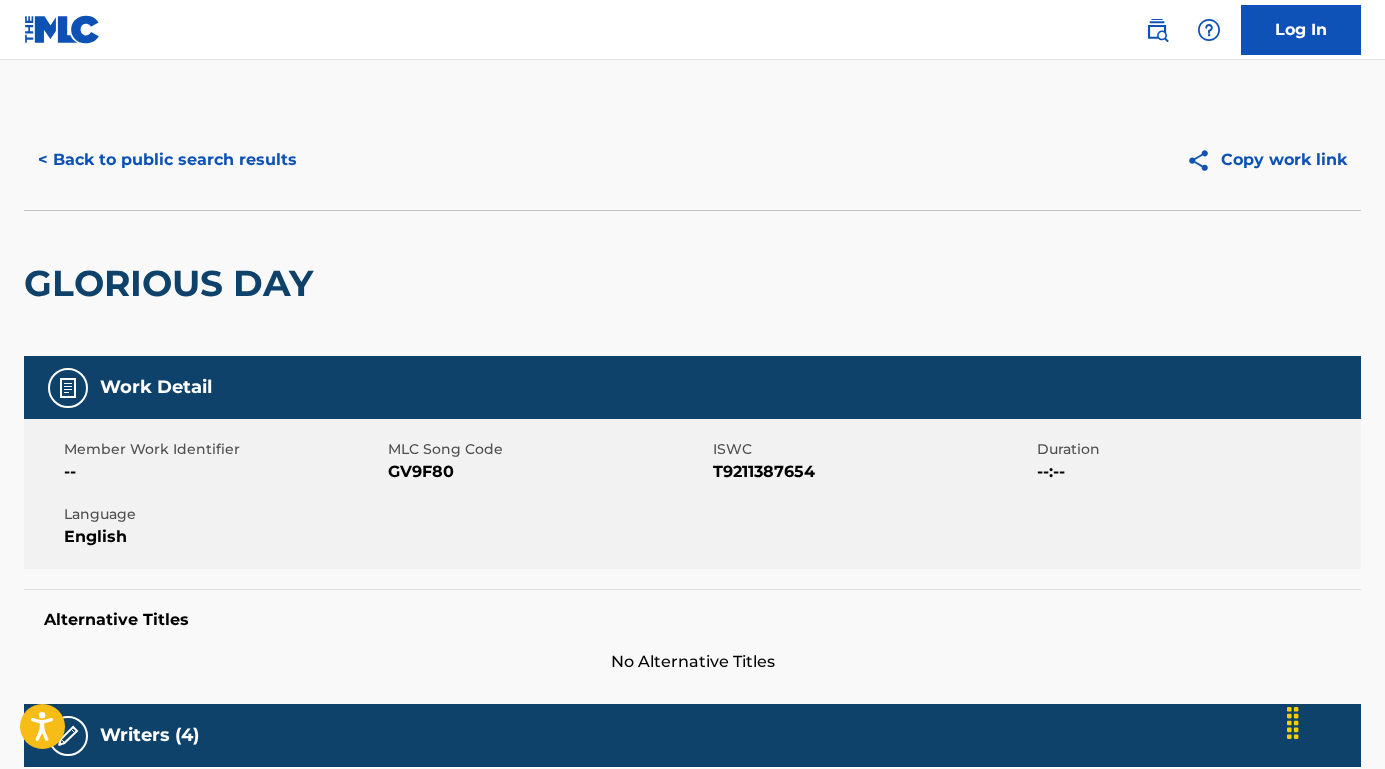 scroll, scrollTop: 0, scrollLeft: 0, axis: both 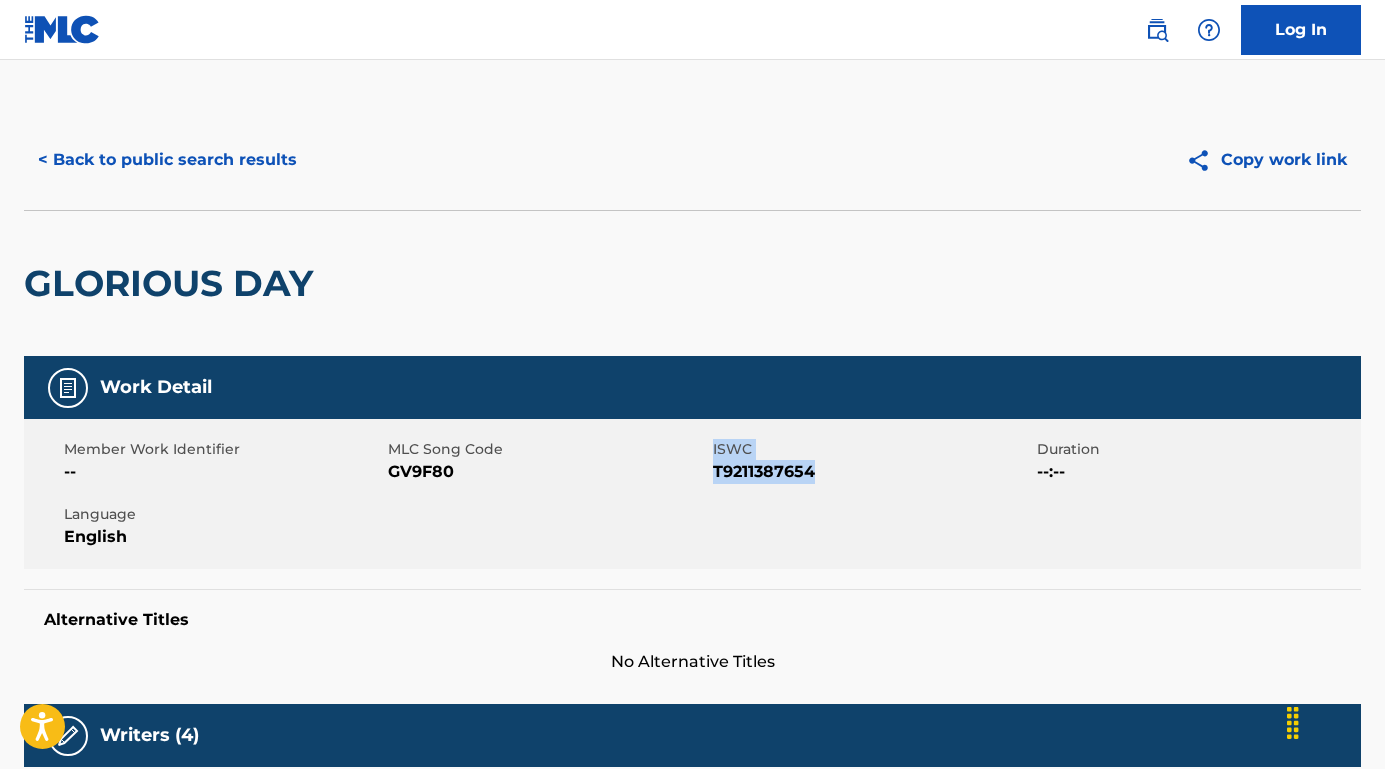 drag, startPoint x: 707, startPoint y: 471, endPoint x: 851, endPoint y: 476, distance: 144.08678 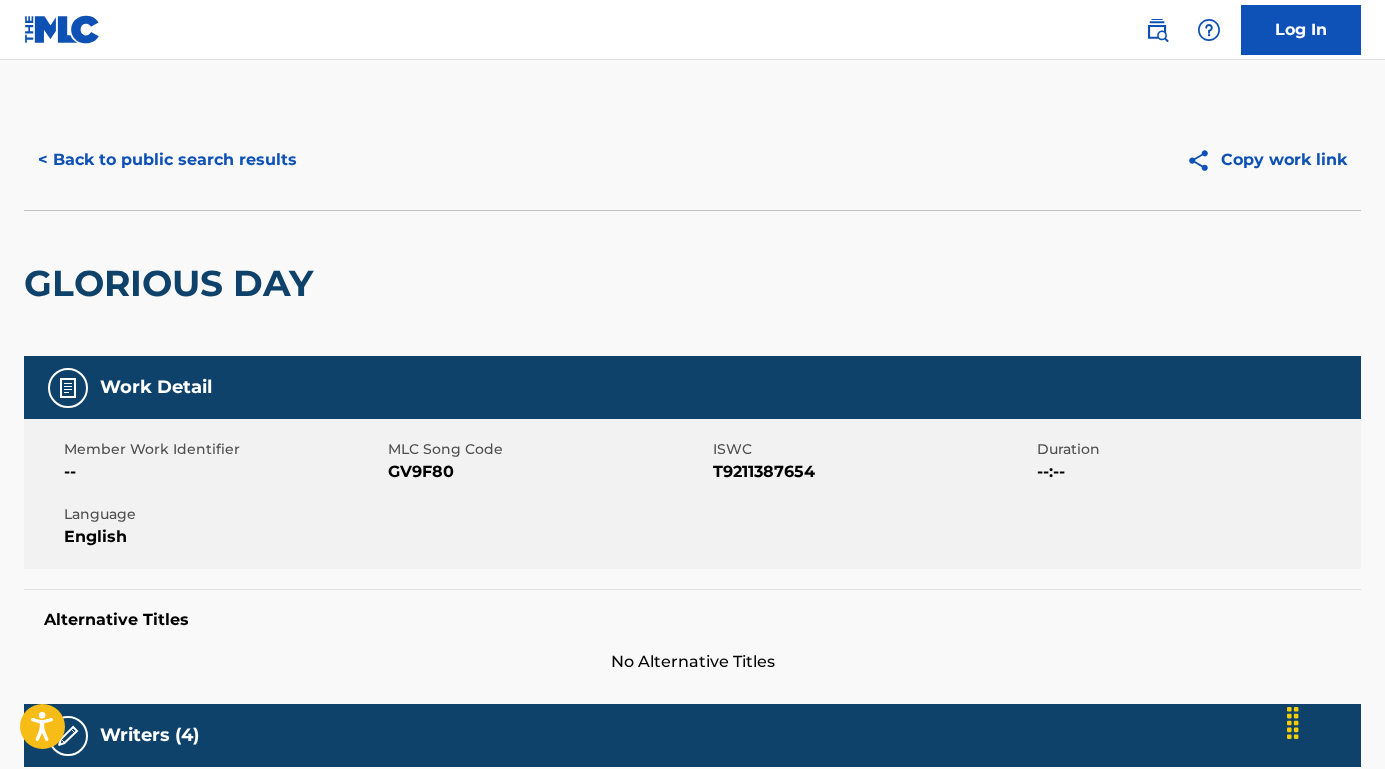 click on "Member Work Identifier -- MLC Song Code GV9F80 ISWC T9211387654 Duration --:-- Language English" at bounding box center (692, 494) 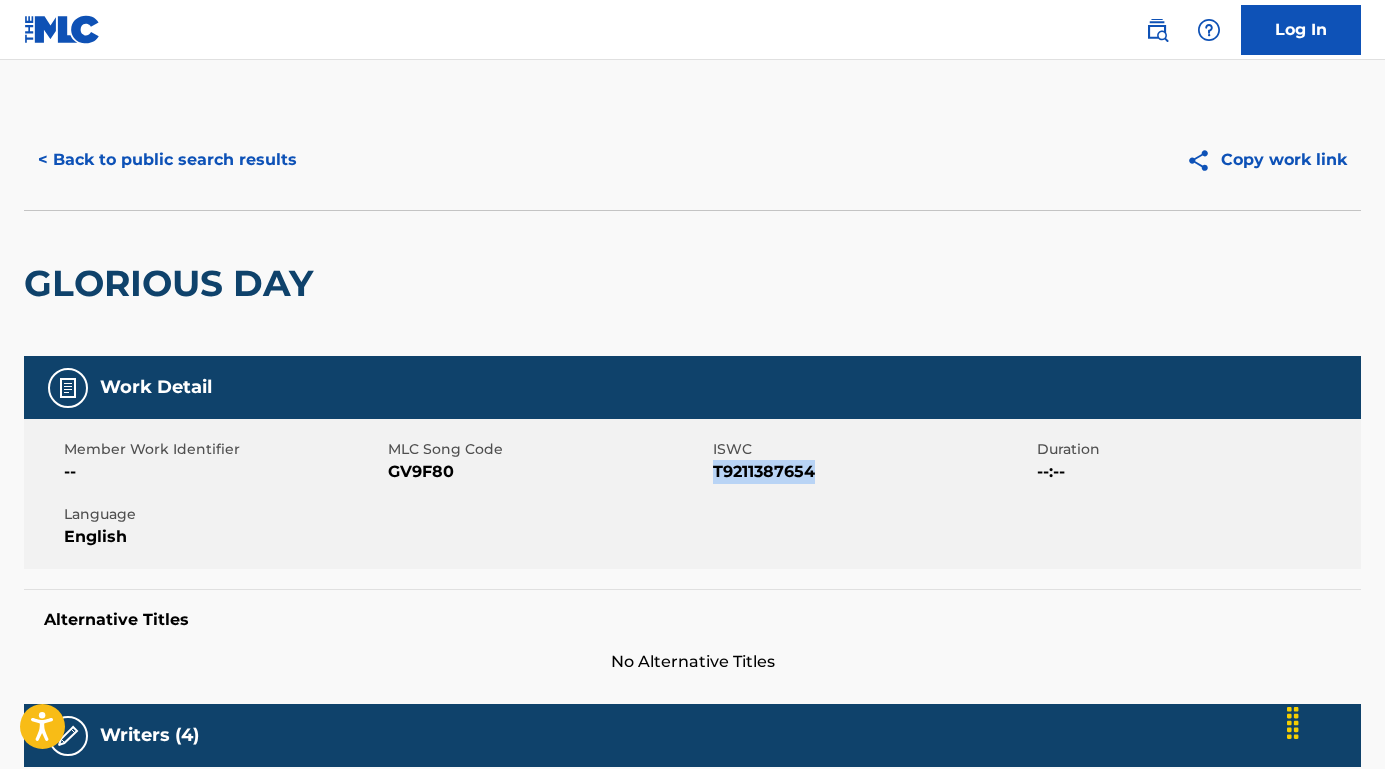 drag, startPoint x: 836, startPoint y: 485, endPoint x: 715, endPoint y: 476, distance: 121.33425 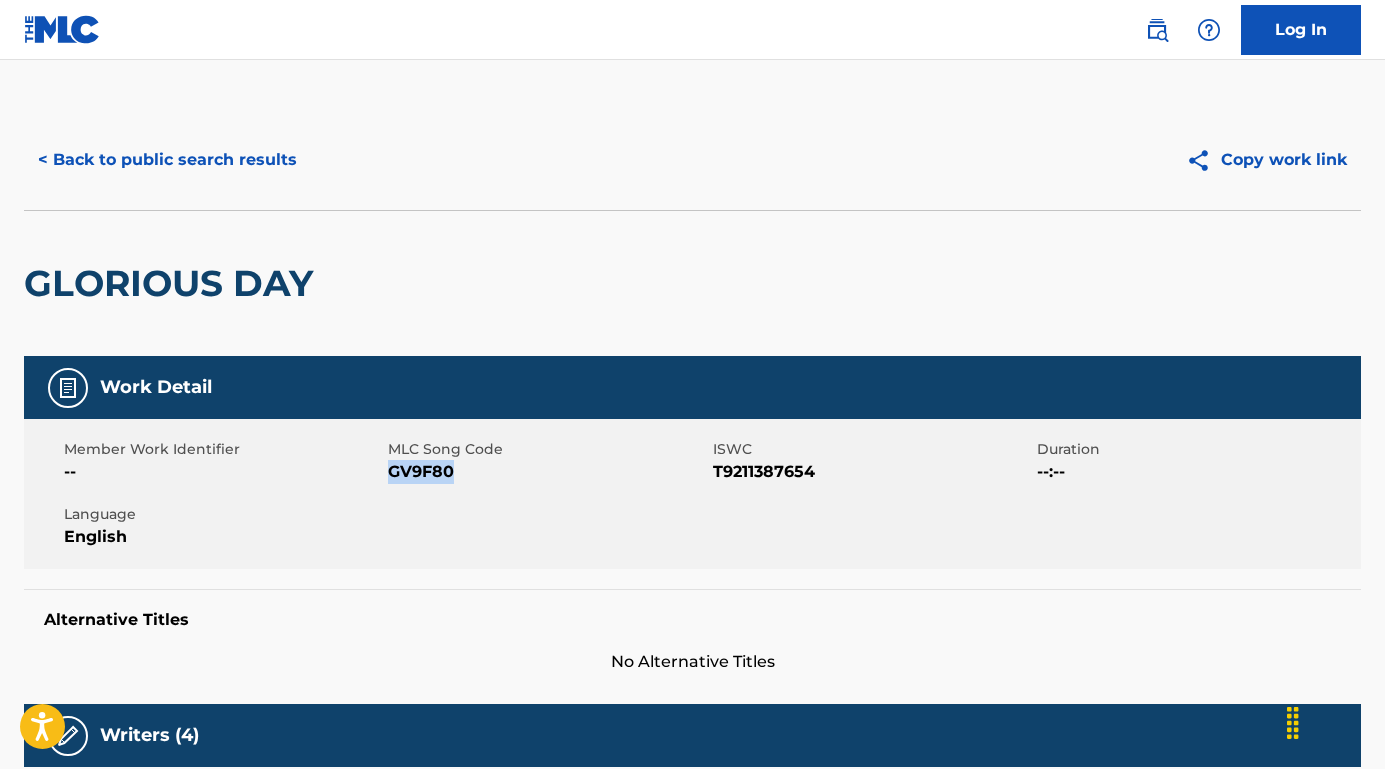 drag, startPoint x: 464, startPoint y: 473, endPoint x: 393, endPoint y: 470, distance: 71.063354 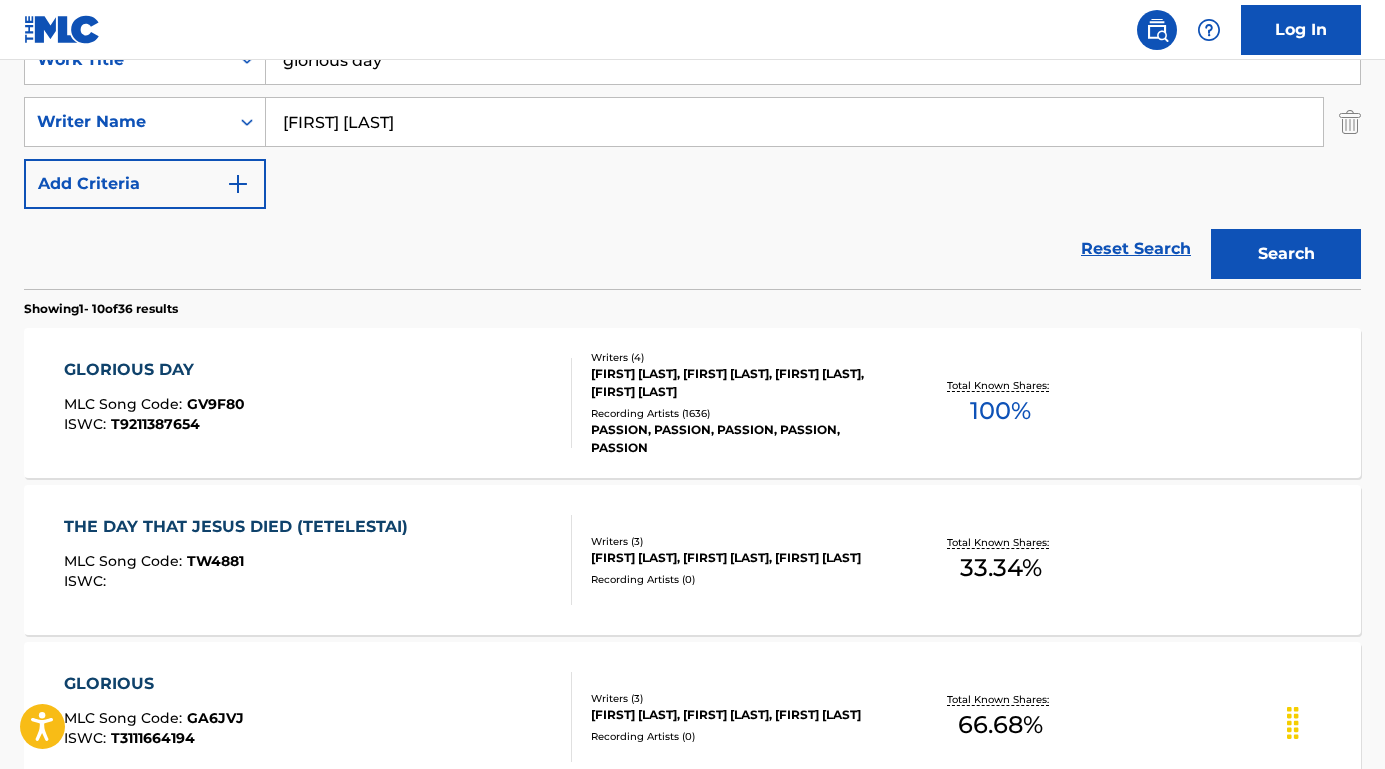 drag, startPoint x: 427, startPoint y: 124, endPoint x: 271, endPoint y: 123, distance: 156.0032 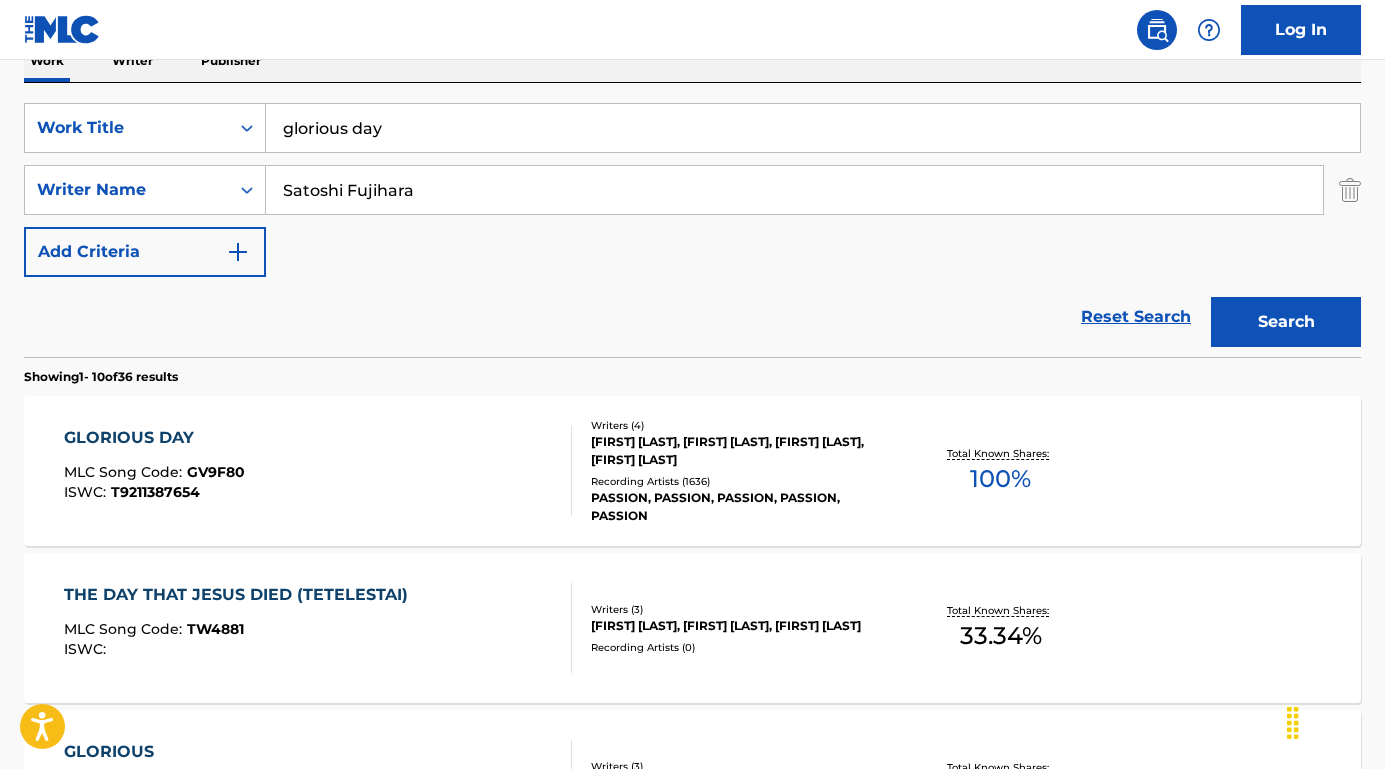 scroll, scrollTop: 335, scrollLeft: 0, axis: vertical 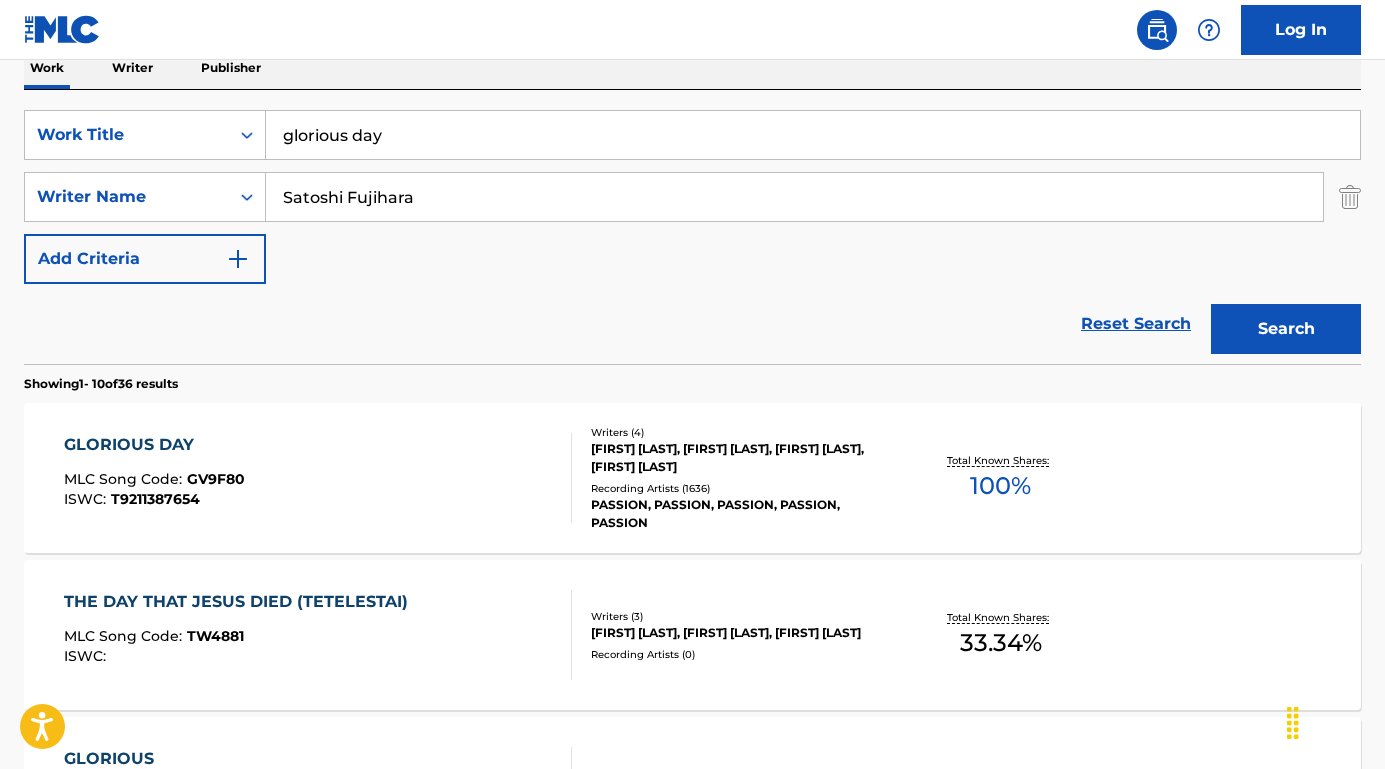 type on "Satoshi Fujihara" 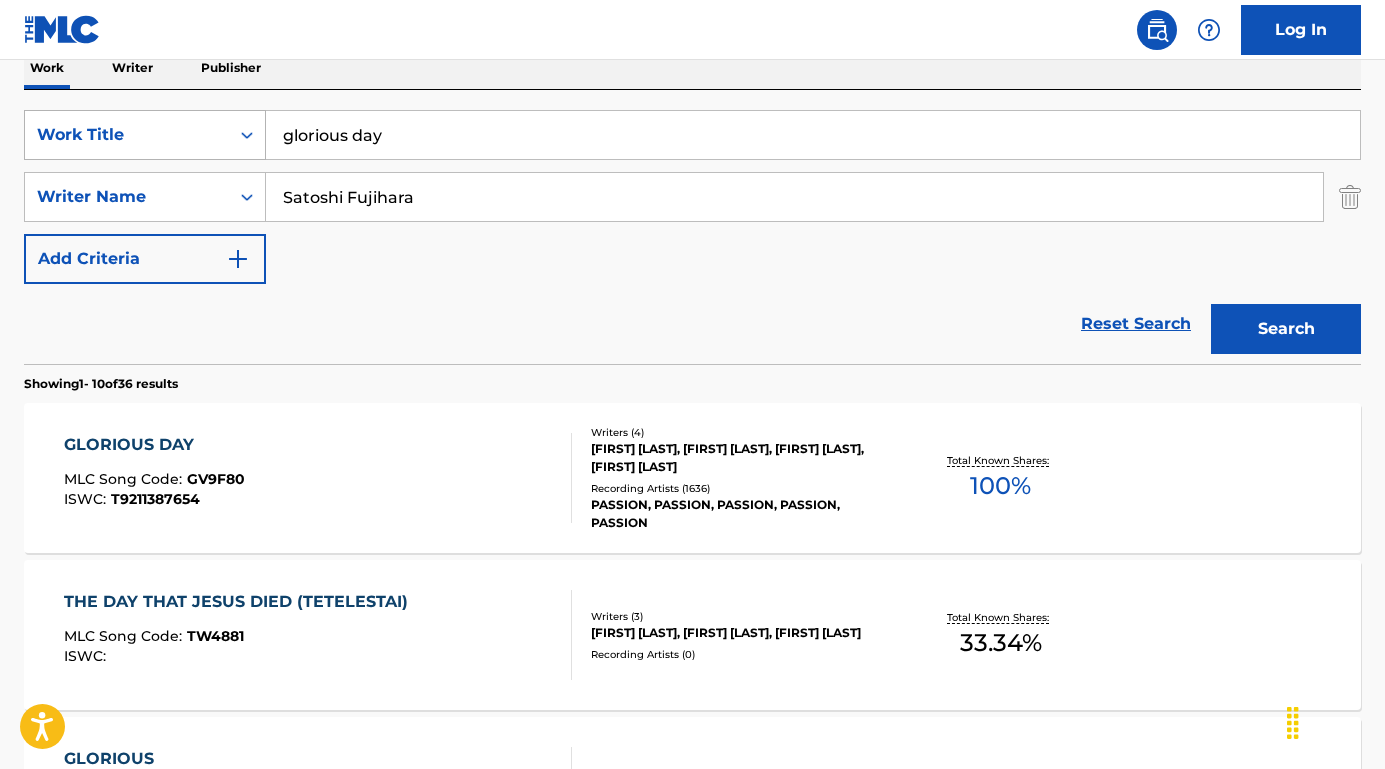 drag, startPoint x: 400, startPoint y: 137, endPoint x: 195, endPoint y: 119, distance: 205.78873 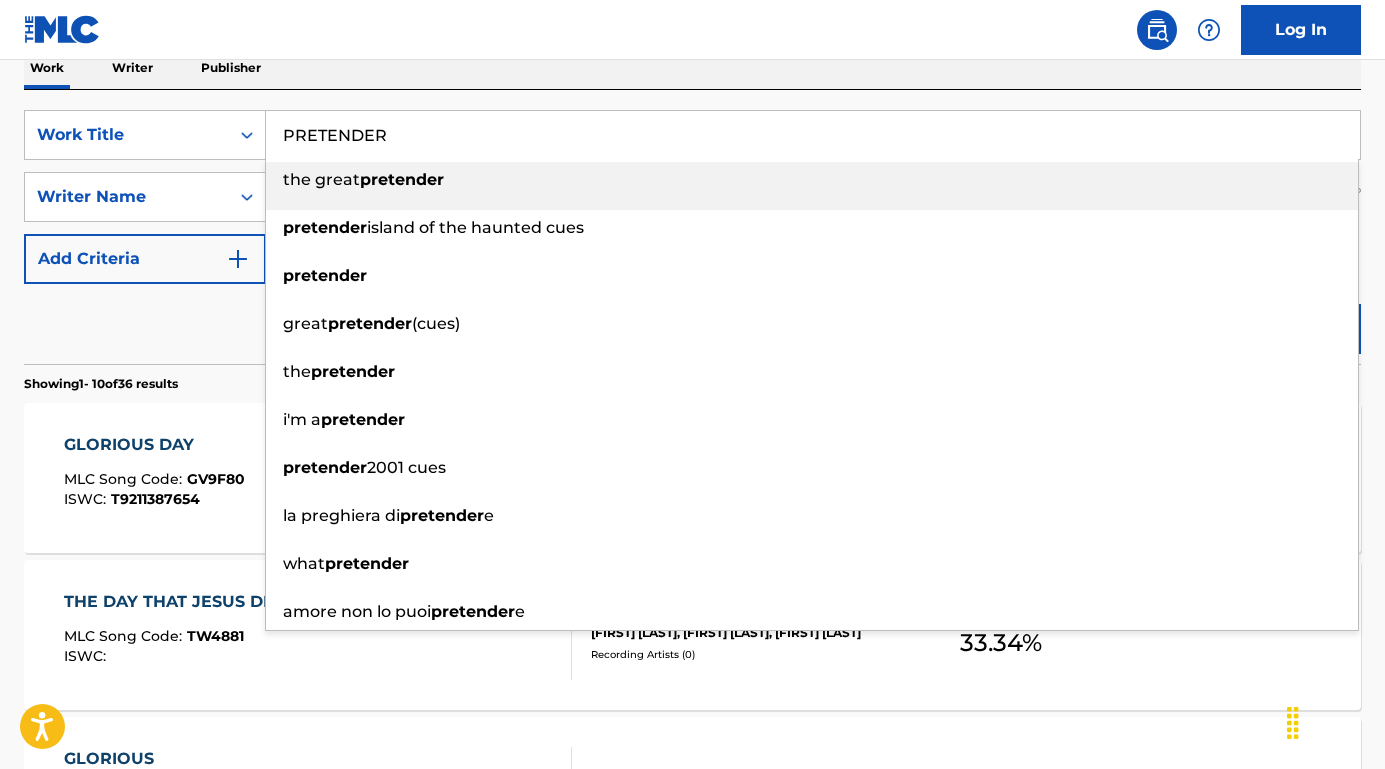 type on "PRETENDER" 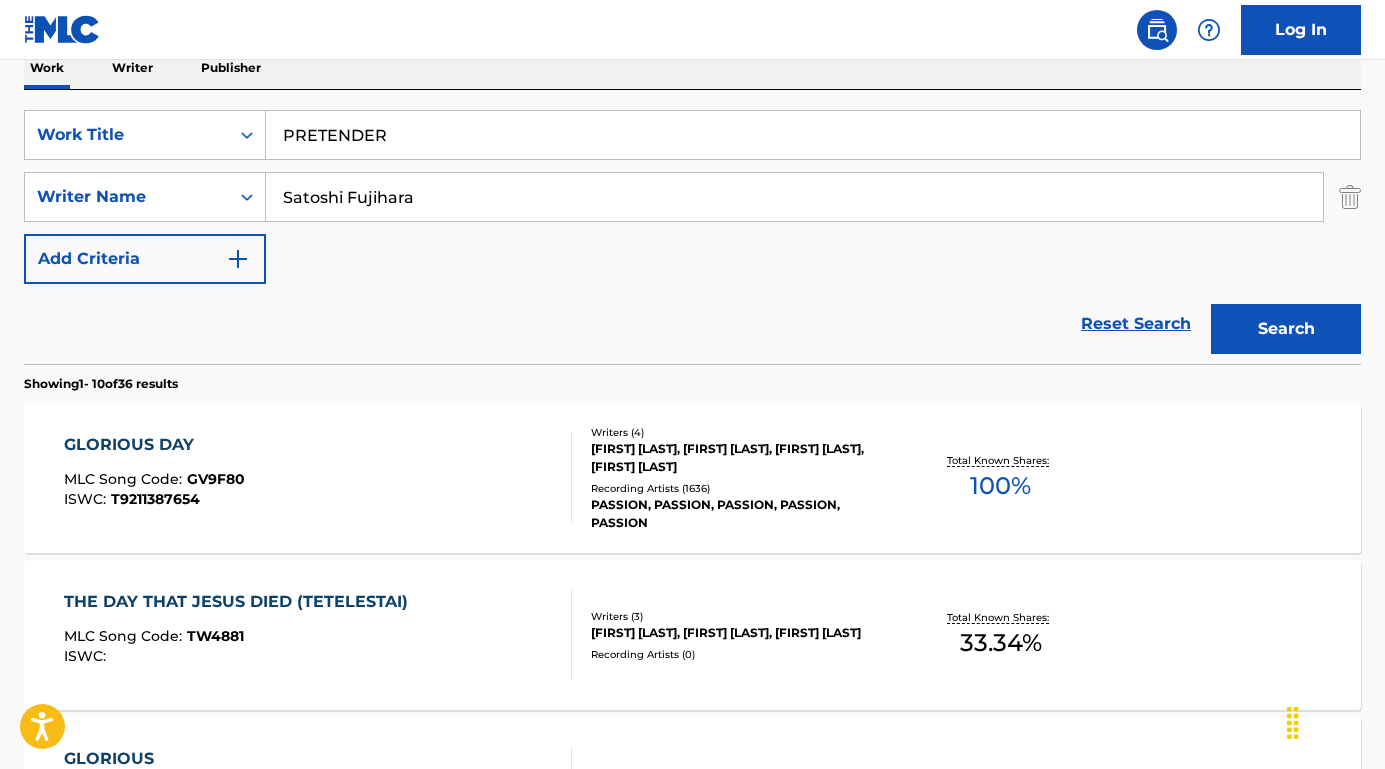click on "Search" at bounding box center [1286, 329] 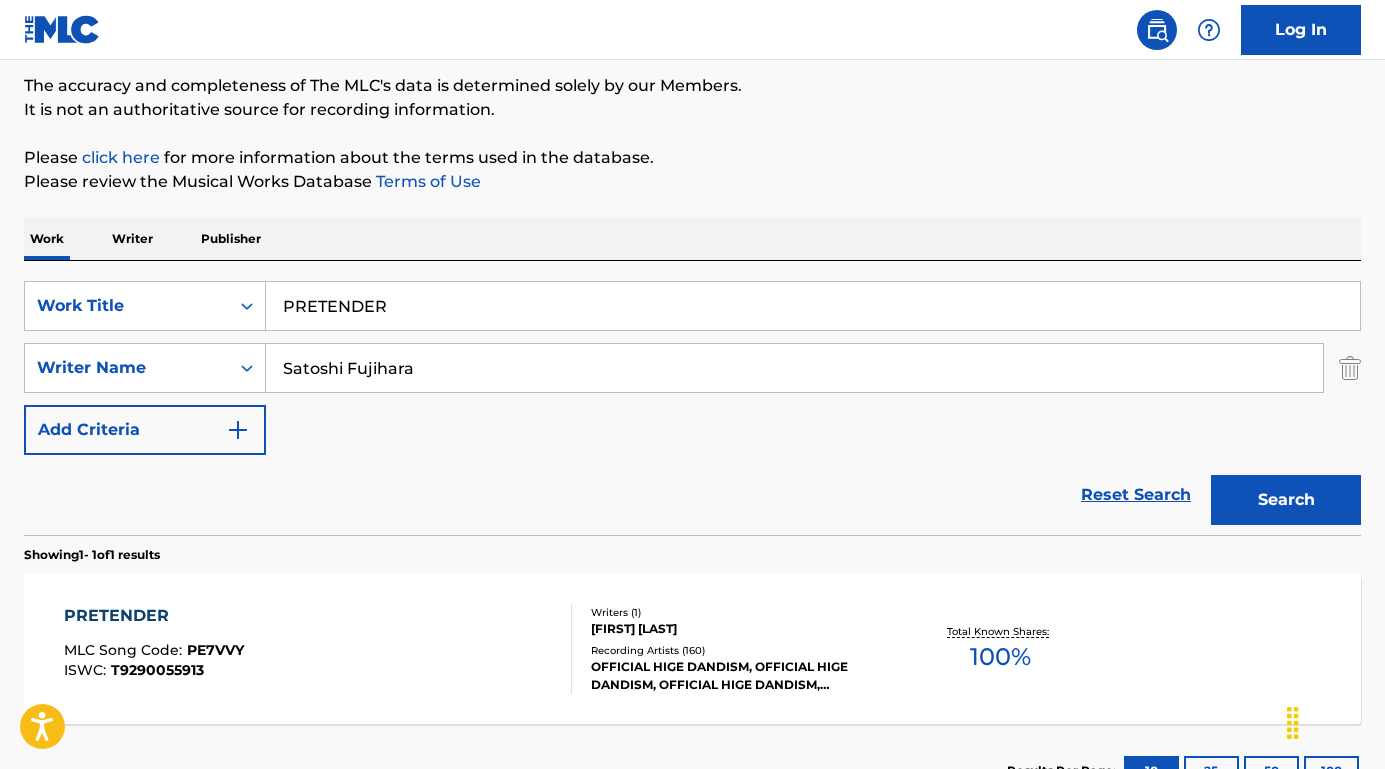 click on "PRETENDER" at bounding box center (154, 616) 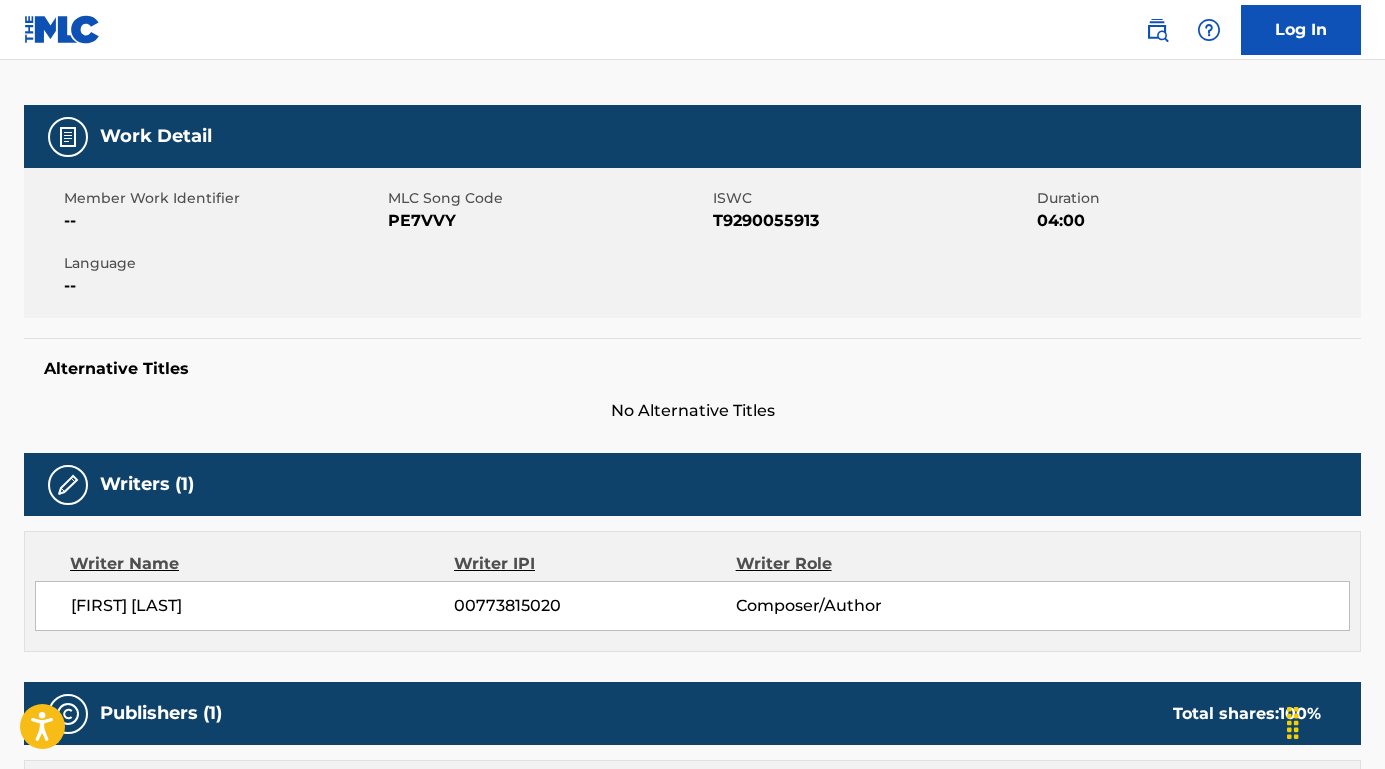 scroll, scrollTop: 375, scrollLeft: 0, axis: vertical 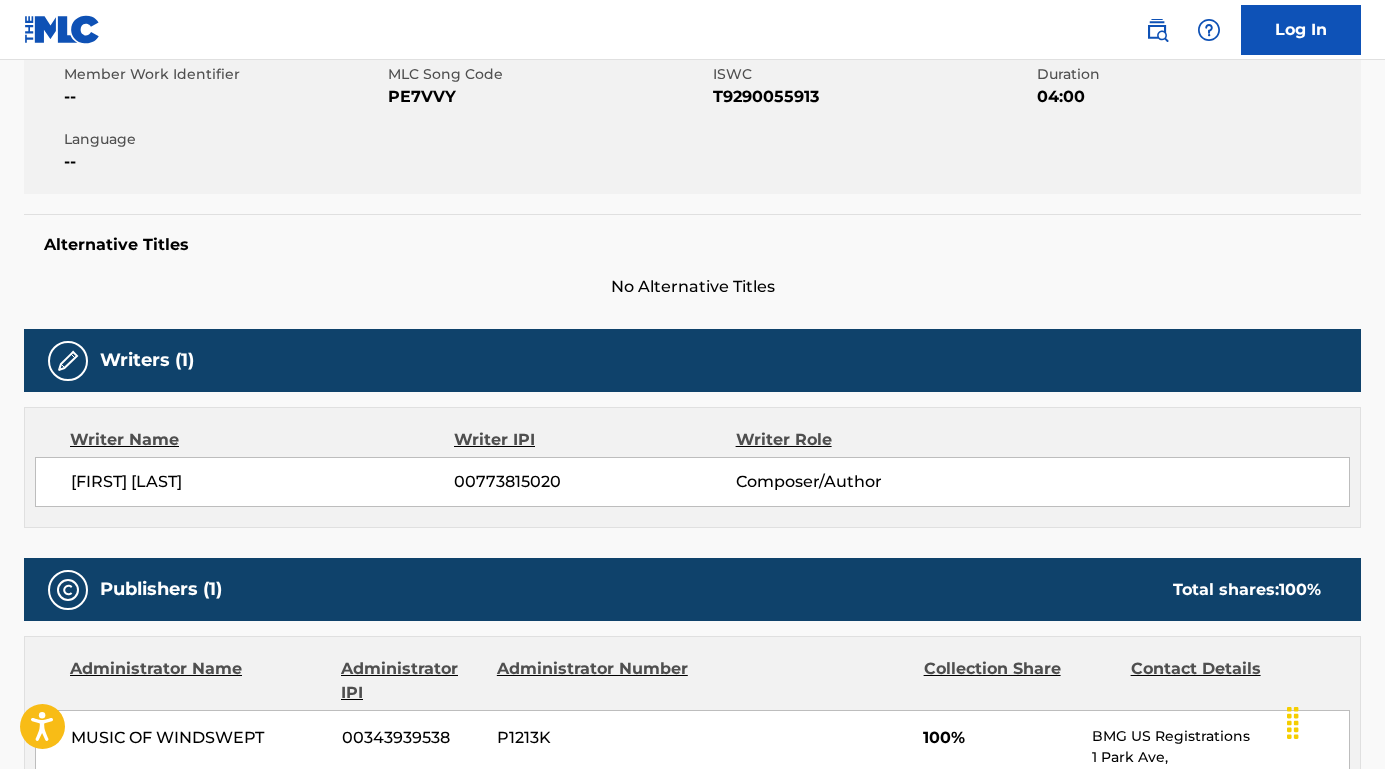 drag, startPoint x: 262, startPoint y: 507, endPoint x: 40, endPoint y: 461, distance: 226.71568 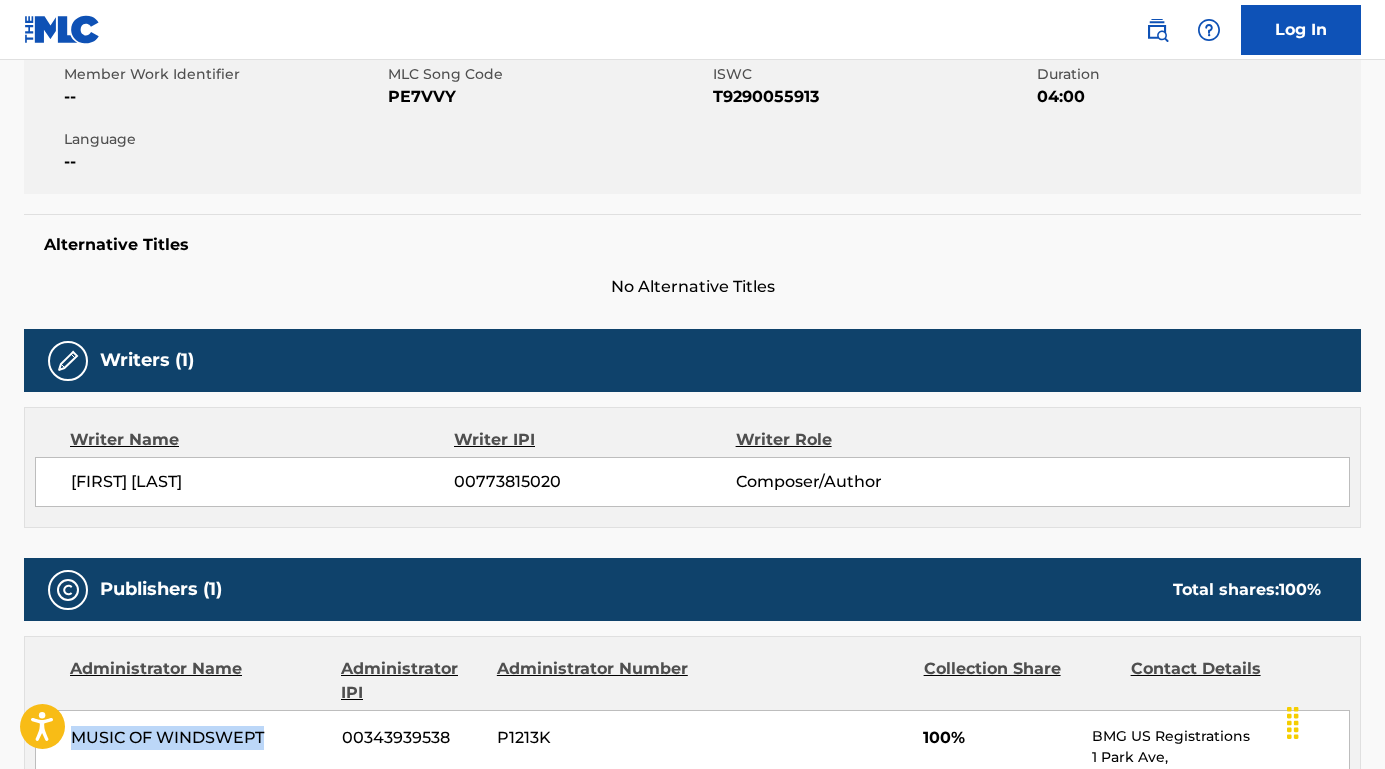 drag, startPoint x: 270, startPoint y: 740, endPoint x: 73, endPoint y: 740, distance: 197 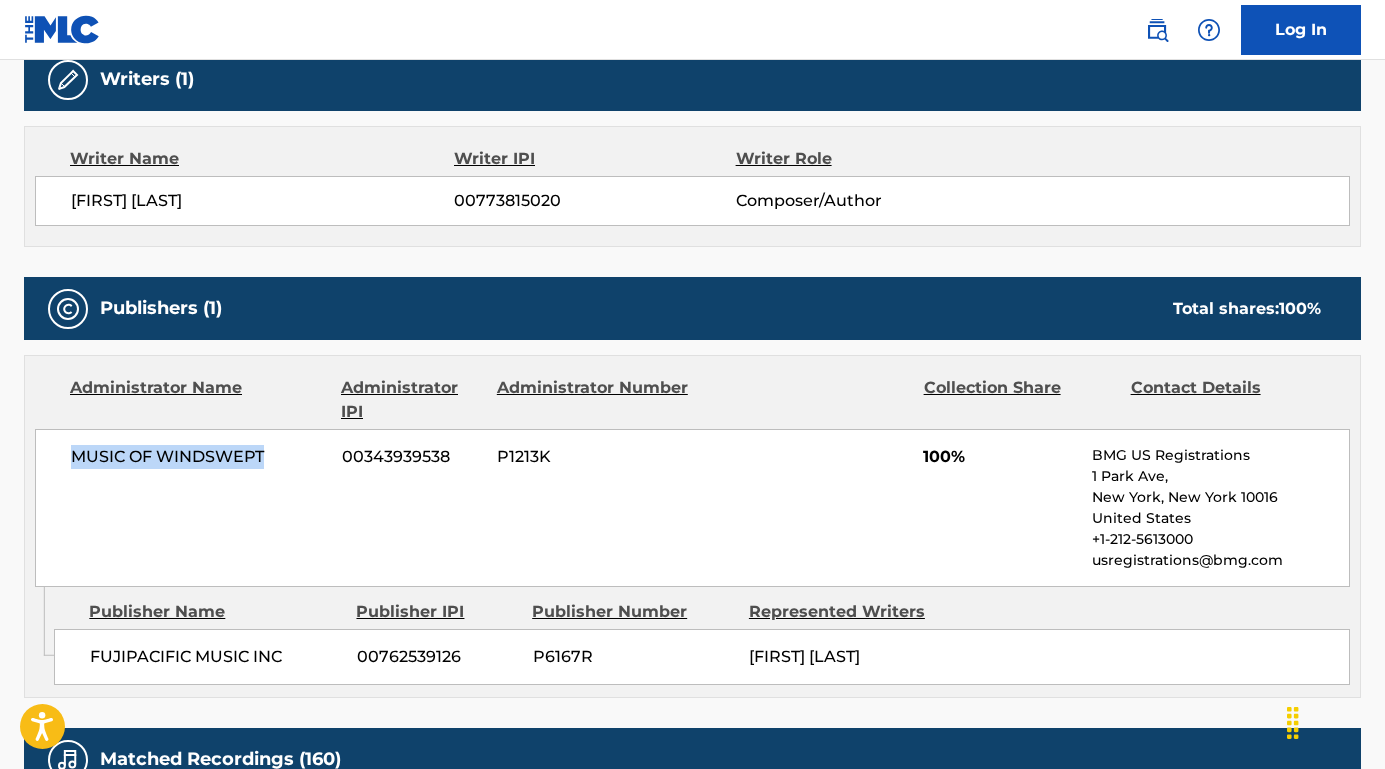 scroll, scrollTop: 712, scrollLeft: 0, axis: vertical 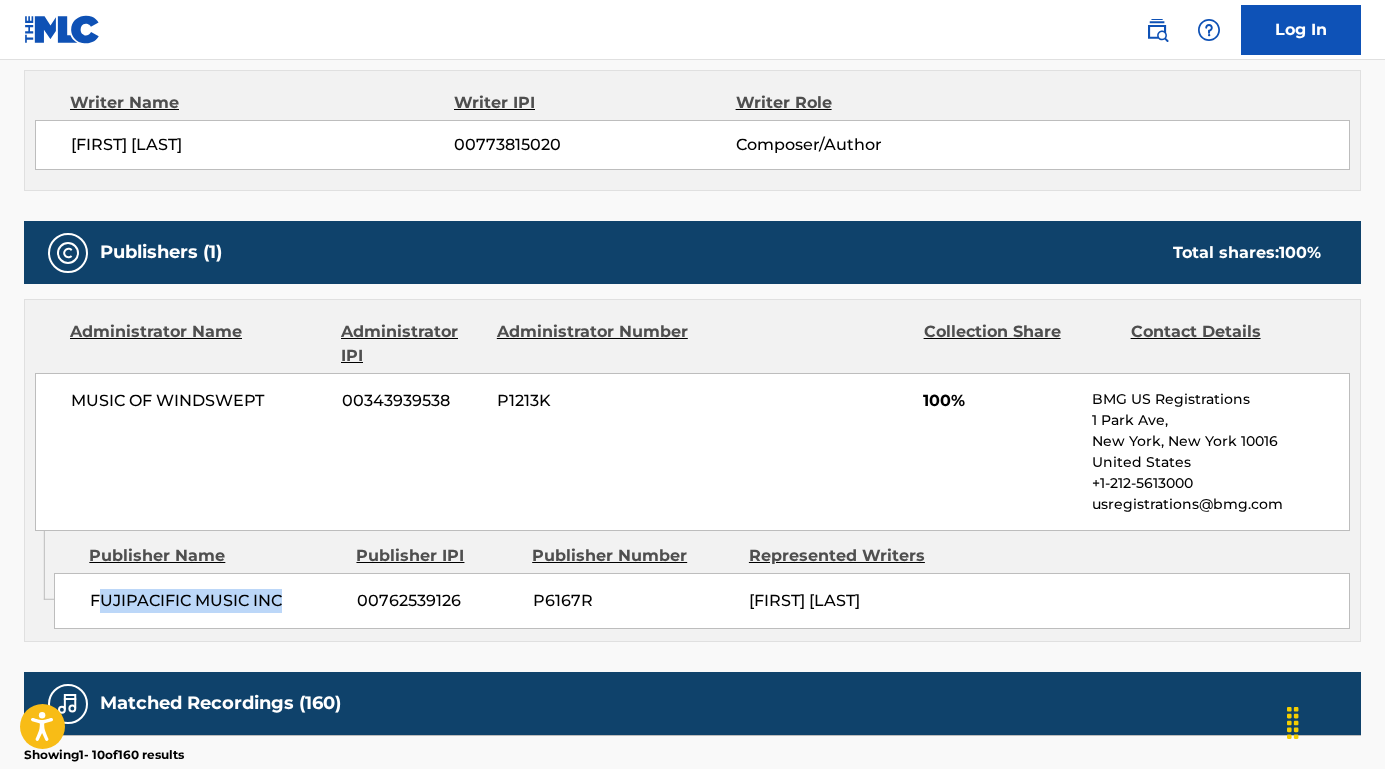 drag, startPoint x: 285, startPoint y: 602, endPoint x: 95, endPoint y: 600, distance: 190.01053 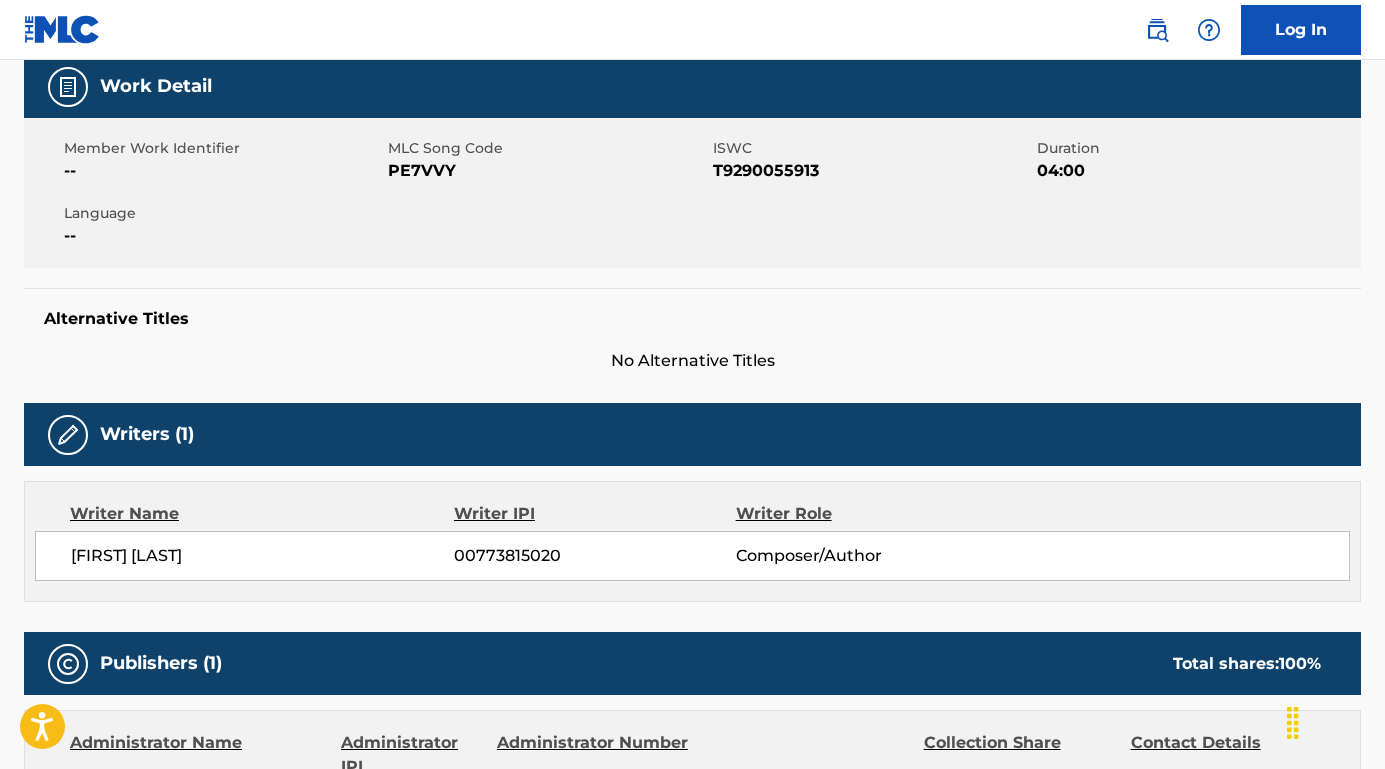 scroll, scrollTop: 200, scrollLeft: 0, axis: vertical 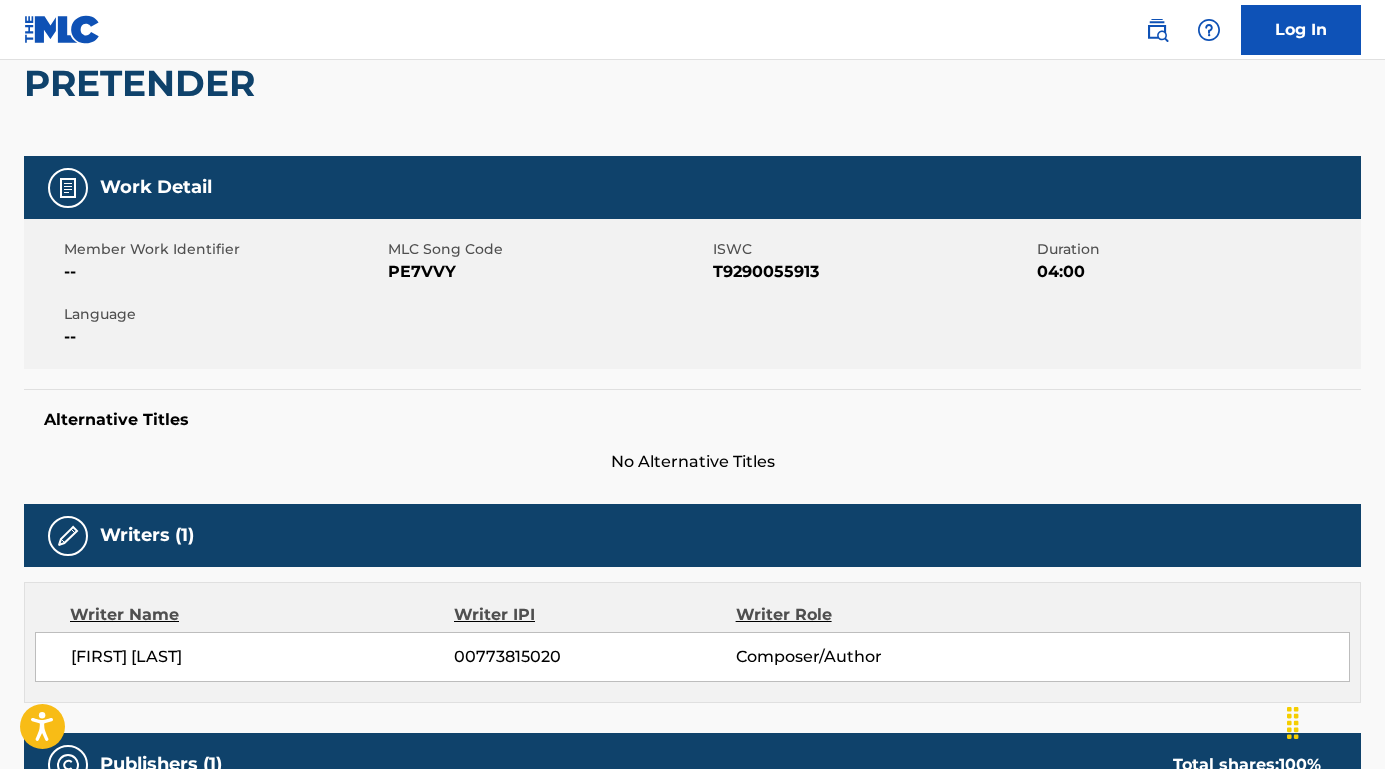 click on "T9290055913" at bounding box center (872, 272) 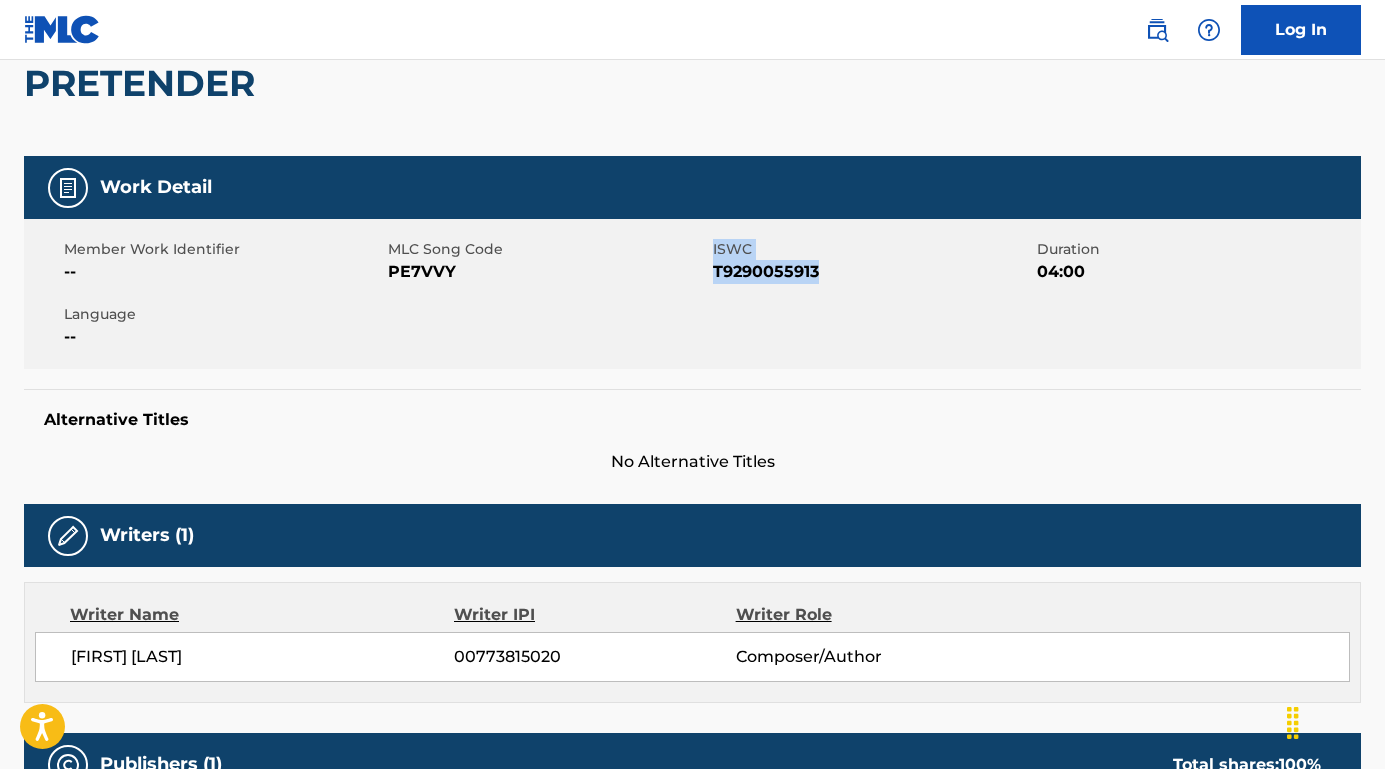 drag, startPoint x: 705, startPoint y: 269, endPoint x: 828, endPoint y: 274, distance: 123.101585 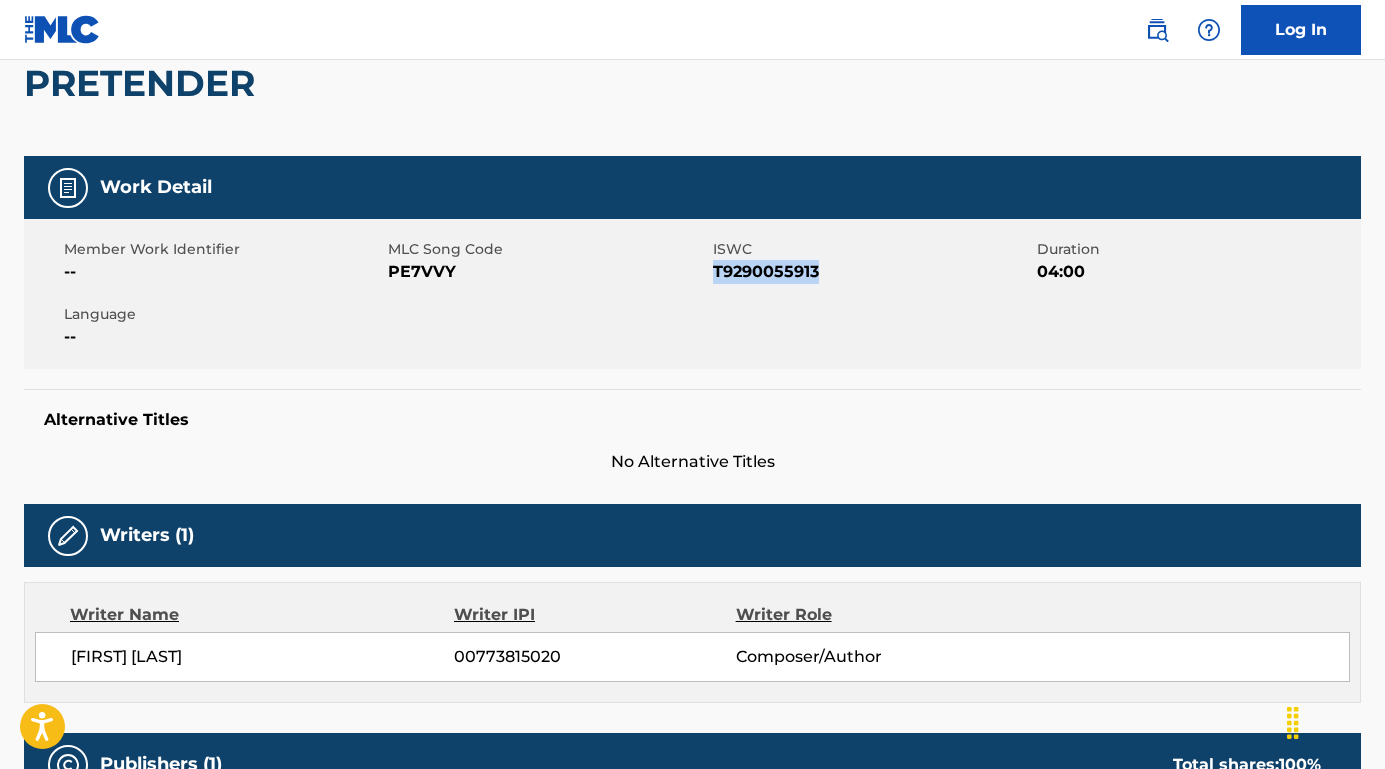 drag, startPoint x: 828, startPoint y: 274, endPoint x: 712, endPoint y: 274, distance: 116 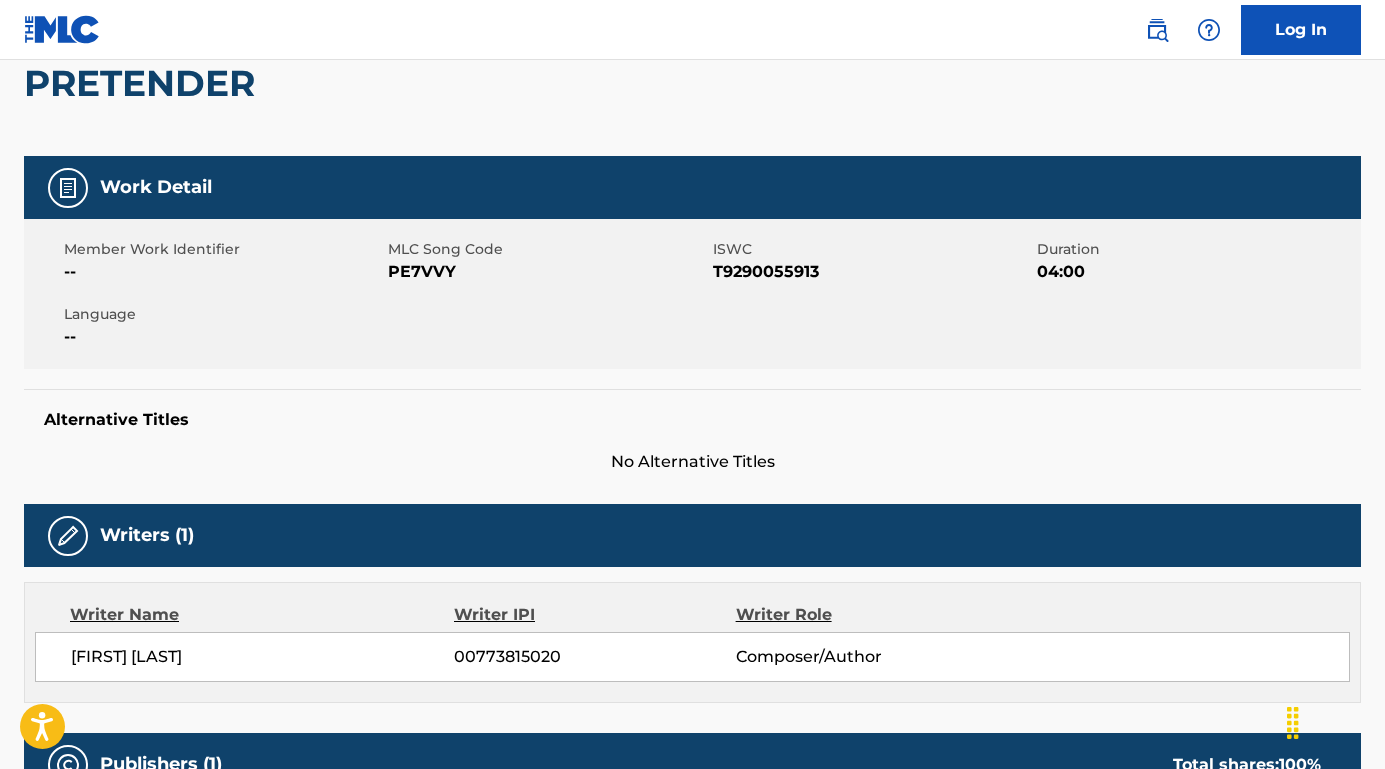 click on "PE7VVY" at bounding box center (547, 272) 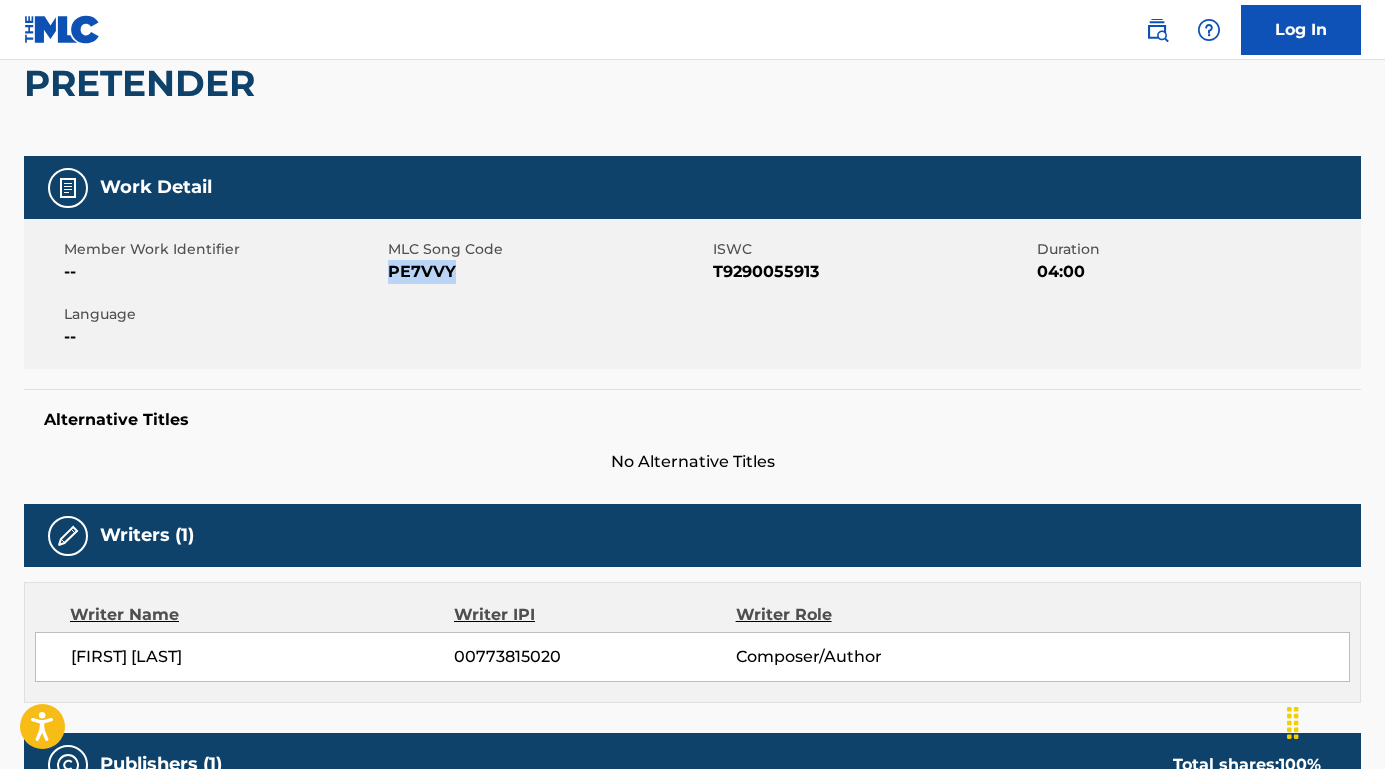 drag, startPoint x: 469, startPoint y: 273, endPoint x: 390, endPoint y: 272, distance: 79.00633 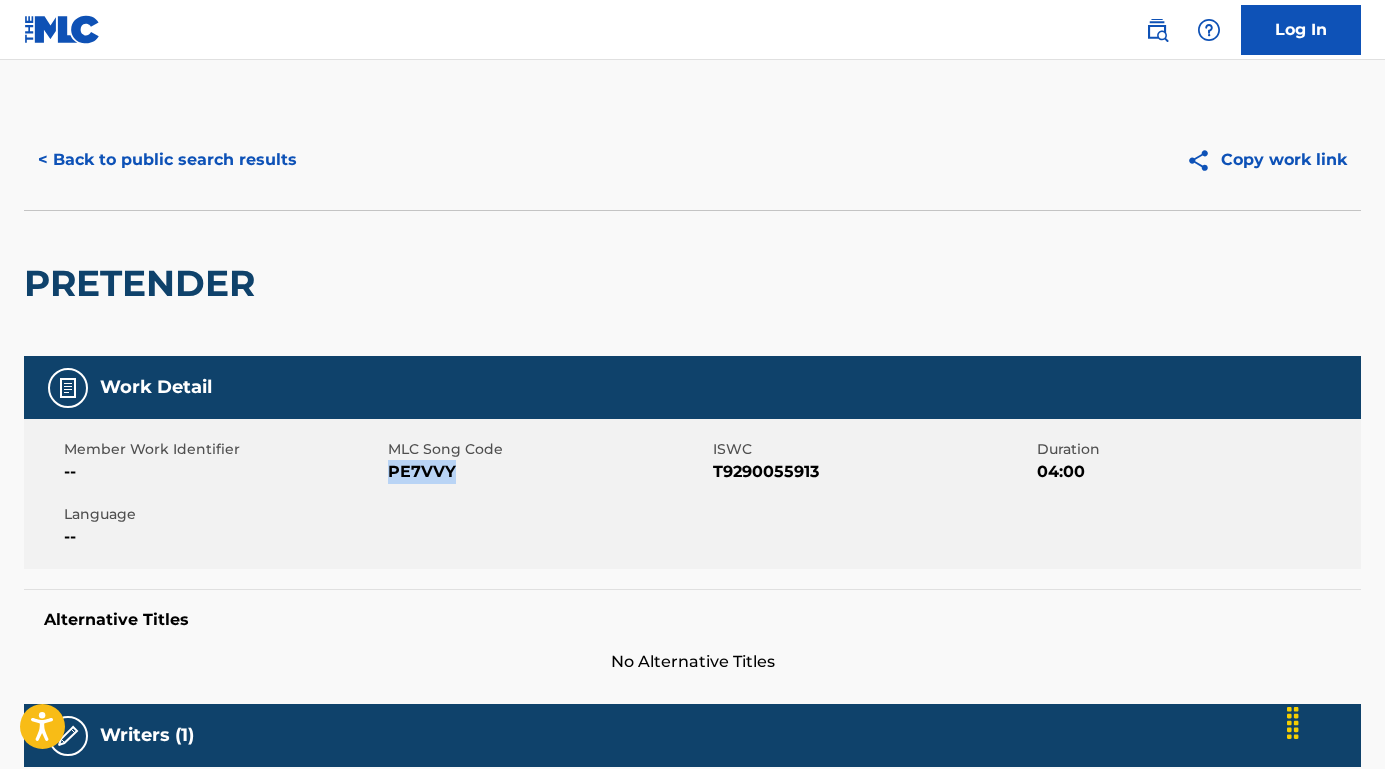 scroll, scrollTop: -1, scrollLeft: 0, axis: vertical 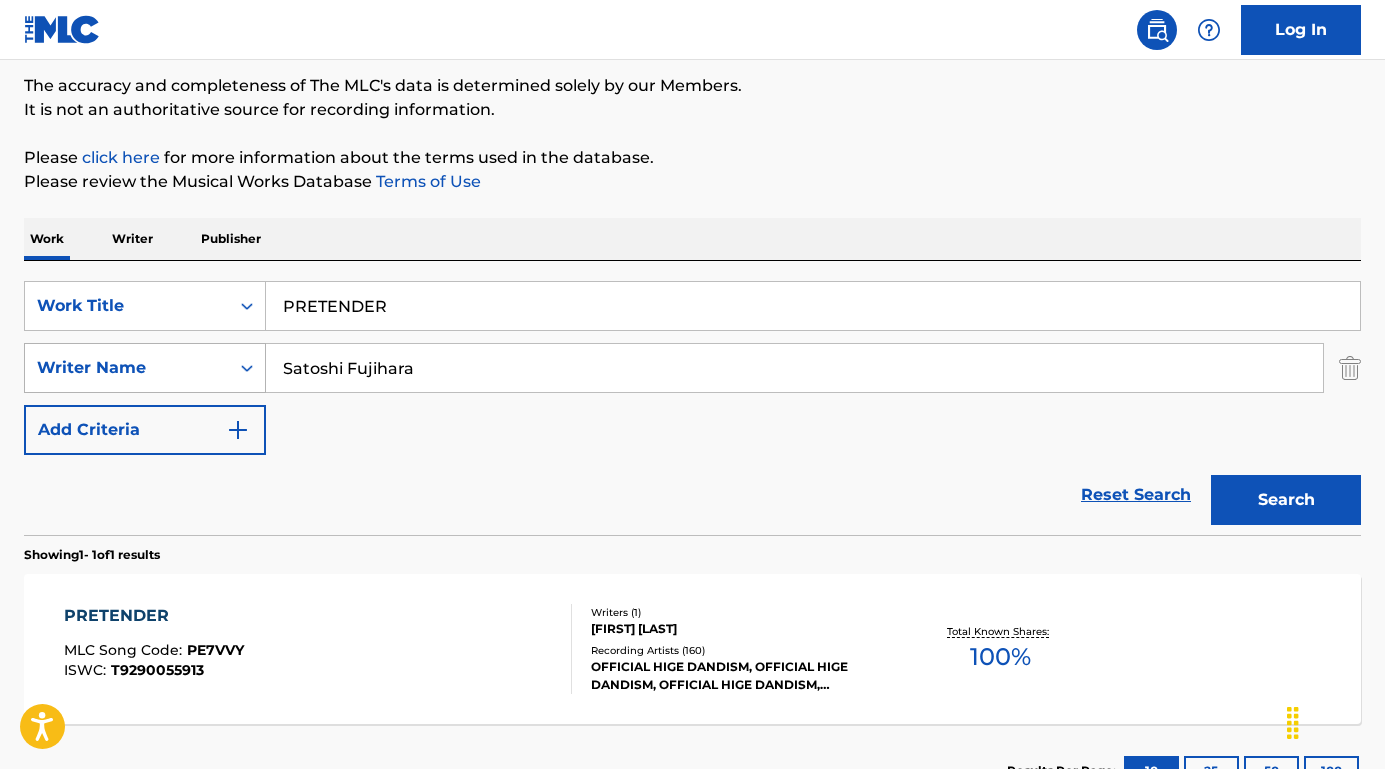 drag, startPoint x: 463, startPoint y: 377, endPoint x: 133, endPoint y: 347, distance: 331.36084 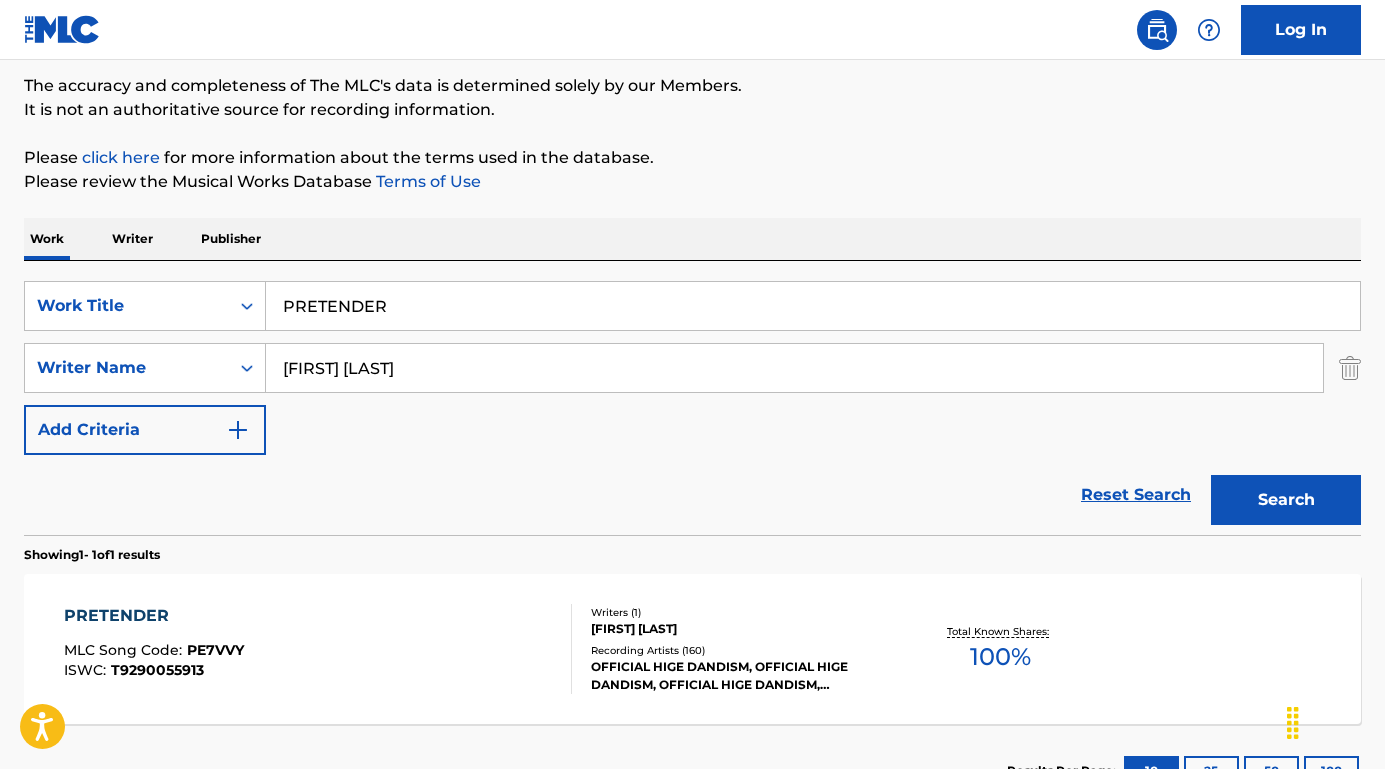type on "Bradley Iverson" 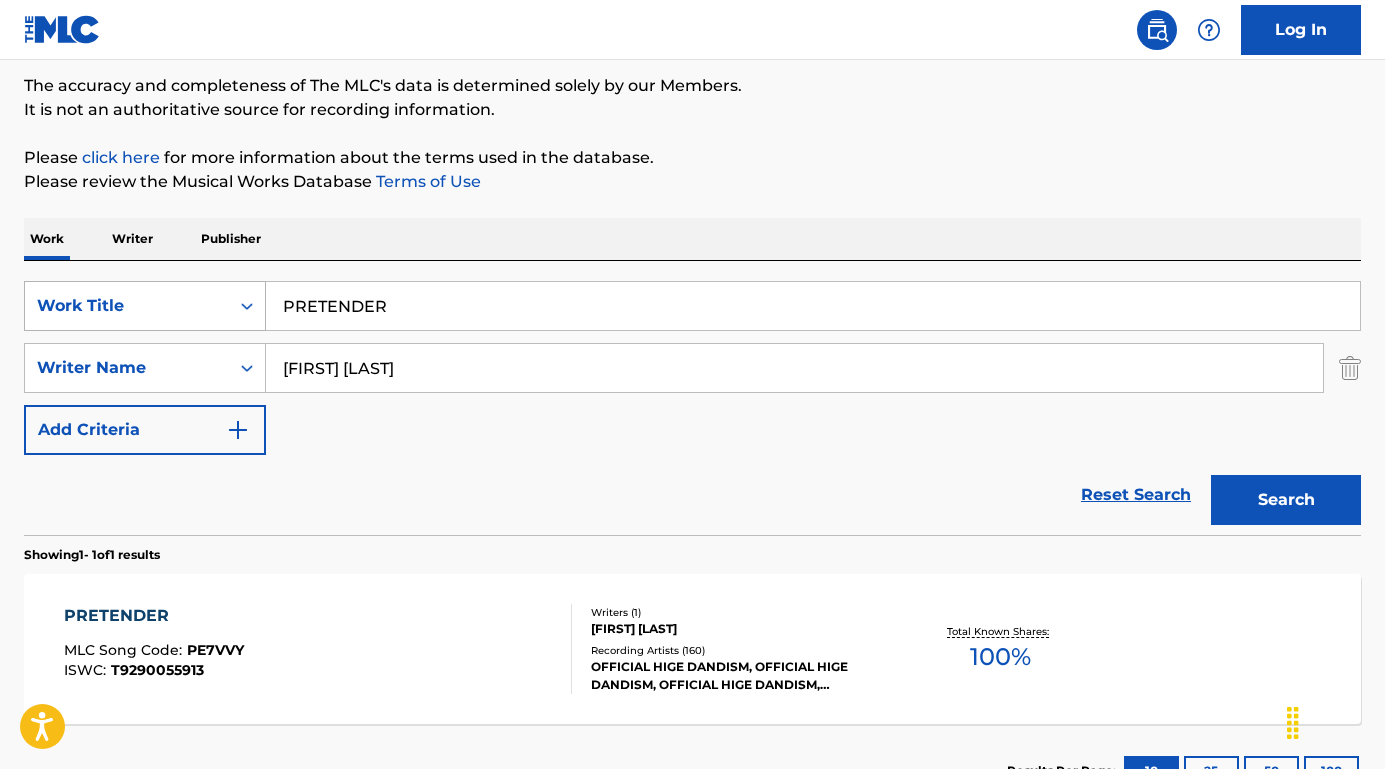 drag, startPoint x: 398, startPoint y: 311, endPoint x: 175, endPoint y: 302, distance: 223.18153 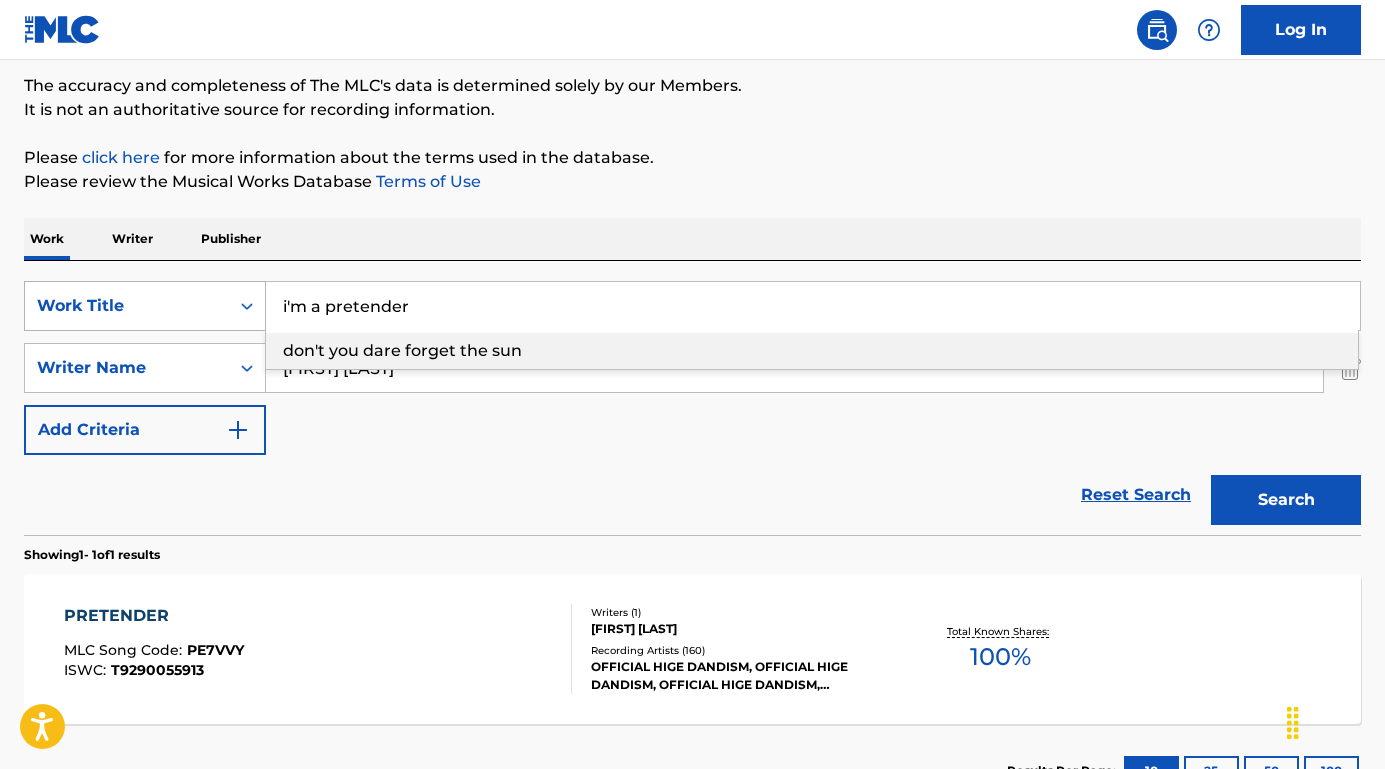 drag, startPoint x: 497, startPoint y: 308, endPoint x: 174, endPoint y: 295, distance: 323.2615 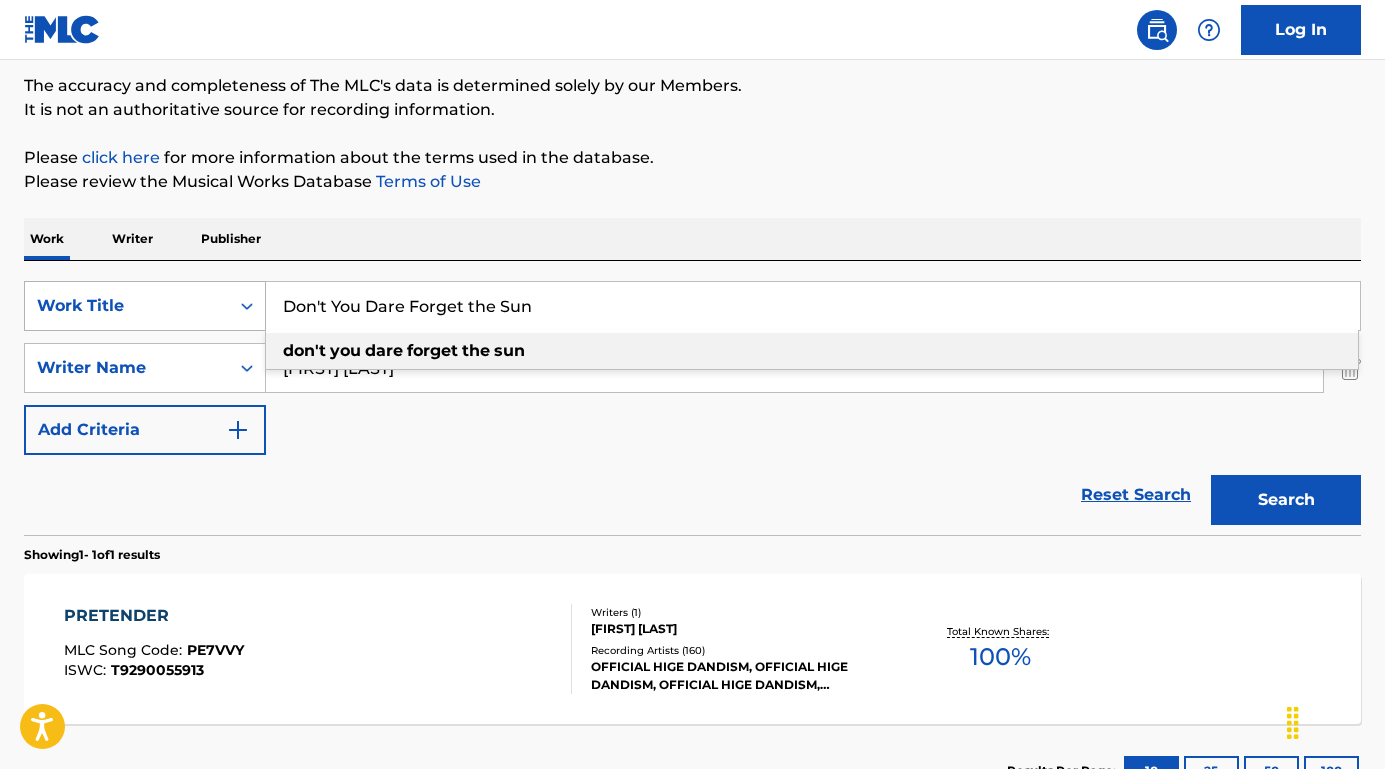 type on "don't you dare forget the sun" 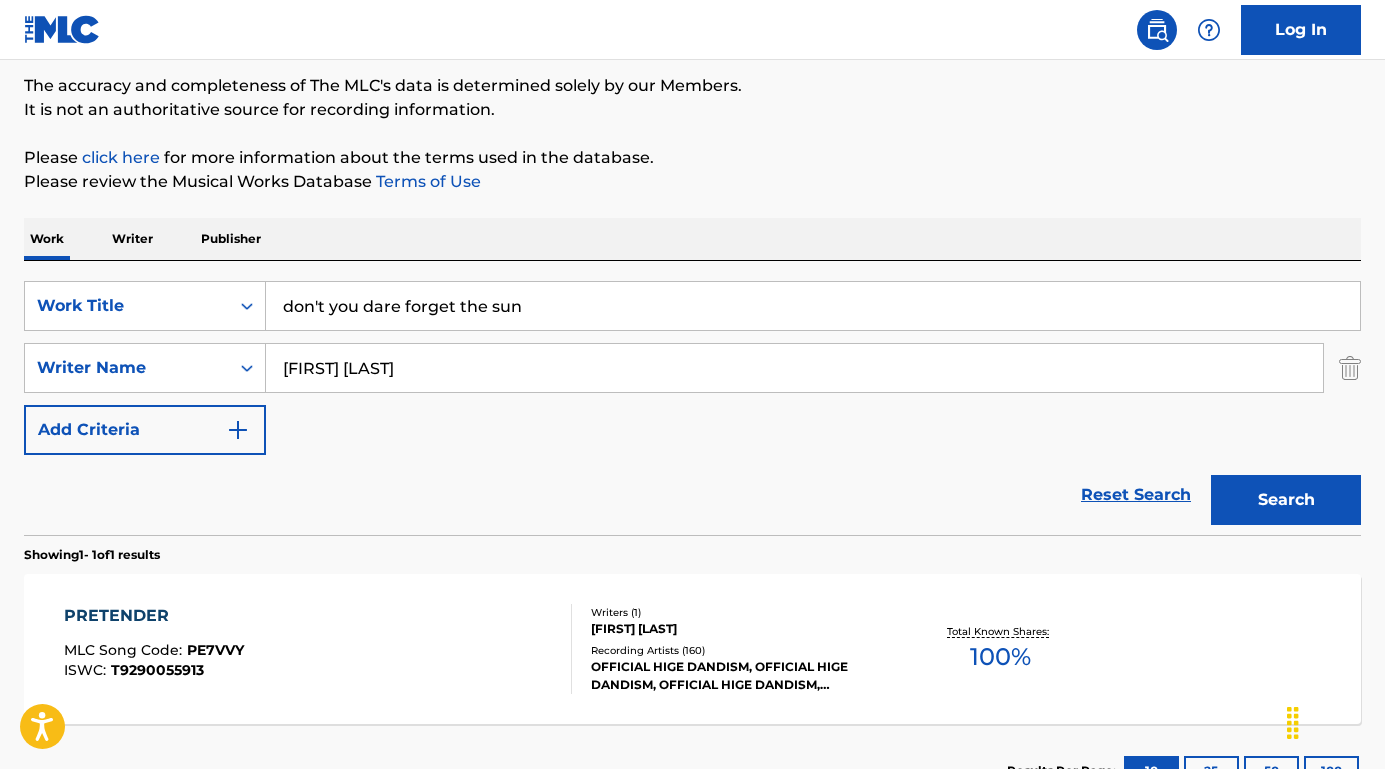 click on "Search" at bounding box center [1286, 500] 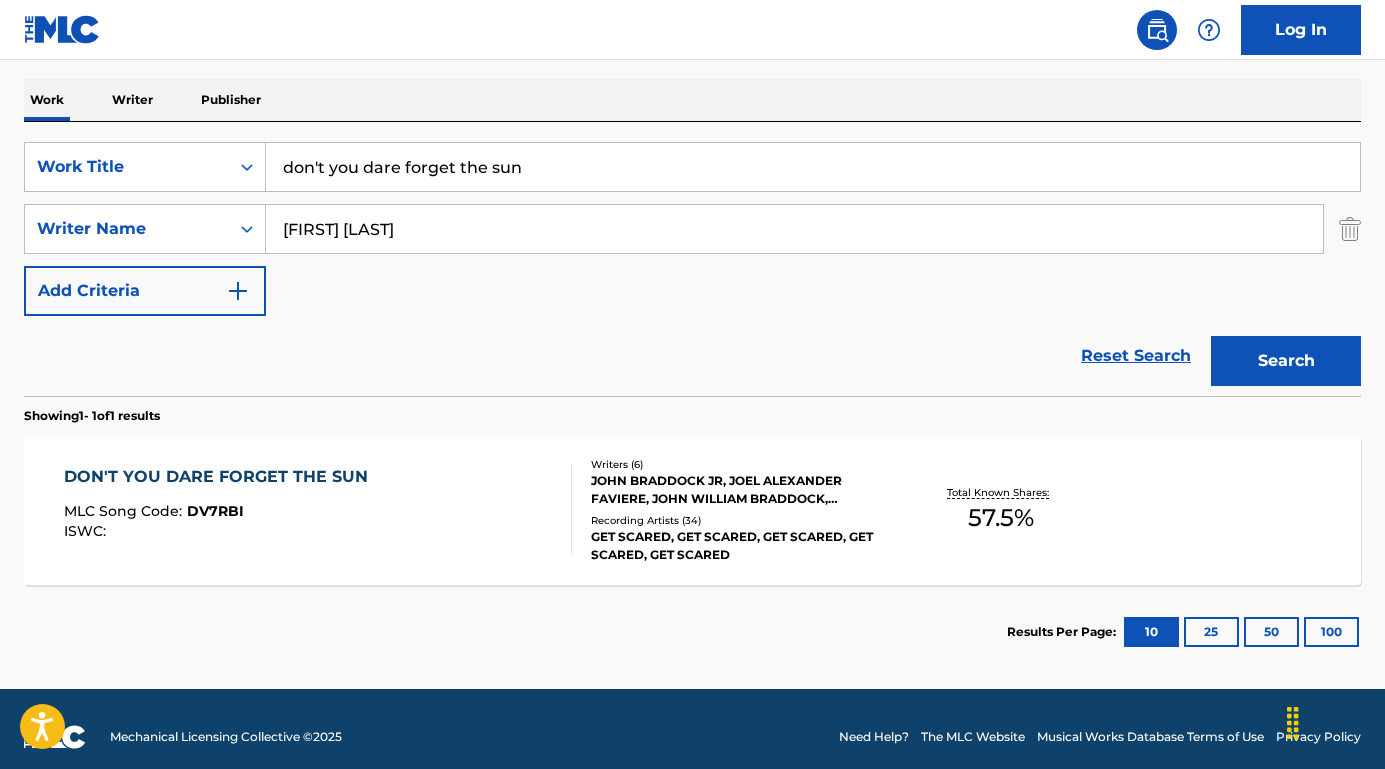 scroll, scrollTop: 314, scrollLeft: 0, axis: vertical 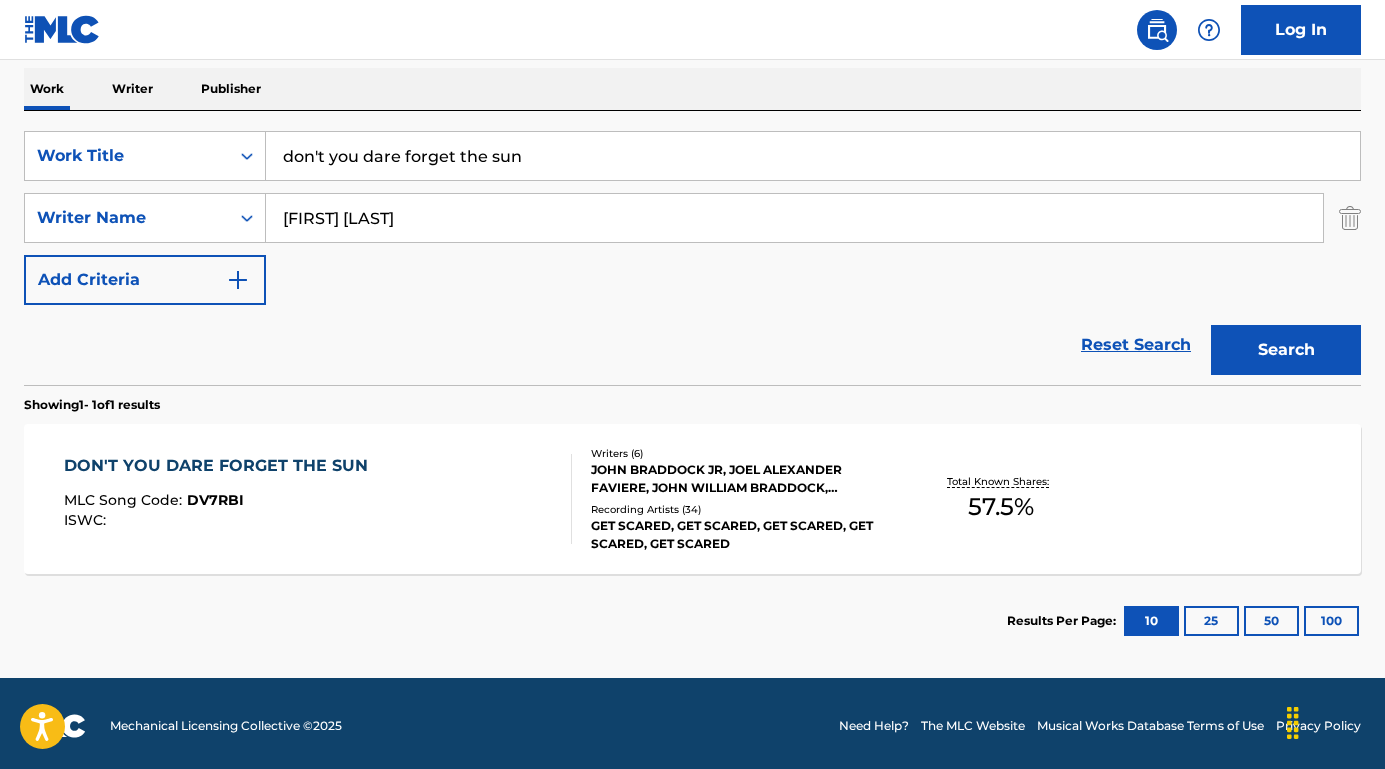 click on "DON'T YOU DARE FORGET THE SUN" at bounding box center [221, 466] 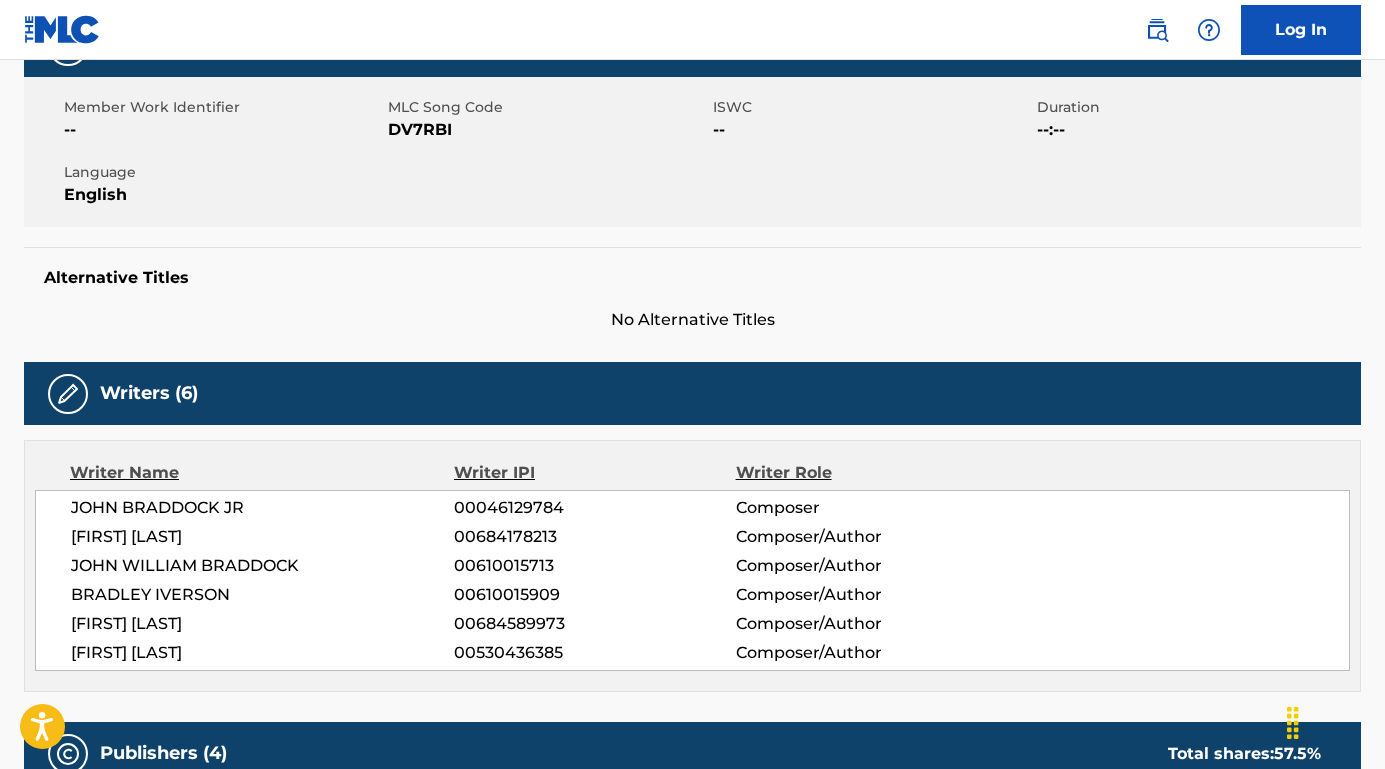 scroll, scrollTop: 365, scrollLeft: 0, axis: vertical 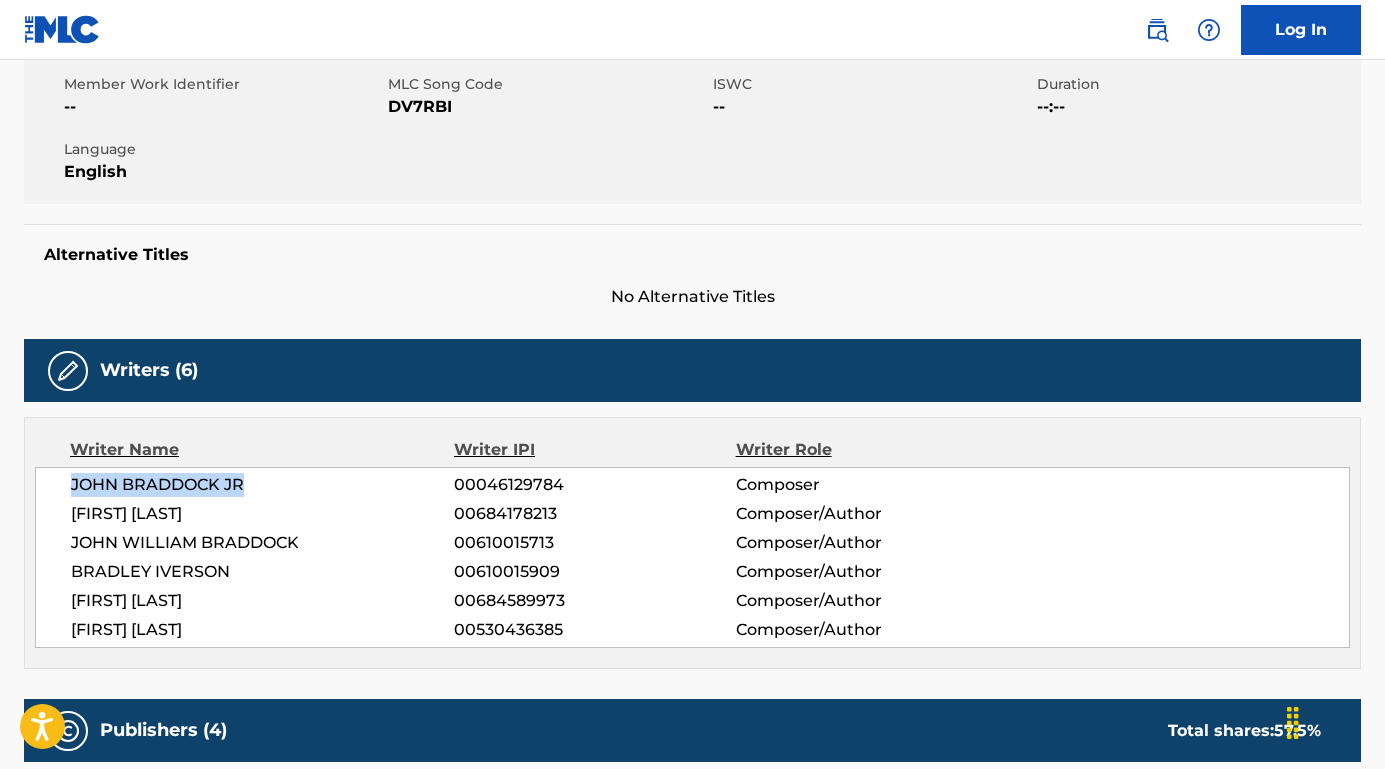 drag, startPoint x: 267, startPoint y: 485, endPoint x: 37, endPoint y: 483, distance: 230.0087 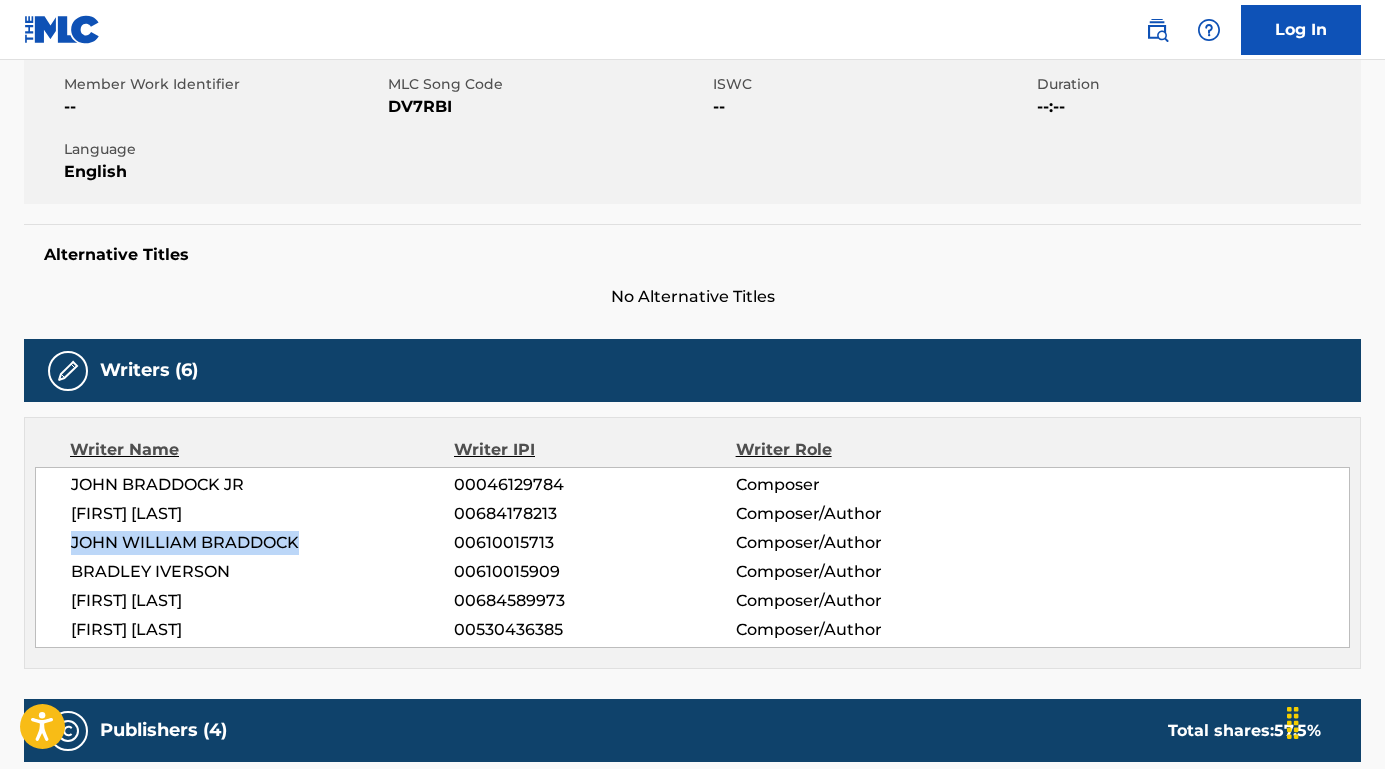 drag, startPoint x: 301, startPoint y: 544, endPoint x: 74, endPoint y: 543, distance: 227.0022 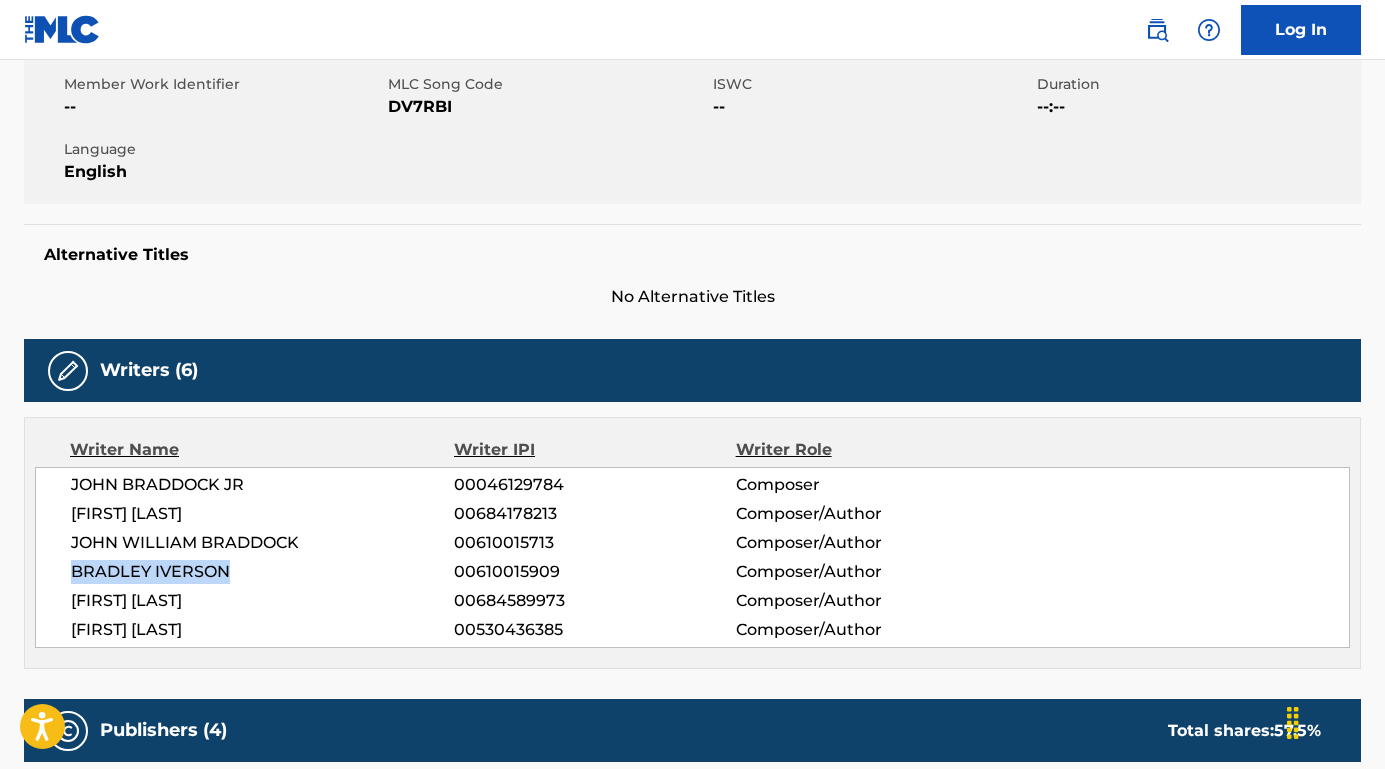 drag, startPoint x: 246, startPoint y: 570, endPoint x: 39, endPoint y: 565, distance: 207.06038 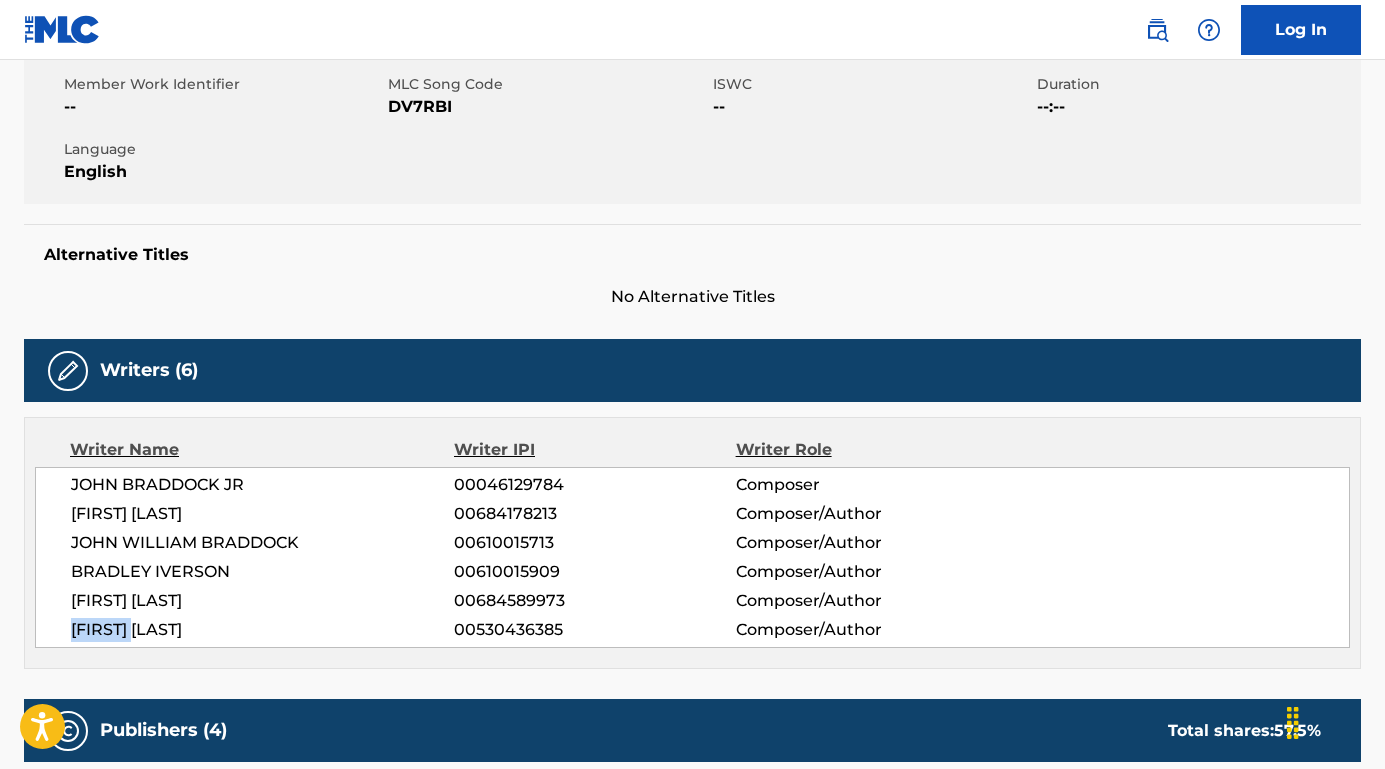 drag, startPoint x: 160, startPoint y: 633, endPoint x: 53, endPoint y: 633, distance: 107 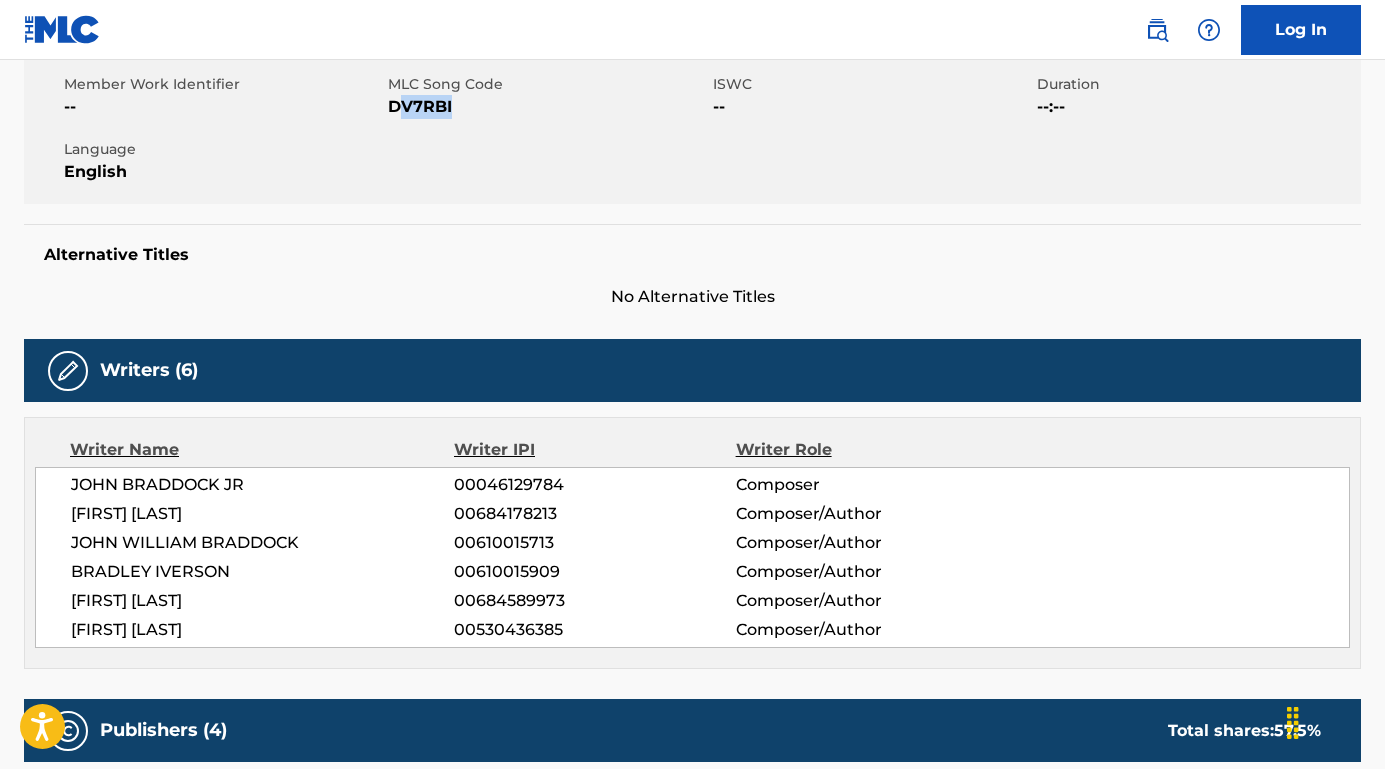 drag, startPoint x: 470, startPoint y: 118, endPoint x: 395, endPoint y: 108, distance: 75.66373 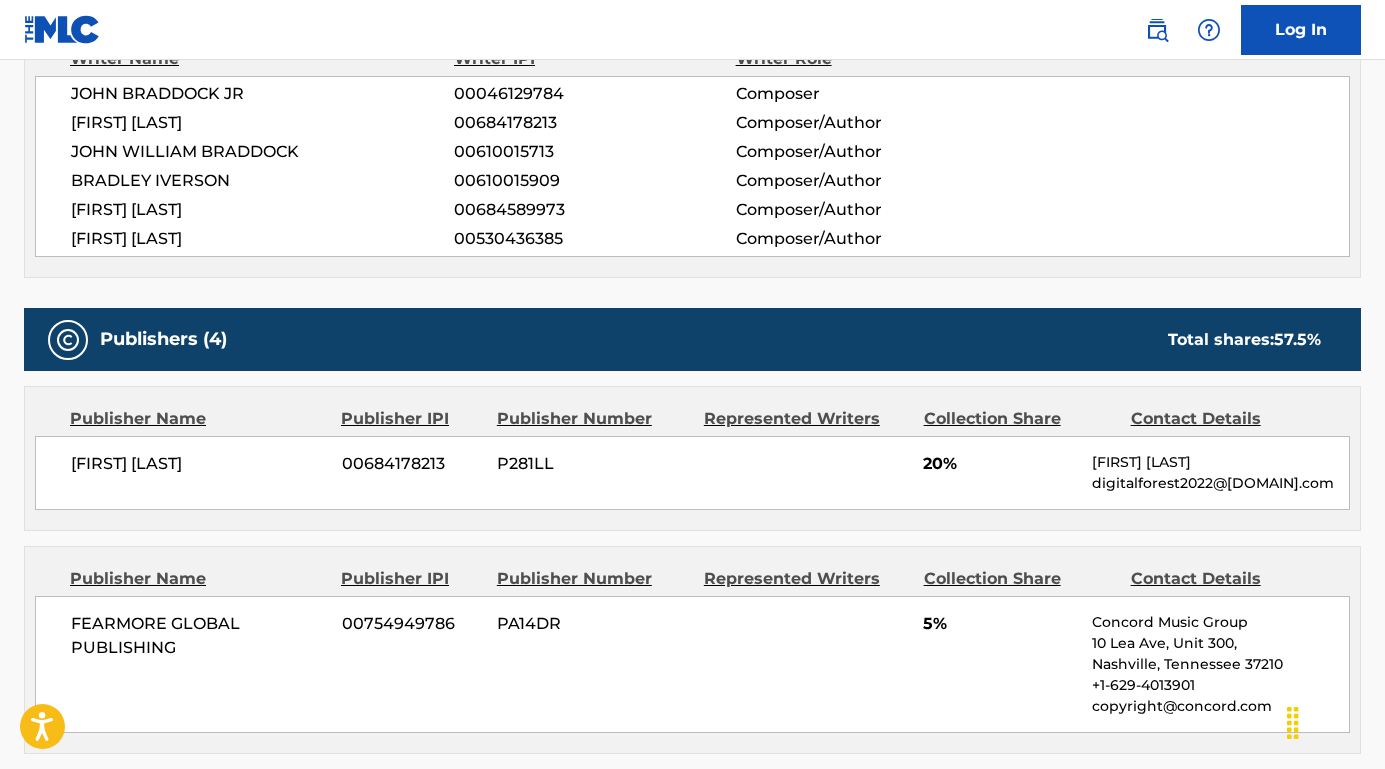 scroll, scrollTop: 910, scrollLeft: 0, axis: vertical 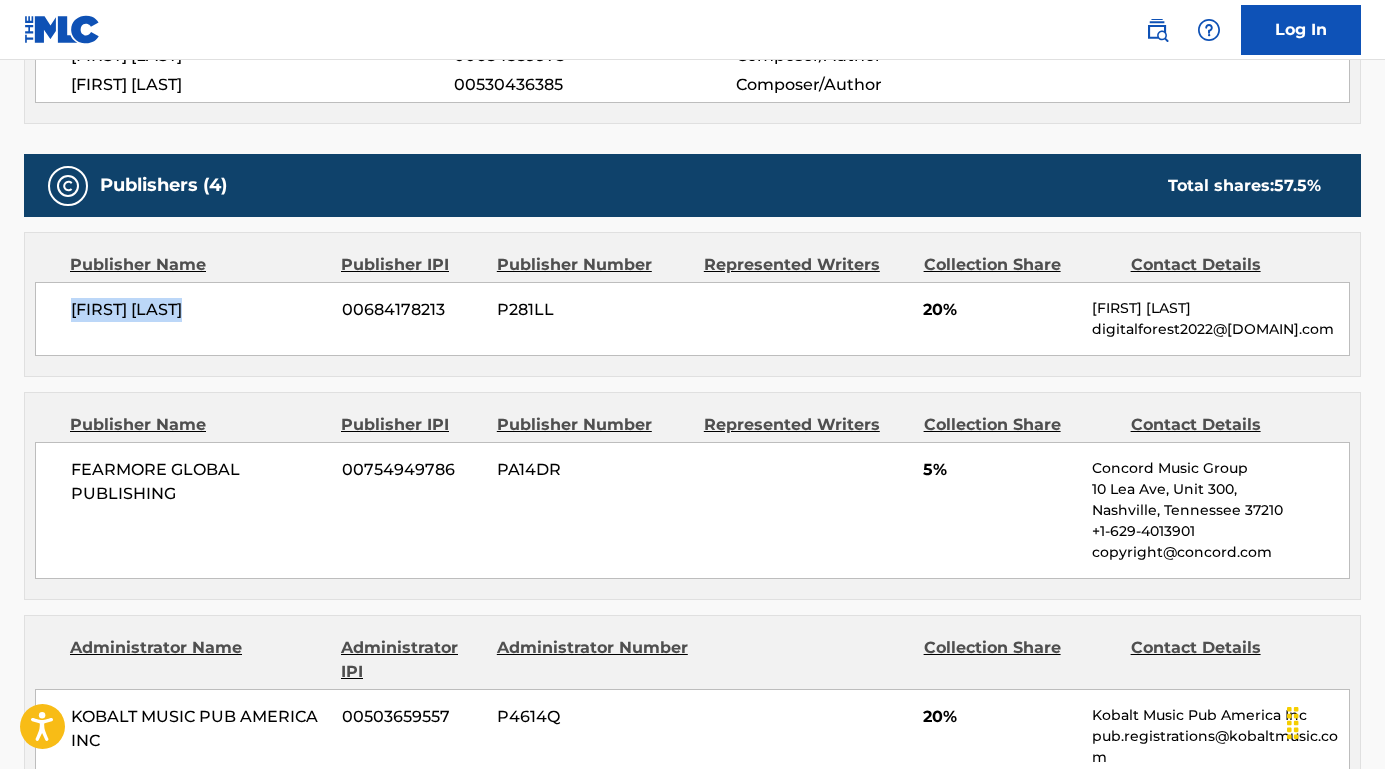 drag, startPoint x: 224, startPoint y: 303, endPoint x: 24, endPoint y: 295, distance: 200.15994 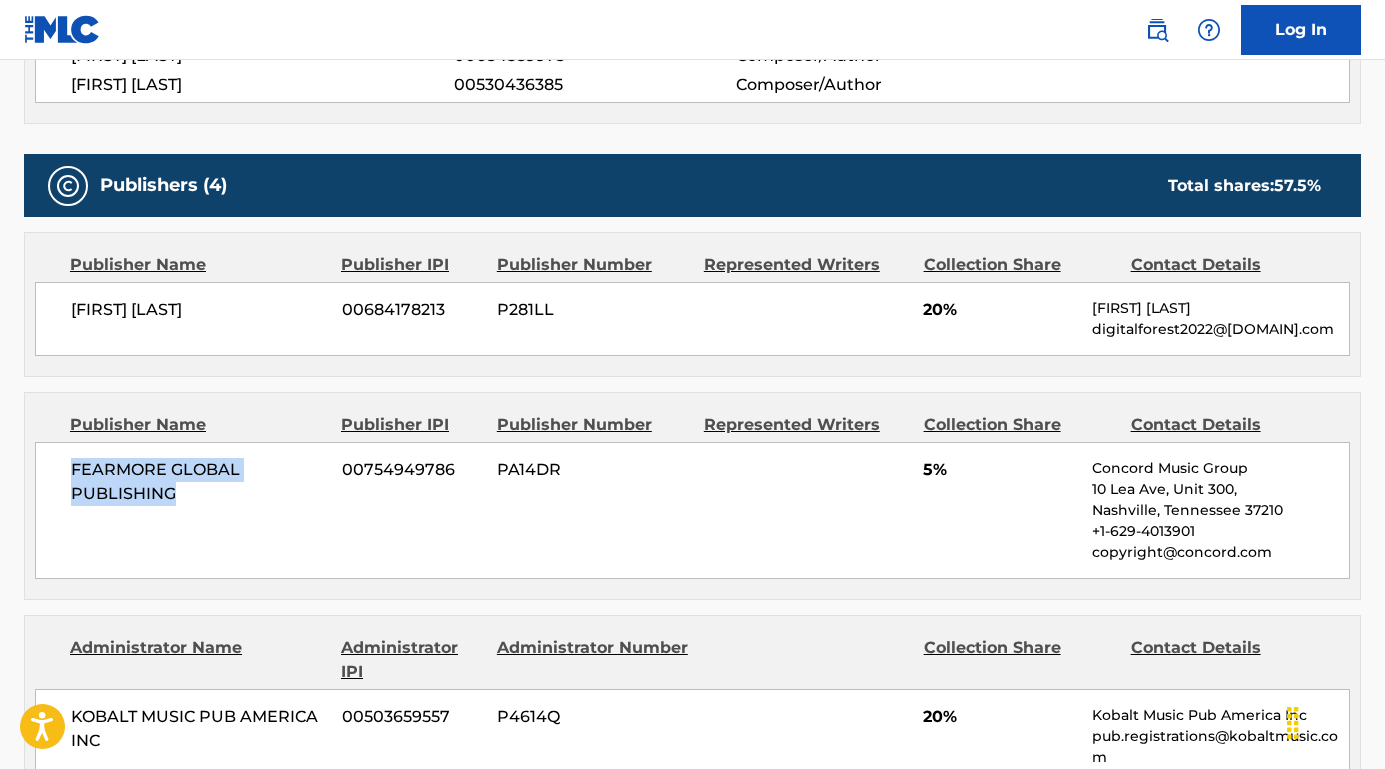 drag, startPoint x: 199, startPoint y: 491, endPoint x: 52, endPoint y: 464, distance: 149.45903 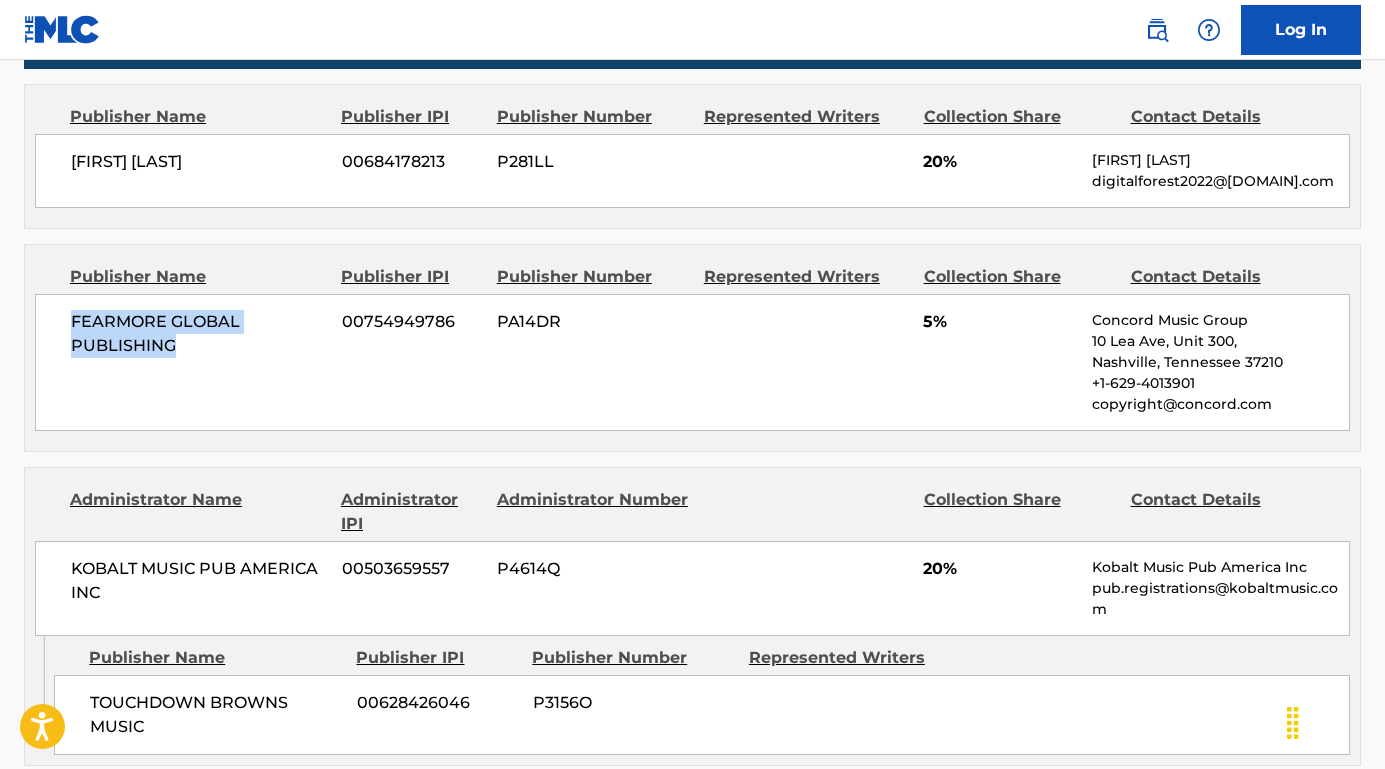 scroll, scrollTop: 1188, scrollLeft: 0, axis: vertical 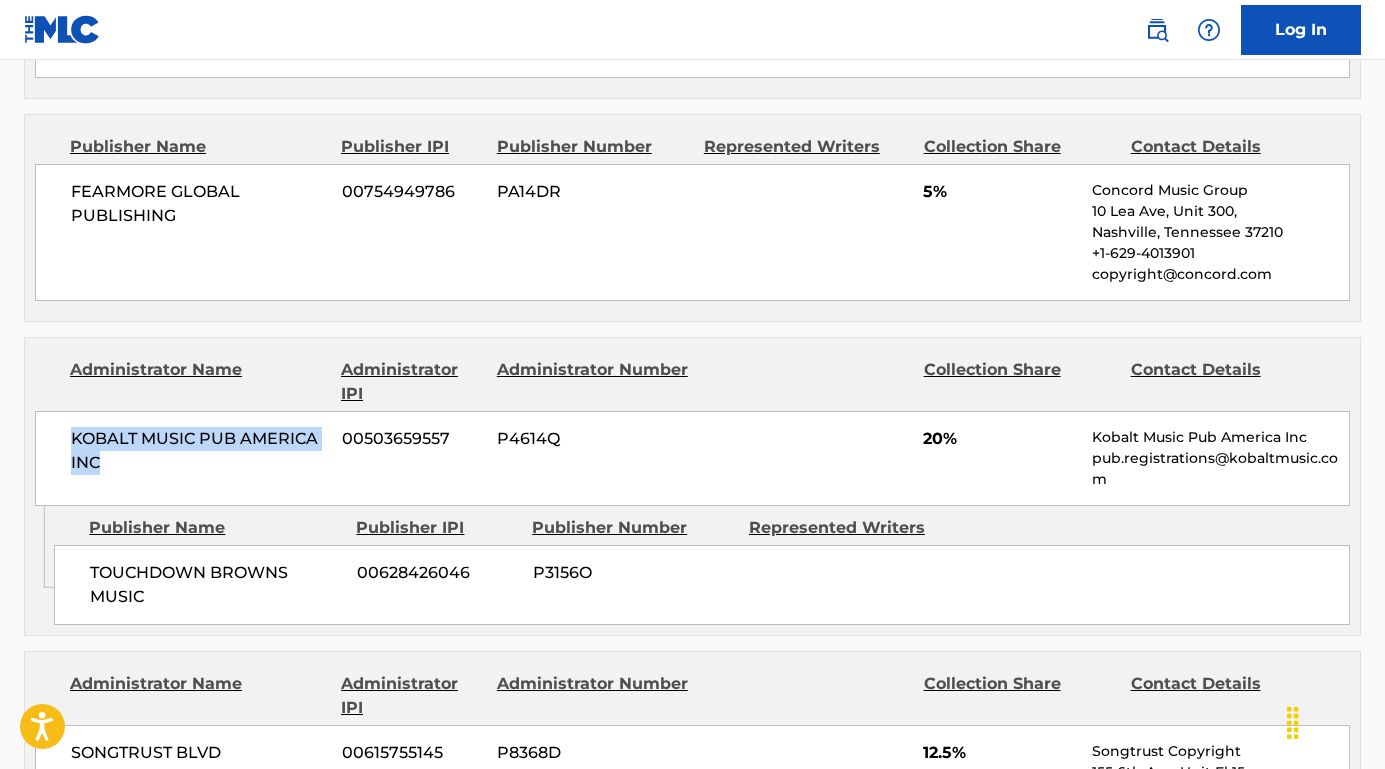 drag, startPoint x: 123, startPoint y: 478, endPoint x: 55, endPoint y: 425, distance: 86.21485 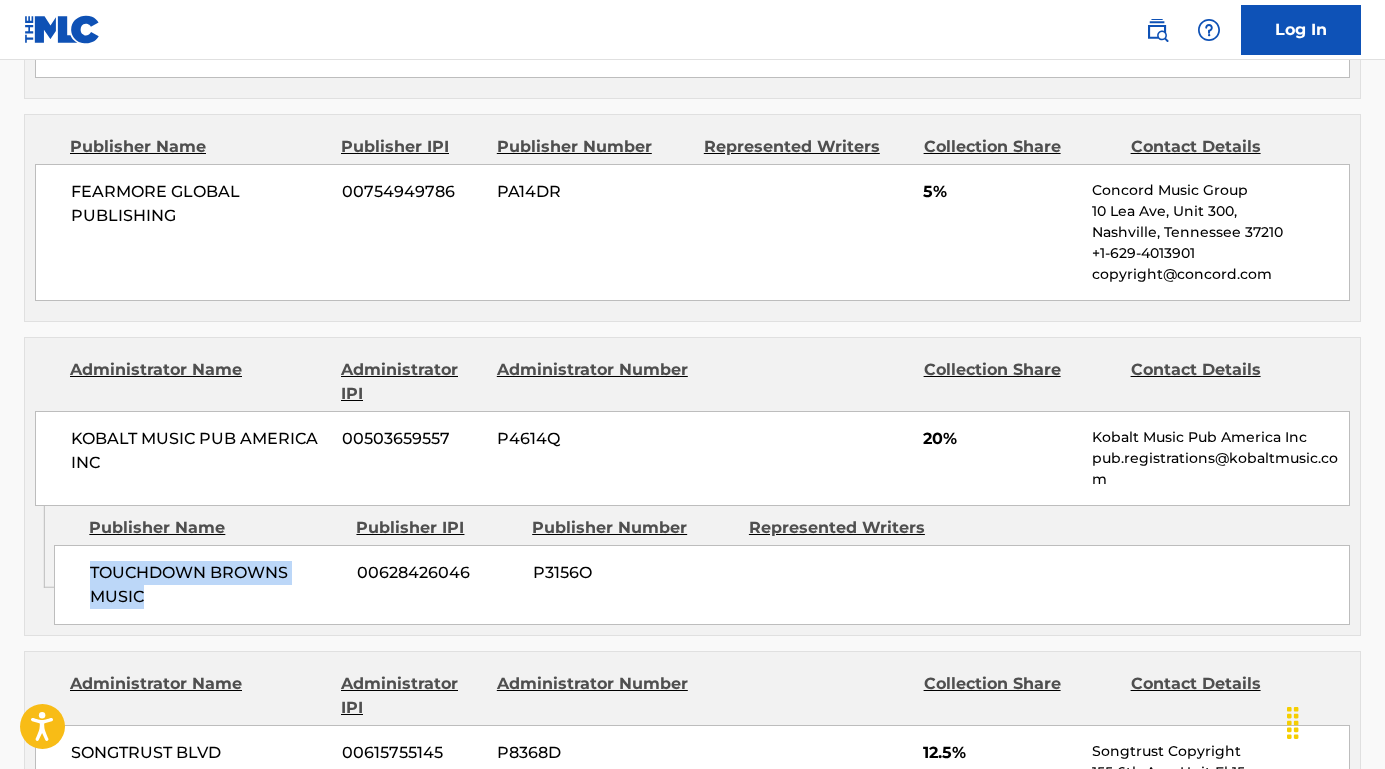 drag, startPoint x: 165, startPoint y: 595, endPoint x: 85, endPoint y: 567, distance: 84.758484 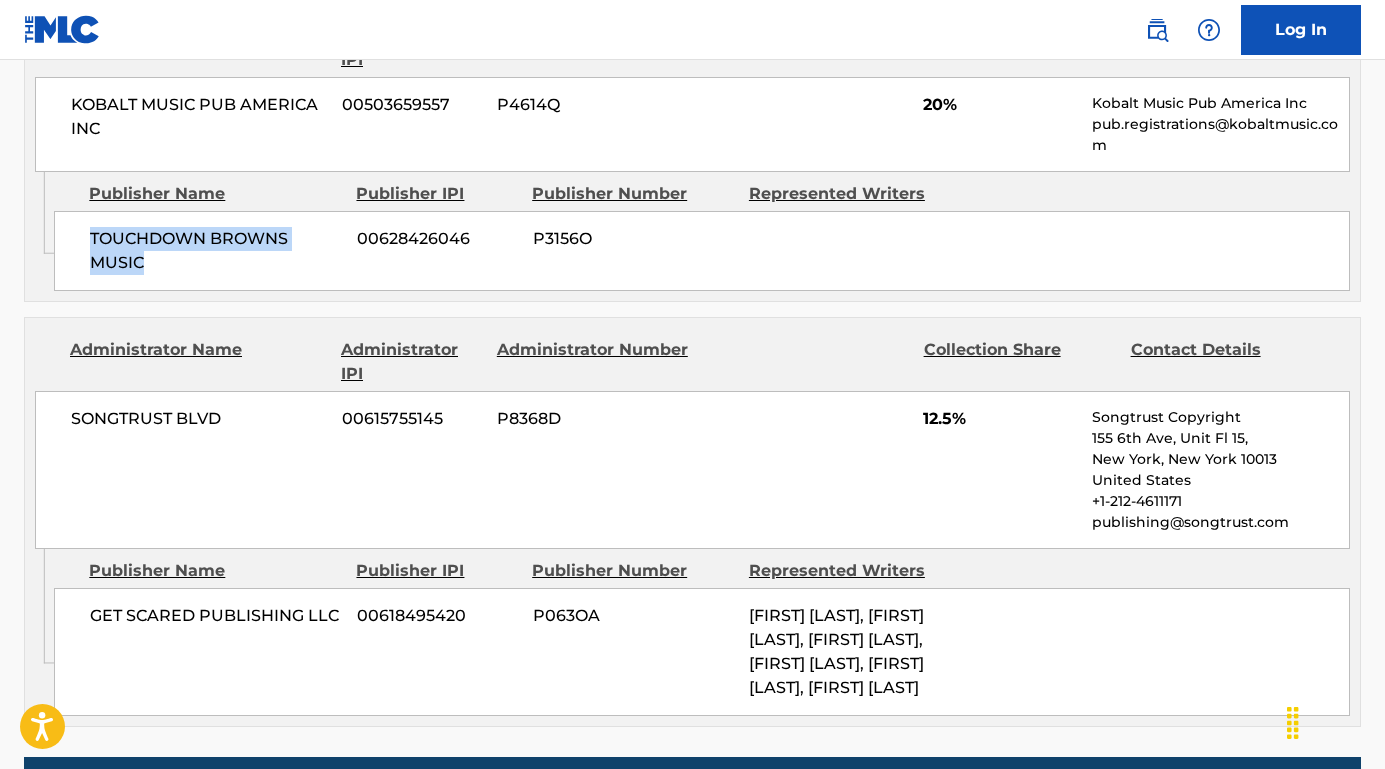 scroll, scrollTop: 1546, scrollLeft: 0, axis: vertical 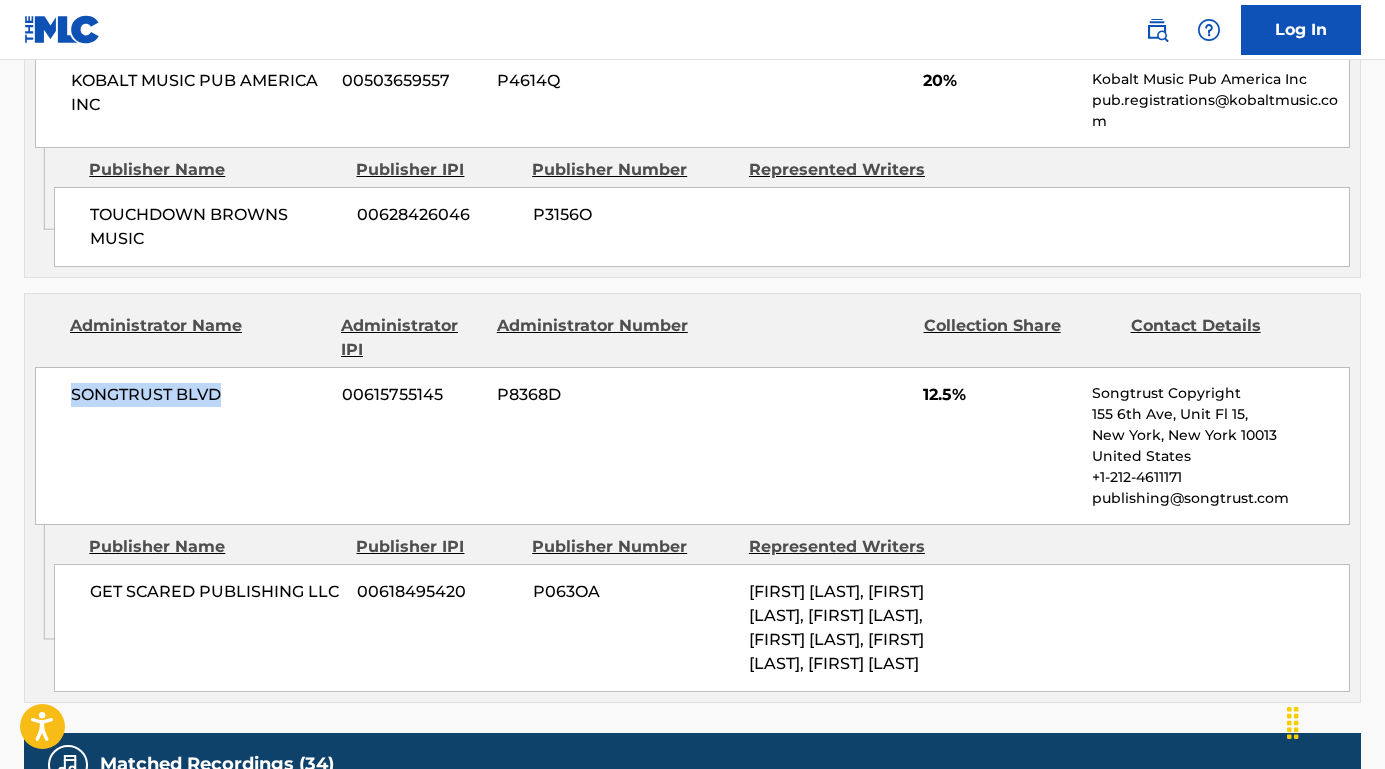 drag, startPoint x: 233, startPoint y: 386, endPoint x: 33, endPoint y: 388, distance: 200.01 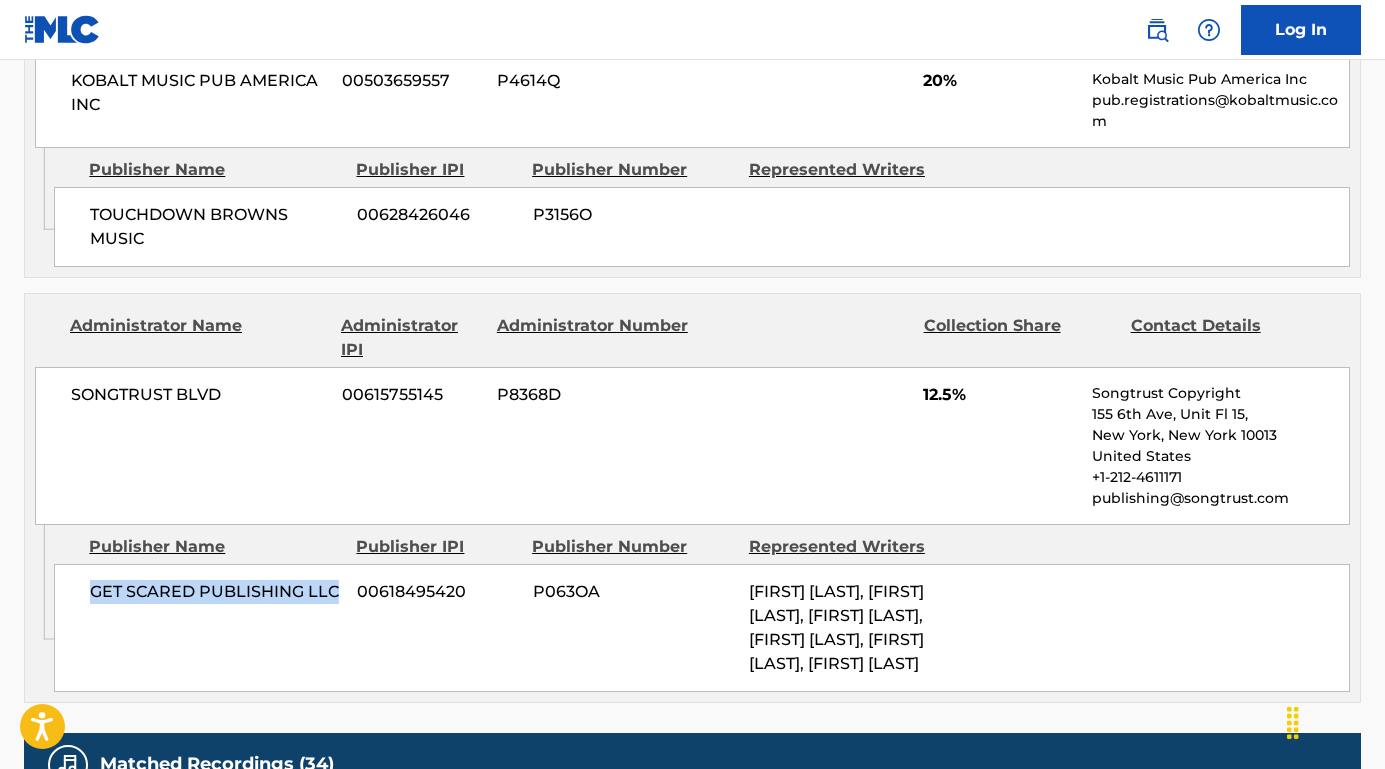 drag, startPoint x: 347, startPoint y: 582, endPoint x: 62, endPoint y: 580, distance: 285.00702 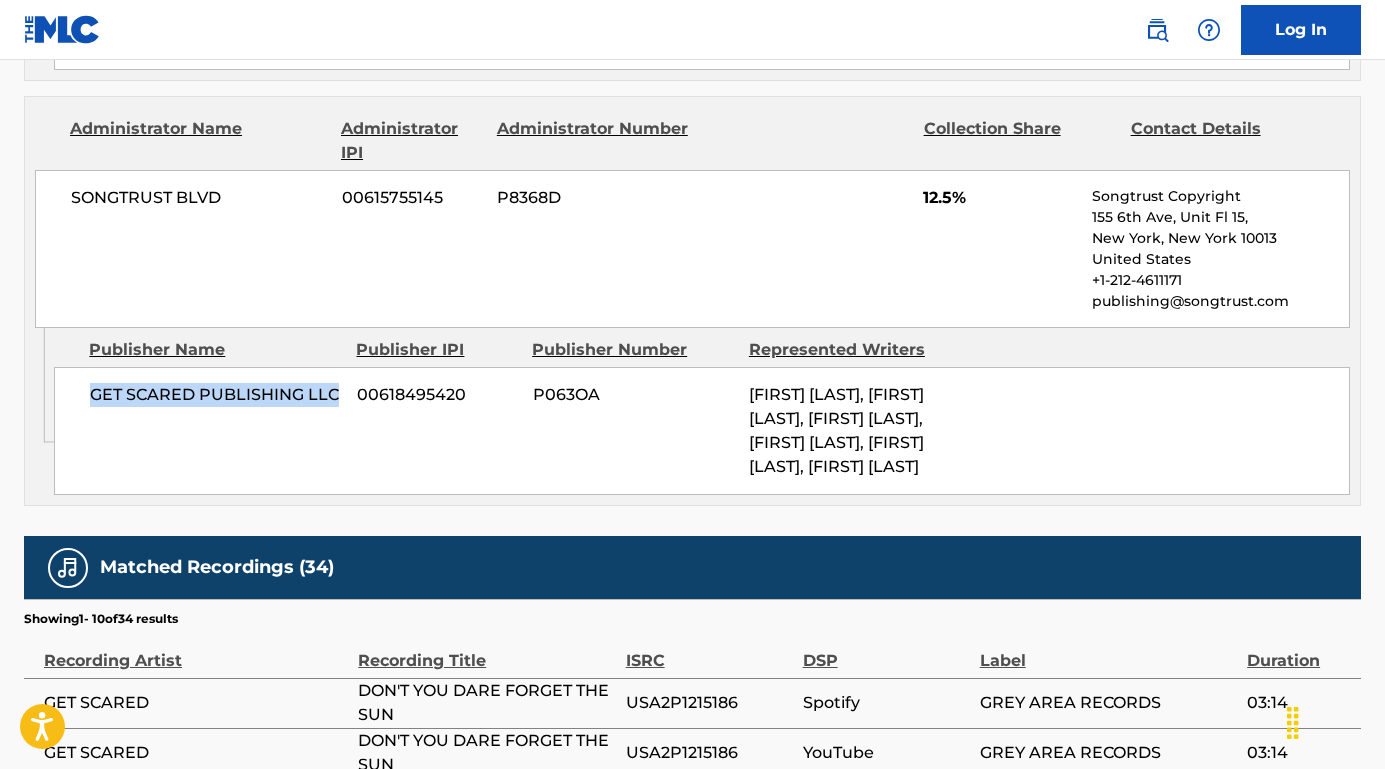 scroll, scrollTop: 1755, scrollLeft: 0, axis: vertical 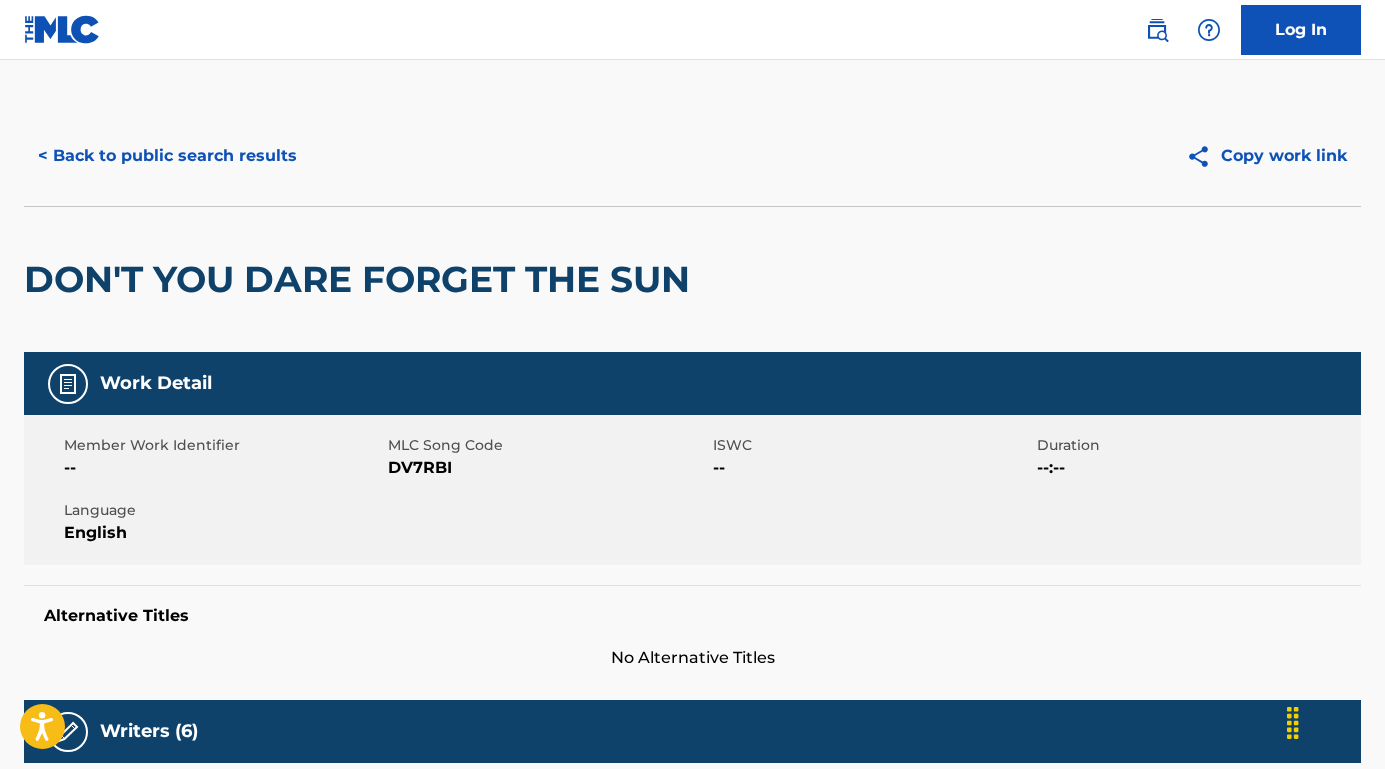 click on "< Back to public search results" at bounding box center [167, 156] 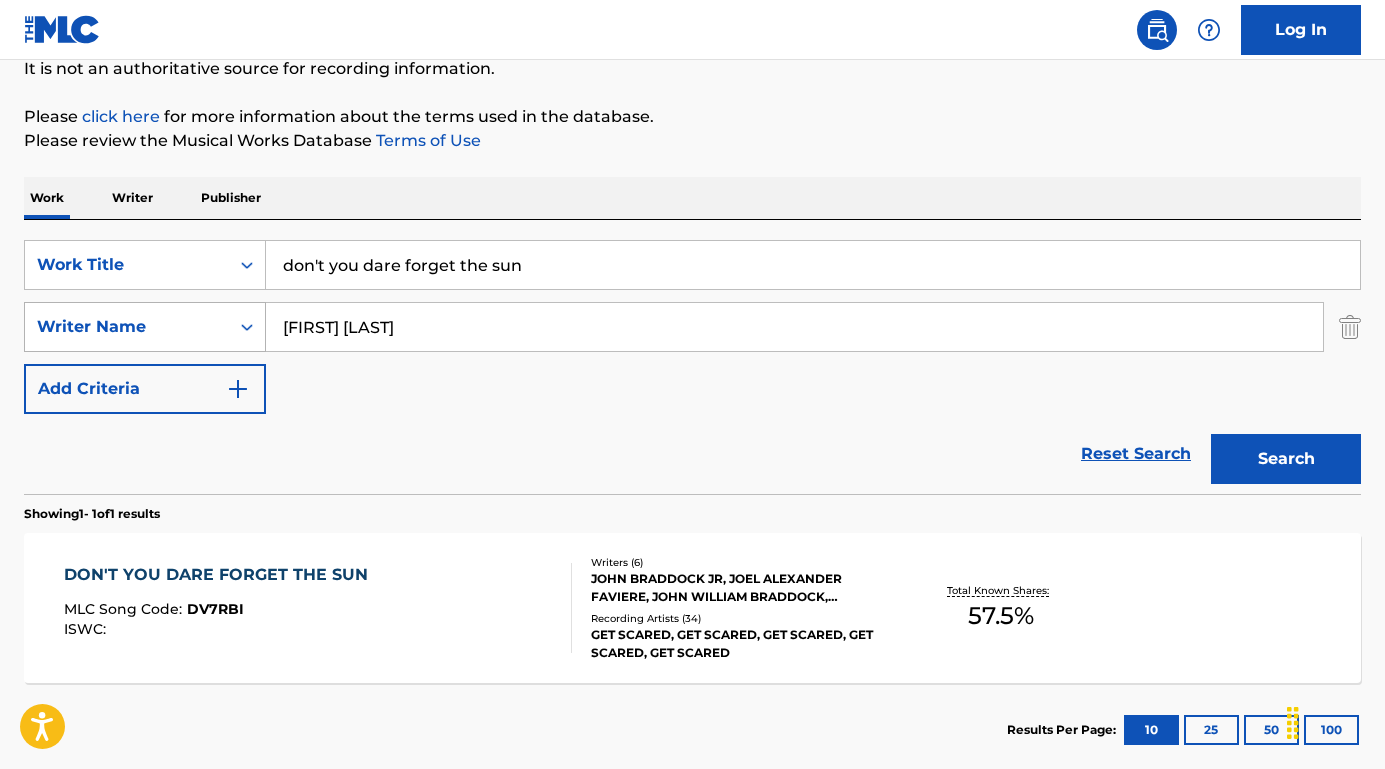 drag, startPoint x: 432, startPoint y: 342, endPoint x: 226, endPoint y: 321, distance: 207.06763 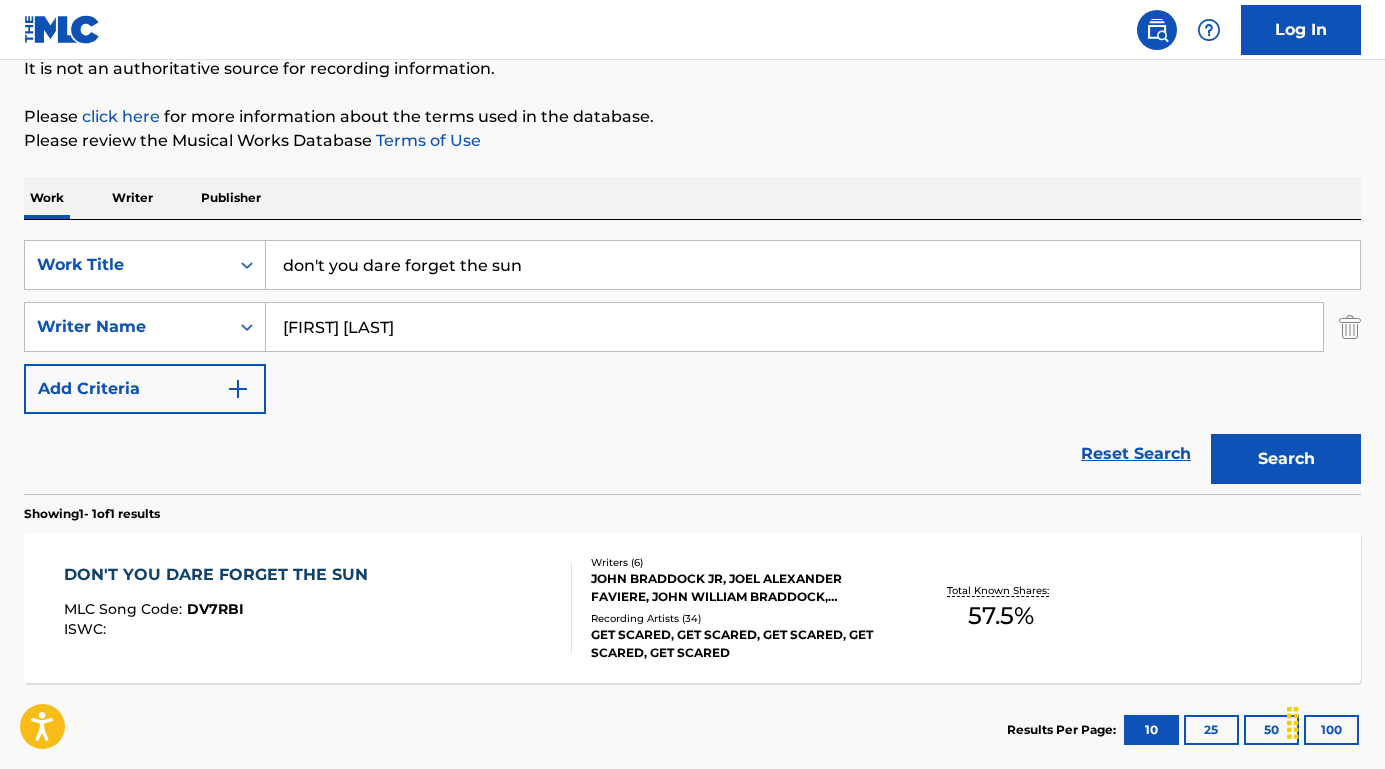 type on "Sebastian Bierk" 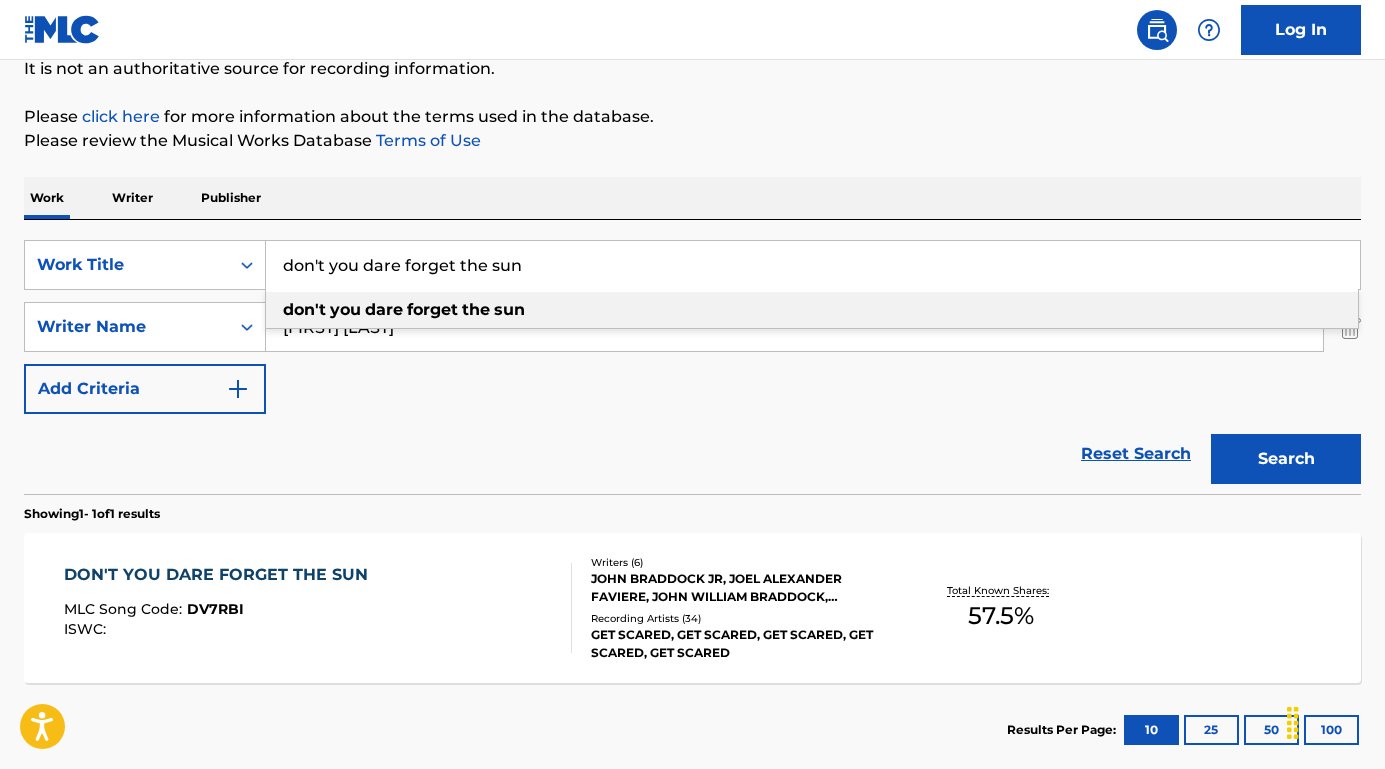 drag, startPoint x: 585, startPoint y: 271, endPoint x: 267, endPoint y: 271, distance: 318 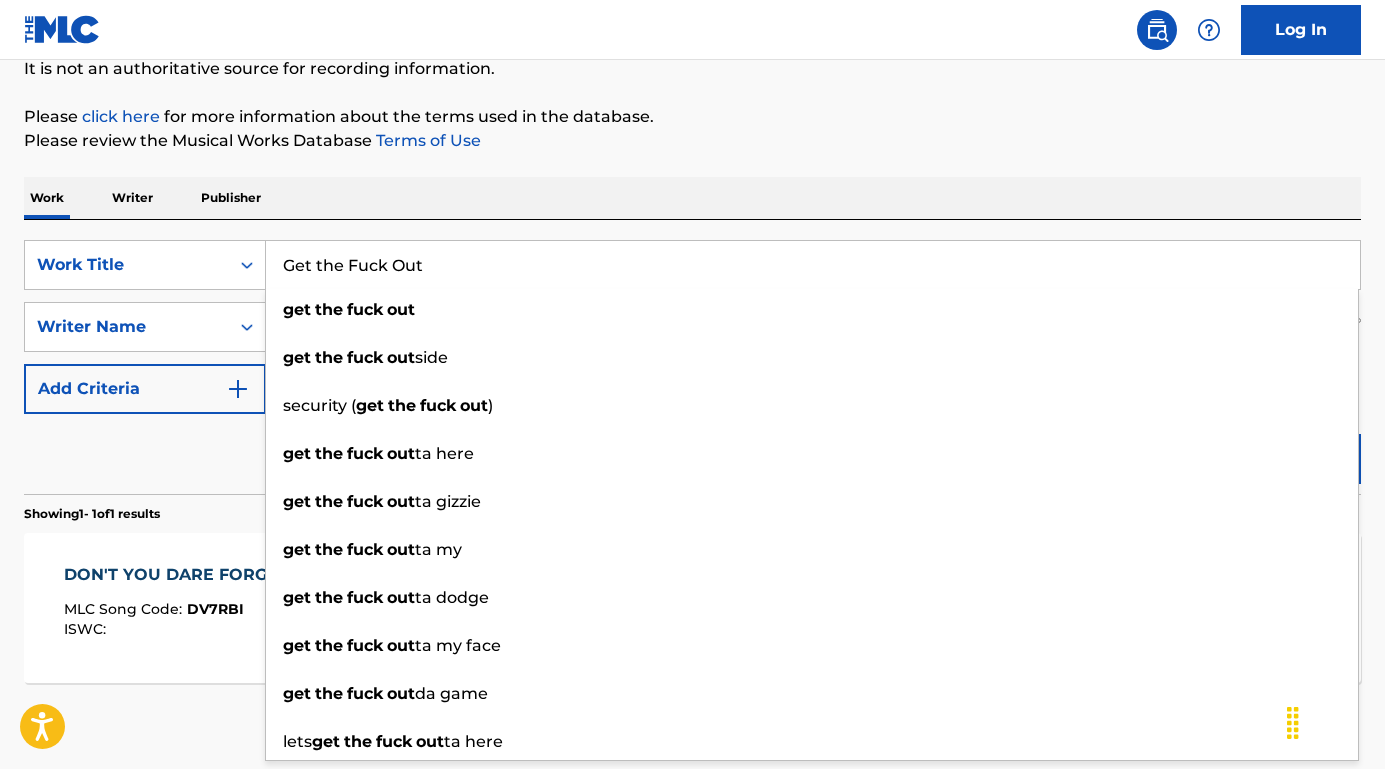 type on "Get the Fuck Out" 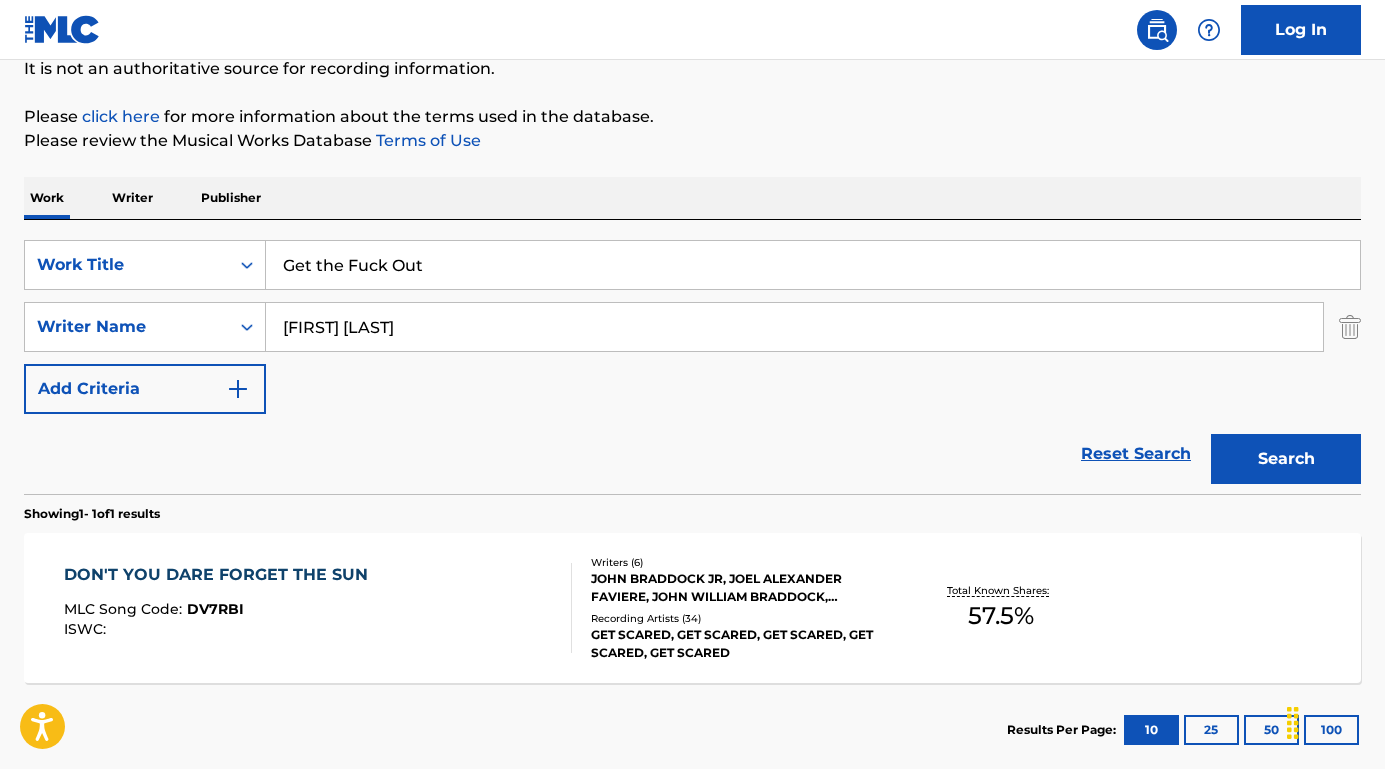 click on "Search" at bounding box center (1286, 459) 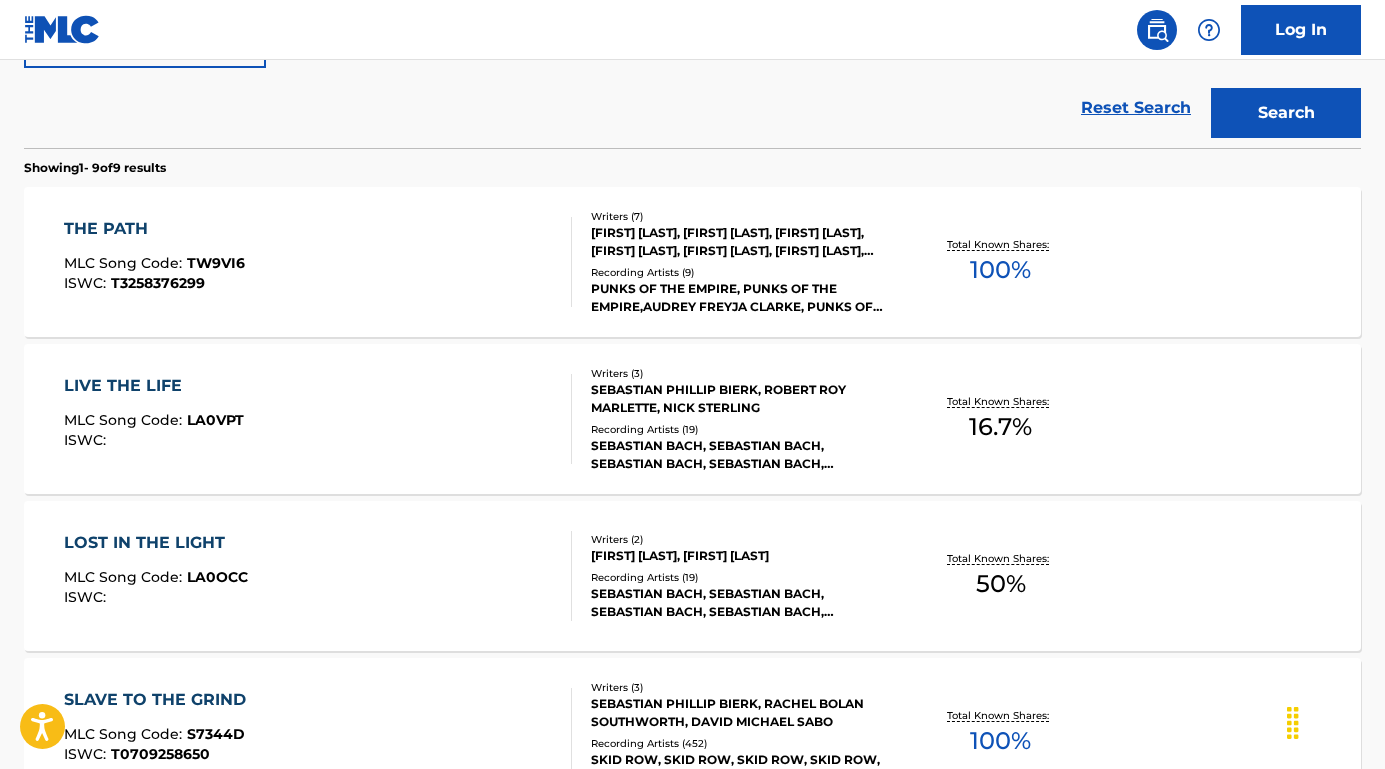 scroll, scrollTop: 114, scrollLeft: 0, axis: vertical 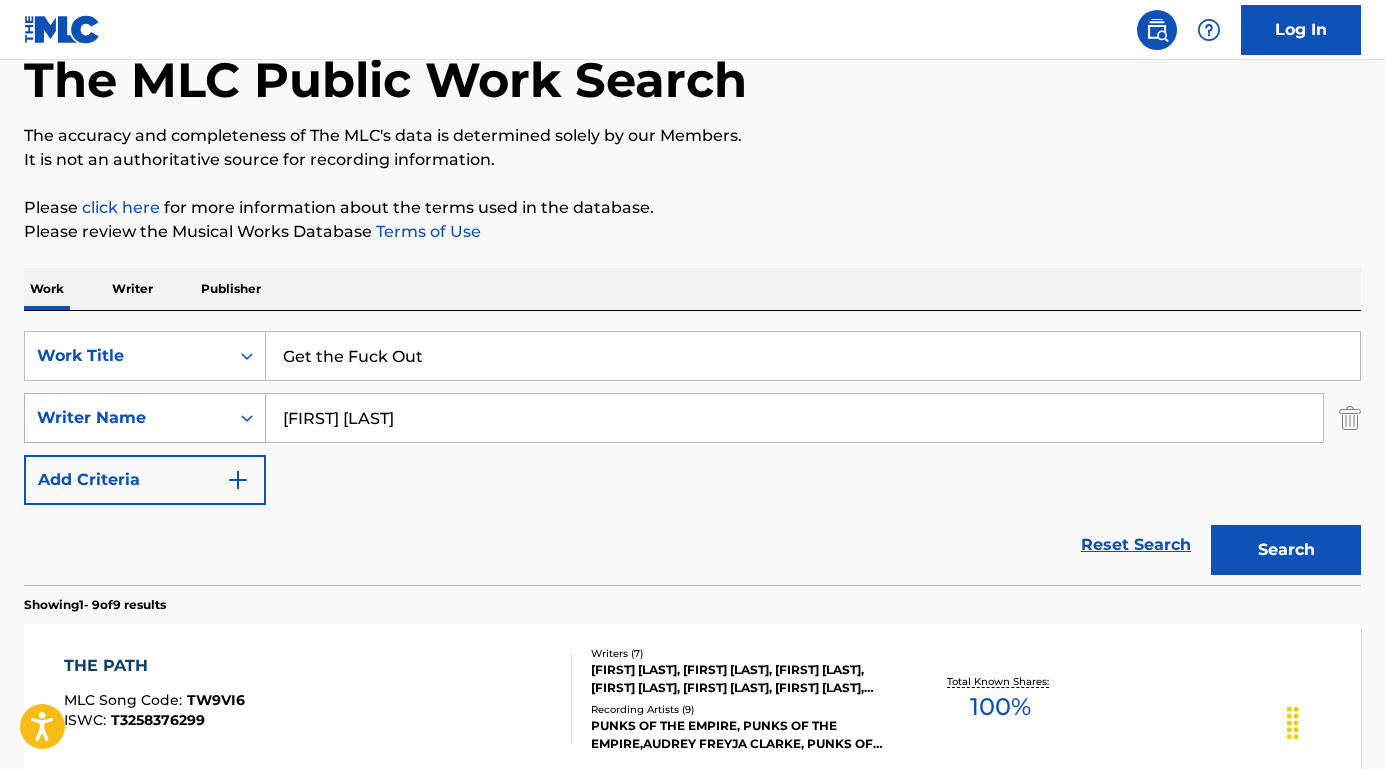 drag, startPoint x: 440, startPoint y: 410, endPoint x: 217, endPoint y: 410, distance: 223 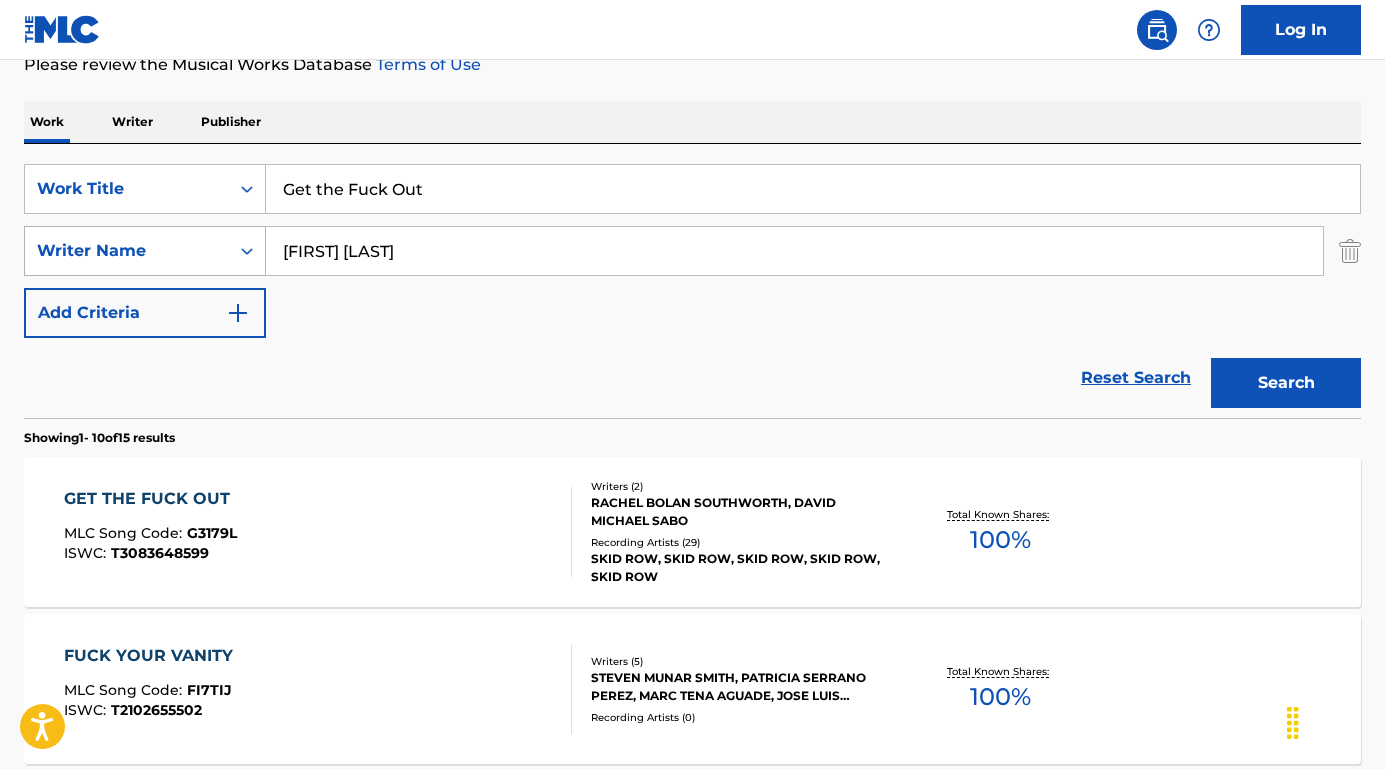 scroll, scrollTop: 301, scrollLeft: 0, axis: vertical 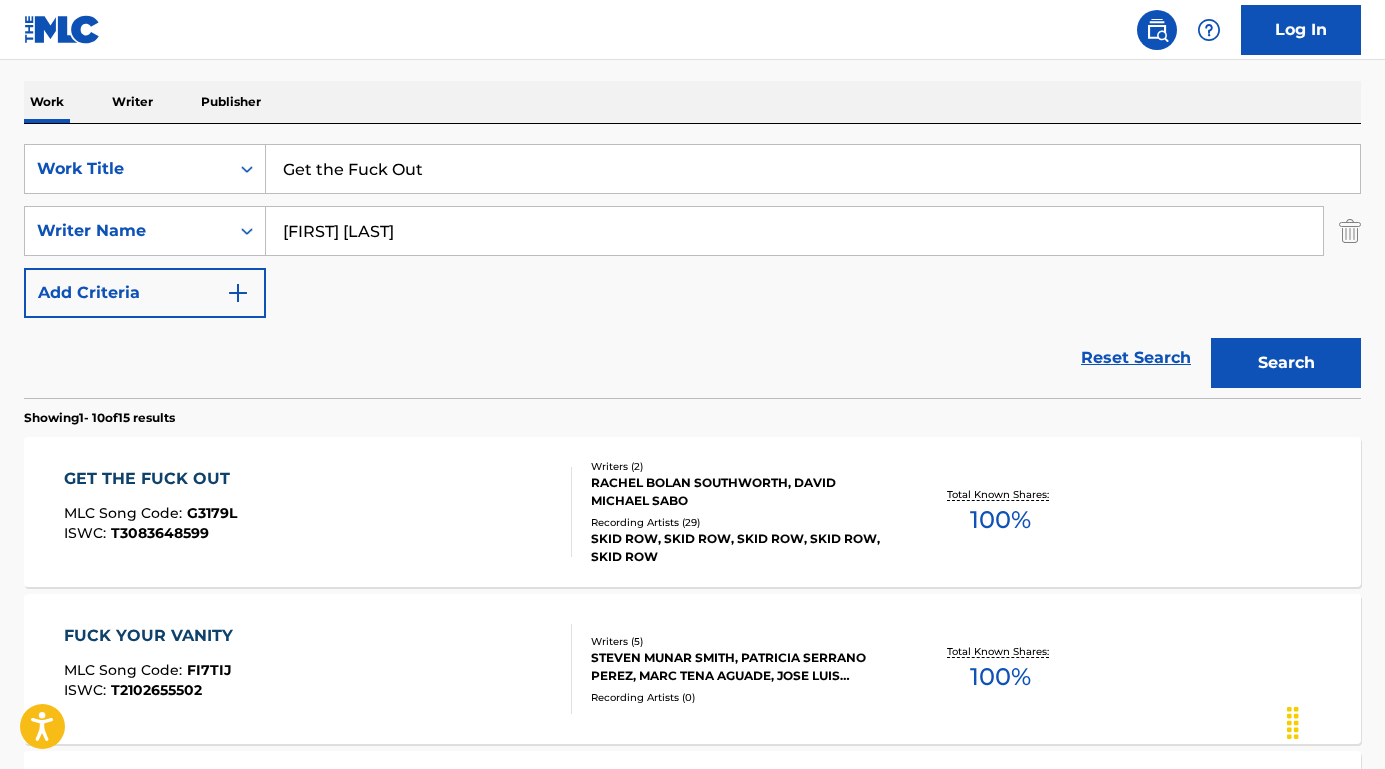 click on "GET THE FUCK OUT" at bounding box center [152, 479] 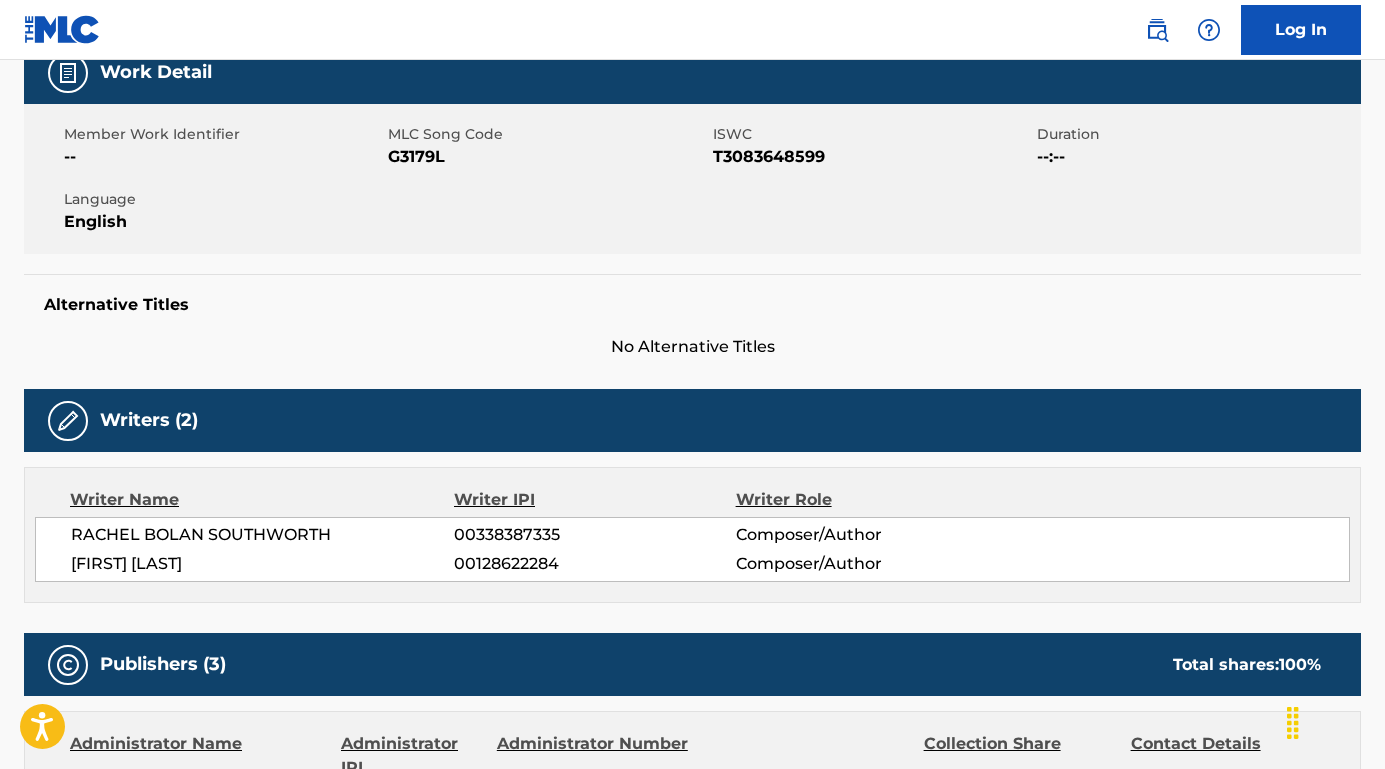 scroll, scrollTop: 468, scrollLeft: 0, axis: vertical 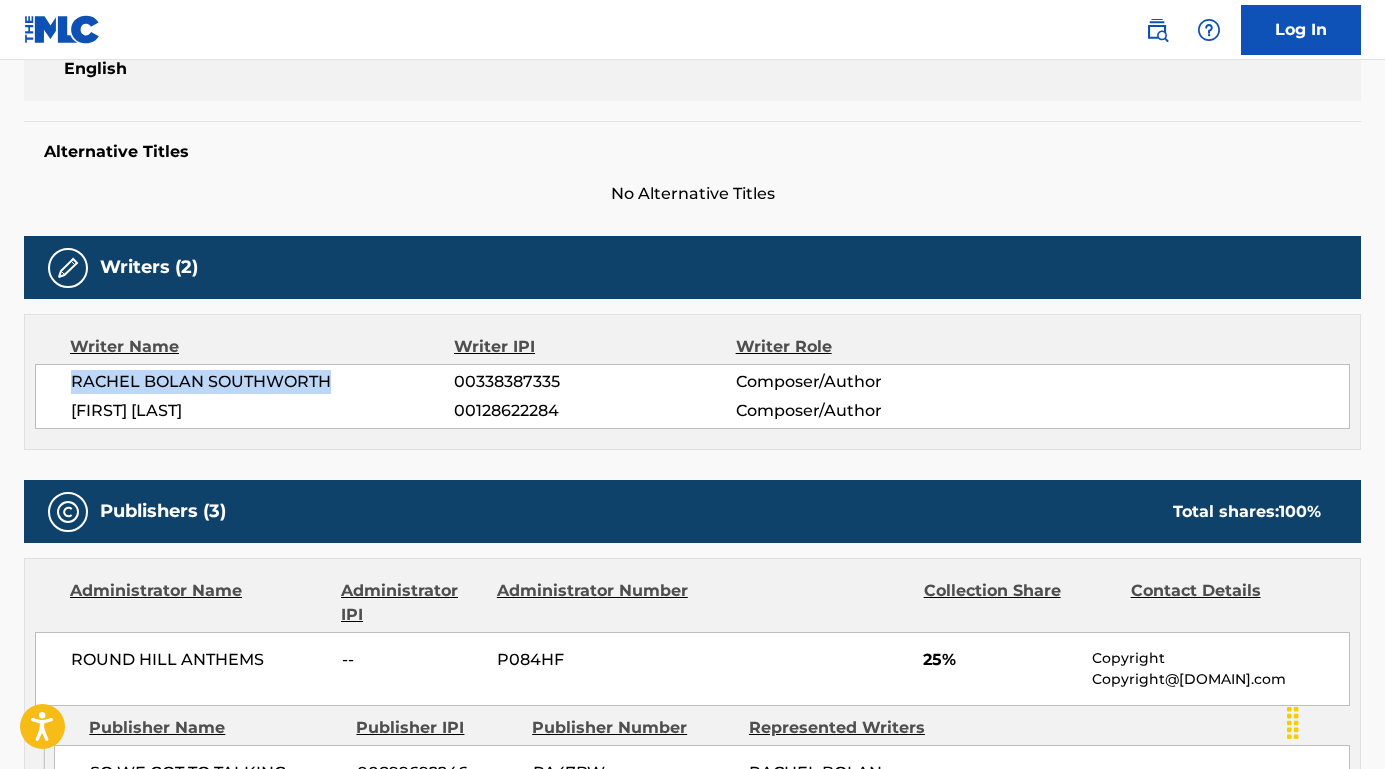 drag, startPoint x: 349, startPoint y: 380, endPoint x: 78, endPoint y: 387, distance: 271.0904 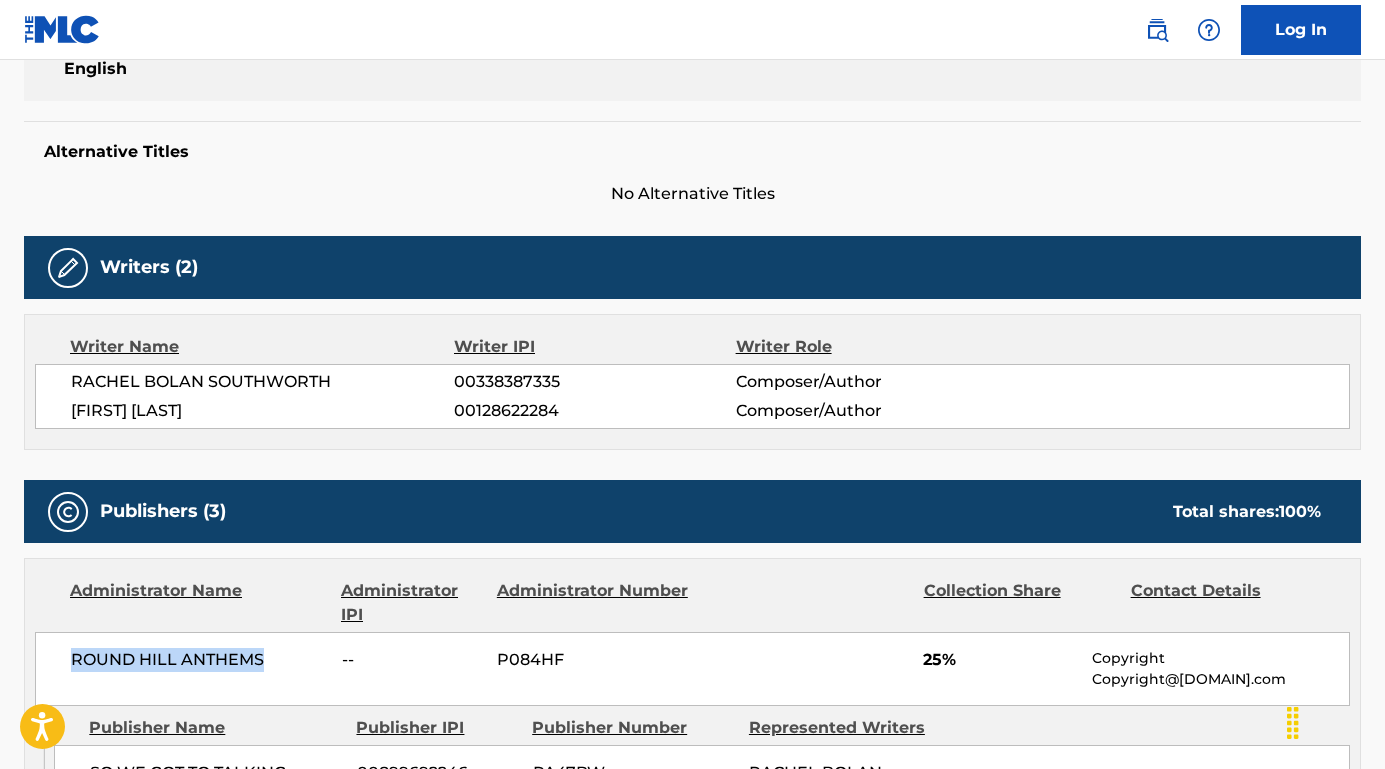 drag, startPoint x: 275, startPoint y: 651, endPoint x: 75, endPoint y: 648, distance: 200.02249 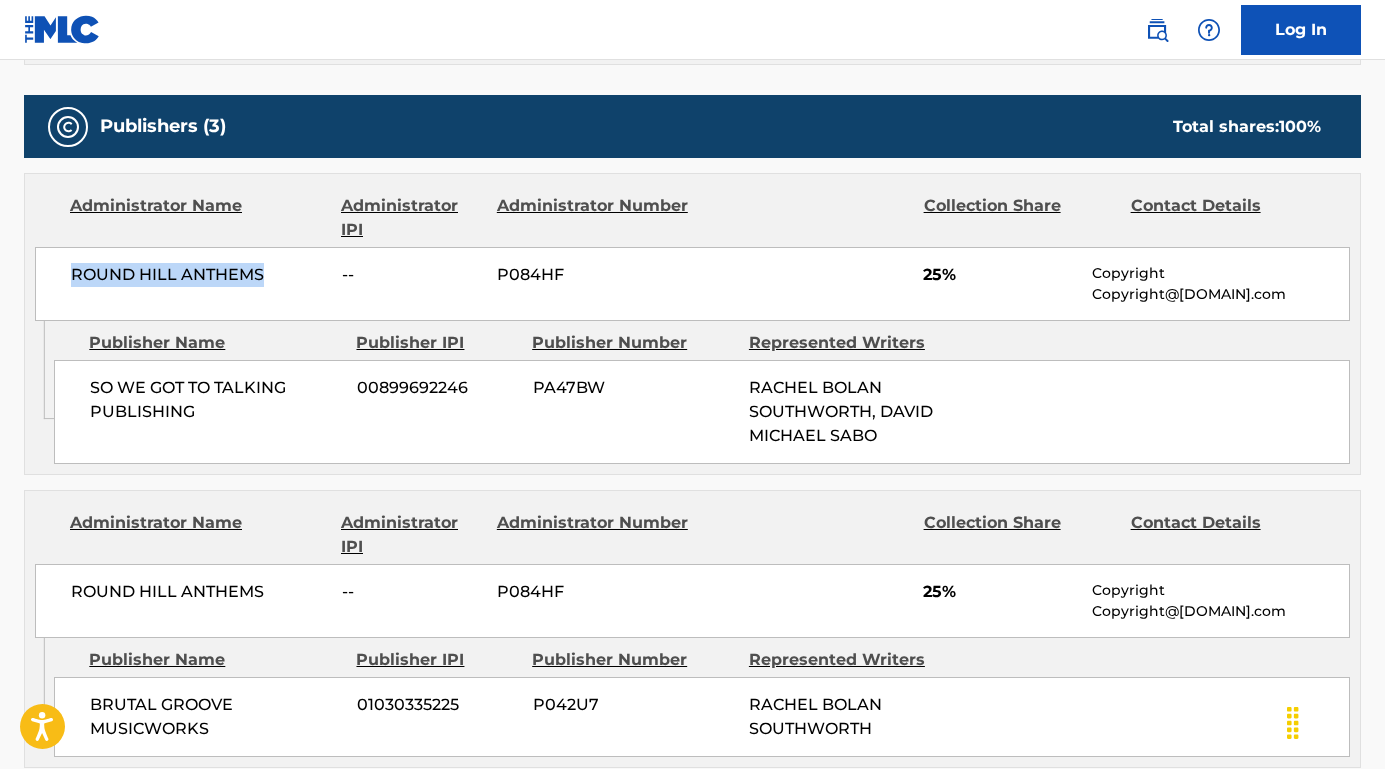 scroll, scrollTop: 933, scrollLeft: 0, axis: vertical 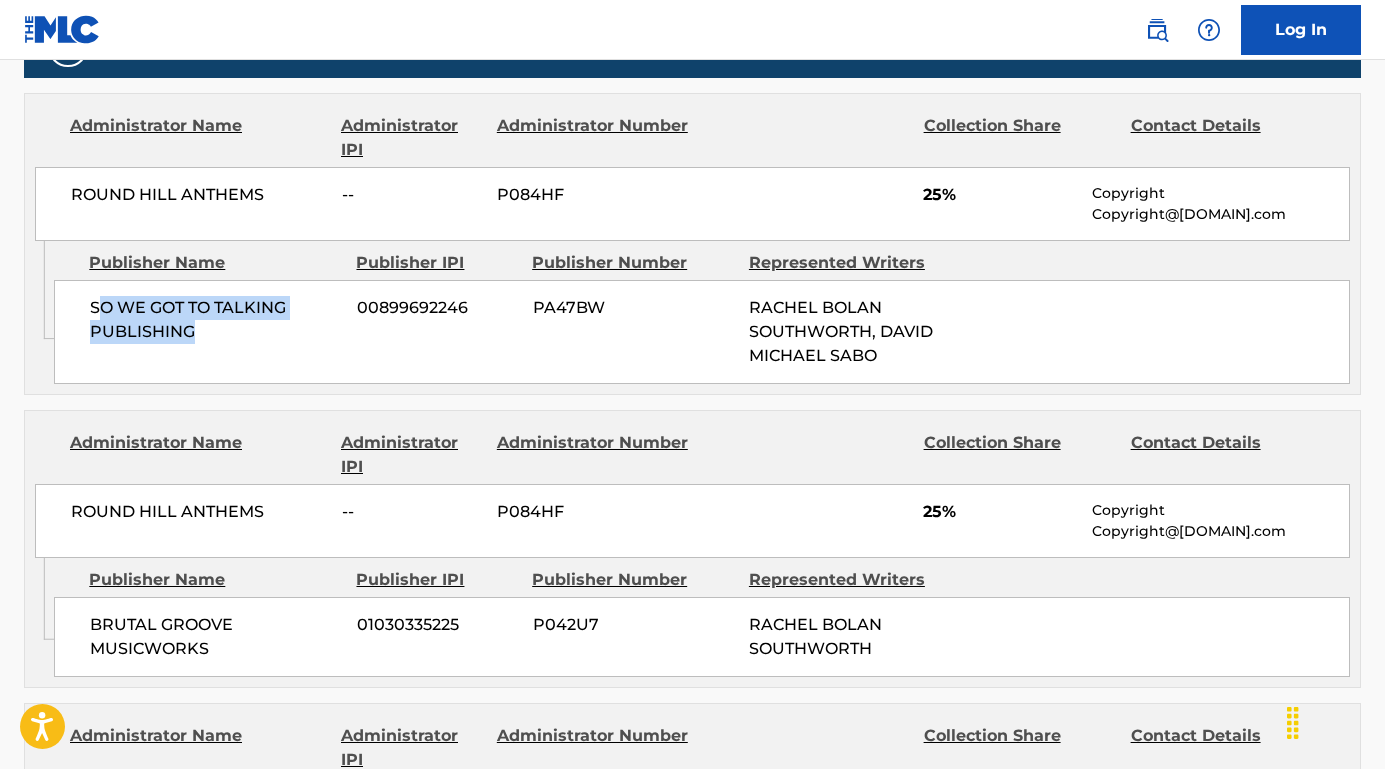 drag, startPoint x: 252, startPoint y: 343, endPoint x: 101, endPoint y: 309, distance: 154.78049 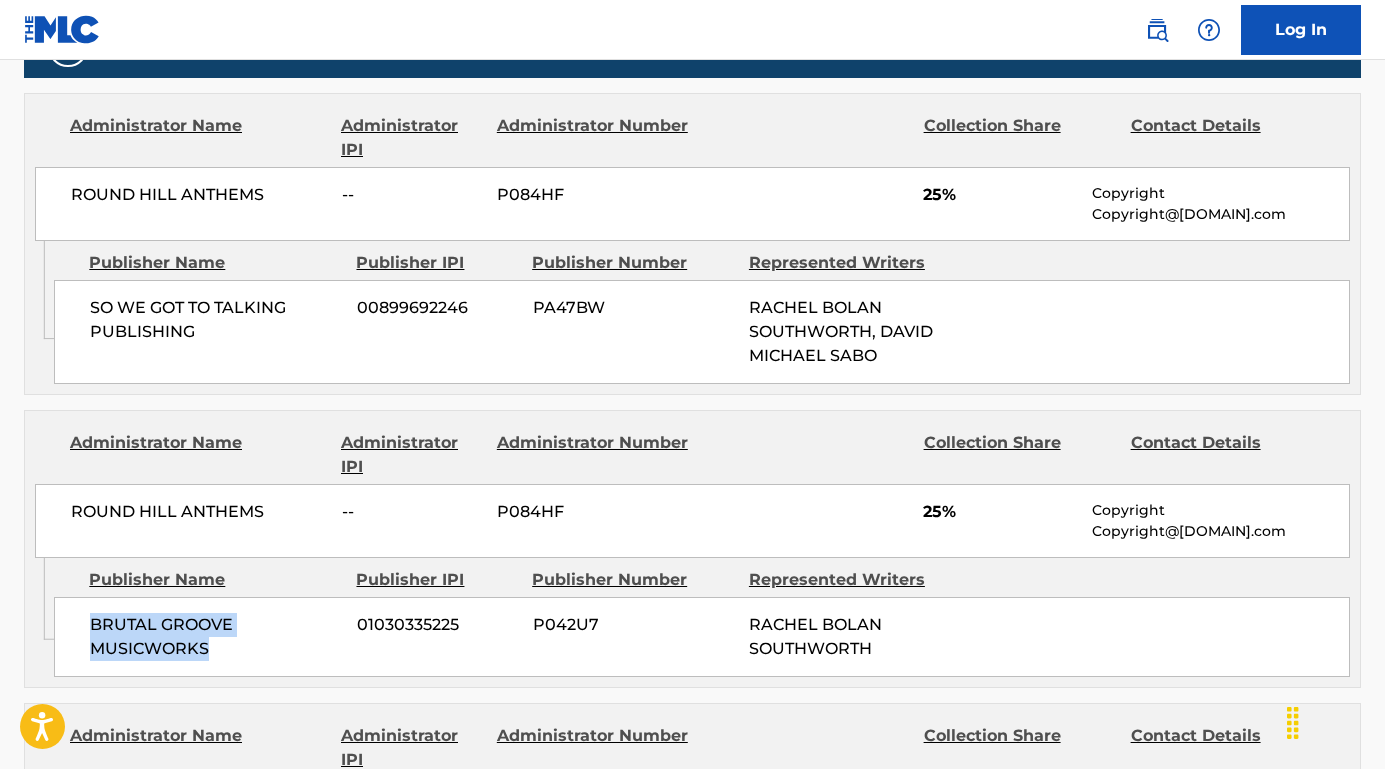 drag, startPoint x: 226, startPoint y: 651, endPoint x: 96, endPoint y: 606, distance: 137.56816 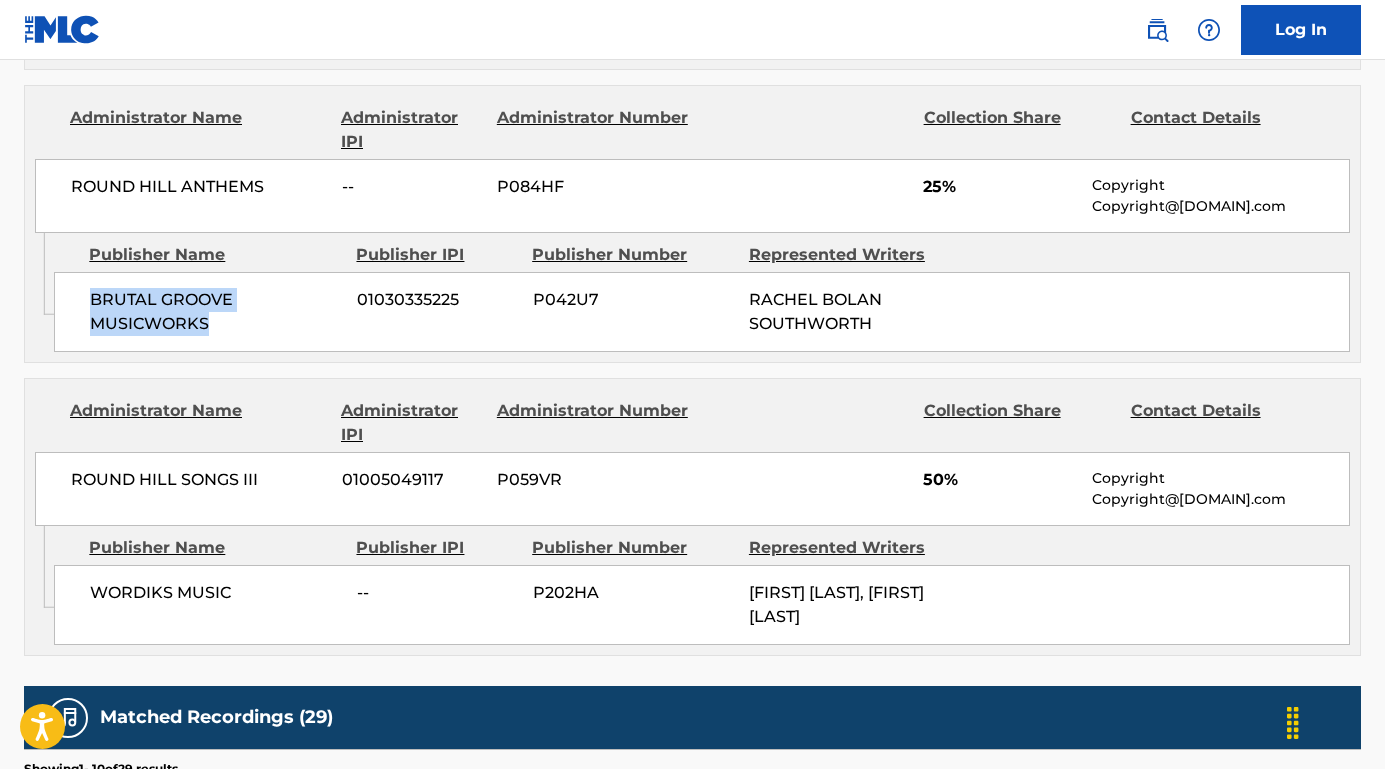 scroll, scrollTop: 1334, scrollLeft: 0, axis: vertical 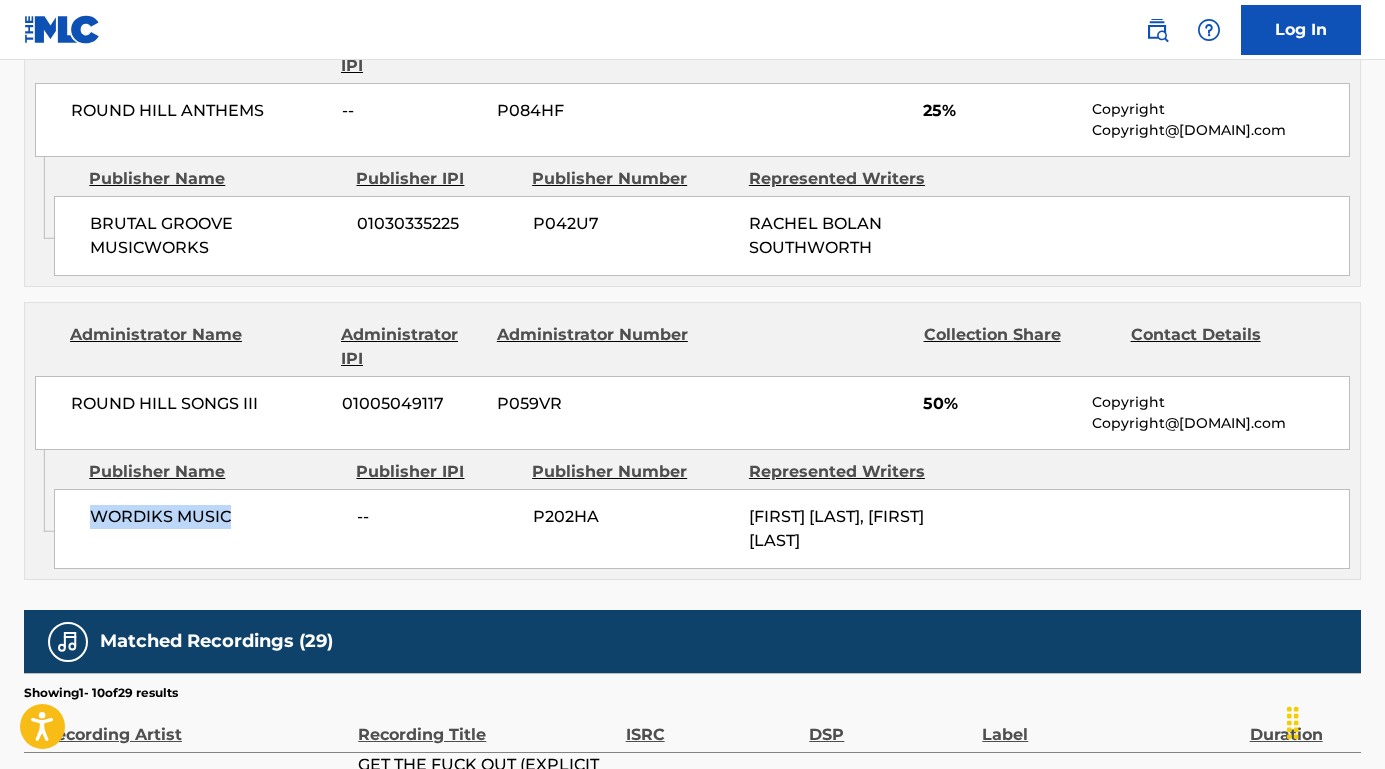 drag, startPoint x: 236, startPoint y: 508, endPoint x: 93, endPoint y: 507, distance: 143.0035 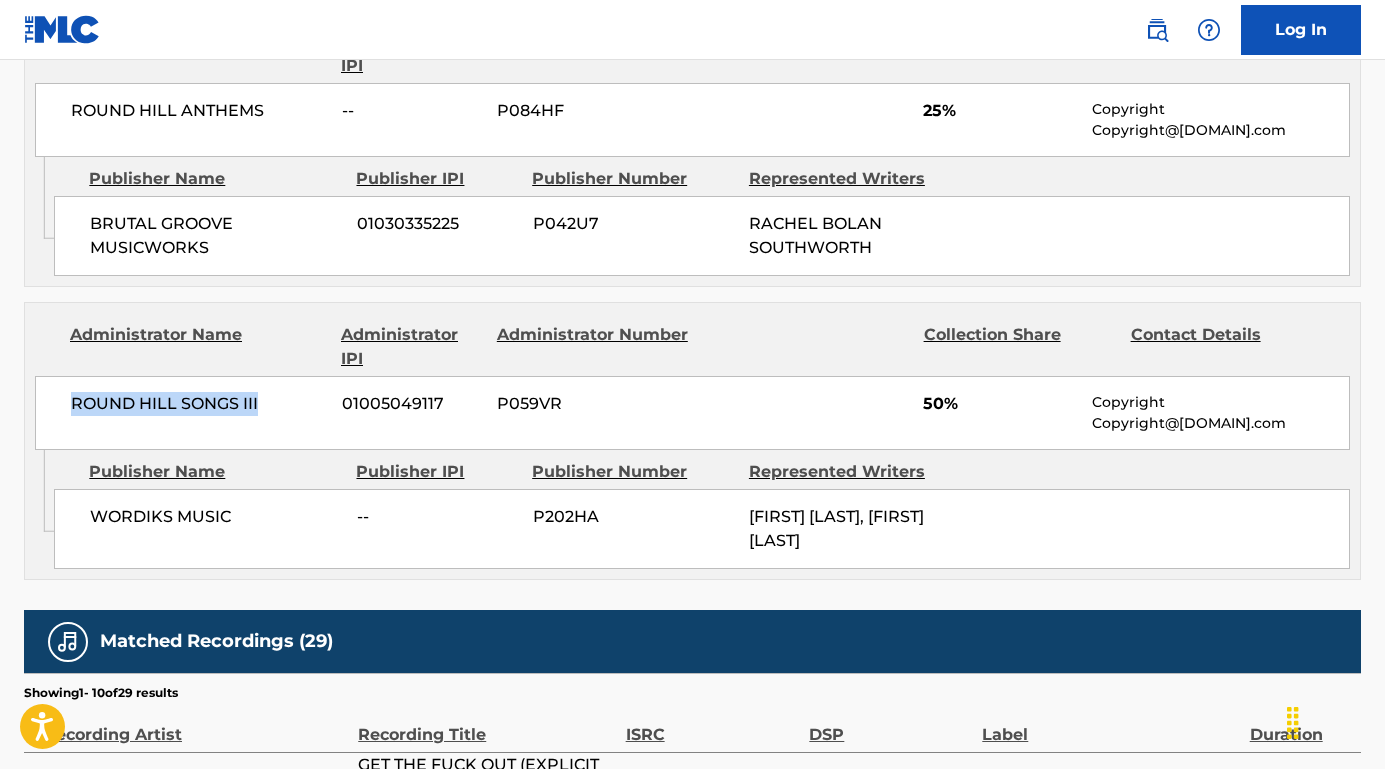 drag, startPoint x: 260, startPoint y: 395, endPoint x: 56, endPoint y: 387, distance: 204.1568 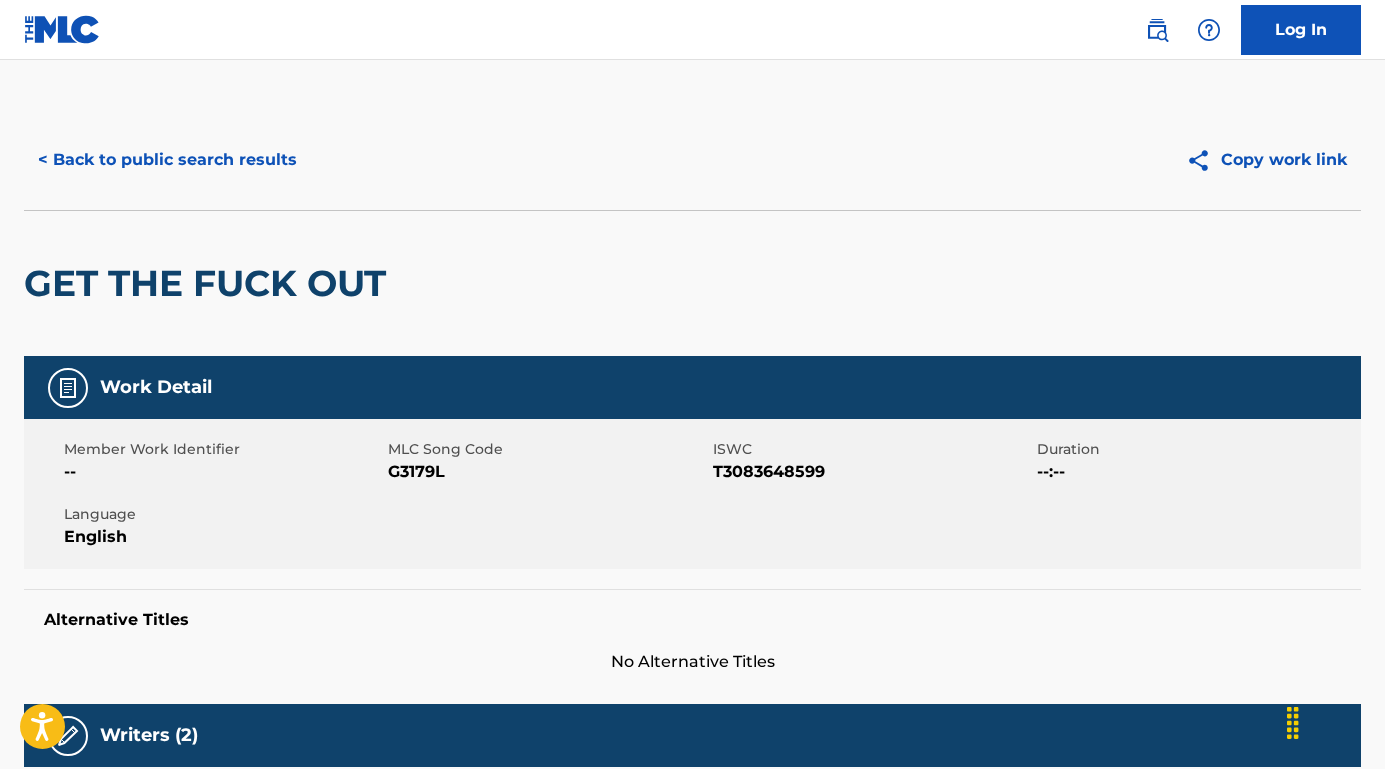 scroll, scrollTop: 0, scrollLeft: 0, axis: both 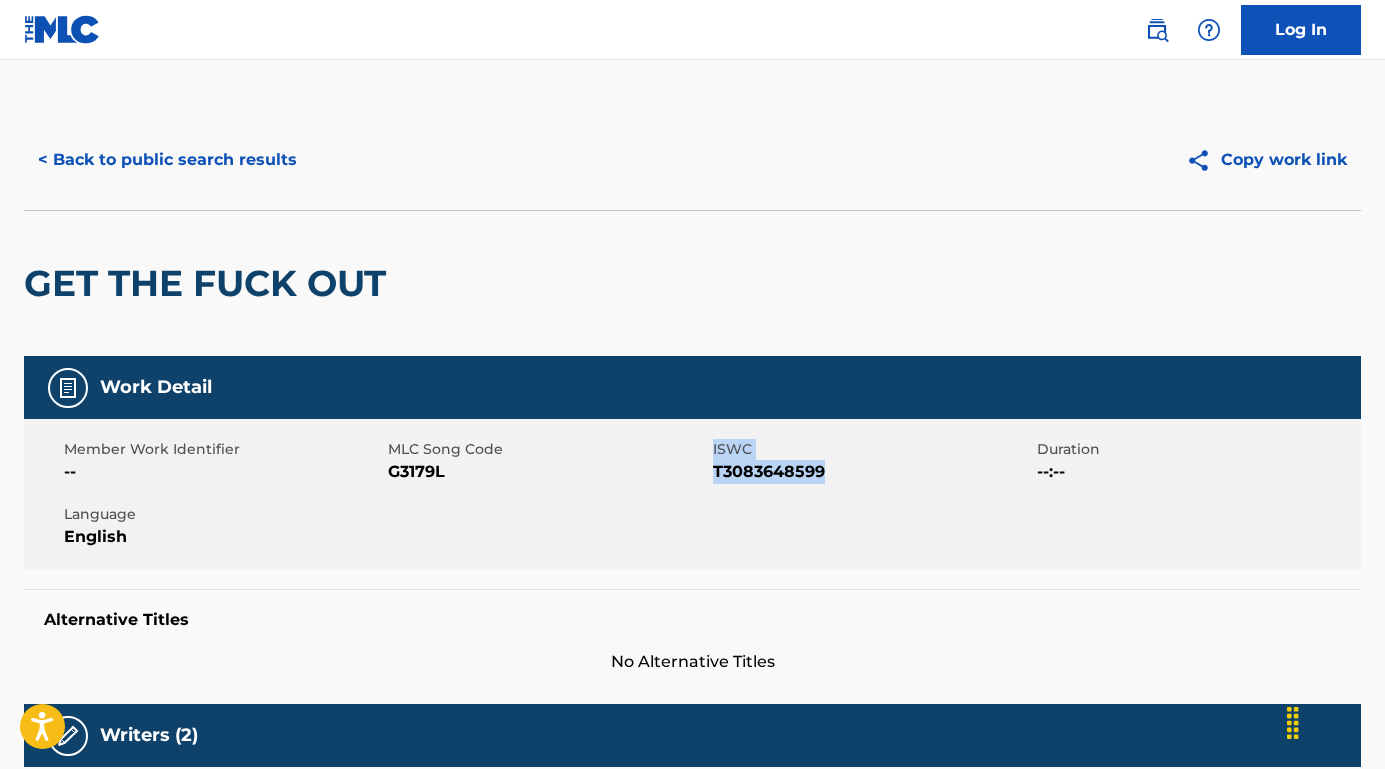 drag, startPoint x: 708, startPoint y: 472, endPoint x: 832, endPoint y: 481, distance: 124.32619 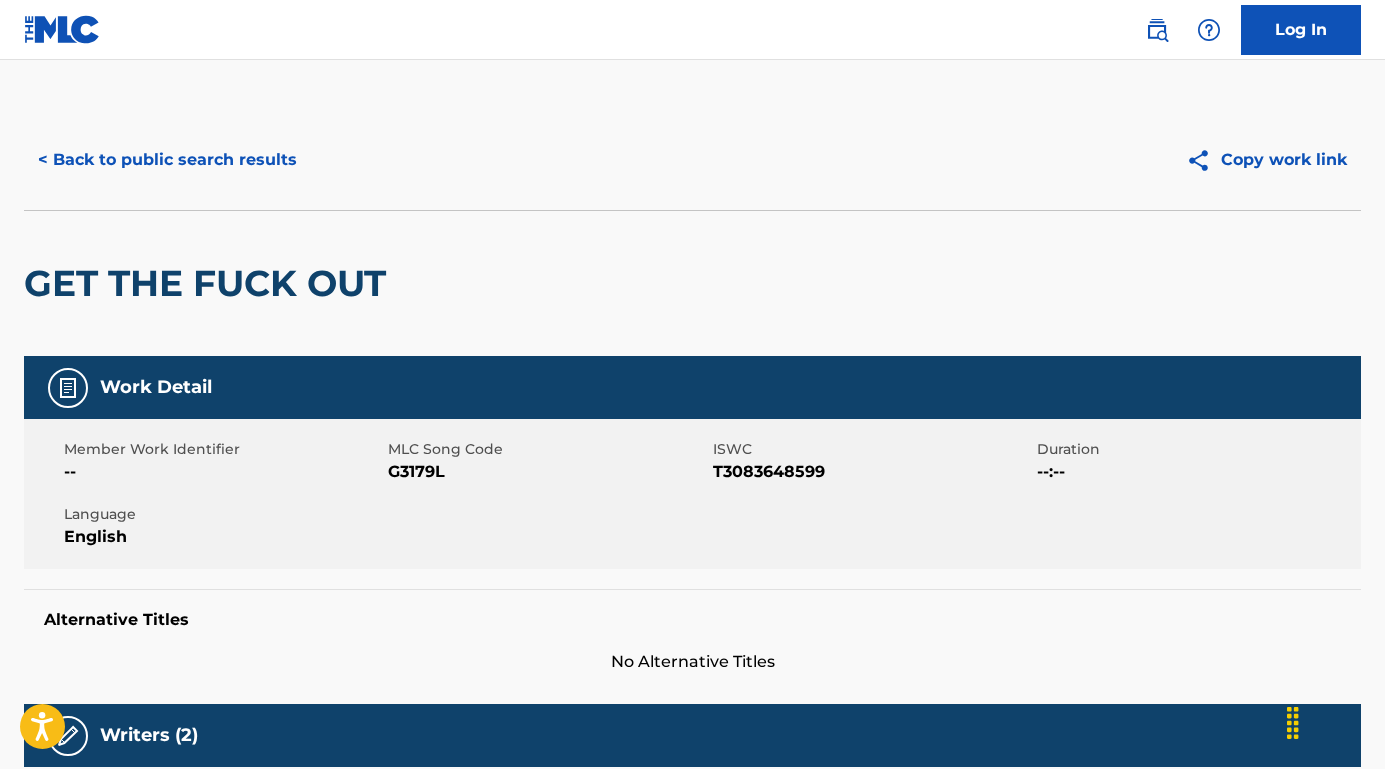 click on "T3083648599" at bounding box center (872, 472) 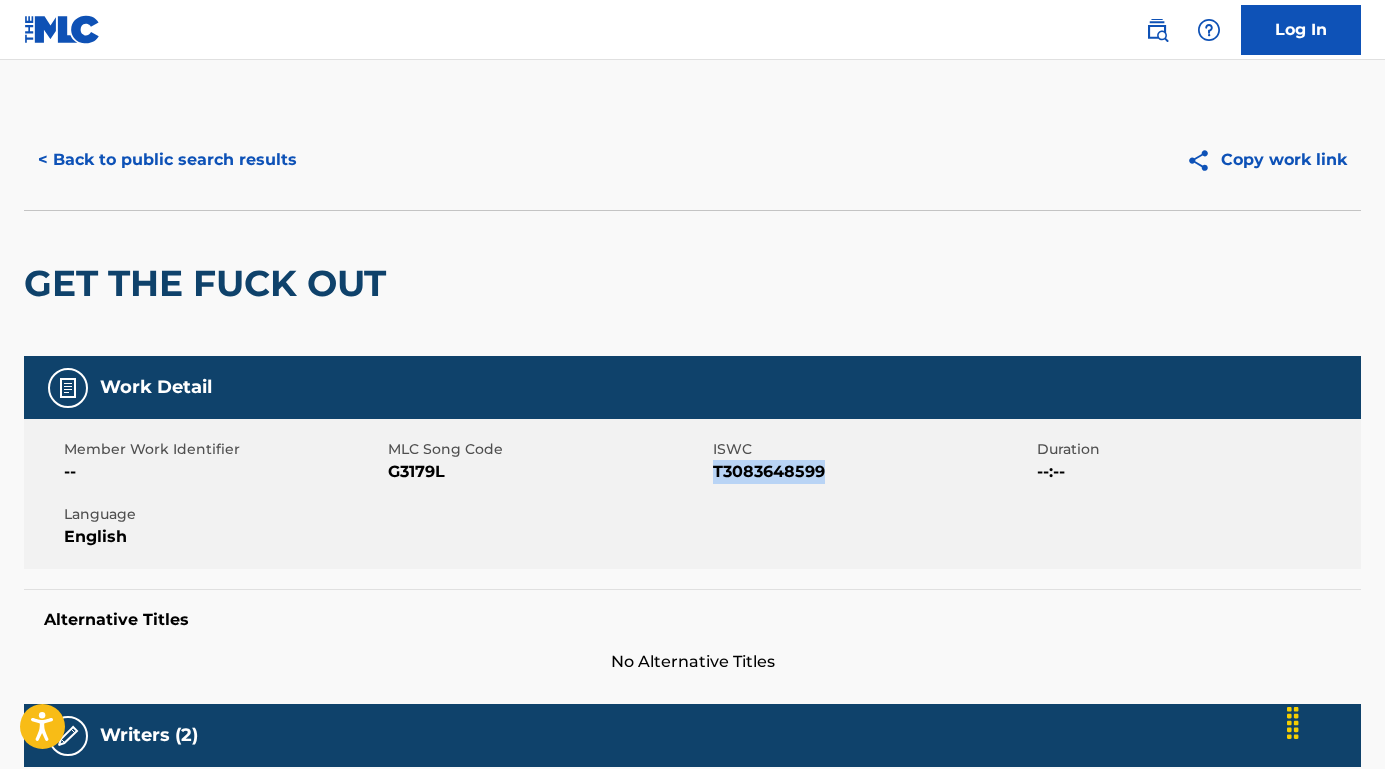 drag, startPoint x: 838, startPoint y: 474, endPoint x: 715, endPoint y: 473, distance: 123.00407 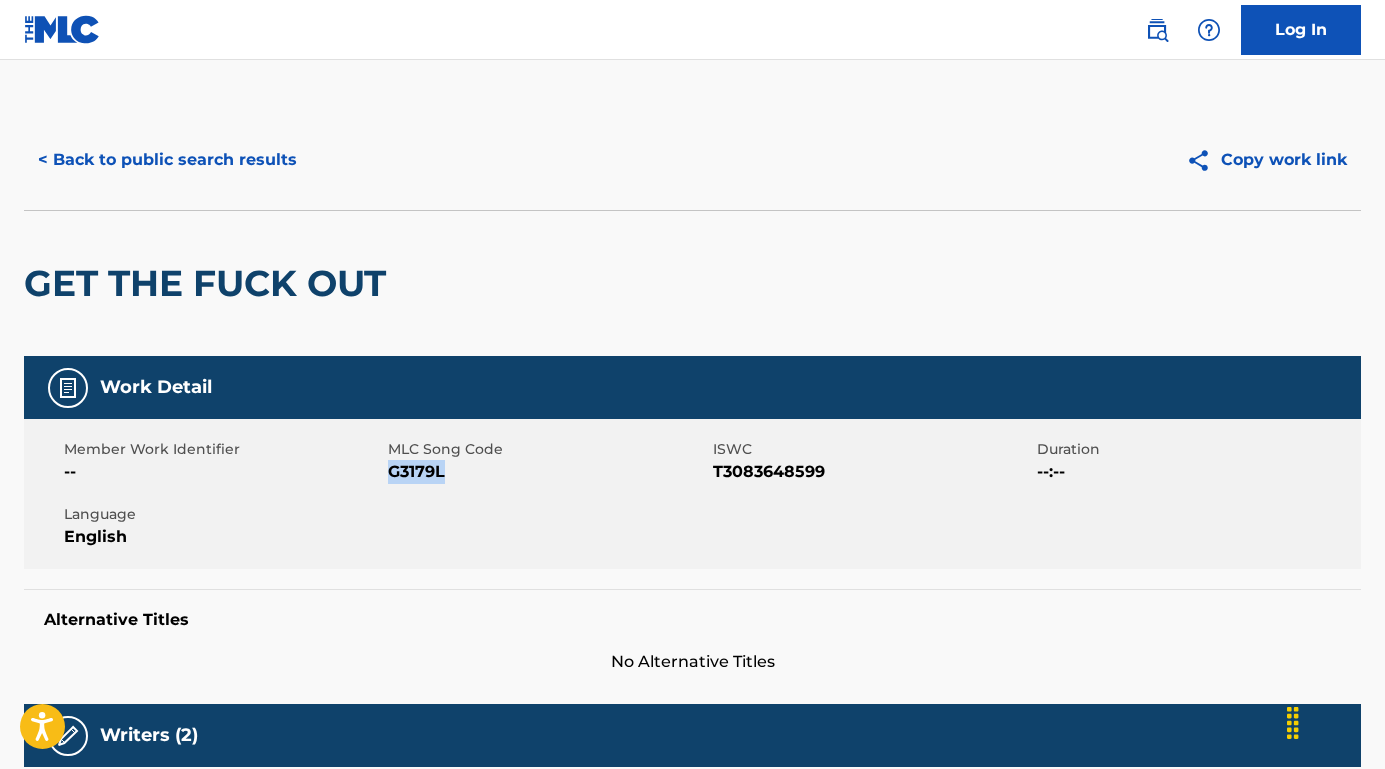 drag, startPoint x: 457, startPoint y: 469, endPoint x: 391, endPoint y: 470, distance: 66.007576 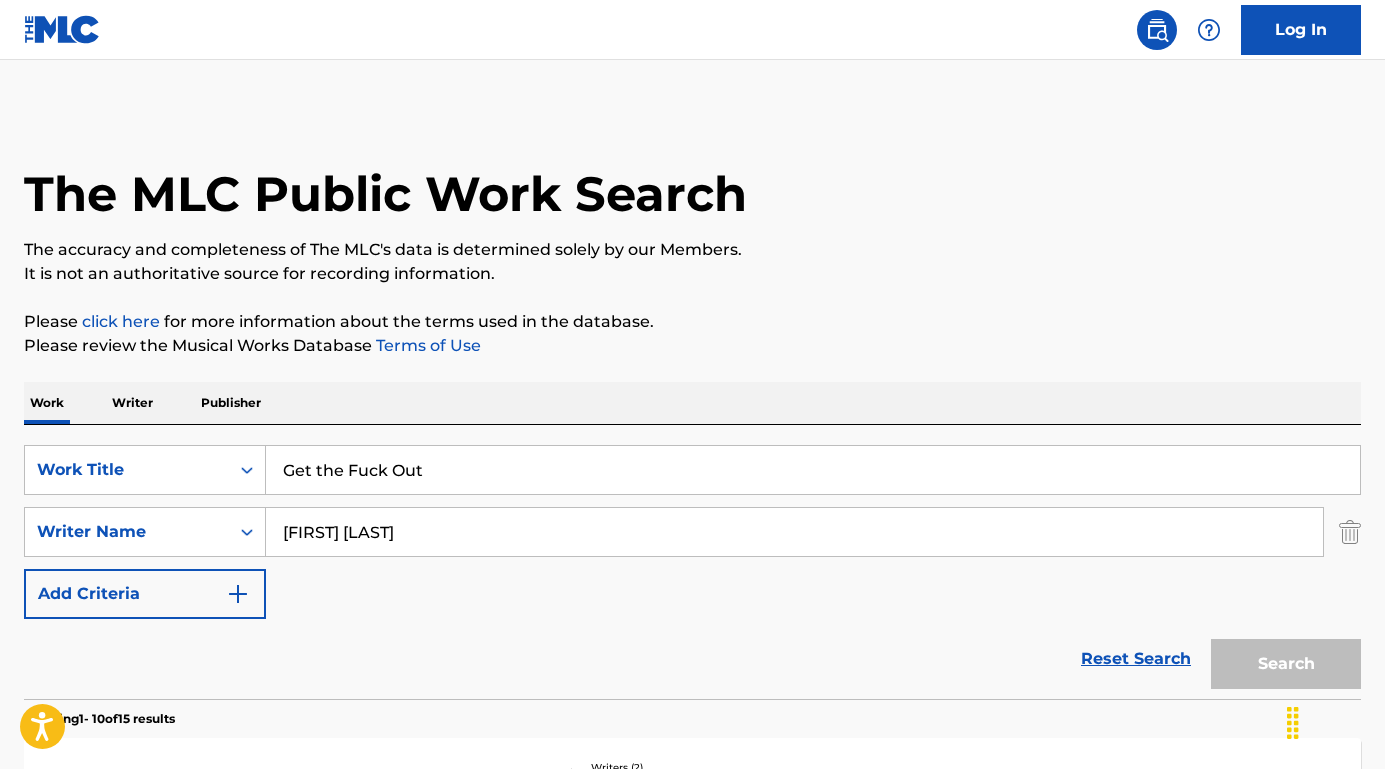 scroll, scrollTop: 301, scrollLeft: 0, axis: vertical 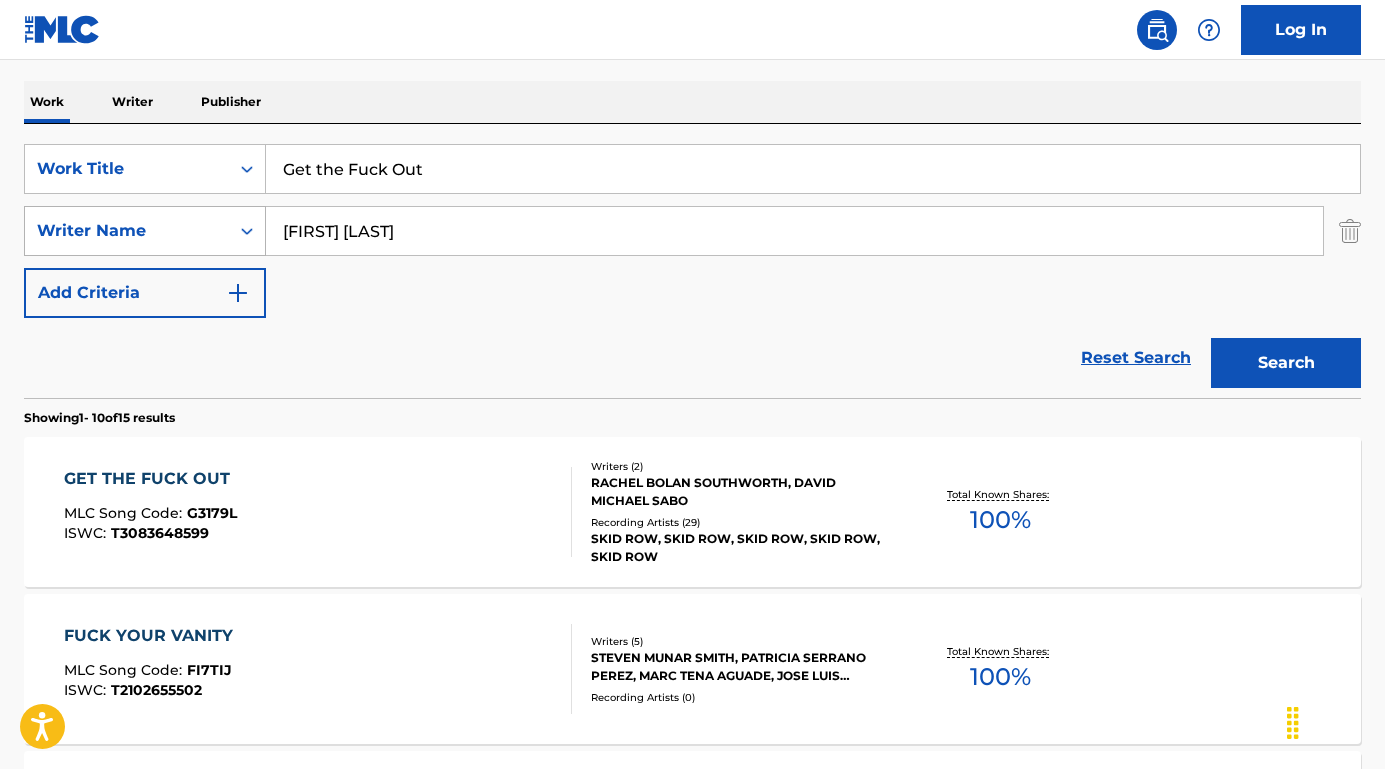 drag, startPoint x: 408, startPoint y: 230, endPoint x: 216, endPoint y: 229, distance: 192.00261 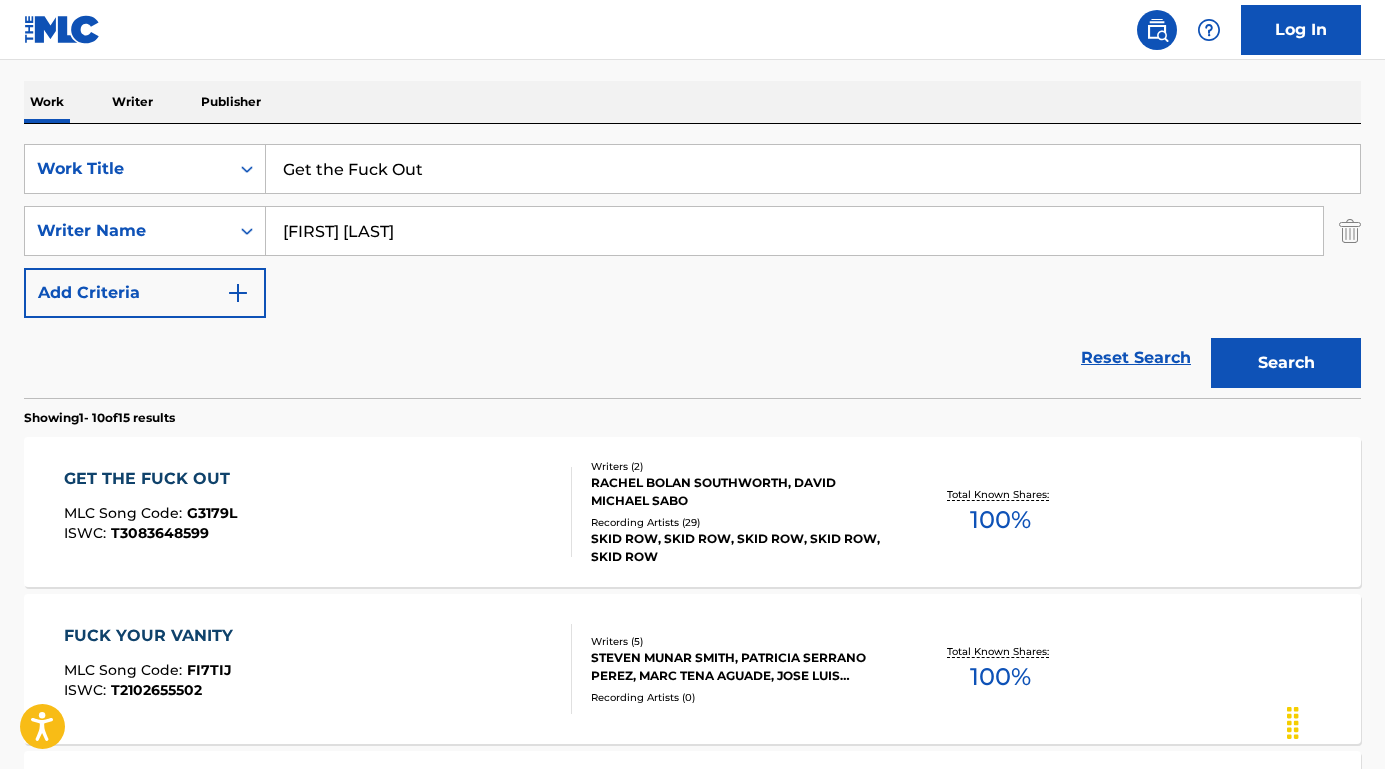 type on "Hue Park" 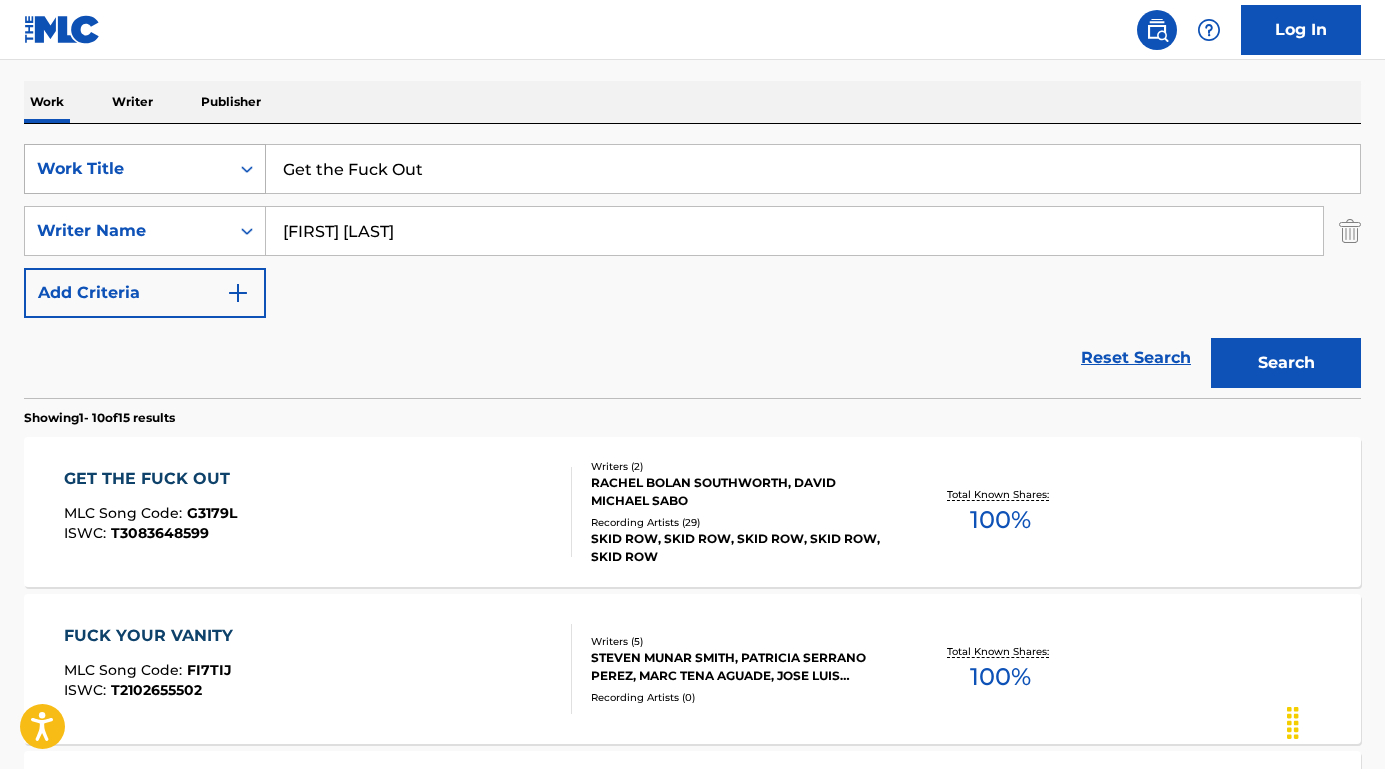 drag, startPoint x: 541, startPoint y: 174, endPoint x: 175, endPoint y: 156, distance: 366.44235 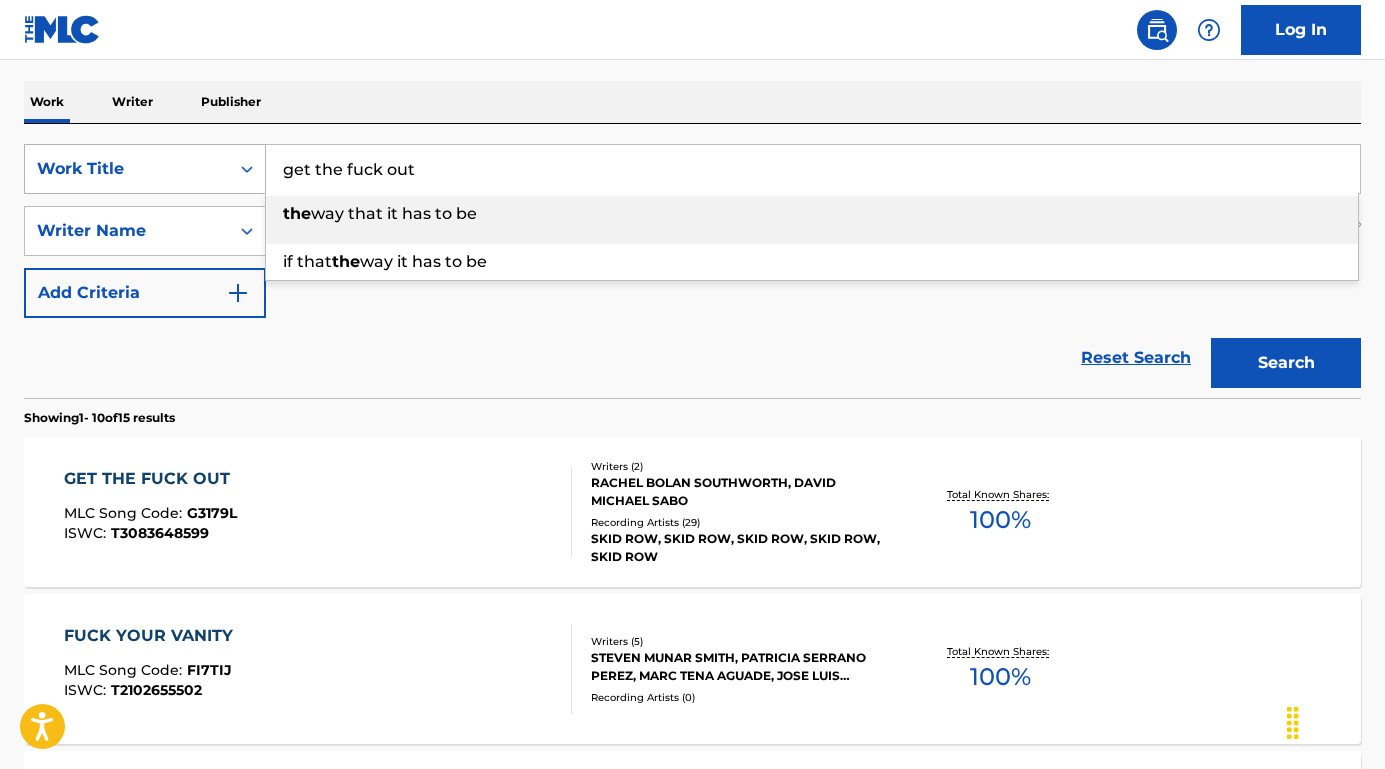 drag, startPoint x: 480, startPoint y: 178, endPoint x: 240, endPoint y: 158, distance: 240.8319 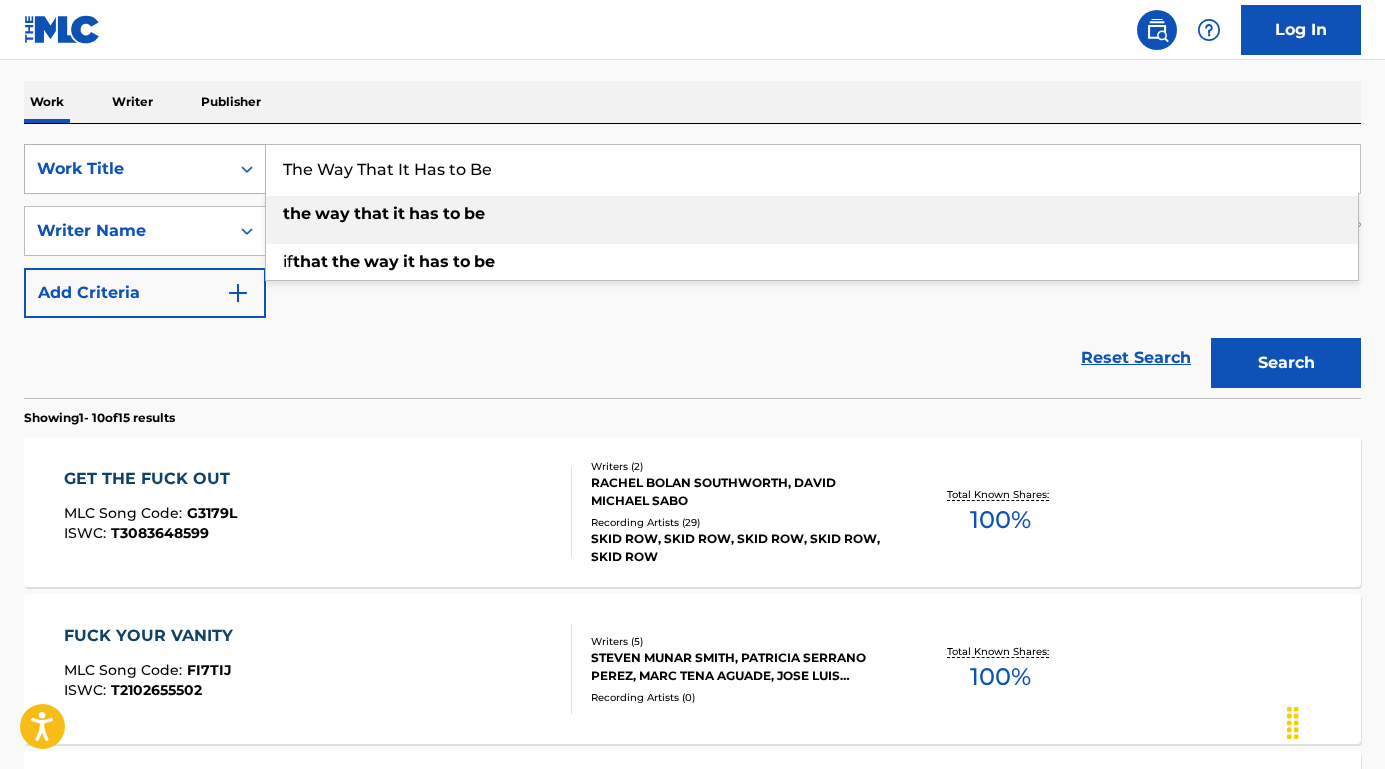 type on "the way that it has to be" 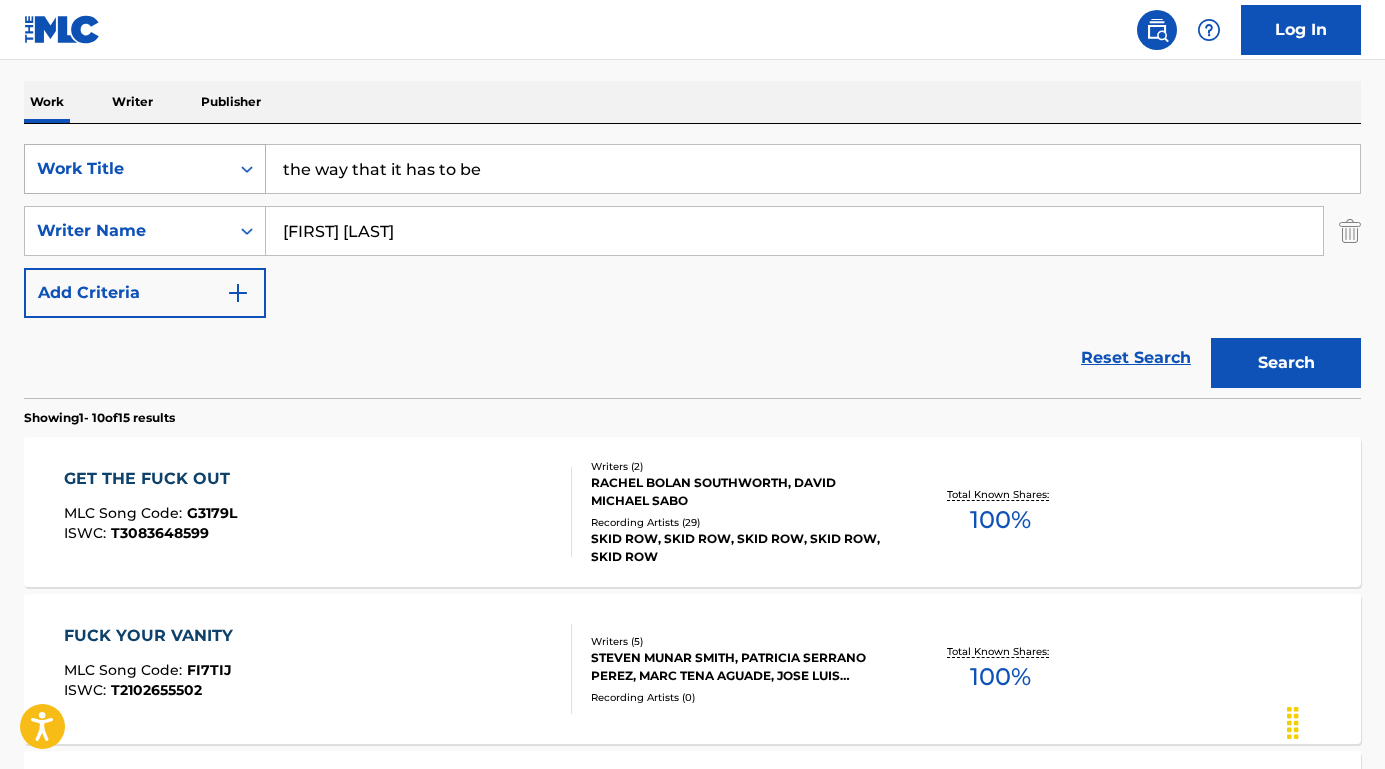 click on "Search" at bounding box center (1286, 363) 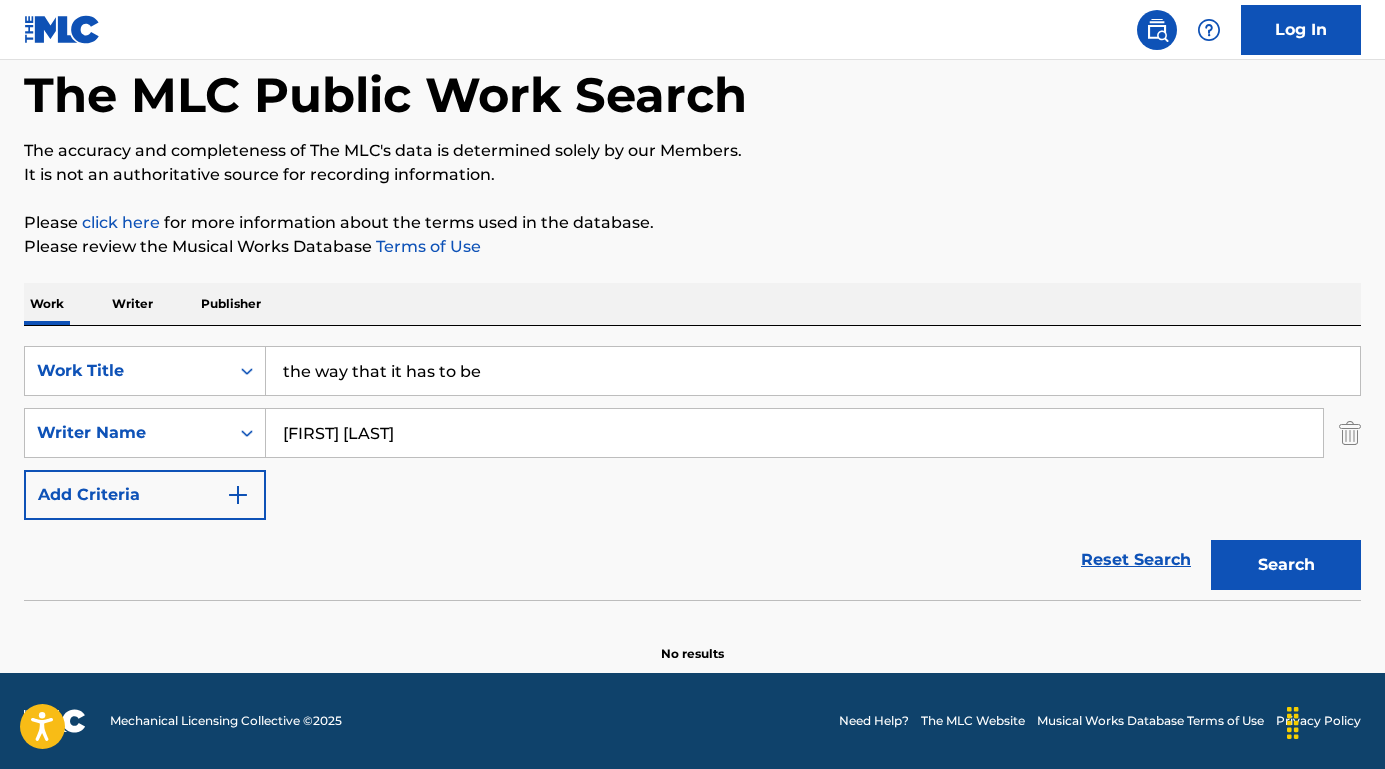 scroll, scrollTop: 99, scrollLeft: 0, axis: vertical 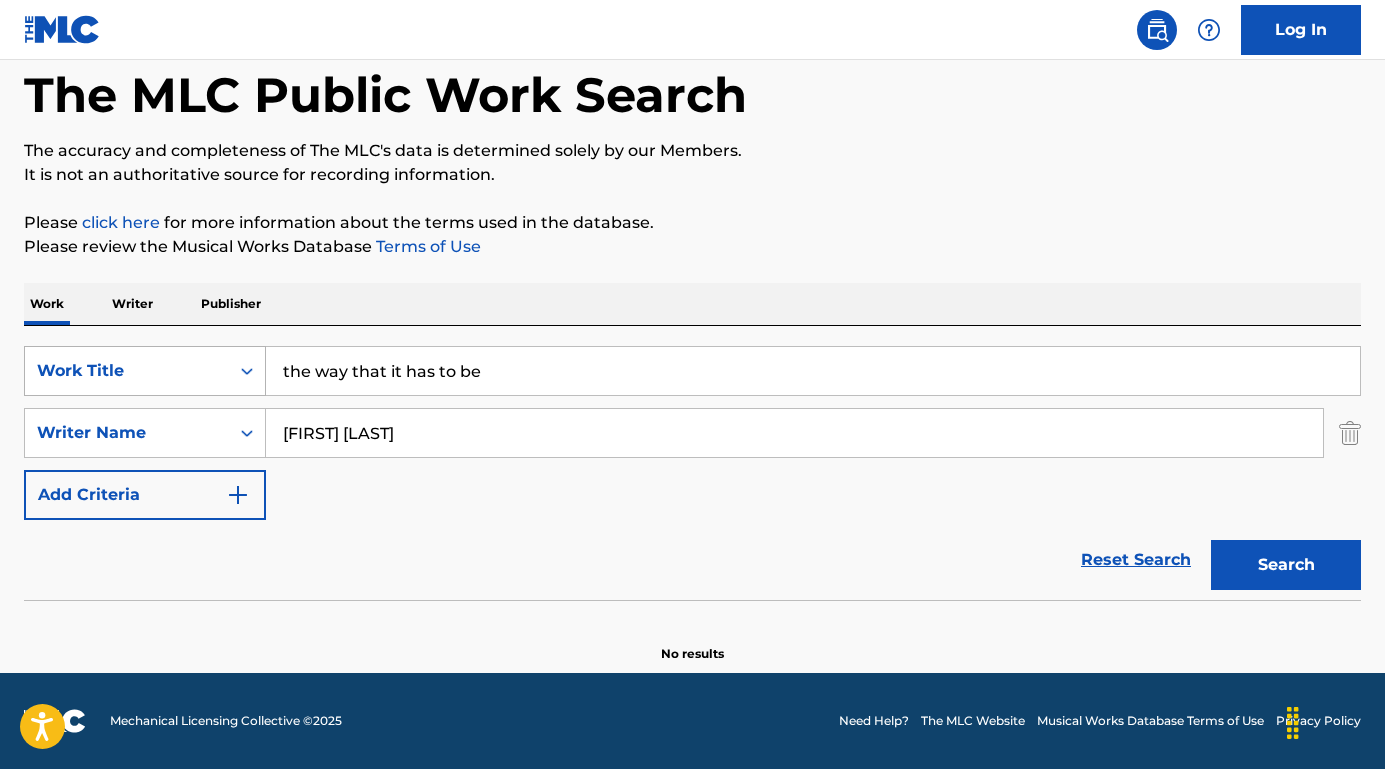 drag, startPoint x: 509, startPoint y: 382, endPoint x: 241, endPoint y: 357, distance: 269.1635 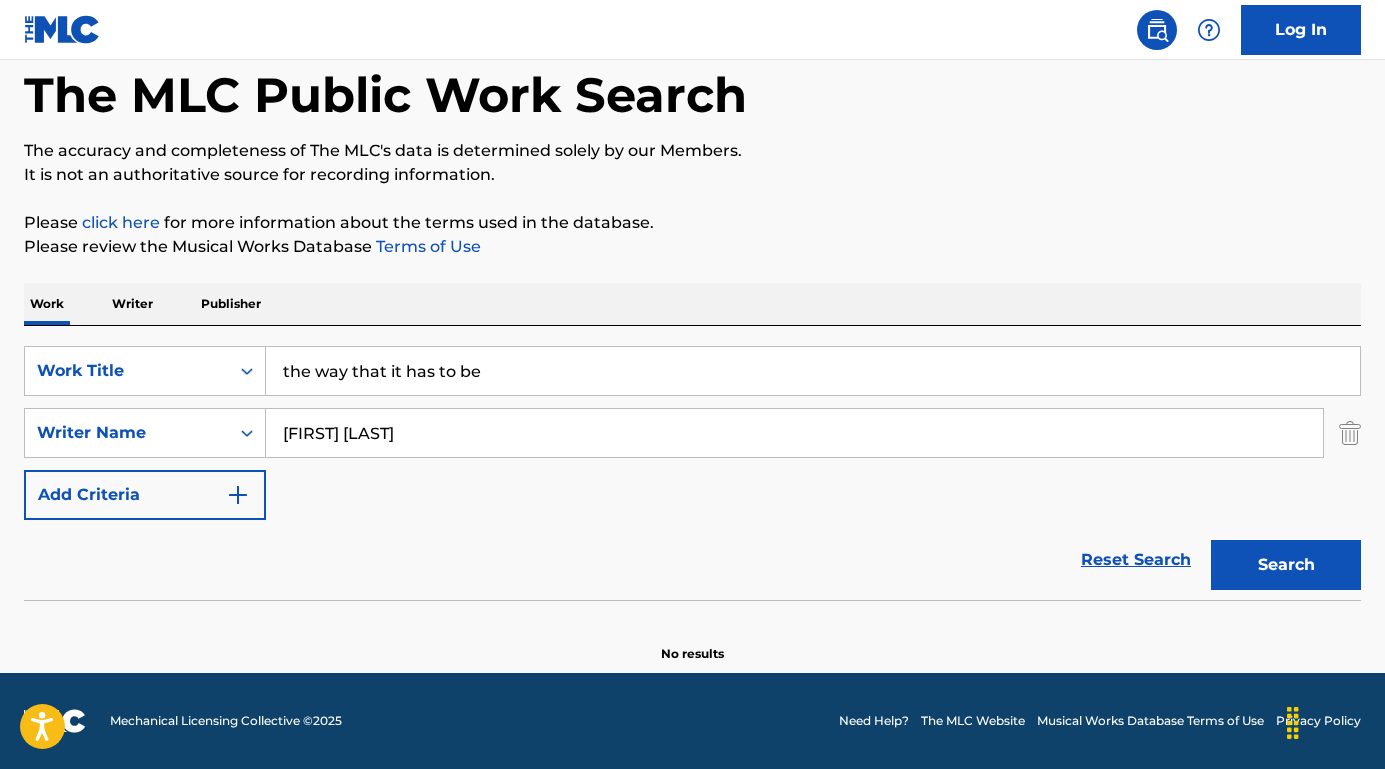 click on "Hue Park" at bounding box center [794, 433] 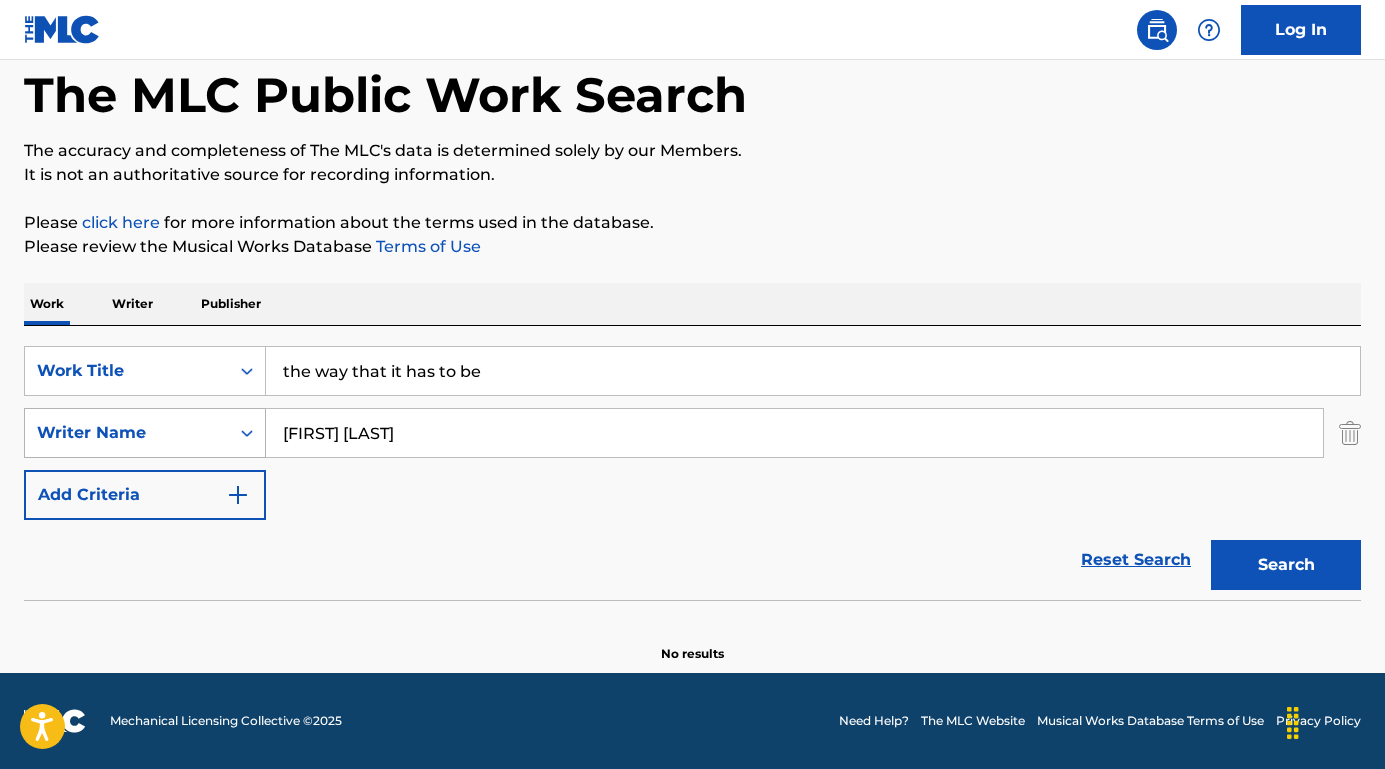 drag, startPoint x: 366, startPoint y: 444, endPoint x: 243, endPoint y: 432, distance: 123.58398 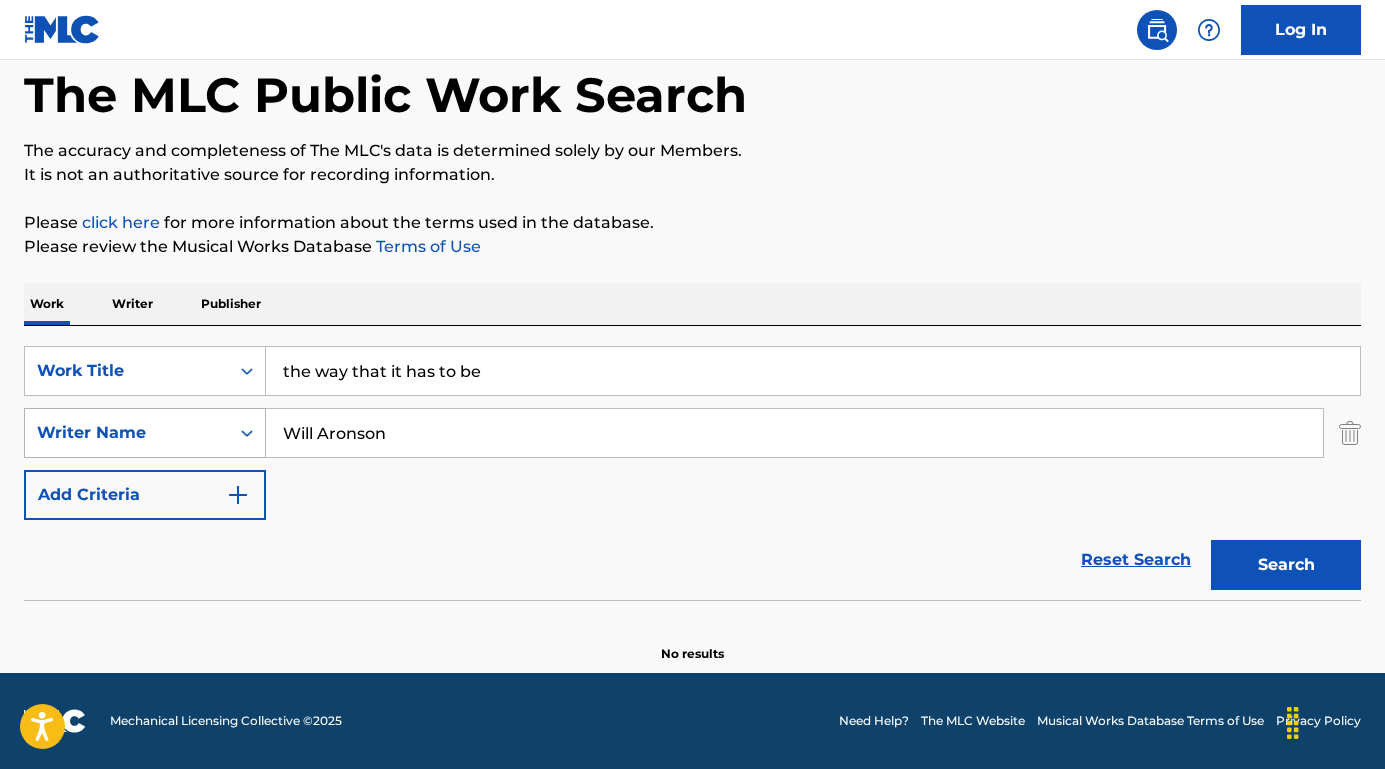 click on "Search" at bounding box center (1286, 565) 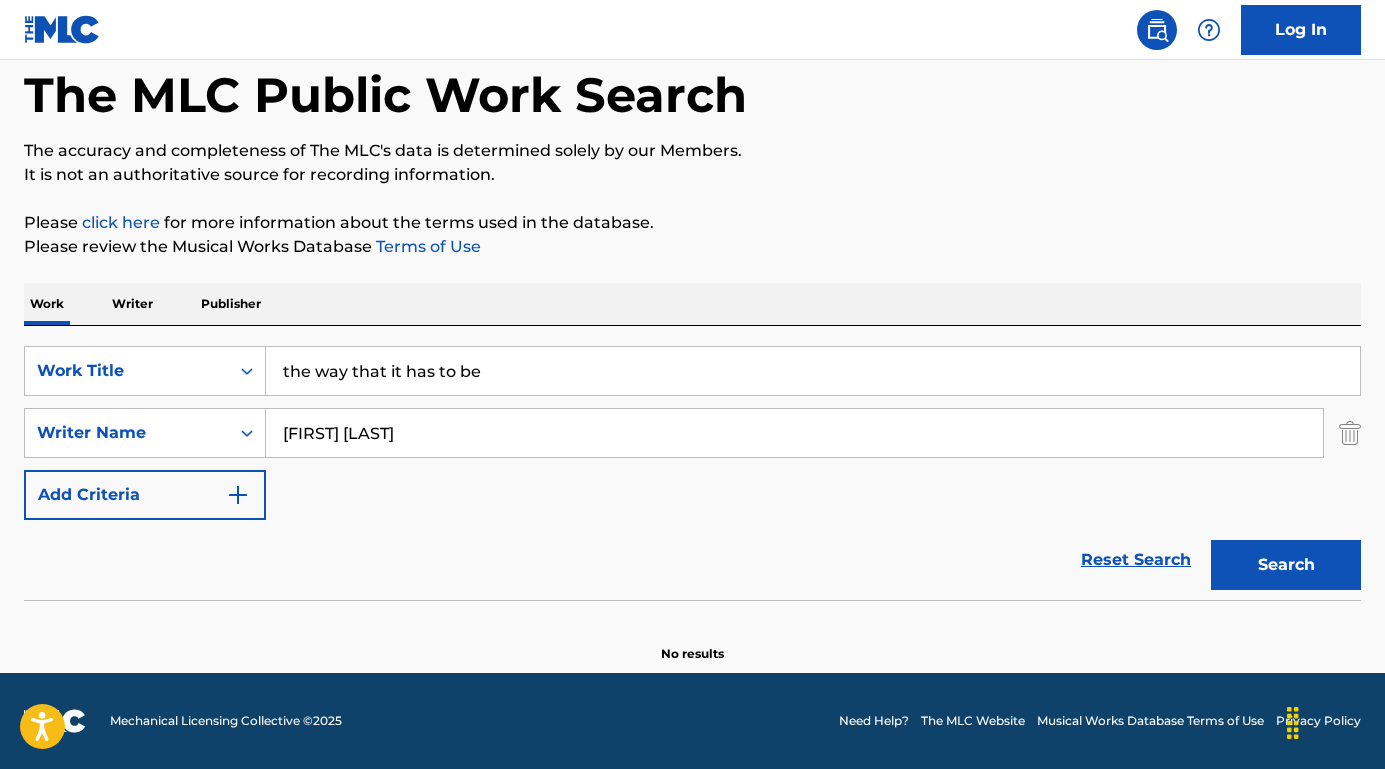 type on "Kim Do-hoon" 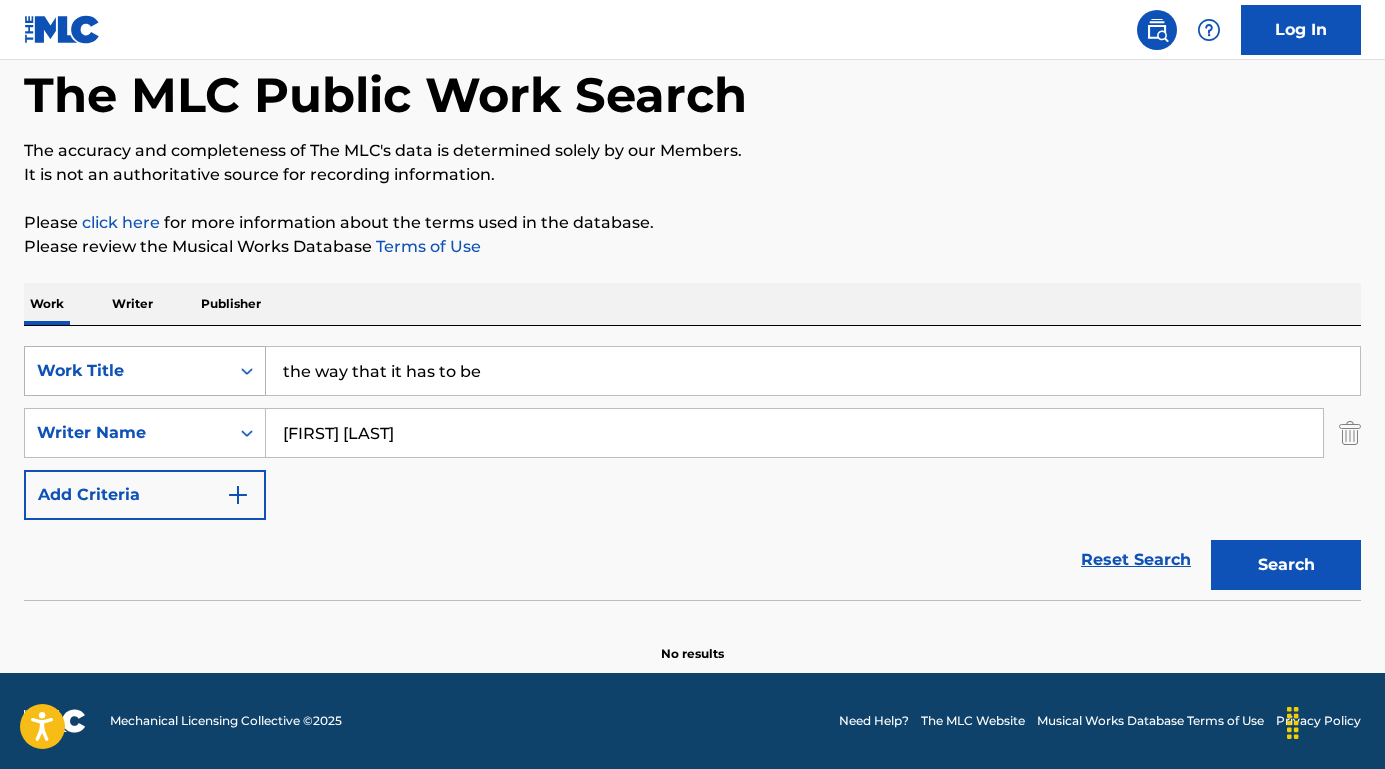 drag, startPoint x: 494, startPoint y: 379, endPoint x: 258, endPoint y: 361, distance: 236.68544 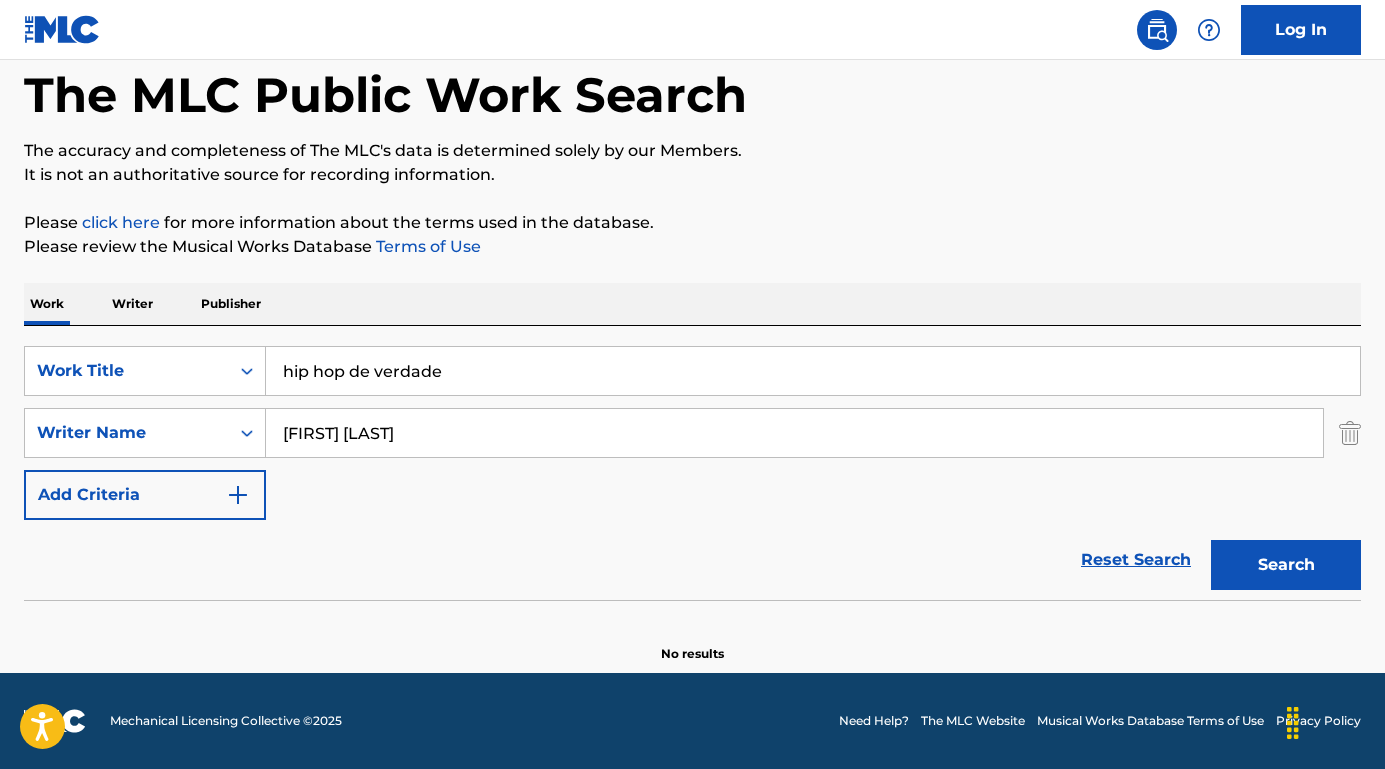 drag, startPoint x: 314, startPoint y: 363, endPoint x: 634, endPoint y: 395, distance: 321.596 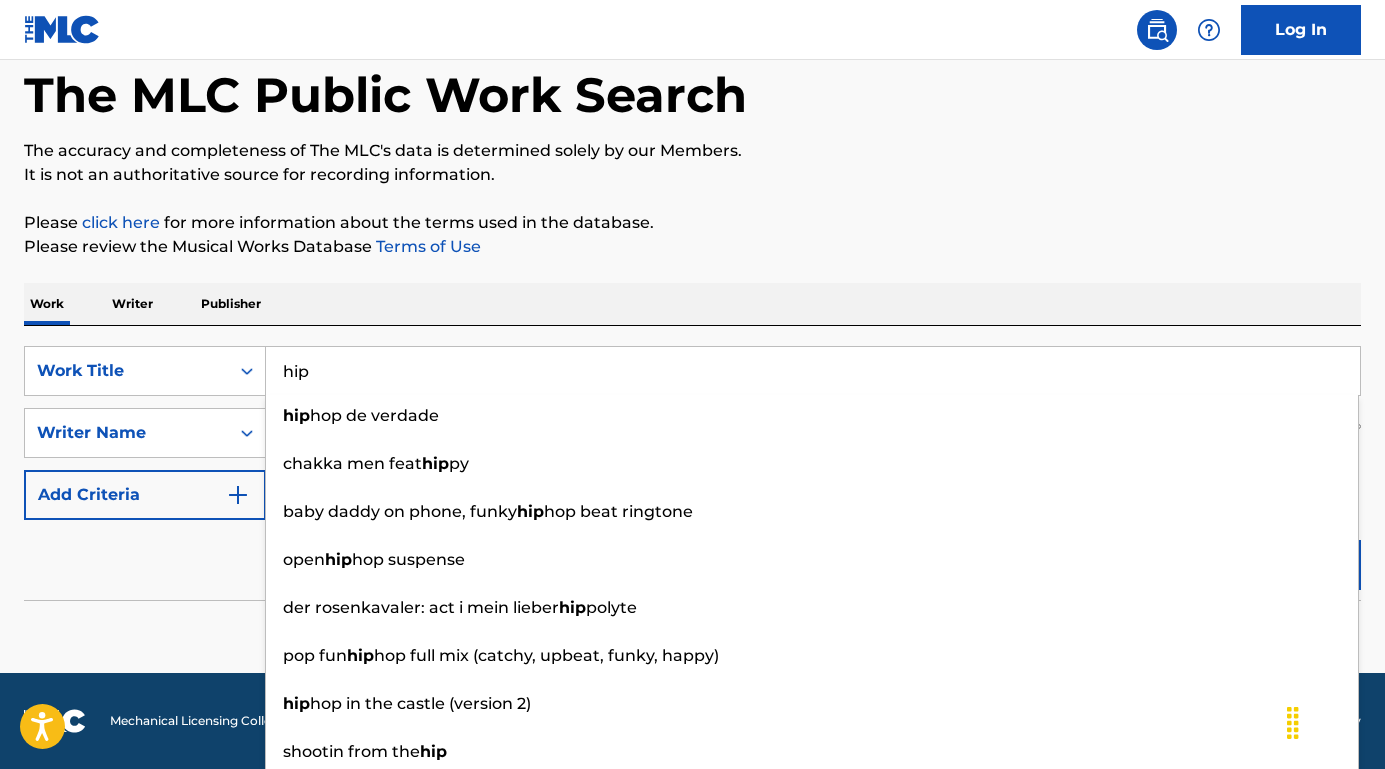type on "hip" 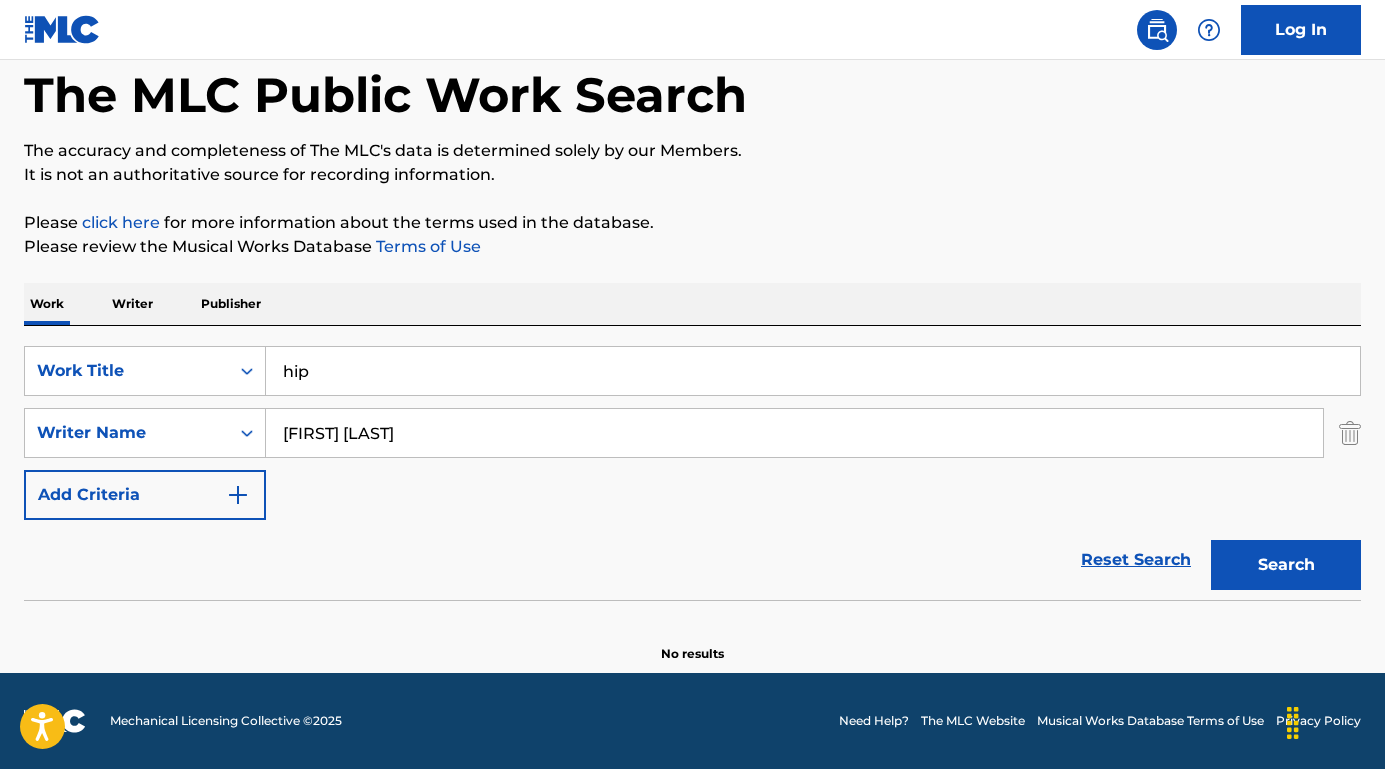 click on "Search" at bounding box center (1281, 560) 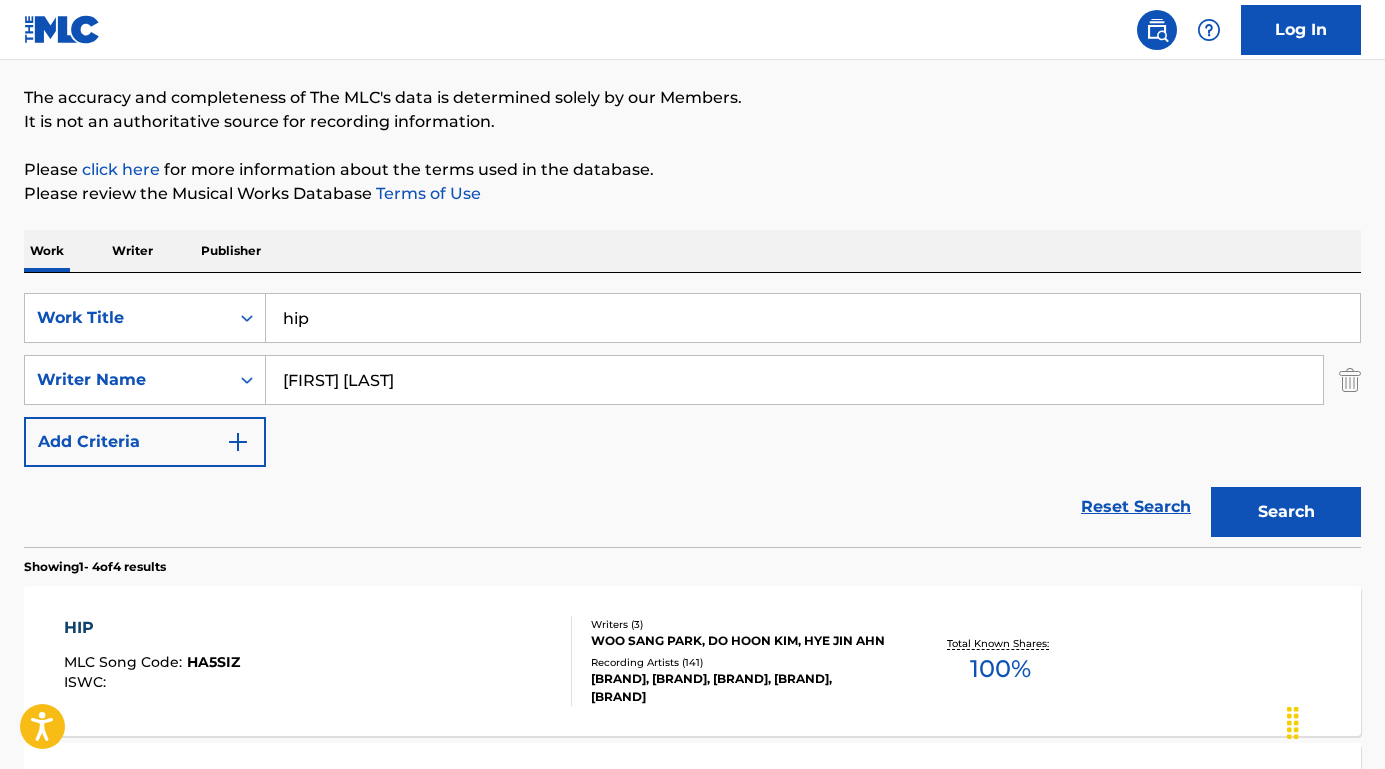 scroll, scrollTop: 201, scrollLeft: 0, axis: vertical 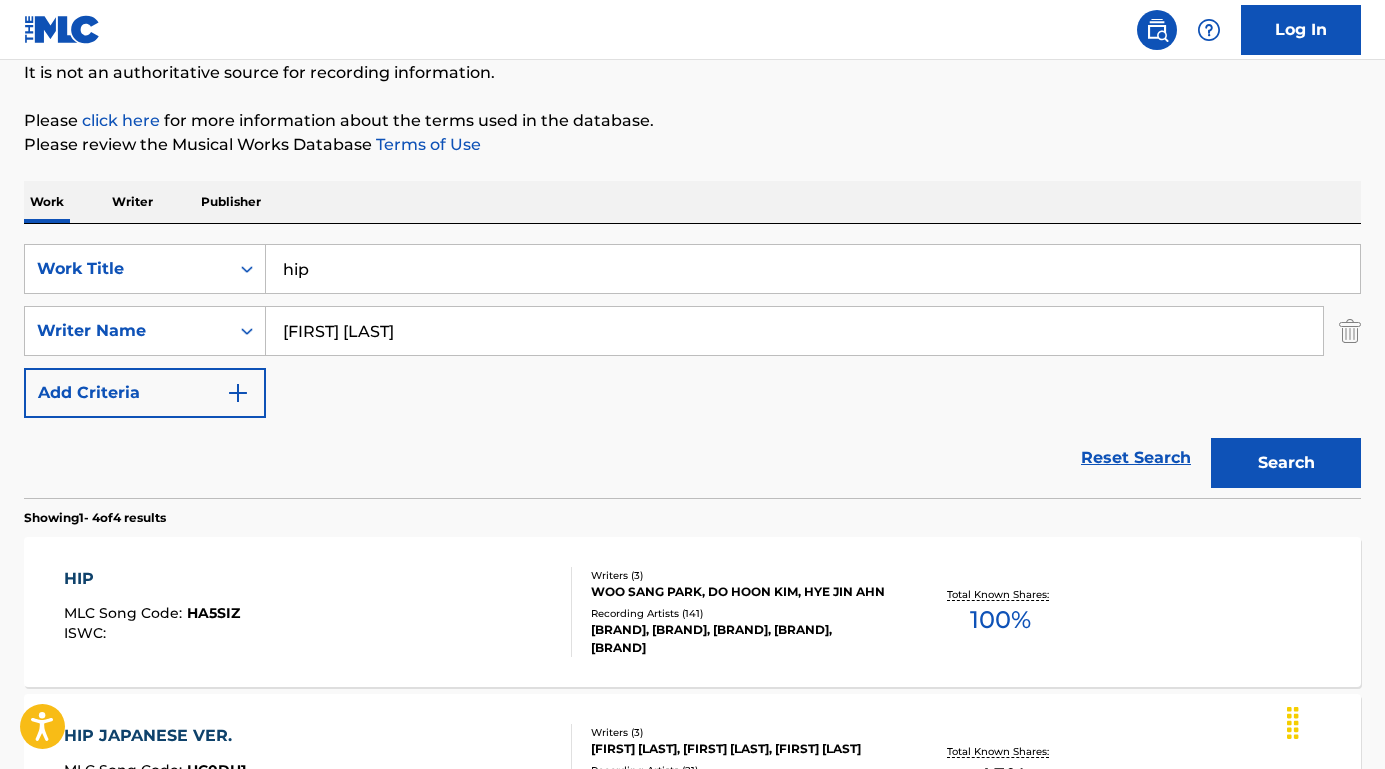 click on "HIP" at bounding box center [152, 579] 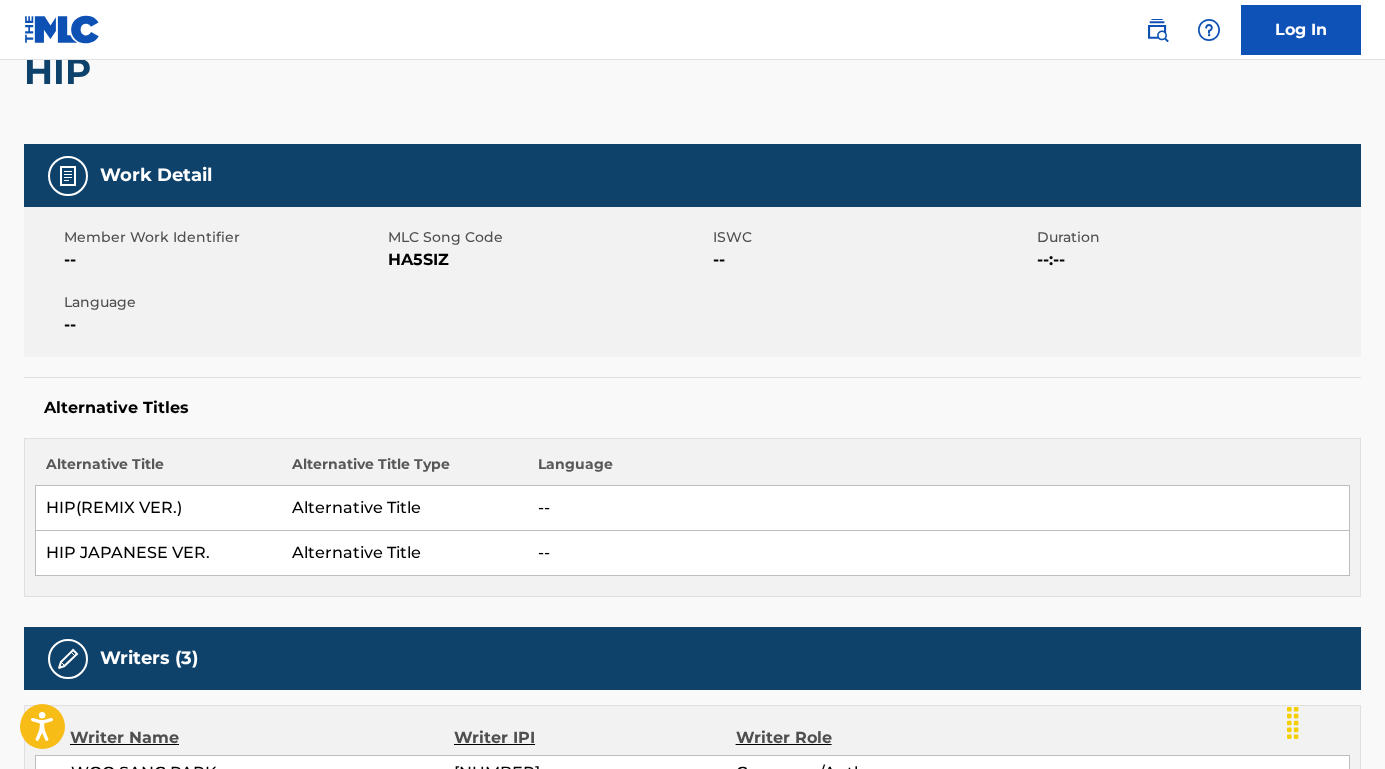 scroll, scrollTop: 439, scrollLeft: 0, axis: vertical 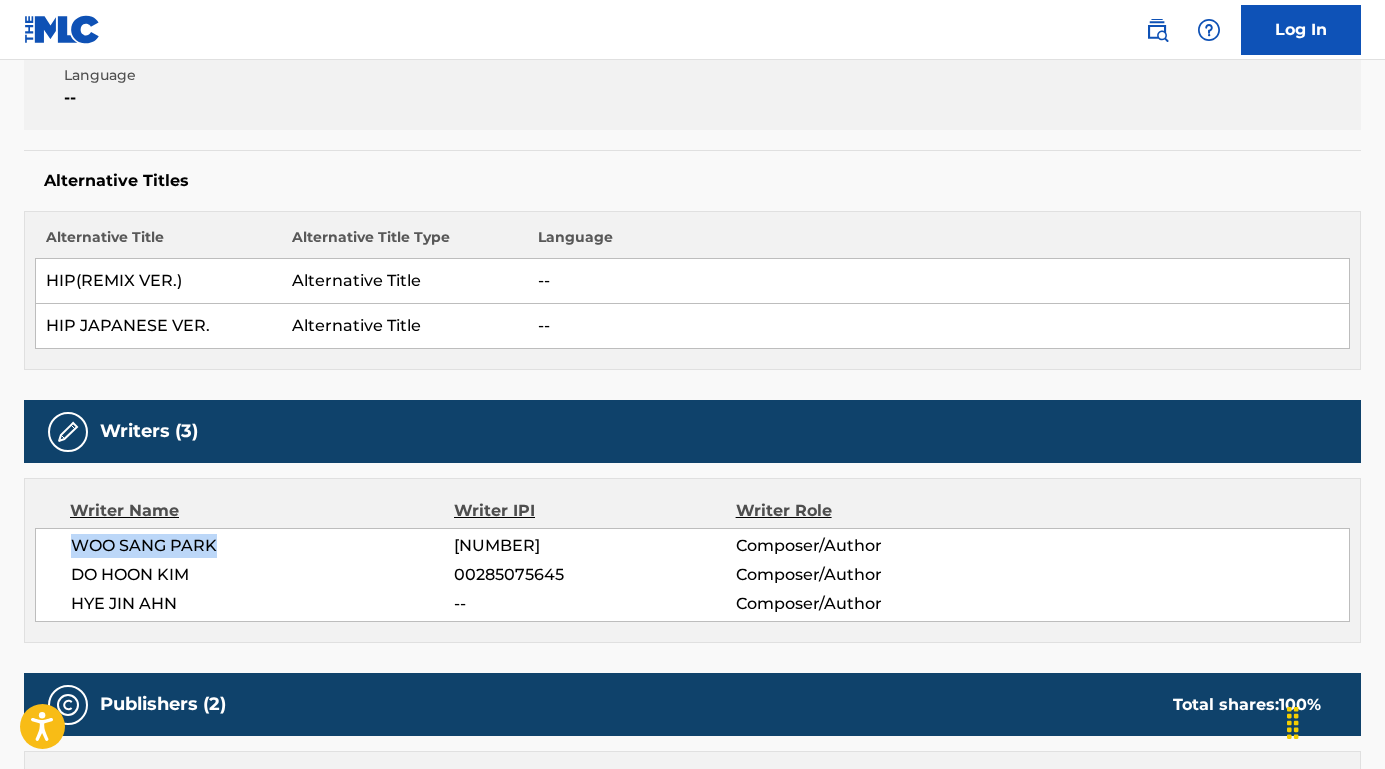 drag, startPoint x: 229, startPoint y: 545, endPoint x: 49, endPoint y: 542, distance: 180.025 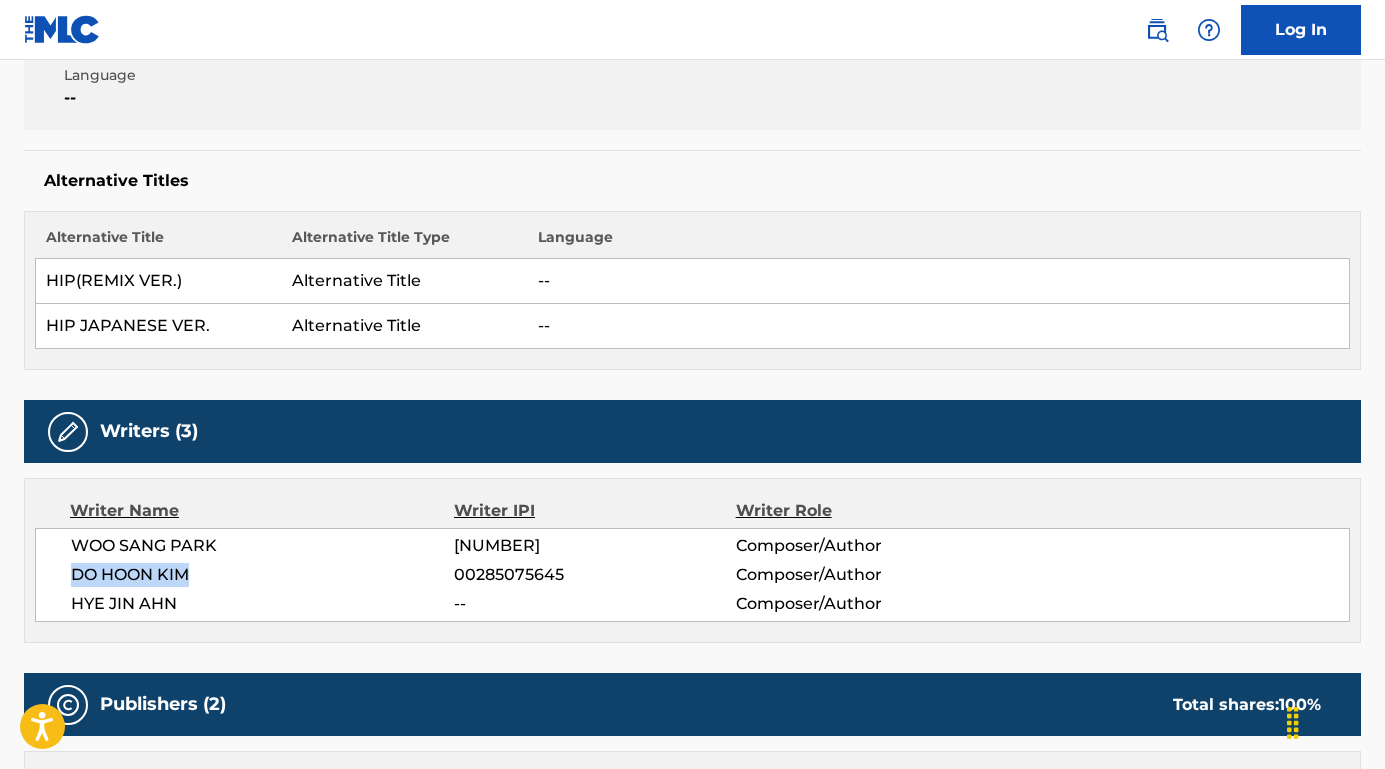 drag, startPoint x: 239, startPoint y: 571, endPoint x: 66, endPoint y: 572, distance: 173.00288 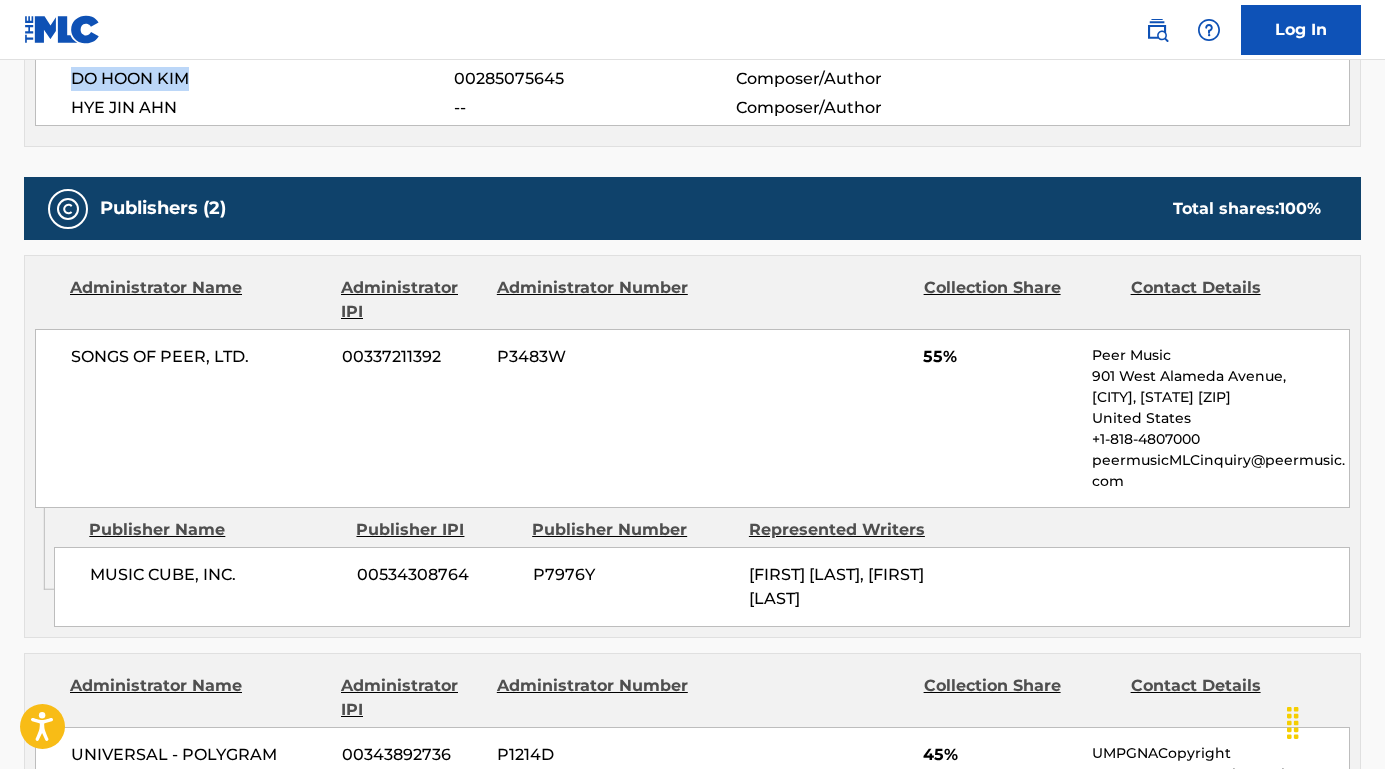 scroll, scrollTop: 668, scrollLeft: 0, axis: vertical 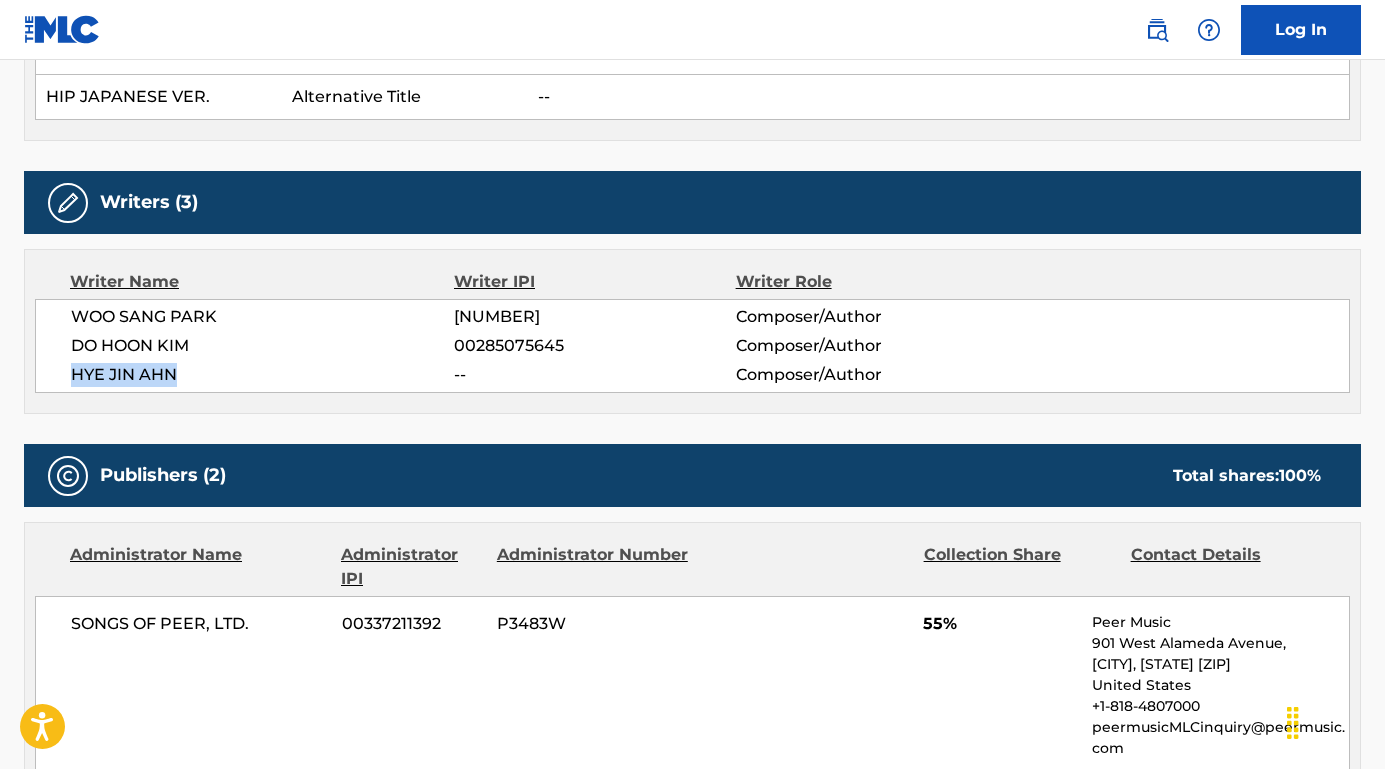 drag, startPoint x: 220, startPoint y: 370, endPoint x: 48, endPoint y: 379, distance: 172.2353 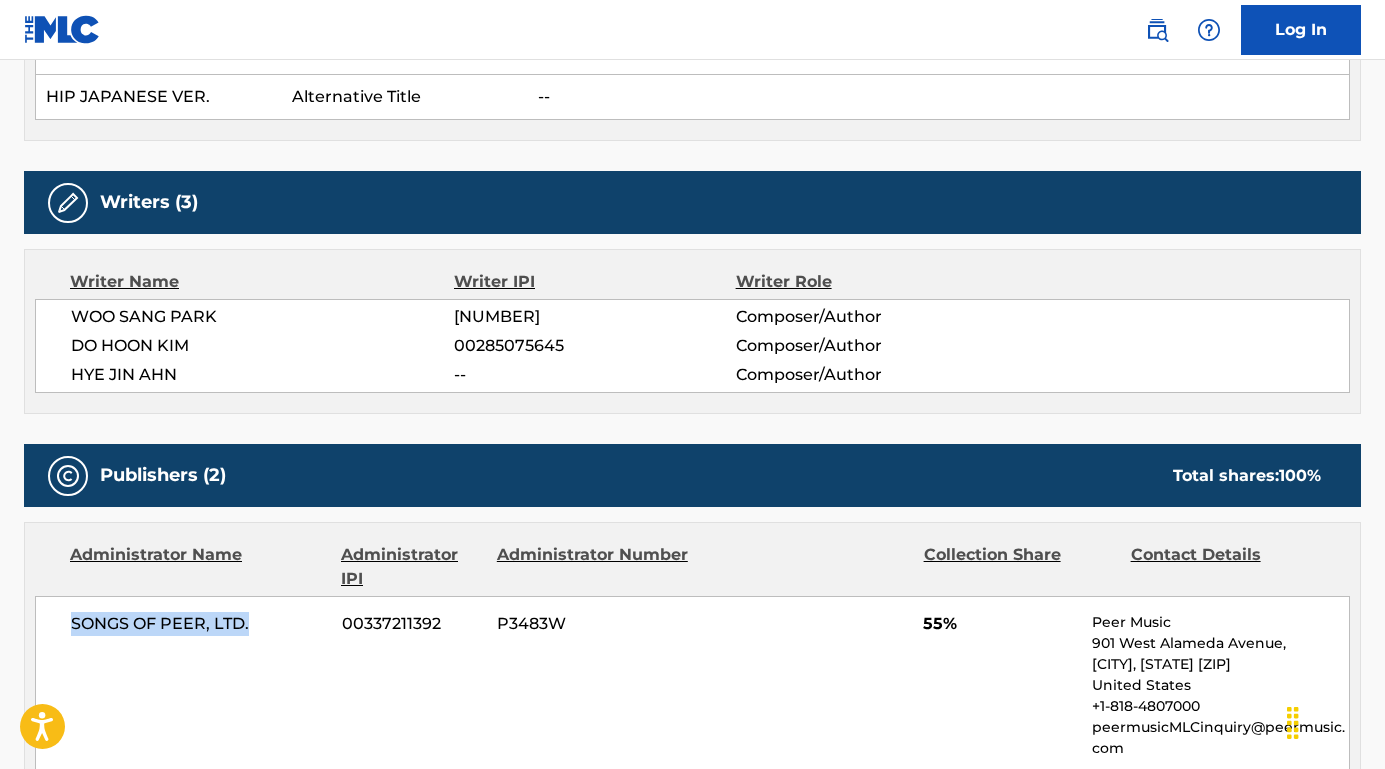 drag, startPoint x: 263, startPoint y: 627, endPoint x: 16, endPoint y: 622, distance: 247.0506 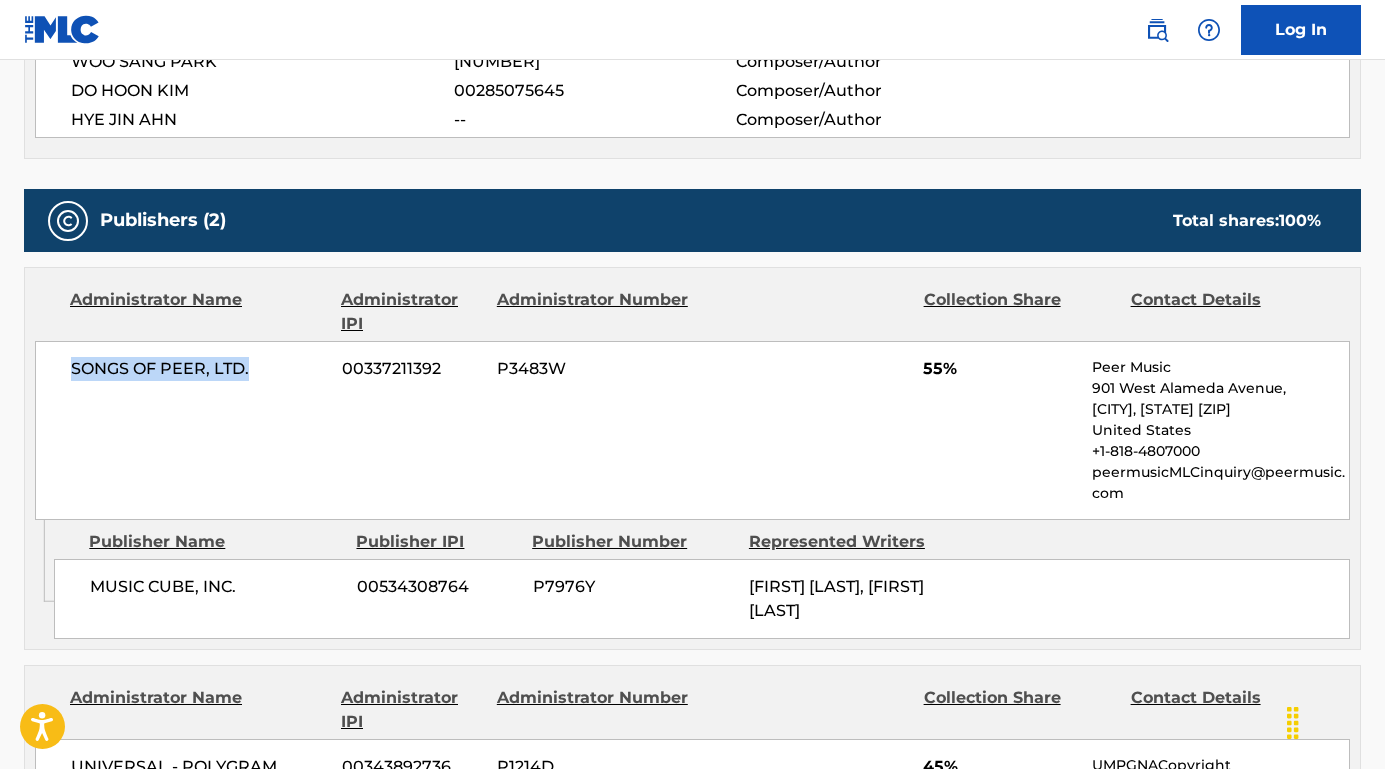 scroll, scrollTop: 1042, scrollLeft: 0, axis: vertical 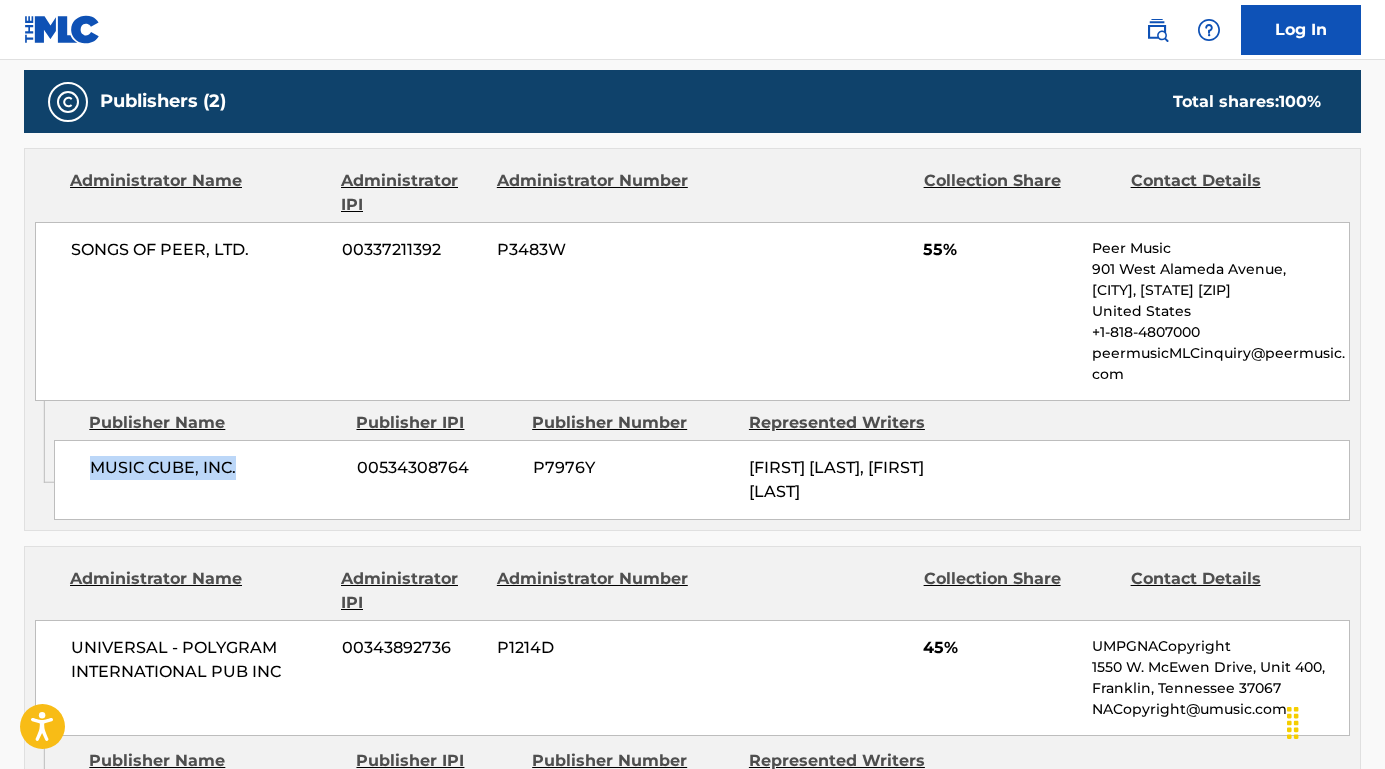 drag, startPoint x: 241, startPoint y: 470, endPoint x: 92, endPoint y: 465, distance: 149.08386 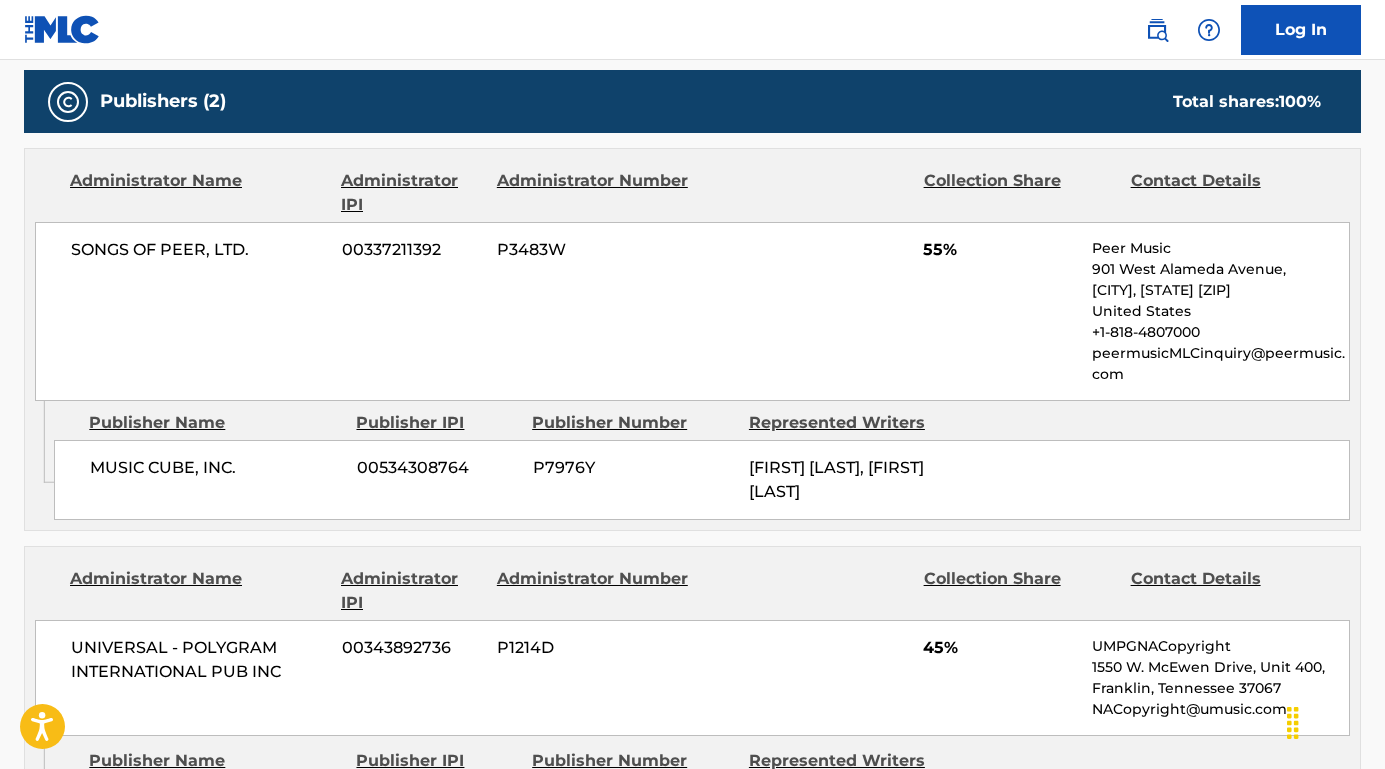 click on "Log In" at bounding box center (692, 30) 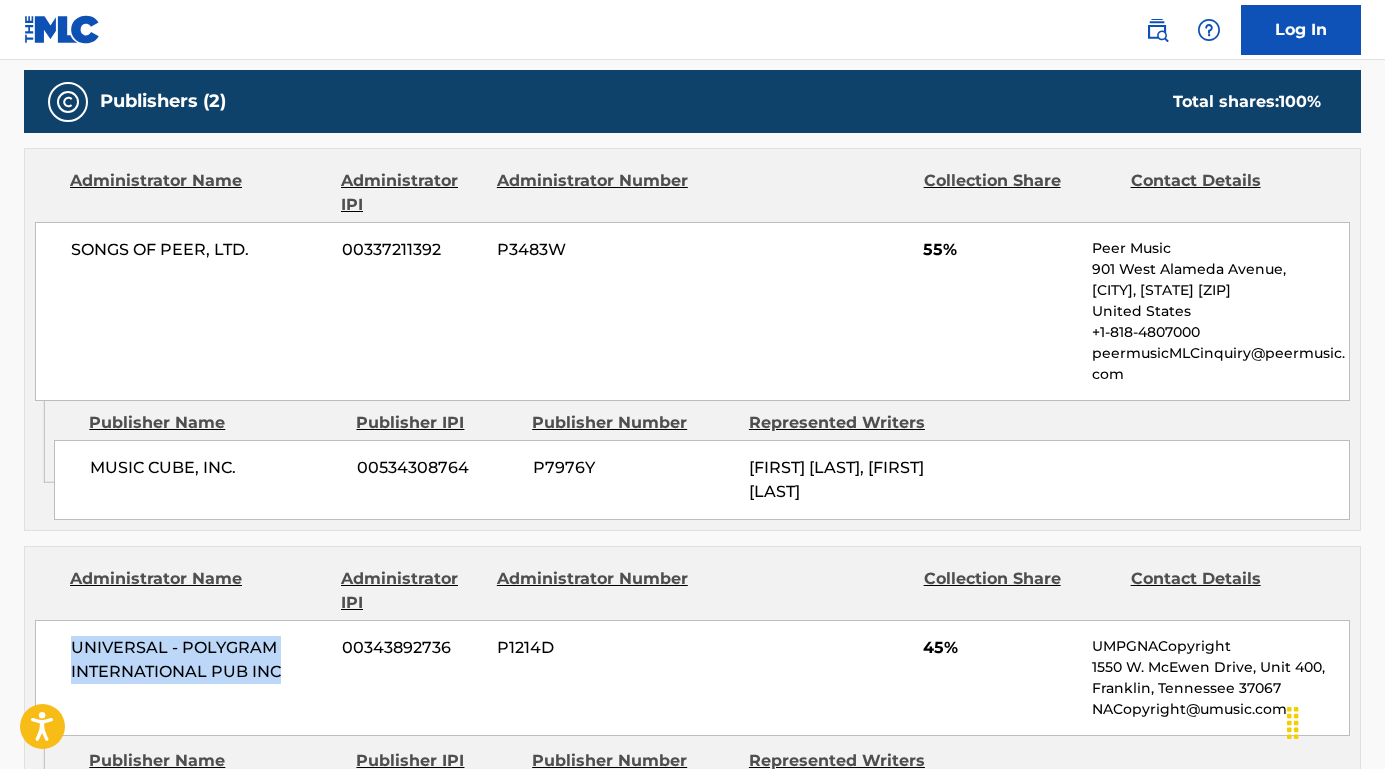 drag, startPoint x: 284, startPoint y: 662, endPoint x: 72, endPoint y: 630, distance: 214.40149 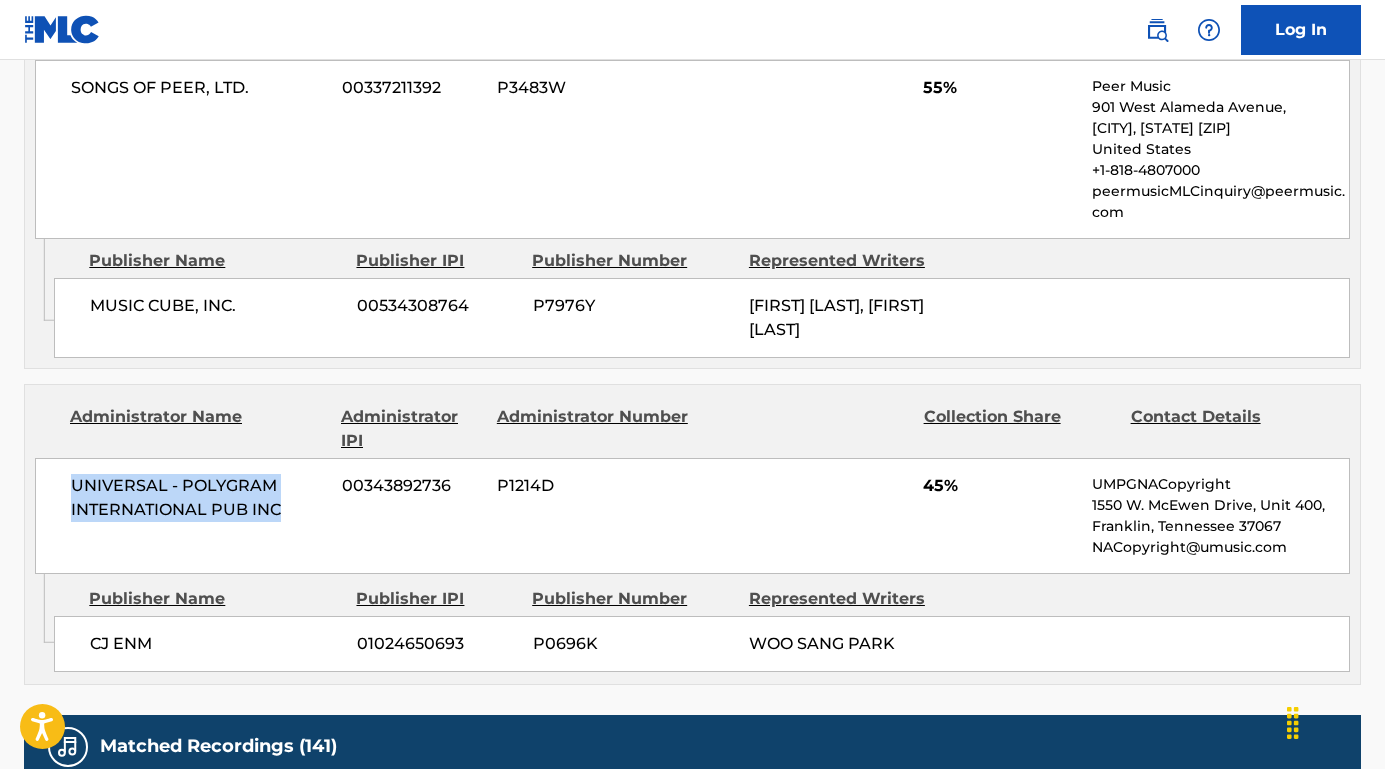 scroll, scrollTop: 1289, scrollLeft: 0, axis: vertical 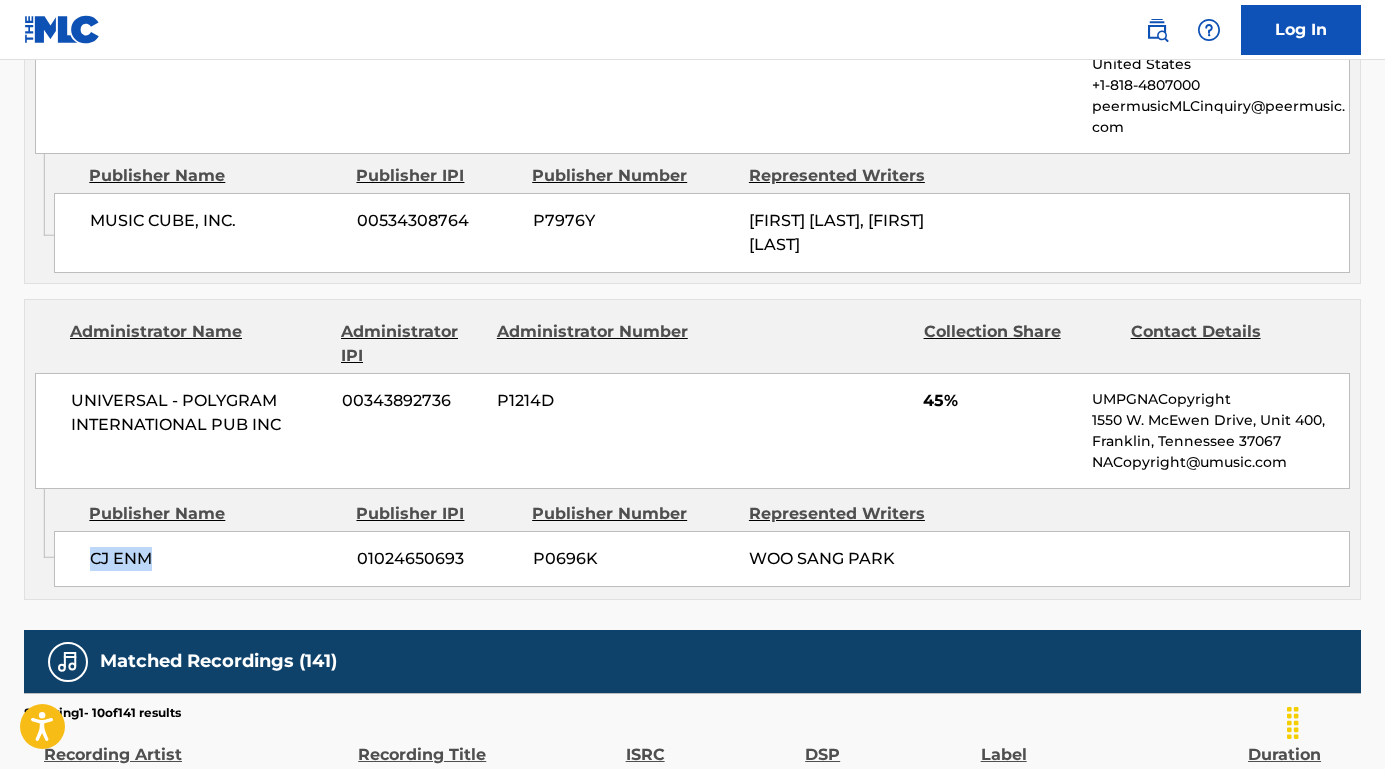 drag, startPoint x: 214, startPoint y: 557, endPoint x: 72, endPoint y: 561, distance: 142.05632 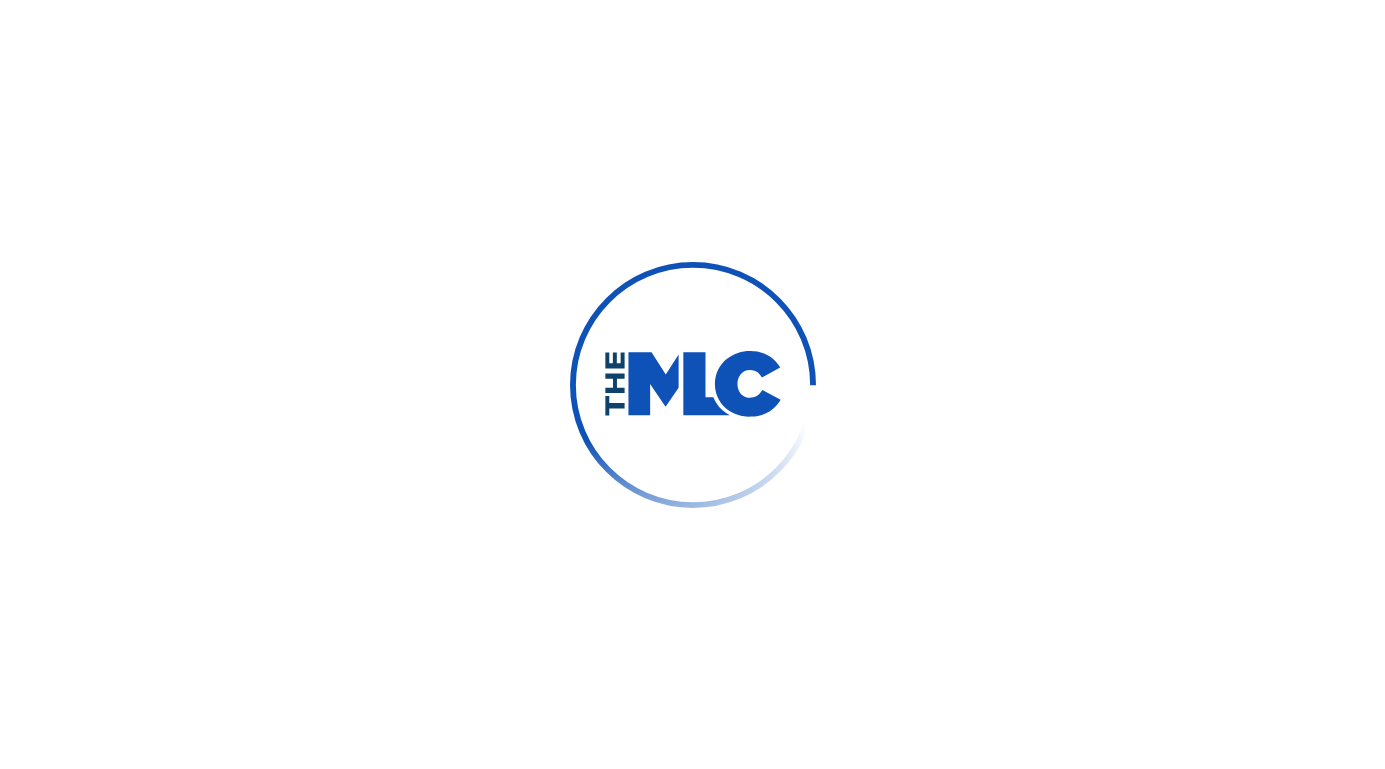 scroll, scrollTop: 0, scrollLeft: 0, axis: both 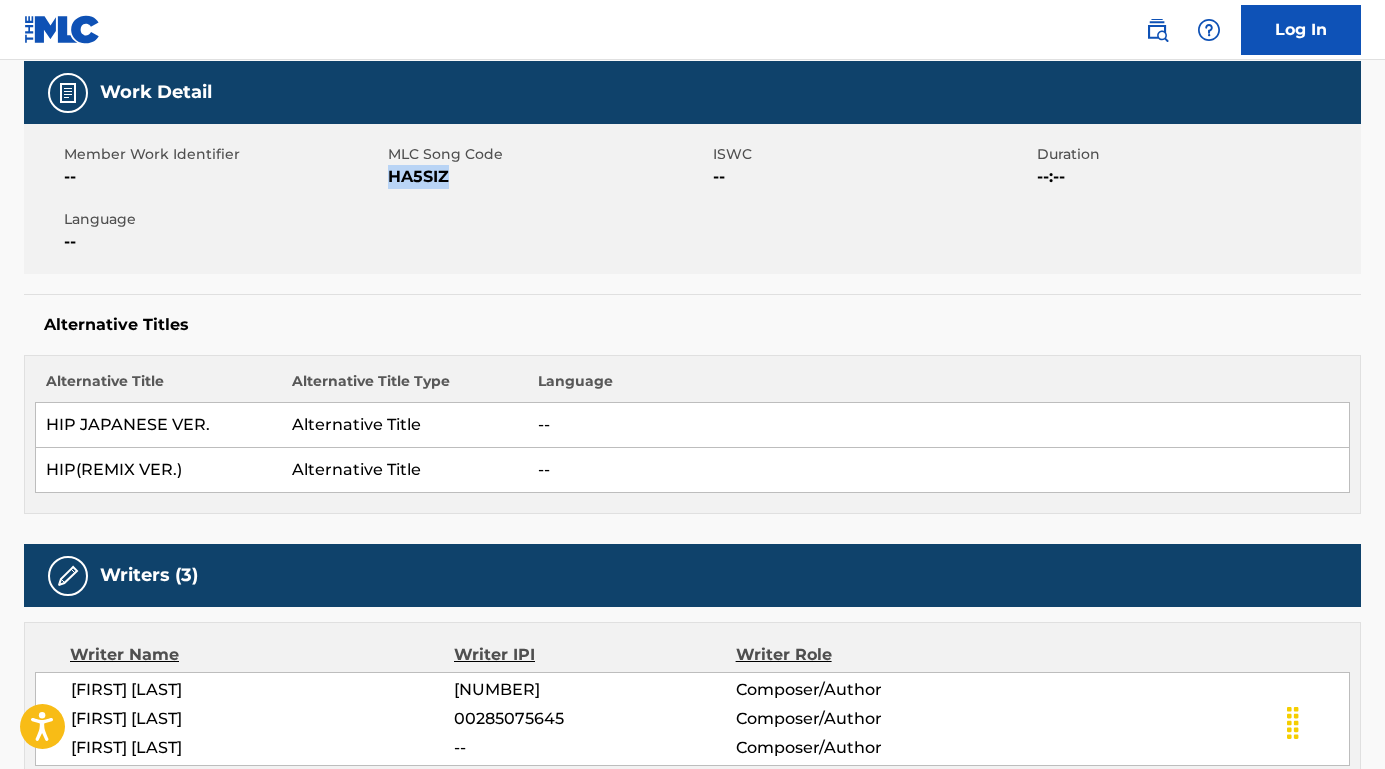 copy on "HA5SIZ" 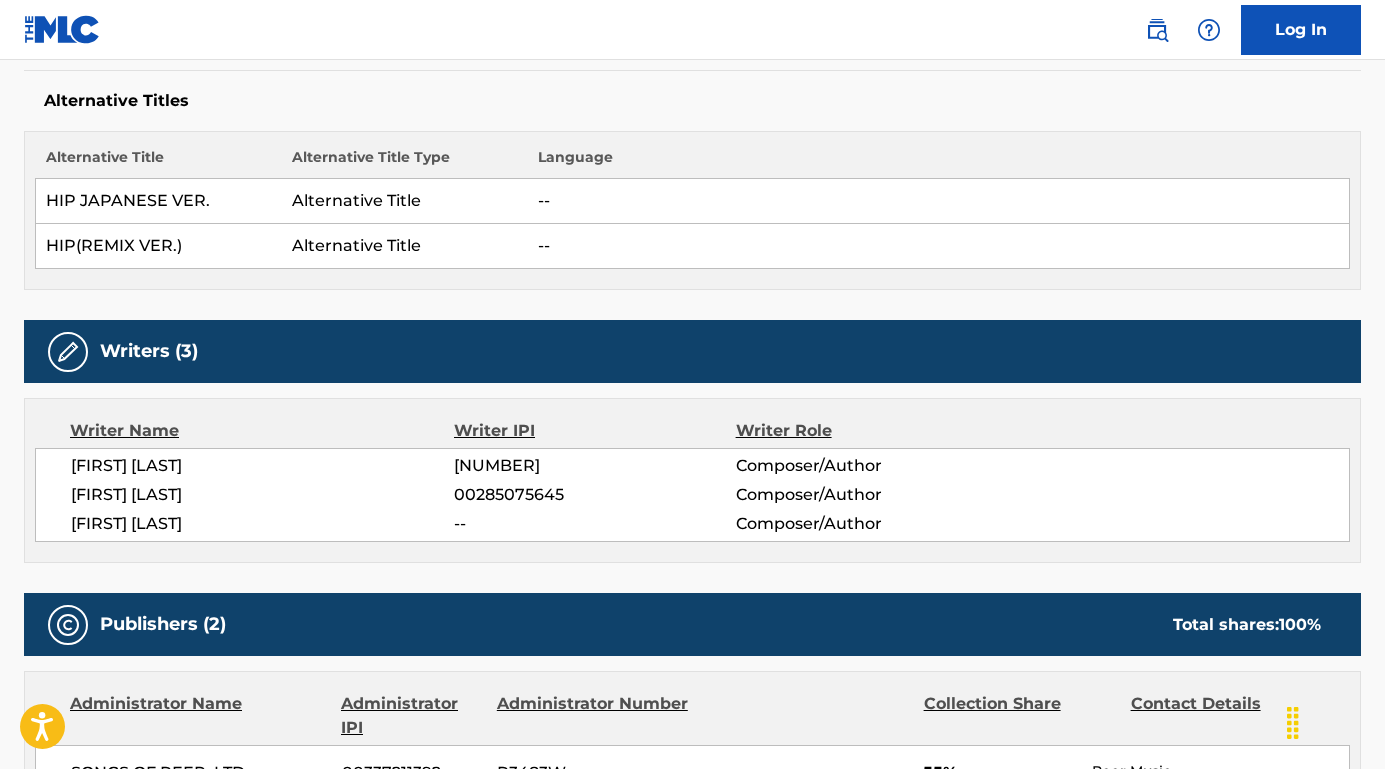 scroll, scrollTop: 525, scrollLeft: 0, axis: vertical 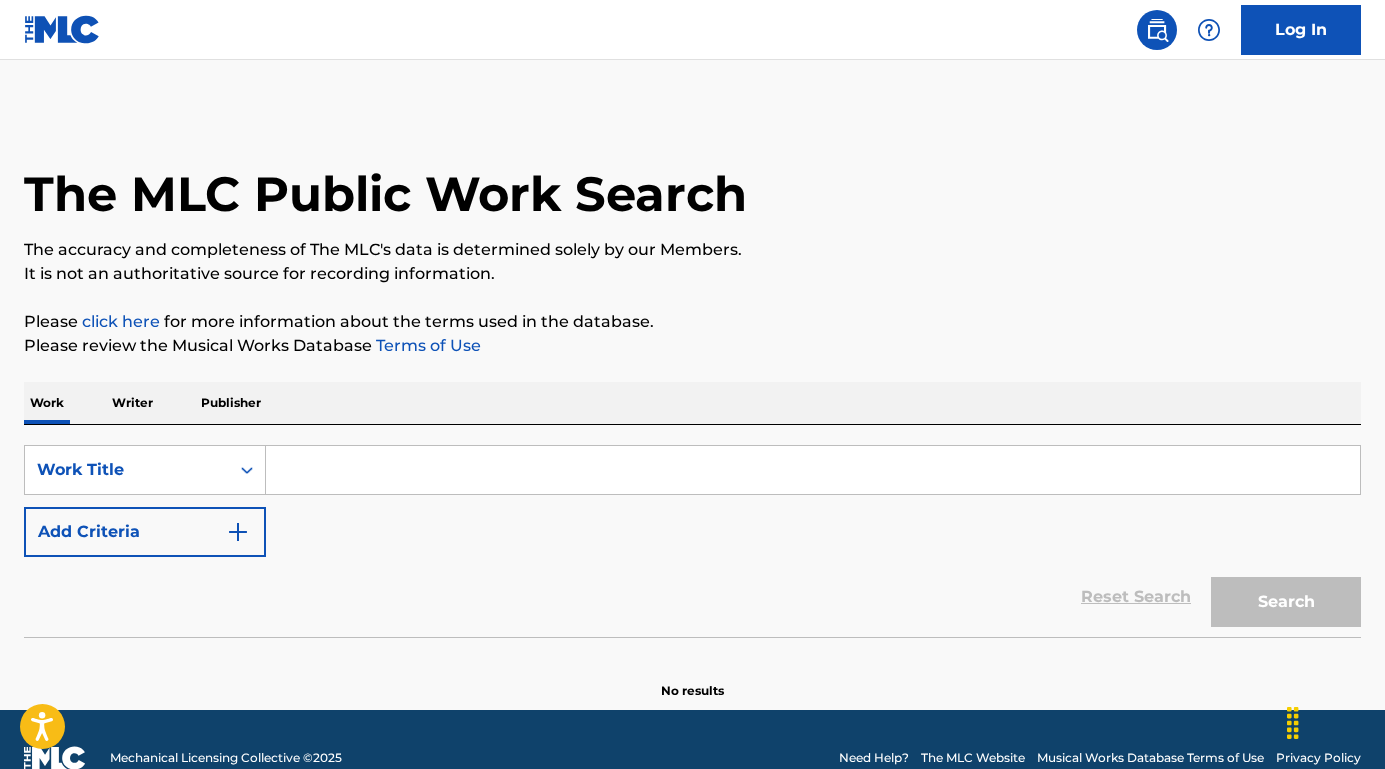 click at bounding box center (813, 470) 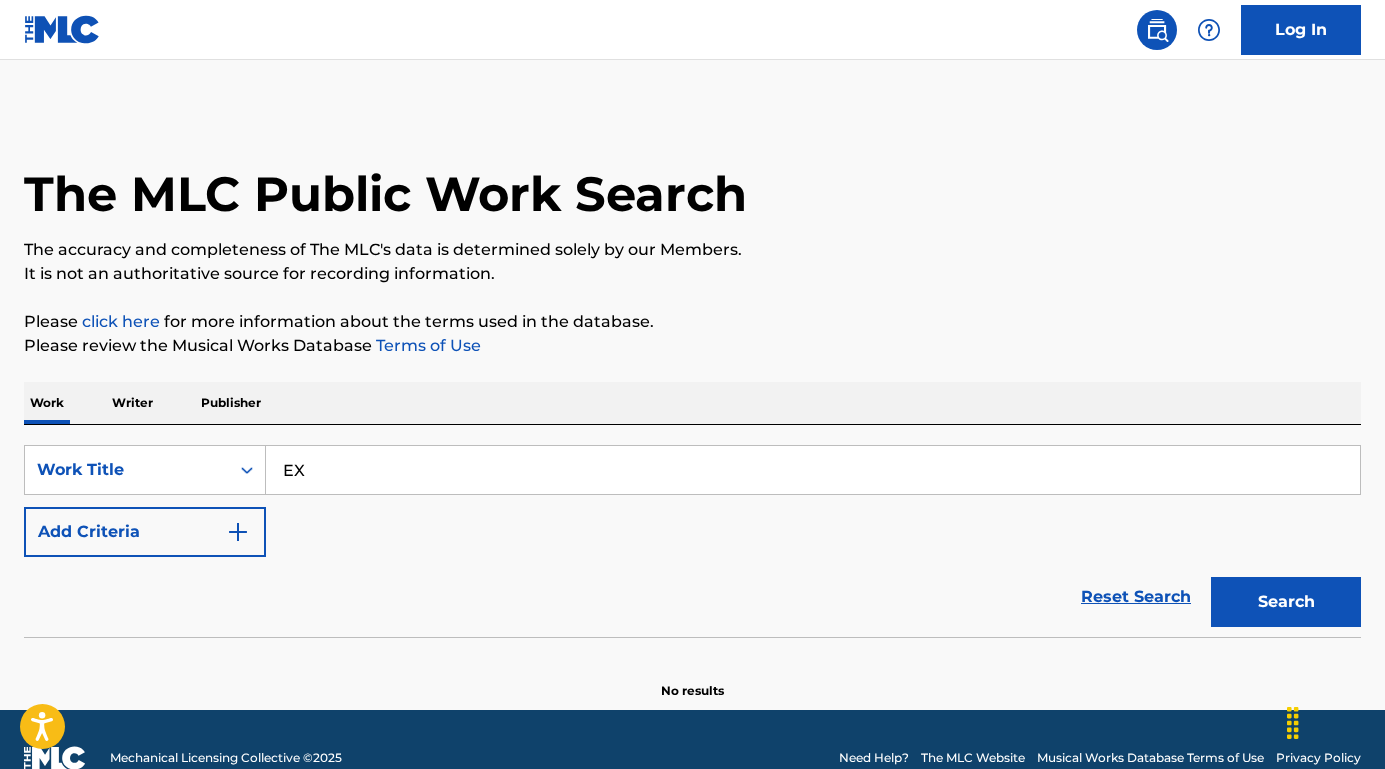 type on "EX" 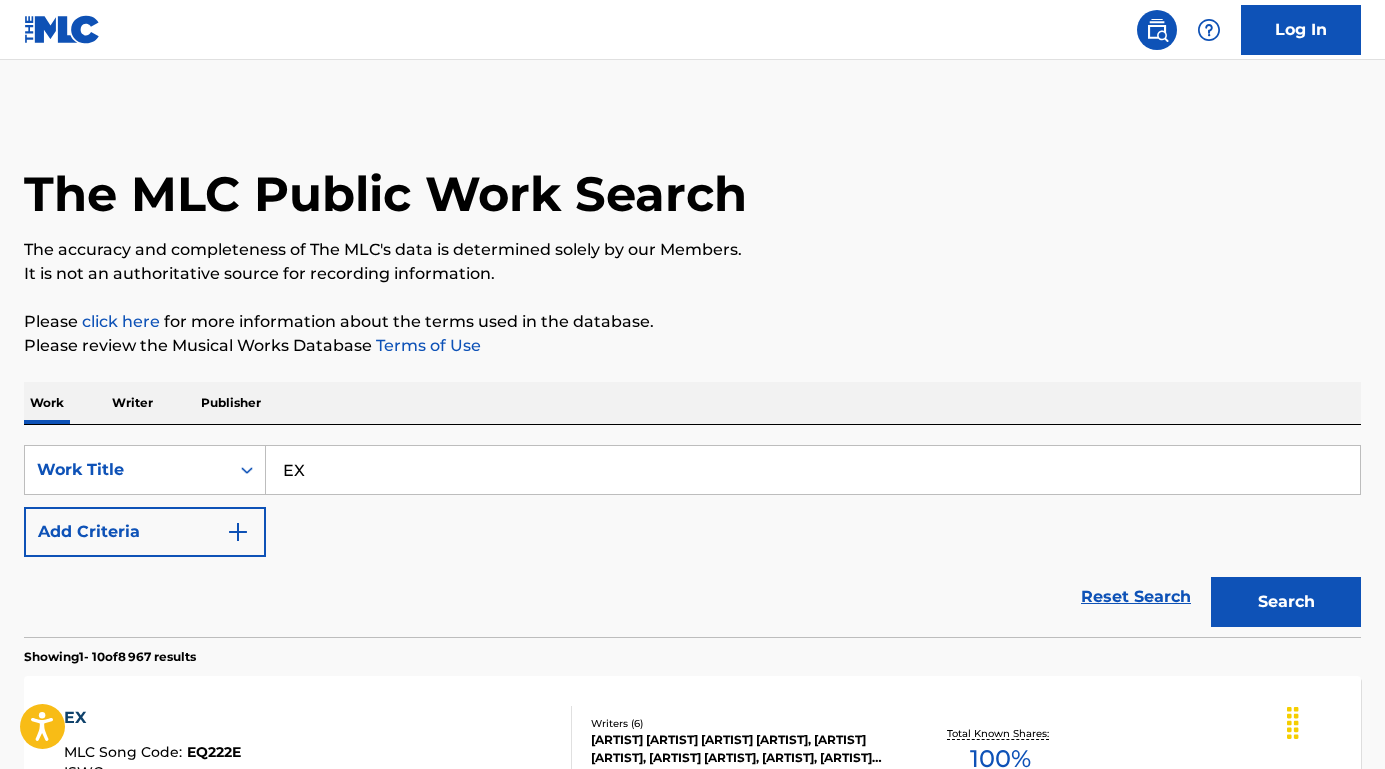 click on "Add Criteria" at bounding box center (145, 532) 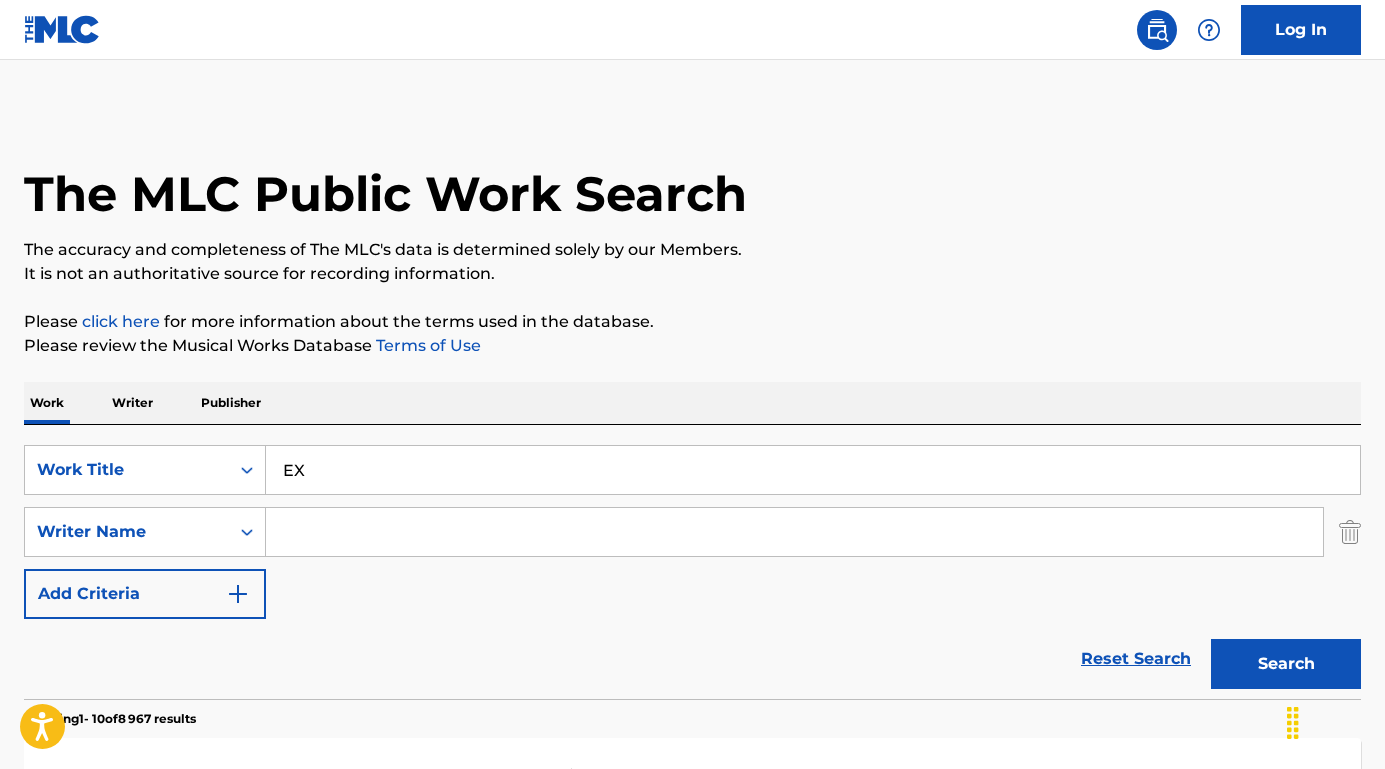 click at bounding box center (794, 532) 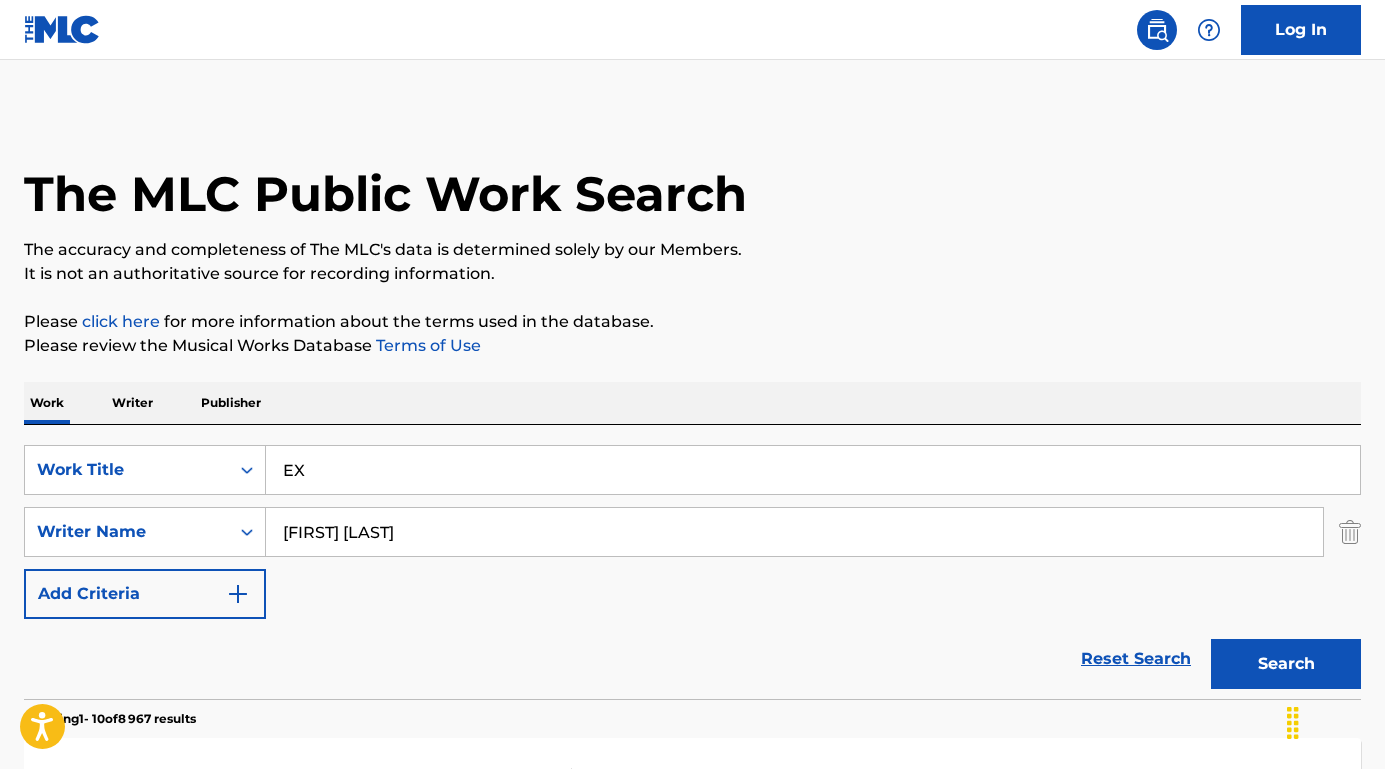 type on "[FIRST] [LAST]" 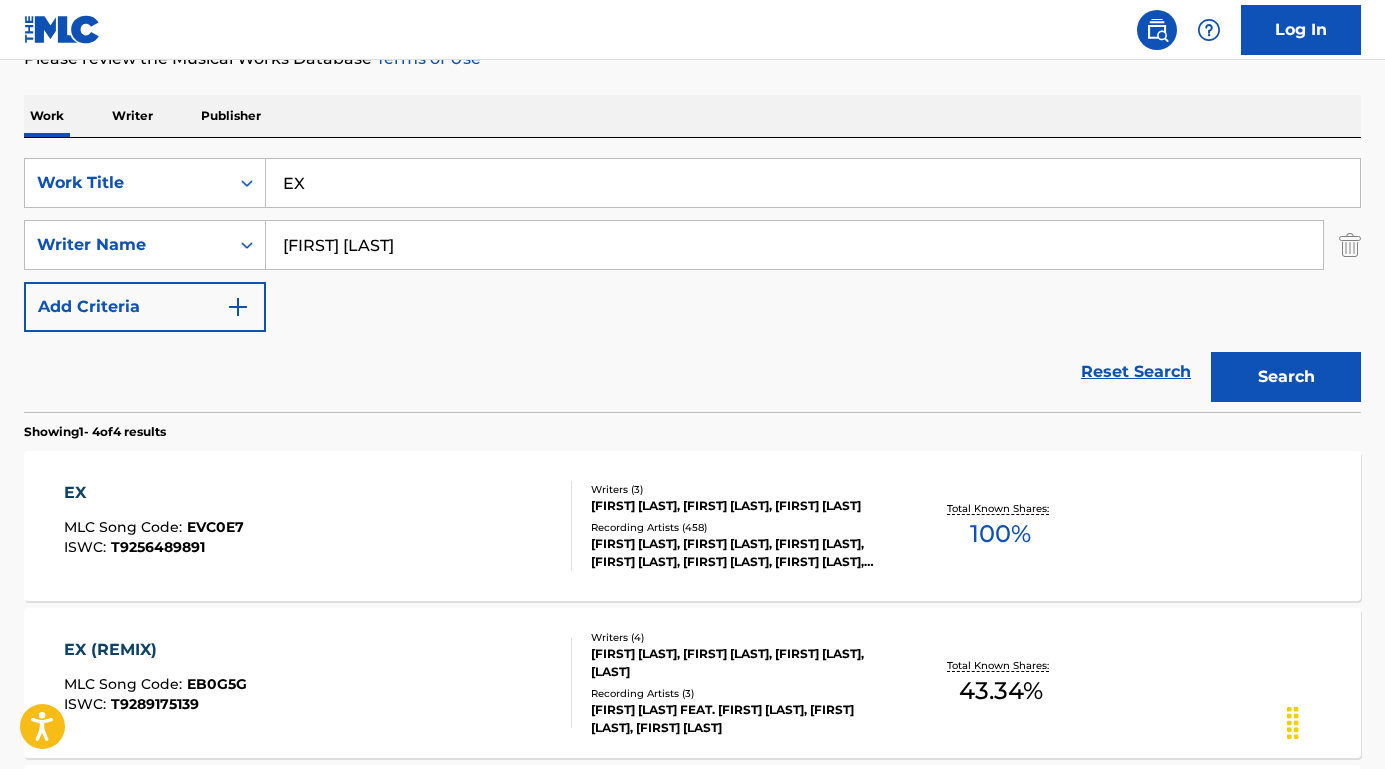 scroll, scrollTop: 406, scrollLeft: 0, axis: vertical 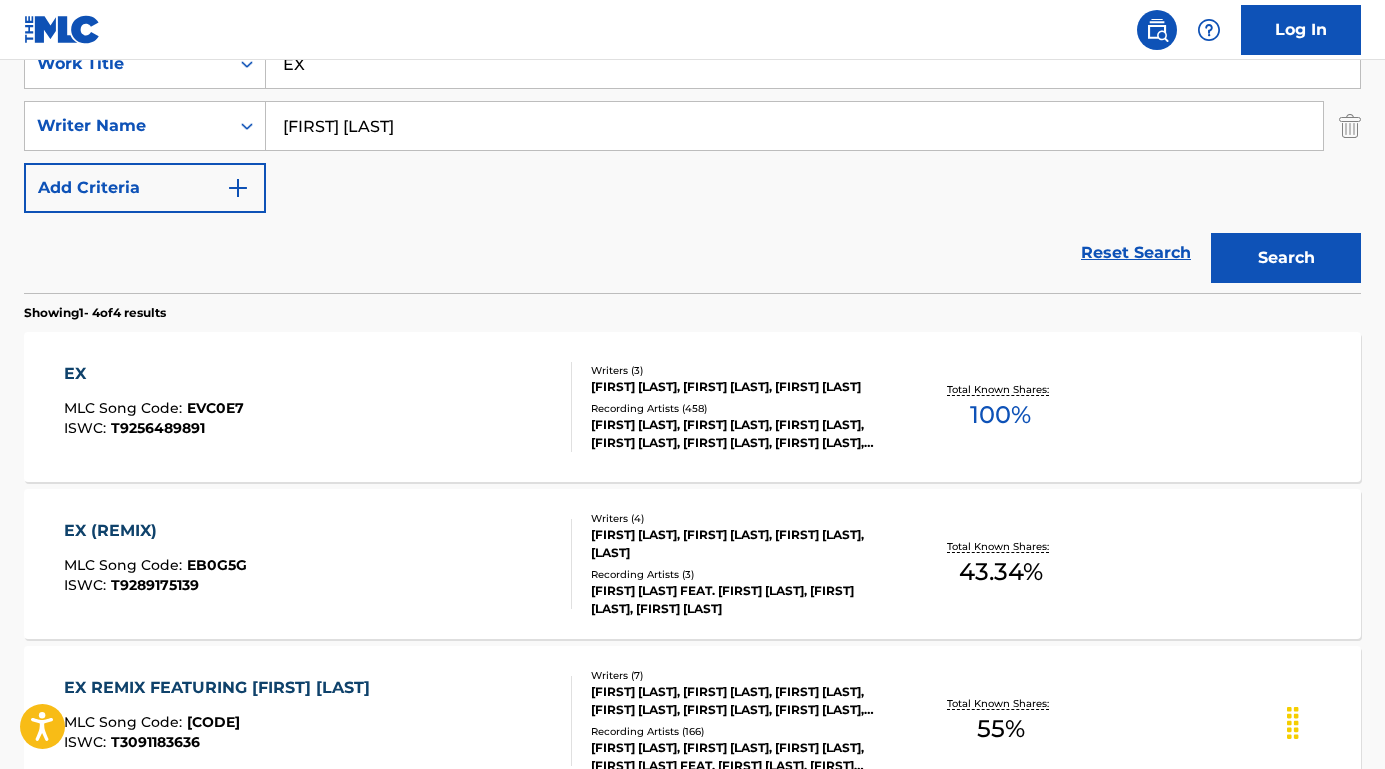 click on "EX" at bounding box center [154, 374] 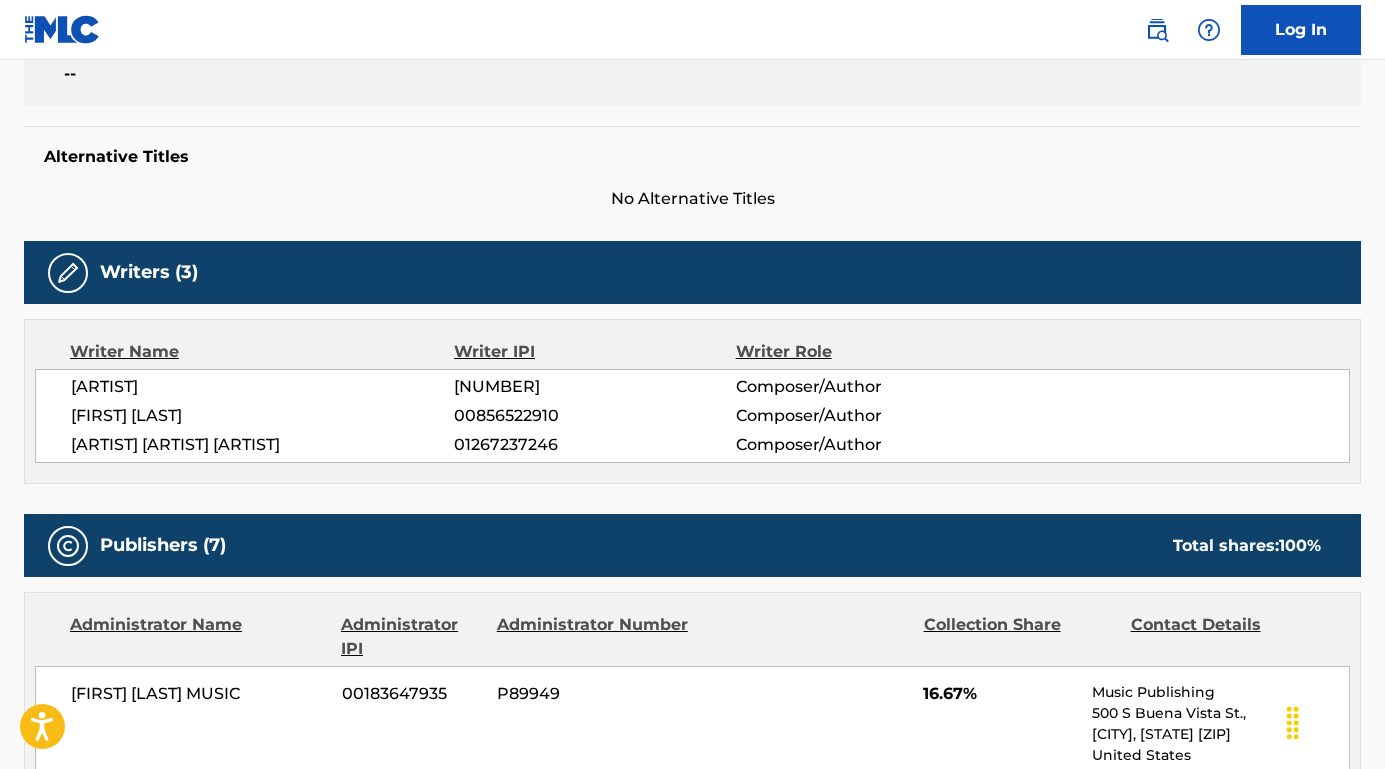 scroll, scrollTop: 485, scrollLeft: 0, axis: vertical 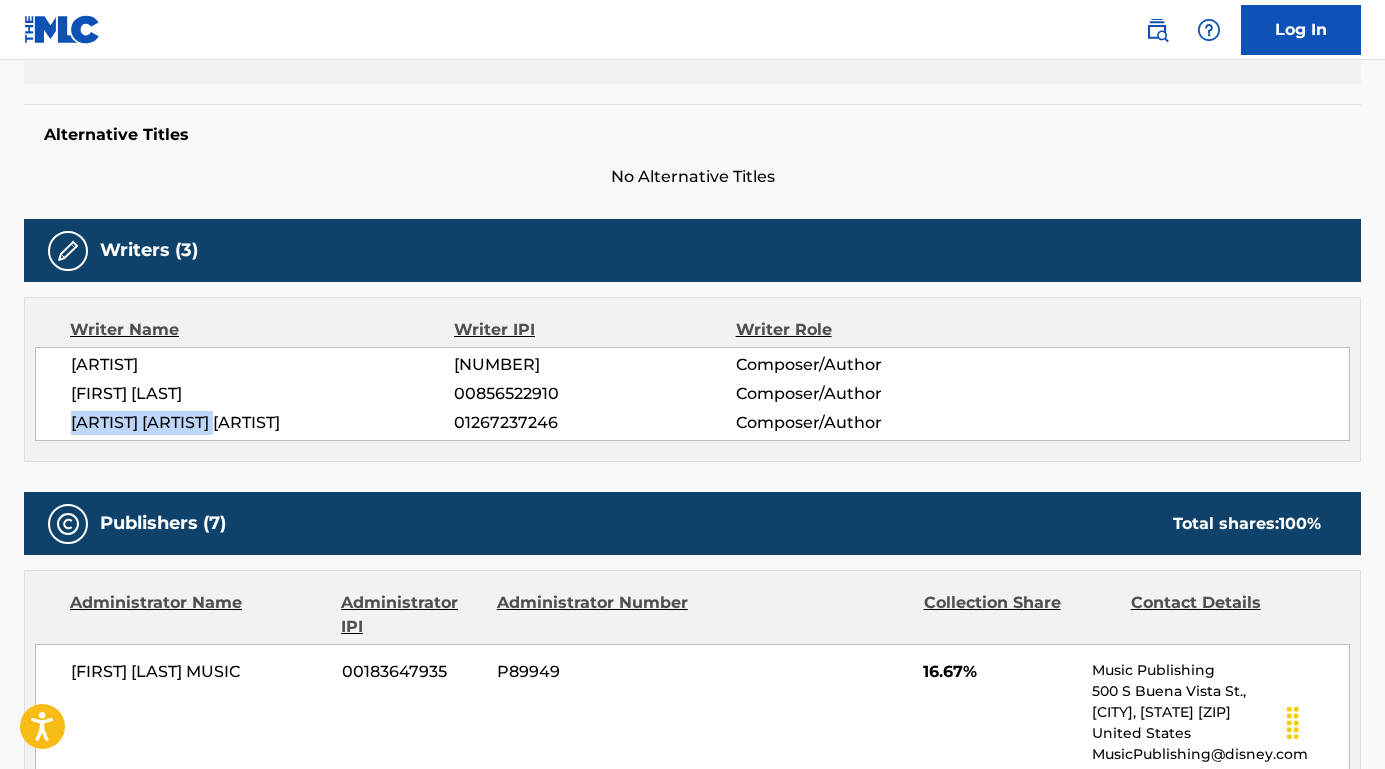 drag, startPoint x: 269, startPoint y: 421, endPoint x: 72, endPoint y: 420, distance: 197.00253 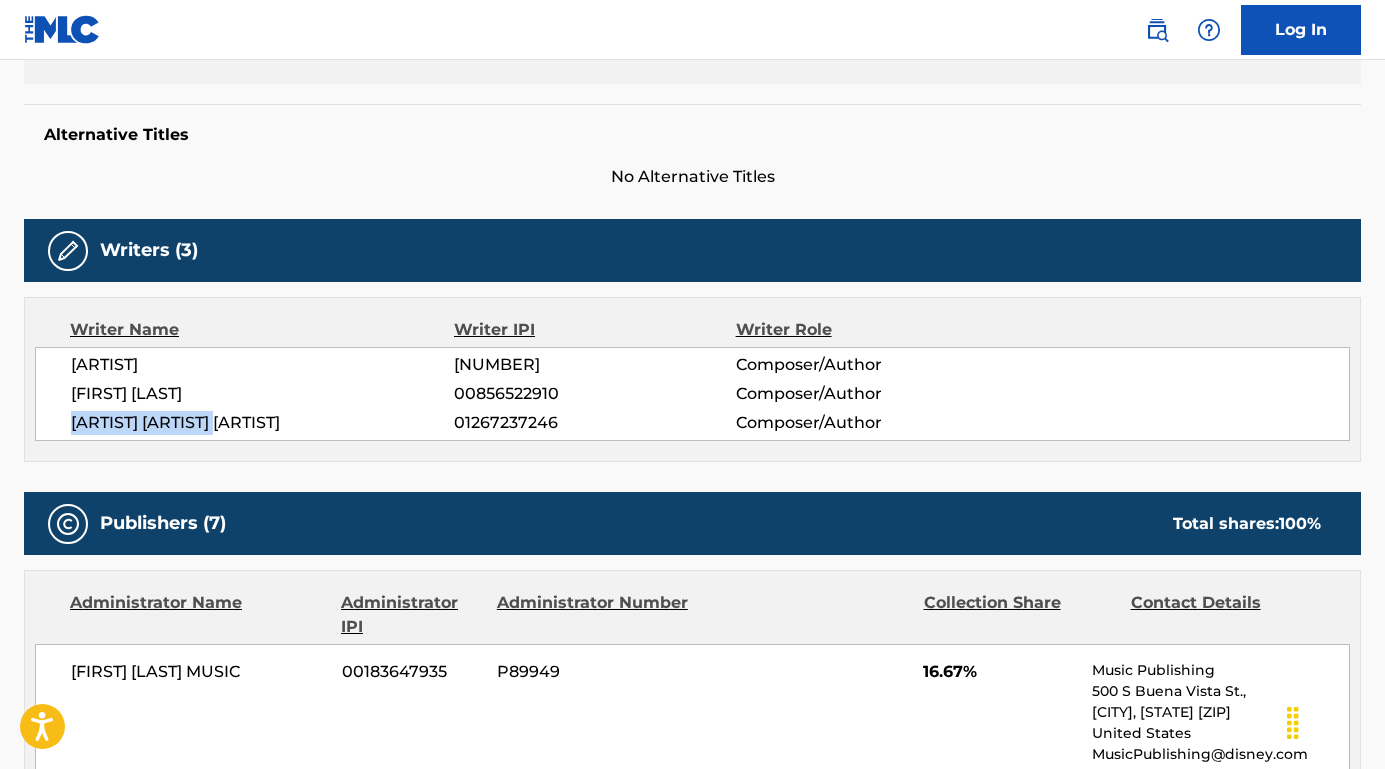 drag, startPoint x: 299, startPoint y: 406, endPoint x: 61, endPoint y: 389, distance: 238.60637 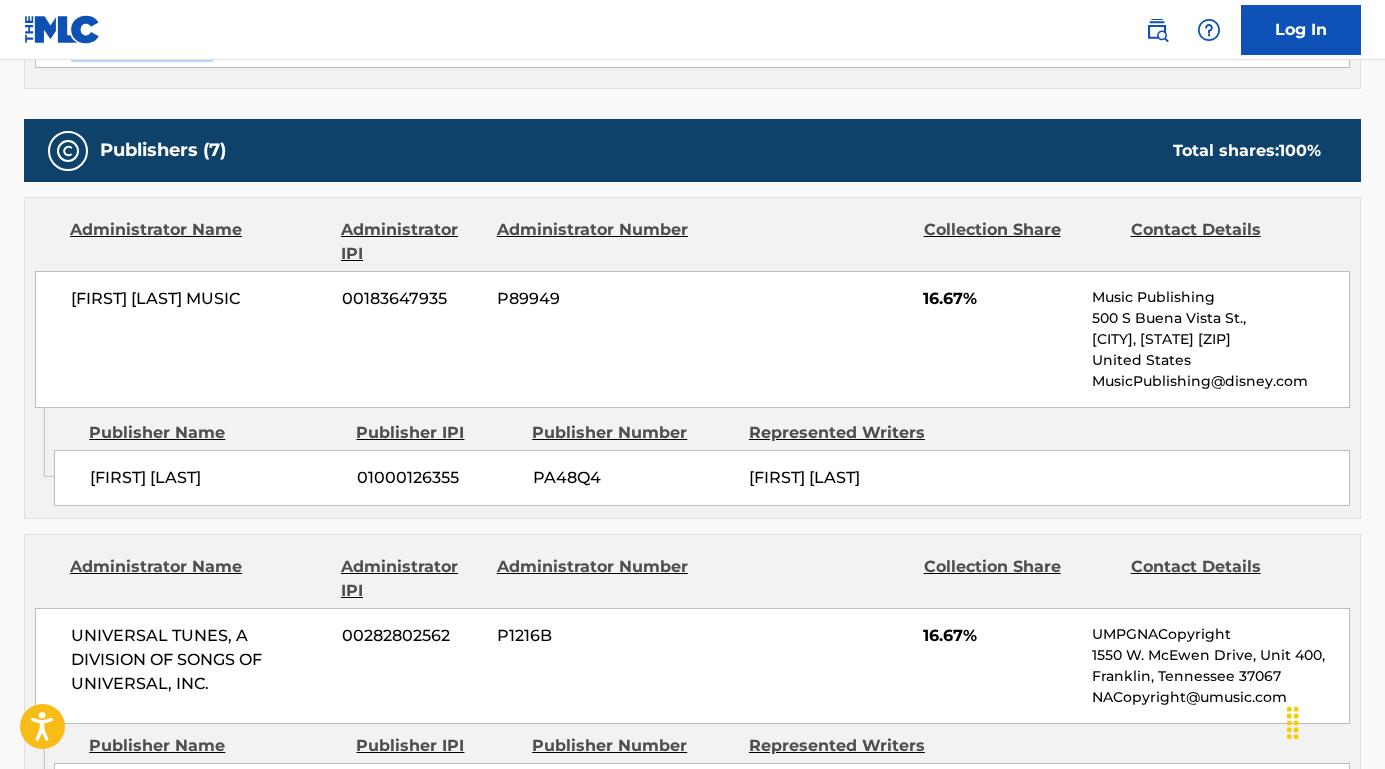 scroll, scrollTop: 678, scrollLeft: 0, axis: vertical 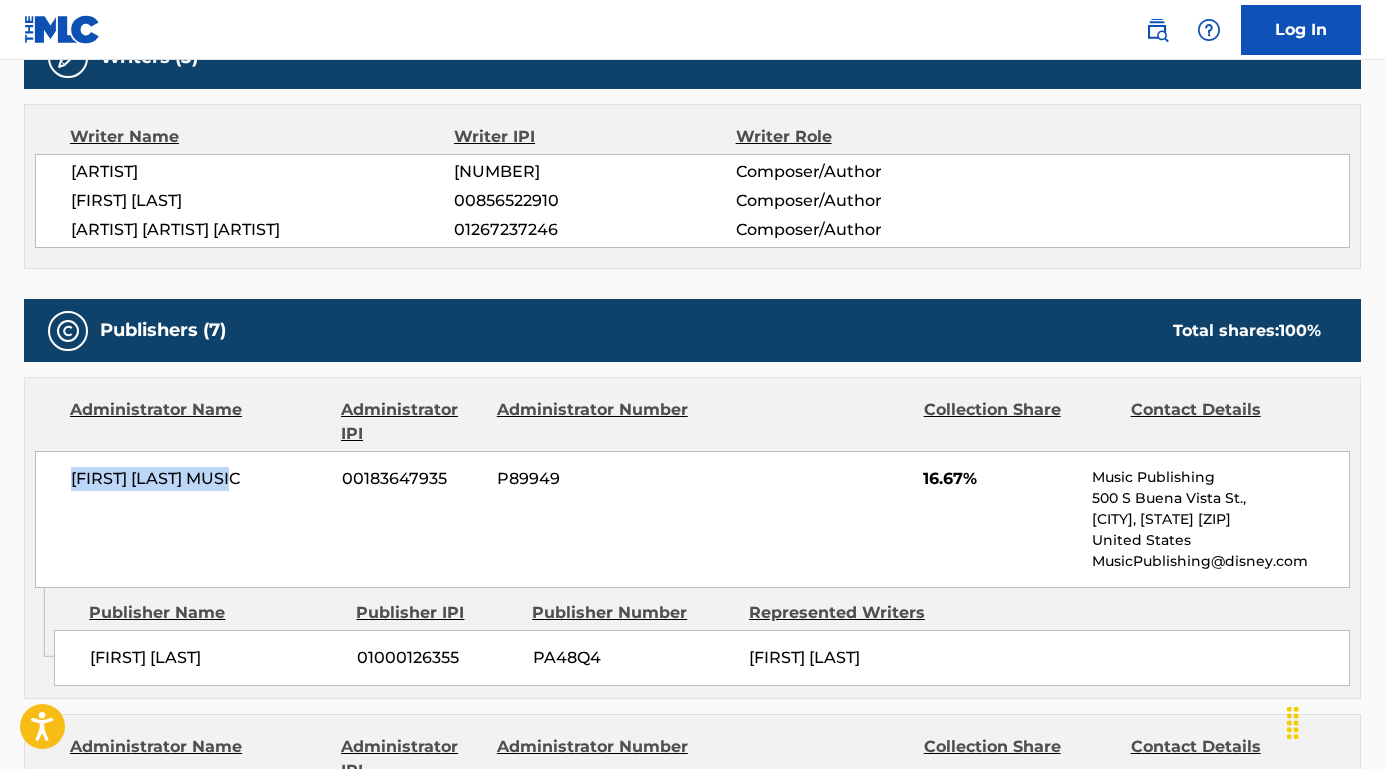 drag, startPoint x: 278, startPoint y: 474, endPoint x: -8, endPoint y: 473, distance: 286.00174 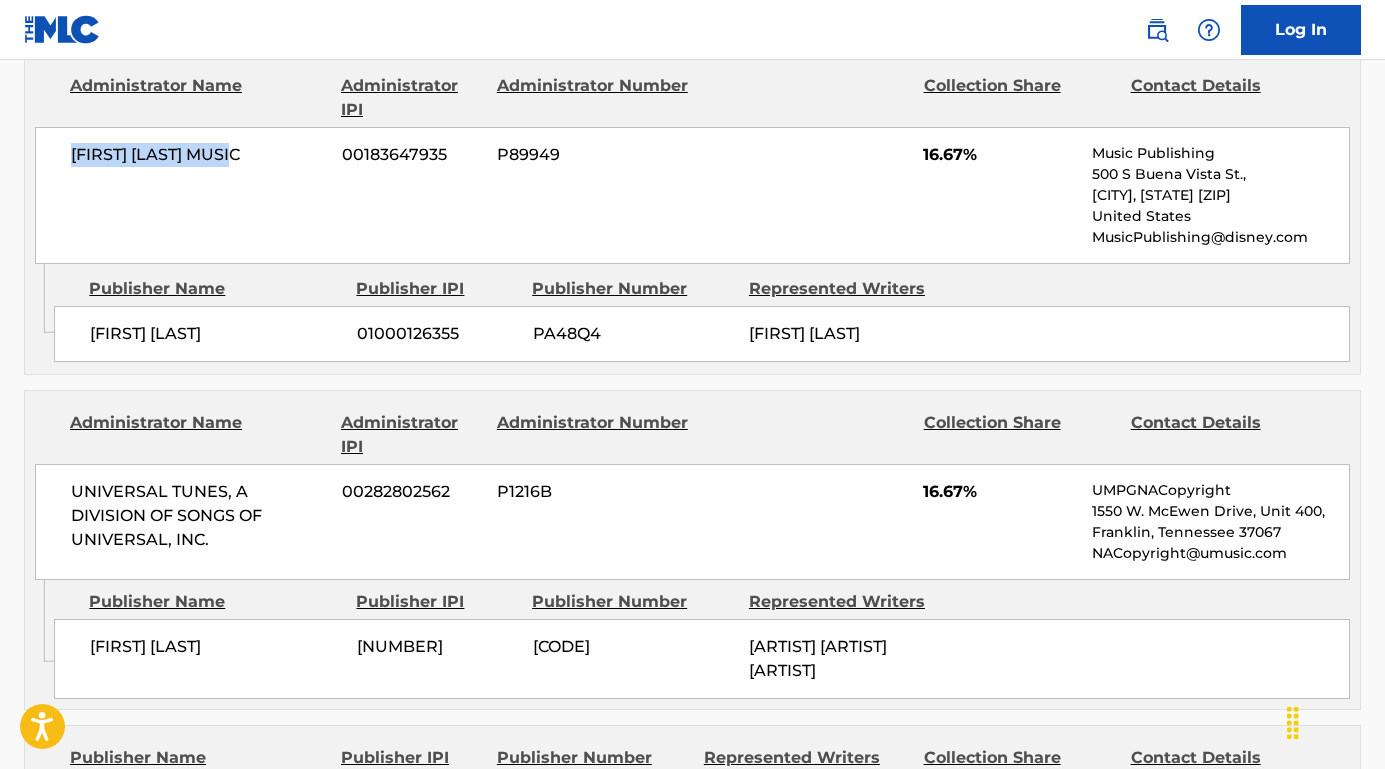 scroll, scrollTop: 1076, scrollLeft: 0, axis: vertical 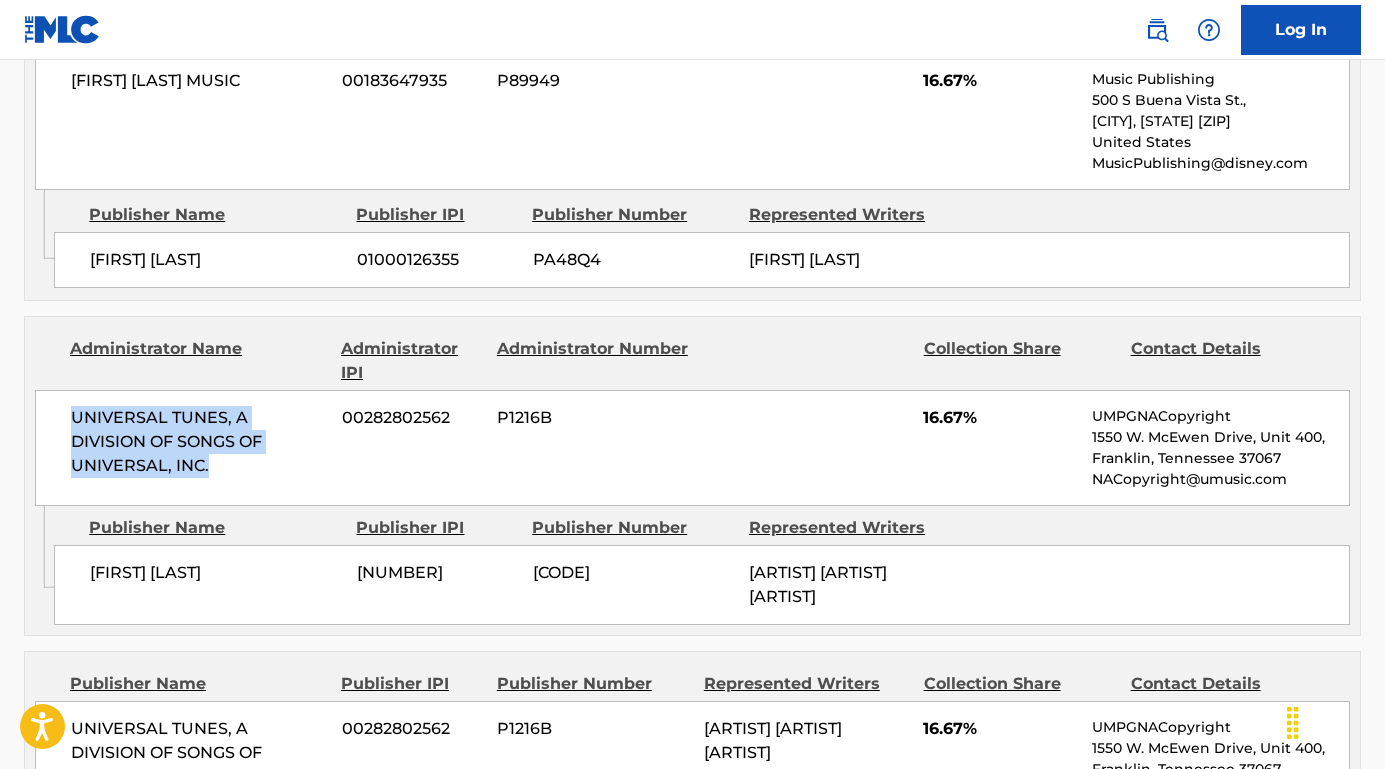 drag, startPoint x: 327, startPoint y: 457, endPoint x: 49, endPoint y: 437, distance: 278.7185 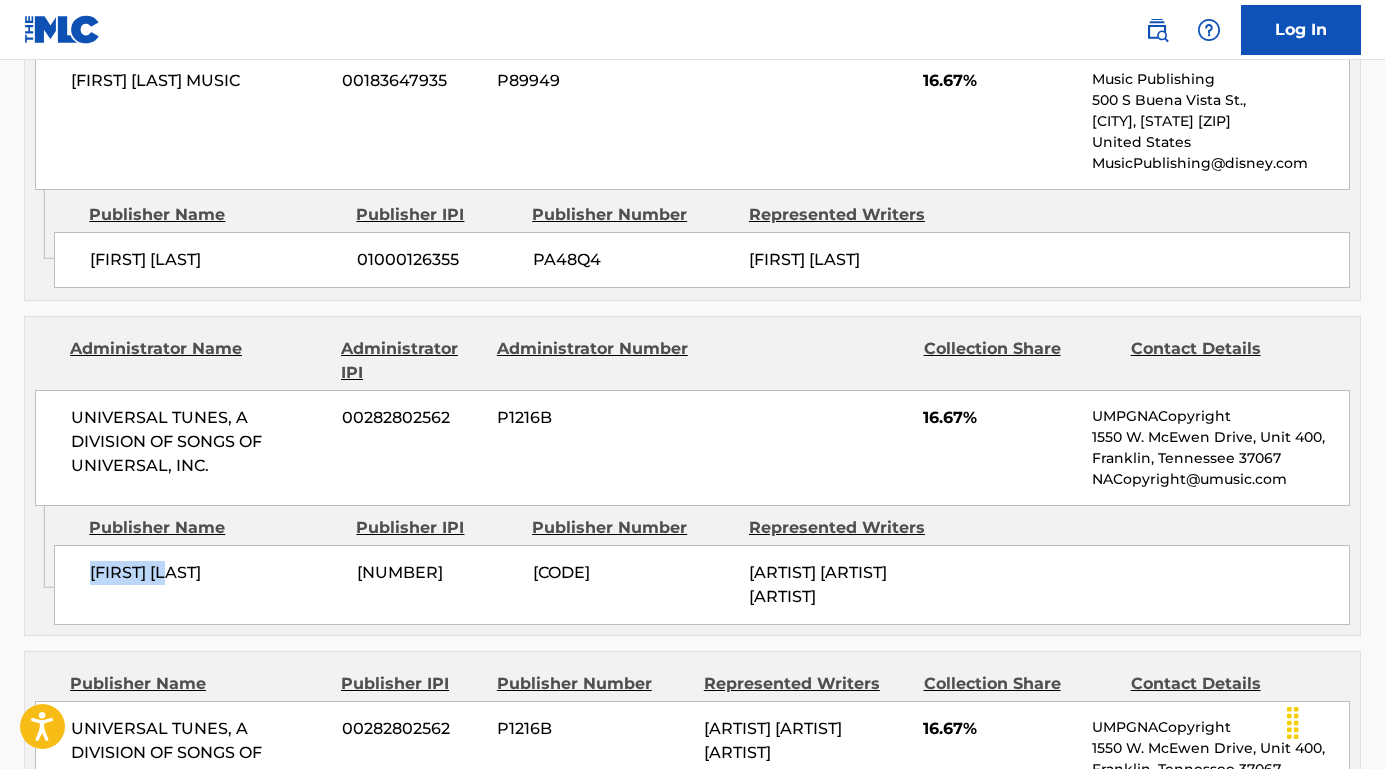 drag, startPoint x: 219, startPoint y: 589, endPoint x: 63, endPoint y: 589, distance: 156 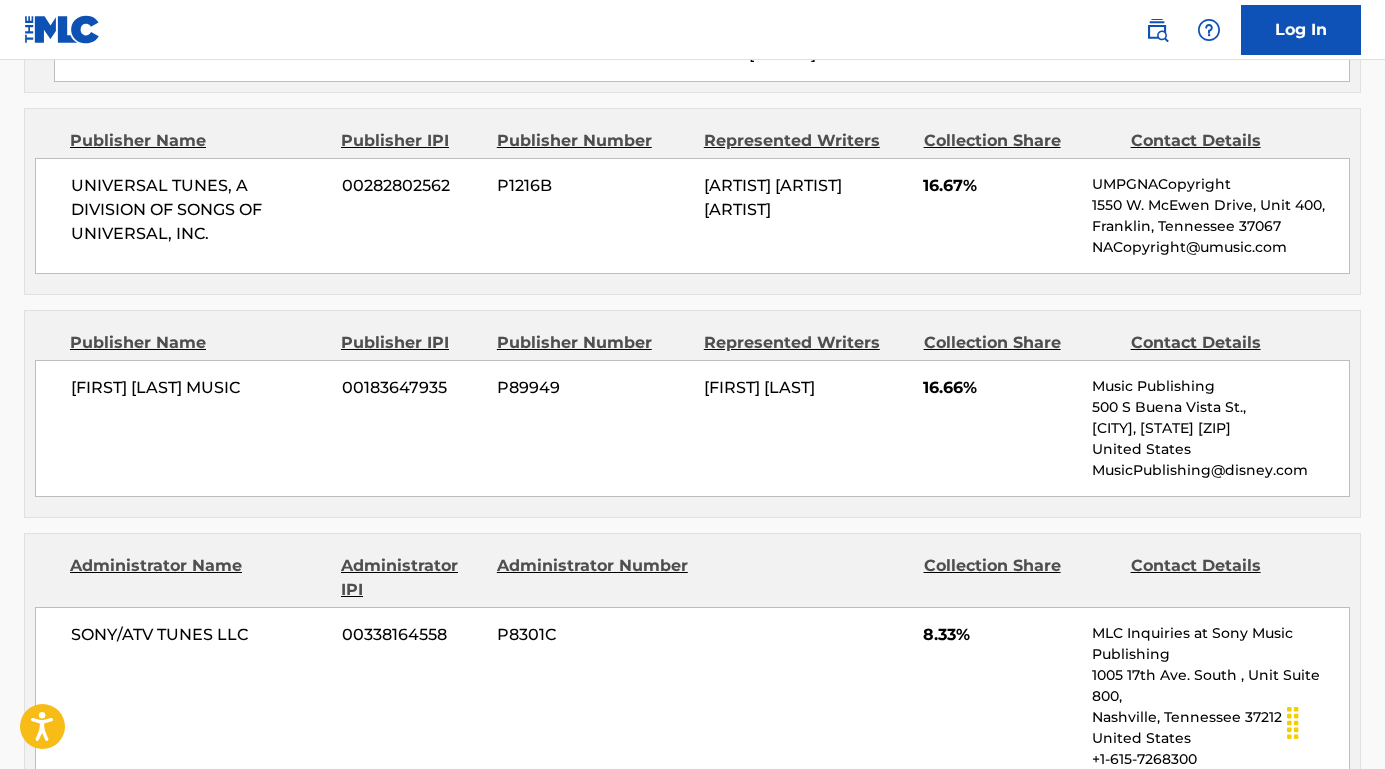 scroll, scrollTop: 1659, scrollLeft: 0, axis: vertical 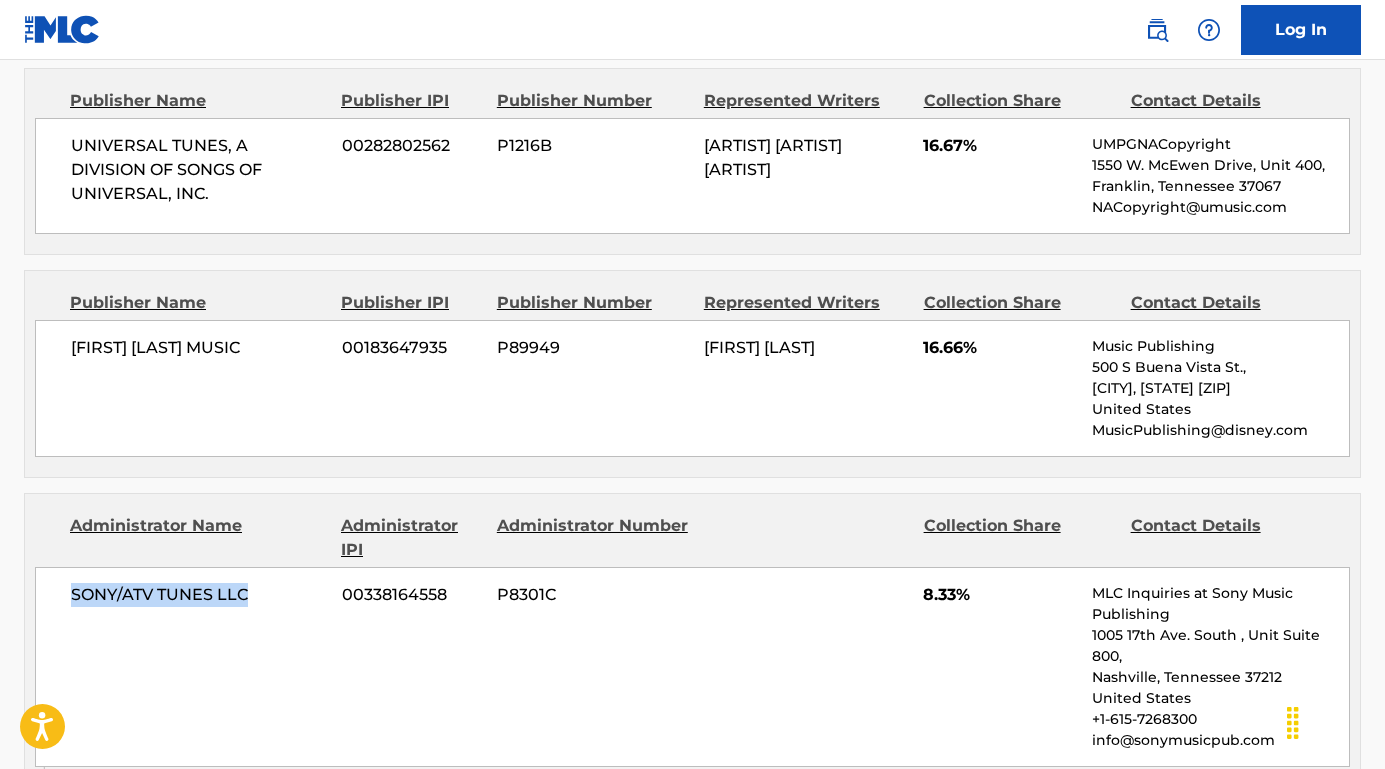 drag, startPoint x: 250, startPoint y: 592, endPoint x: 67, endPoint y: 585, distance: 183.13383 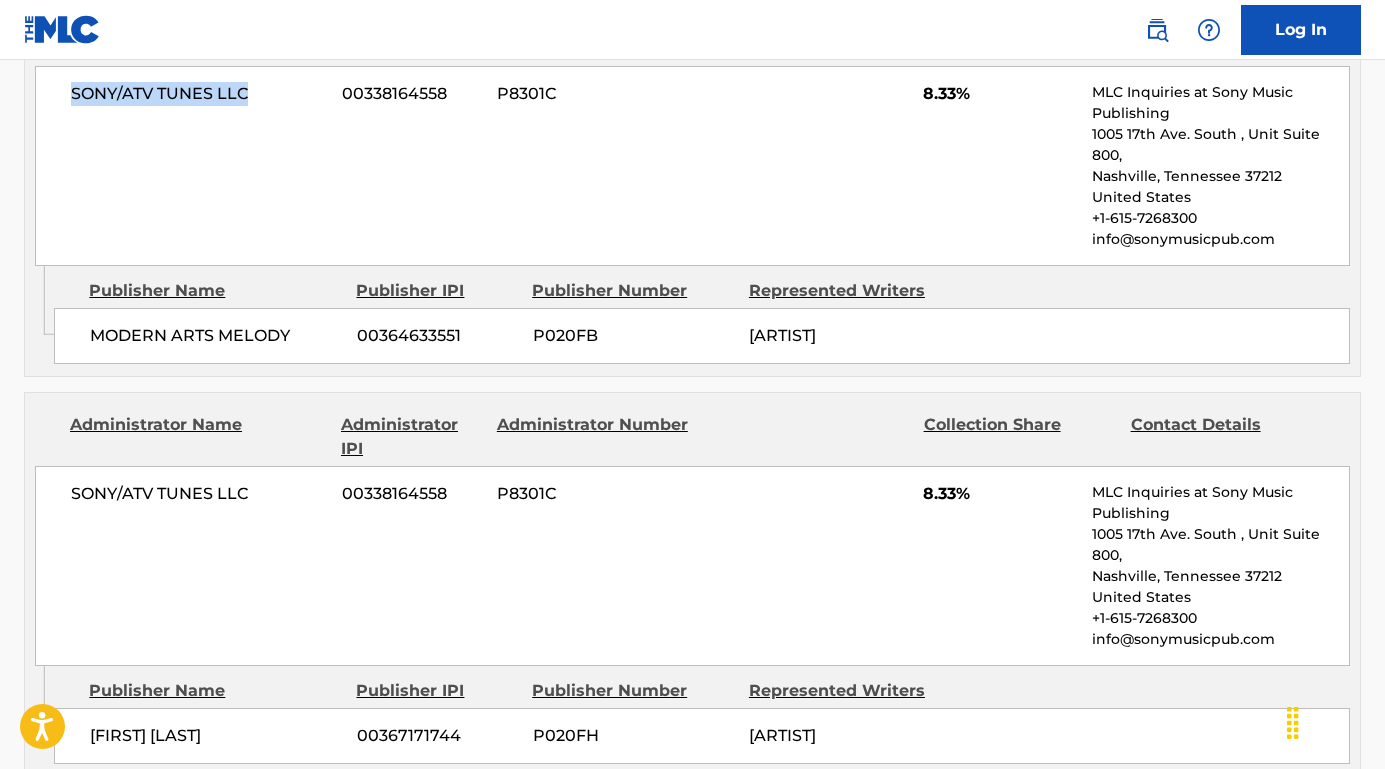 scroll, scrollTop: 2210, scrollLeft: 0, axis: vertical 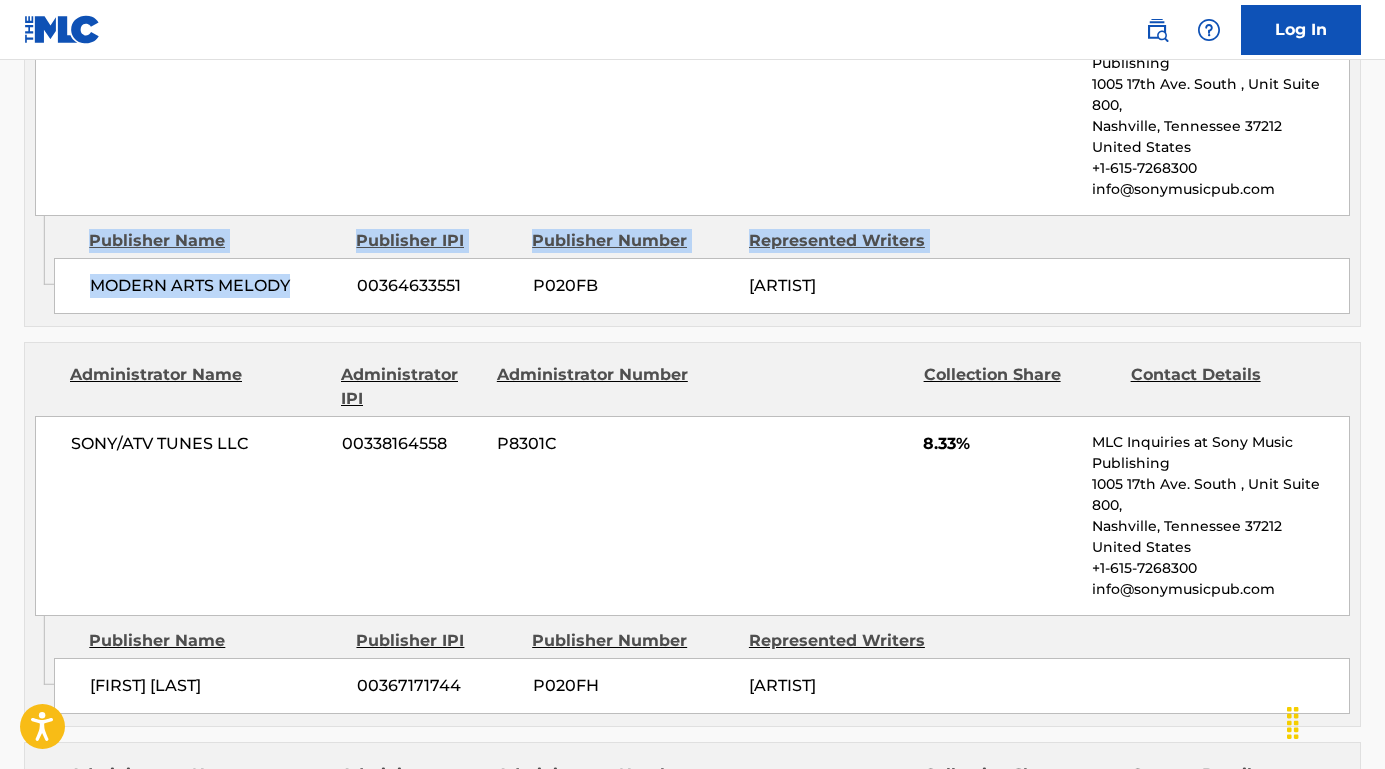 drag, startPoint x: 306, startPoint y: 278, endPoint x: 52, endPoint y: 280, distance: 254.00787 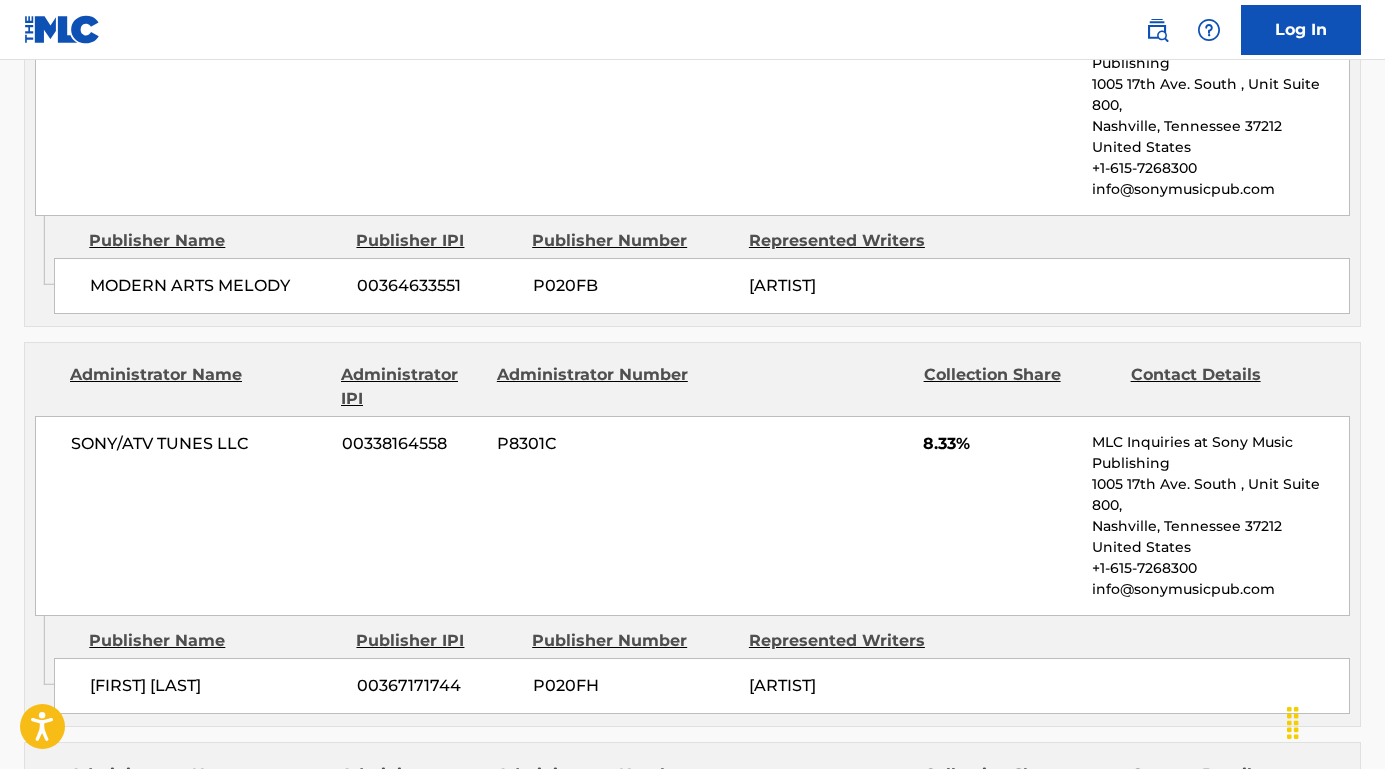click on "MODERN ARTS MELODY" at bounding box center (216, 286) 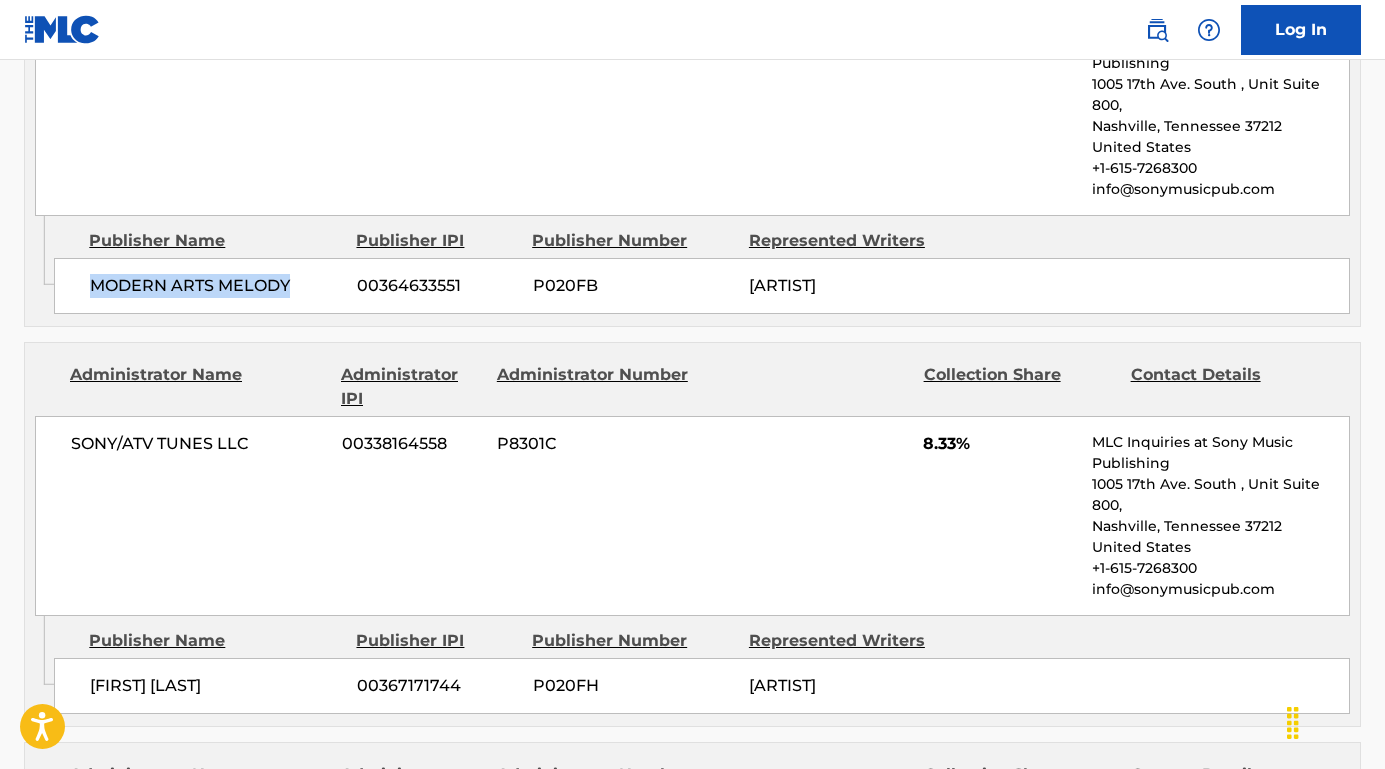 drag, startPoint x: 291, startPoint y: 279, endPoint x: 93, endPoint y: 277, distance: 198.0101 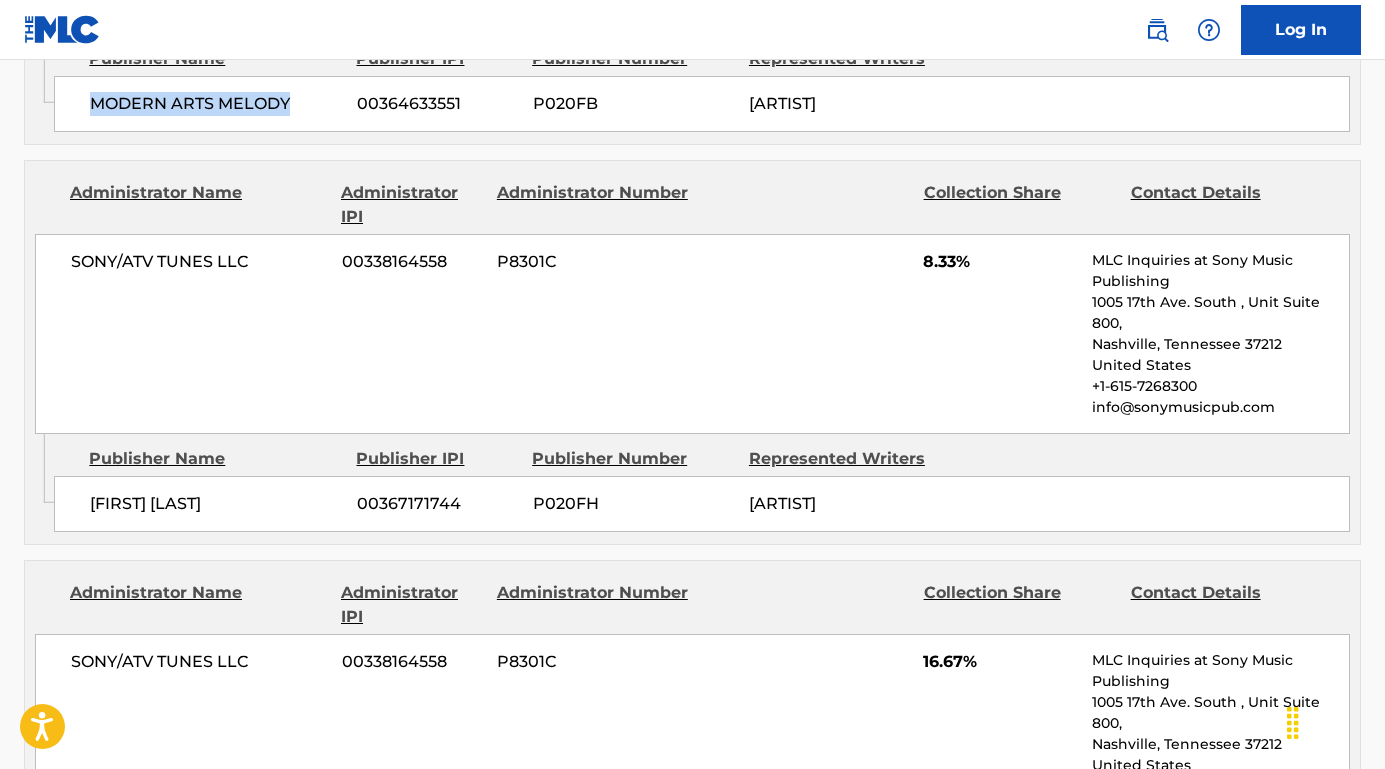 scroll, scrollTop: 2516, scrollLeft: 0, axis: vertical 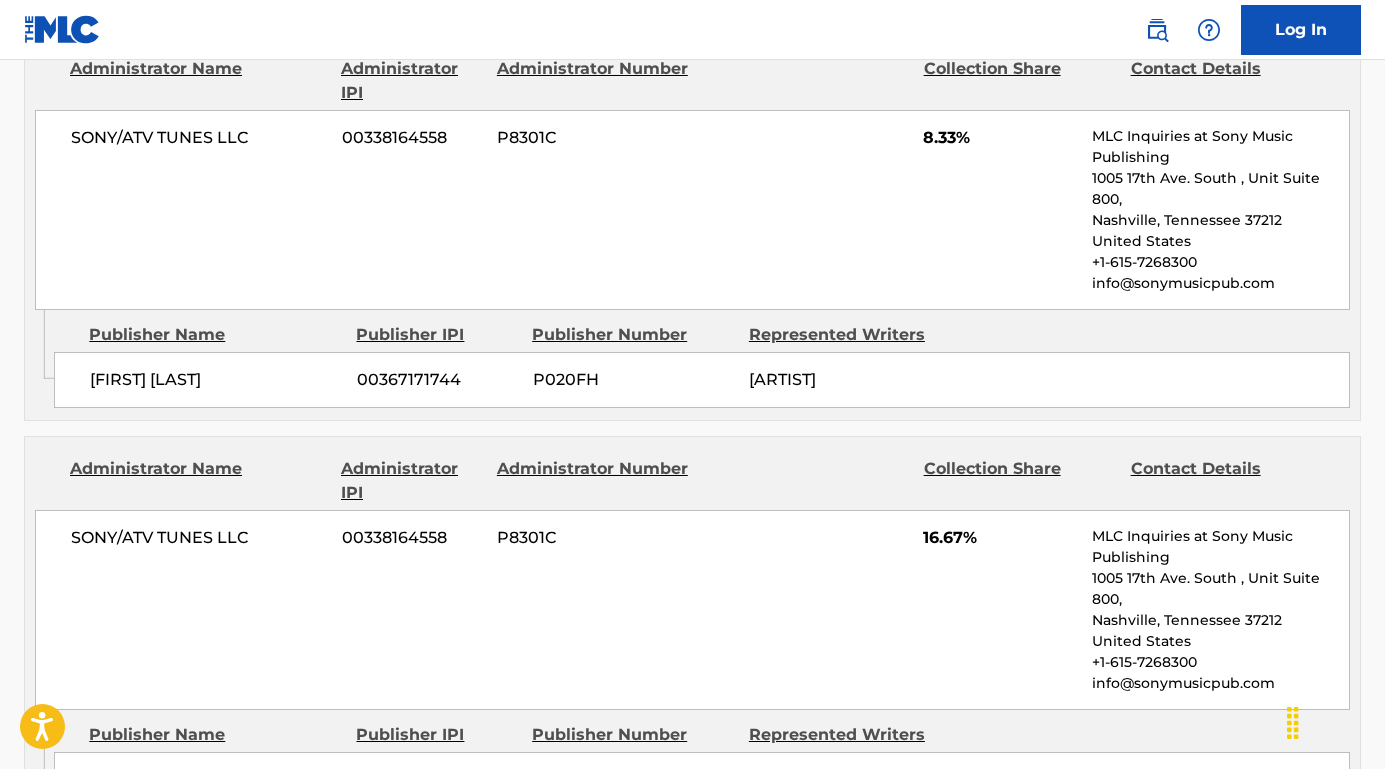 drag, startPoint x: 311, startPoint y: 374, endPoint x: 58, endPoint y: 373, distance: 253.00198 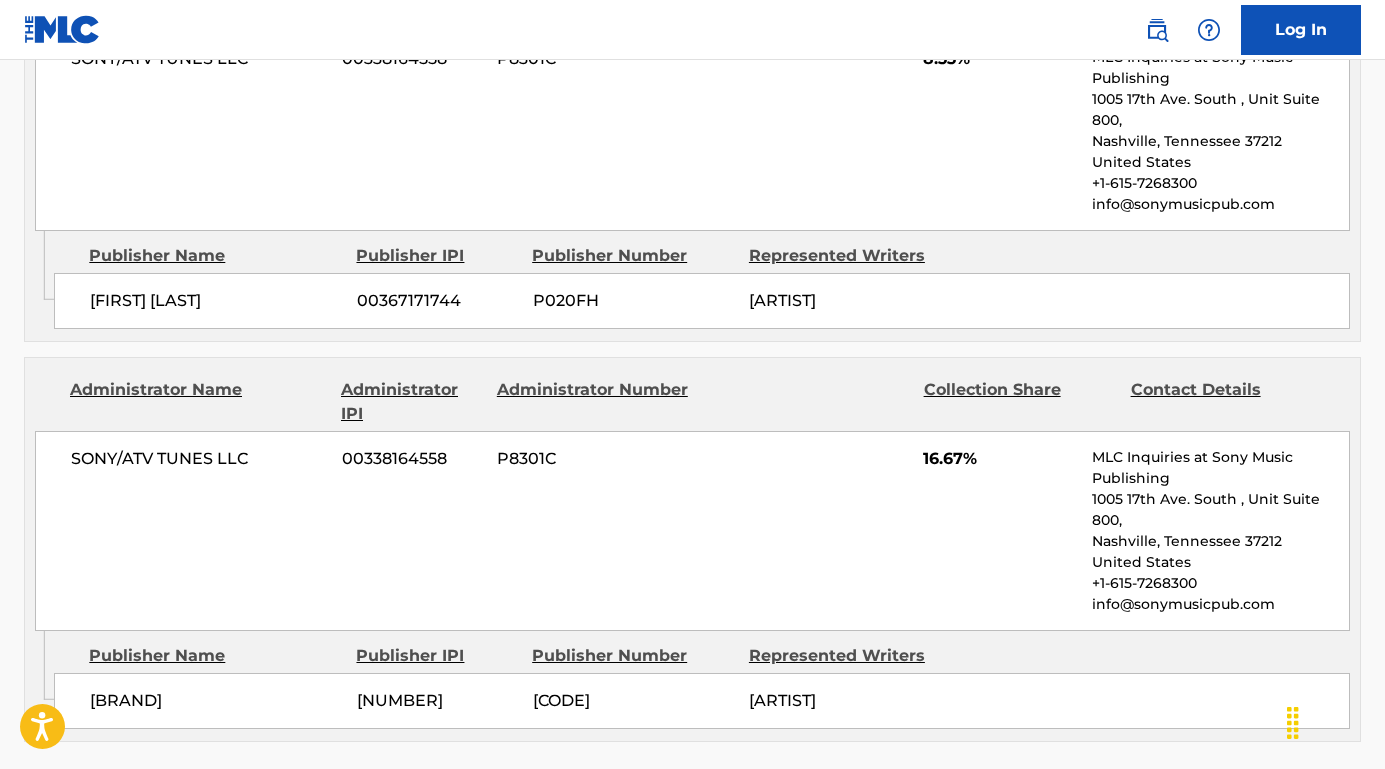 scroll, scrollTop: 2786, scrollLeft: 0, axis: vertical 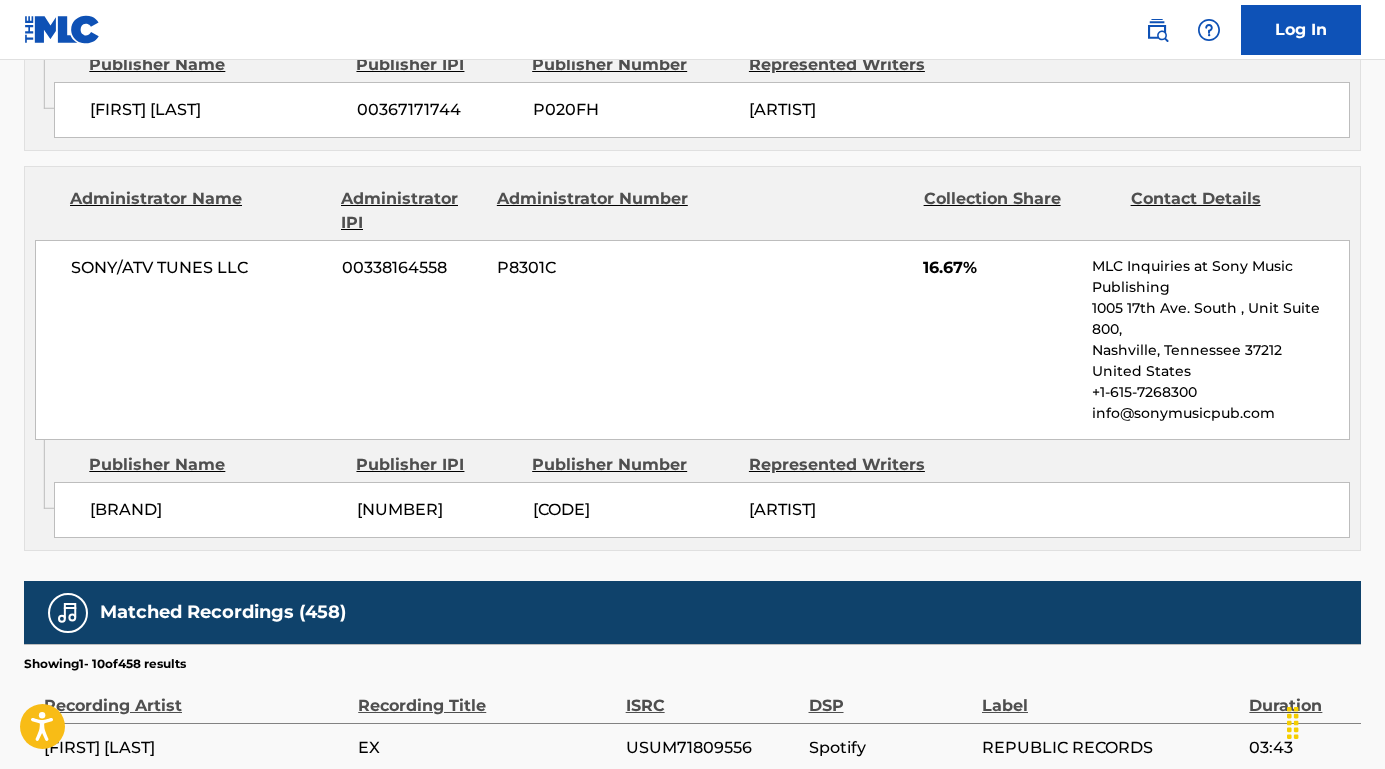 drag, startPoint x: 289, startPoint y: 497, endPoint x: 84, endPoint y: 495, distance: 205.00975 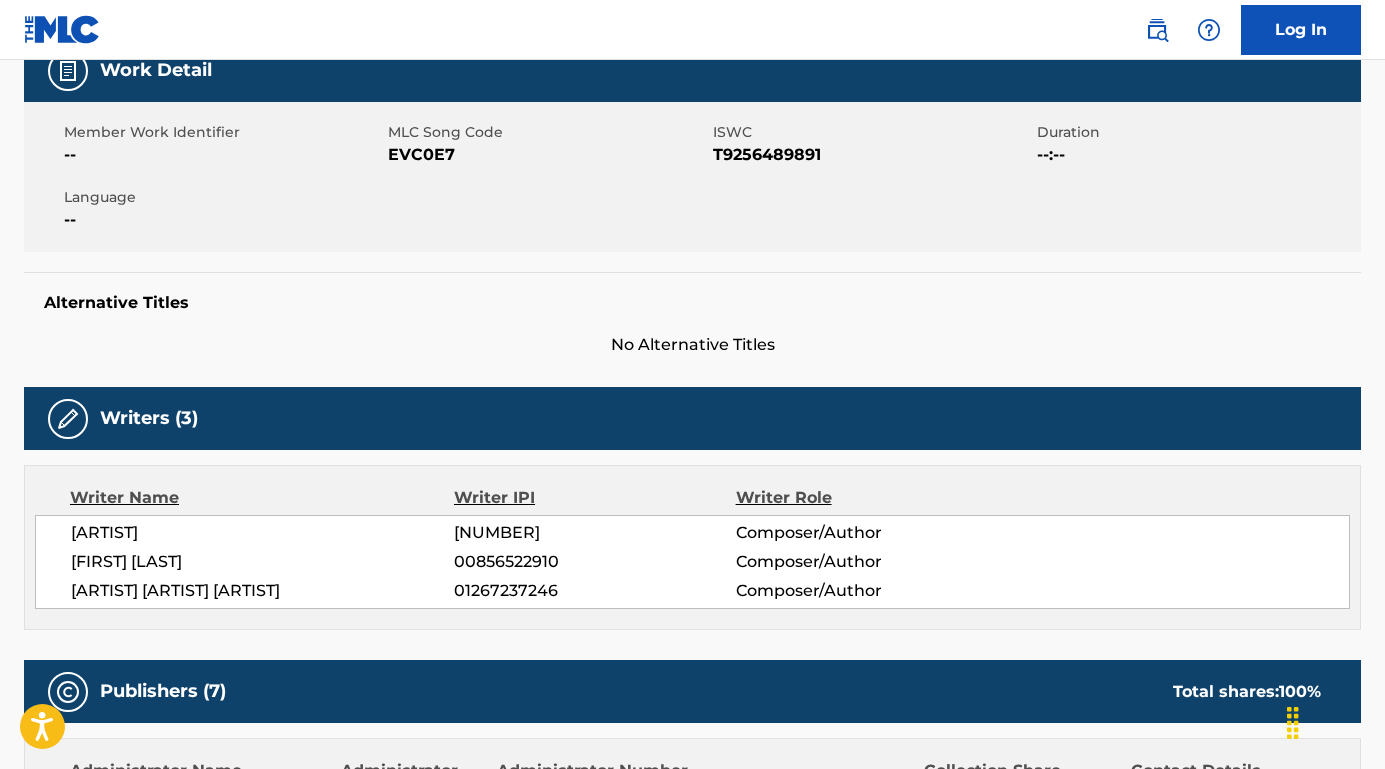 scroll, scrollTop: 298, scrollLeft: 0, axis: vertical 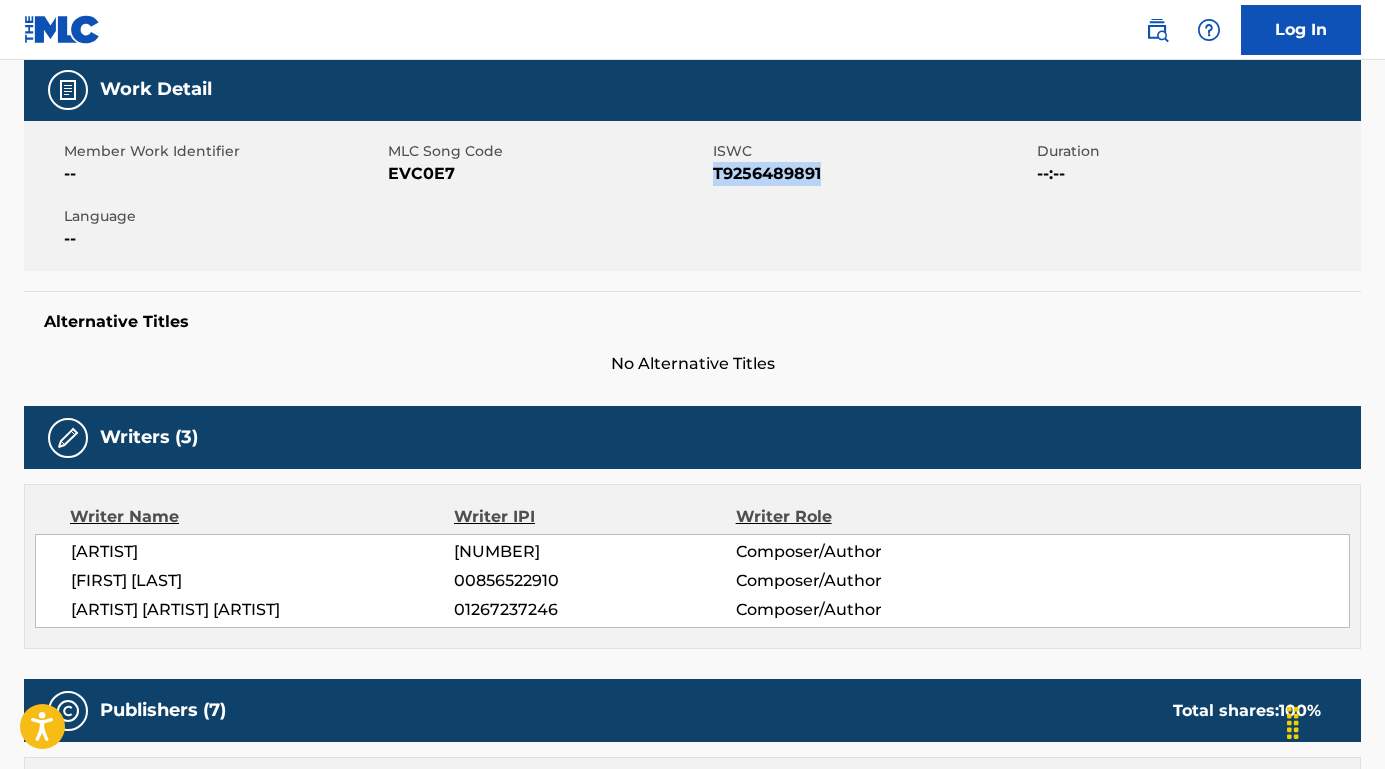 drag, startPoint x: 713, startPoint y: 172, endPoint x: 836, endPoint y: 172, distance: 123 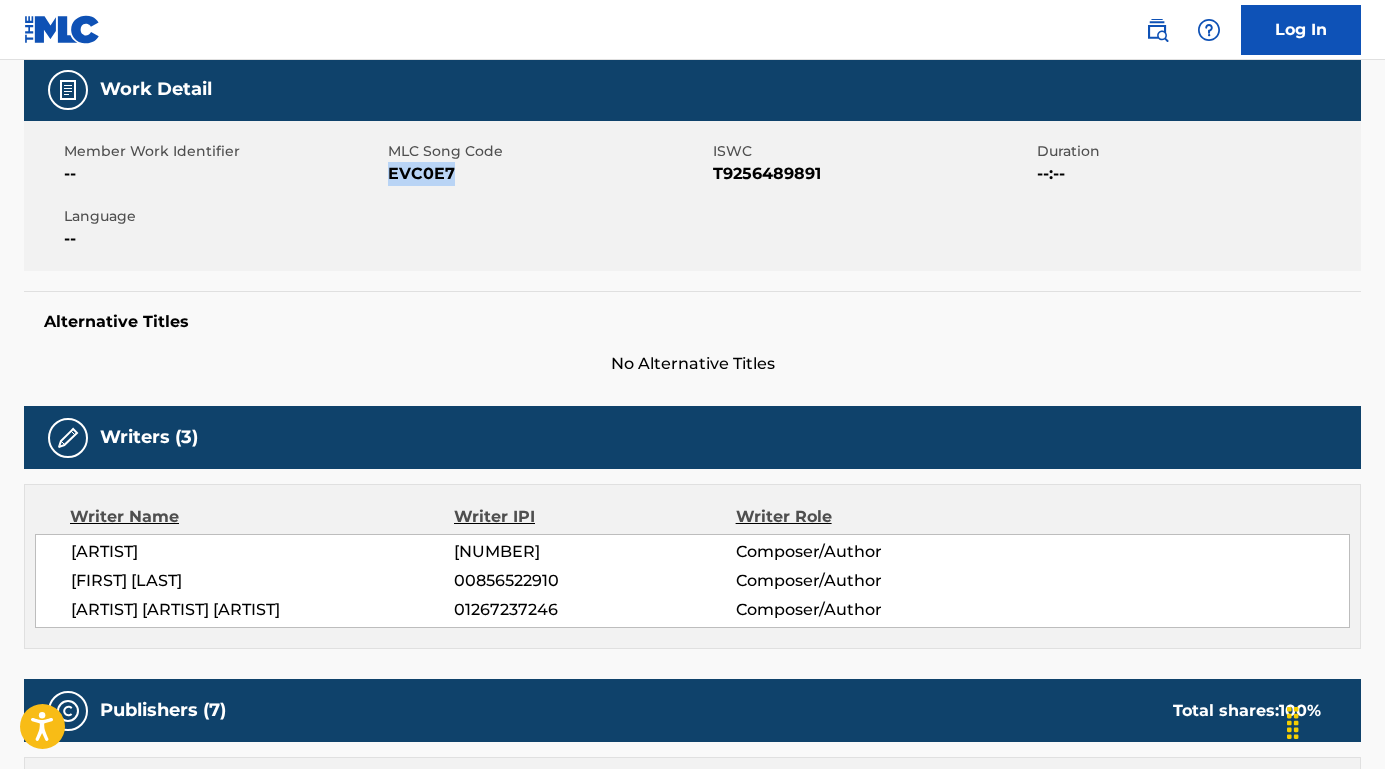 drag, startPoint x: 470, startPoint y: 176, endPoint x: 387, endPoint y: 177, distance: 83.00603 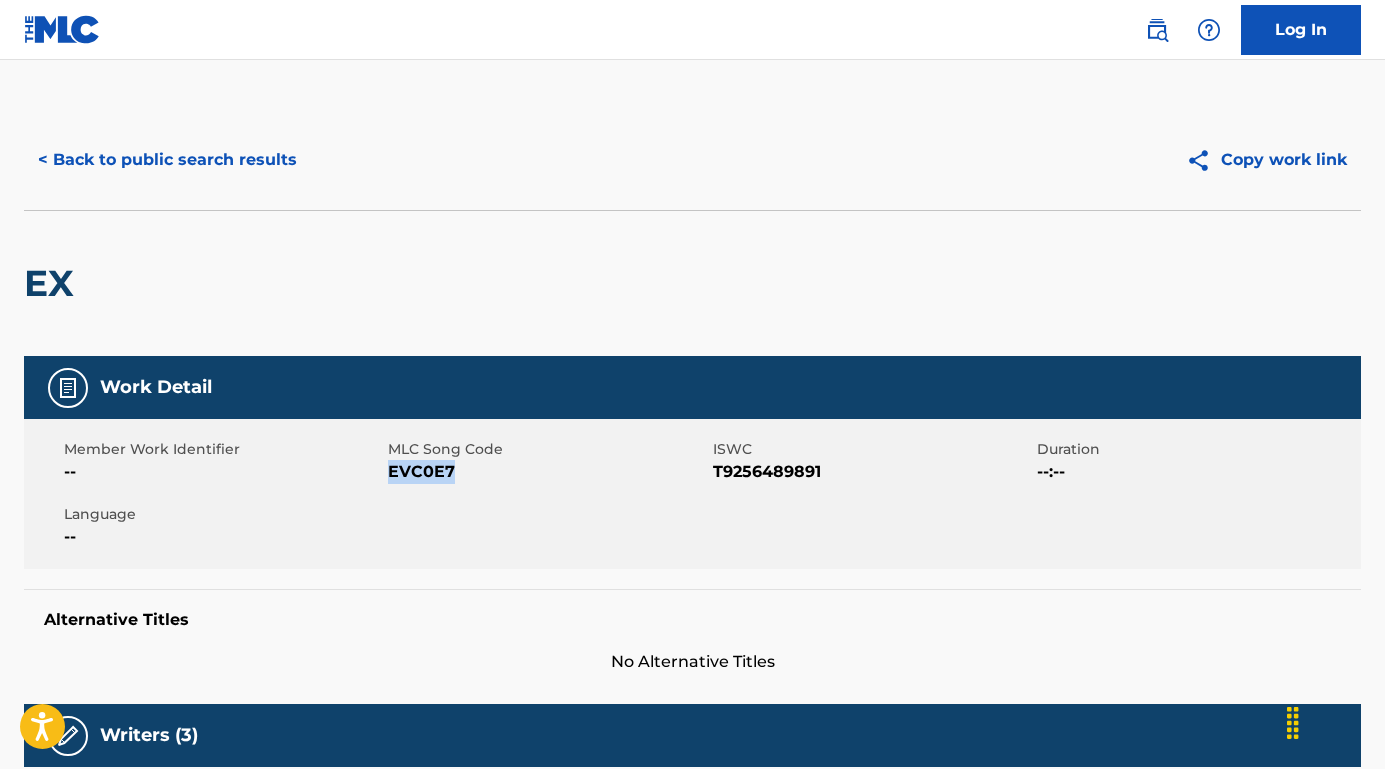 scroll, scrollTop: -1, scrollLeft: 0, axis: vertical 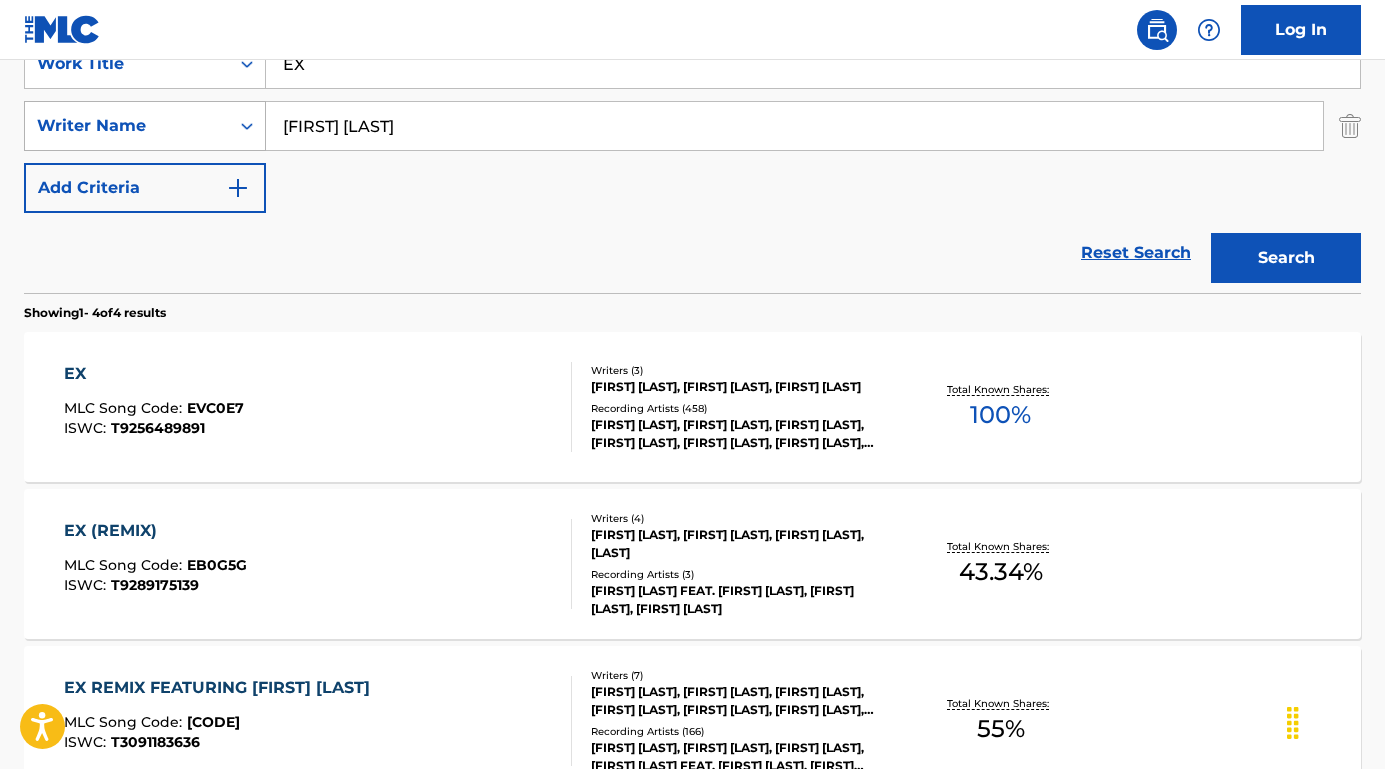 drag, startPoint x: 390, startPoint y: 141, endPoint x: 184, endPoint y: 109, distance: 208.47063 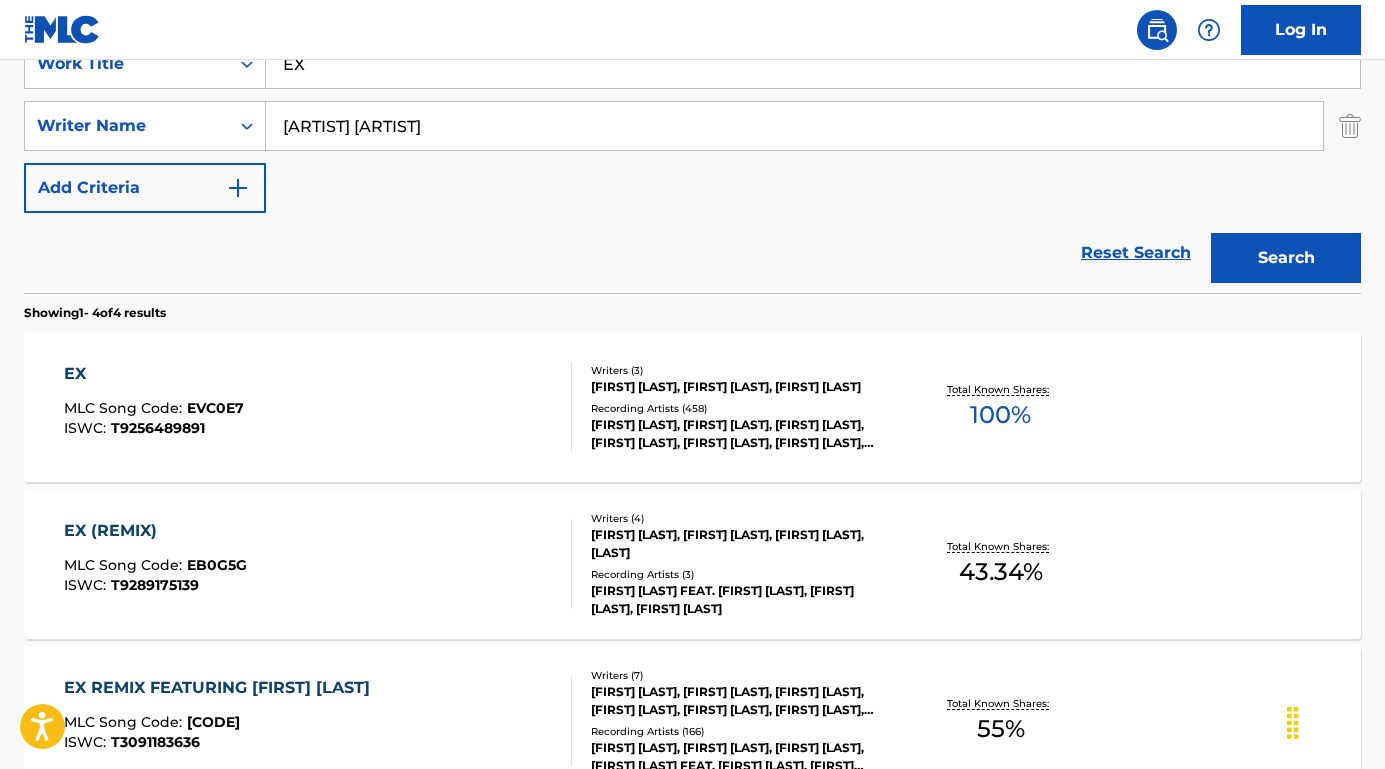 drag, startPoint x: 416, startPoint y: 126, endPoint x: 557, endPoint y: 125, distance: 141.00354 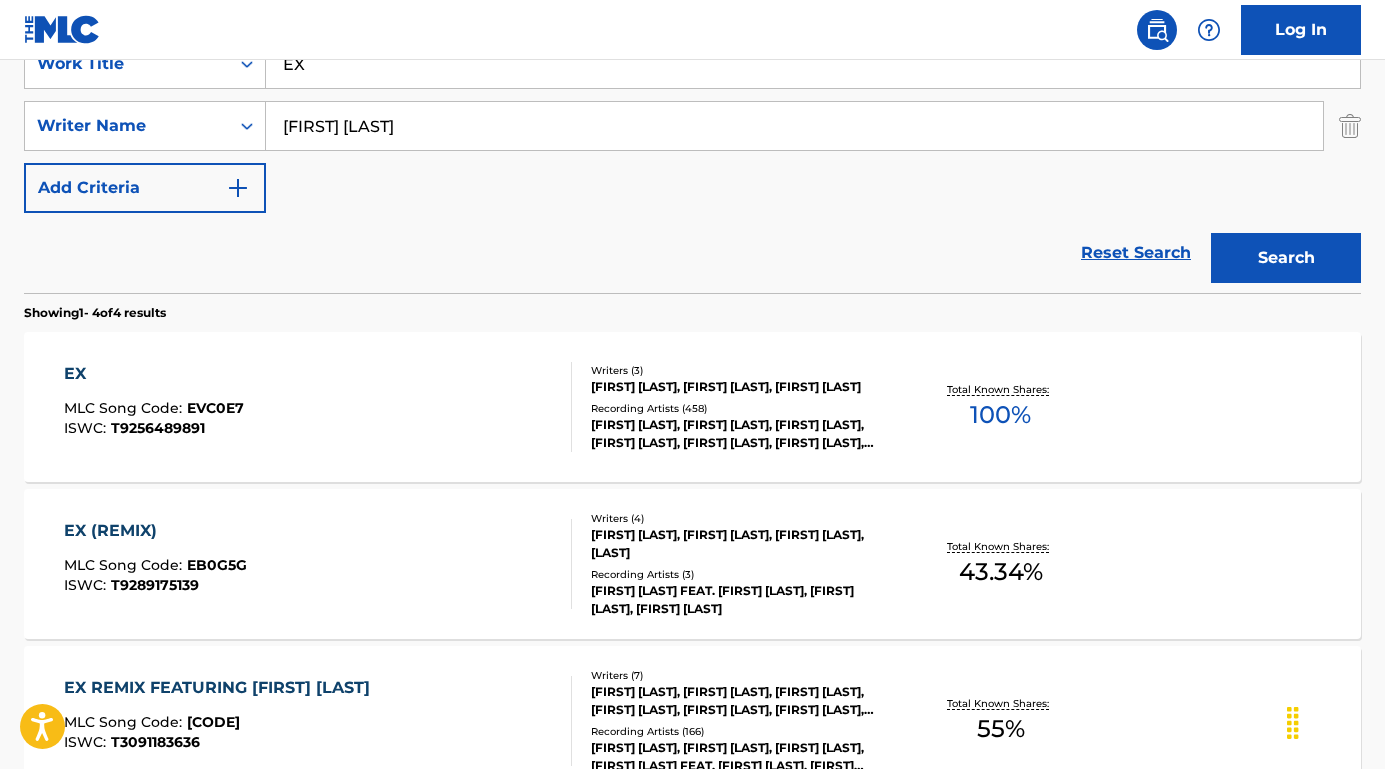 type on "Morgan Wallen" 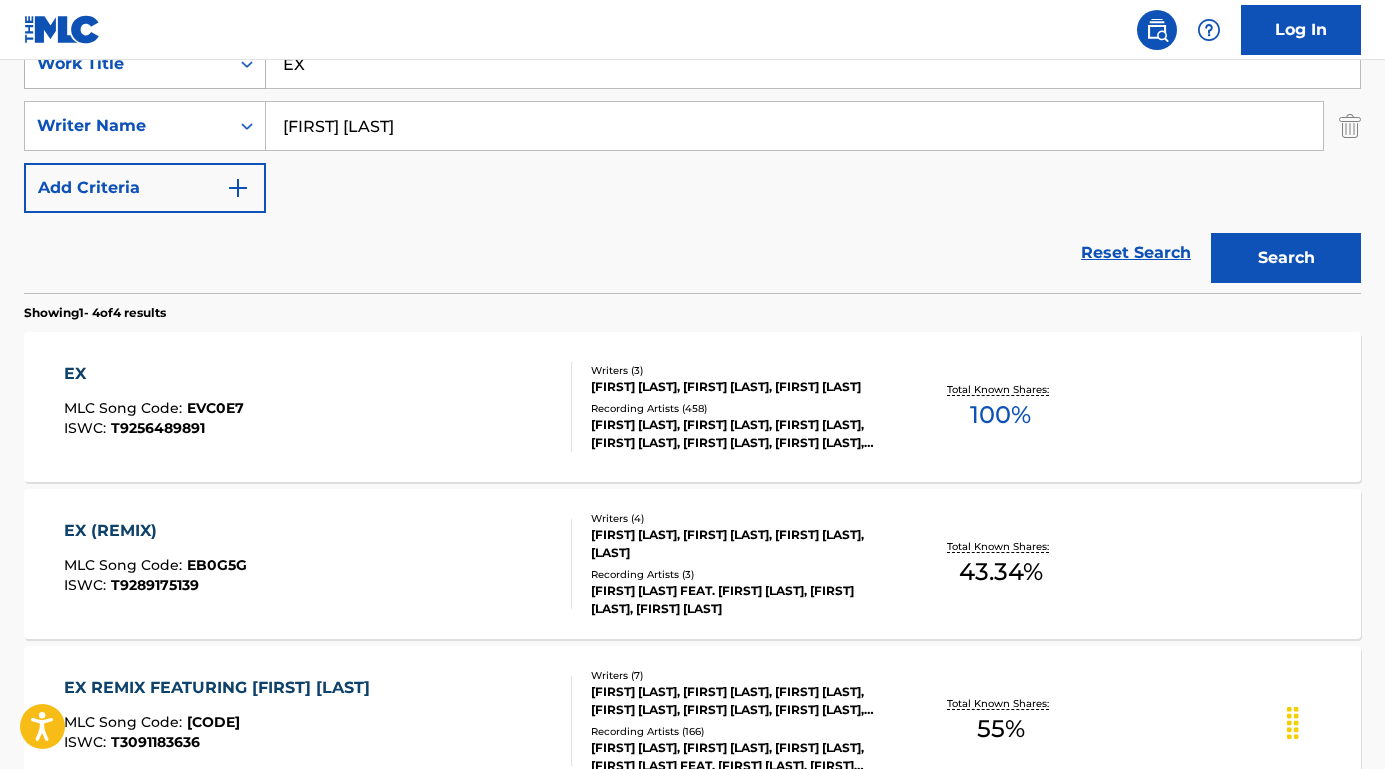 drag, startPoint x: 374, startPoint y: 60, endPoint x: 185, endPoint y: 60, distance: 189 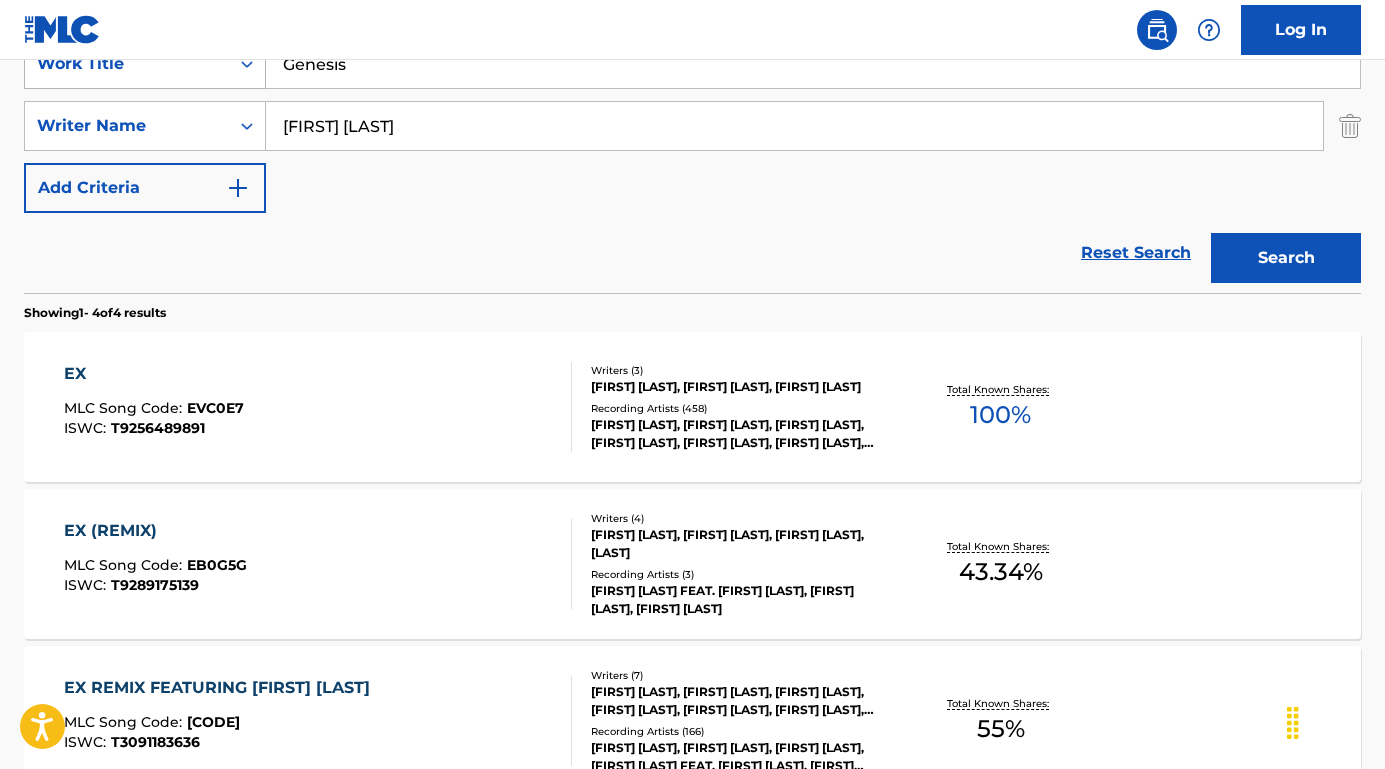 type on "Genesis" 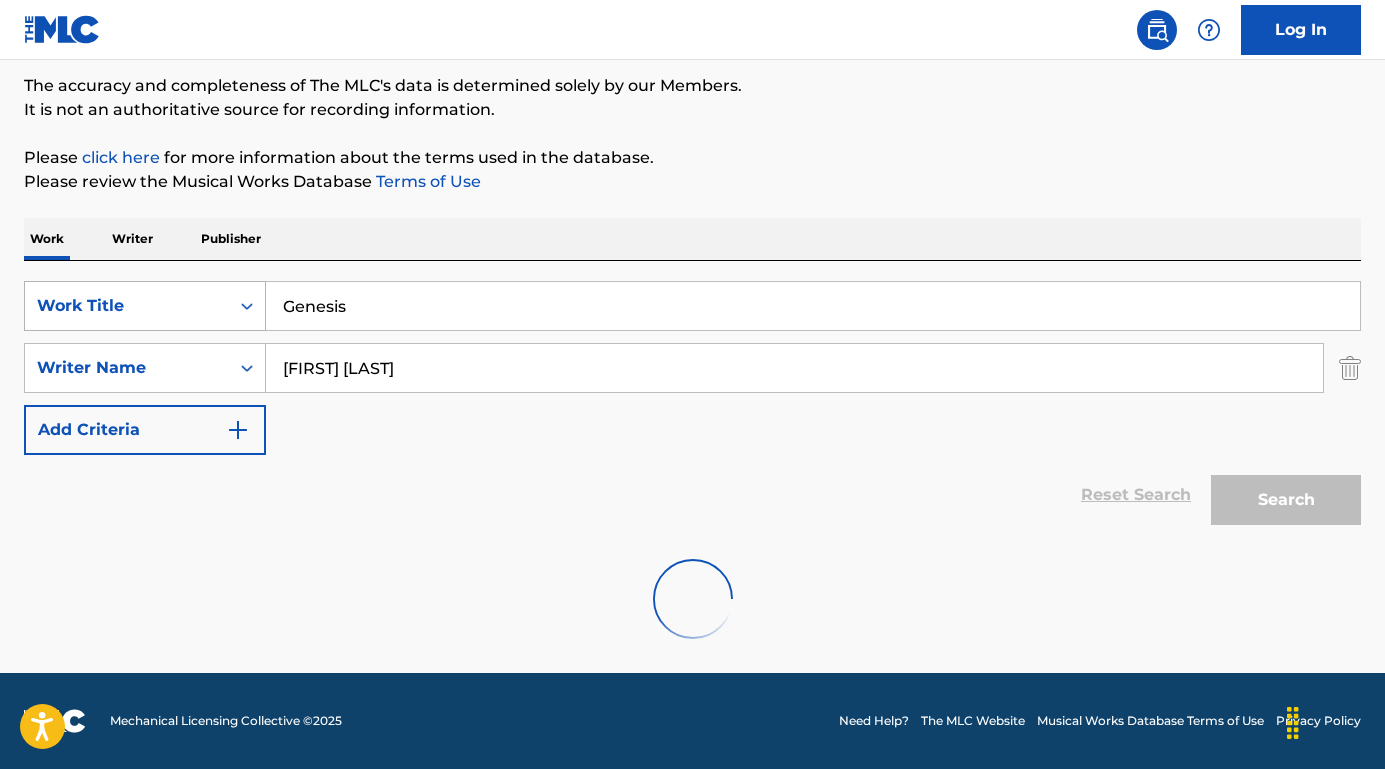 scroll, scrollTop: 164, scrollLeft: 0, axis: vertical 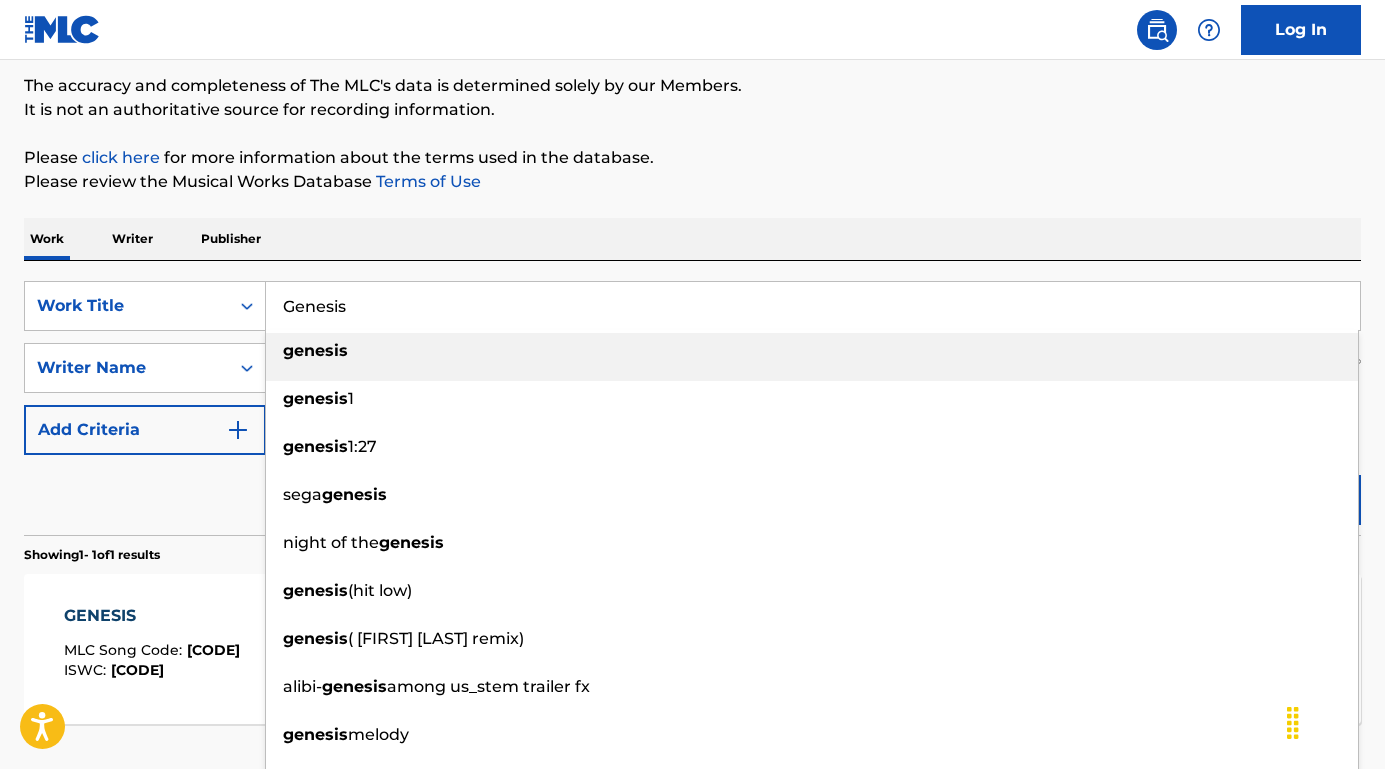 click on "Reset Search Search" at bounding box center [692, 495] 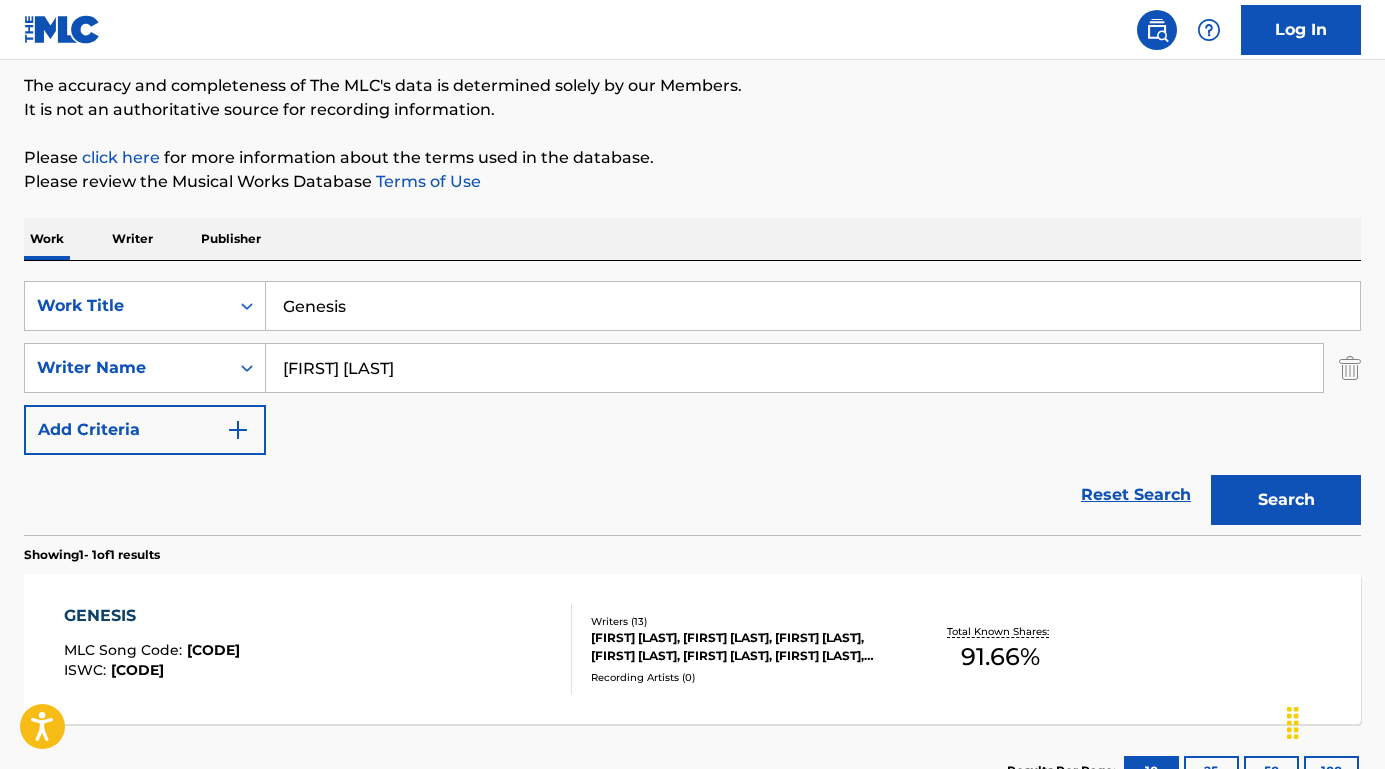 click on "GENESIS" at bounding box center (152, 616) 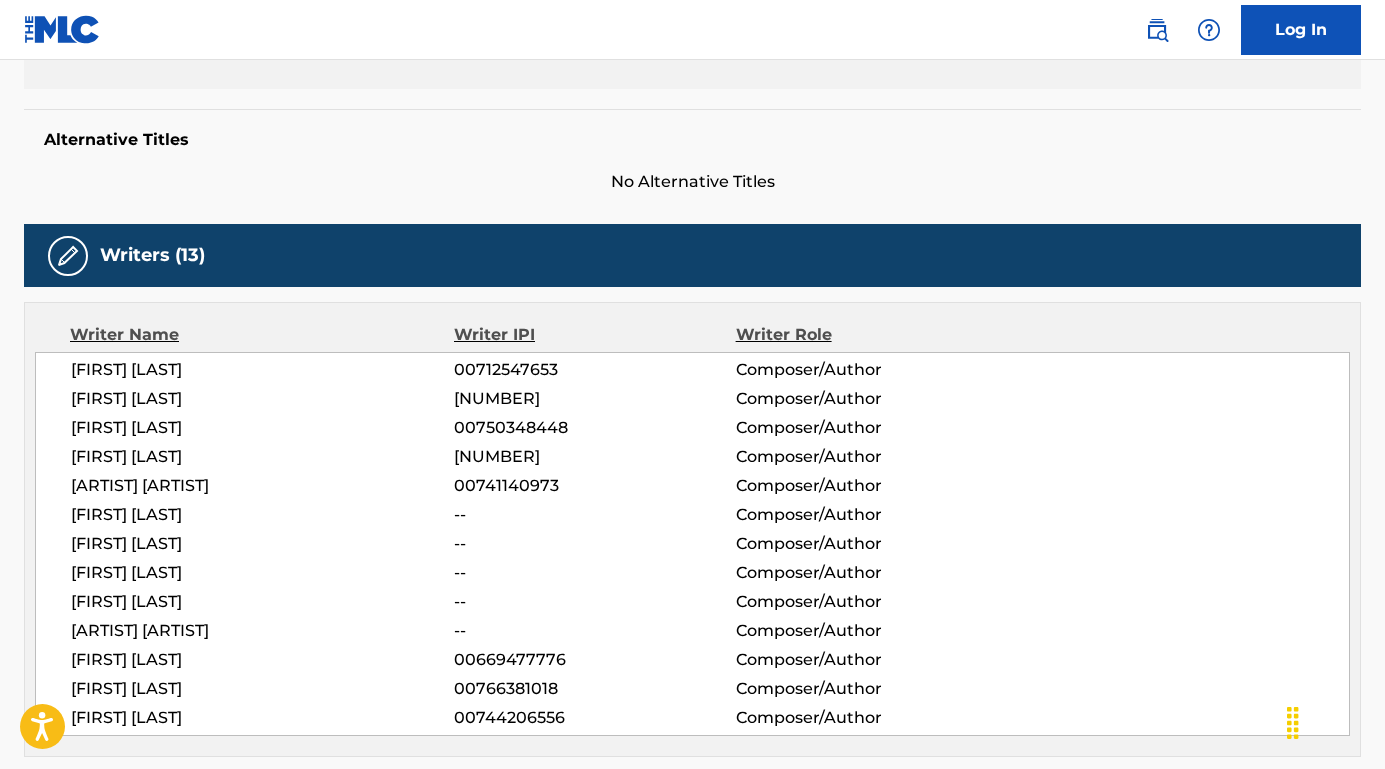 scroll, scrollTop: 524, scrollLeft: 0, axis: vertical 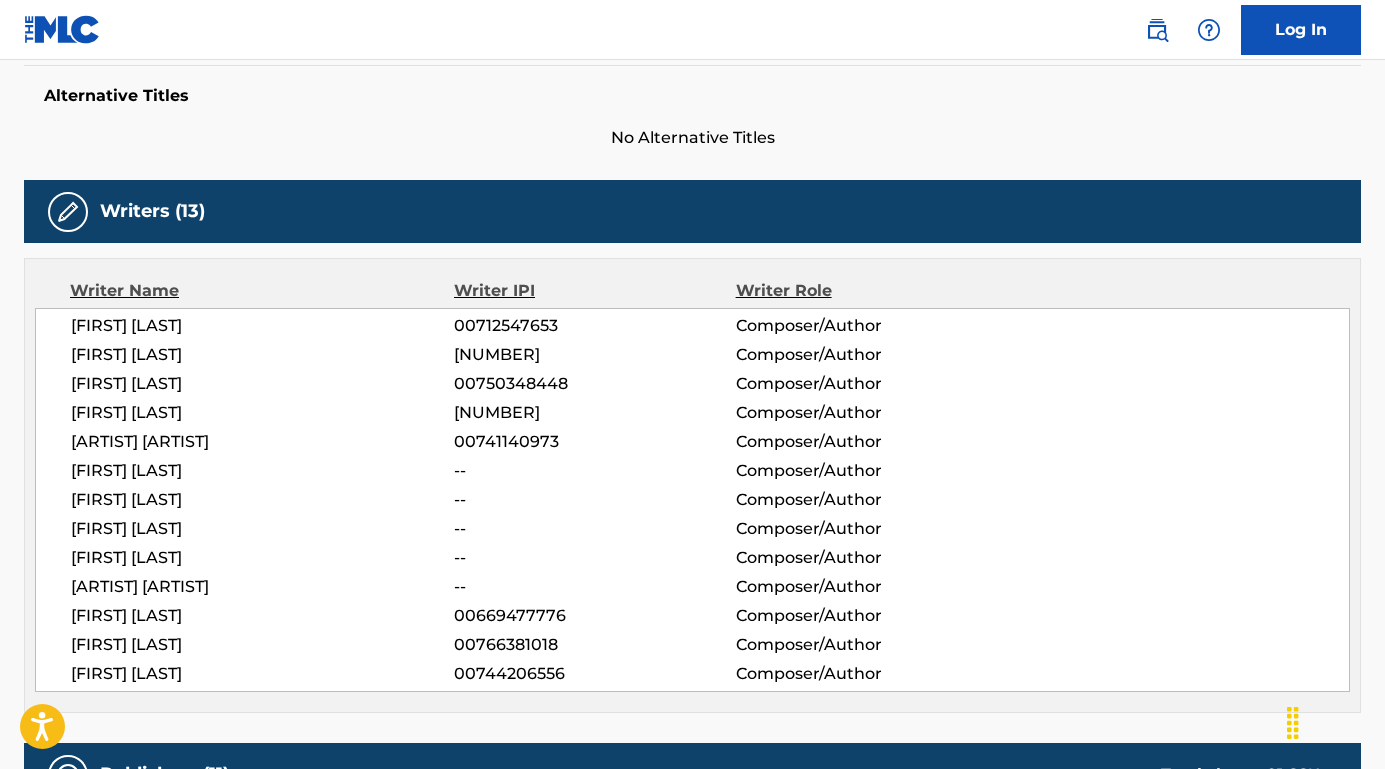 drag, startPoint x: 287, startPoint y: 672, endPoint x: 53, endPoint y: 668, distance: 234.03418 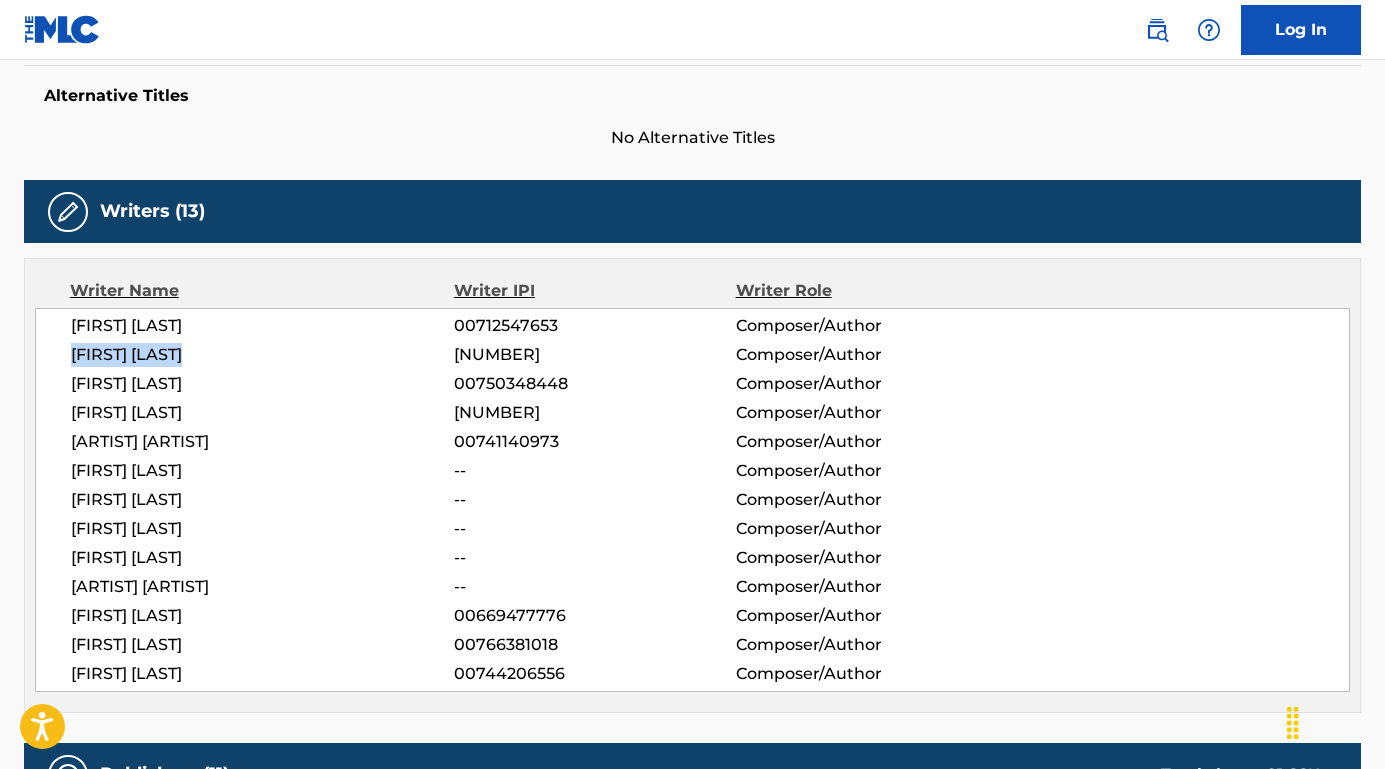 drag, startPoint x: 233, startPoint y: 356, endPoint x: 36, endPoint y: 356, distance: 197 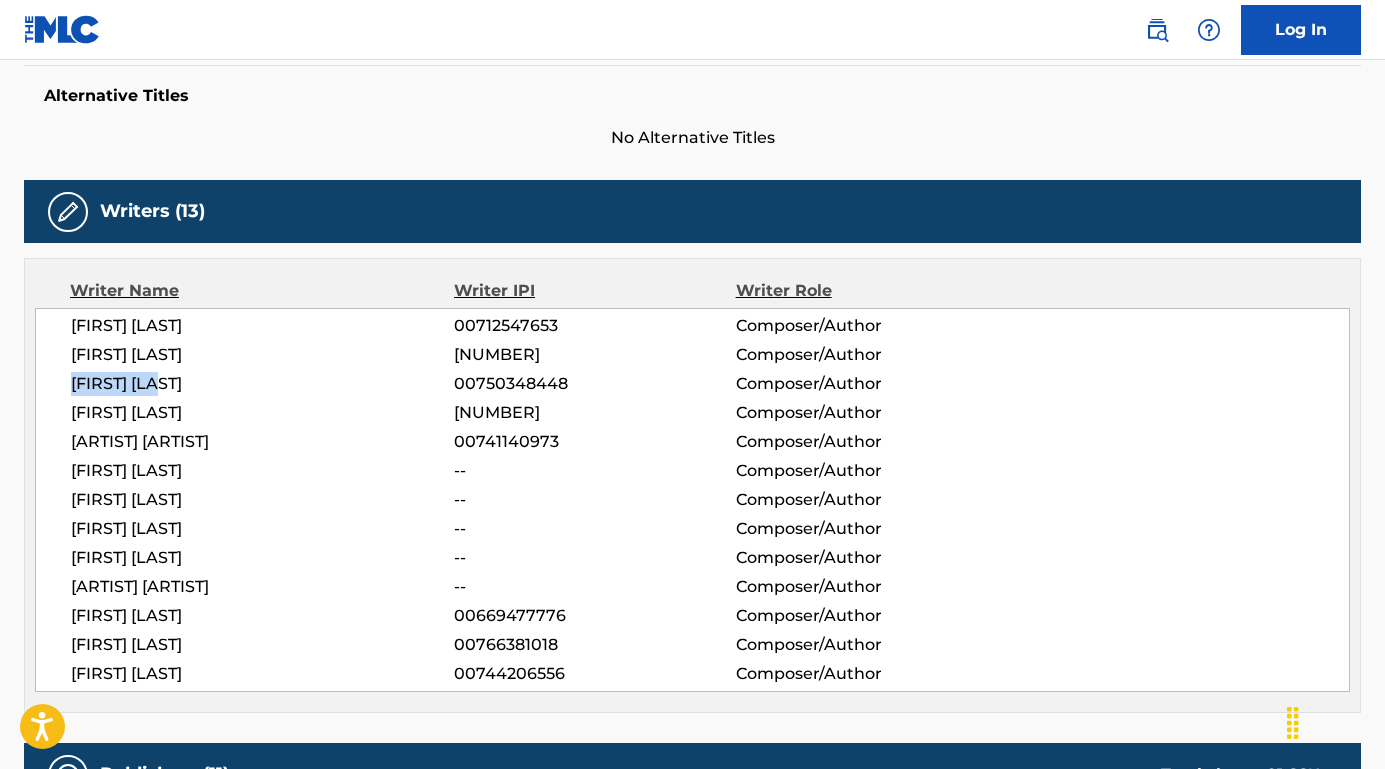 drag, startPoint x: 208, startPoint y: 382, endPoint x: 73, endPoint y: 382, distance: 135 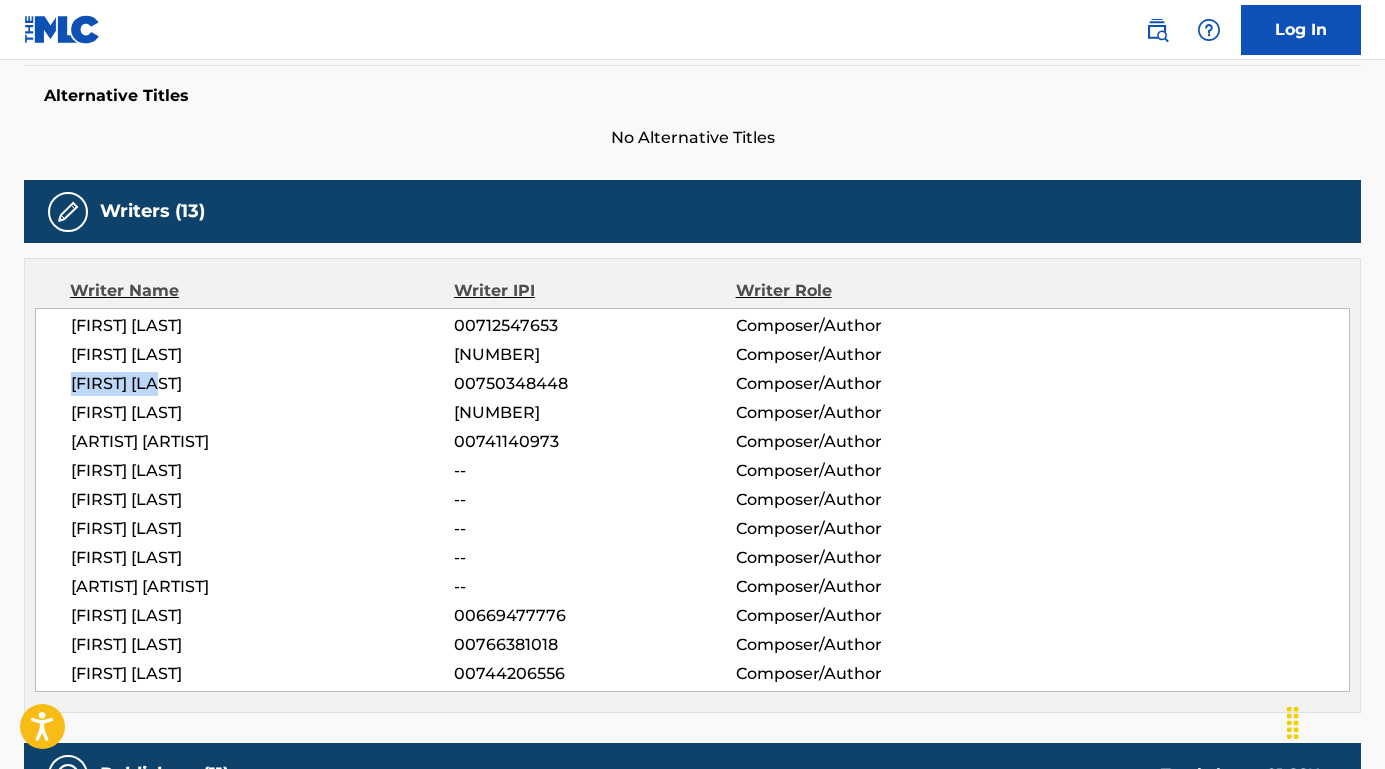 drag, startPoint x: 255, startPoint y: 400, endPoint x: 246, endPoint y: 417, distance: 19.235384 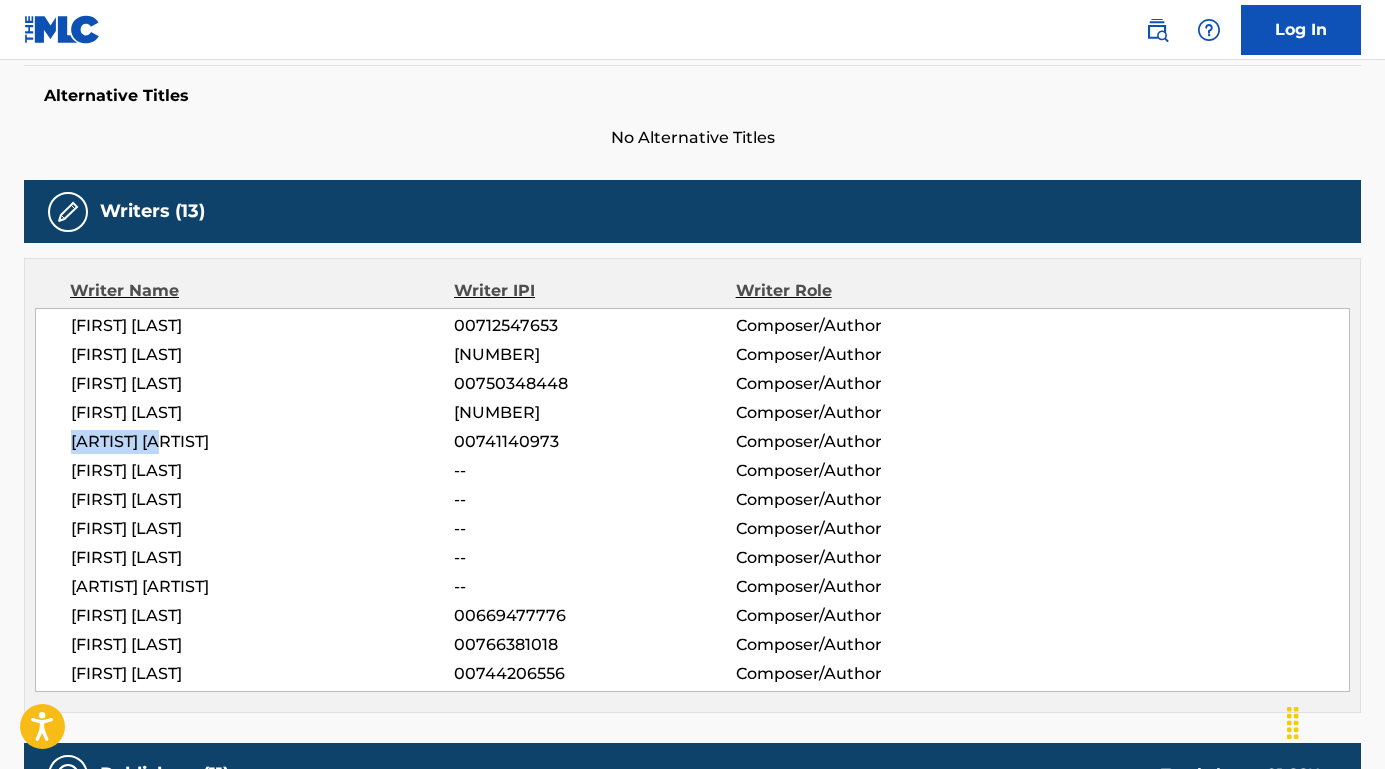 drag, startPoint x: 232, startPoint y: 441, endPoint x: 72, endPoint y: 442, distance: 160.00313 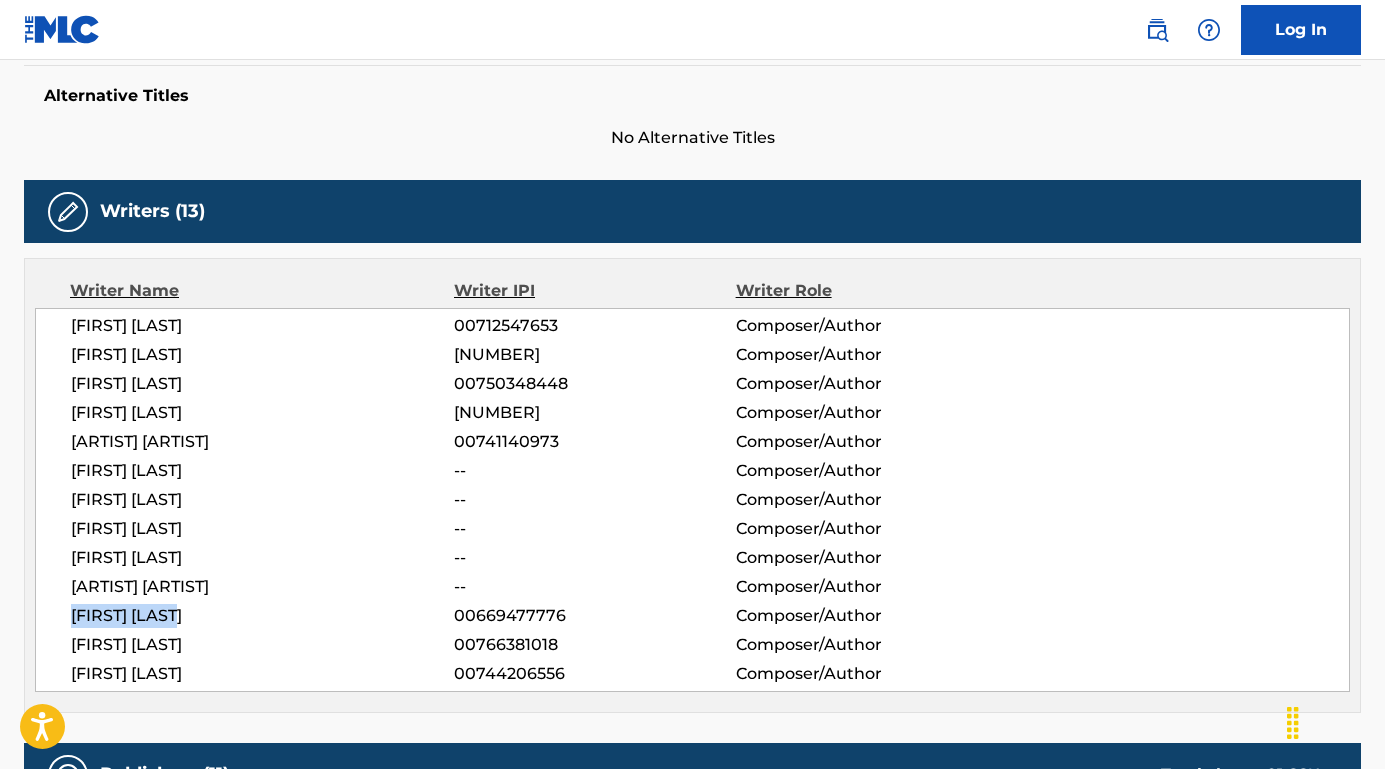 drag, startPoint x: 211, startPoint y: 609, endPoint x: 62, endPoint y: 609, distance: 149 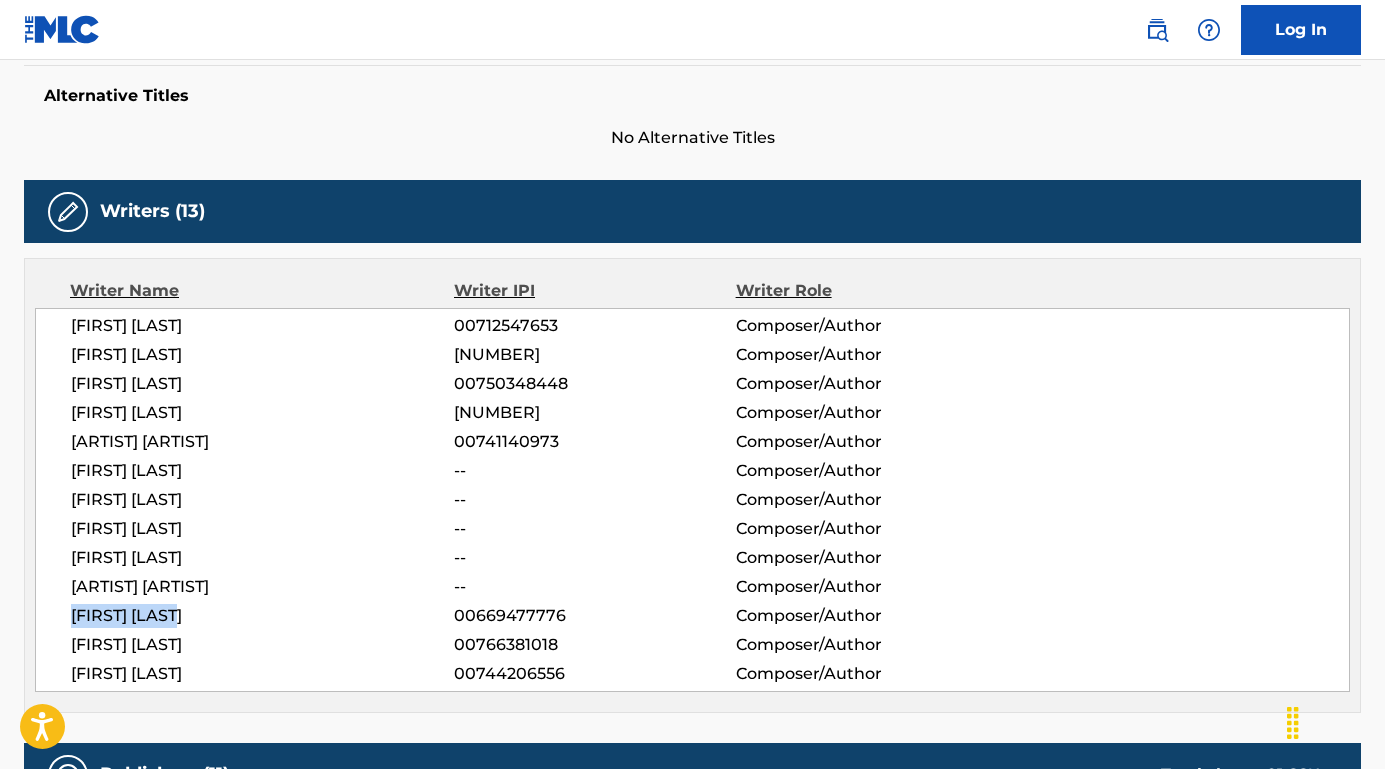 drag, startPoint x: 297, startPoint y: 651, endPoint x: 33, endPoint y: 648, distance: 264.01706 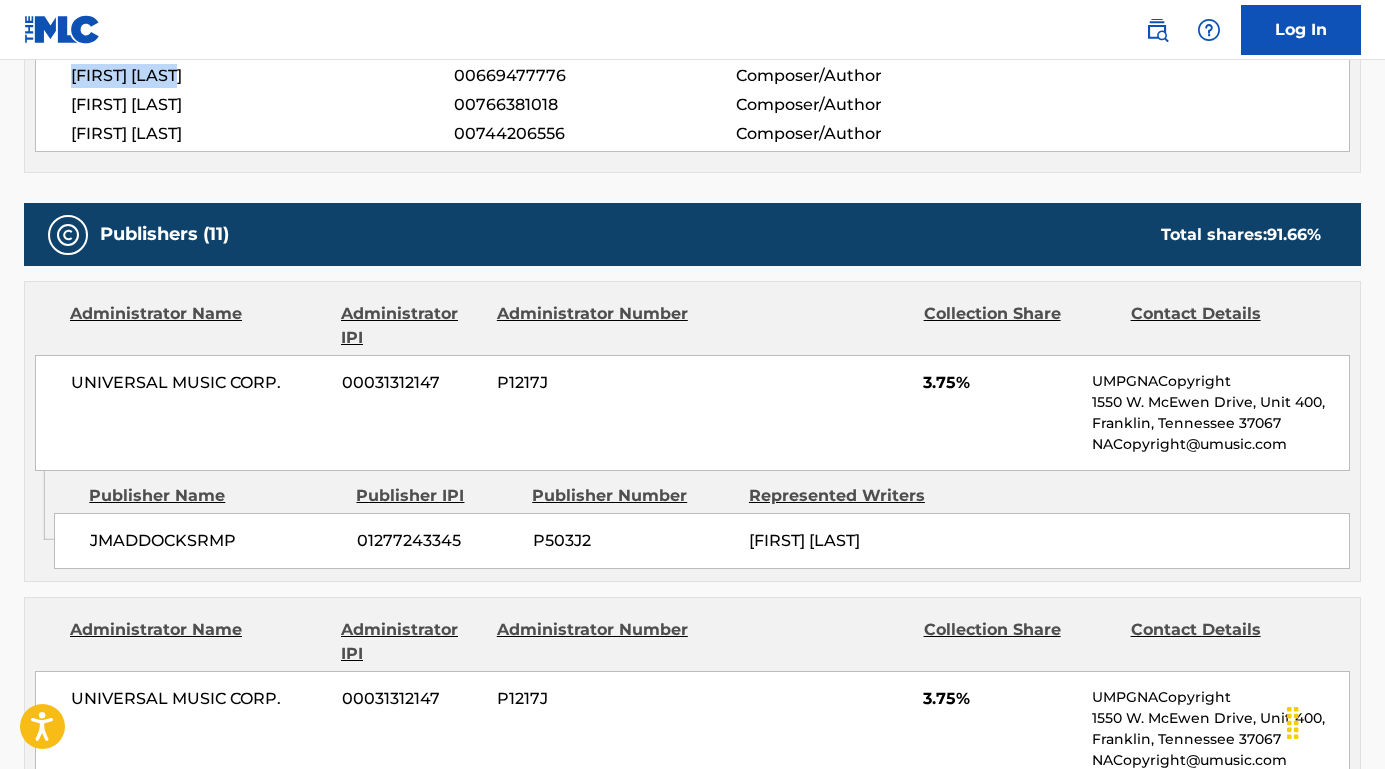 scroll, scrollTop: 1077, scrollLeft: 0, axis: vertical 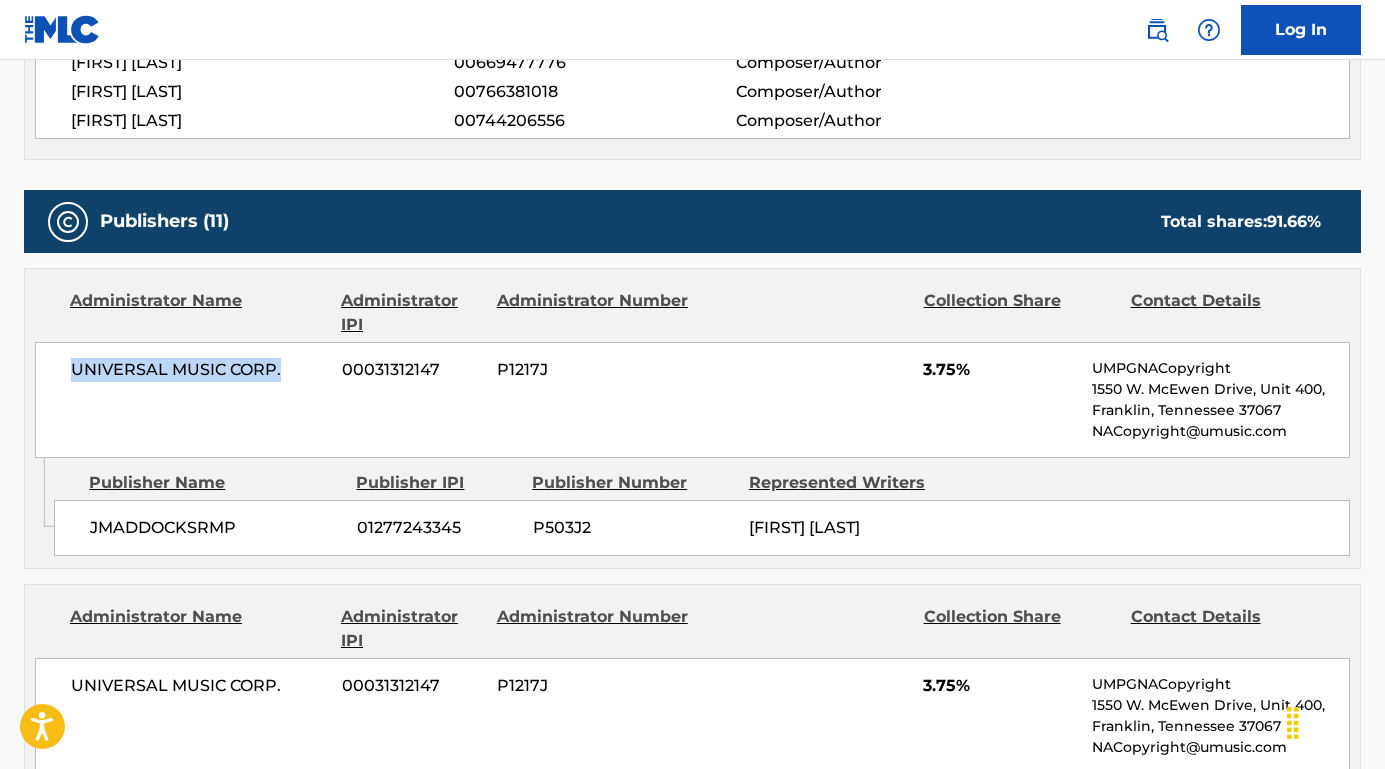 drag, startPoint x: 286, startPoint y: 372, endPoint x: 56, endPoint y: 361, distance: 230.2629 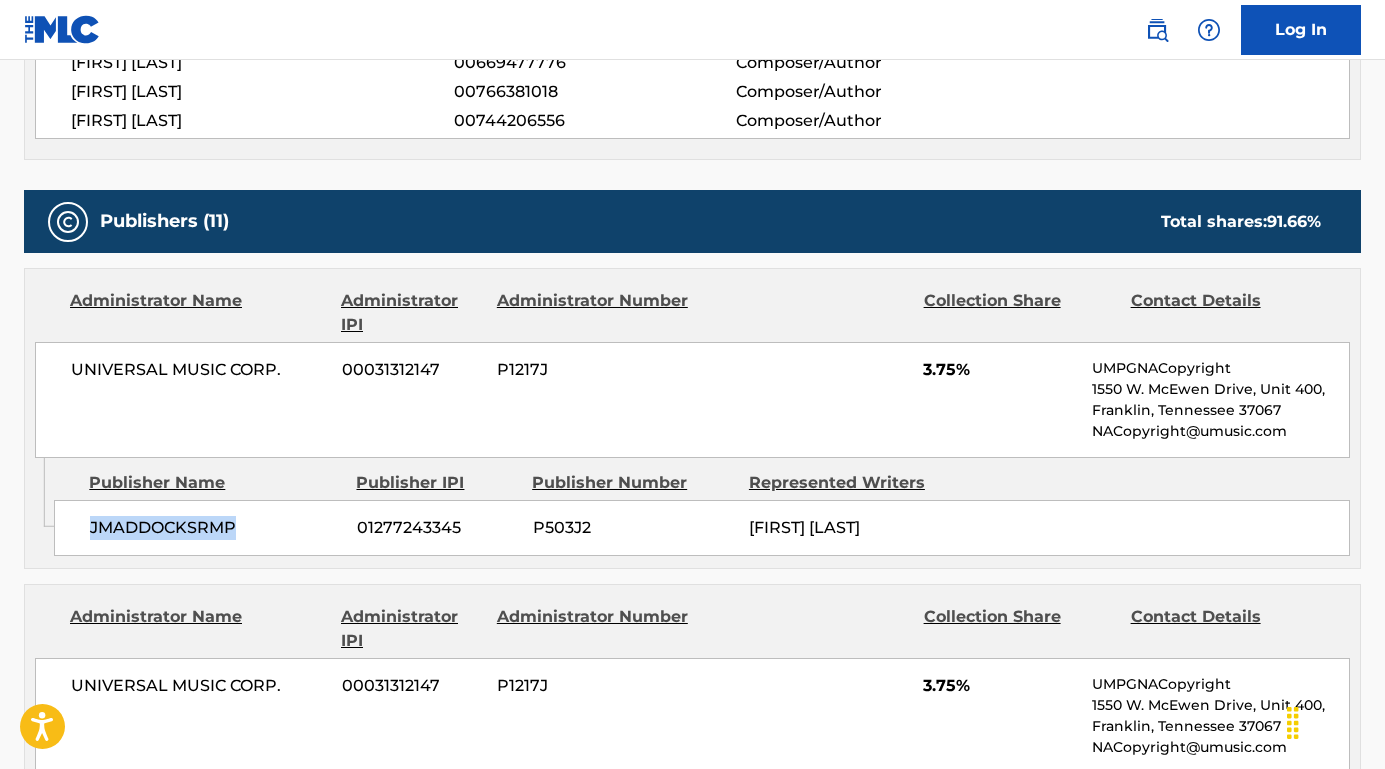 drag, startPoint x: 240, startPoint y: 522, endPoint x: 87, endPoint y: 521, distance: 153.00327 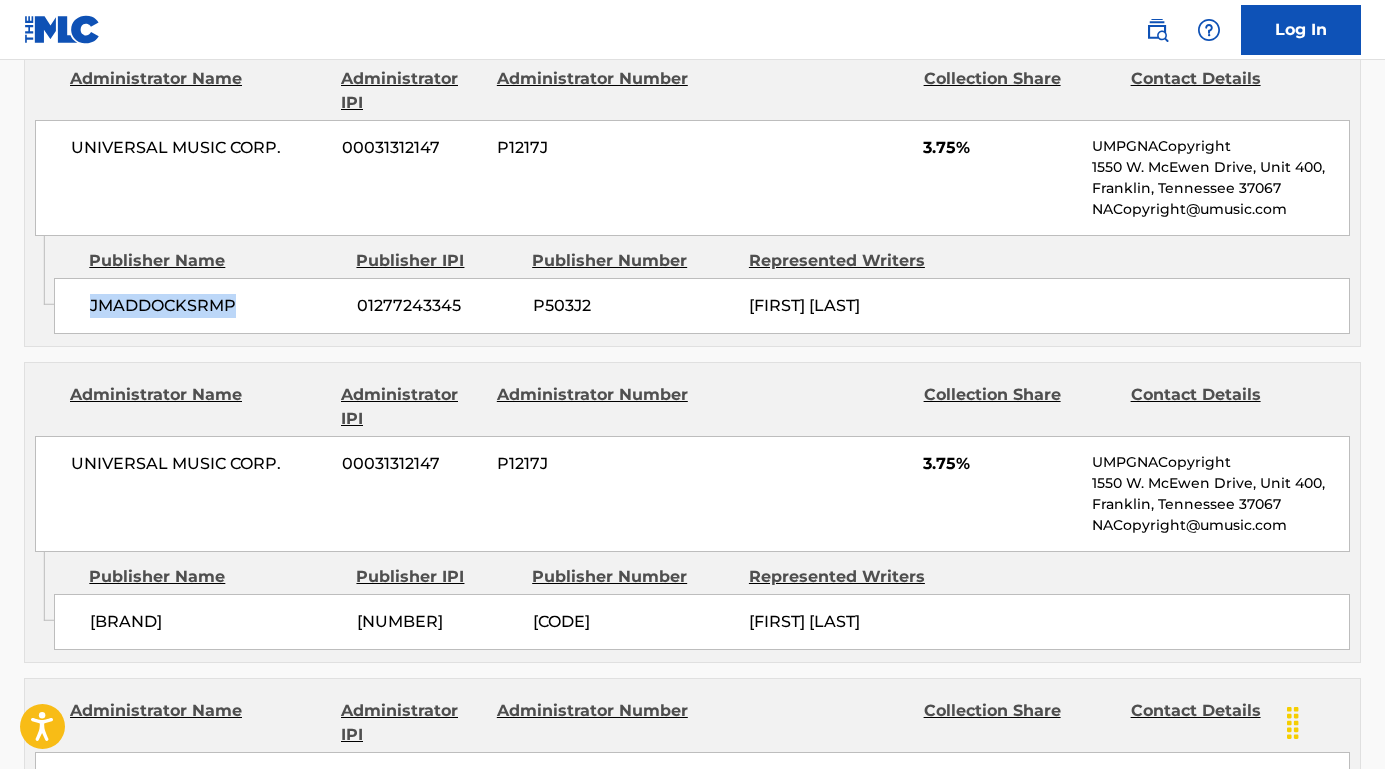 scroll, scrollTop: 1404, scrollLeft: 0, axis: vertical 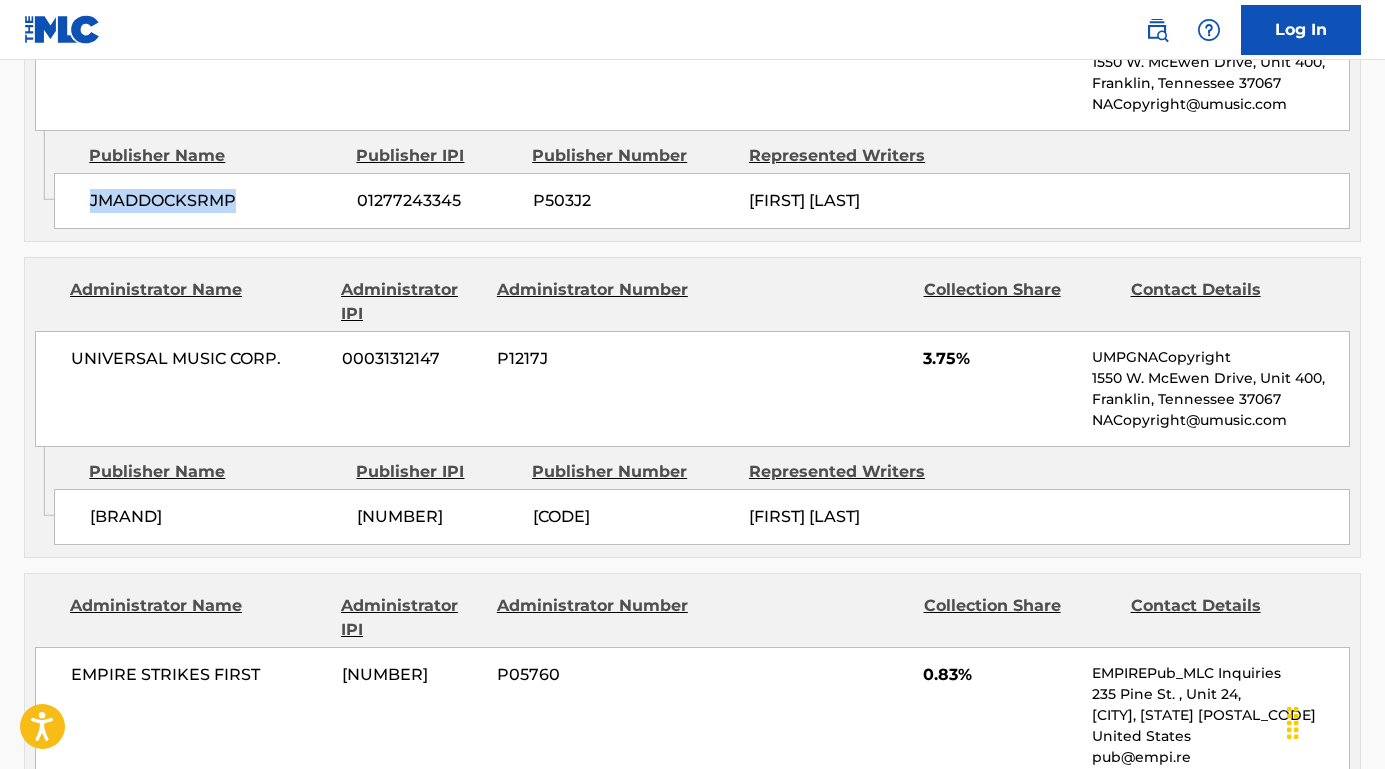 drag, startPoint x: 255, startPoint y: 514, endPoint x: 79, endPoint y: 512, distance: 176.01137 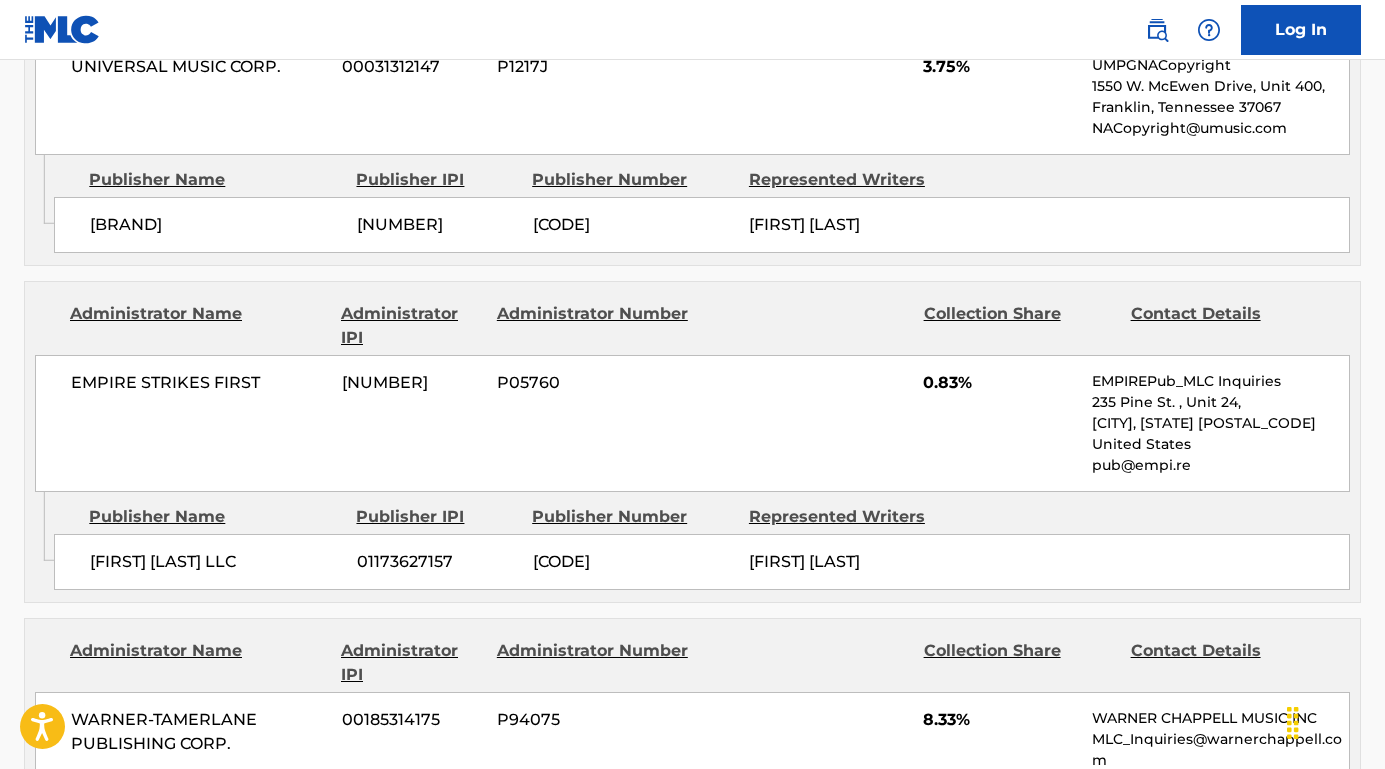 scroll, scrollTop: 1773, scrollLeft: 0, axis: vertical 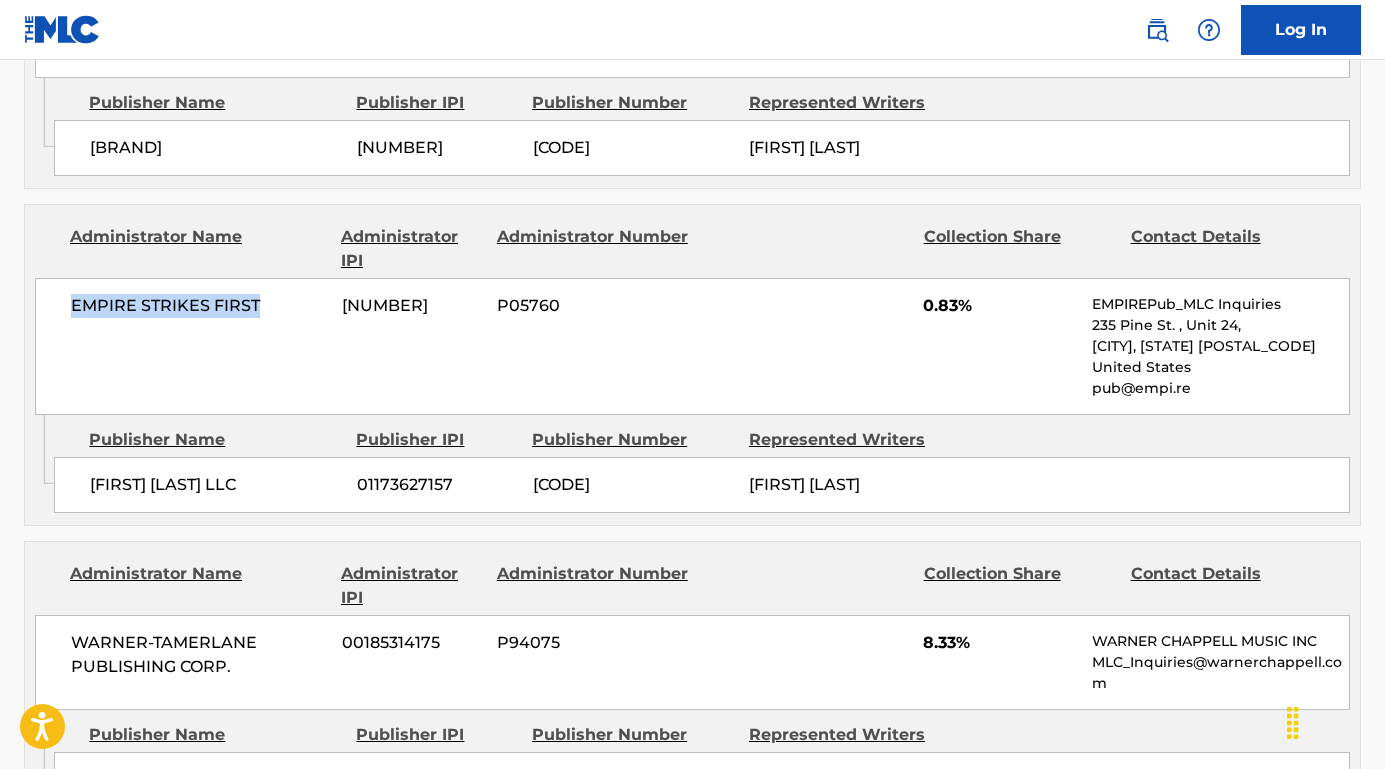 drag, startPoint x: 274, startPoint y: 307, endPoint x: 60, endPoint y: 302, distance: 214.05841 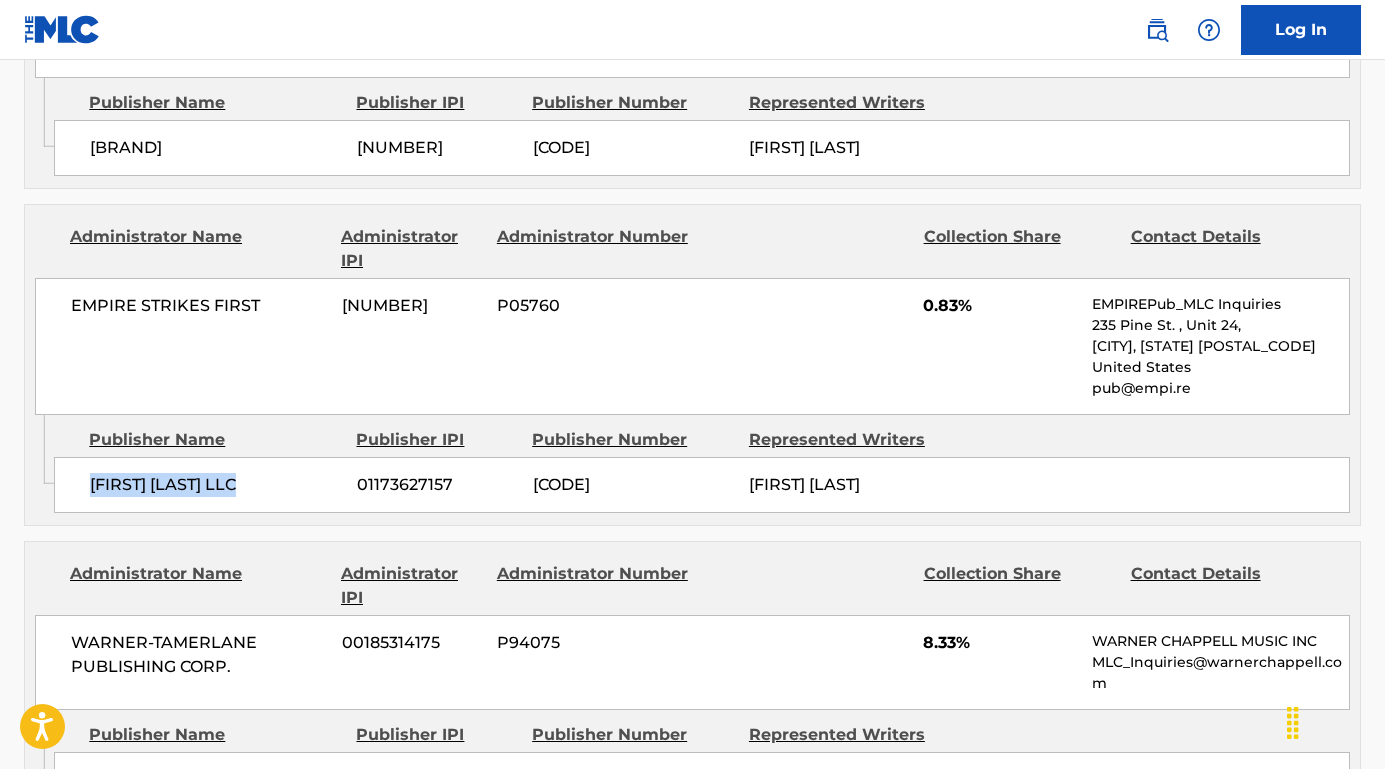 drag, startPoint x: 284, startPoint y: 476, endPoint x: 81, endPoint y: 475, distance: 203.00246 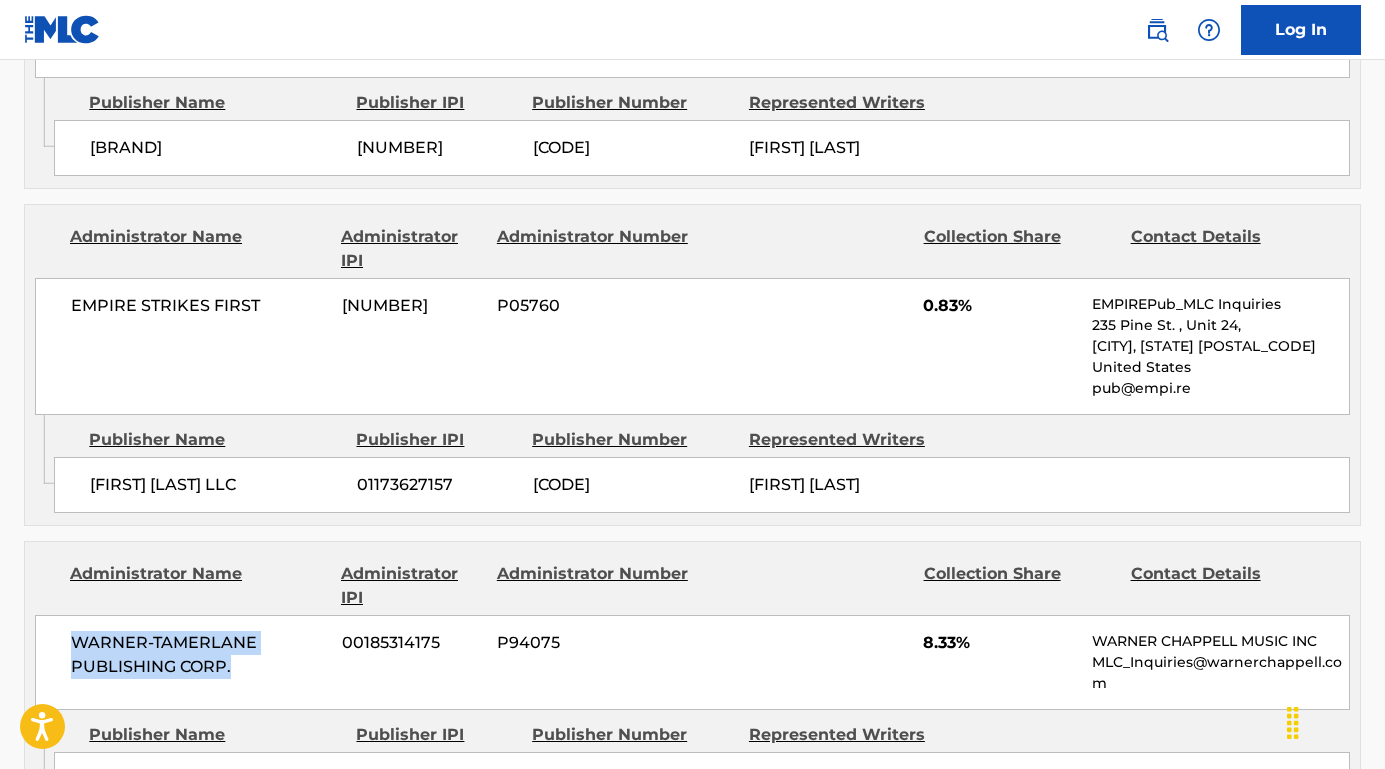 drag, startPoint x: 241, startPoint y: 654, endPoint x: 73, endPoint y: 634, distance: 169.1863 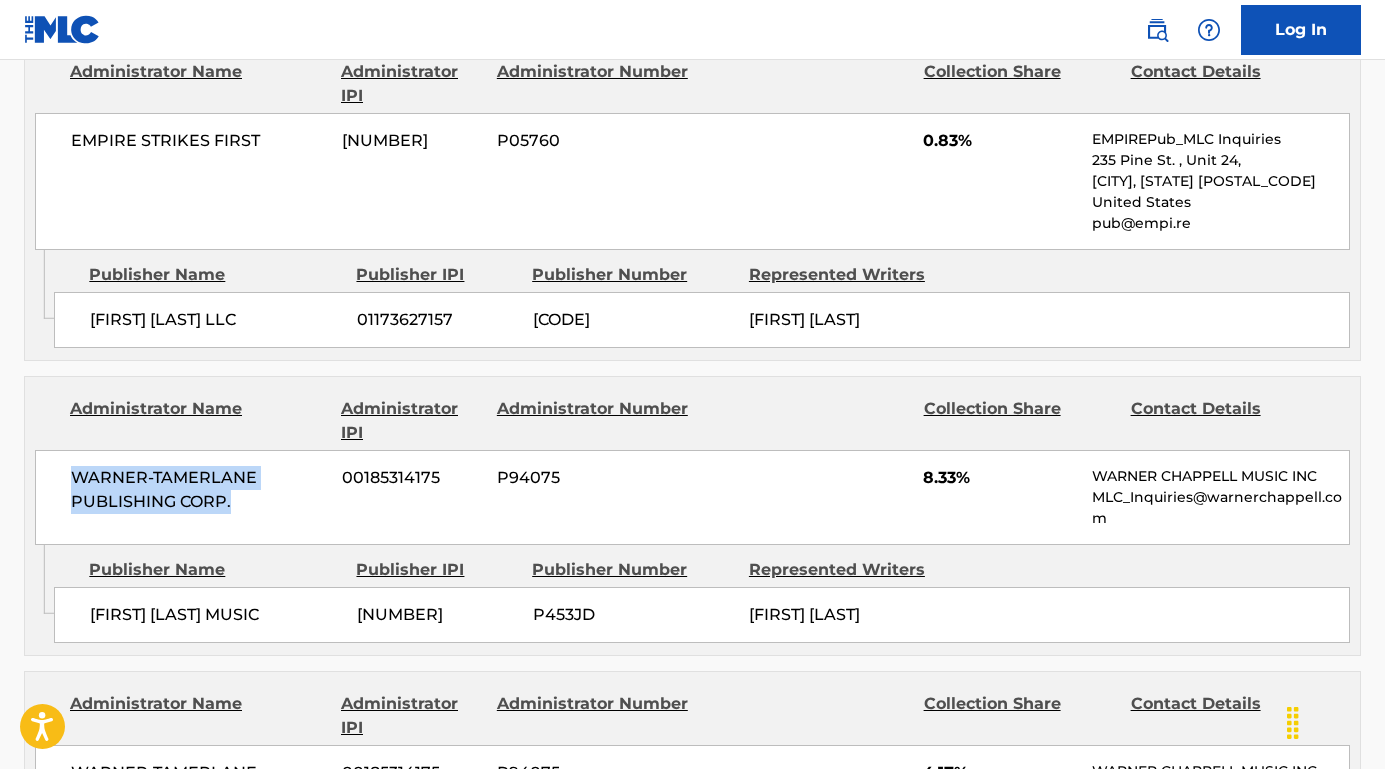 scroll, scrollTop: 2005, scrollLeft: 0, axis: vertical 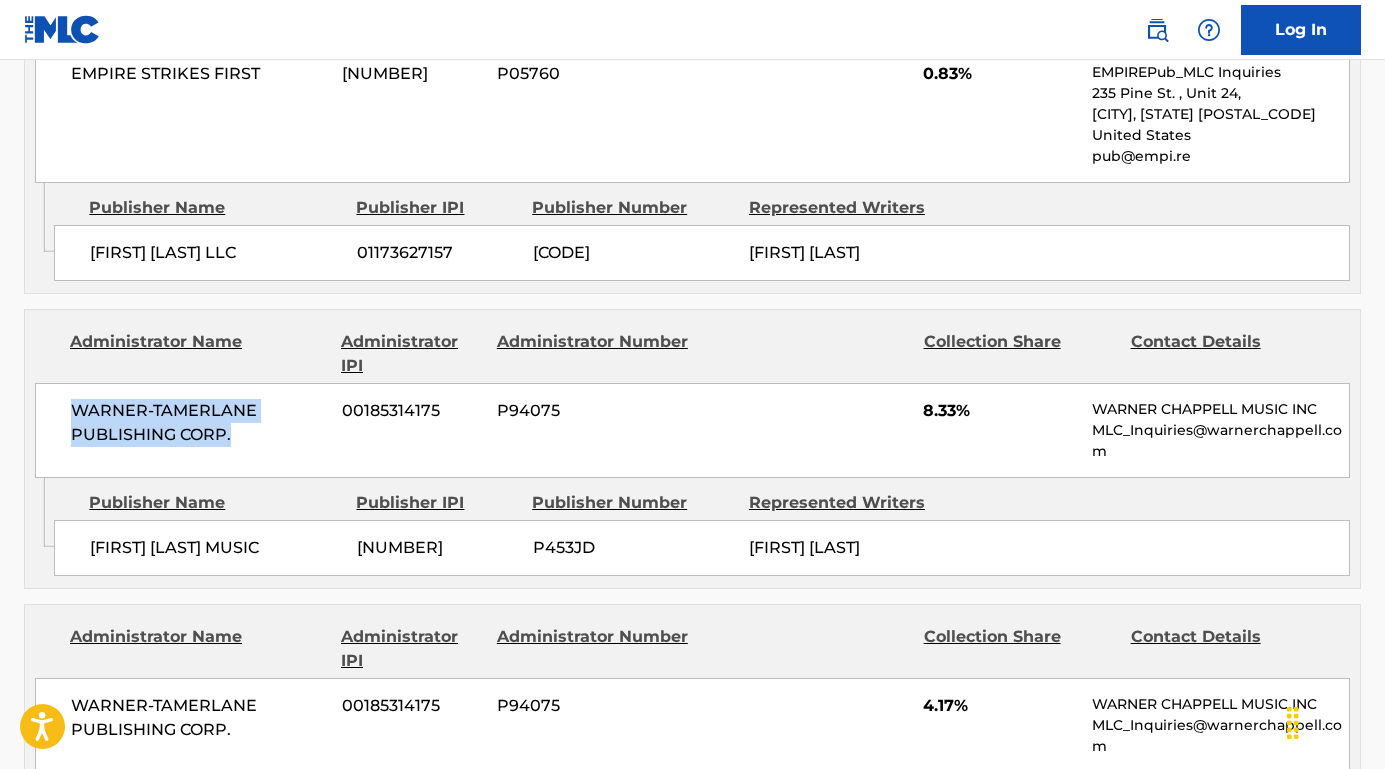 drag, startPoint x: 325, startPoint y: 545, endPoint x: 85, endPoint y: 545, distance: 240 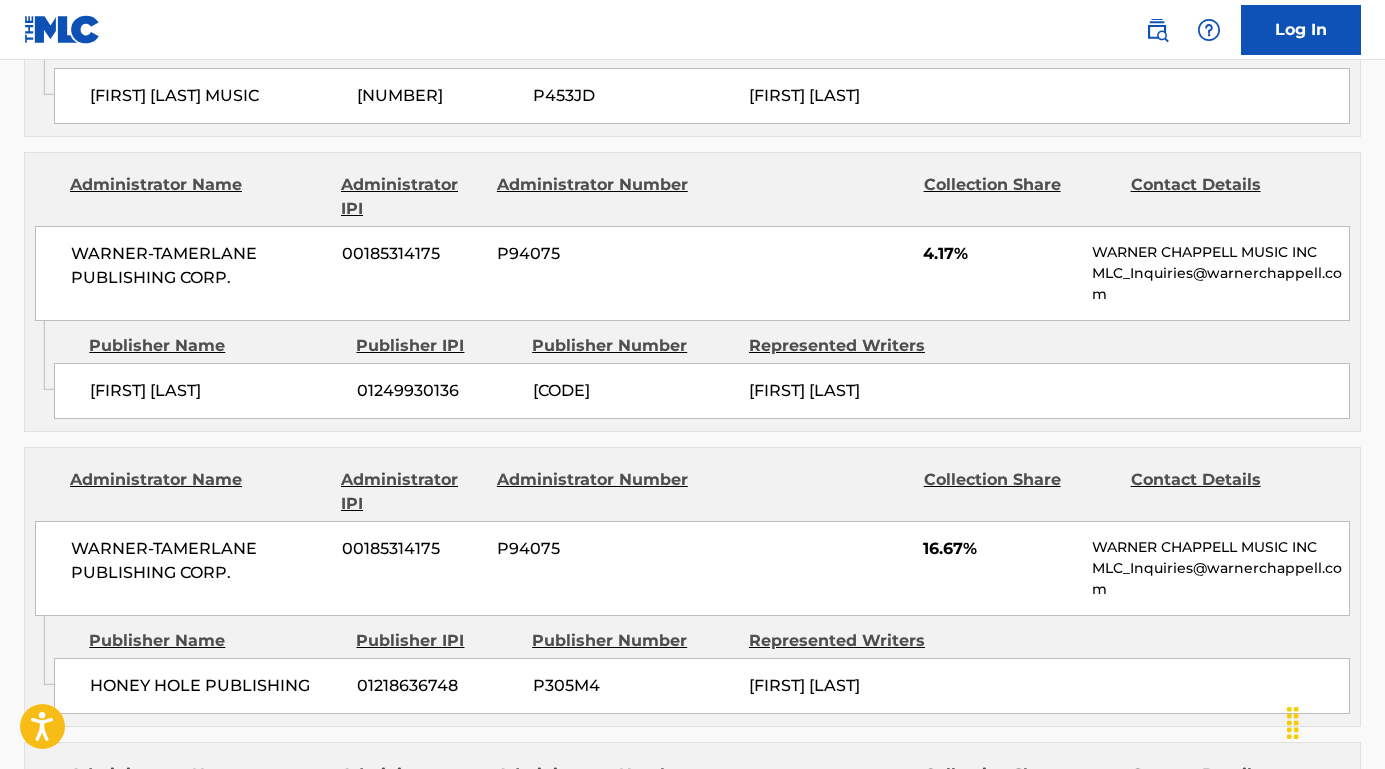 scroll, scrollTop: 2485, scrollLeft: 0, axis: vertical 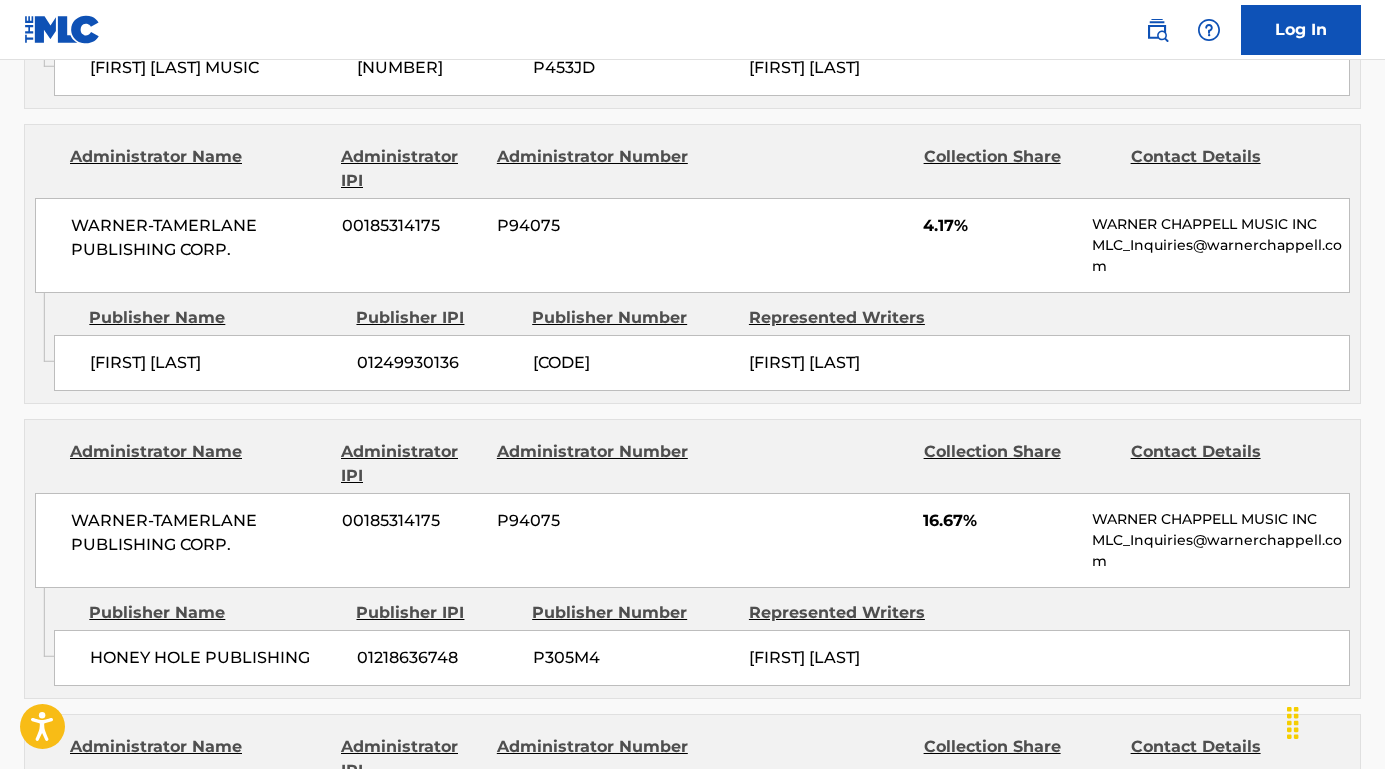 drag, startPoint x: 297, startPoint y: 376, endPoint x: 53, endPoint y: 377, distance: 244.00204 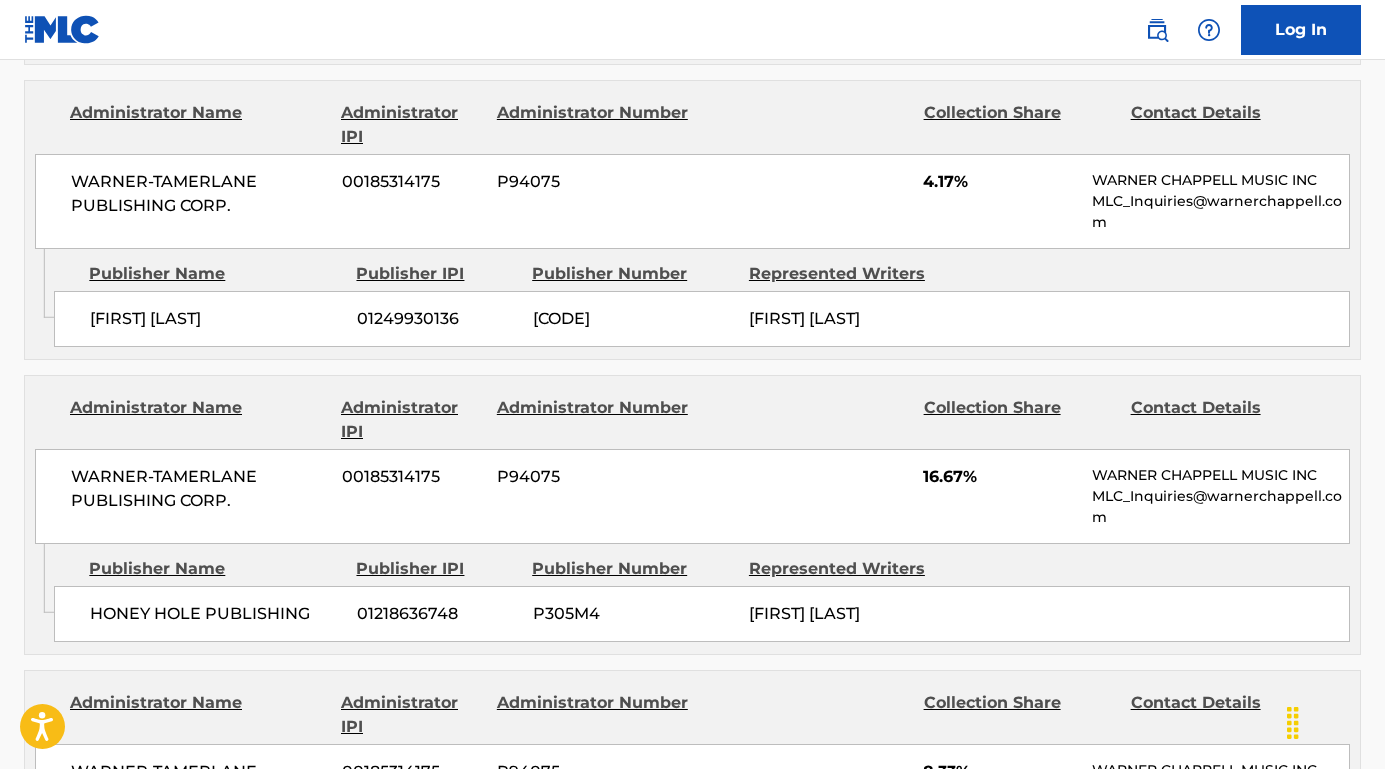 scroll, scrollTop: 2557, scrollLeft: 0, axis: vertical 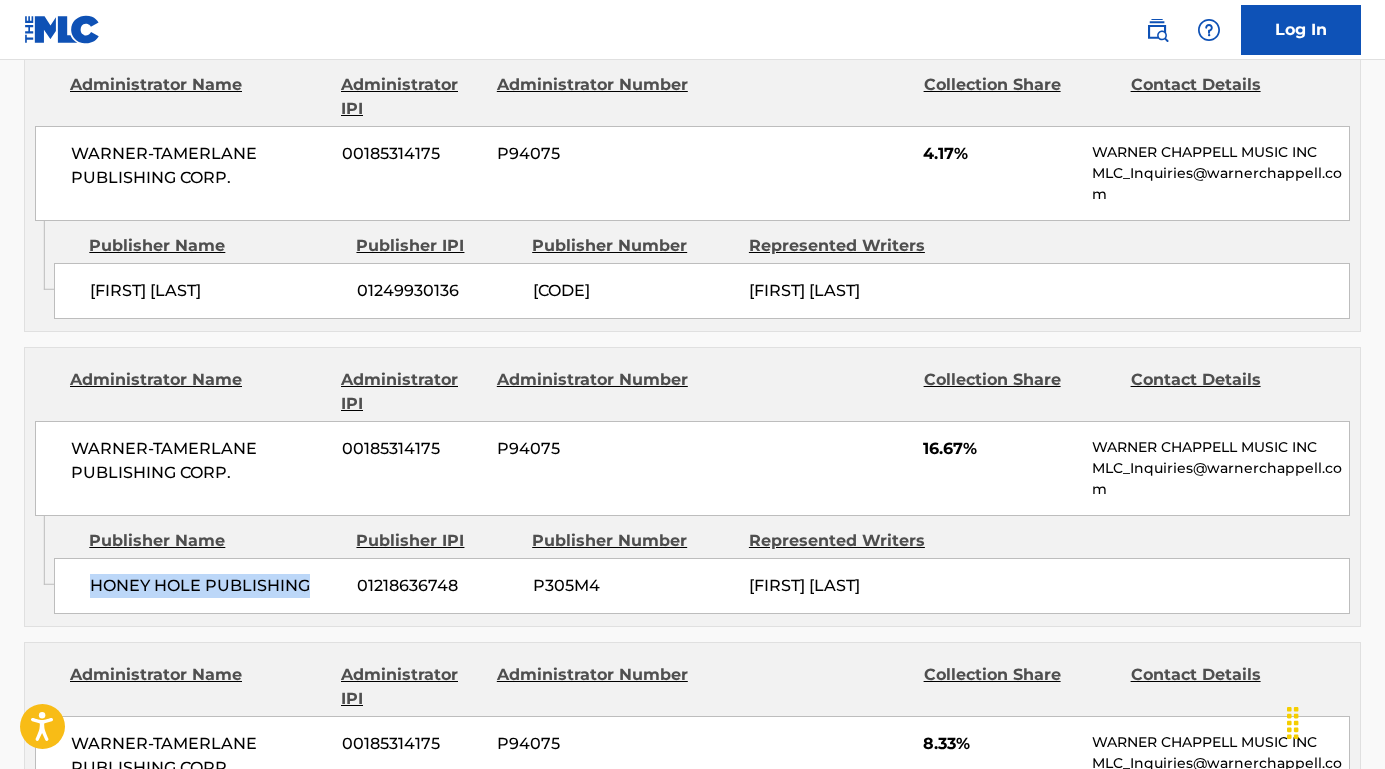drag, startPoint x: 86, startPoint y: 608, endPoint x: 339, endPoint y: 619, distance: 253.23901 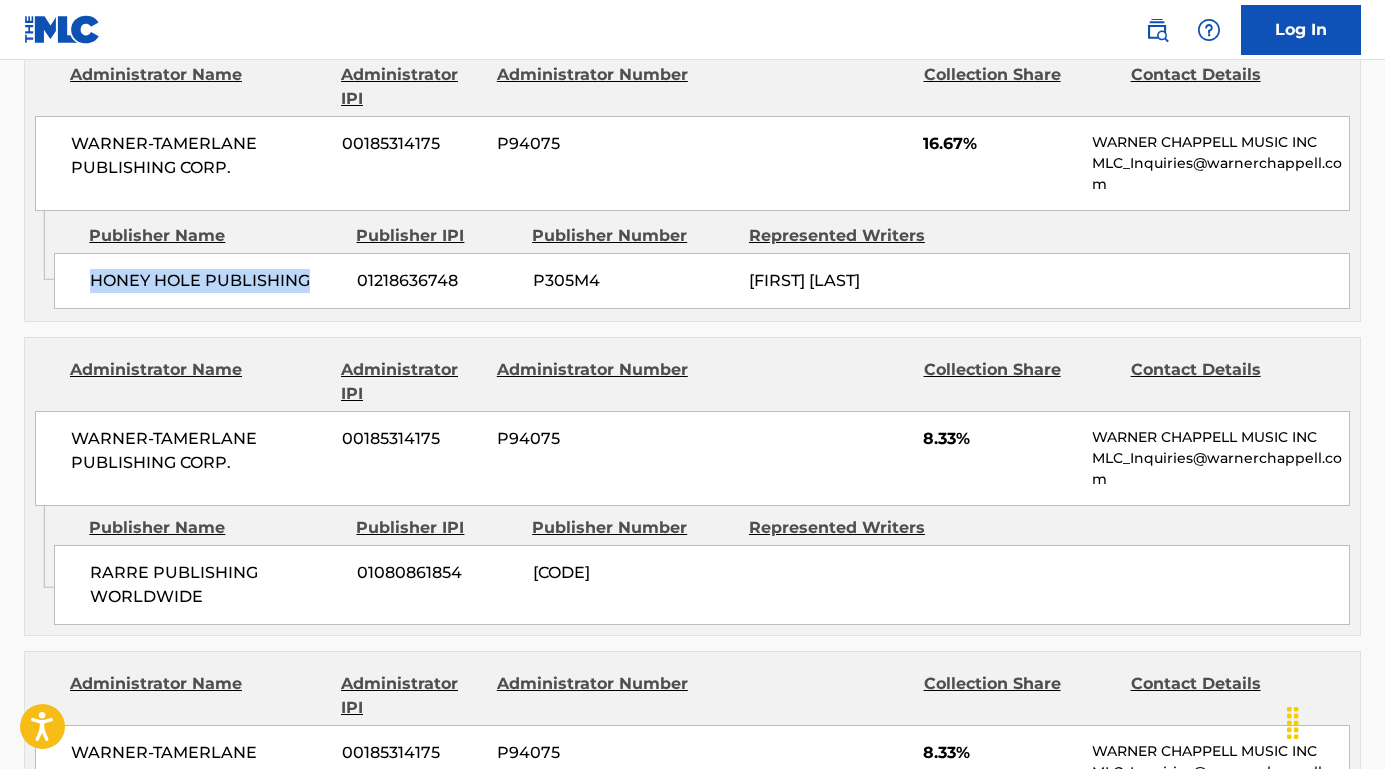 scroll, scrollTop: 2991, scrollLeft: 0, axis: vertical 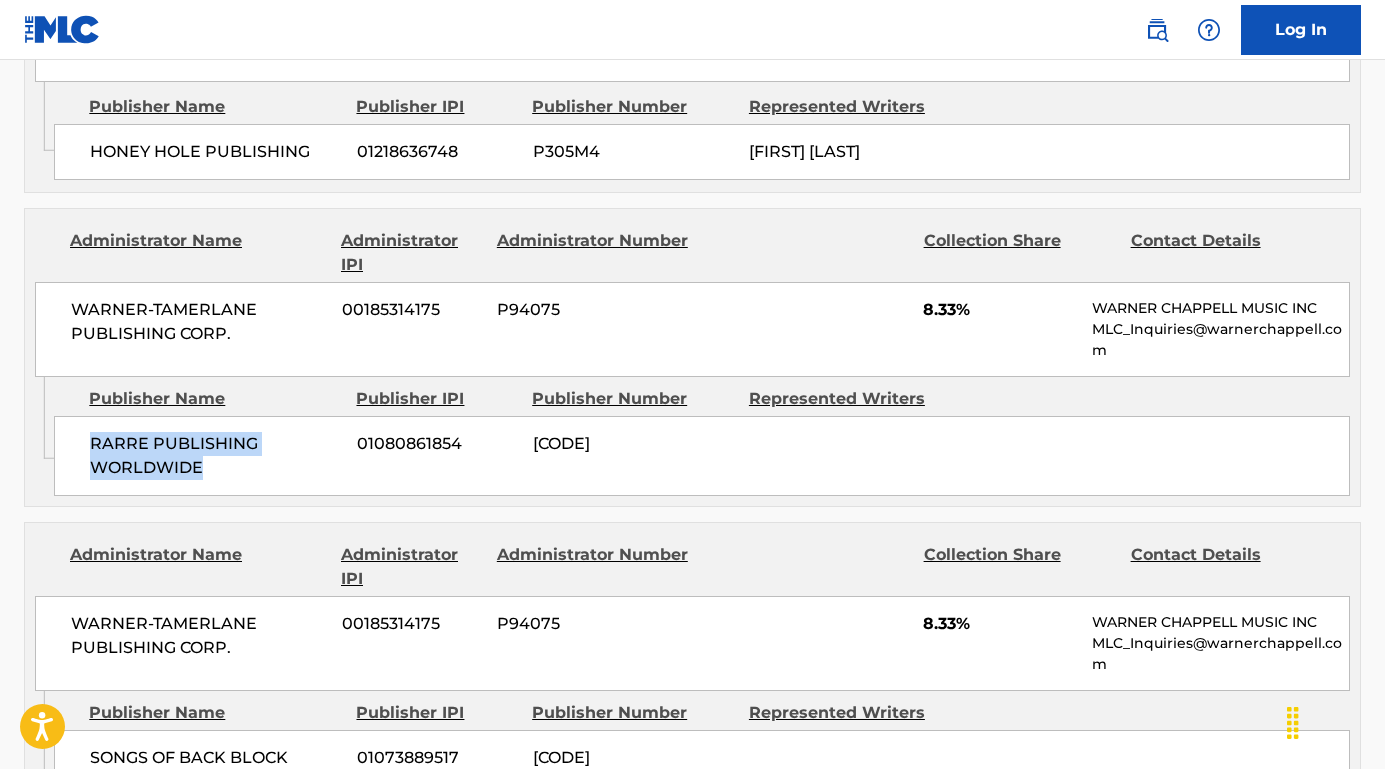 drag, startPoint x: 217, startPoint y: 504, endPoint x: 67, endPoint y: 486, distance: 151.07614 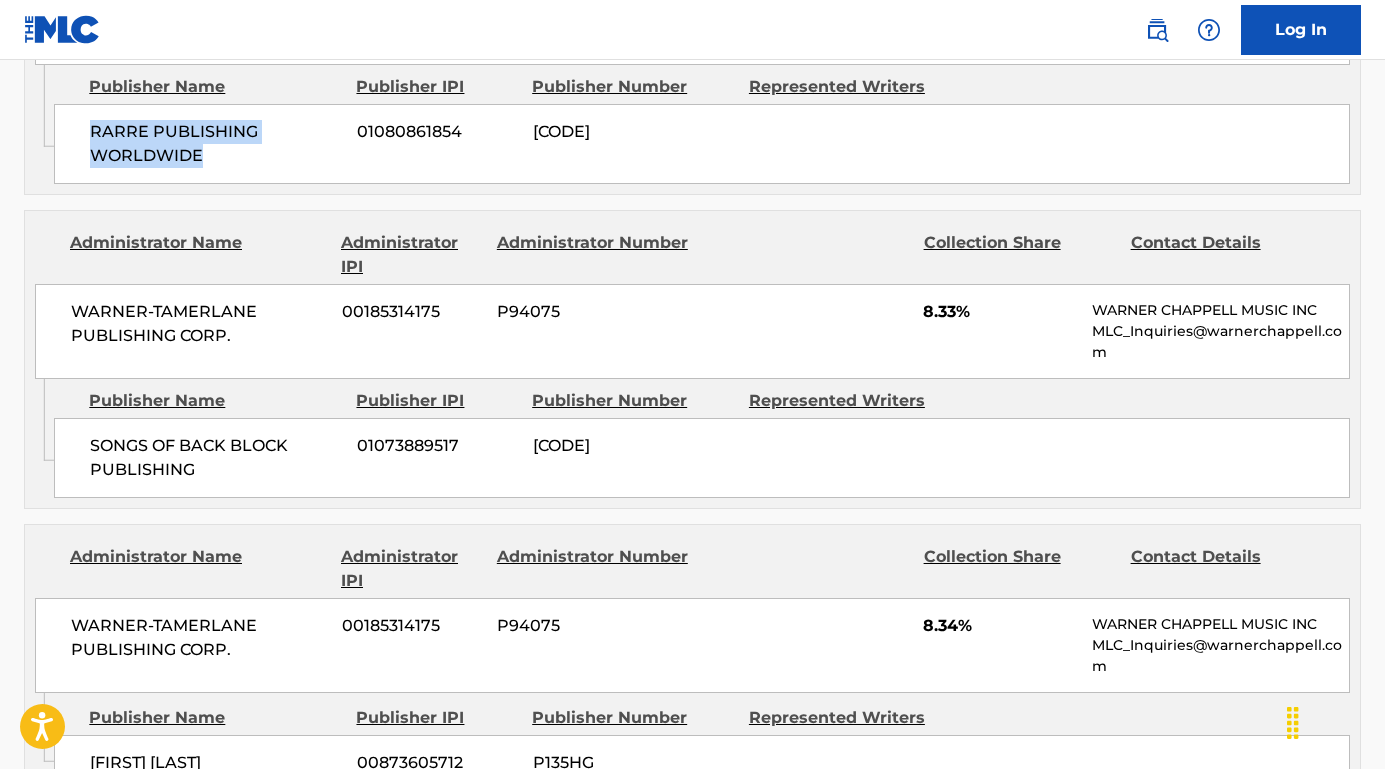 scroll, scrollTop: 3396, scrollLeft: 0, axis: vertical 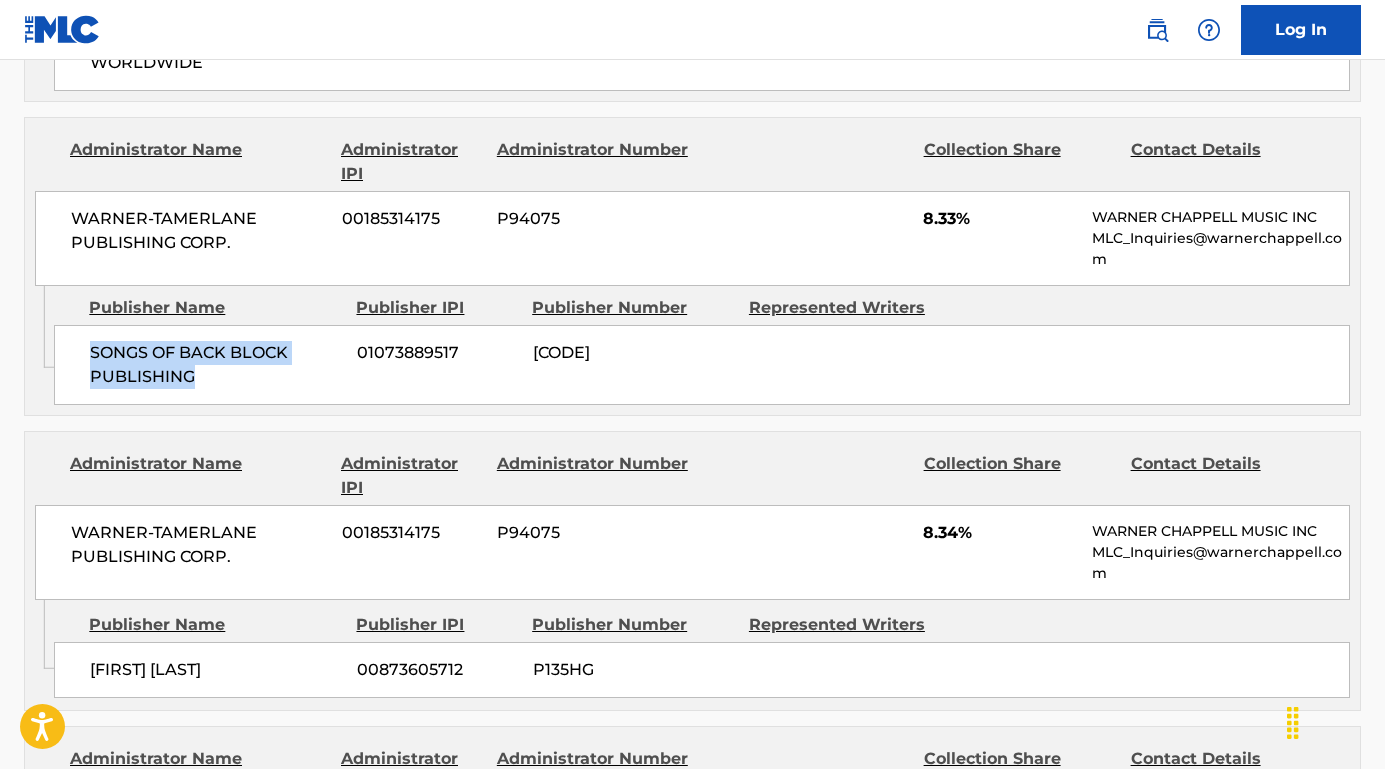 drag, startPoint x: 215, startPoint y: 424, endPoint x: 86, endPoint y: 394, distance: 132.44244 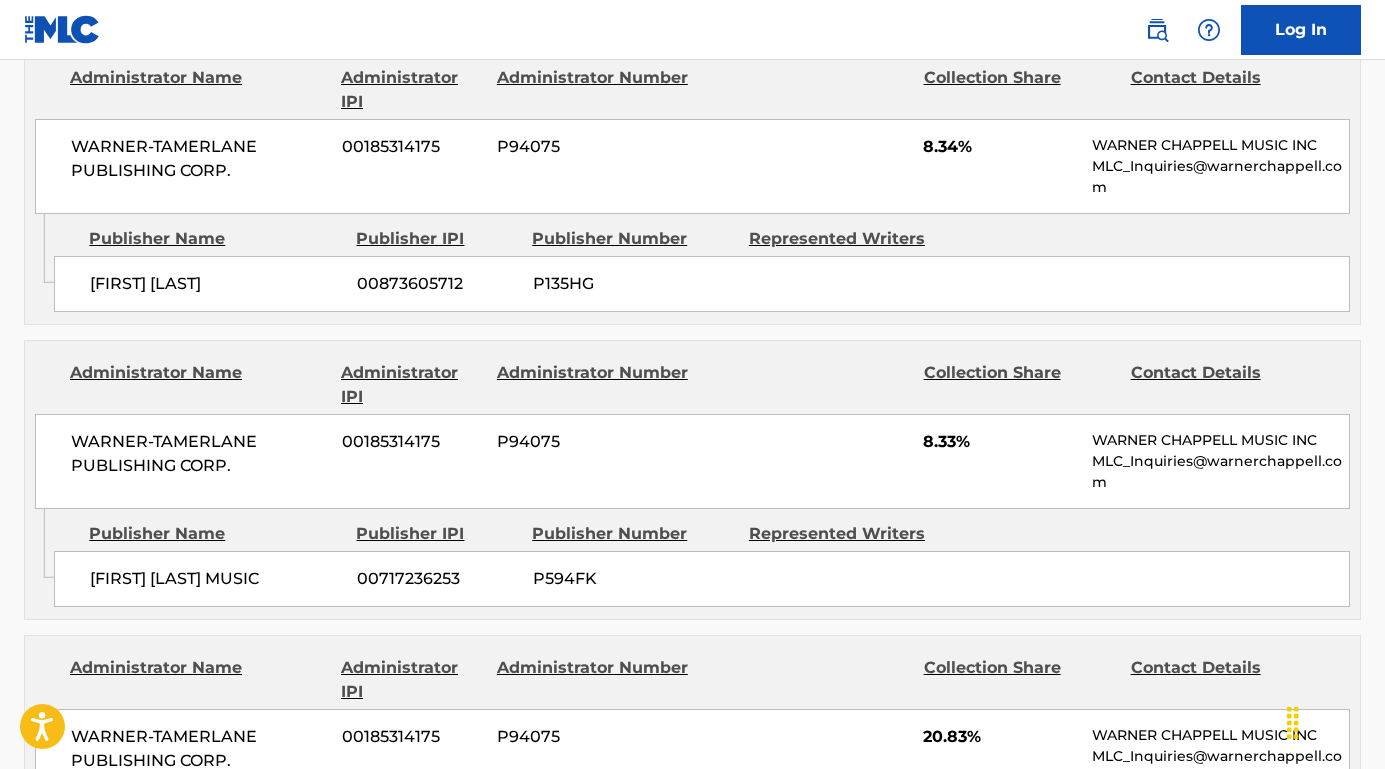 scroll, scrollTop: 3854, scrollLeft: 0, axis: vertical 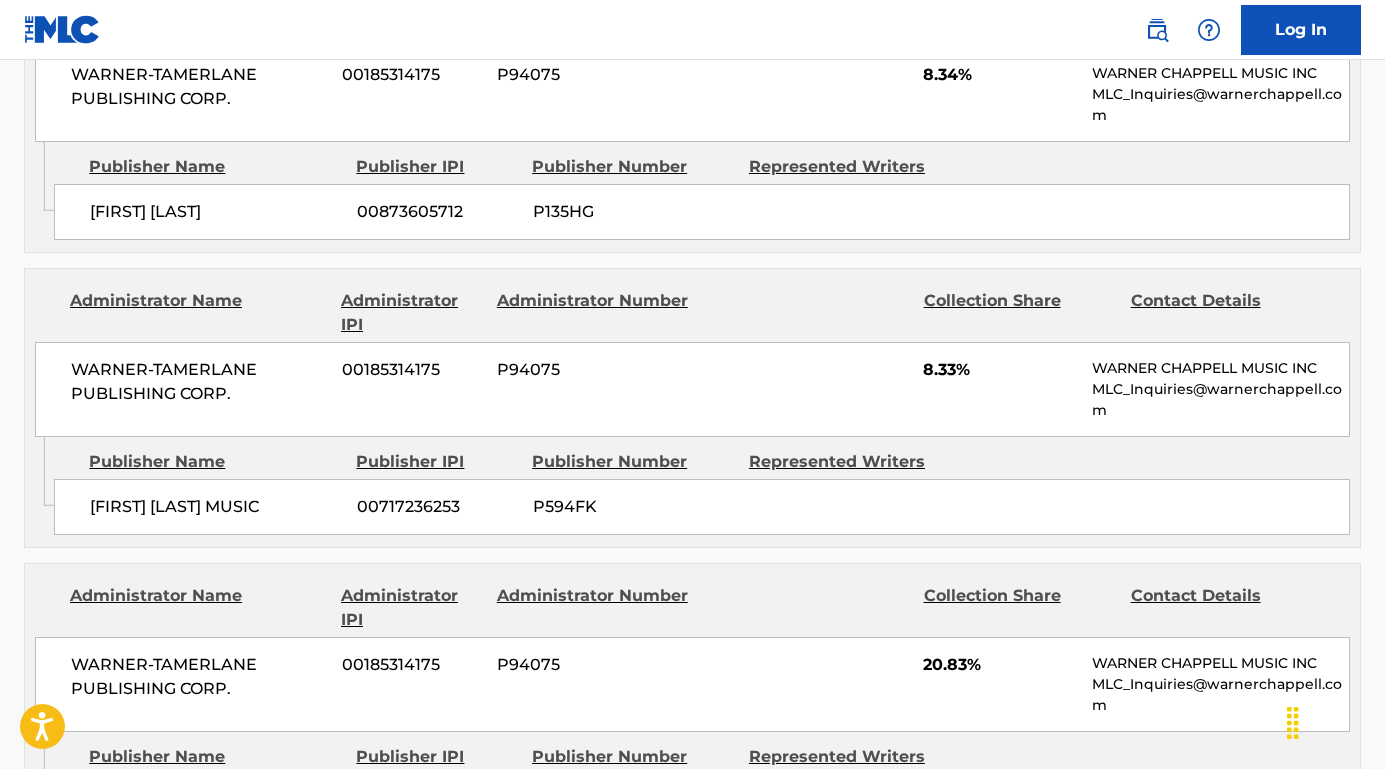 drag, startPoint x: 251, startPoint y: 266, endPoint x: 74, endPoint y: 239, distance: 179.04749 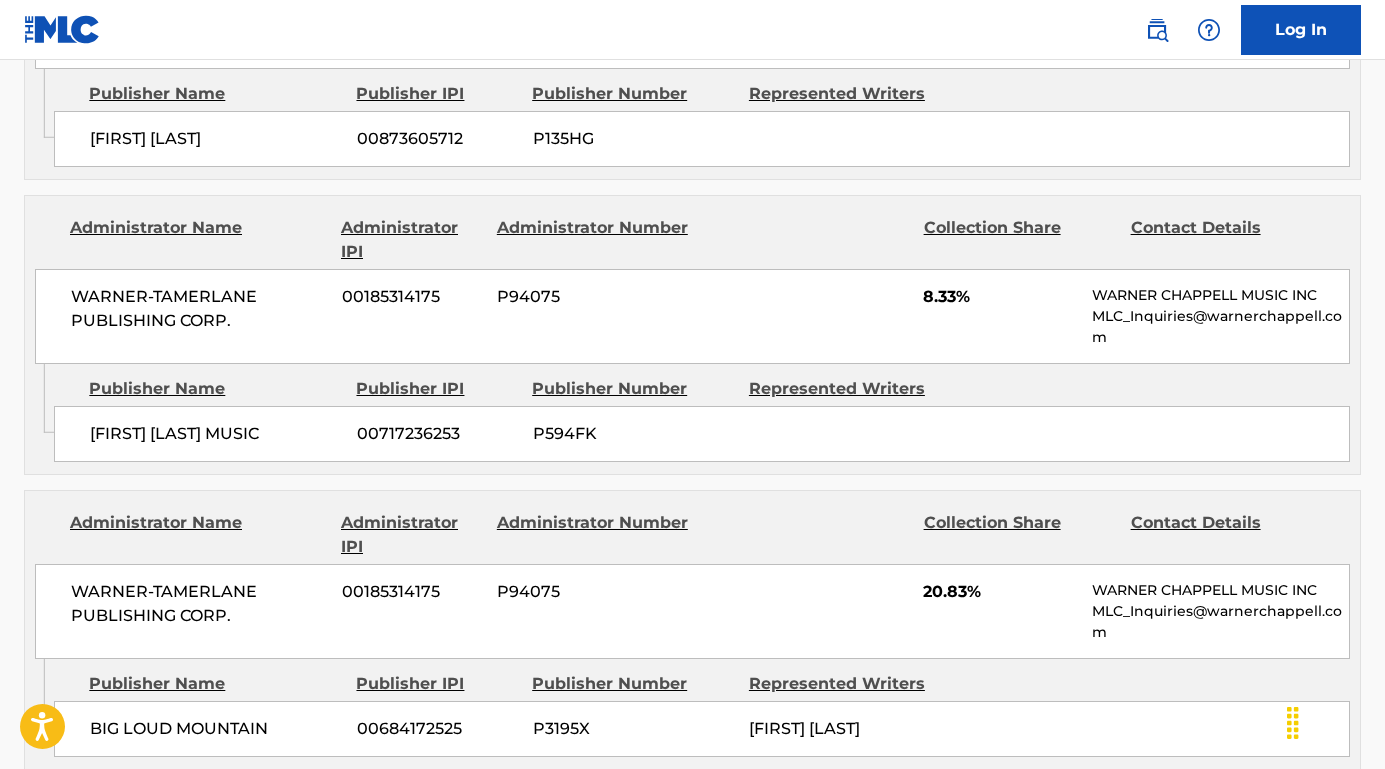 scroll, scrollTop: 3956, scrollLeft: 0, axis: vertical 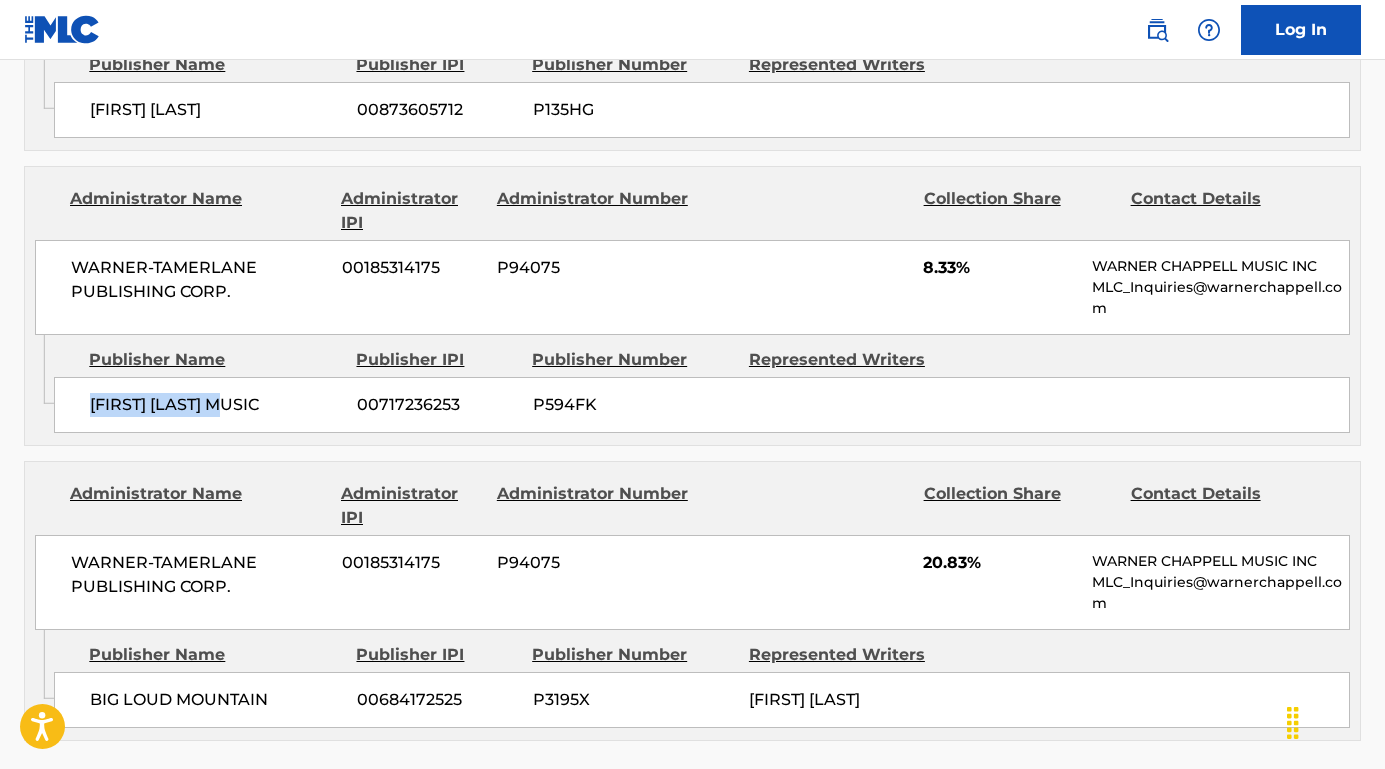 drag, startPoint x: 263, startPoint y: 454, endPoint x: 85, endPoint y: 453, distance: 178.0028 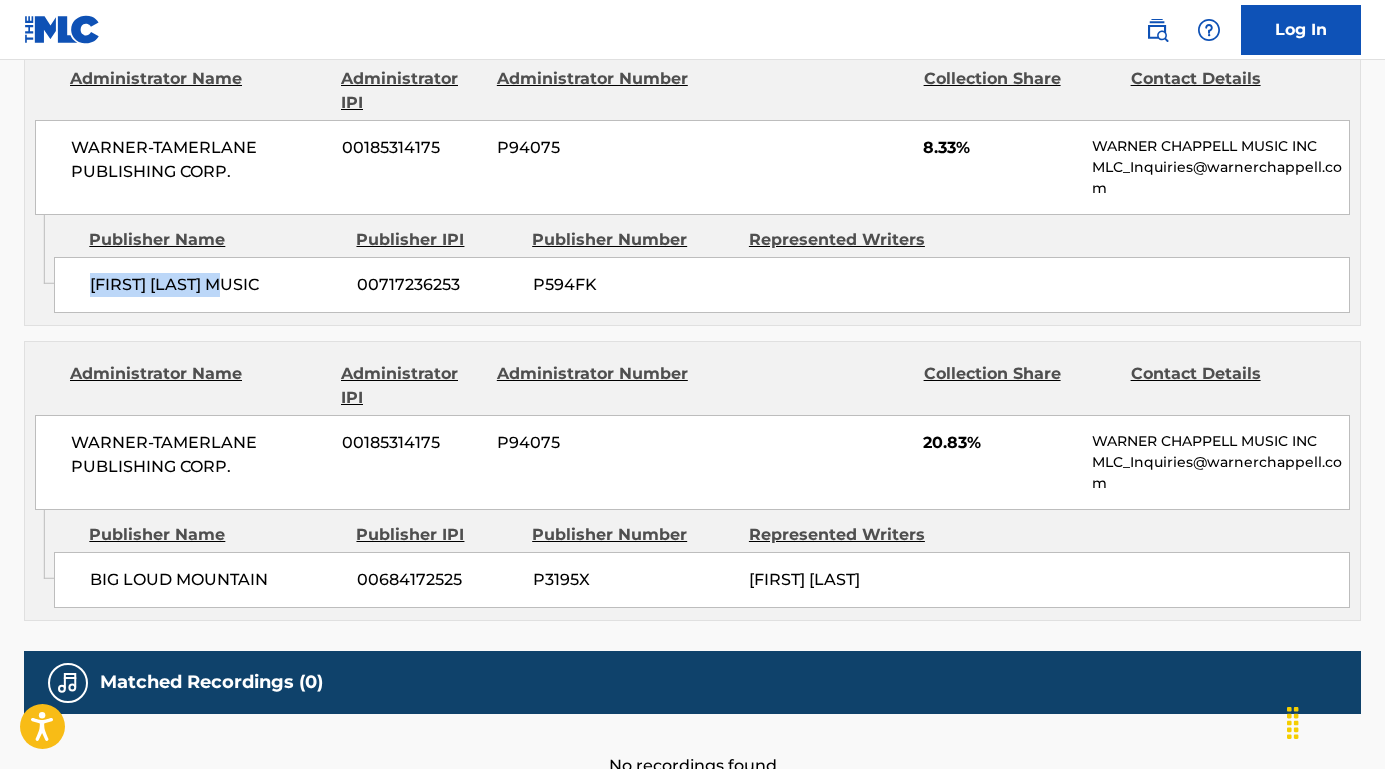 scroll, scrollTop: 4096, scrollLeft: 0, axis: vertical 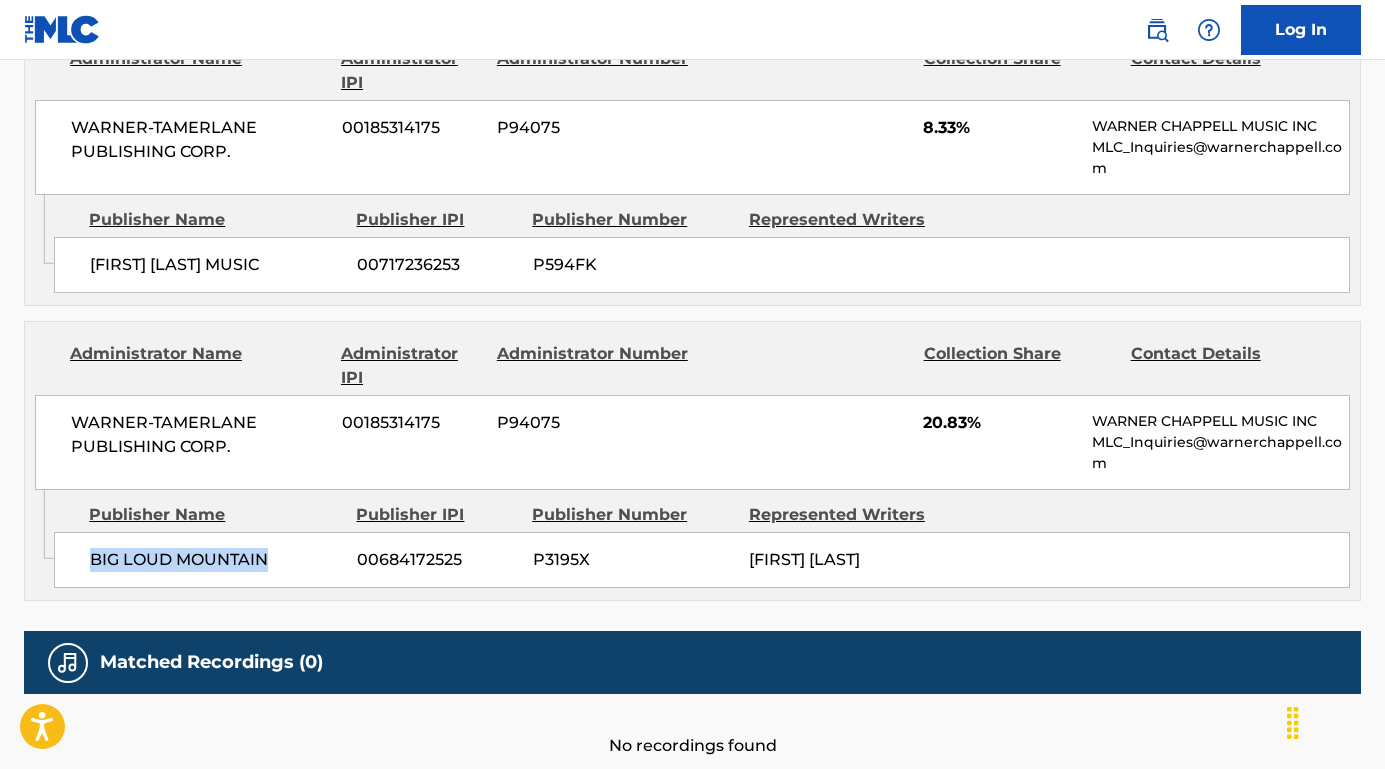 drag, startPoint x: 275, startPoint y: 616, endPoint x: 73, endPoint y: 616, distance: 202 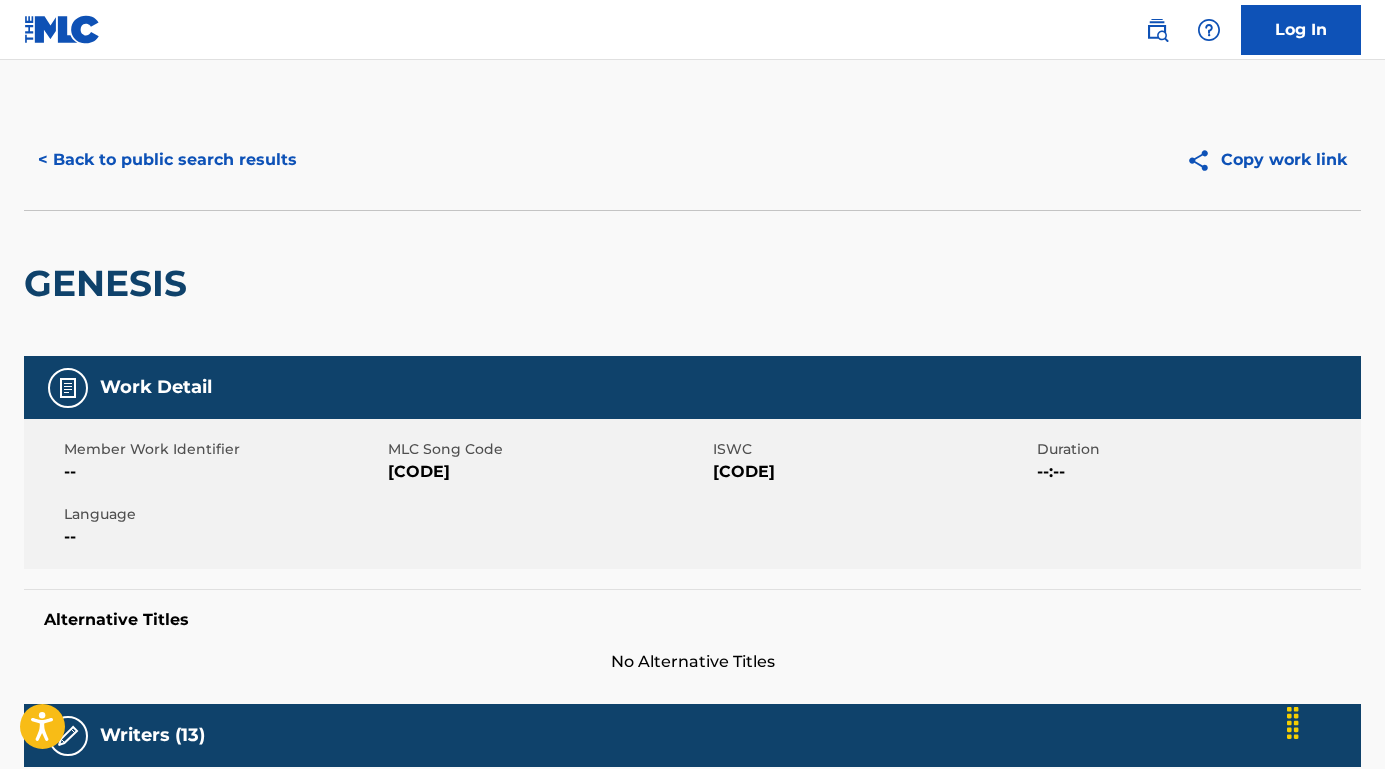 scroll, scrollTop: 0, scrollLeft: 0, axis: both 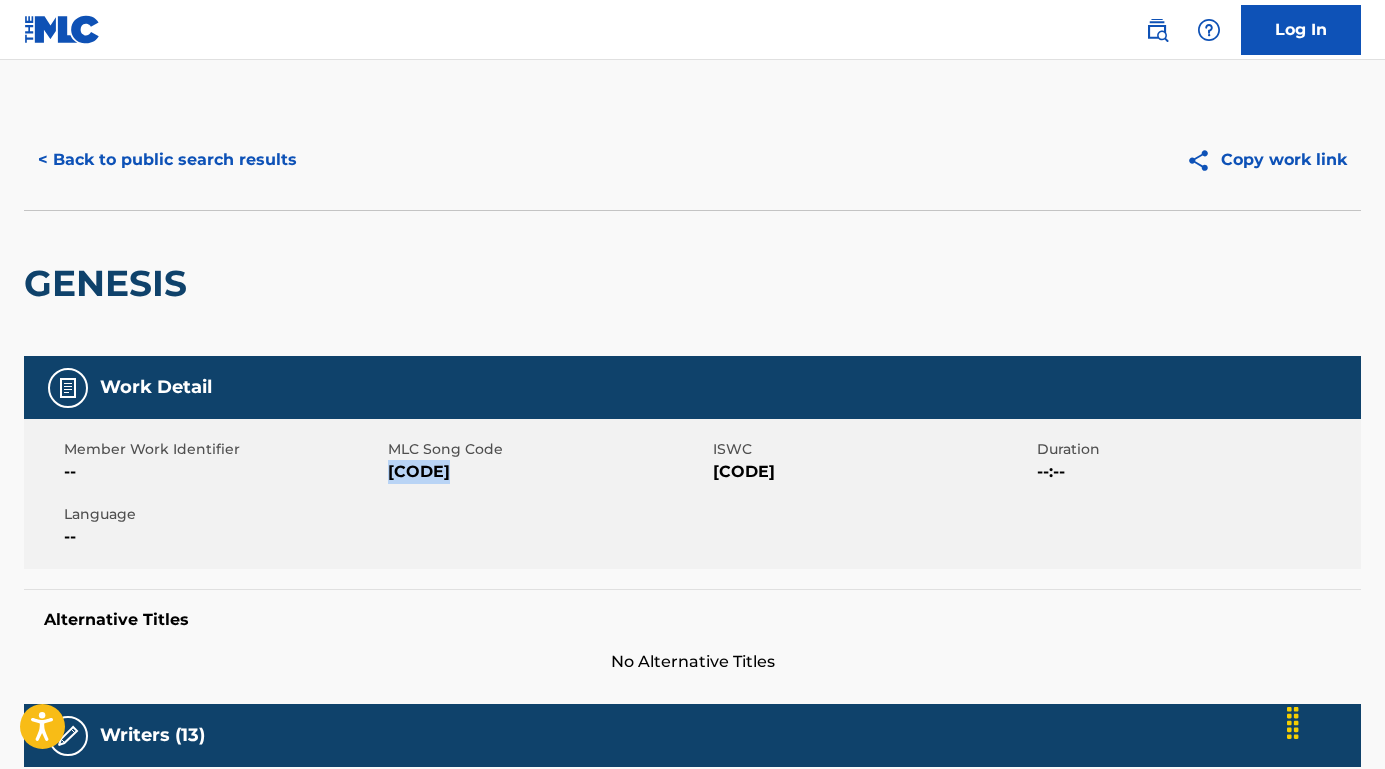 drag, startPoint x: 492, startPoint y: 477, endPoint x: 388, endPoint y: 475, distance: 104.019226 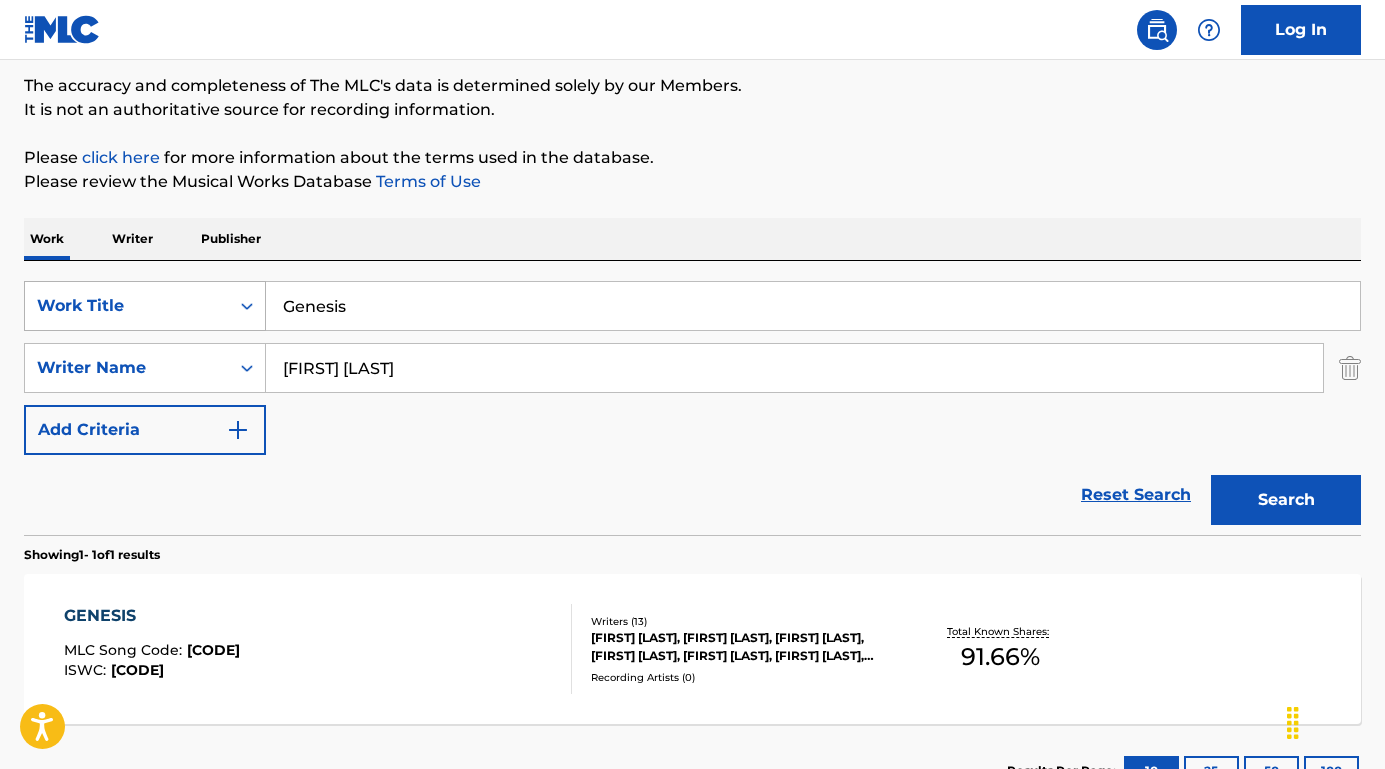 paste on "Thank You for the Music" 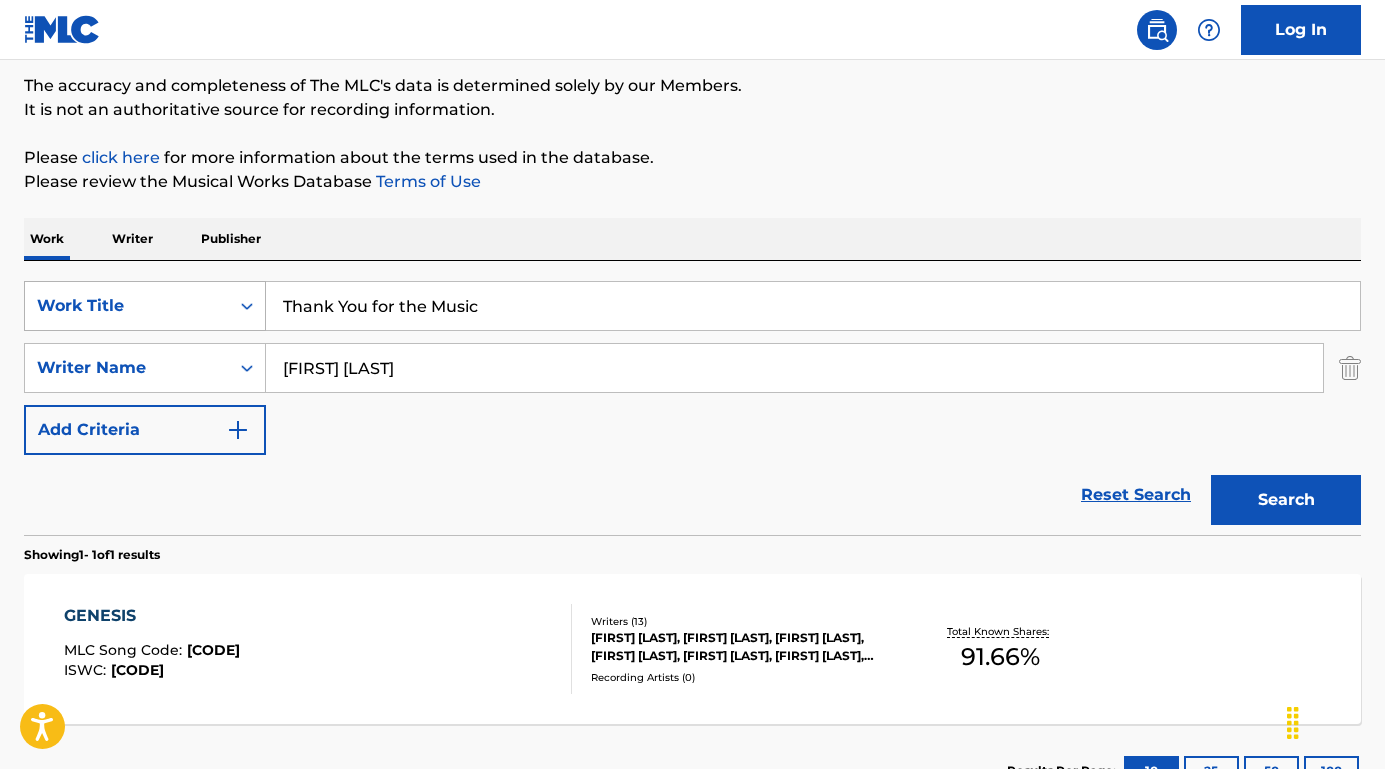 click on "SearchWithCriteriaa2da1902-abd9-4c60-a007-dadb54aa0f88 Work Title Thank You for the Music" at bounding box center (692, 306) 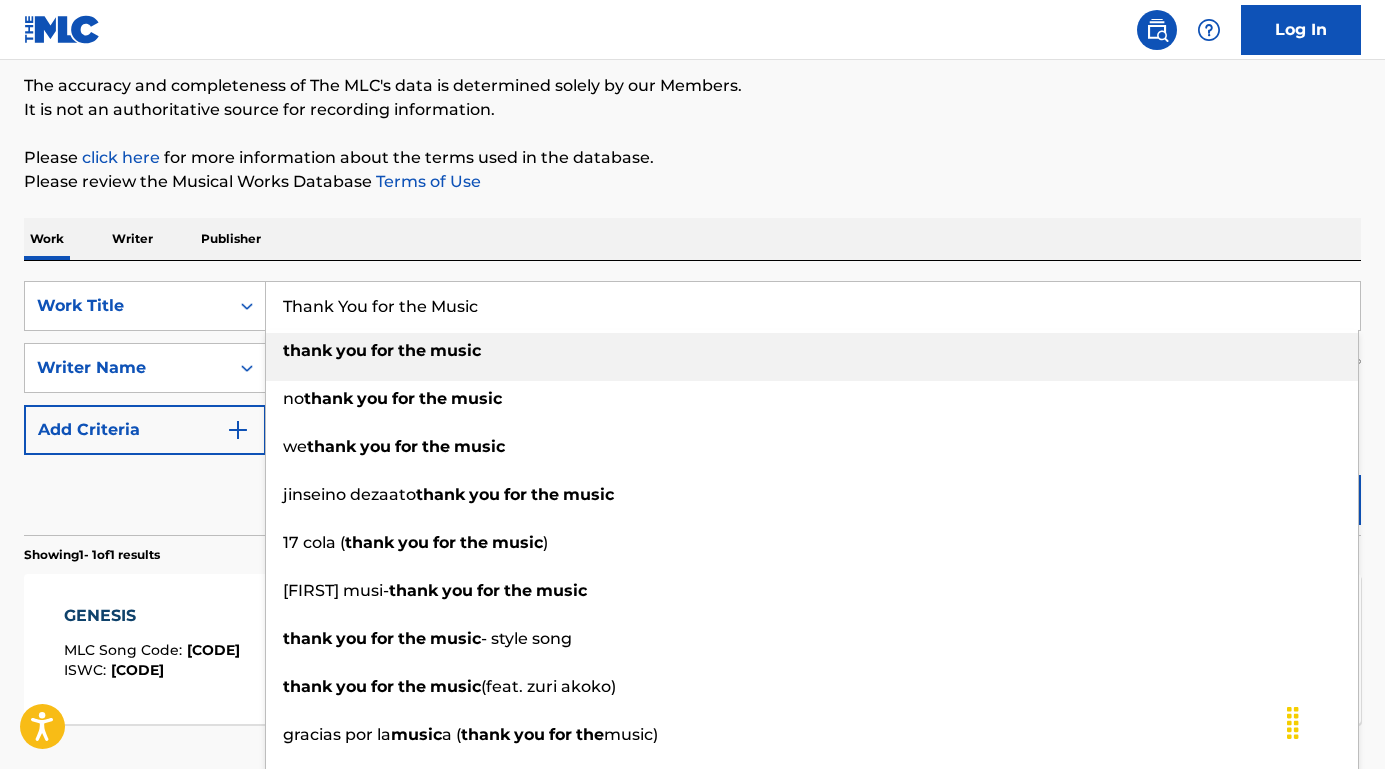 type on "Thank You for the Music" 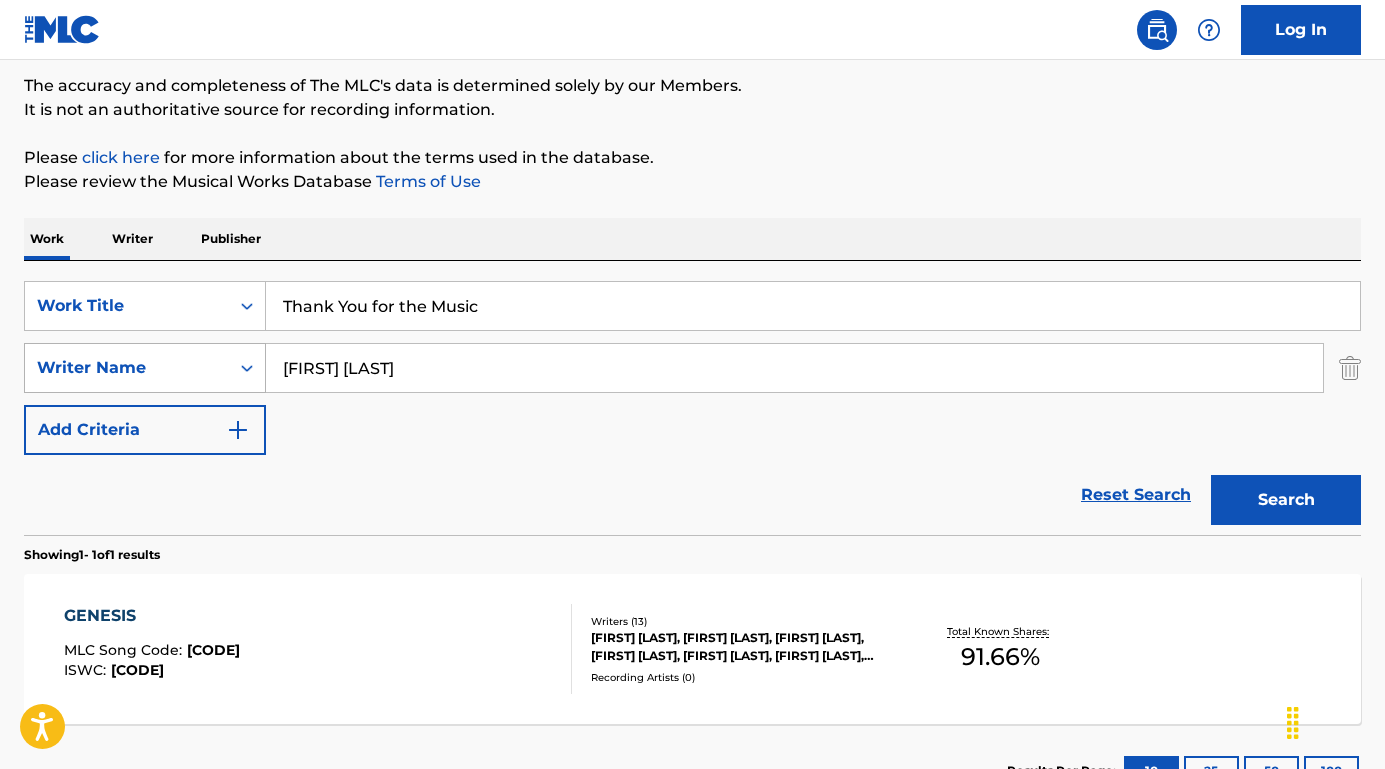 drag, startPoint x: 433, startPoint y: 386, endPoint x: 171, endPoint y: 369, distance: 262.55093 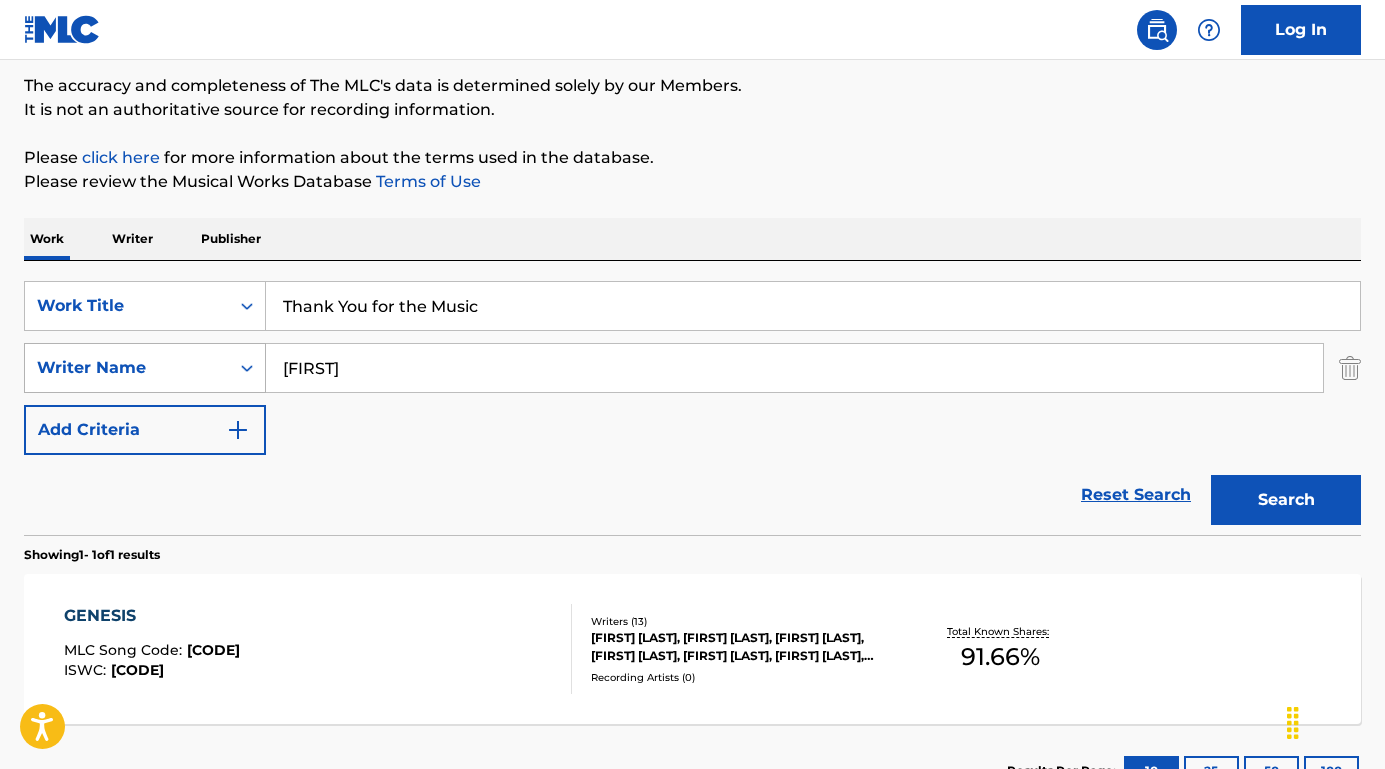 type on "BENNY" 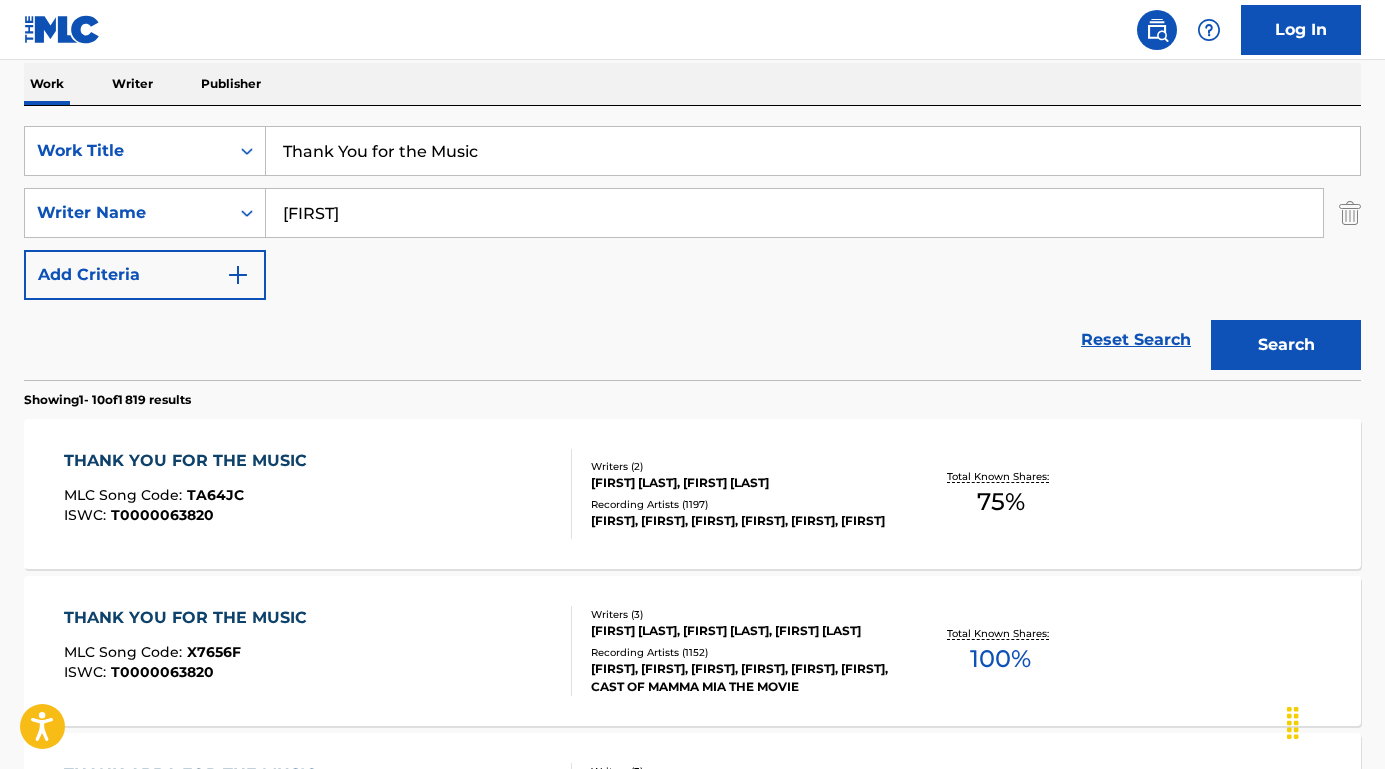 scroll, scrollTop: 366, scrollLeft: 0, axis: vertical 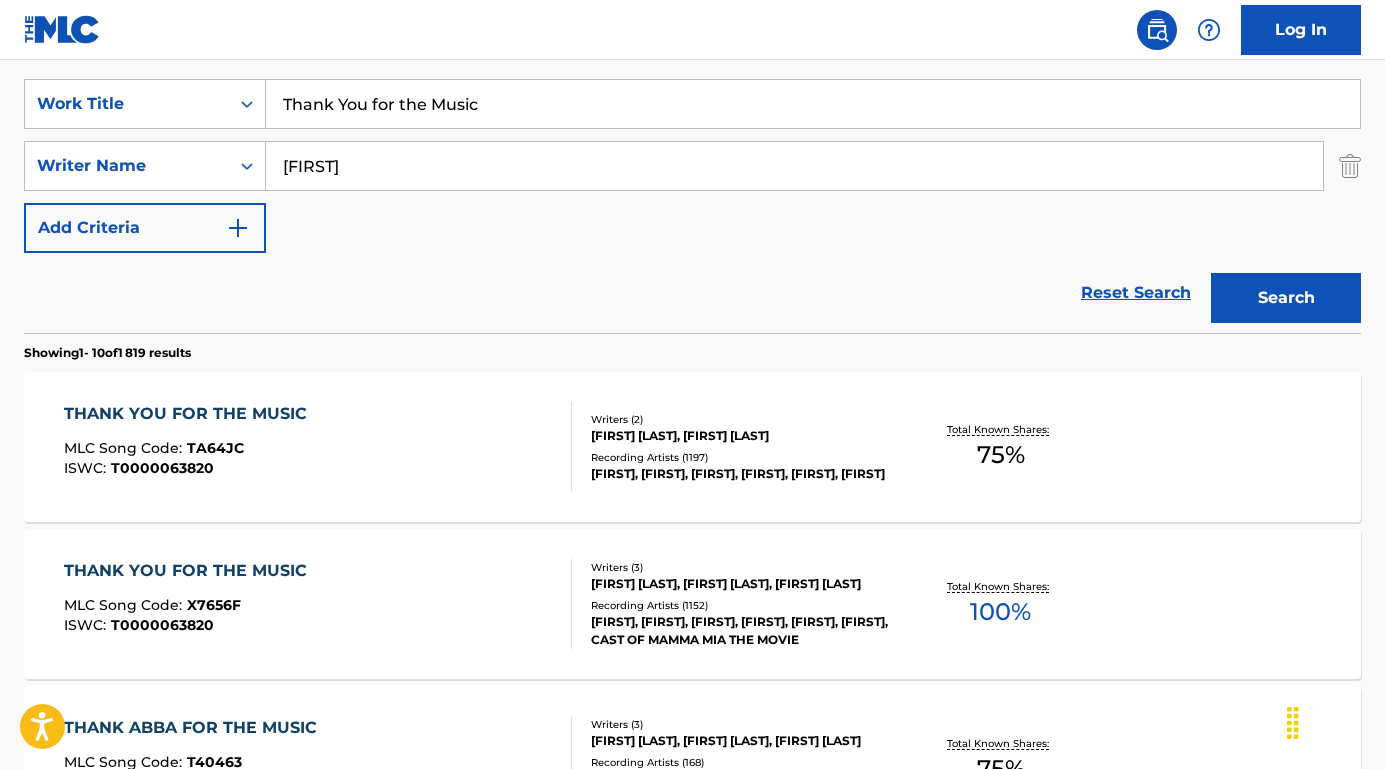 click on "THANK YOU FOR THE MUSIC" at bounding box center [190, 571] 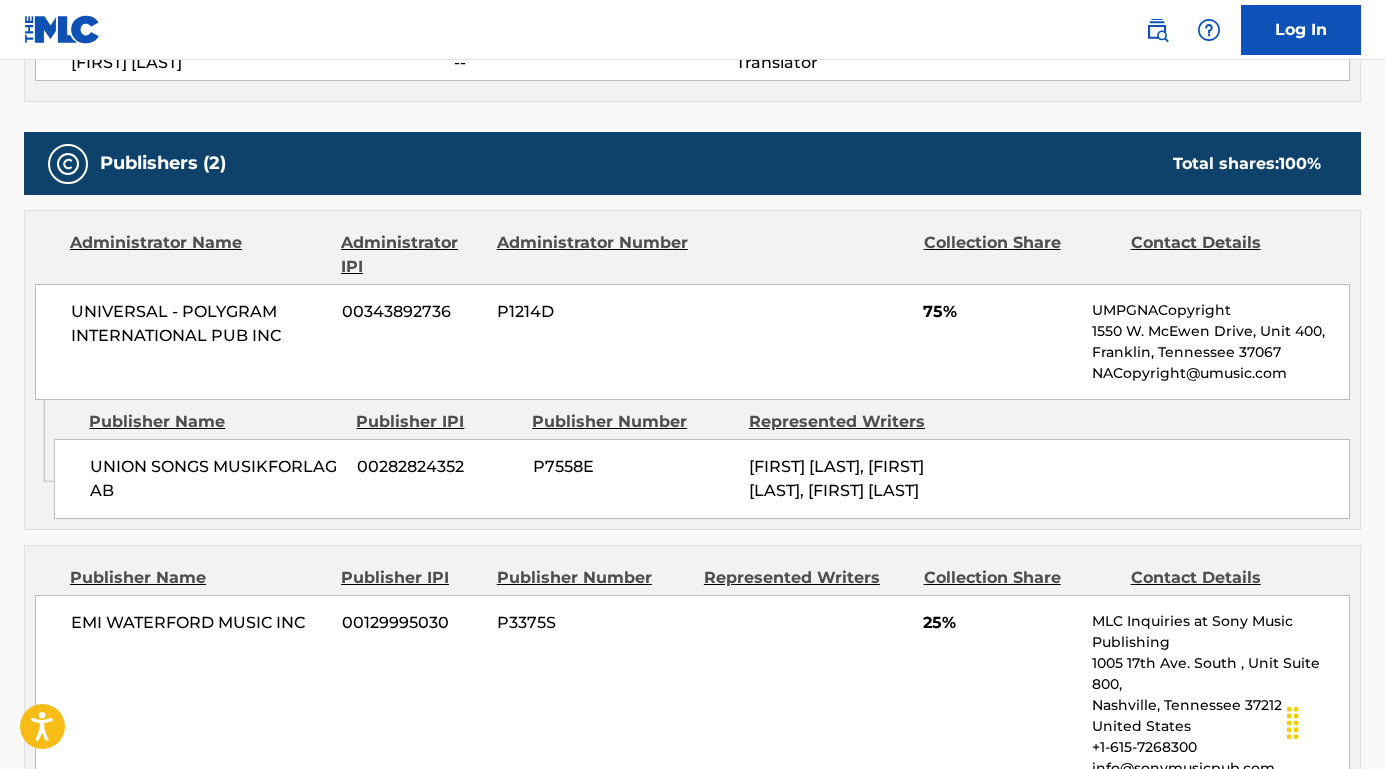 scroll, scrollTop: 842, scrollLeft: 0, axis: vertical 